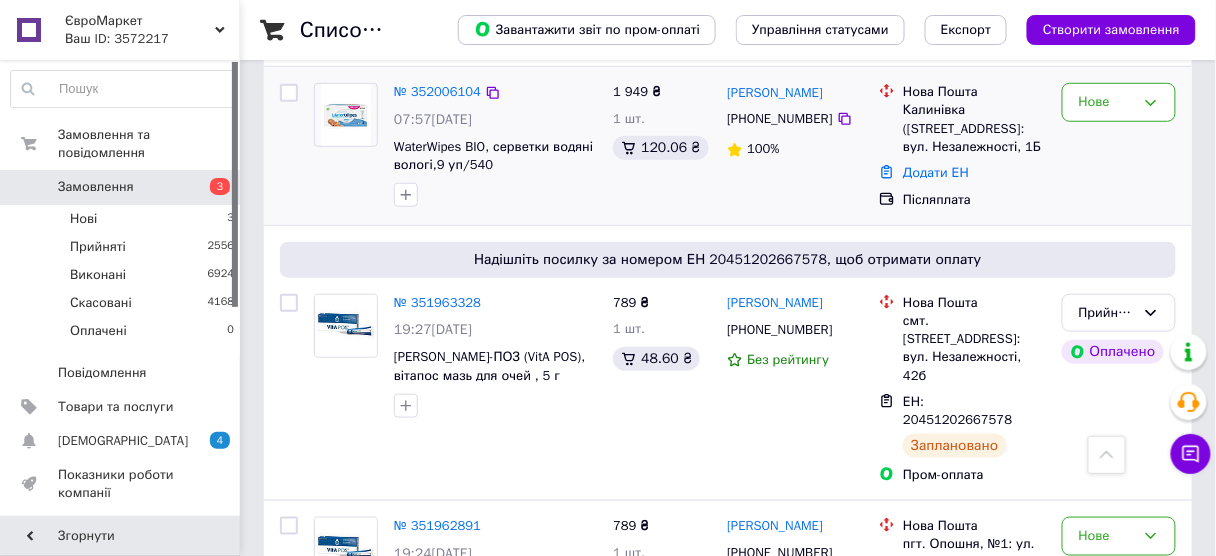 scroll, scrollTop: 240, scrollLeft: 0, axis: vertical 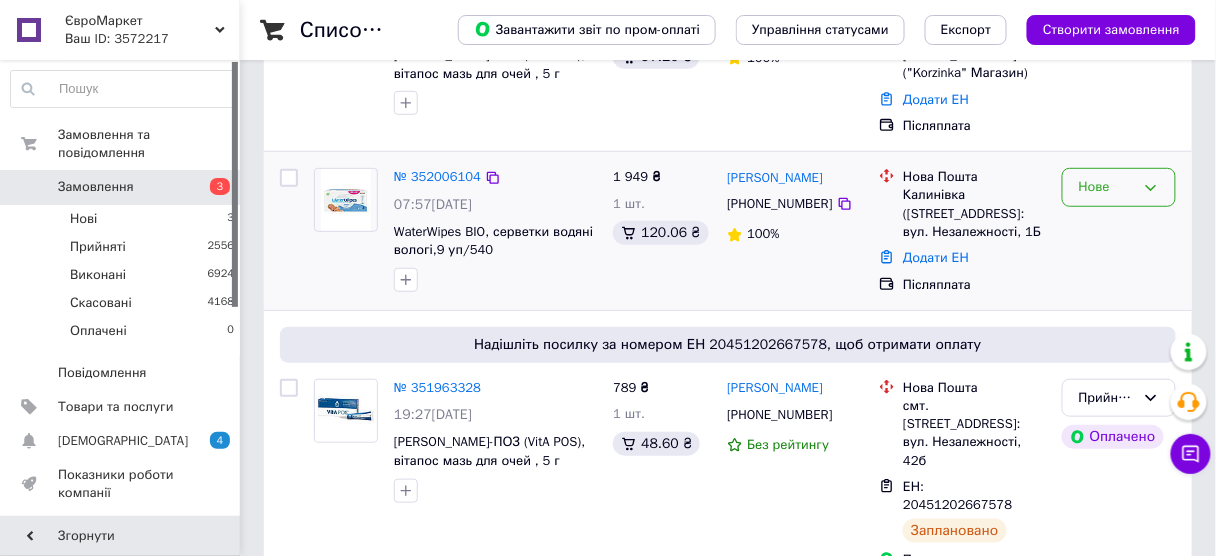click on "Нове" at bounding box center (1119, 187) 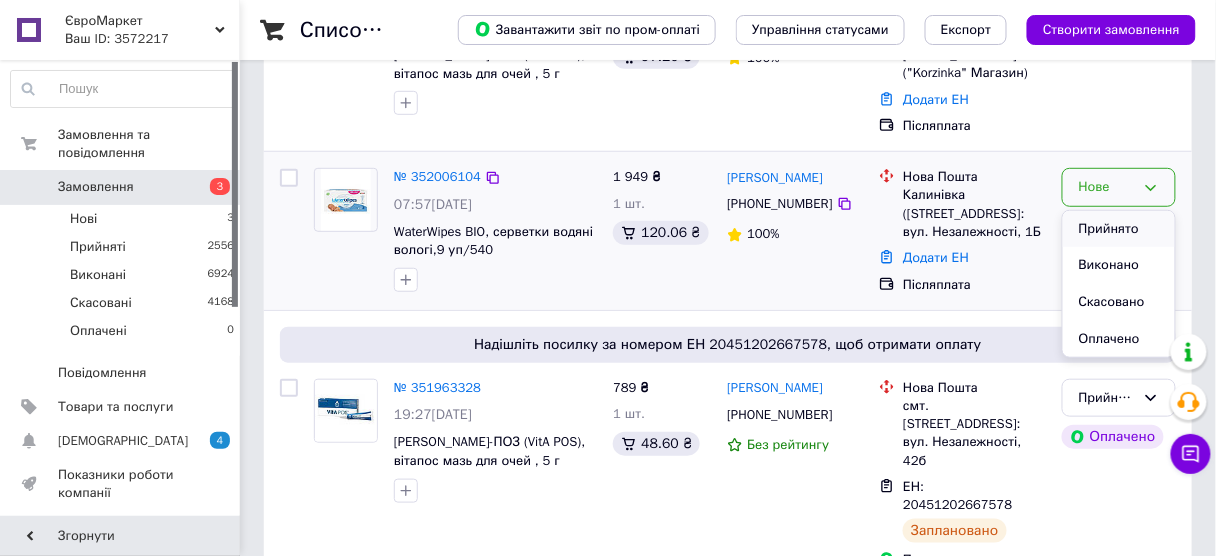 click on "Прийнято" at bounding box center [1119, 229] 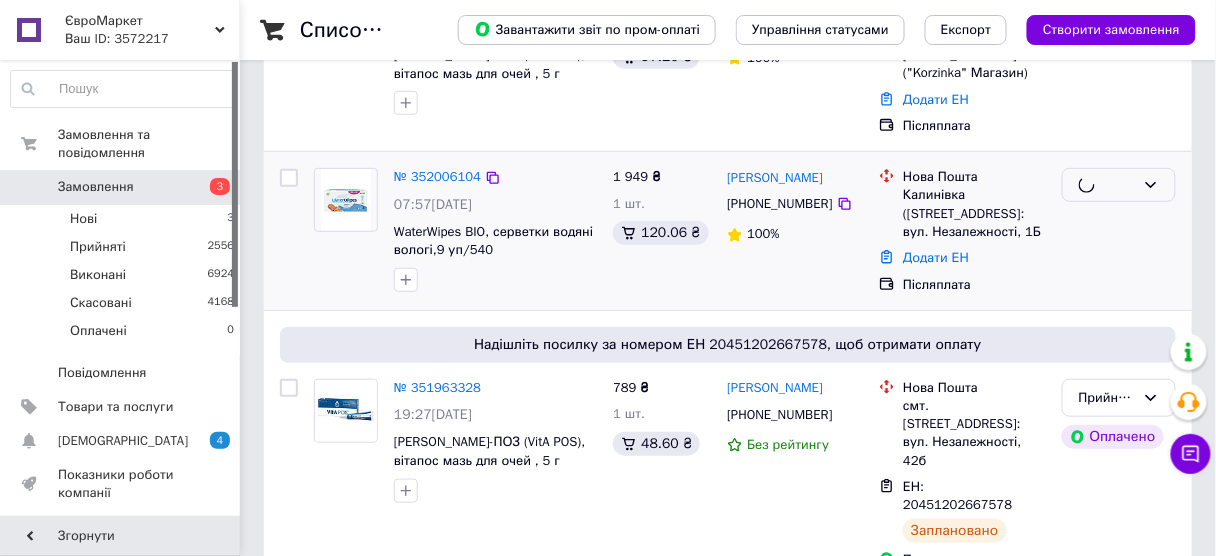scroll, scrollTop: 0, scrollLeft: 0, axis: both 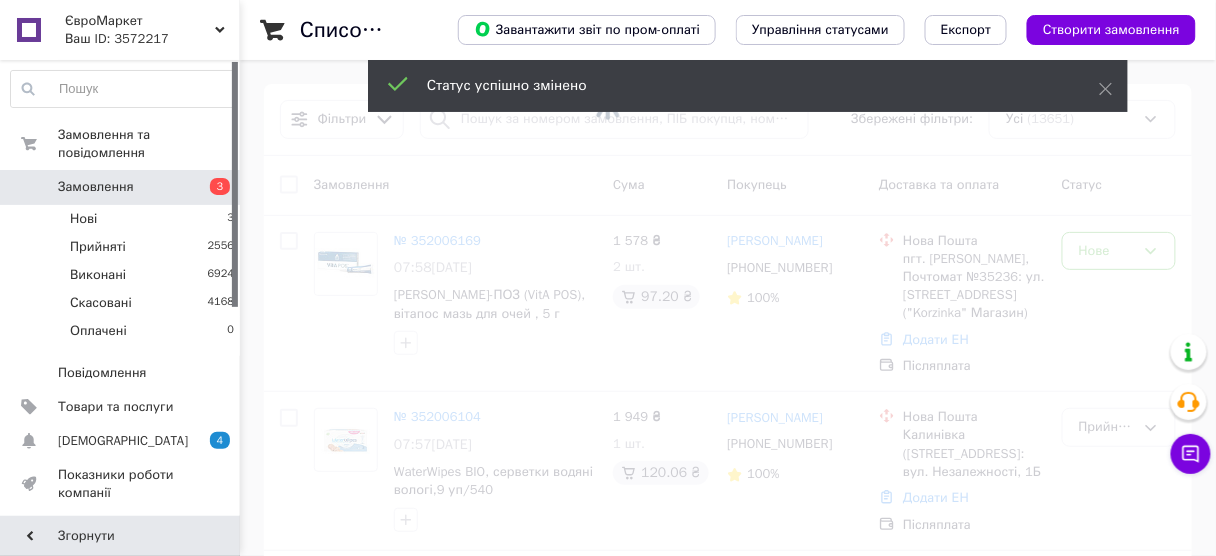 click at bounding box center (608, 278) 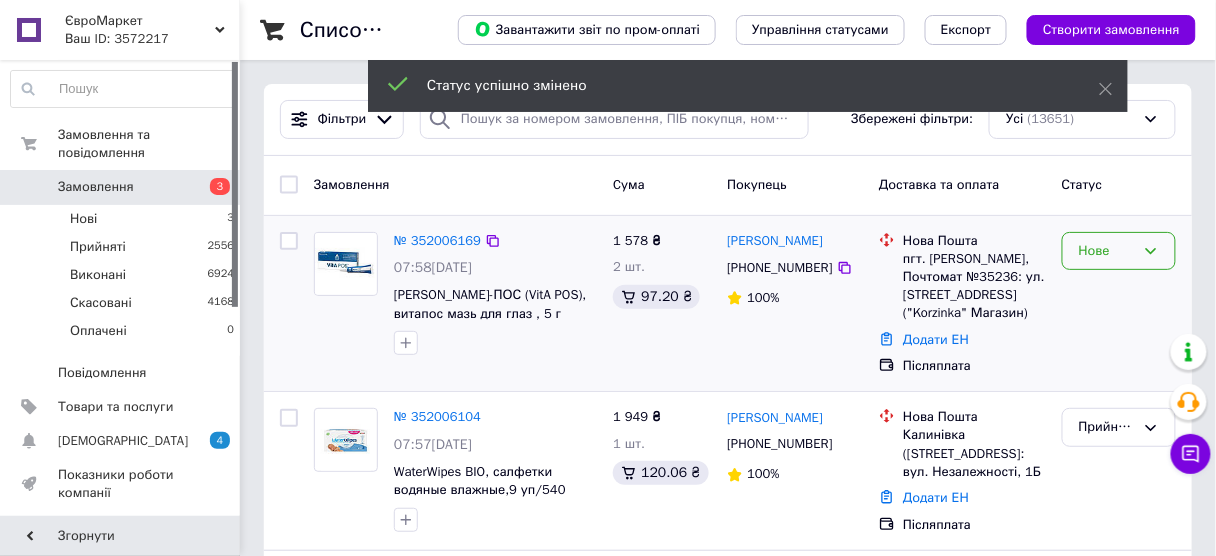 click on "Нове" at bounding box center (1119, 251) 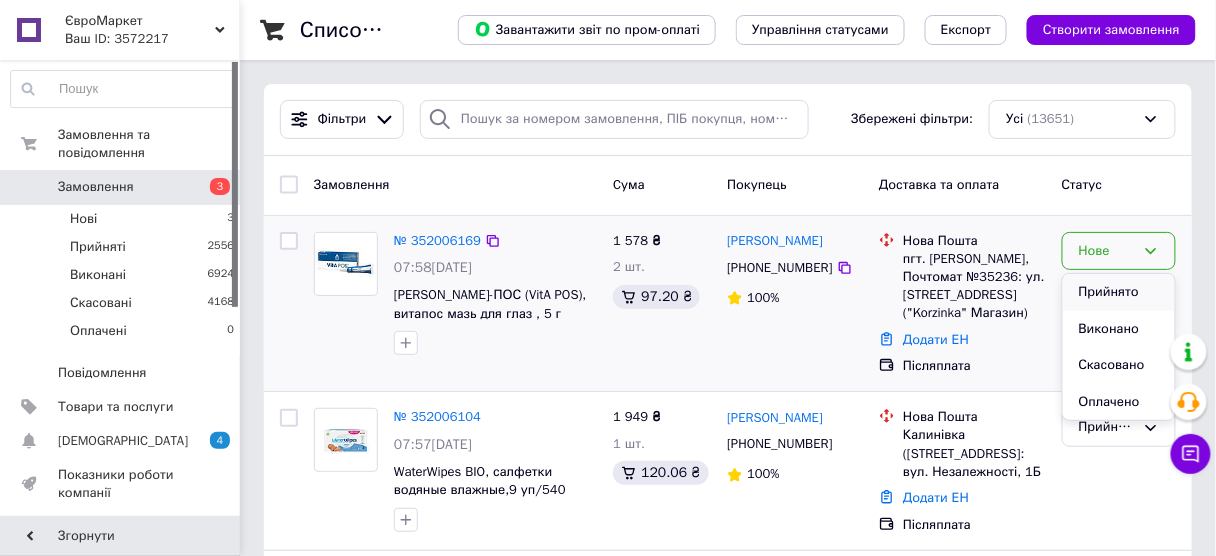 click on "Прийнято" at bounding box center [1119, 292] 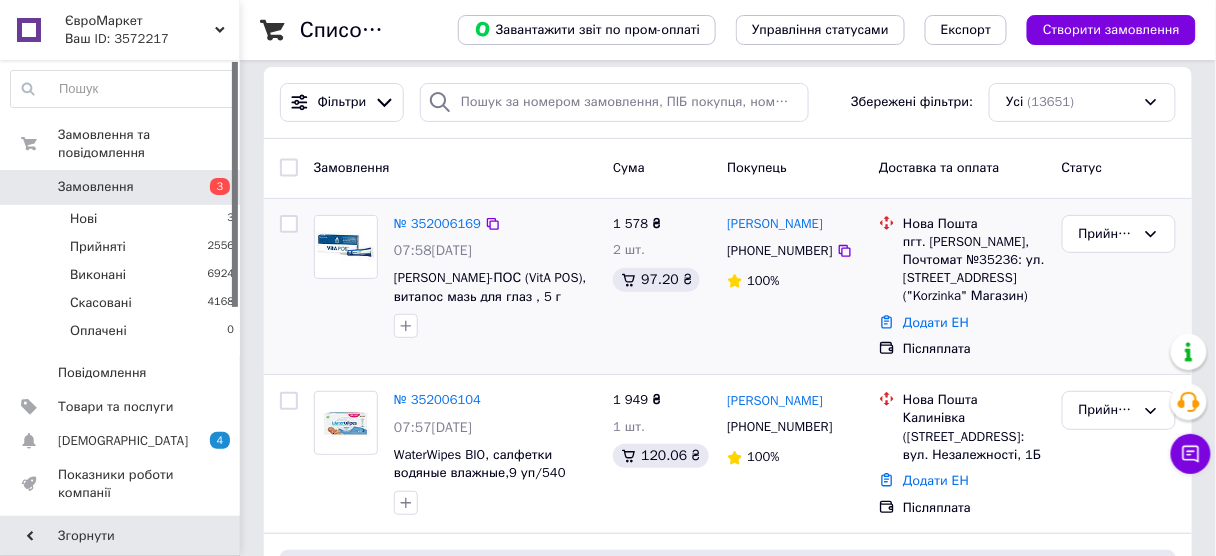 scroll, scrollTop: 0, scrollLeft: 0, axis: both 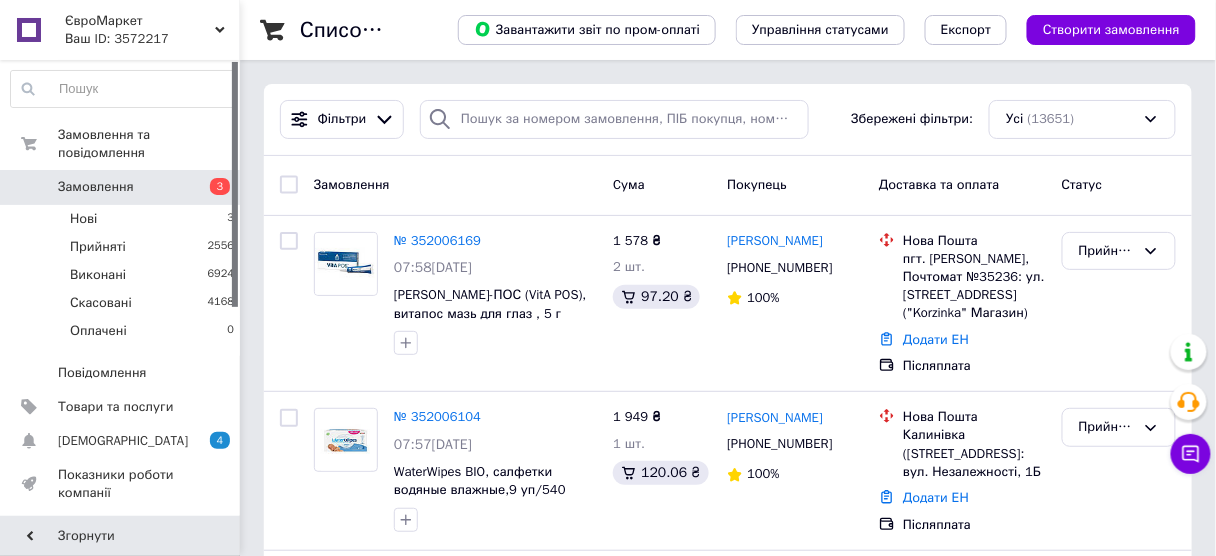 click on "Ваш ID: 3572217" at bounding box center [152, 39] 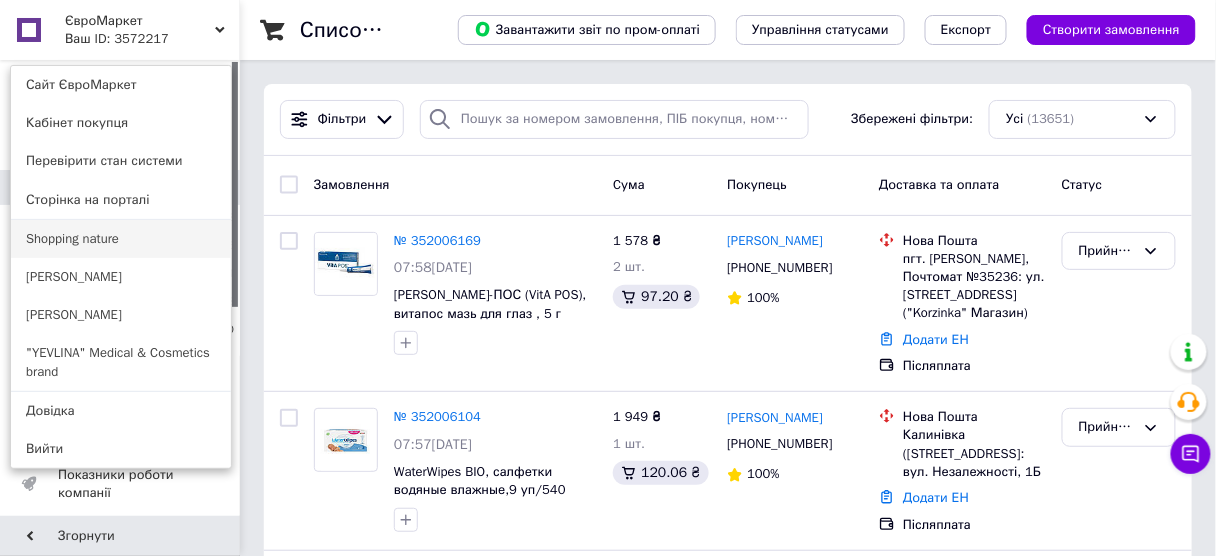 click on "Shopping nature" at bounding box center [121, 239] 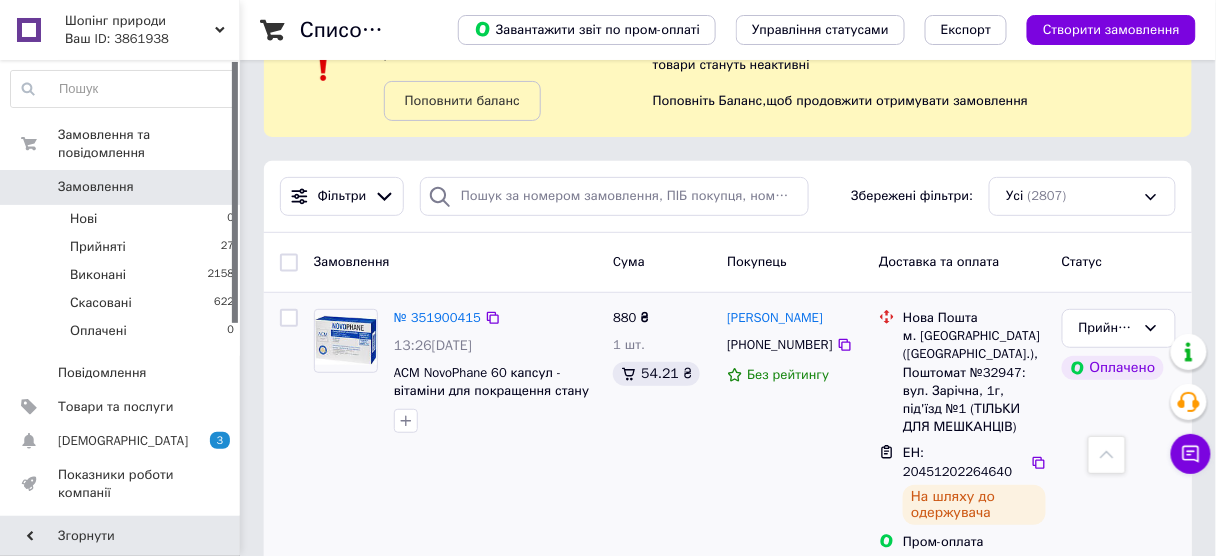 scroll, scrollTop: 80, scrollLeft: 0, axis: vertical 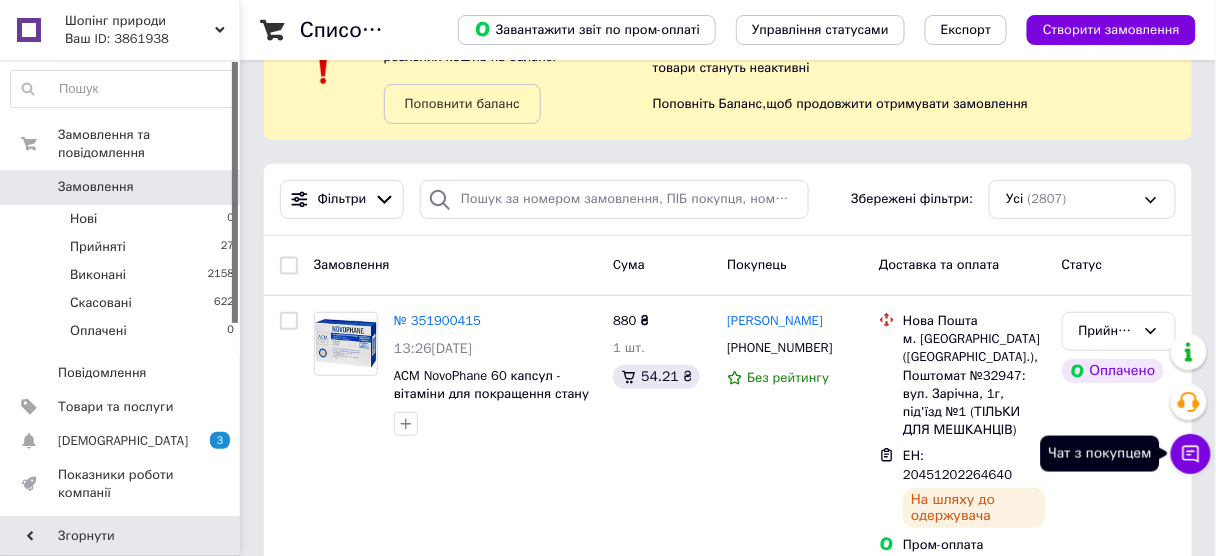click 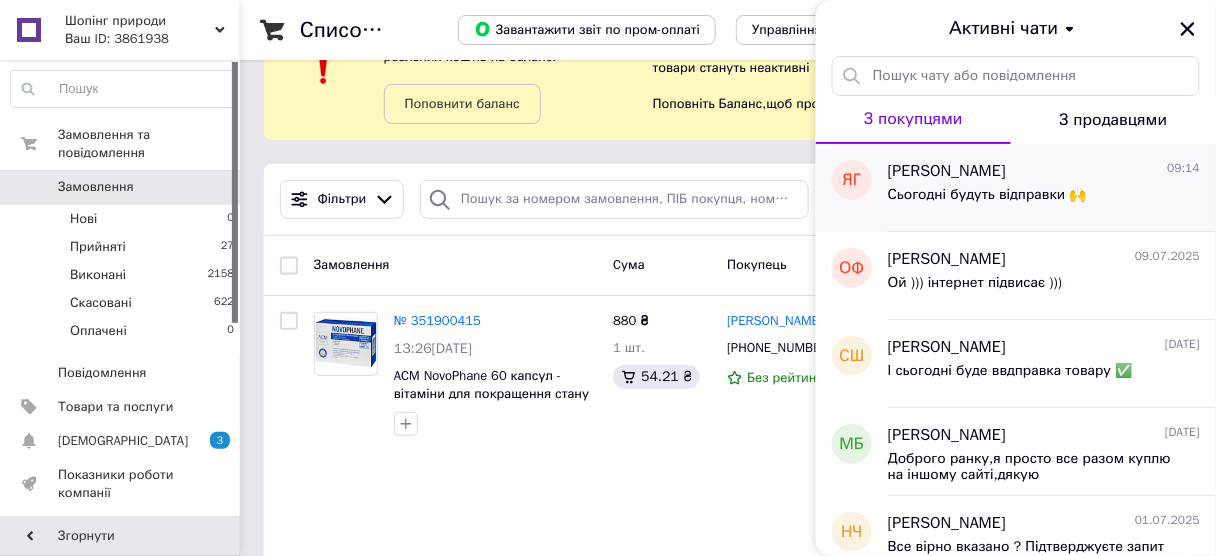 click on "Сьогодні будуть відправки 🙌" at bounding box center [987, 201] 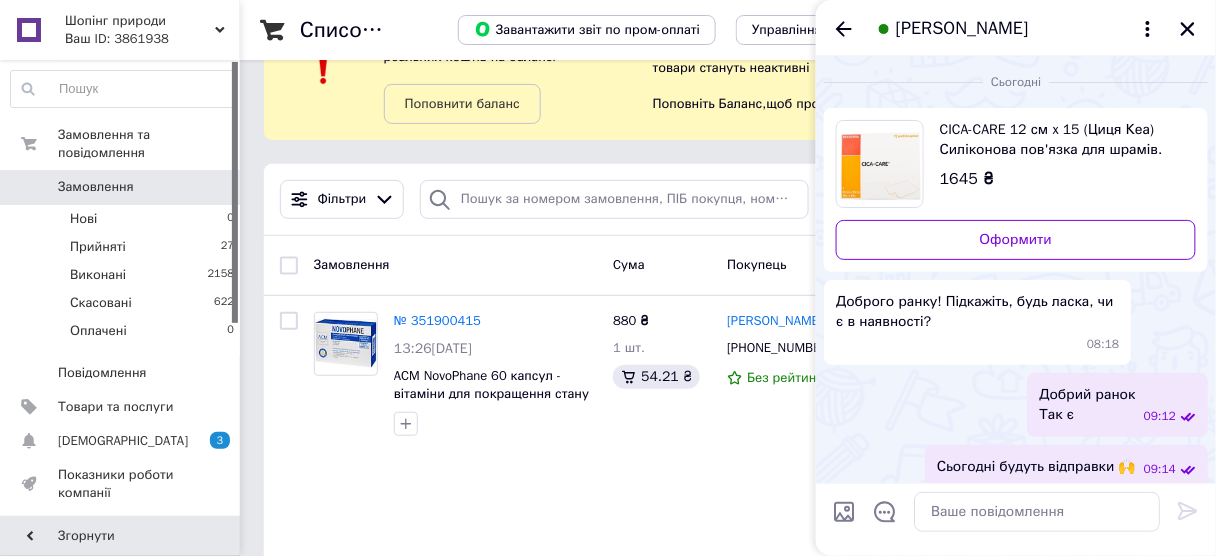 scroll, scrollTop: 14, scrollLeft: 0, axis: vertical 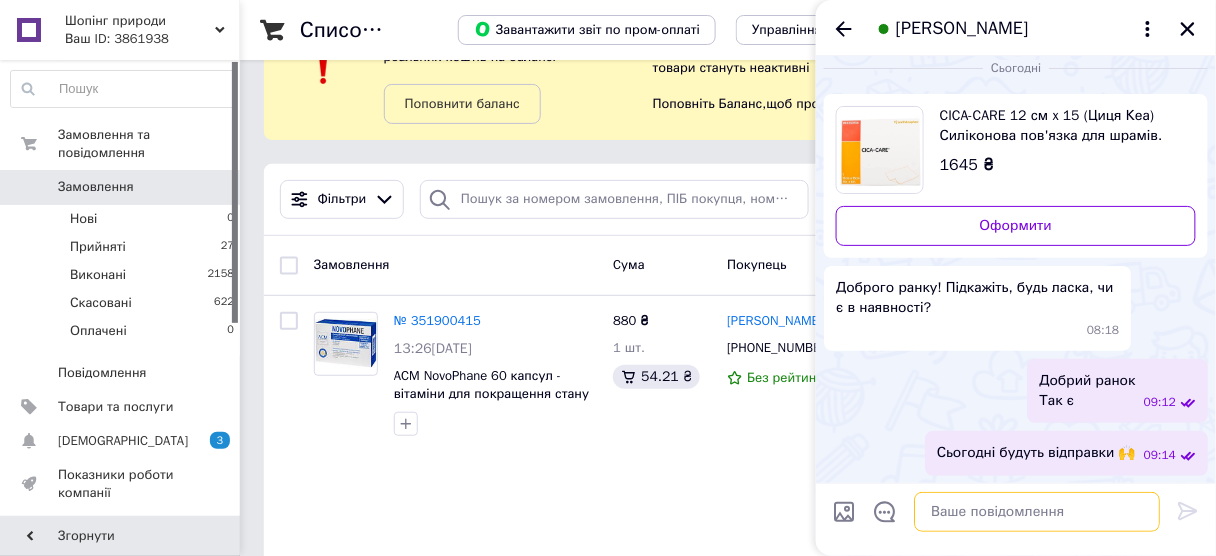click at bounding box center (1037, 512) 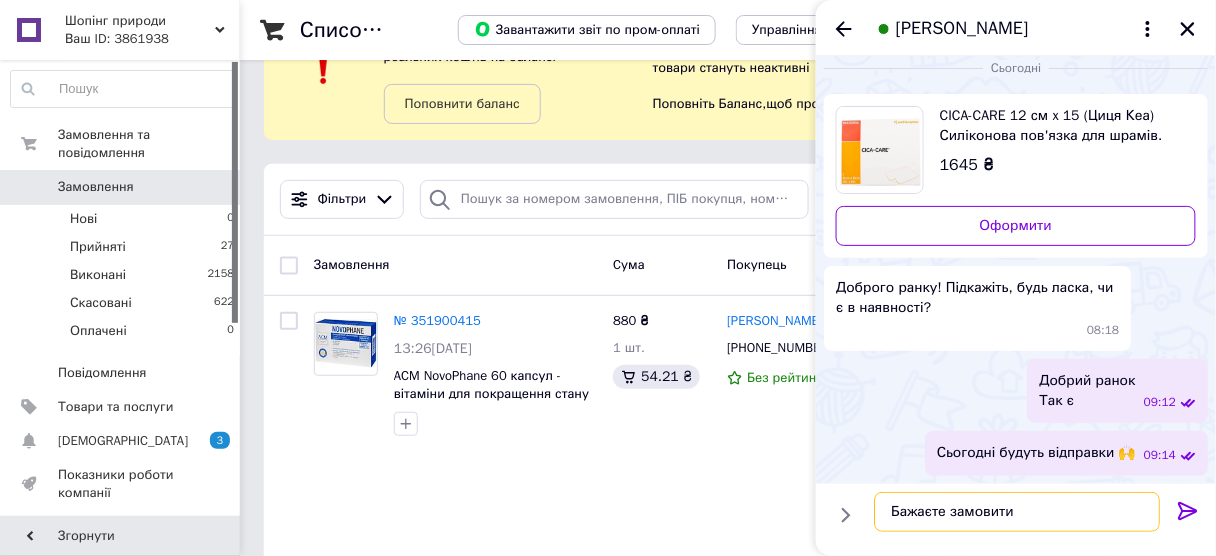 type on "Бажаєте замовити ?" 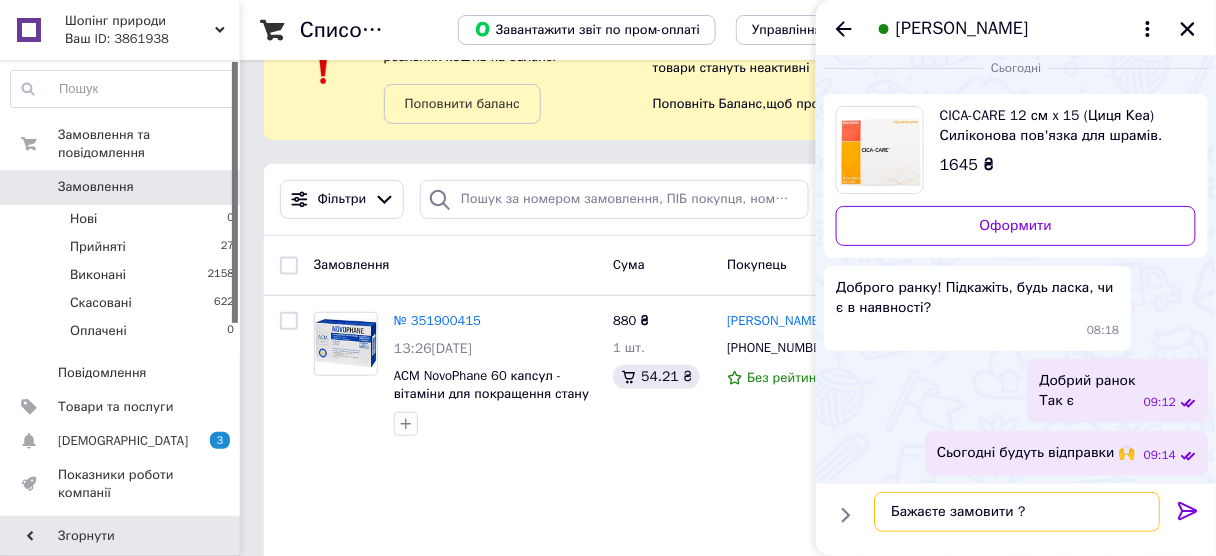 type 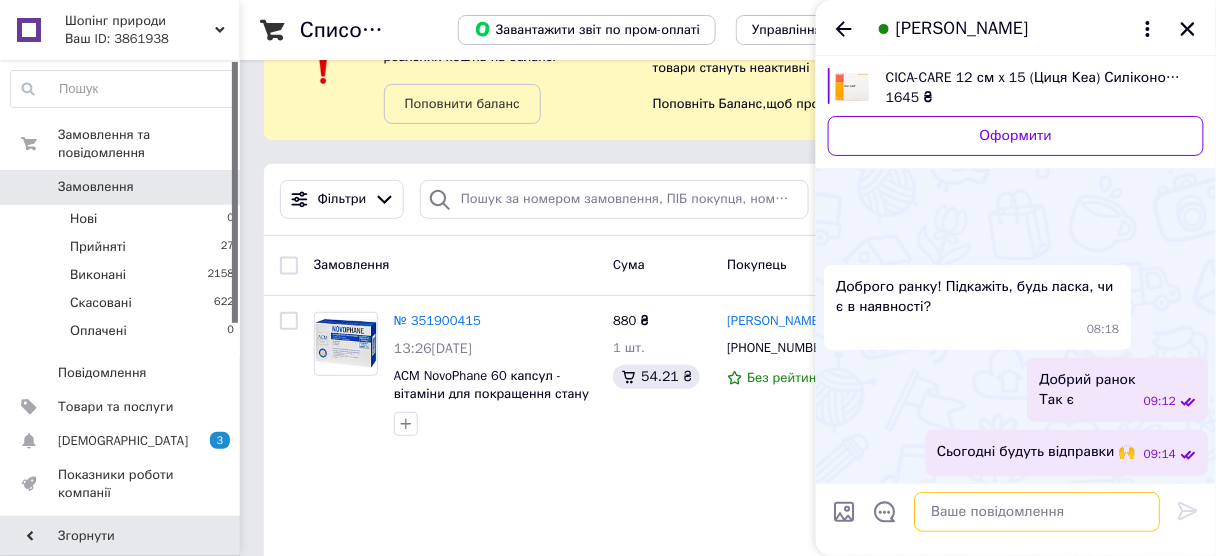scroll, scrollTop: 67, scrollLeft: 0, axis: vertical 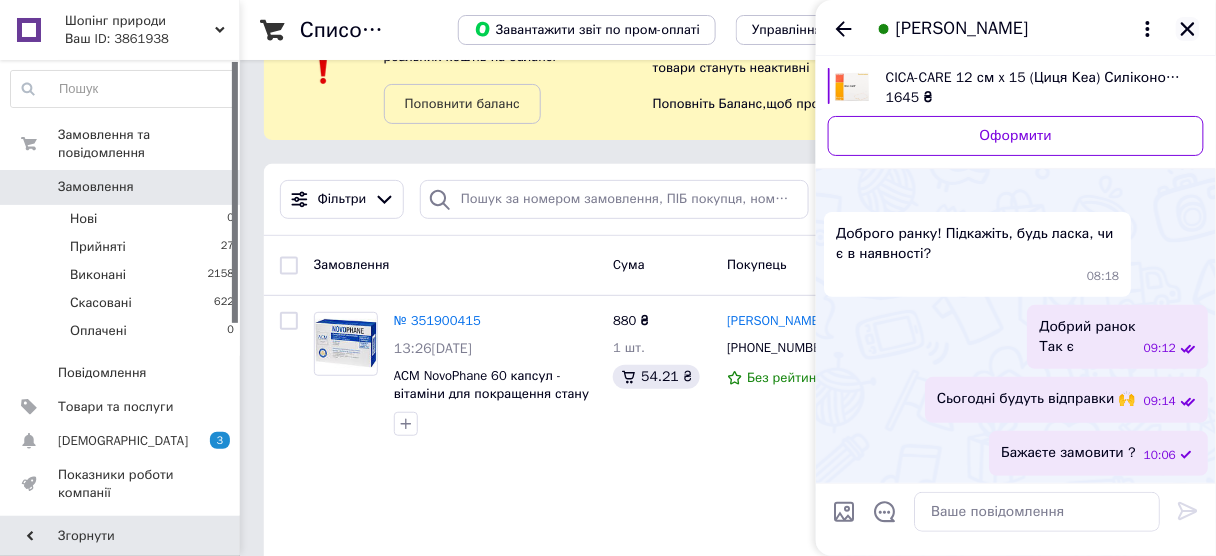 click 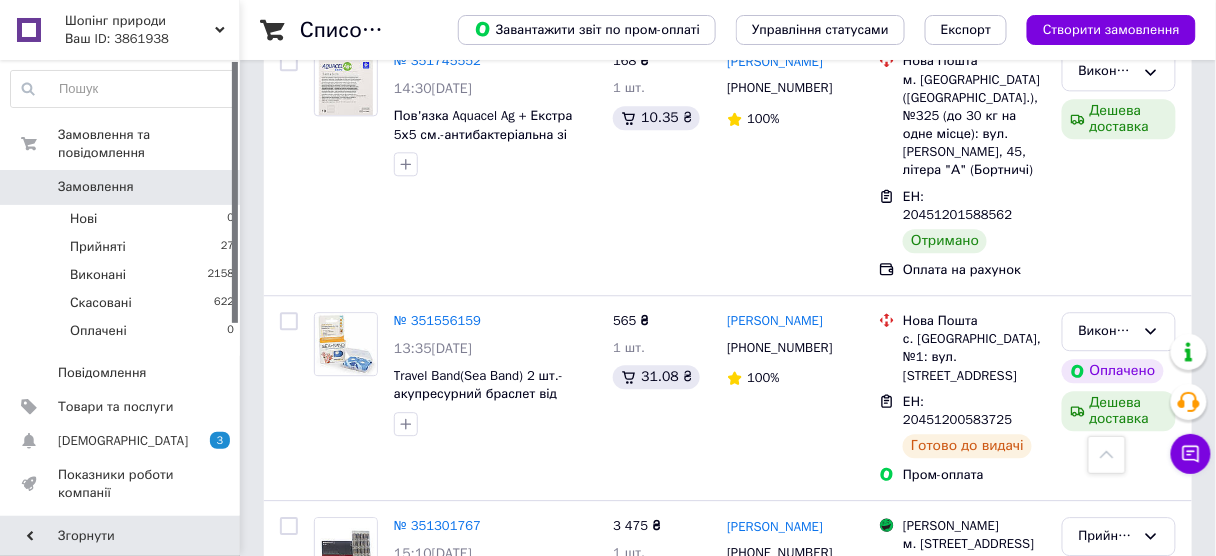 scroll, scrollTop: 1120, scrollLeft: 0, axis: vertical 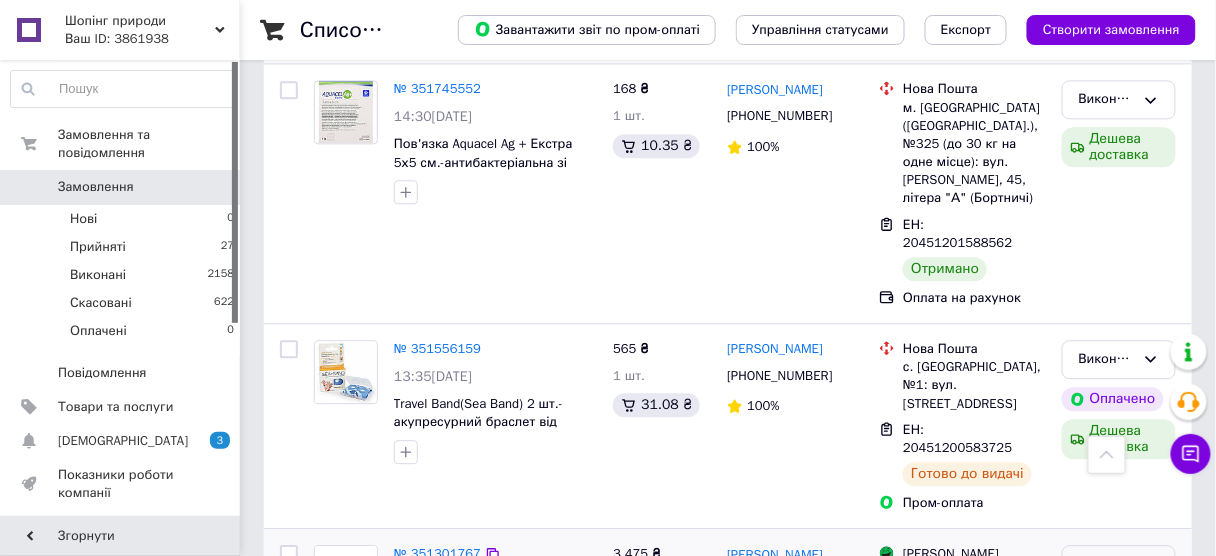 click on "Прийнято" at bounding box center (1119, 564) 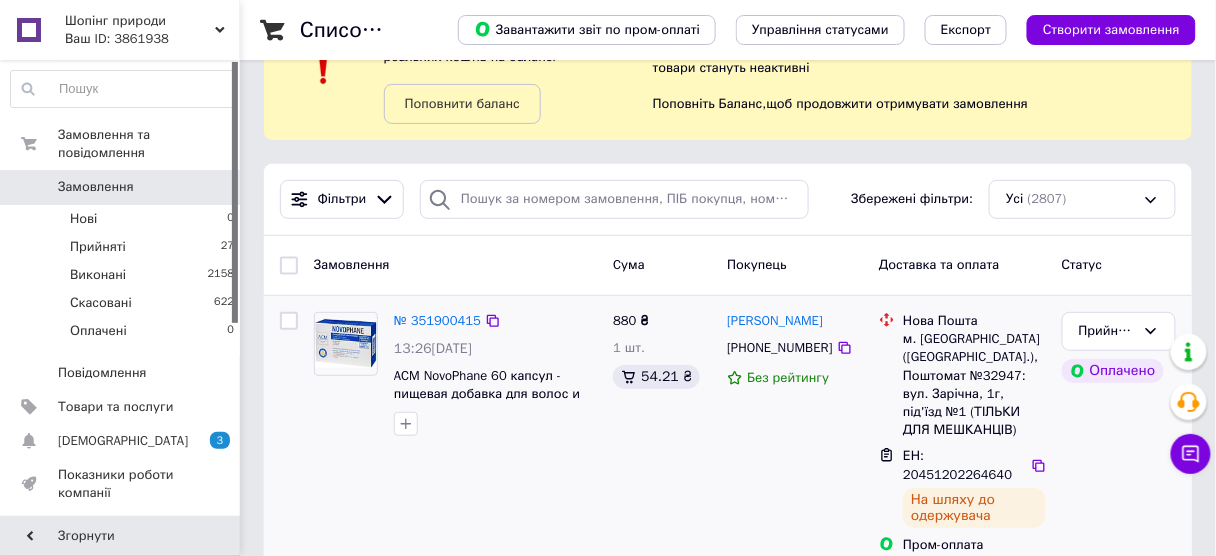 scroll, scrollTop: 0, scrollLeft: 0, axis: both 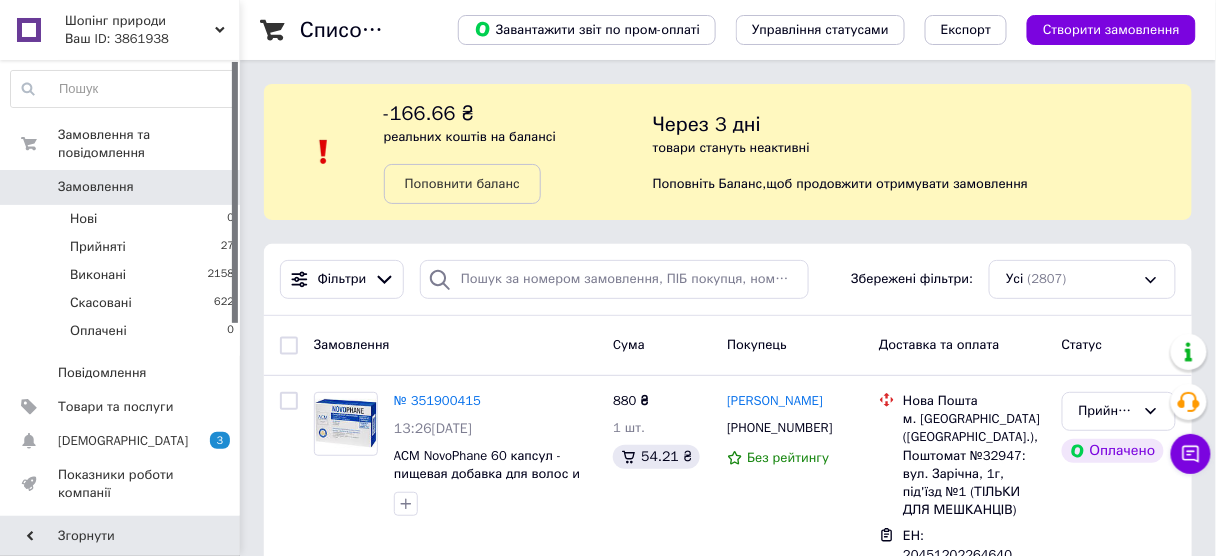 click on "Ваш ID: 3861938" at bounding box center (152, 39) 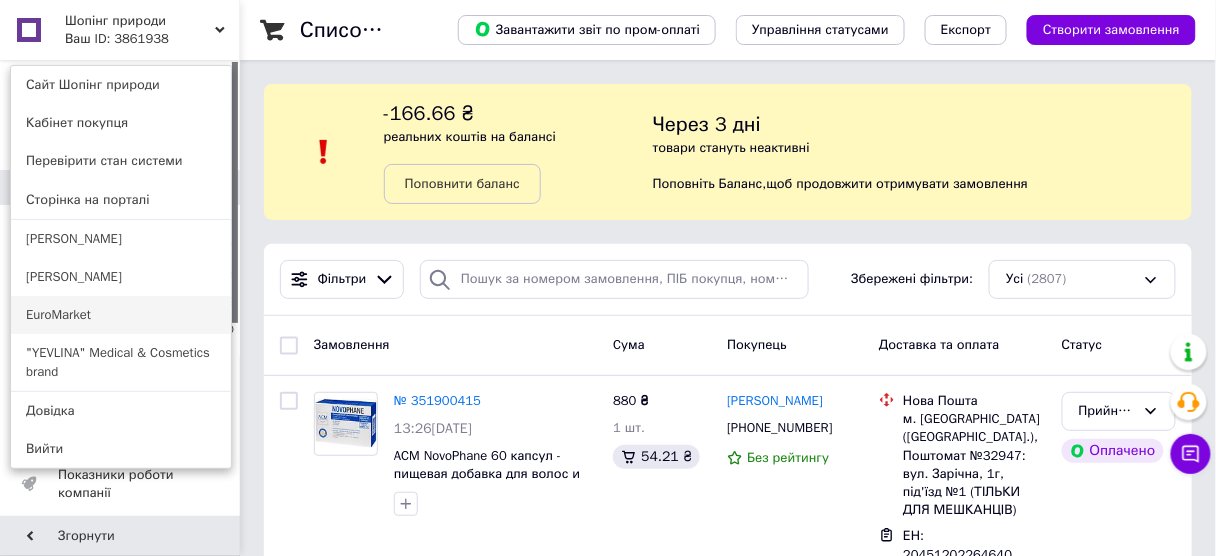 click on "EuroMarket" at bounding box center (121, 315) 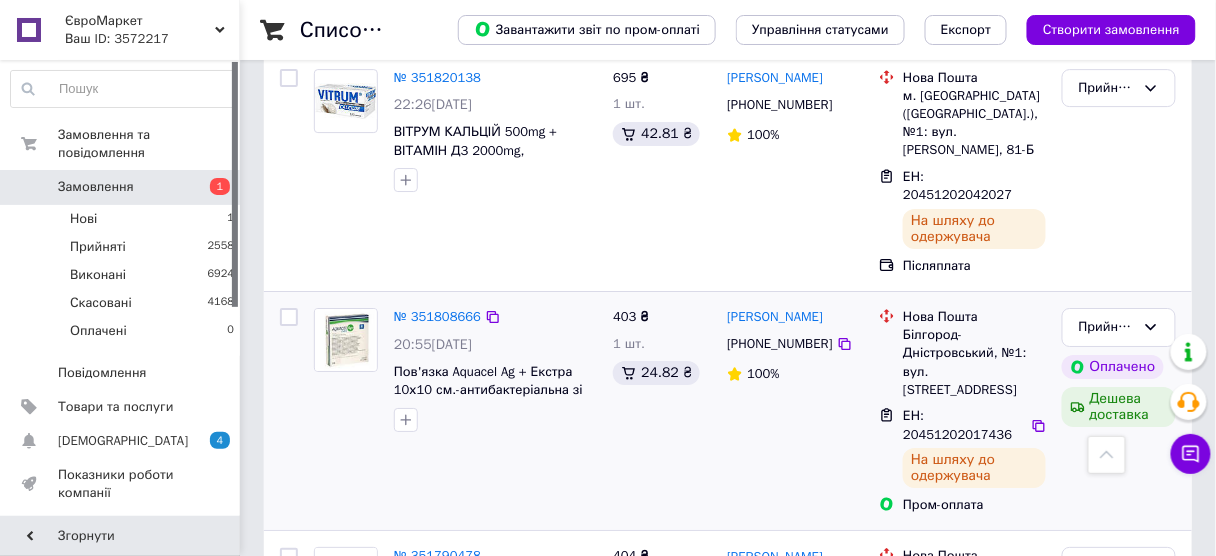 scroll, scrollTop: 3838, scrollLeft: 0, axis: vertical 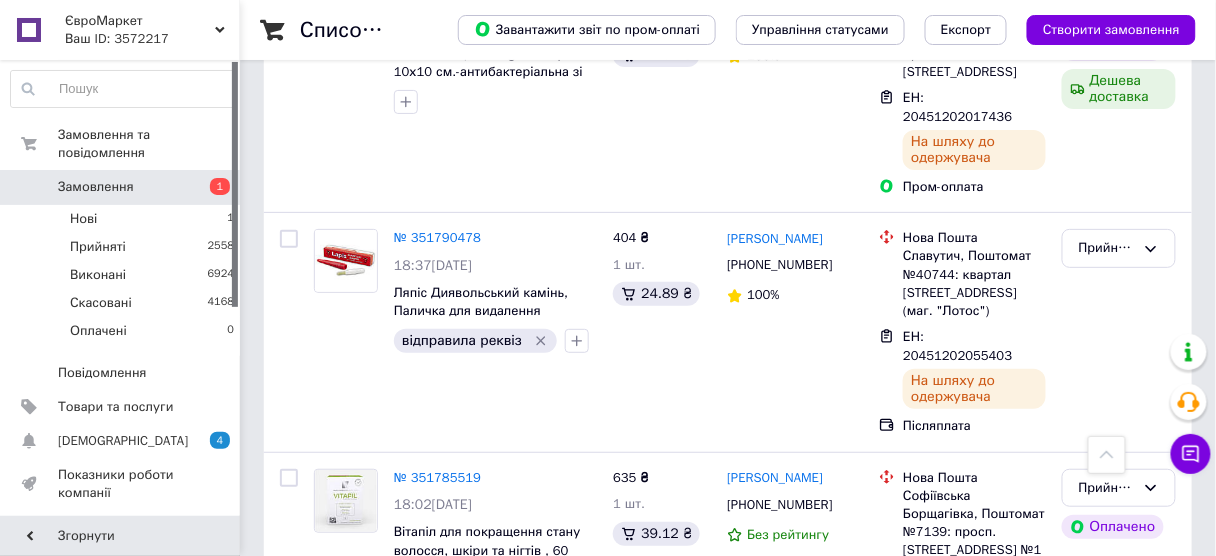 click on "2" at bounding box center [327, 995] 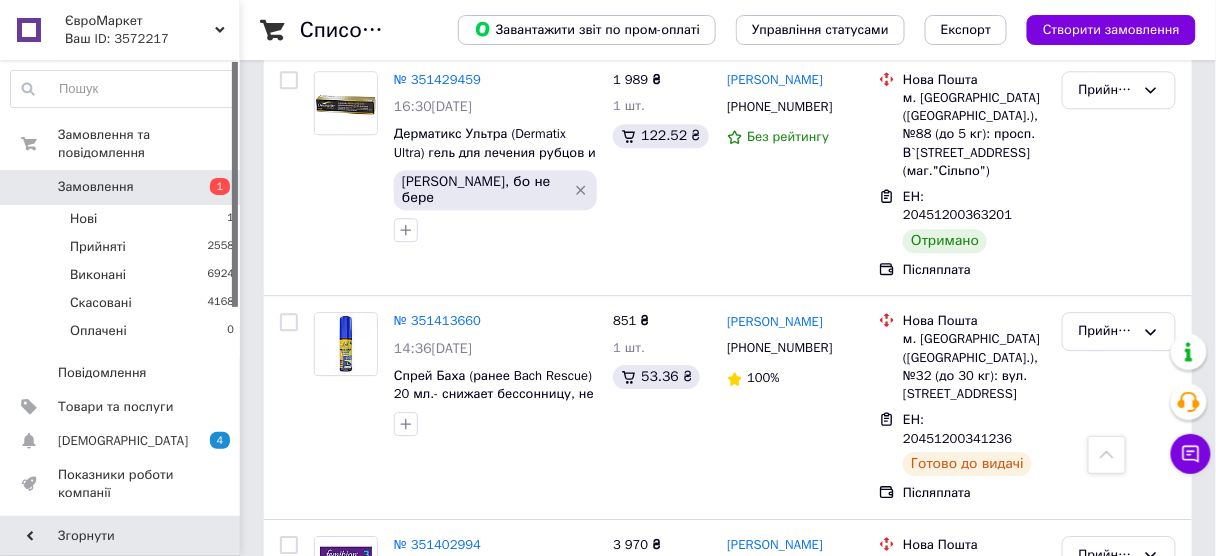 scroll, scrollTop: 3179, scrollLeft: 0, axis: vertical 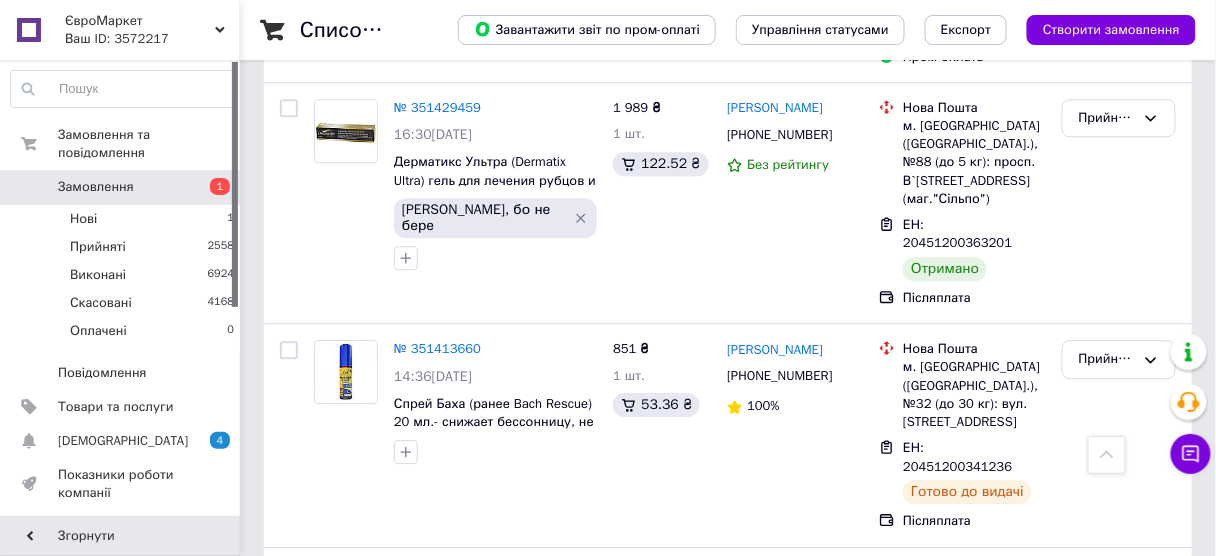 click on "Прийнято" at bounding box center (1119, 806) 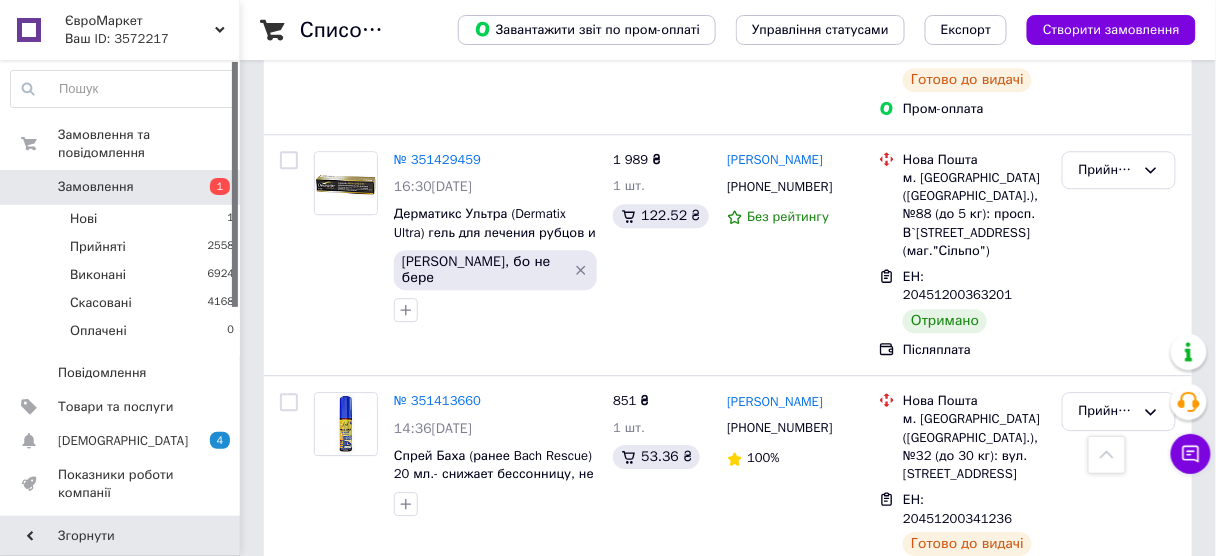scroll, scrollTop: 3099, scrollLeft: 0, axis: vertical 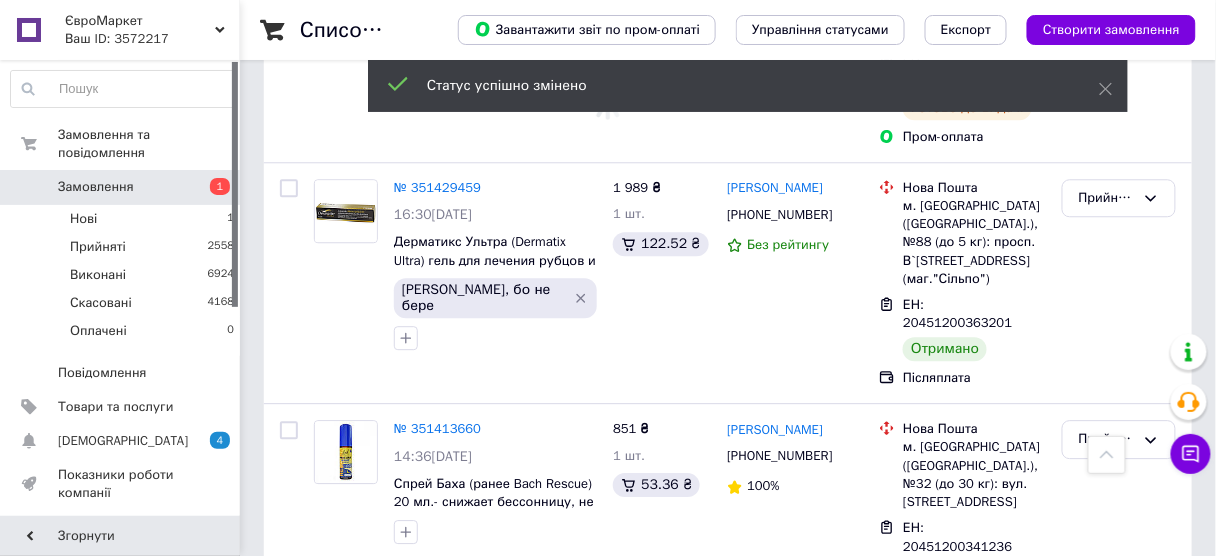 click on "Прийнято" at bounding box center [1119, 663] 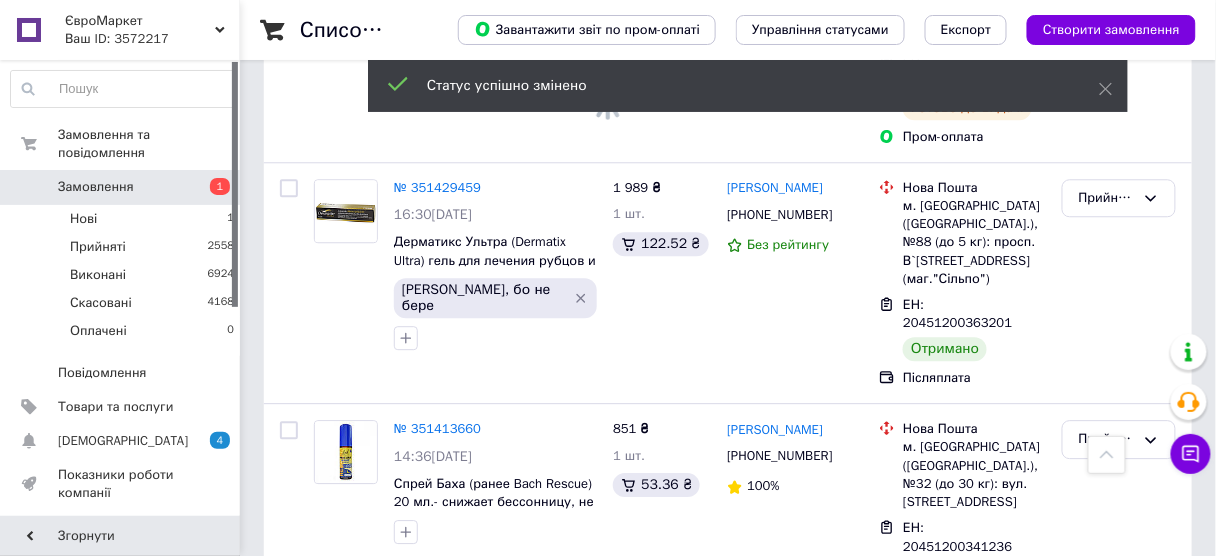 click on "Виконано" at bounding box center [1119, 704] 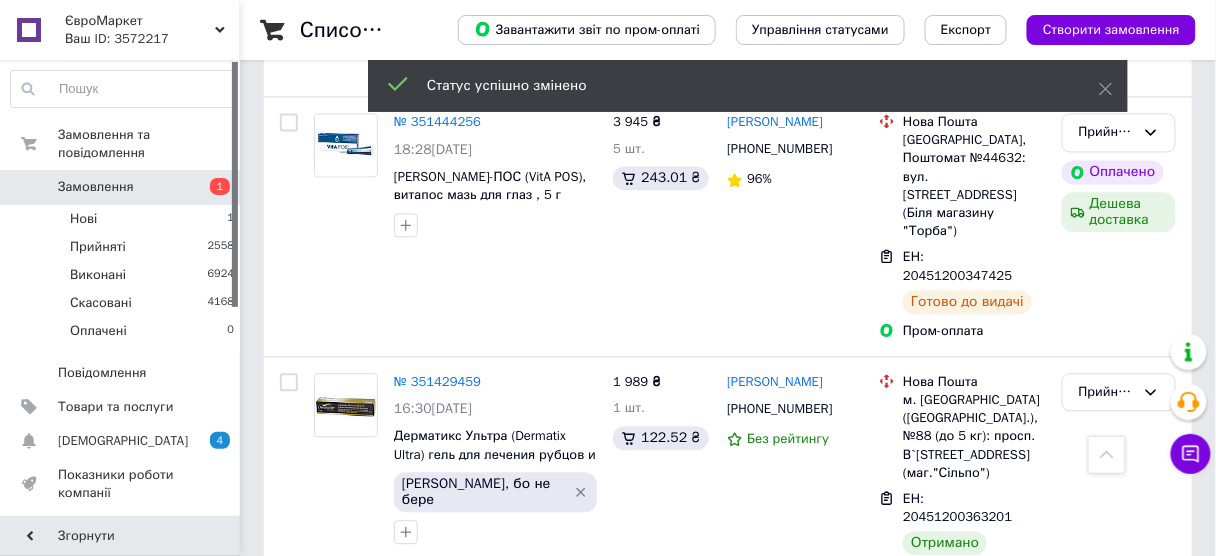 scroll, scrollTop: 2859, scrollLeft: 0, axis: vertical 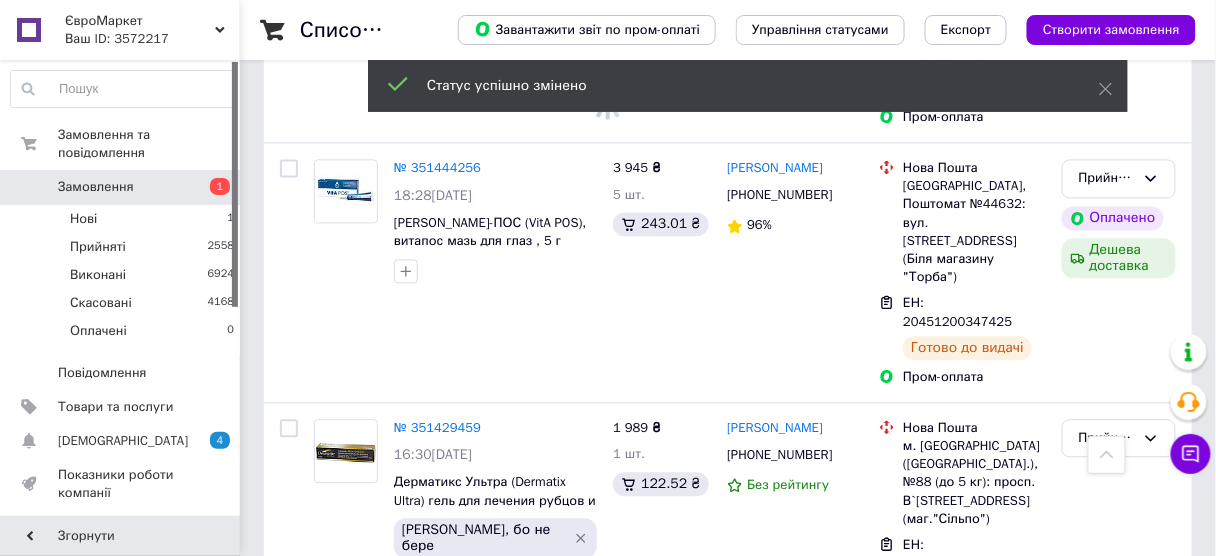 click on "Прийнято" at bounding box center [1119, 679] 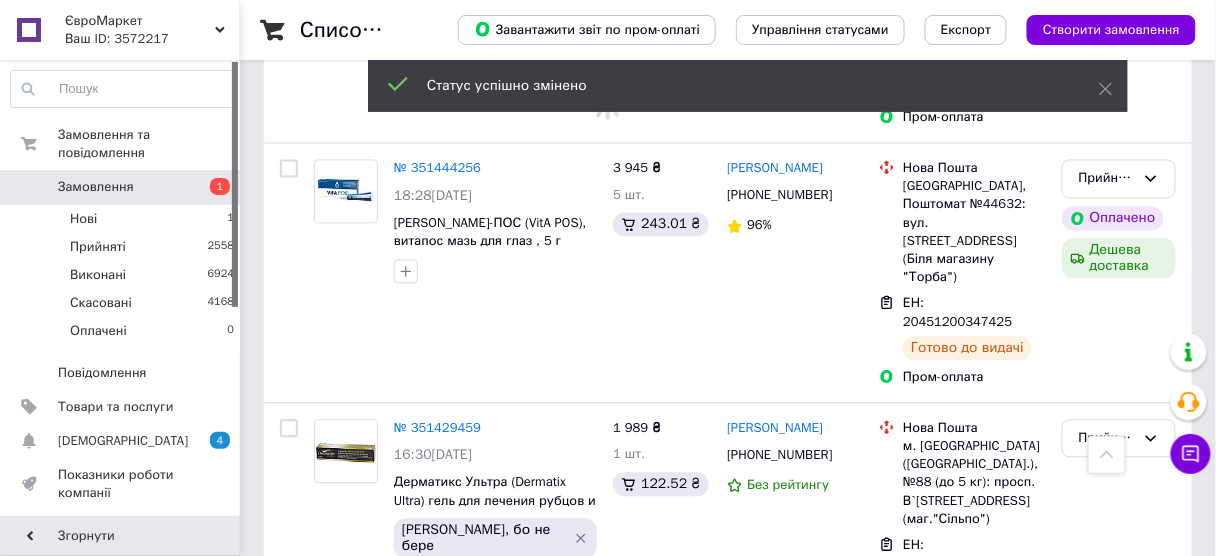 click on "Виконано" at bounding box center [1119, 721] 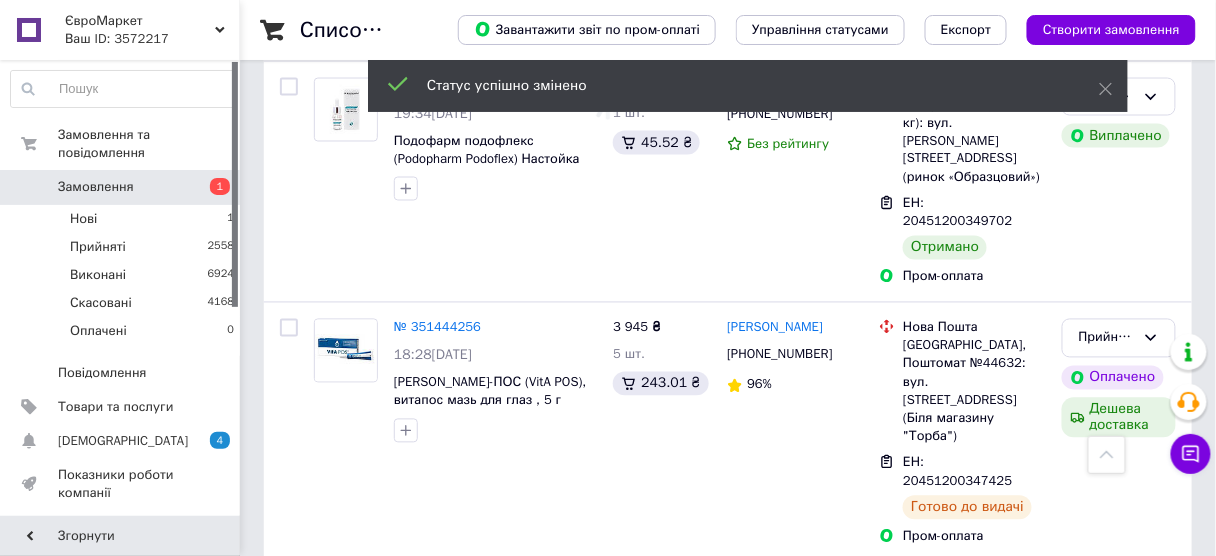 scroll, scrollTop: 2619, scrollLeft: 0, axis: vertical 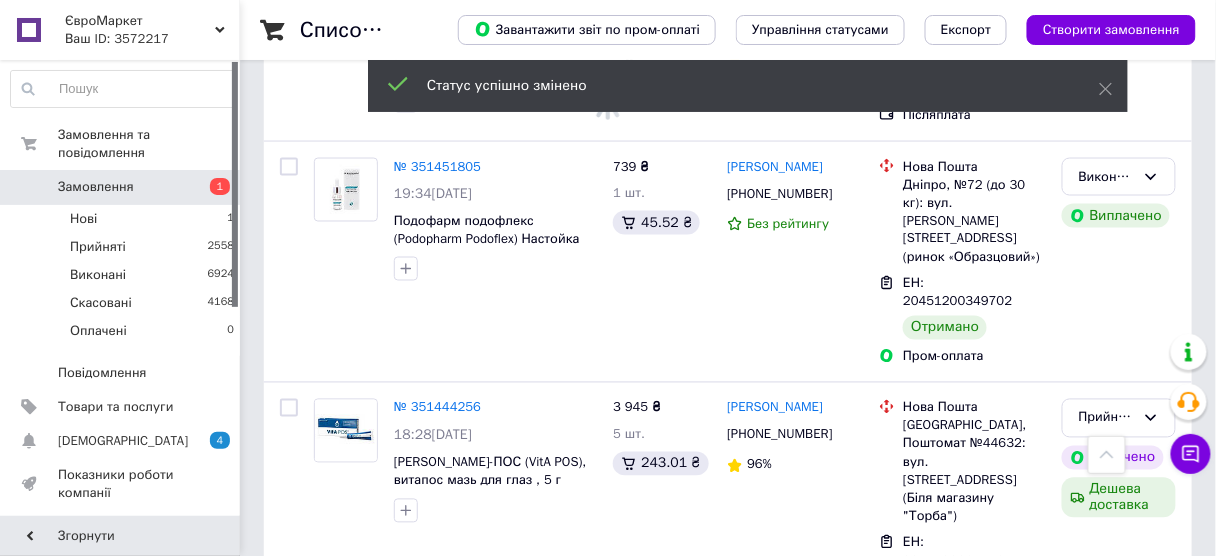click on "Прийнято" at bounding box center [1119, 678] 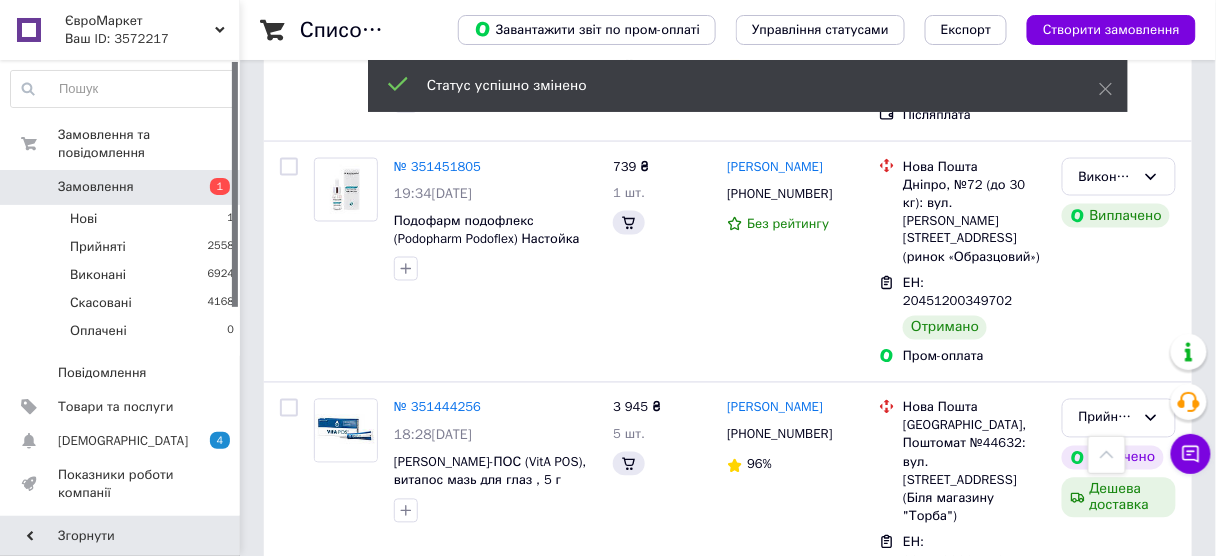 click on "Виконано" at bounding box center (1119, 719) 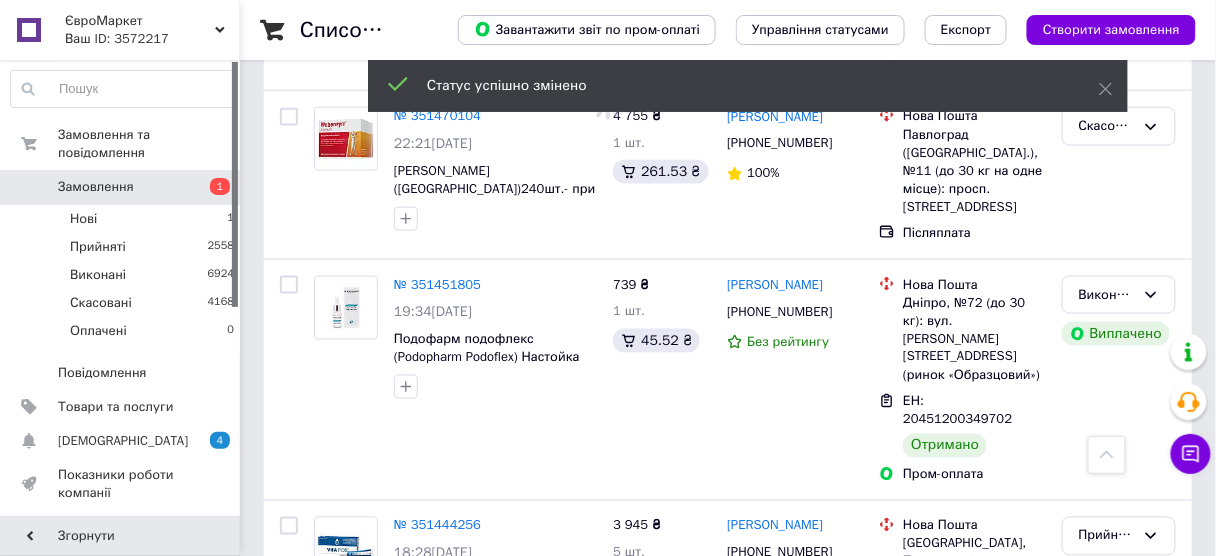 scroll, scrollTop: 2379, scrollLeft: 0, axis: vertical 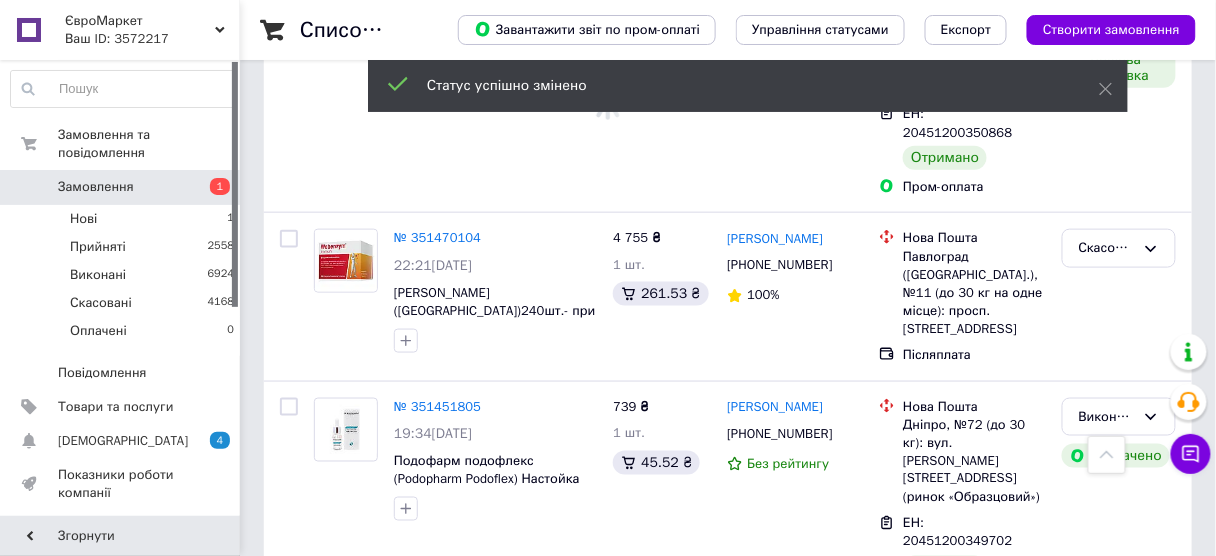 click on "Прийнято" at bounding box center [1107, 658] 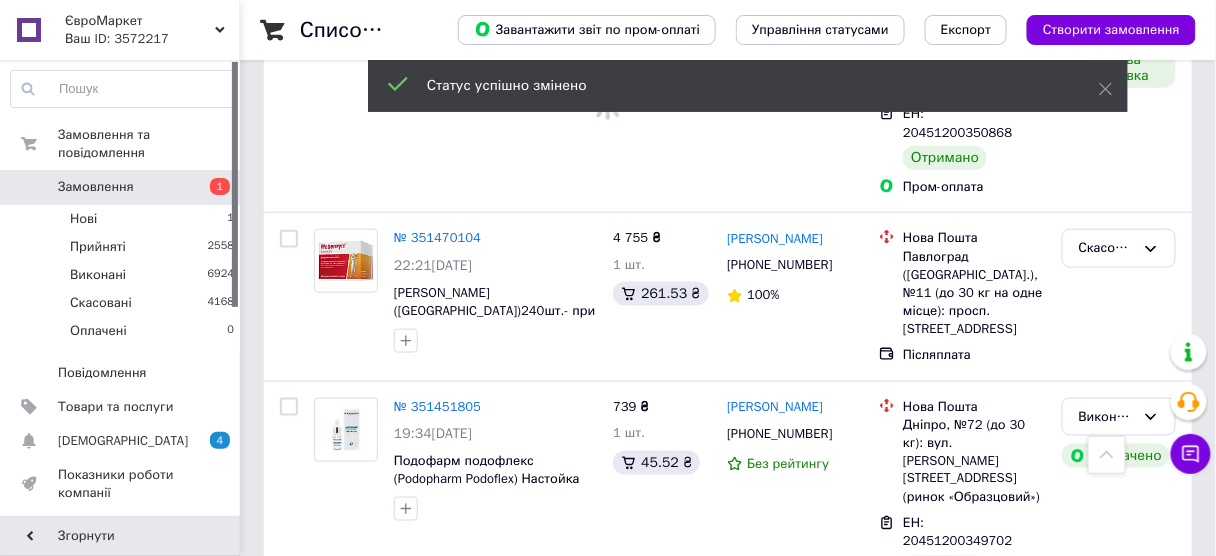 click on "Виконано" at bounding box center (1119, 700) 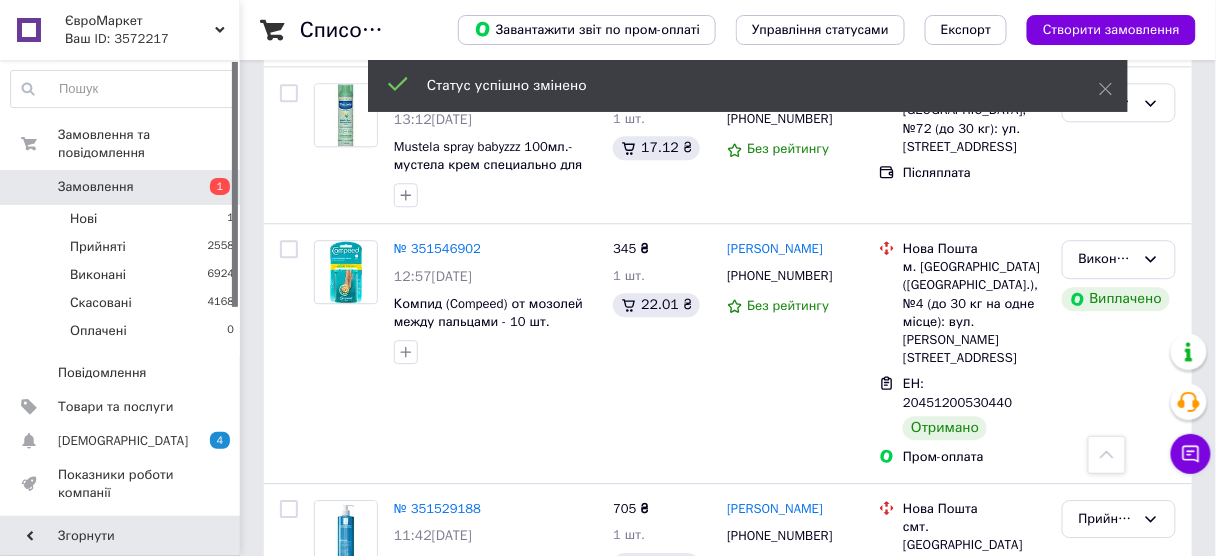 scroll, scrollTop: 1179, scrollLeft: 0, axis: vertical 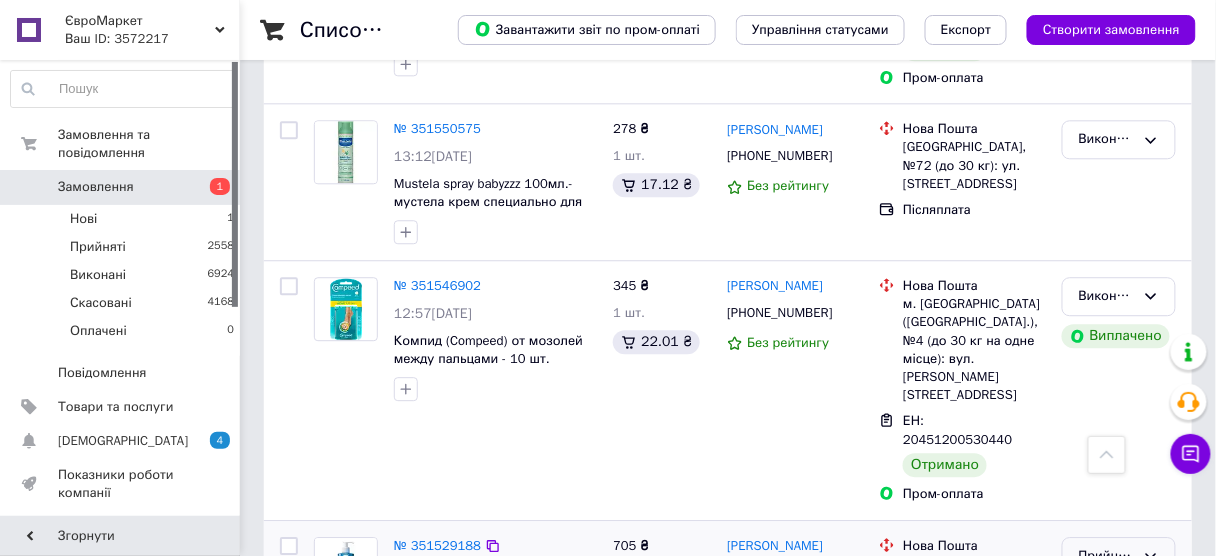 click on "Прийнято" at bounding box center (1119, 556) 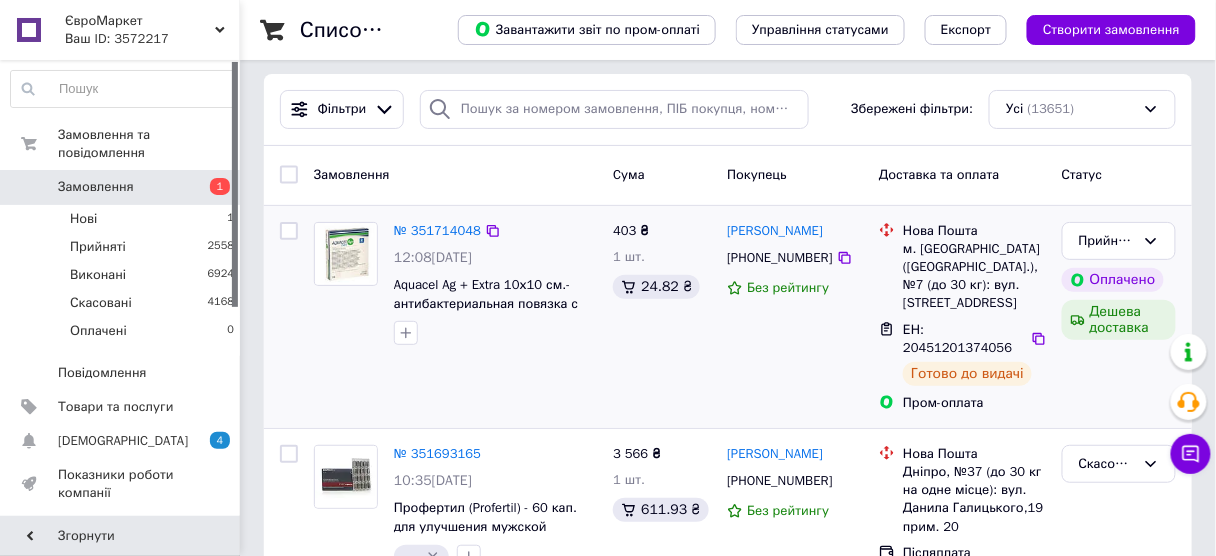 scroll, scrollTop: 0, scrollLeft: 0, axis: both 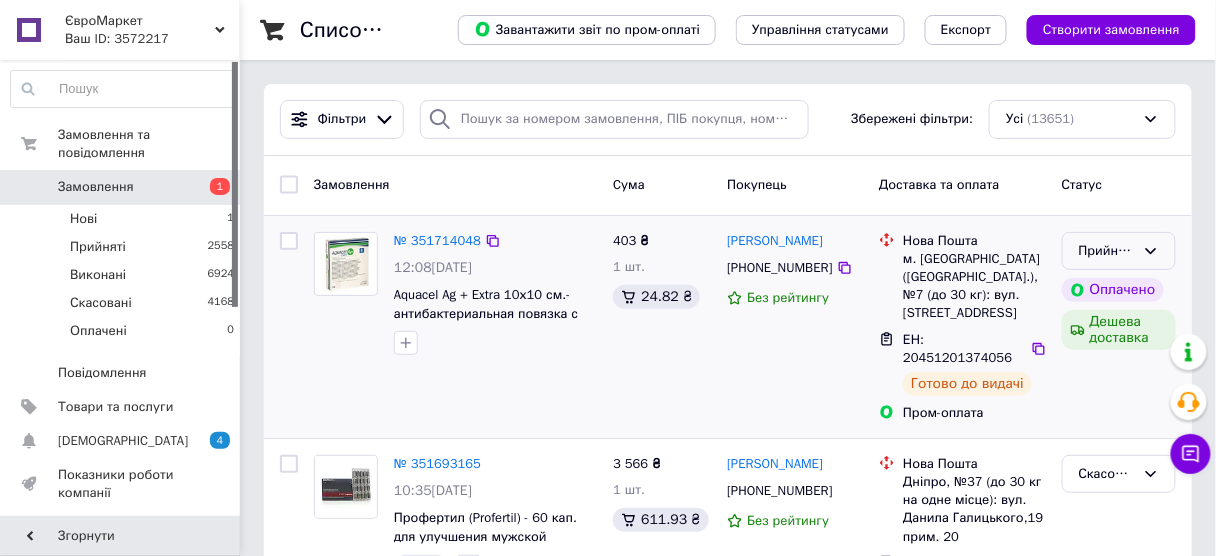 click on "Прийнято" at bounding box center [1119, 251] 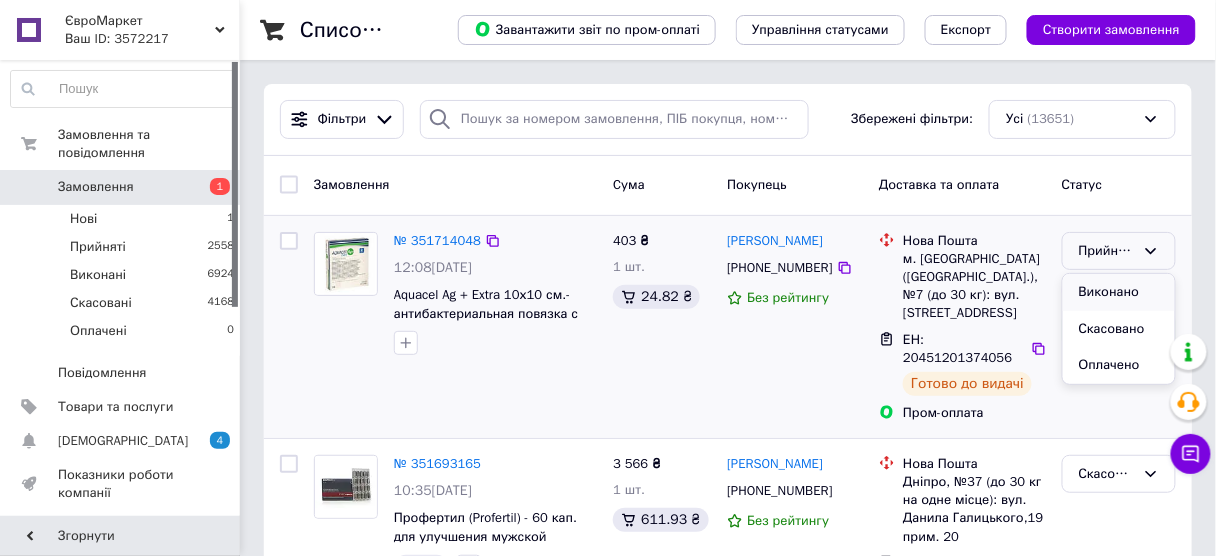 click on "Виконано" at bounding box center [1119, 292] 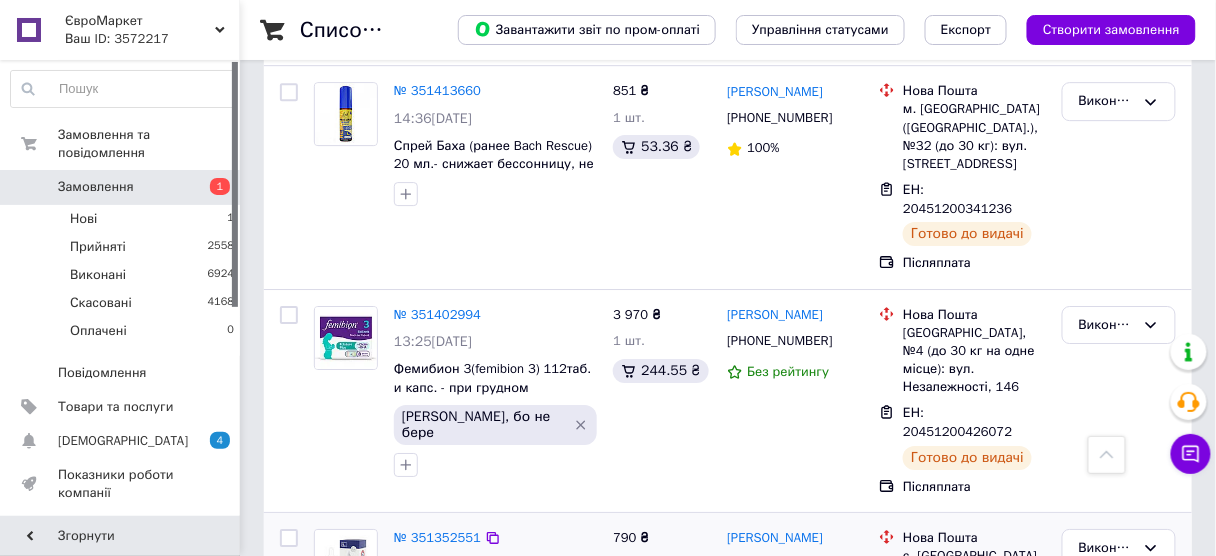 scroll, scrollTop: 3499, scrollLeft: 0, axis: vertical 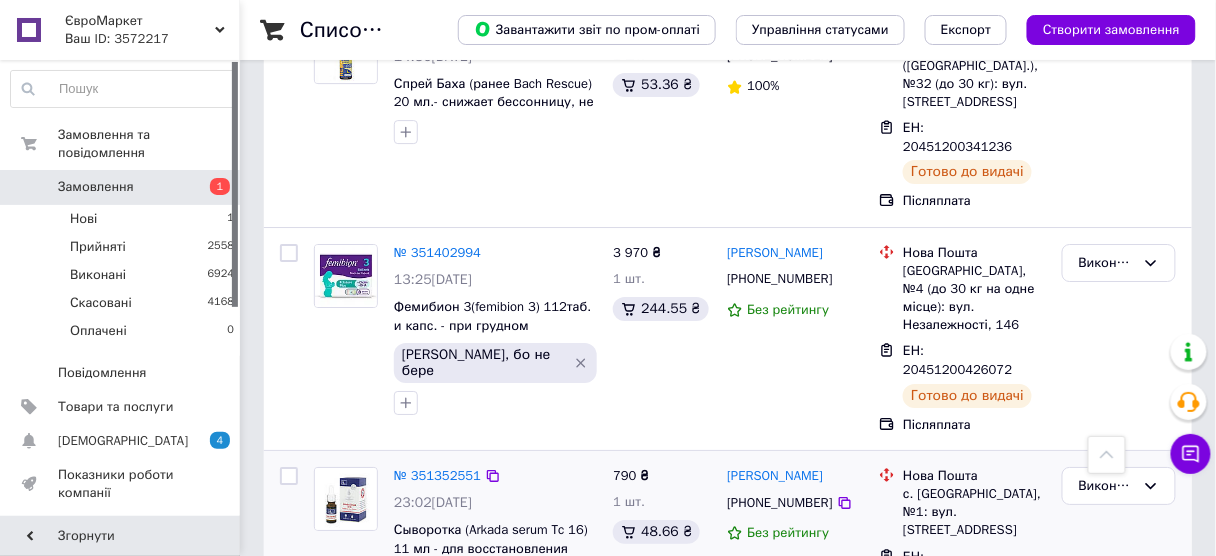 click on "3" at bounding box center [494, 1025] 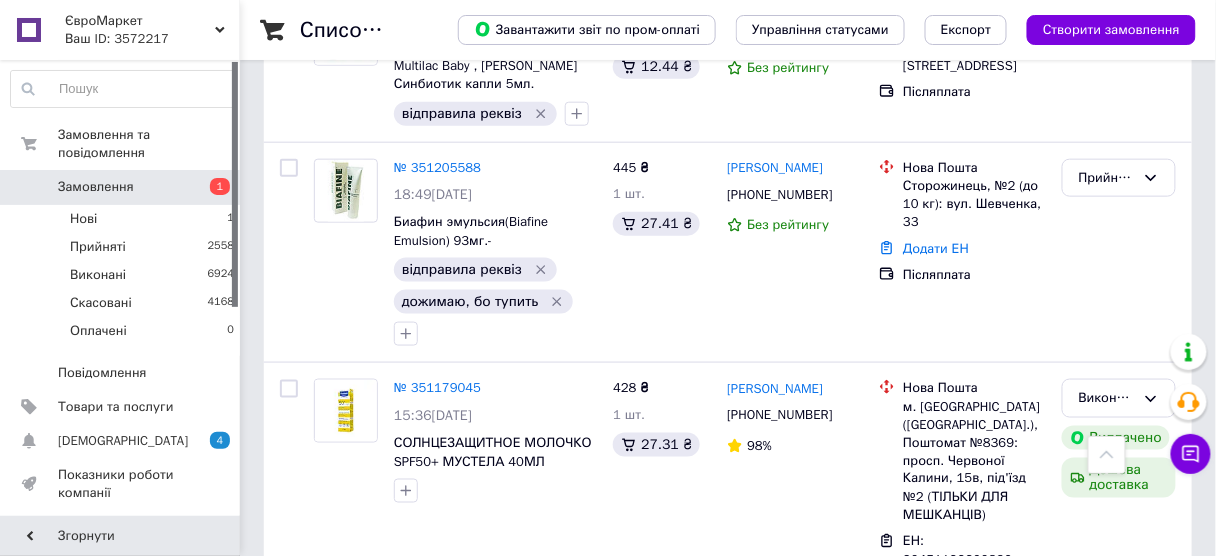 scroll, scrollTop: 480, scrollLeft: 0, axis: vertical 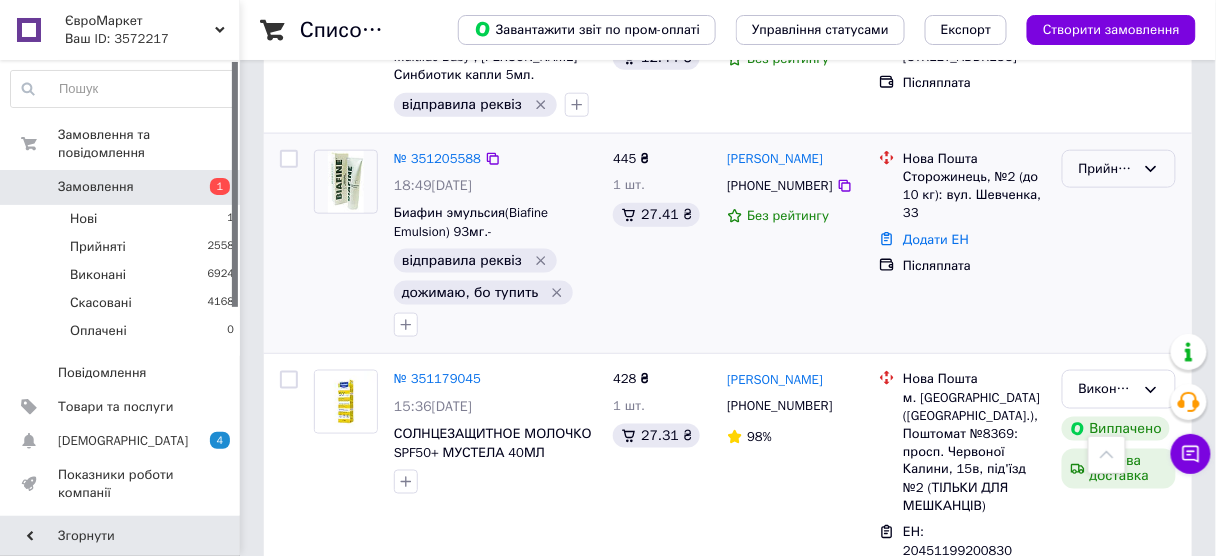 click on "Прийнято" at bounding box center (1119, 169) 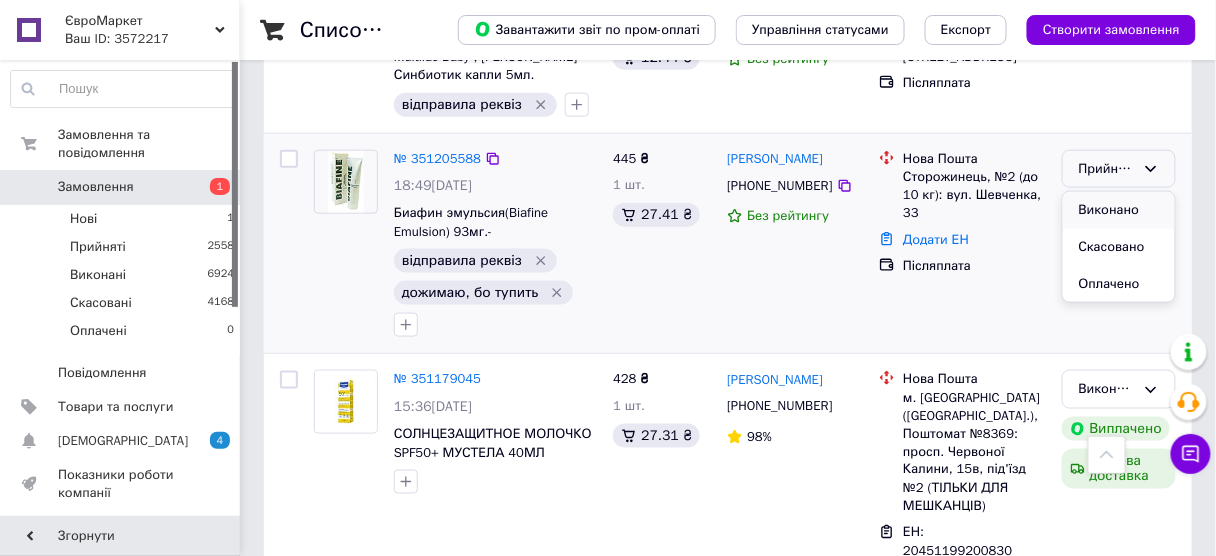 click on "Виконано" at bounding box center [1119, 210] 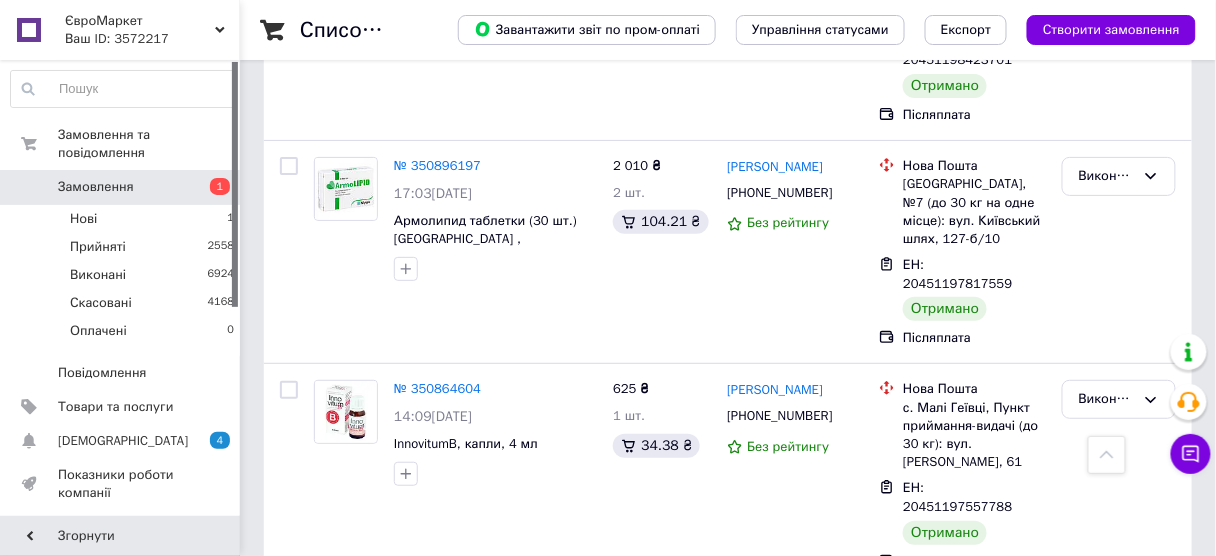 scroll, scrollTop: 3859, scrollLeft: 0, axis: vertical 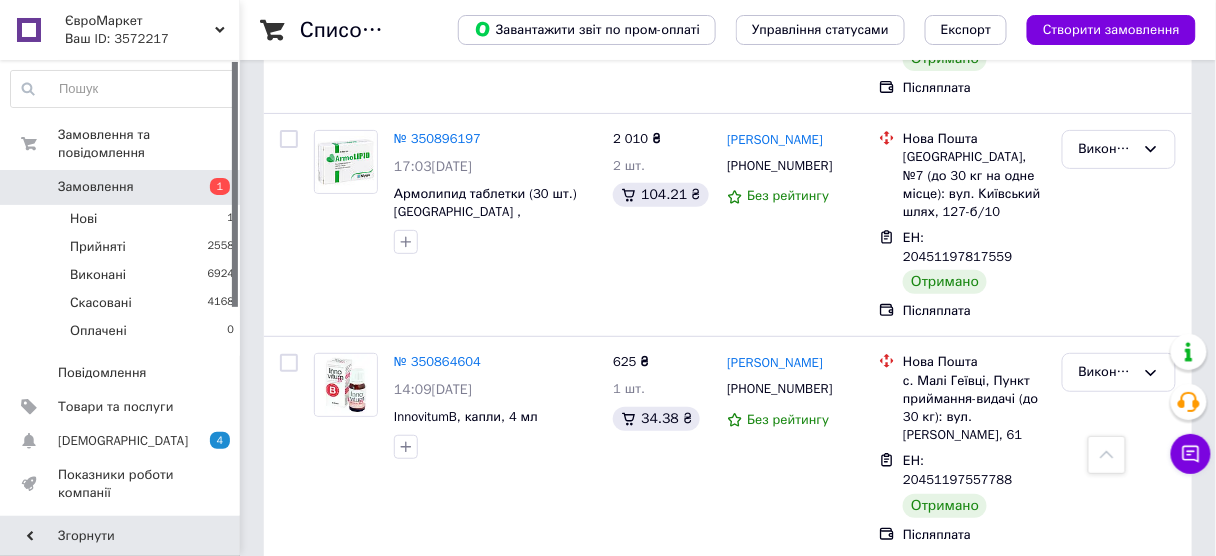 click on "4" at bounding box center [539, 1033] 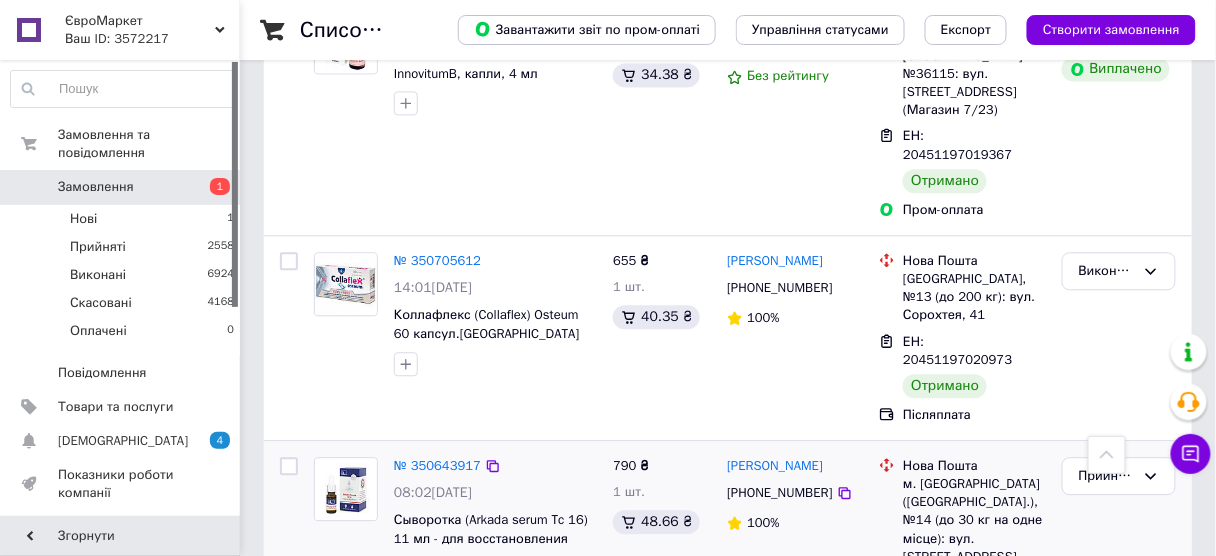 scroll, scrollTop: 1040, scrollLeft: 0, axis: vertical 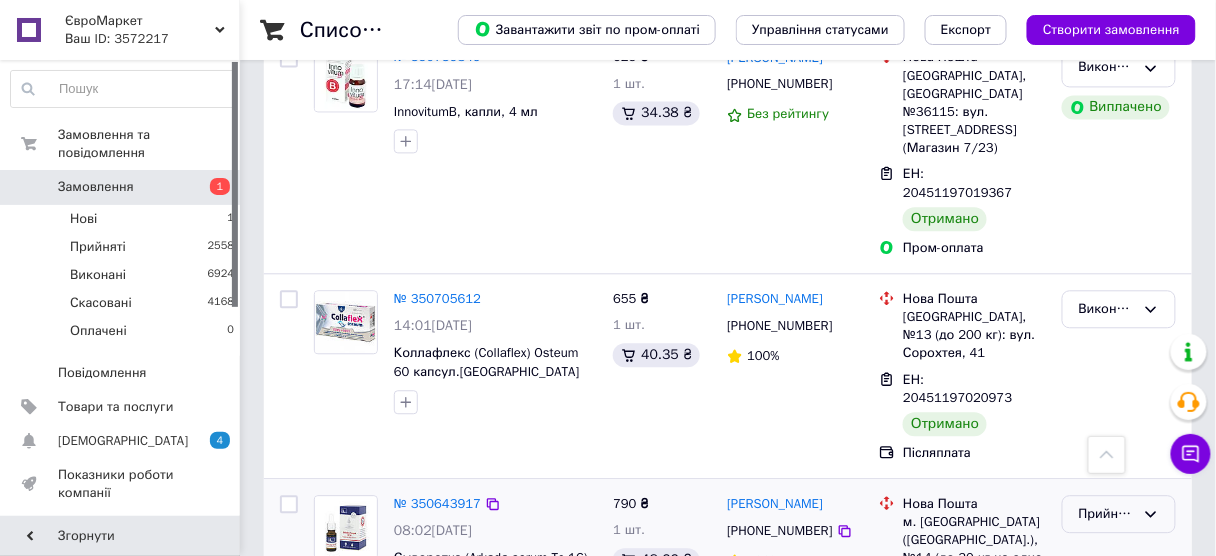click on "Прийнято" at bounding box center [1107, 514] 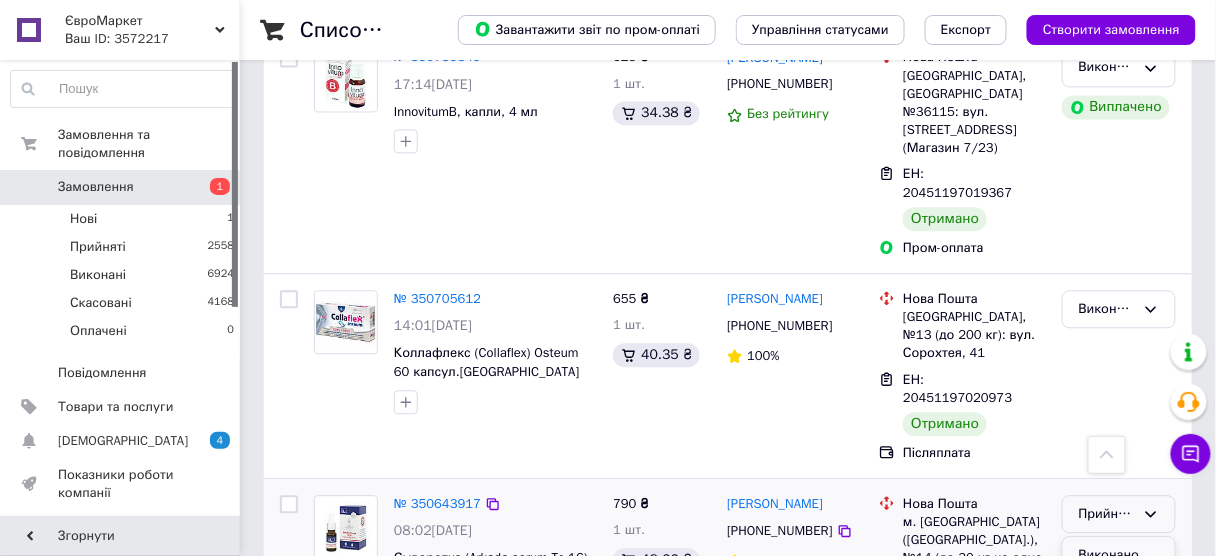 click on "Виконано" at bounding box center (1119, 555) 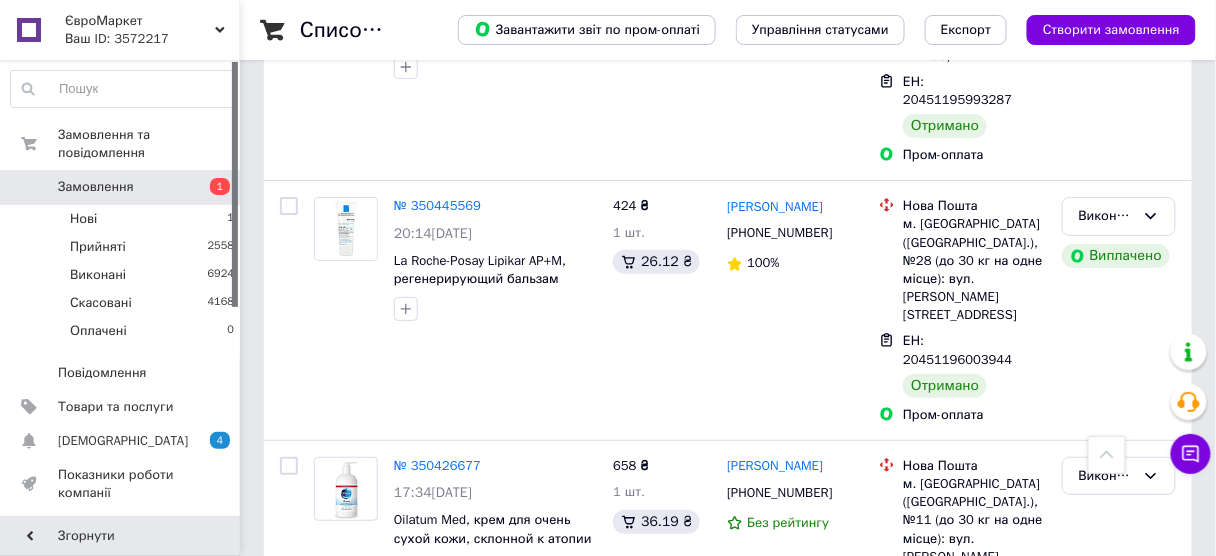 scroll, scrollTop: 3800, scrollLeft: 0, axis: vertical 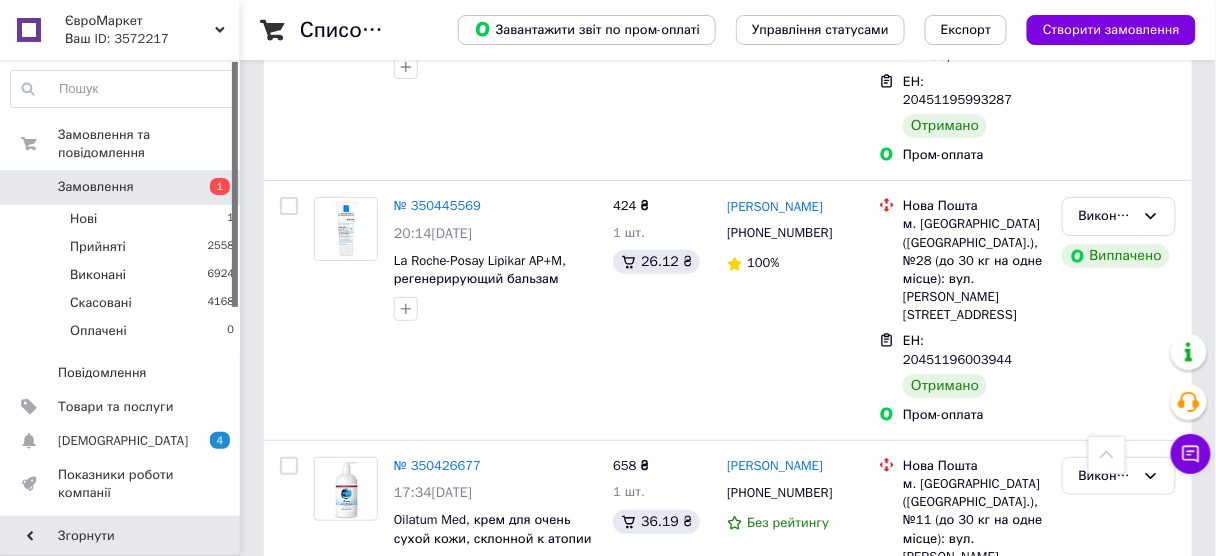 click on "3" at bounding box center [494, 1029] 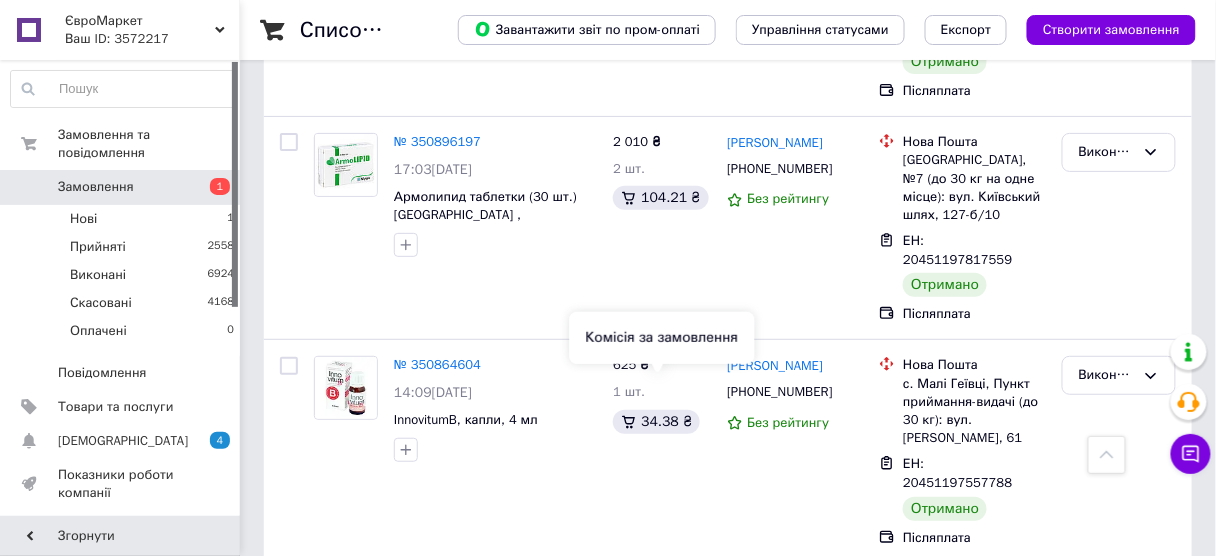 scroll, scrollTop: 3859, scrollLeft: 0, axis: vertical 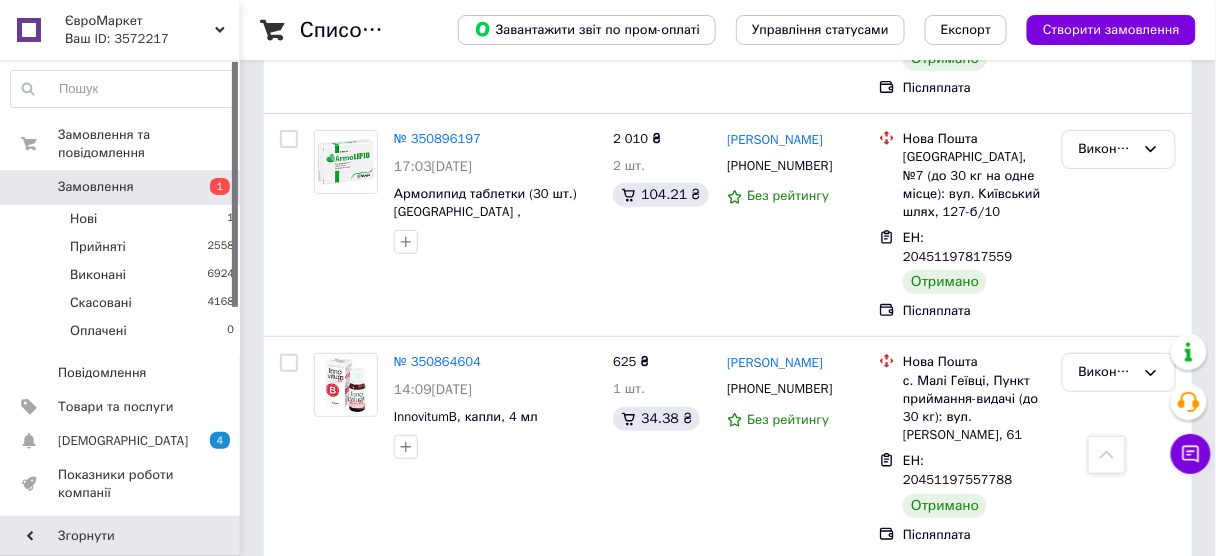 click on "2" at bounding box center [449, 1033] 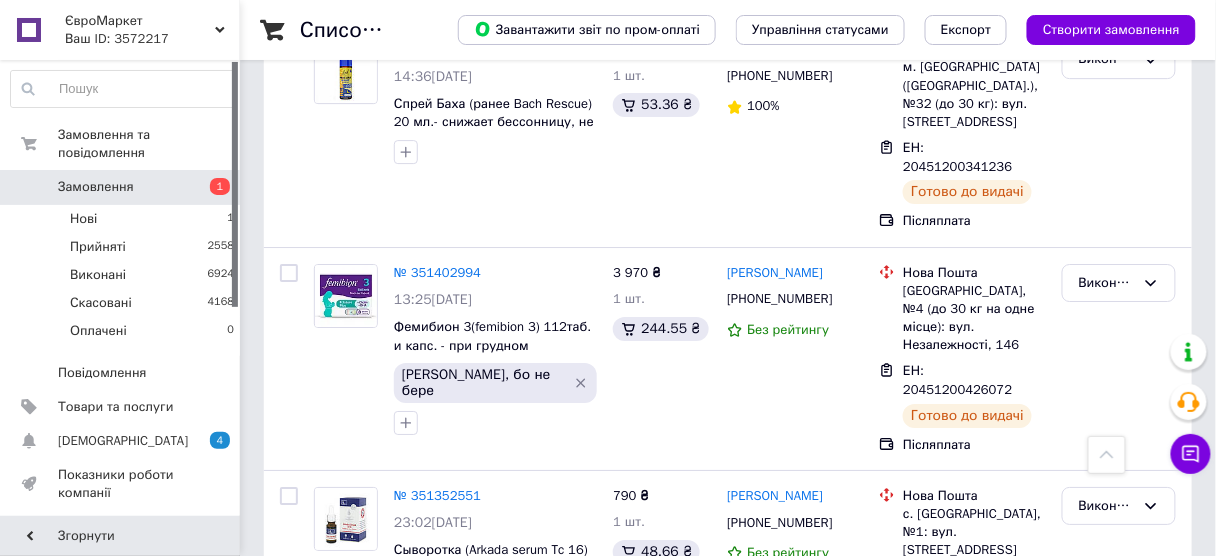 scroll, scrollTop: 3499, scrollLeft: 0, axis: vertical 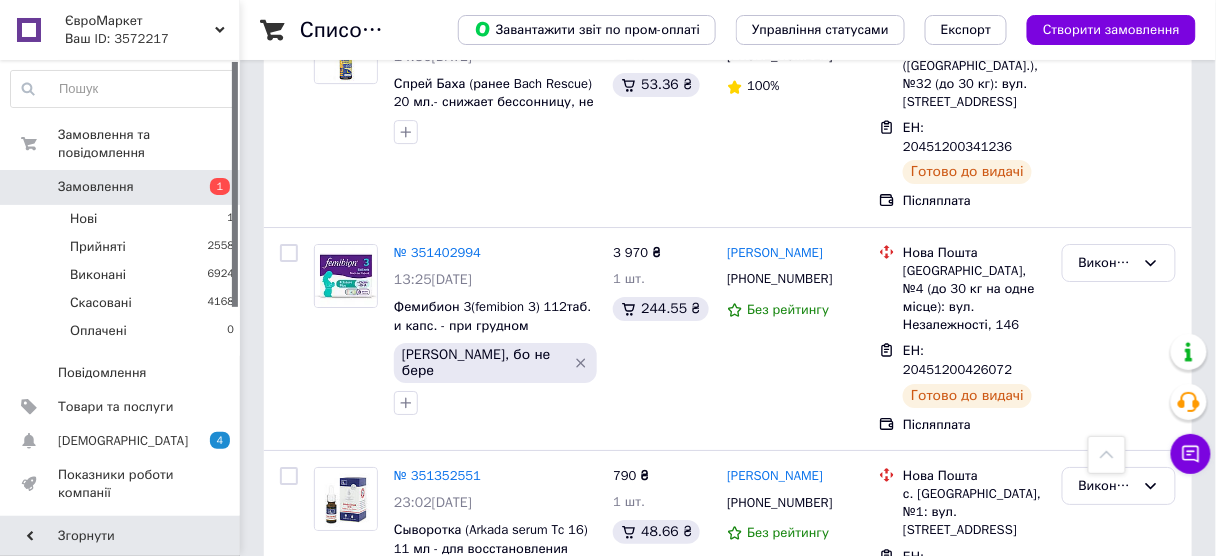 click on "1" at bounding box center (404, 1025) 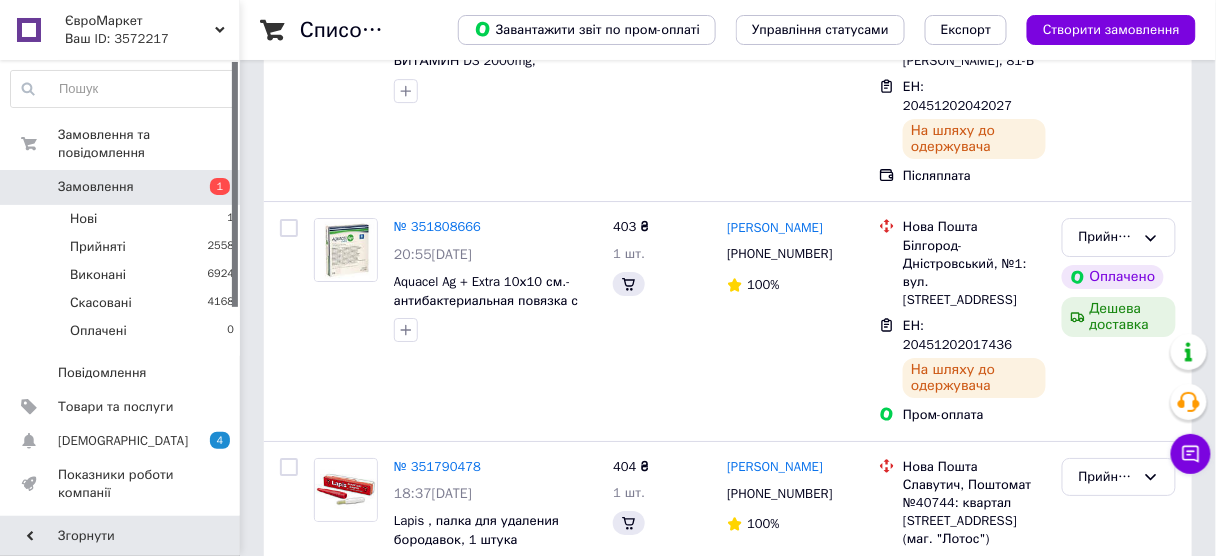 scroll, scrollTop: 0, scrollLeft: 0, axis: both 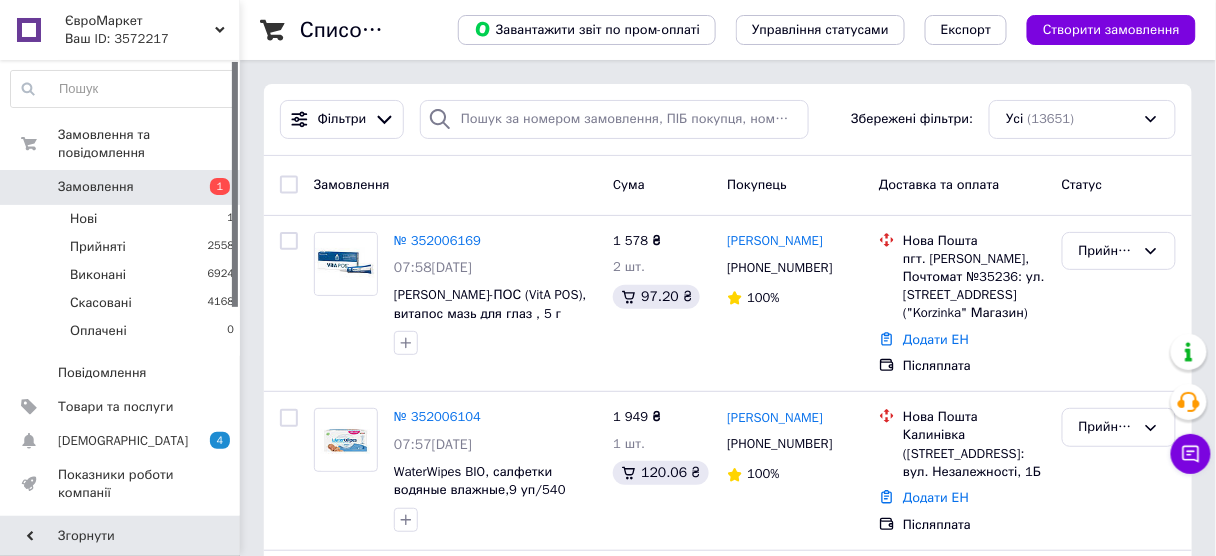 click on "№ 352006169" at bounding box center [437, 240] 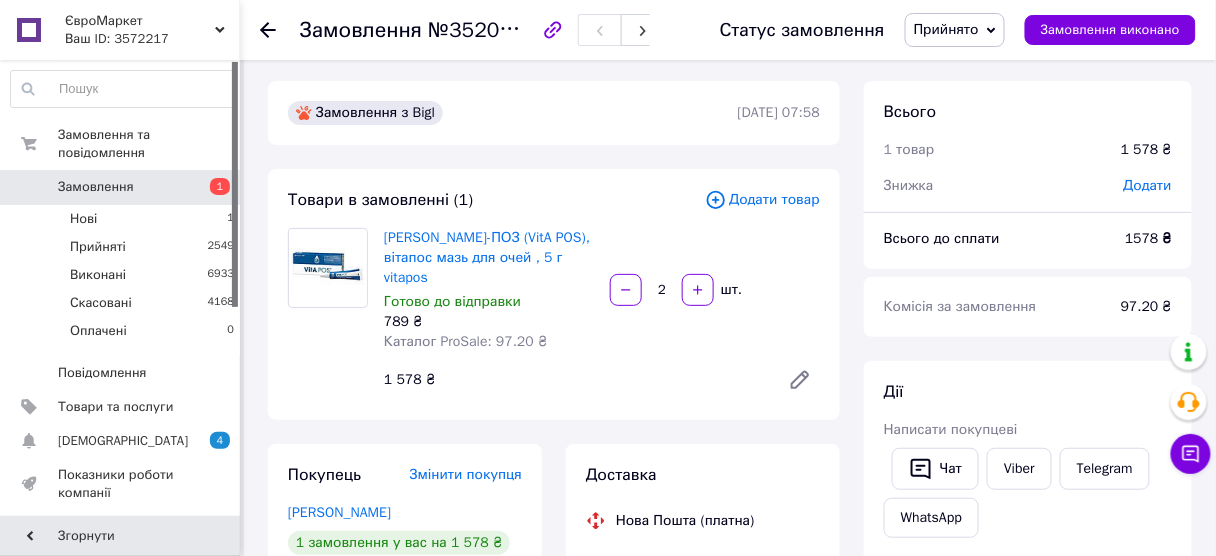 scroll, scrollTop: 0, scrollLeft: 0, axis: both 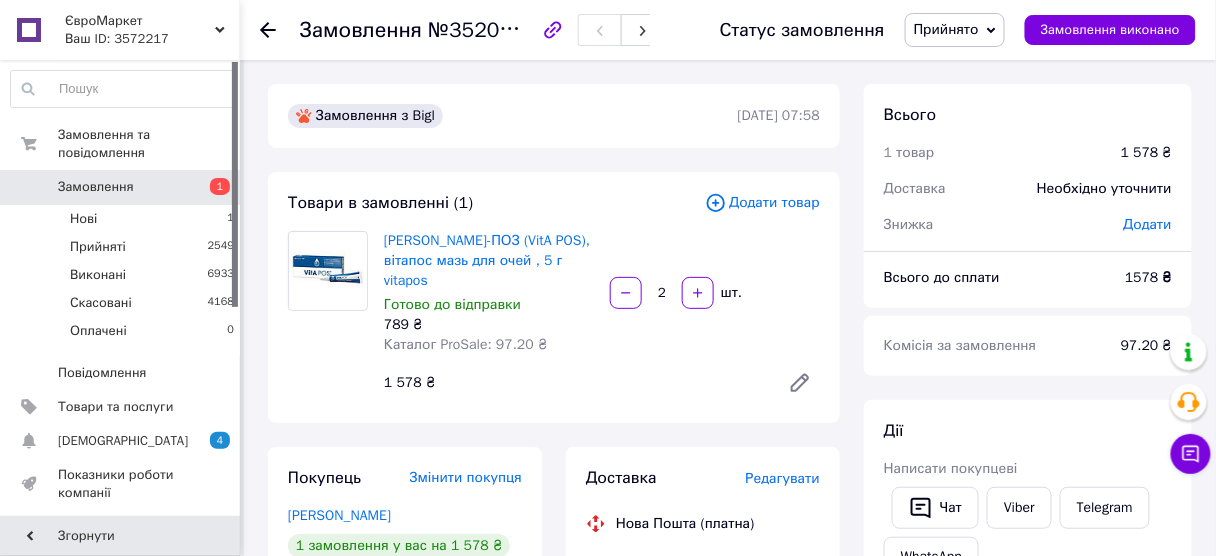 click 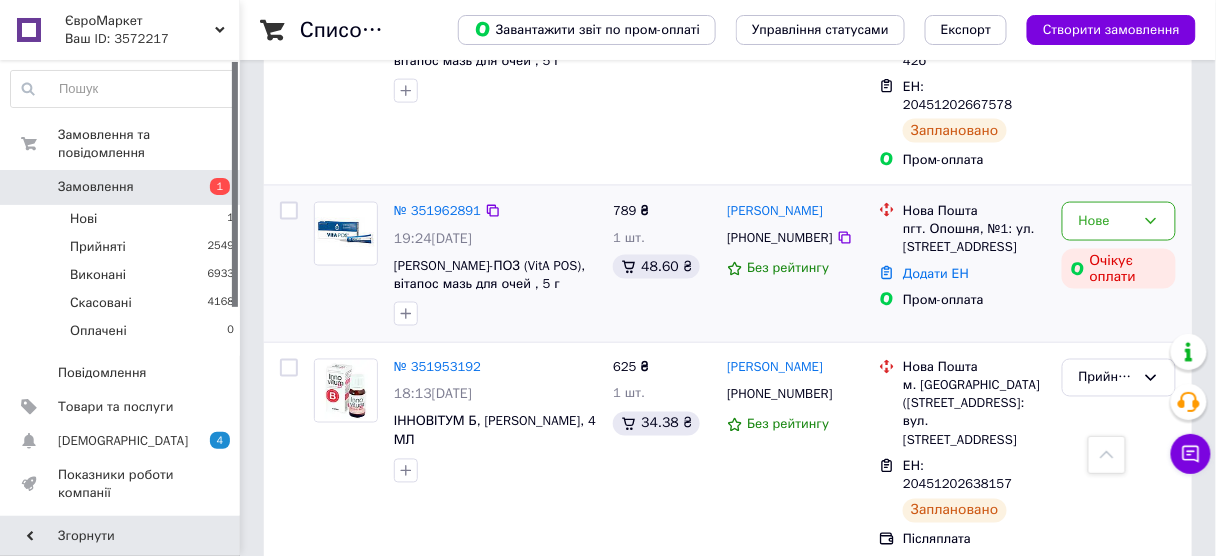 scroll, scrollTop: 560, scrollLeft: 0, axis: vertical 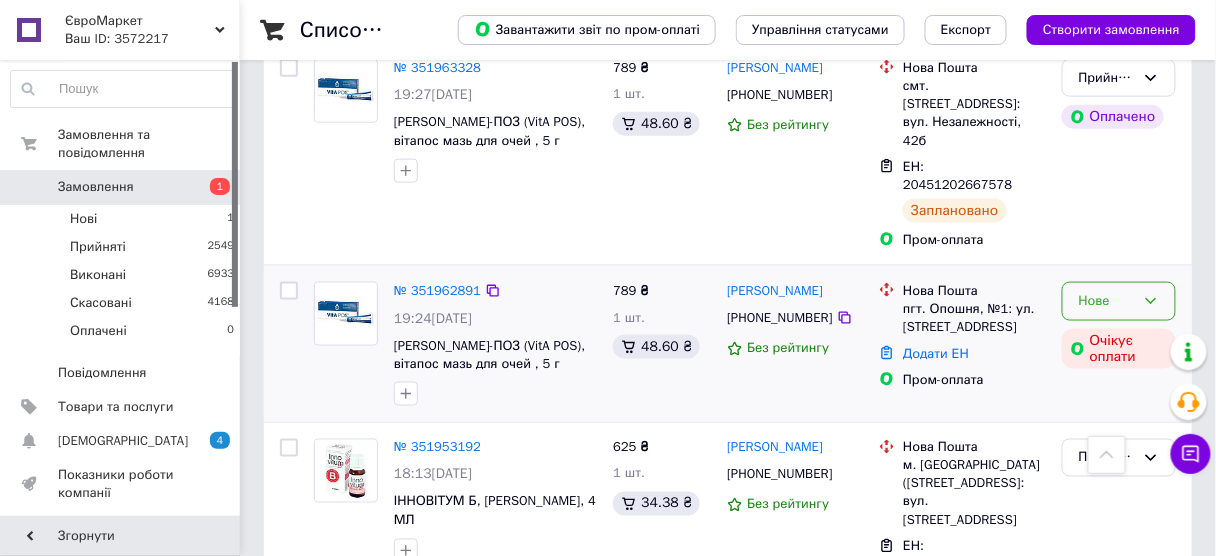 click on "Нове" at bounding box center (1107, 301) 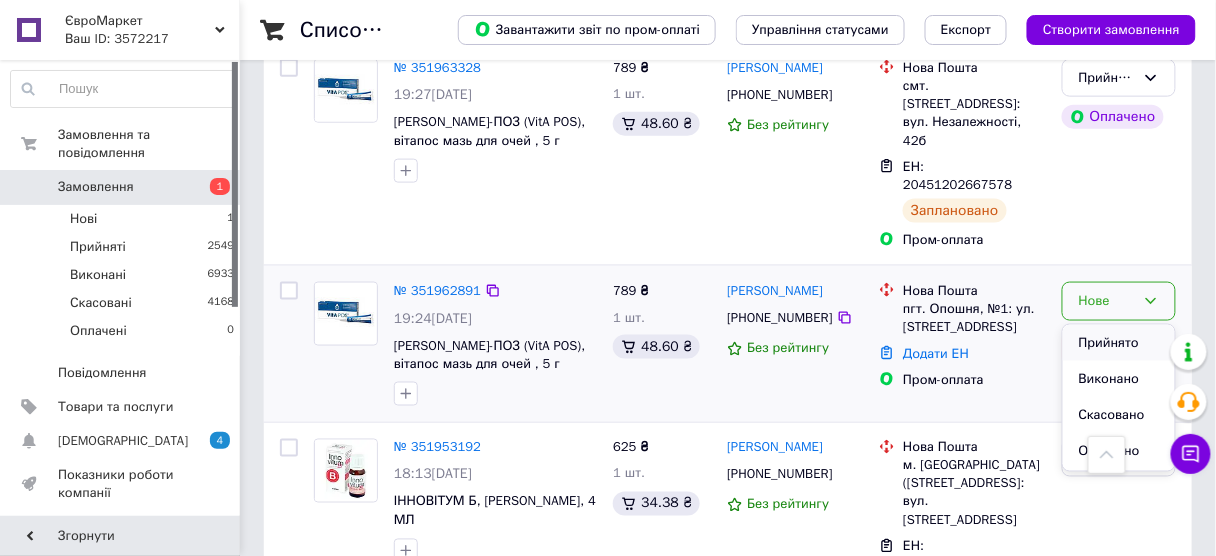click on "Прийнято" at bounding box center [1119, 343] 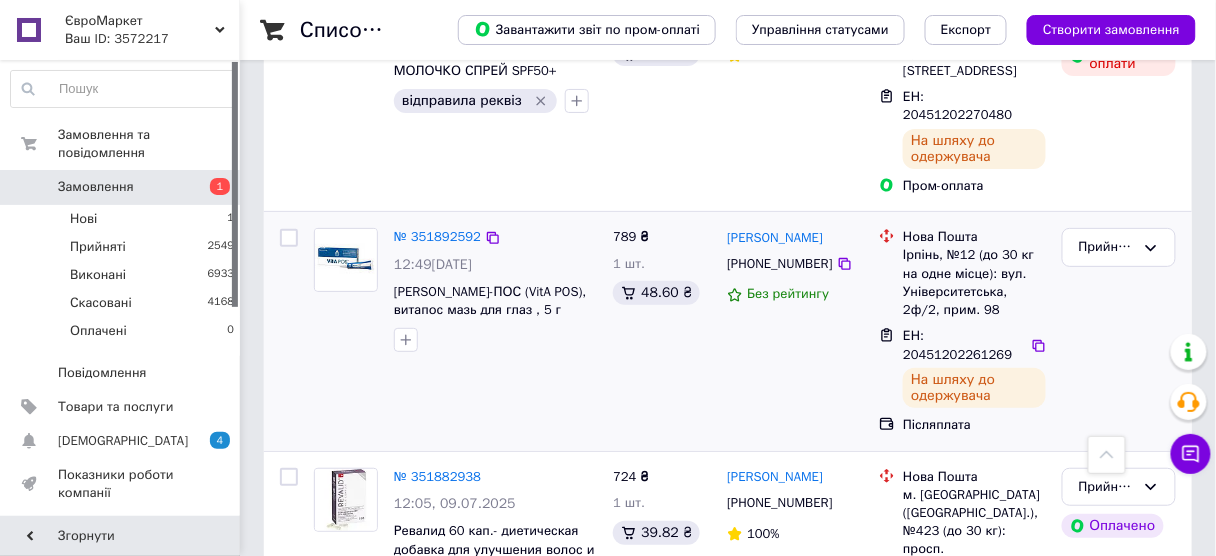 scroll, scrollTop: 1920, scrollLeft: 0, axis: vertical 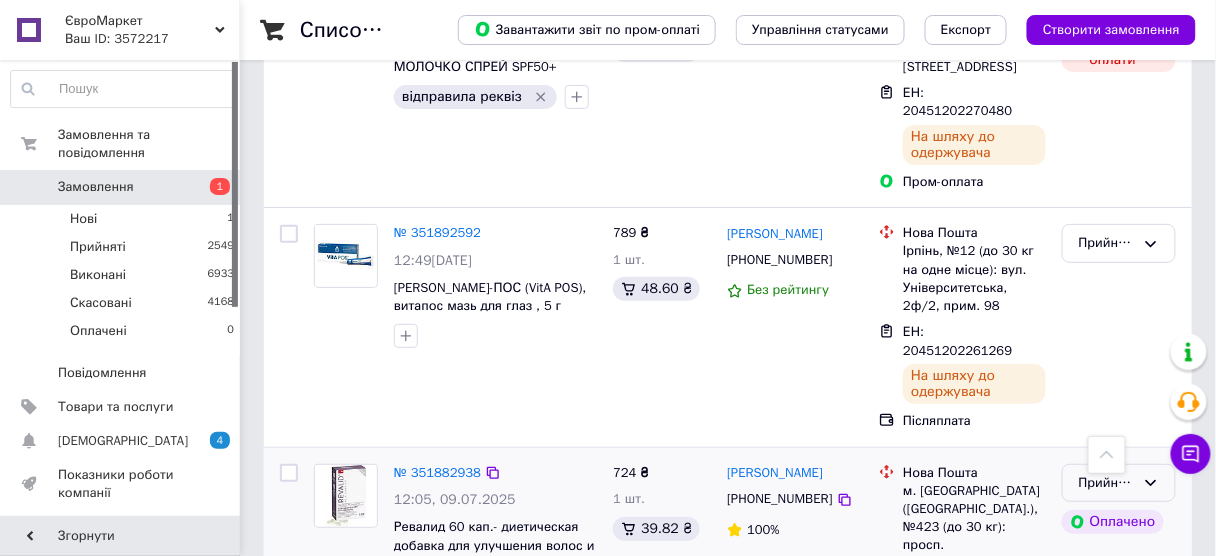 click on "Прийнято" at bounding box center [1119, 483] 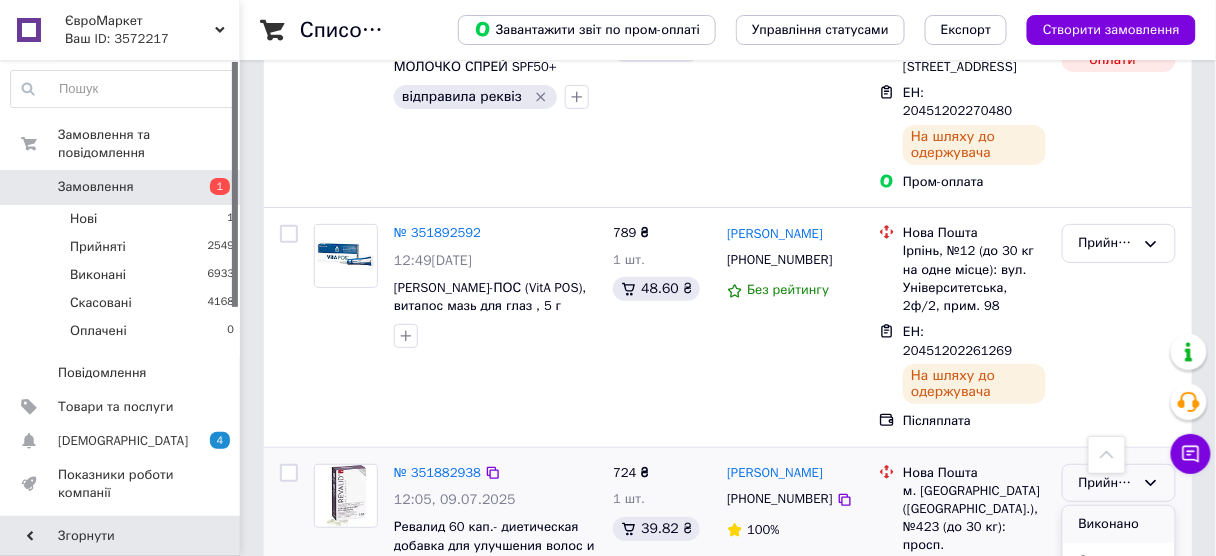 click on "Виконано" at bounding box center (1119, 524) 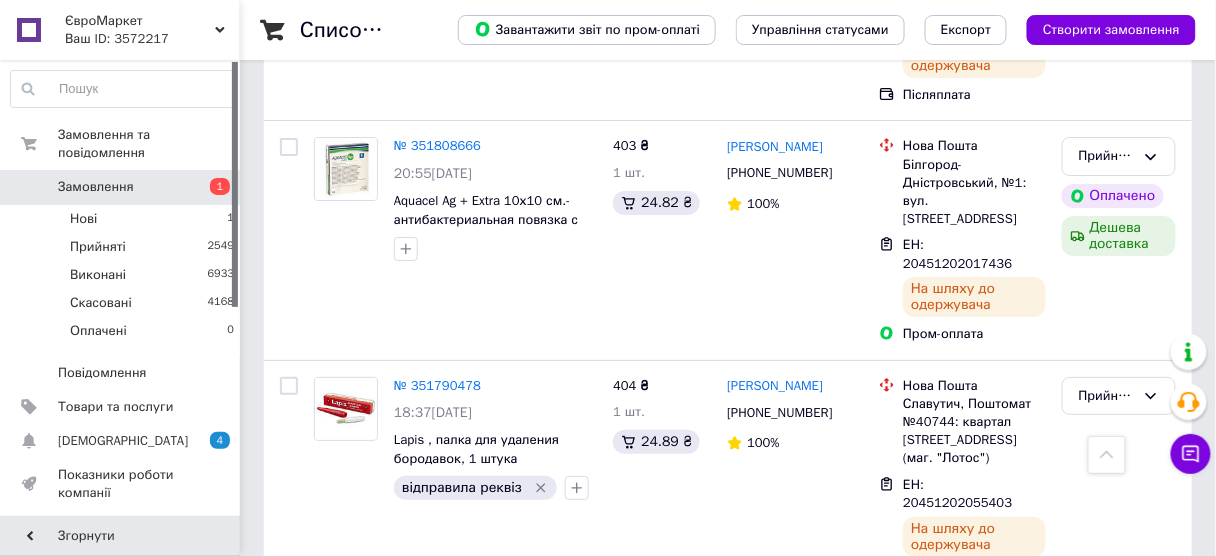 scroll, scrollTop: 3838, scrollLeft: 0, axis: vertical 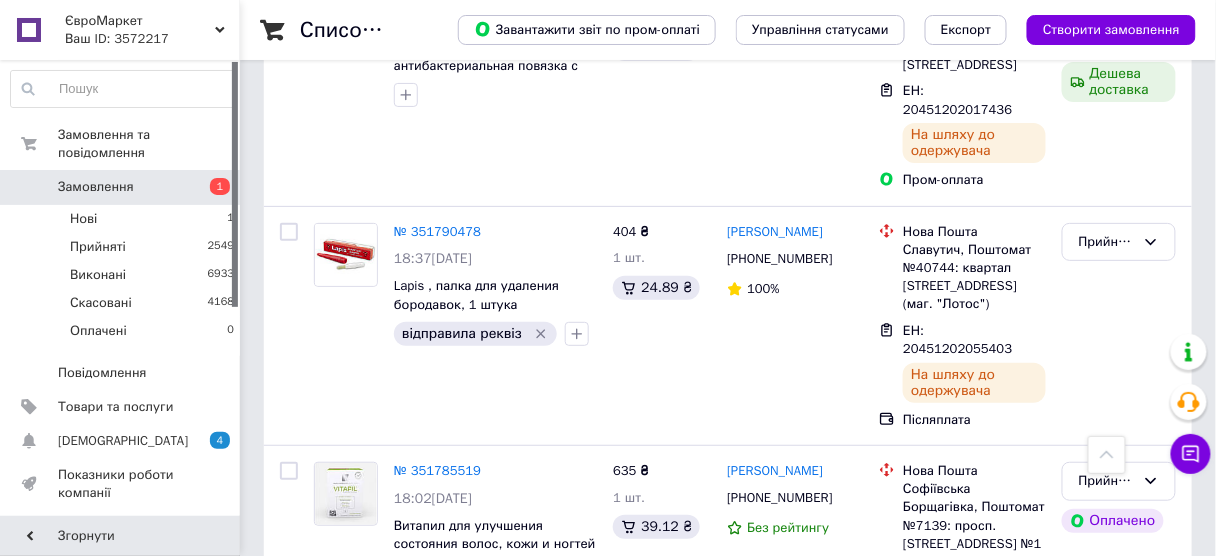 click on "Прийнято" at bounding box center [1107, 757] 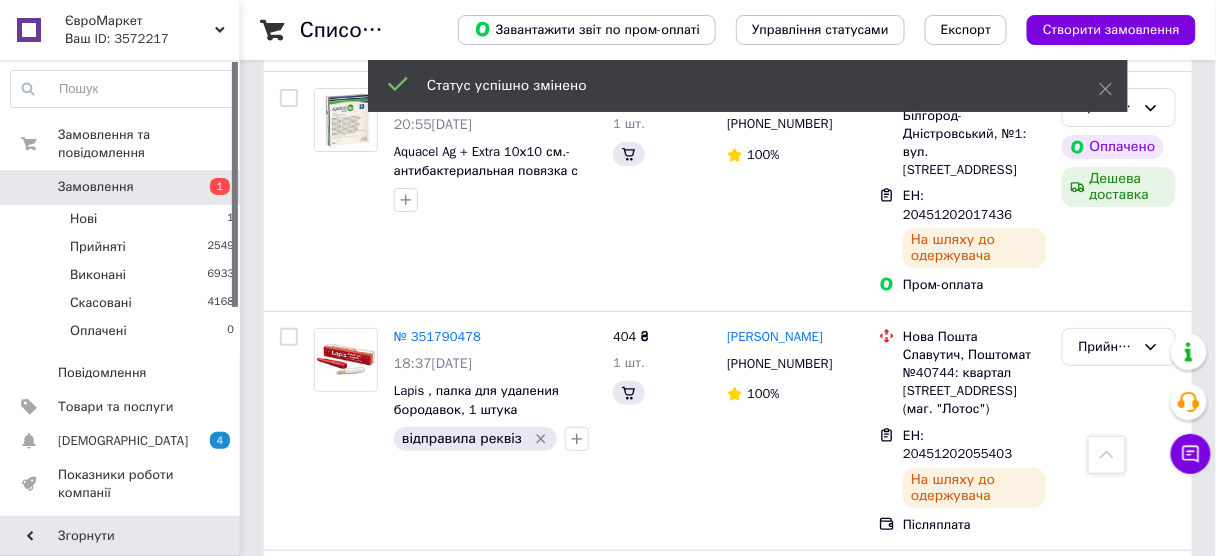 scroll, scrollTop: 3838, scrollLeft: 0, axis: vertical 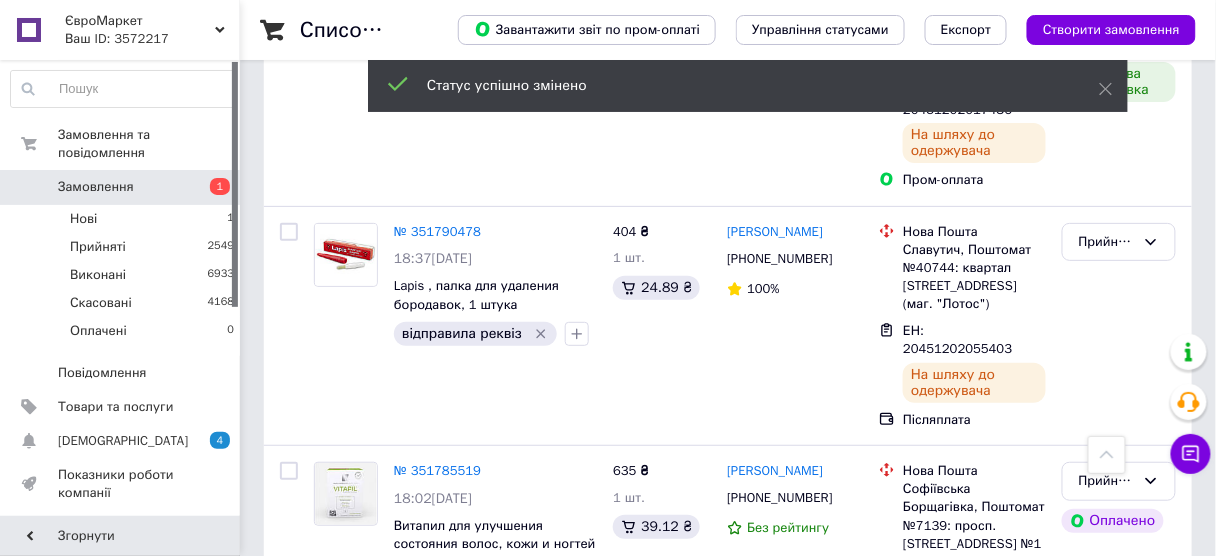 click on "Ваш ID: 3572217" at bounding box center [152, 39] 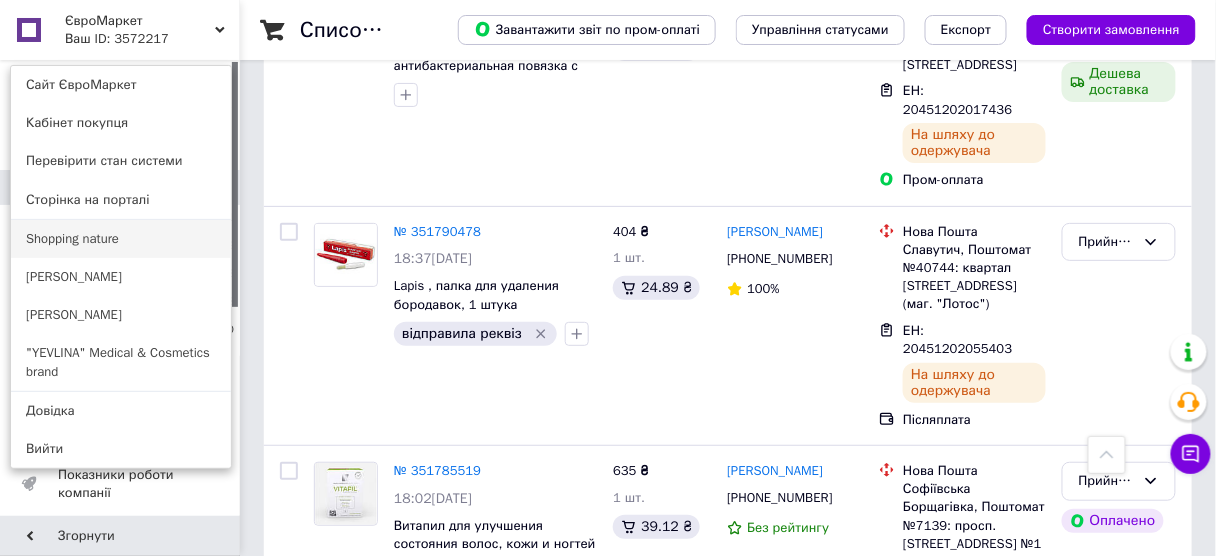 click on "Shopping nature" at bounding box center (121, 239) 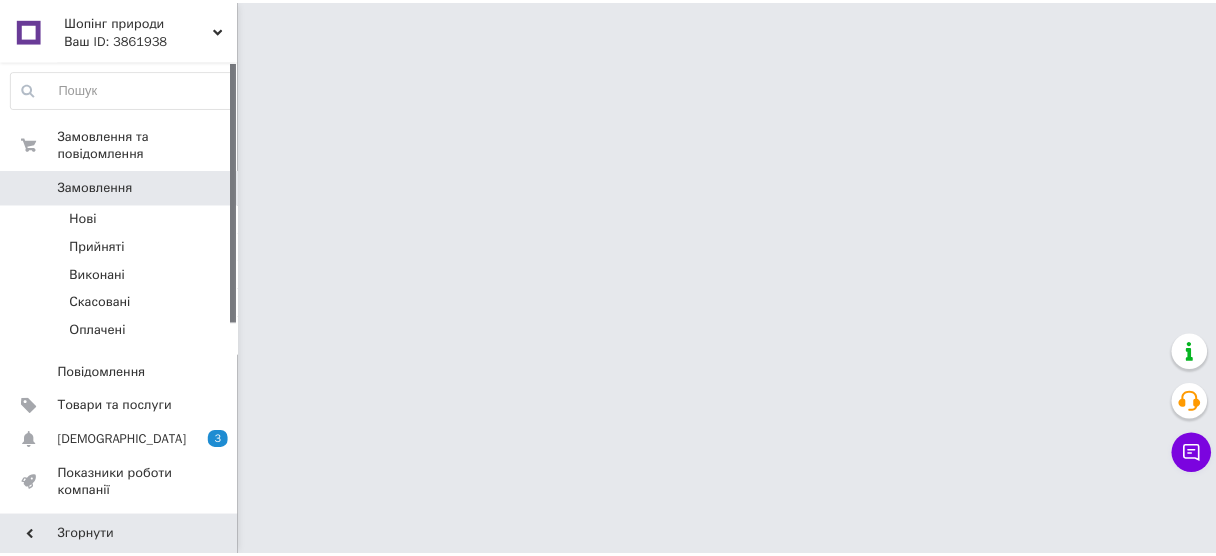 scroll, scrollTop: 0, scrollLeft: 0, axis: both 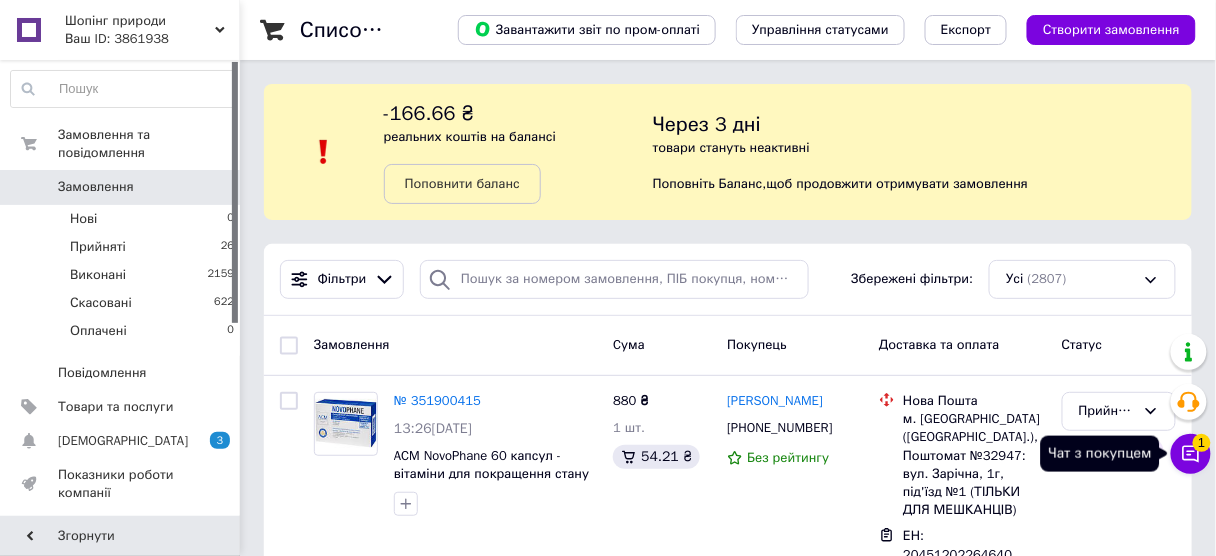 click 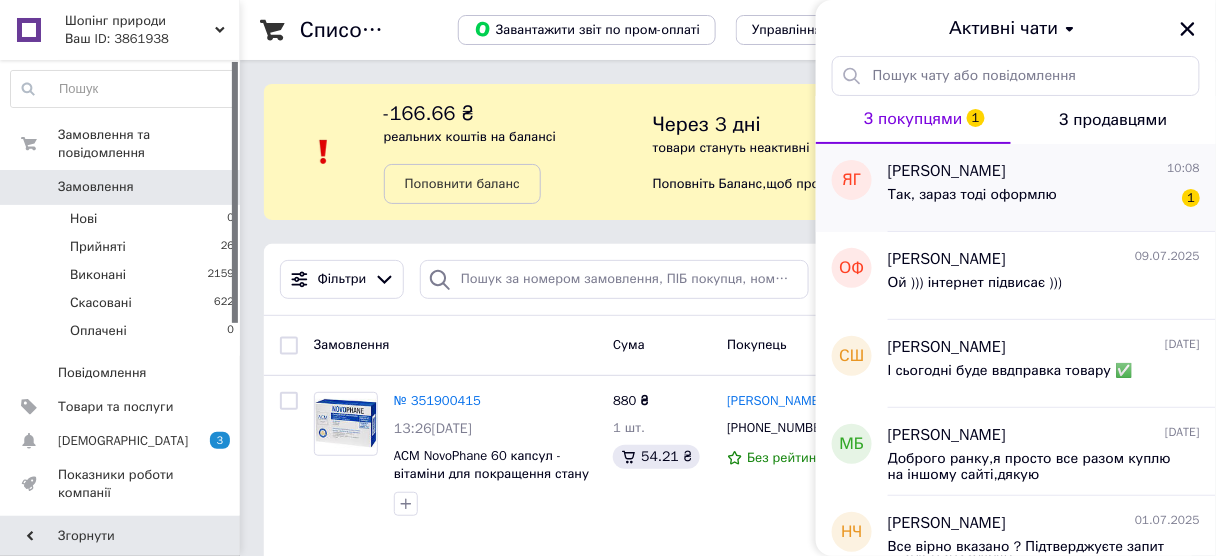 click on "Так, зараз тоді оформлю 1" at bounding box center (1044, 199) 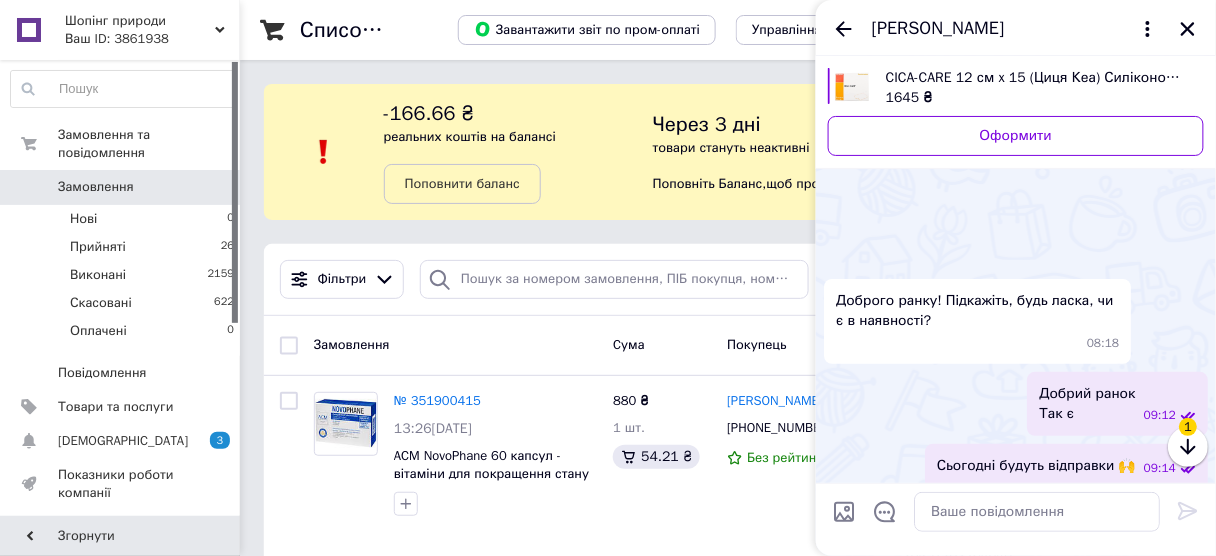 scroll, scrollTop: 156, scrollLeft: 0, axis: vertical 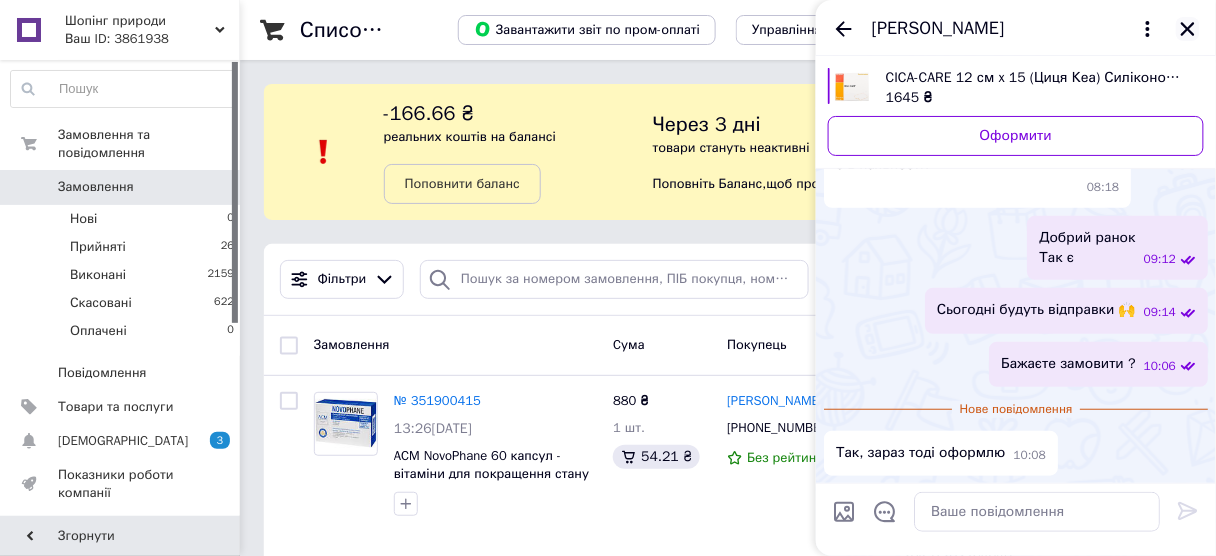 click 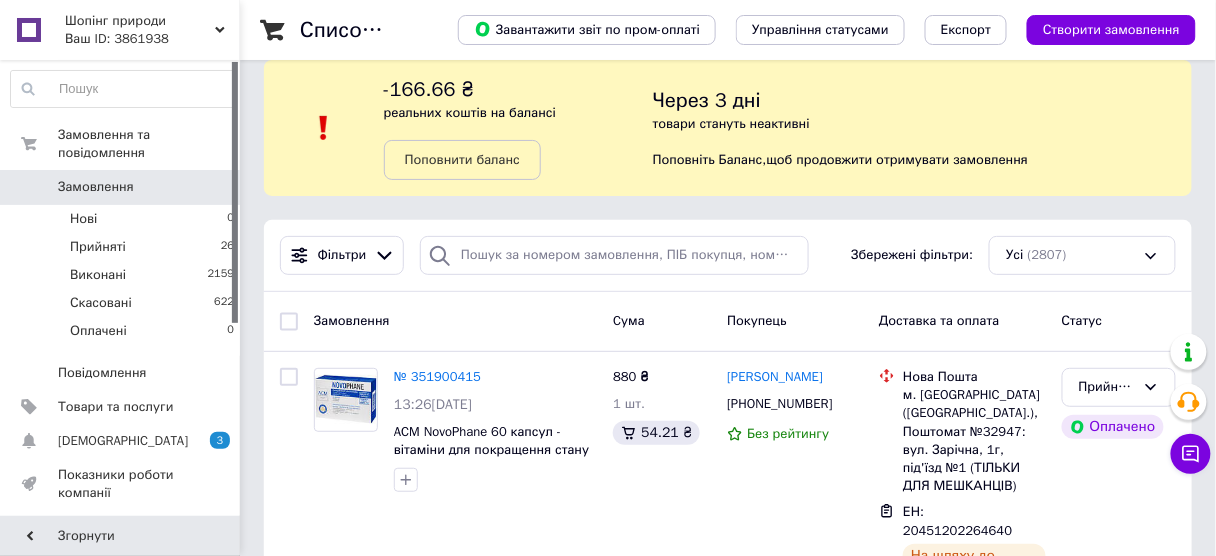 scroll, scrollTop: 23, scrollLeft: 0, axis: vertical 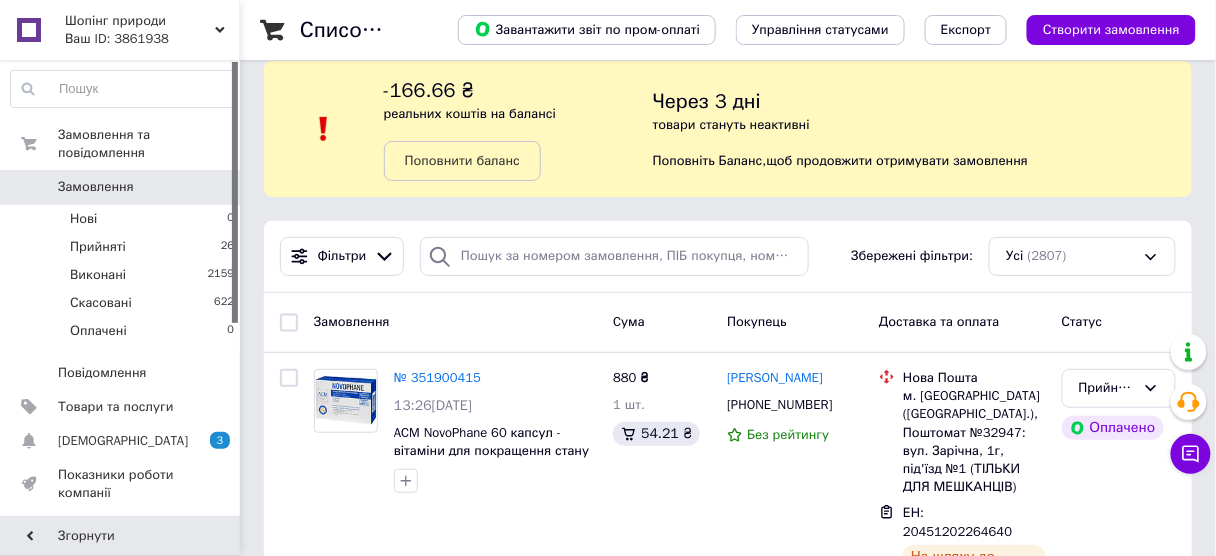 click on "Ваш ID: 3861938" at bounding box center [152, 39] 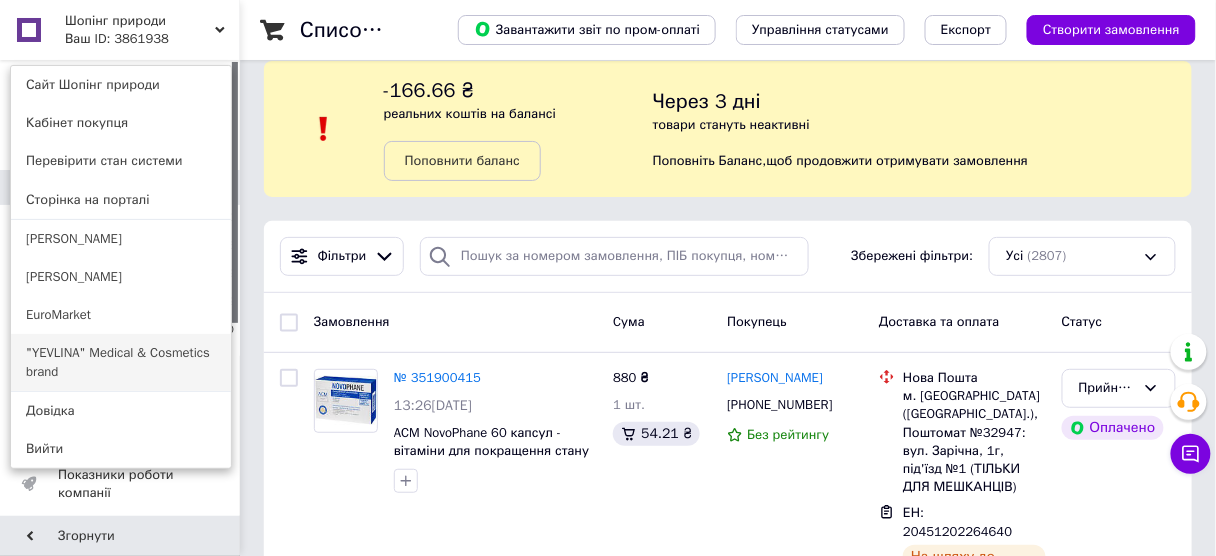 click on ""YEVLINA" Medical & Cosmetics brand" at bounding box center (121, 362) 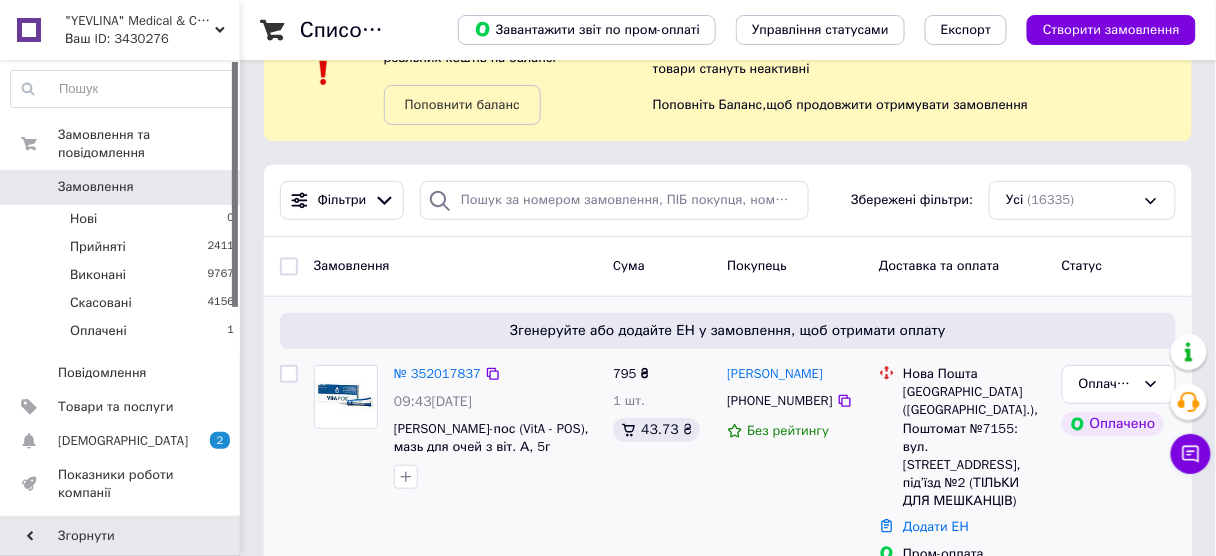 scroll, scrollTop: 80, scrollLeft: 0, axis: vertical 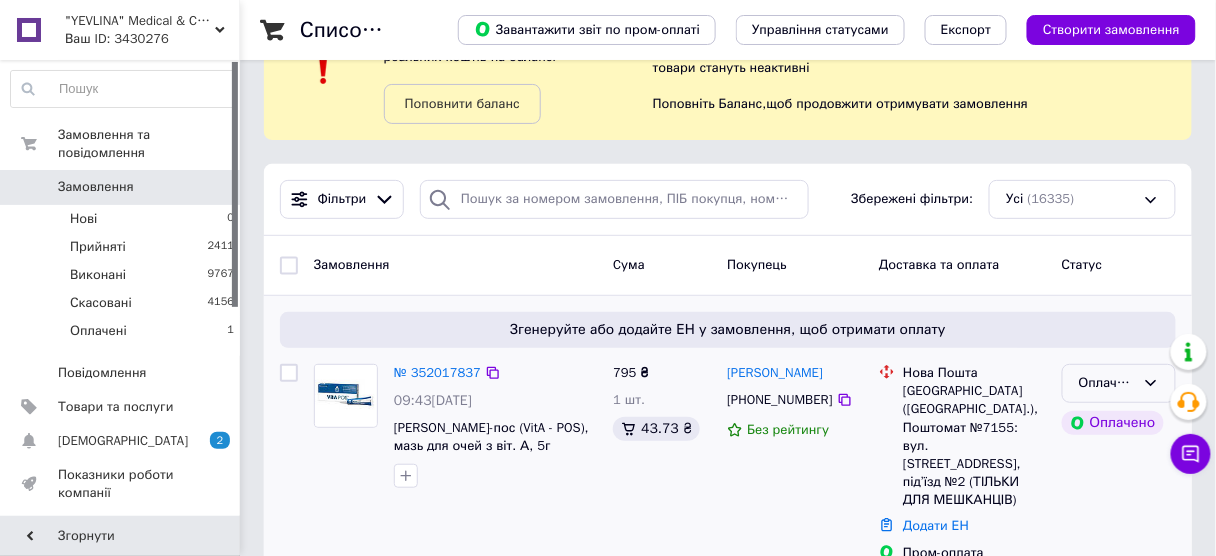 click on "Оплачено" at bounding box center (1107, 383) 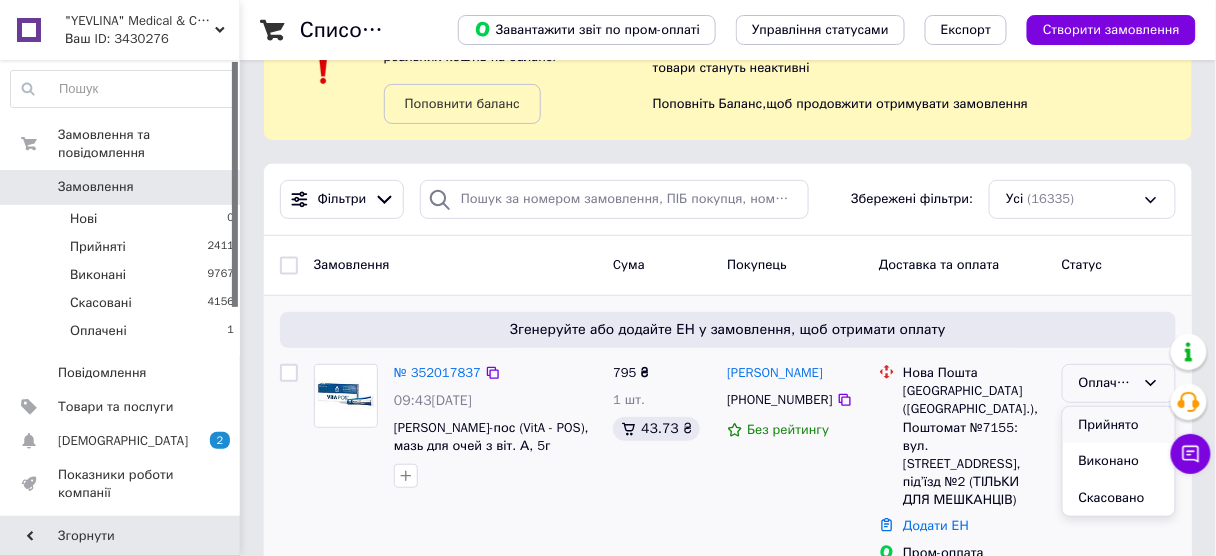 click on "Прийнято" at bounding box center [1119, 425] 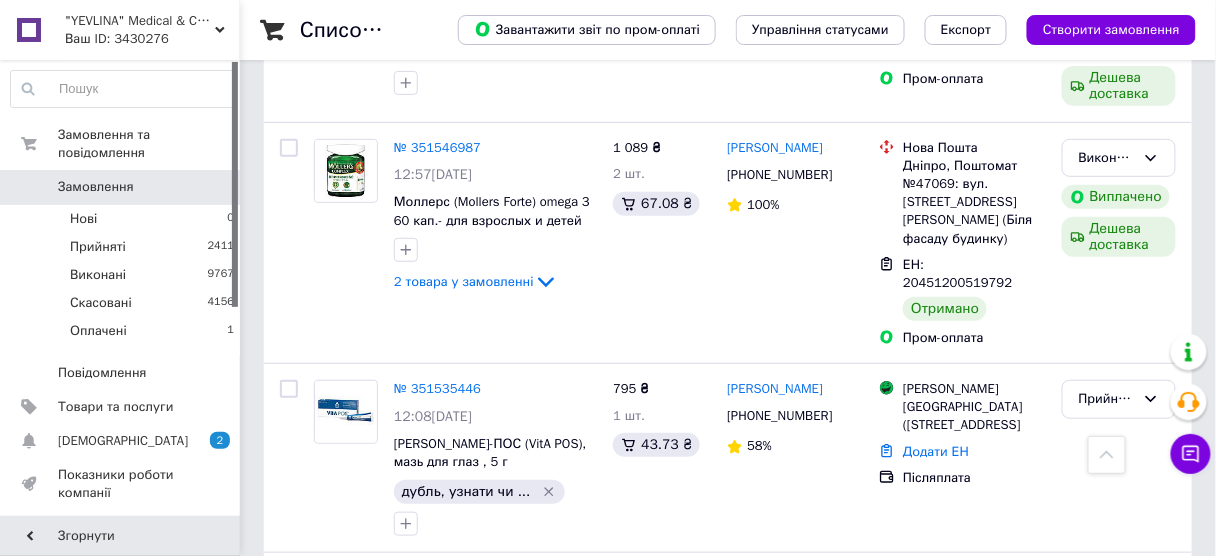 scroll, scrollTop: 3989, scrollLeft: 0, axis: vertical 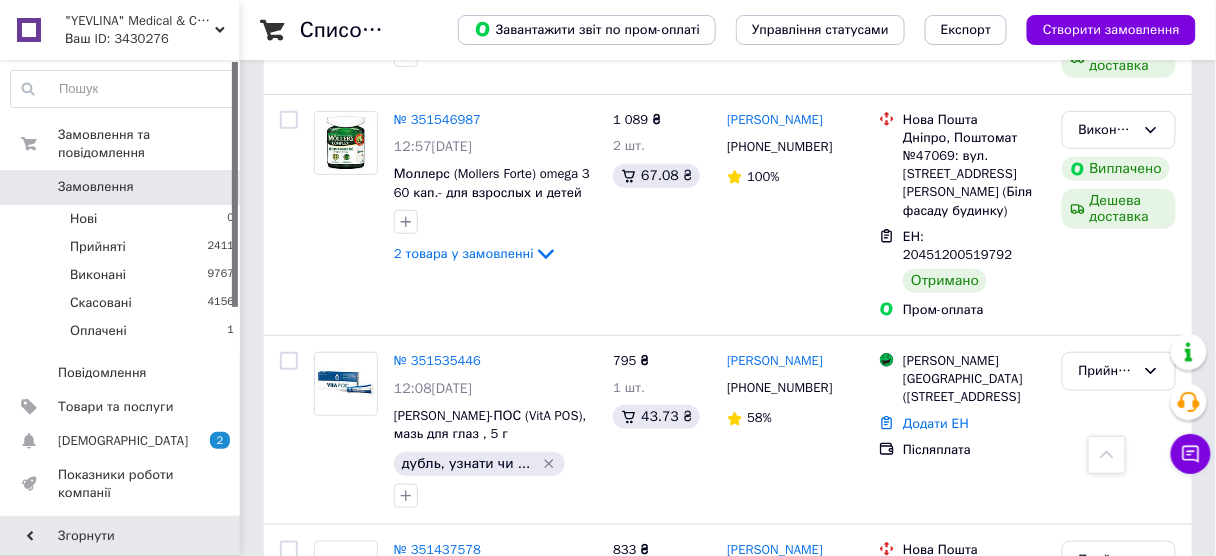 click on "3" at bounding box center [372, 1165] 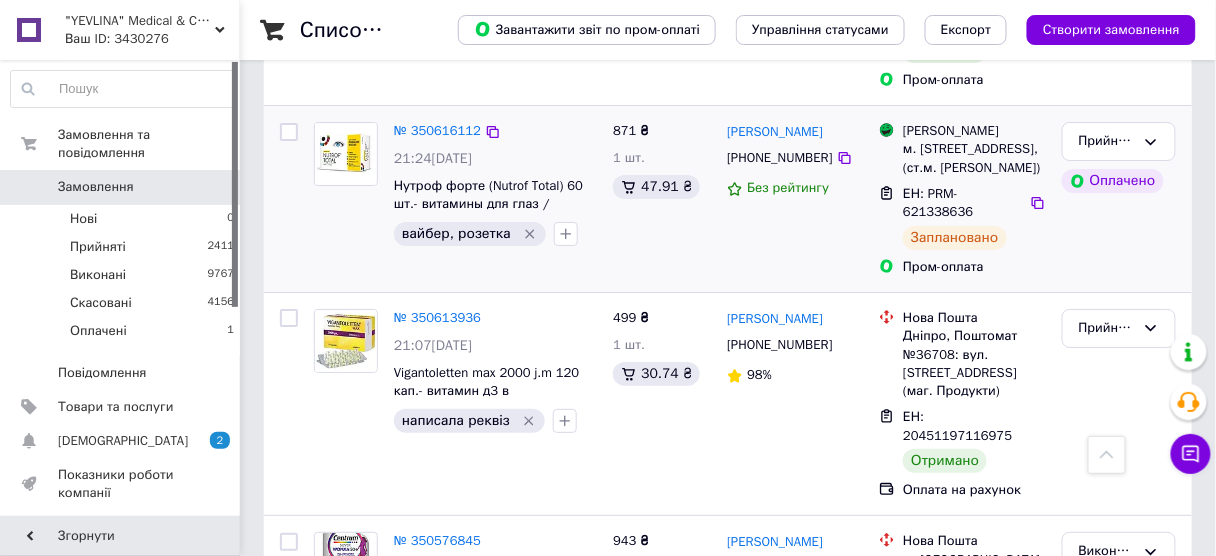 scroll, scrollTop: 1760, scrollLeft: 0, axis: vertical 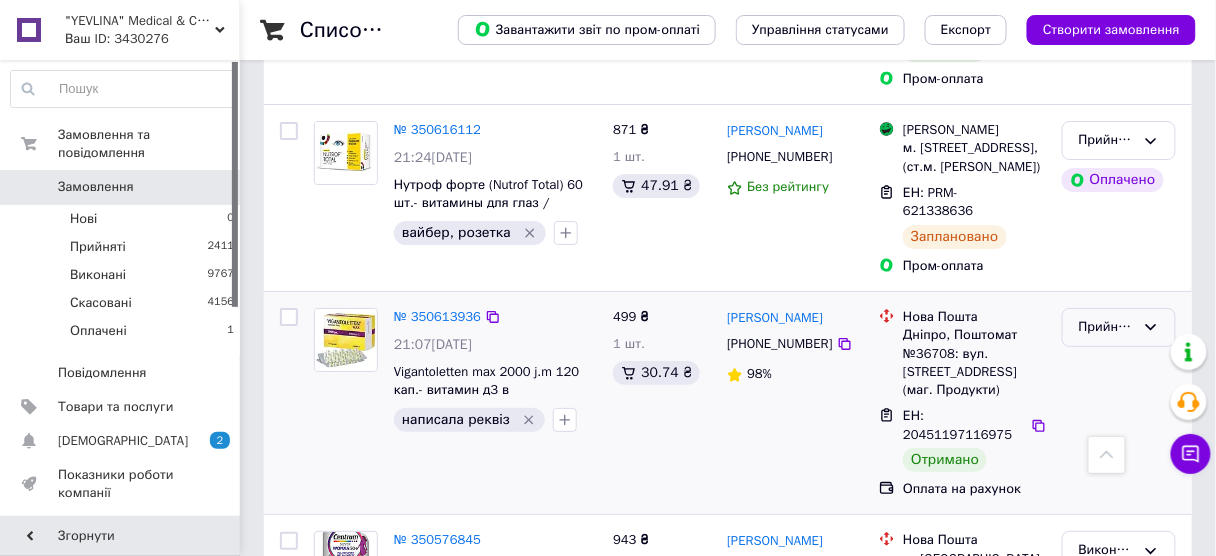 click on "Прийнято" at bounding box center [1119, 327] 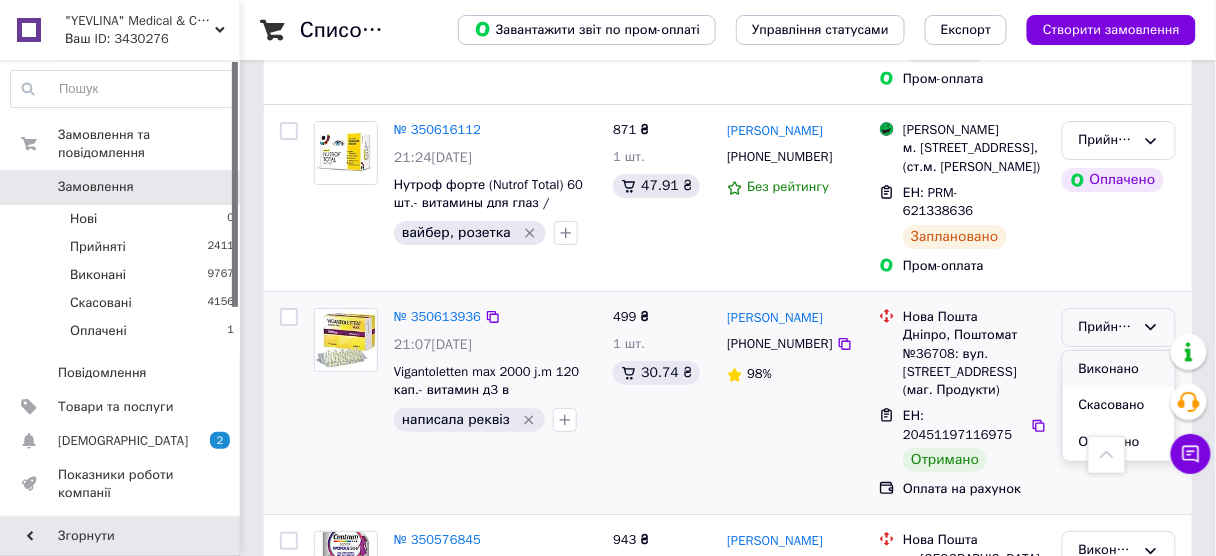 click on "Виконано" at bounding box center [1119, 369] 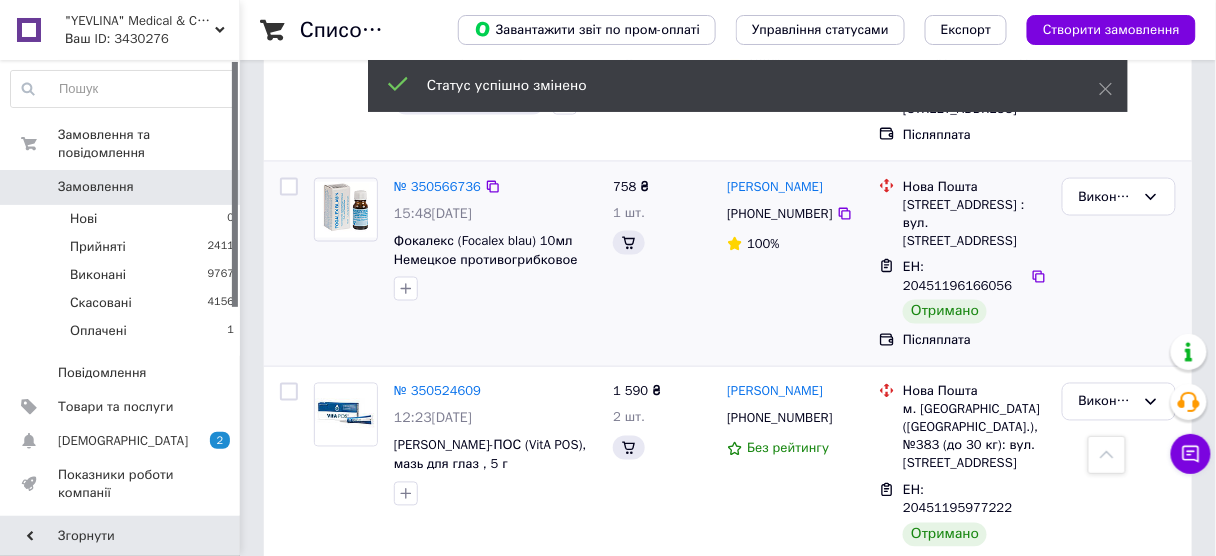 scroll, scrollTop: 2800, scrollLeft: 0, axis: vertical 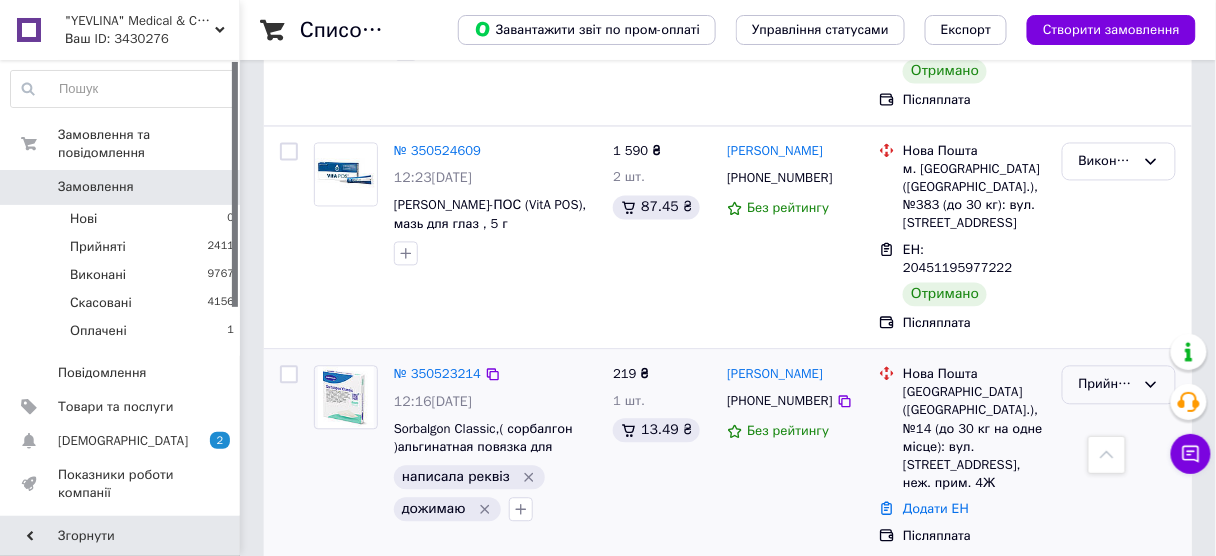 click on "Прийнято" at bounding box center (1107, 385) 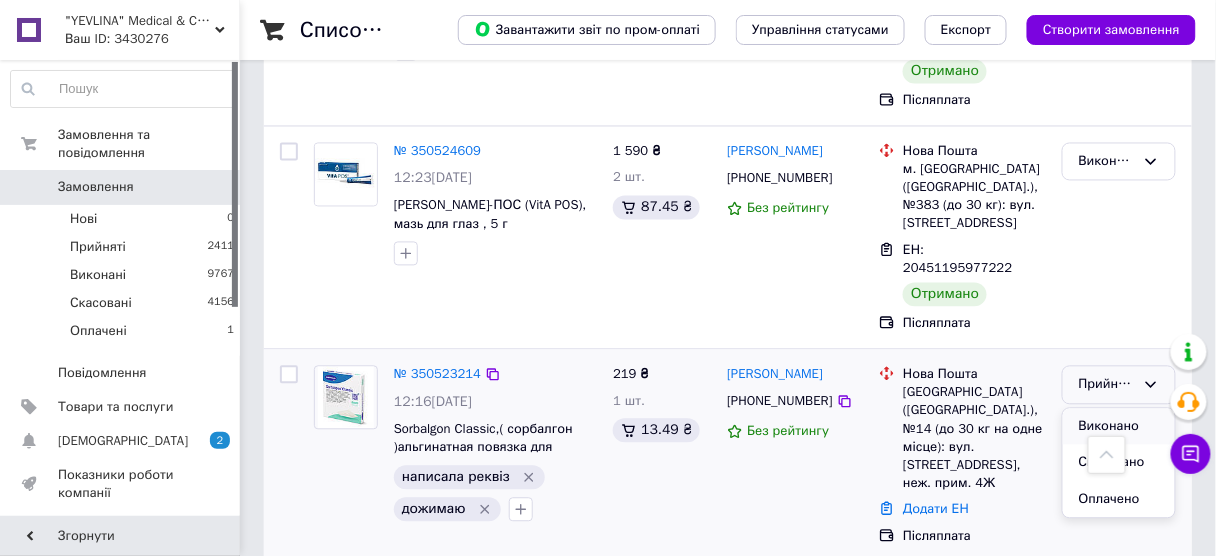 click on "Виконано" at bounding box center [1119, 427] 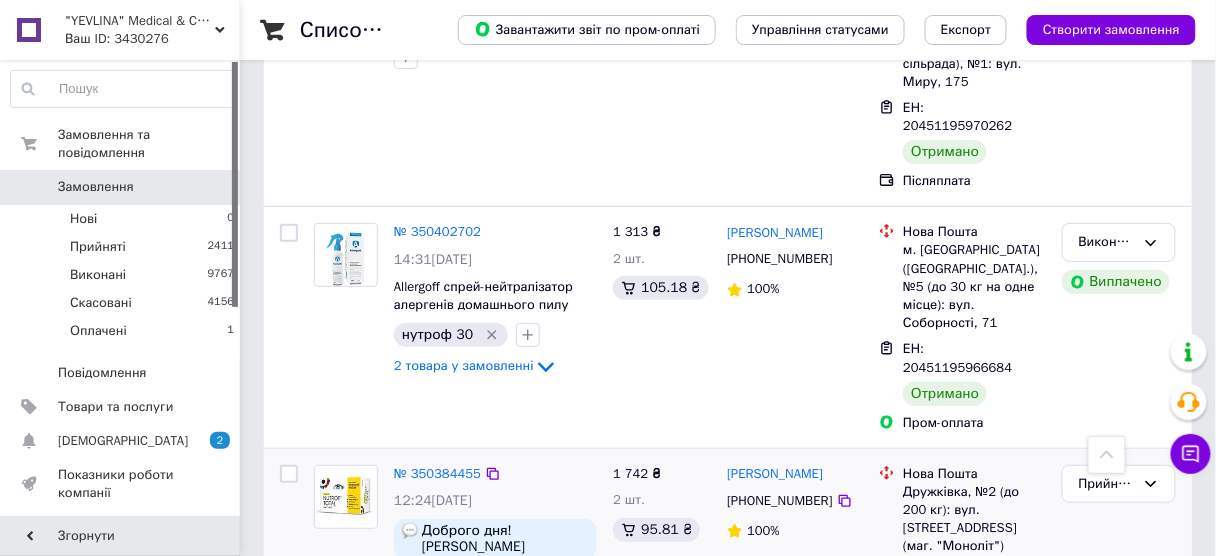 scroll, scrollTop: 3889, scrollLeft: 0, axis: vertical 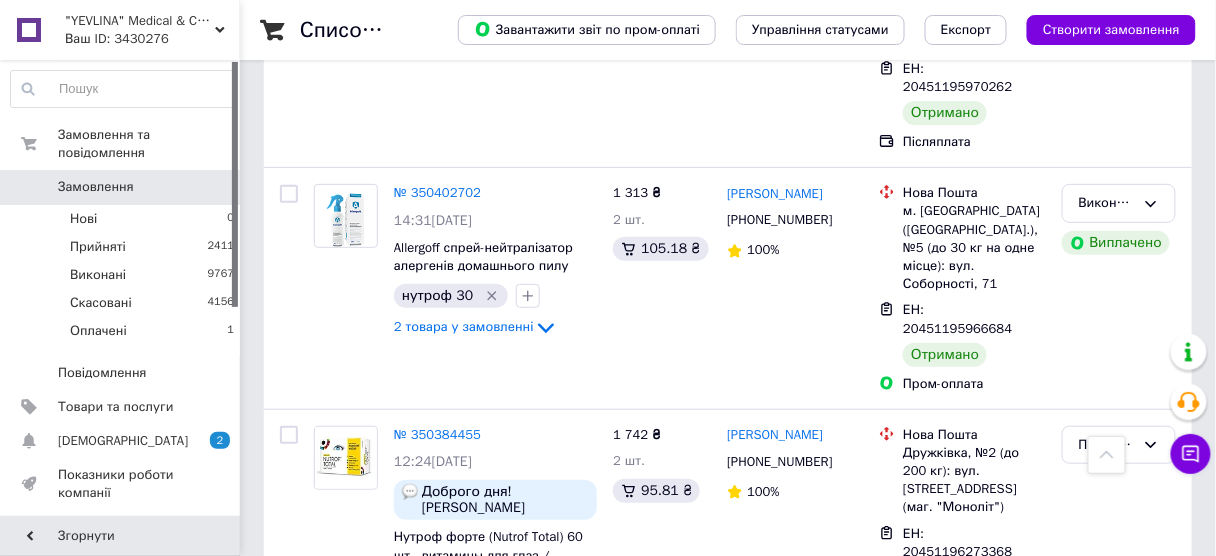 click on "4" at bounding box center (539, 864) 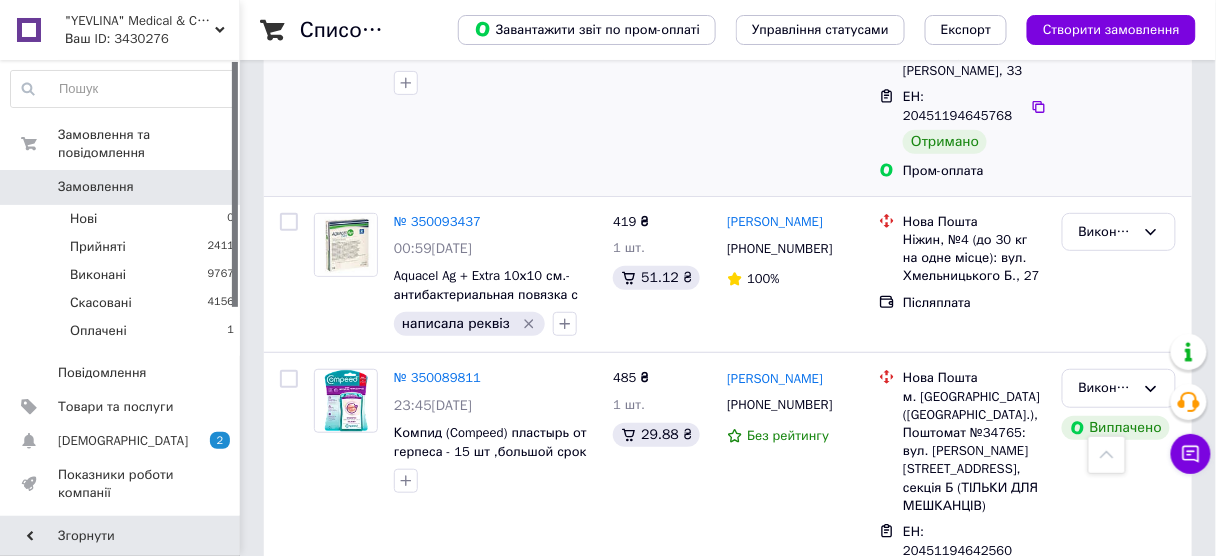scroll, scrollTop: 3930, scrollLeft: 0, axis: vertical 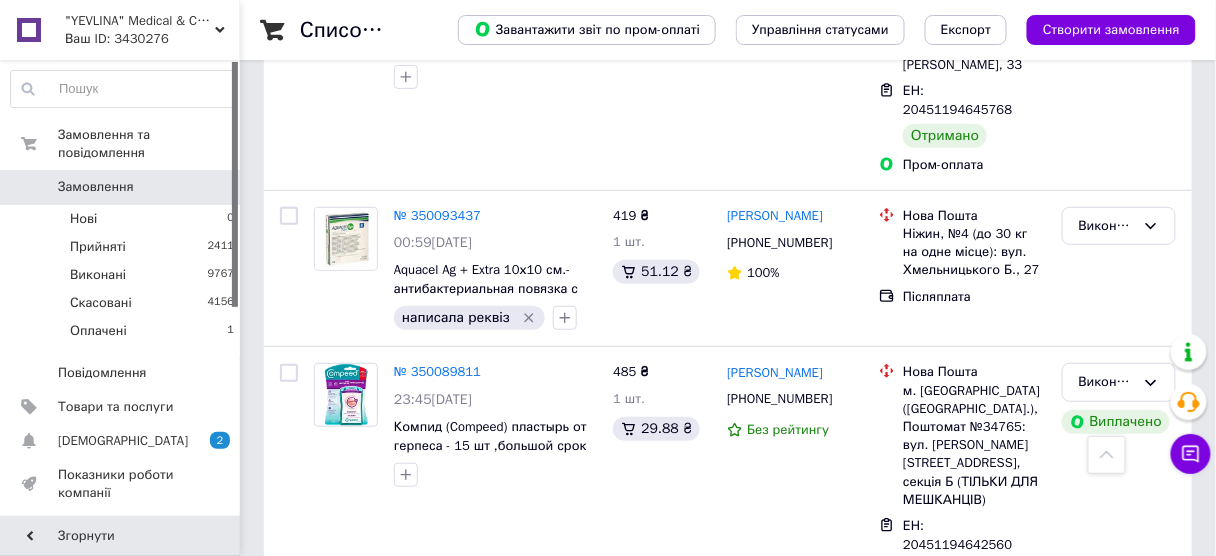 click on "2" at bounding box center [449, 1134] 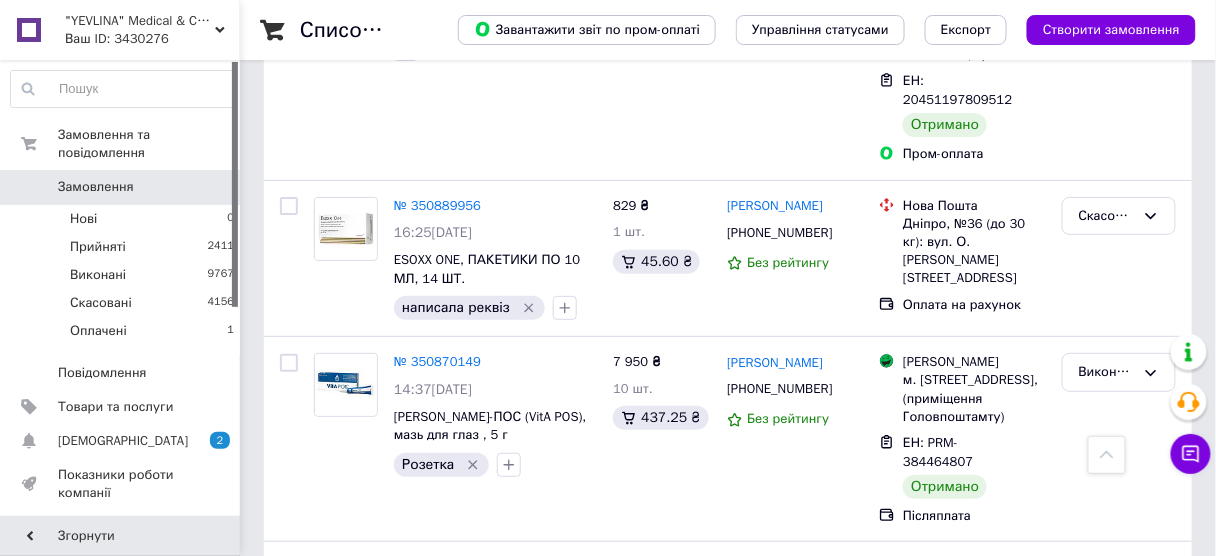scroll, scrollTop: 3859, scrollLeft: 0, axis: vertical 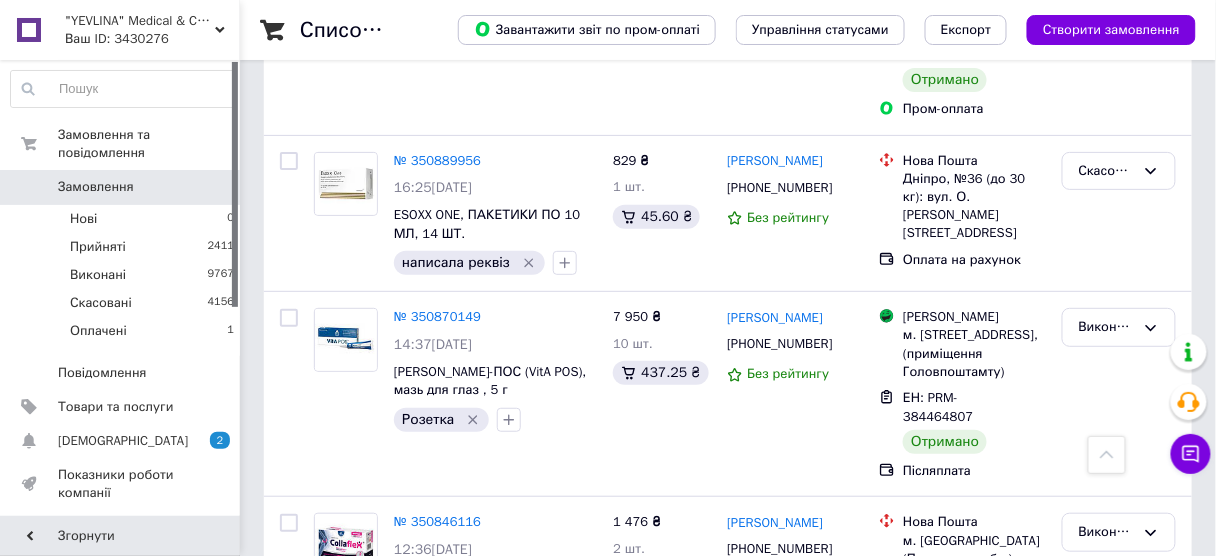 click on "1" at bounding box center (404, 988) 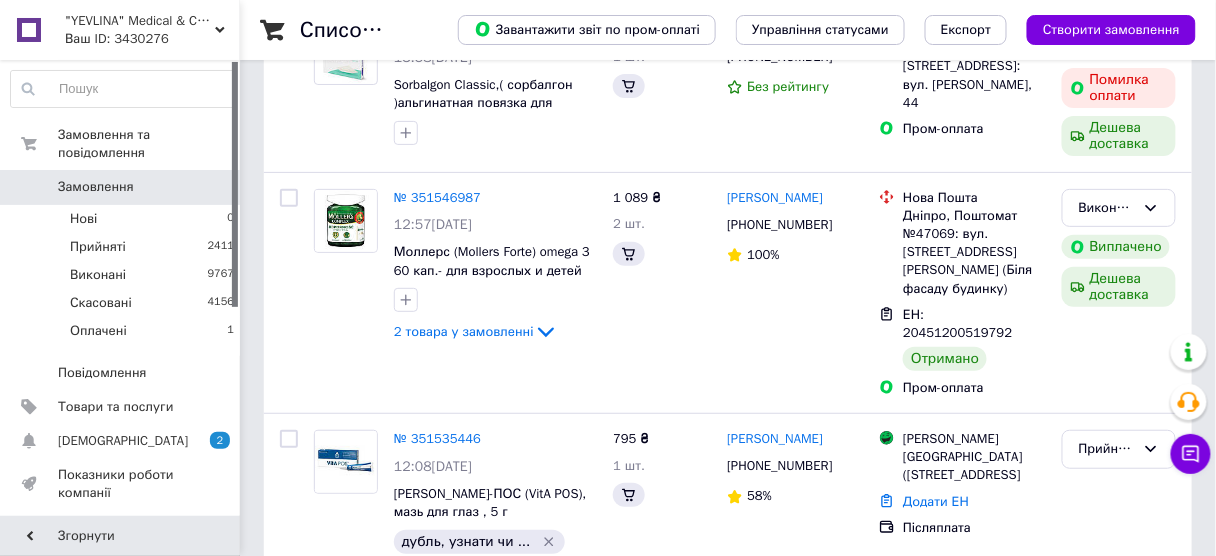 scroll, scrollTop: 0, scrollLeft: 0, axis: both 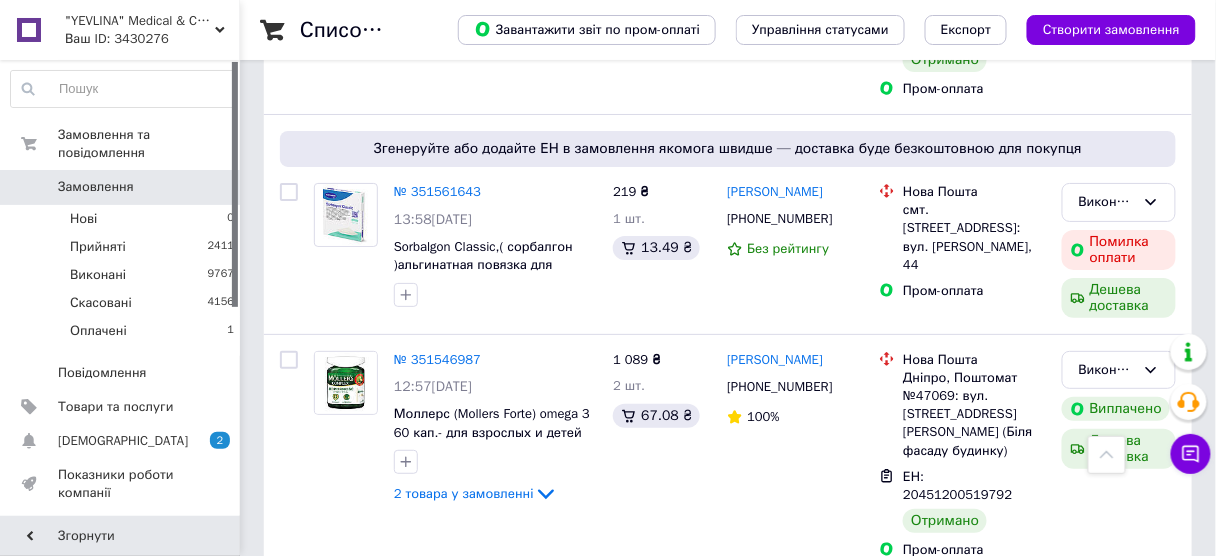 click on "Прийнято" at bounding box center (1119, 800) 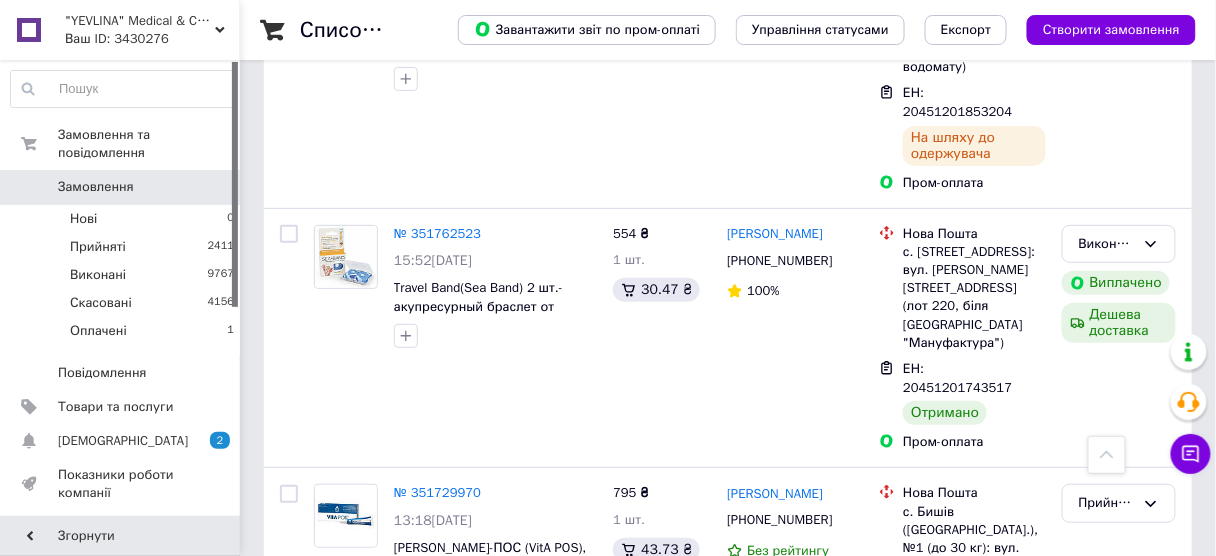 scroll, scrollTop: 1909, scrollLeft: 0, axis: vertical 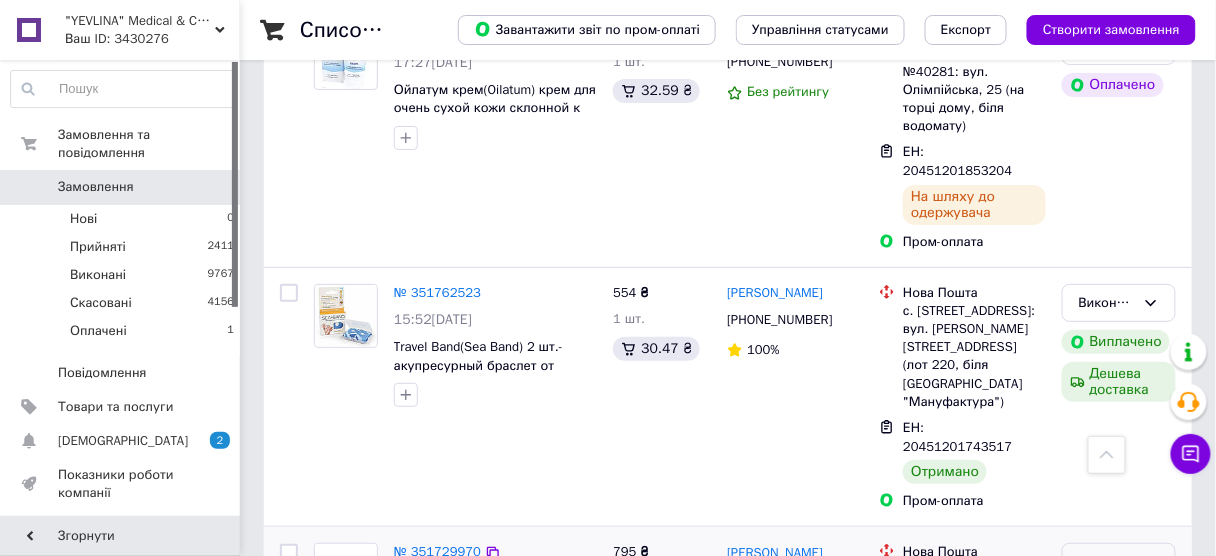 click on "Прийнято" at bounding box center (1107, 562) 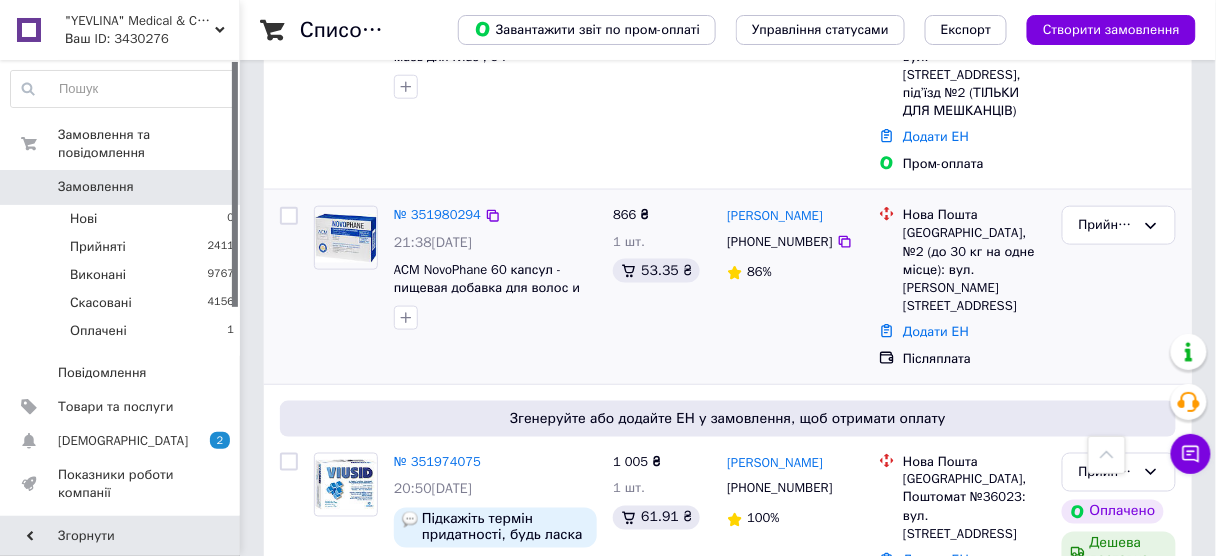 scroll, scrollTop: 549, scrollLeft: 0, axis: vertical 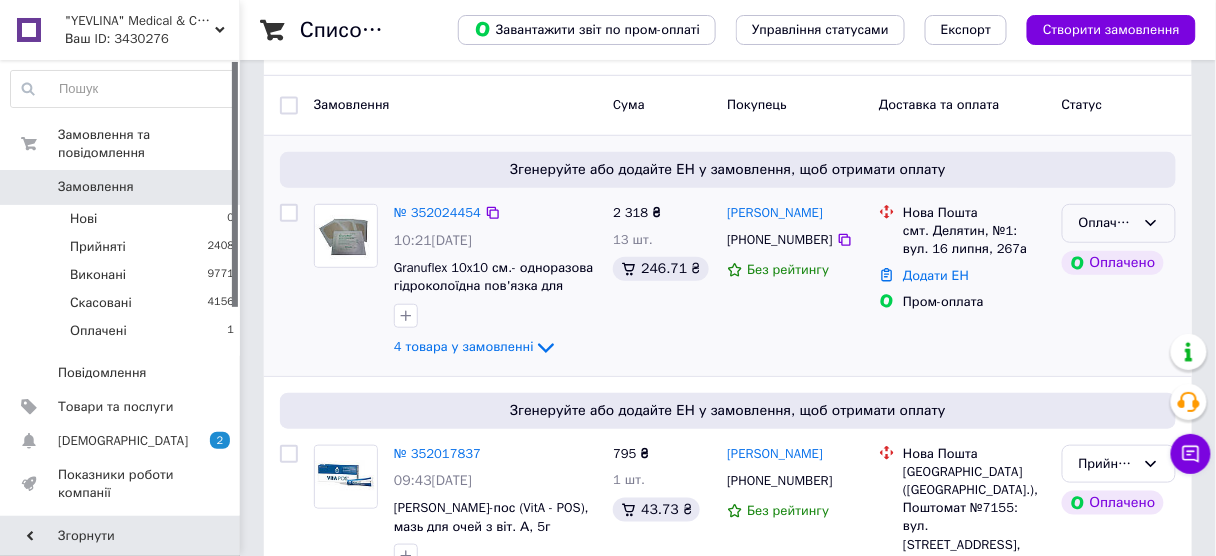 click on "Оплачено" at bounding box center [1107, 223] 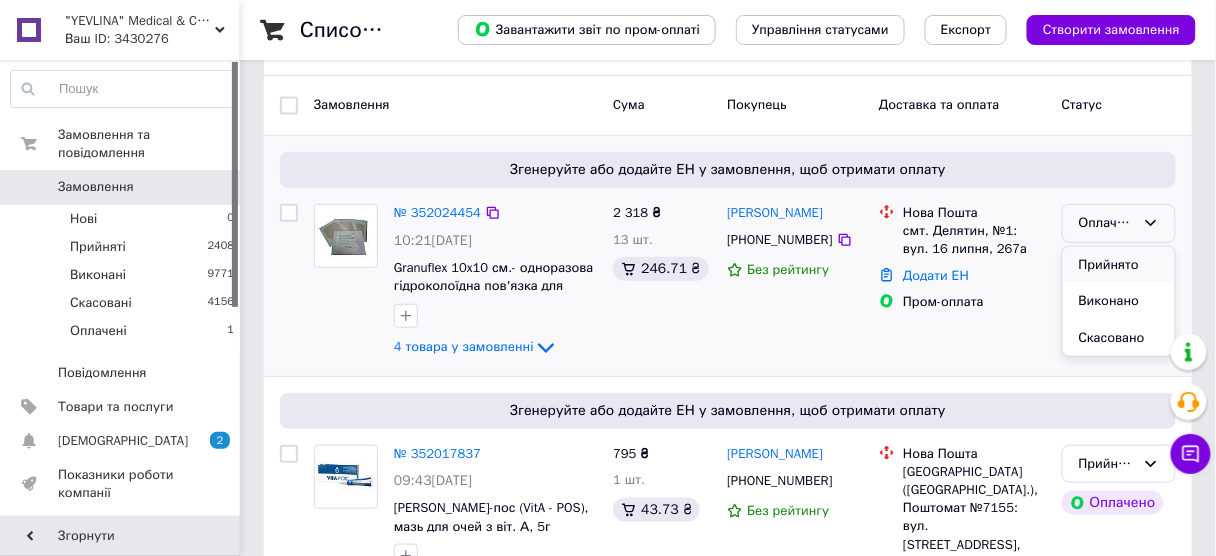 click on "Прийнято" at bounding box center [1119, 265] 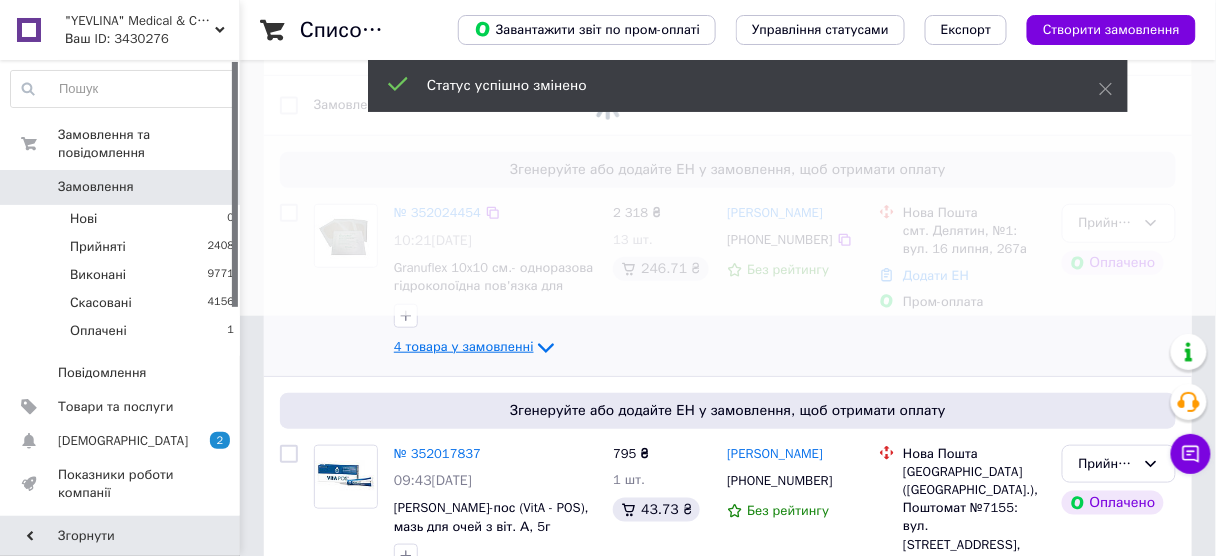 click on "4 товара у замовленні" at bounding box center (464, 346) 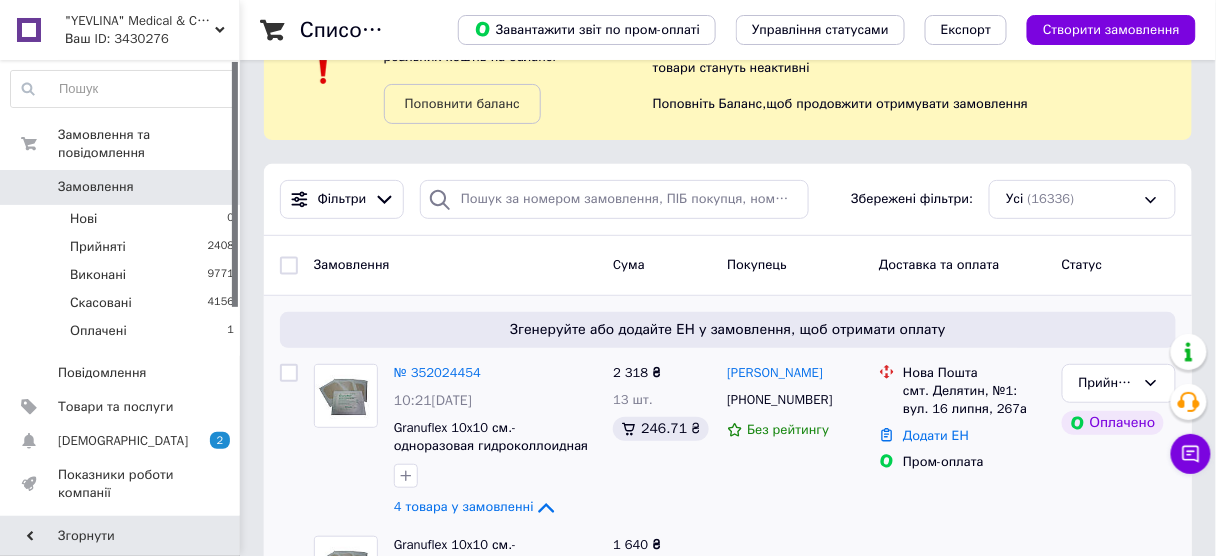 scroll, scrollTop: 0, scrollLeft: 0, axis: both 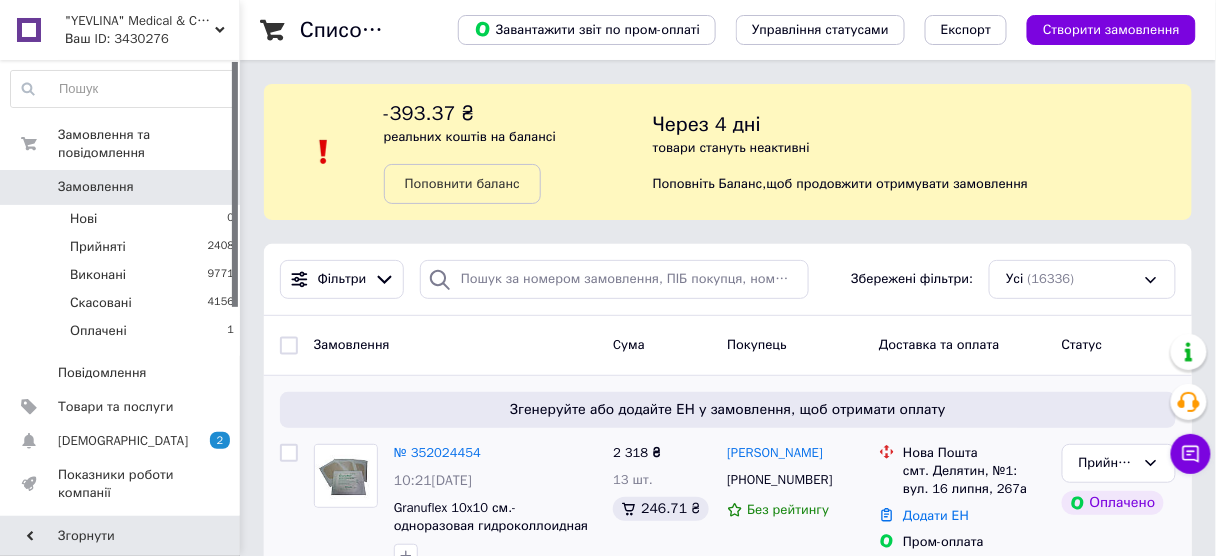click on "Ваш ID: 3430276" at bounding box center [152, 39] 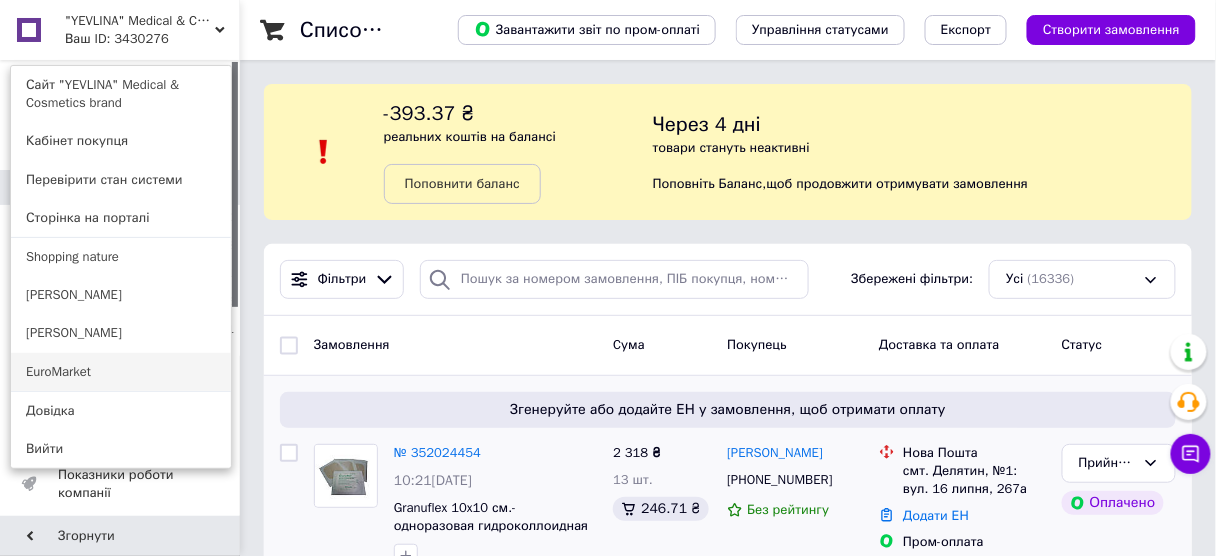 click on "EuroMarket" at bounding box center [121, 372] 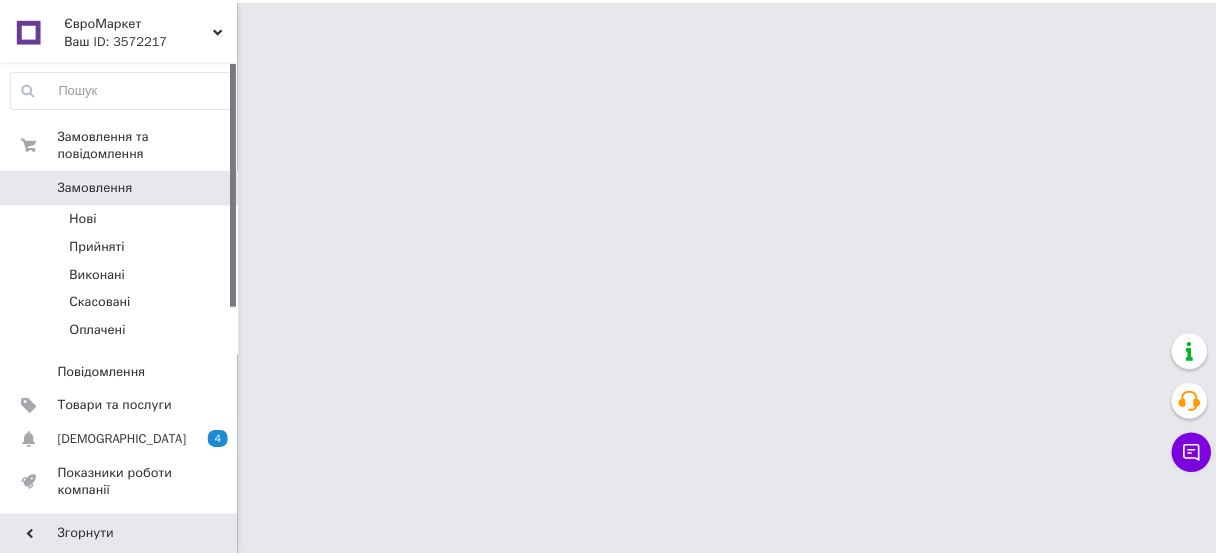 scroll, scrollTop: 0, scrollLeft: 0, axis: both 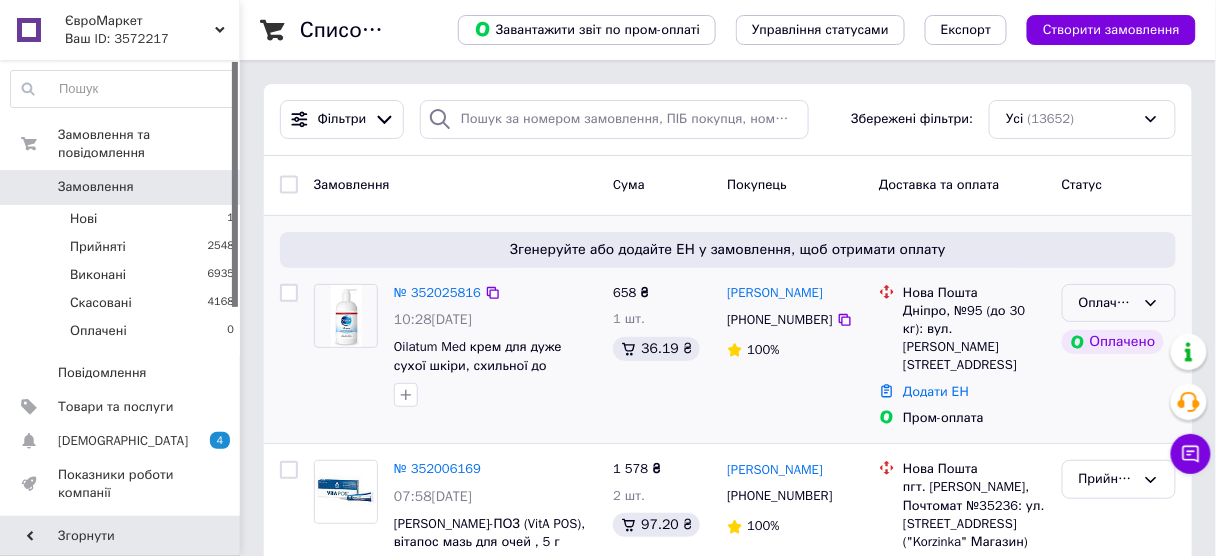 click on "Оплачено" at bounding box center [1119, 303] 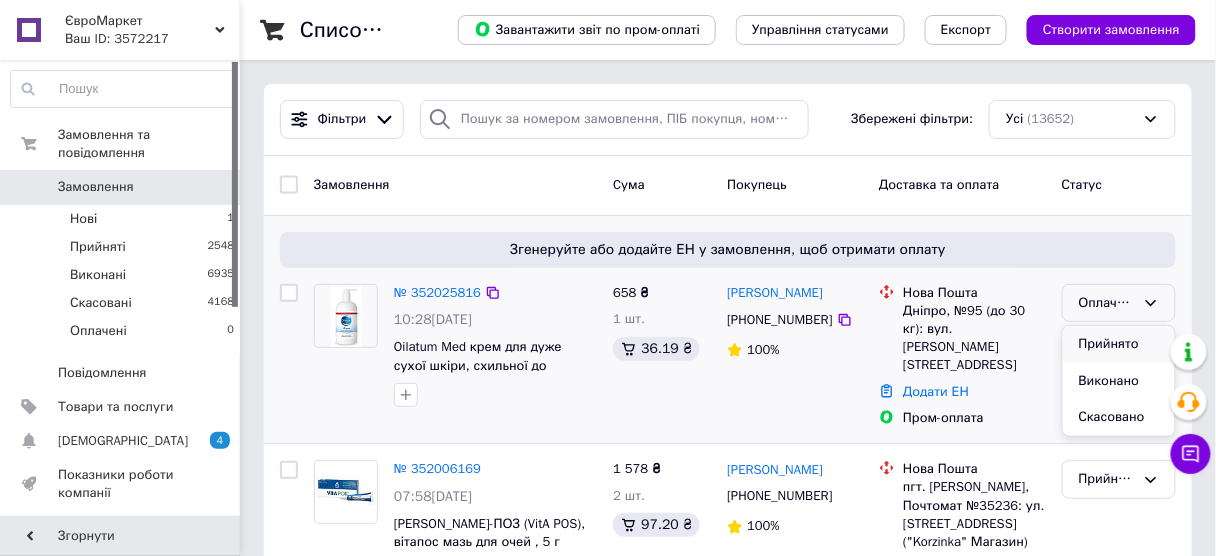 click on "Прийнято" at bounding box center [1119, 344] 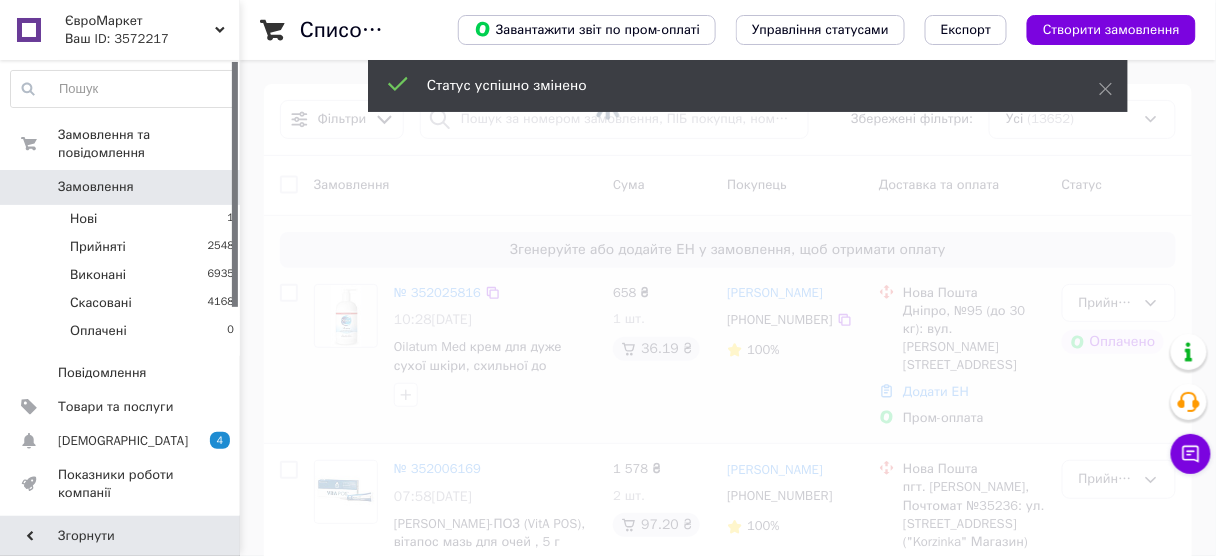 click on "Ваш ID: 3572217" at bounding box center (152, 39) 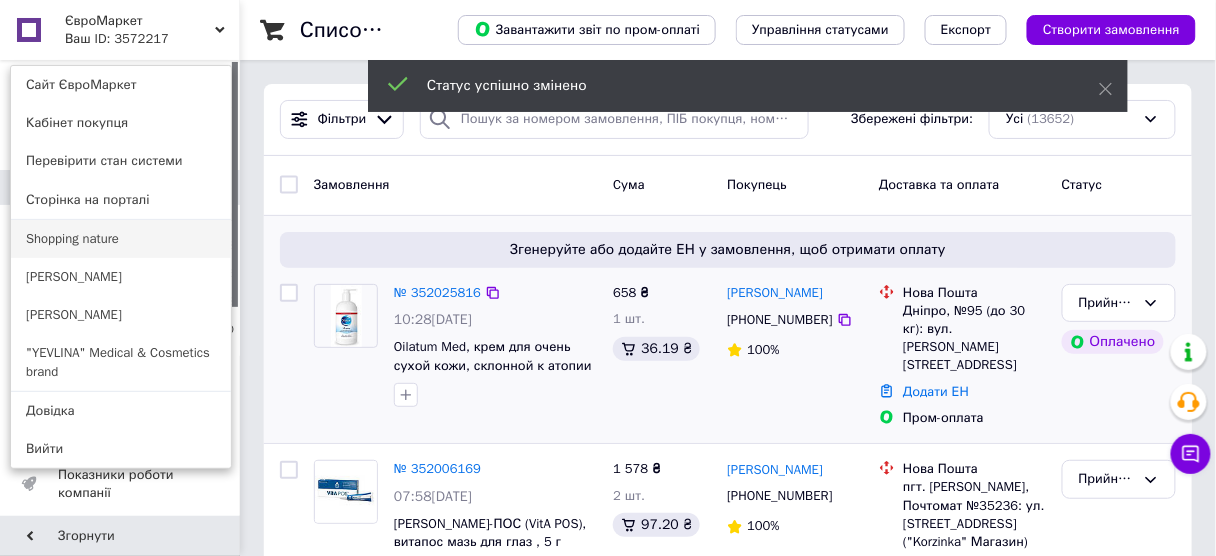 click on "Shopping nature" at bounding box center [121, 239] 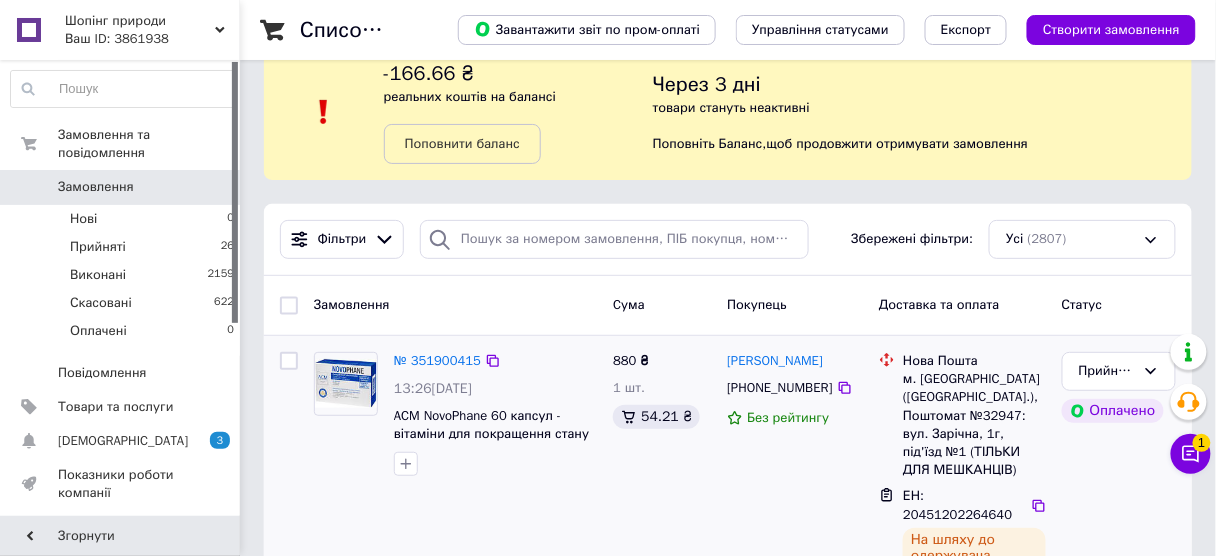 scroll, scrollTop: 80, scrollLeft: 0, axis: vertical 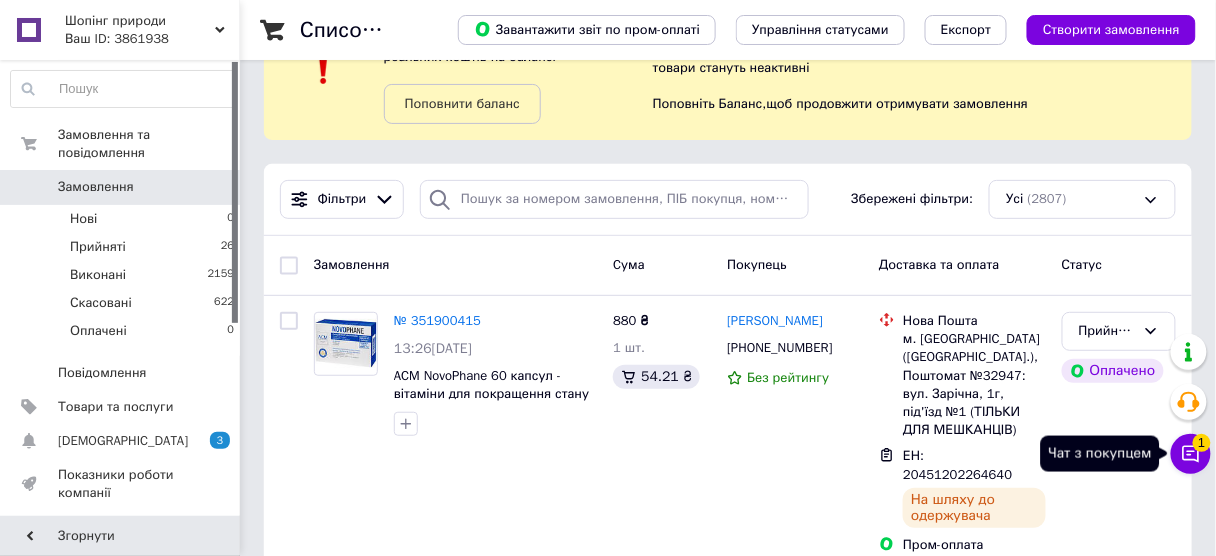 click 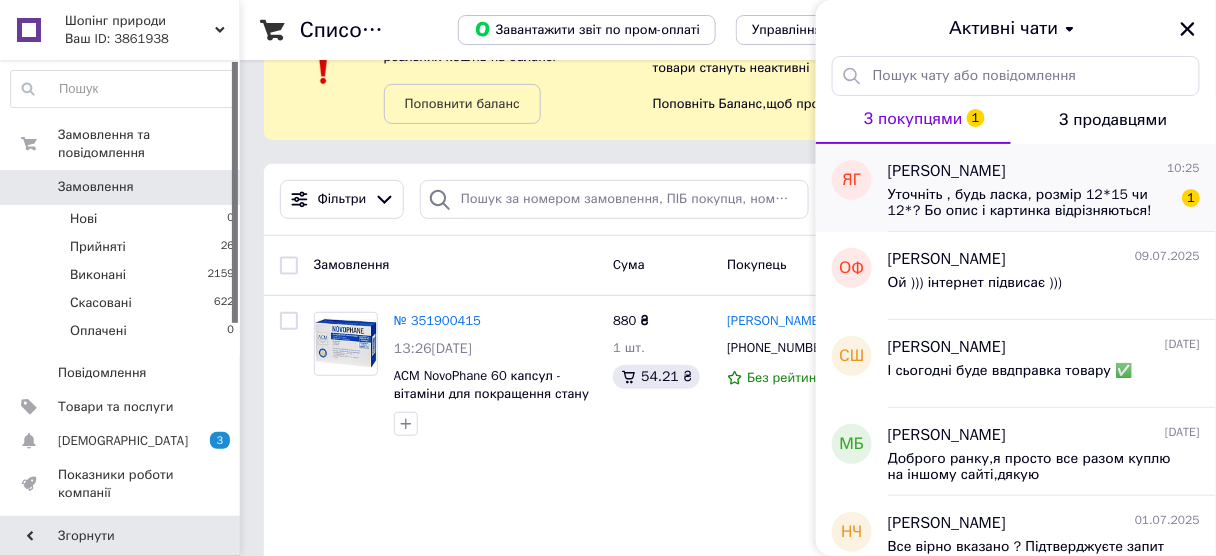 click on "Уточніть , будь ласка, розмір 12*15 чи 12*? Бо опис і картинка відрізняються!" at bounding box center (1030, 203) 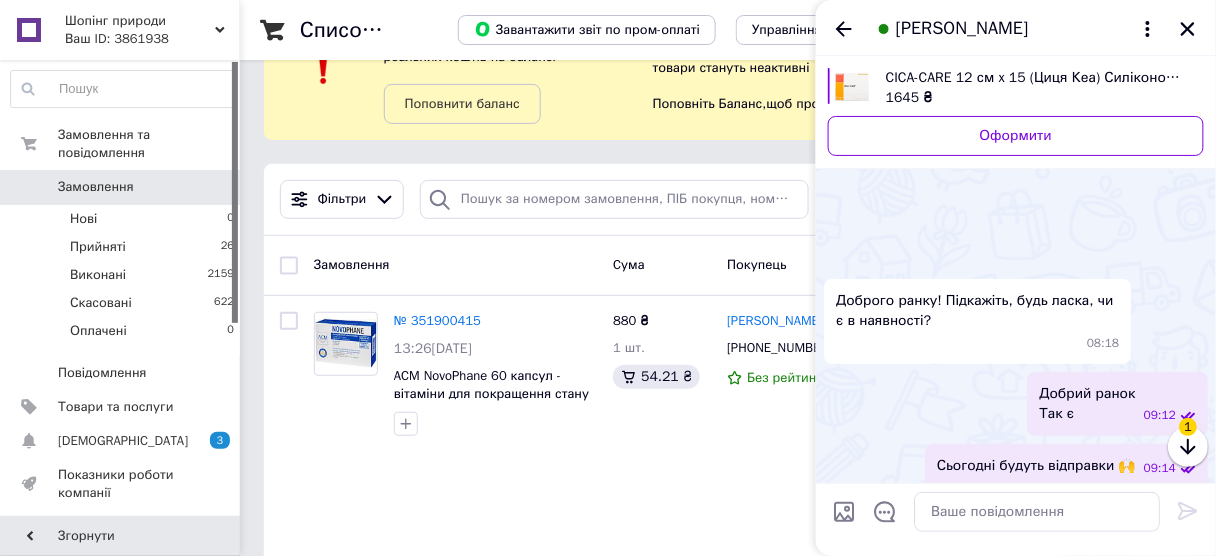 scroll, scrollTop: 250, scrollLeft: 0, axis: vertical 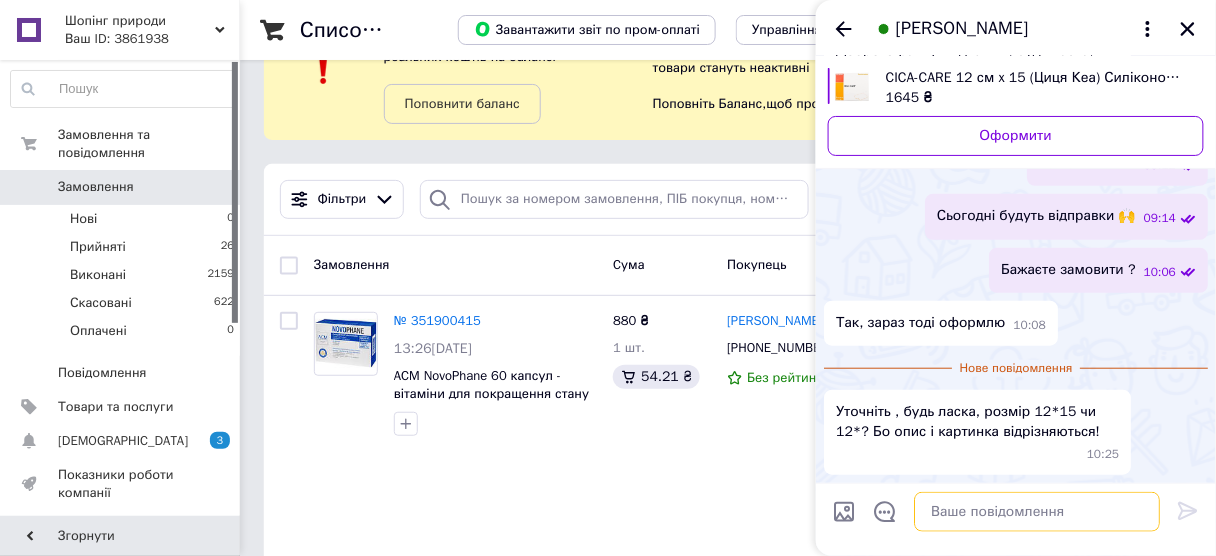 click at bounding box center (1037, 512) 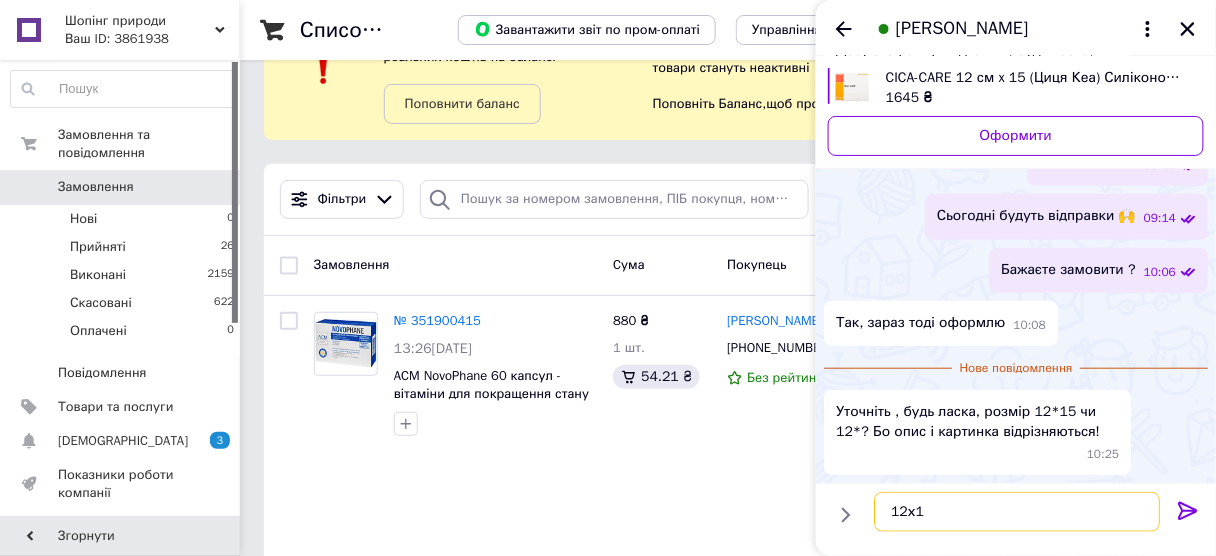 type on "12х15" 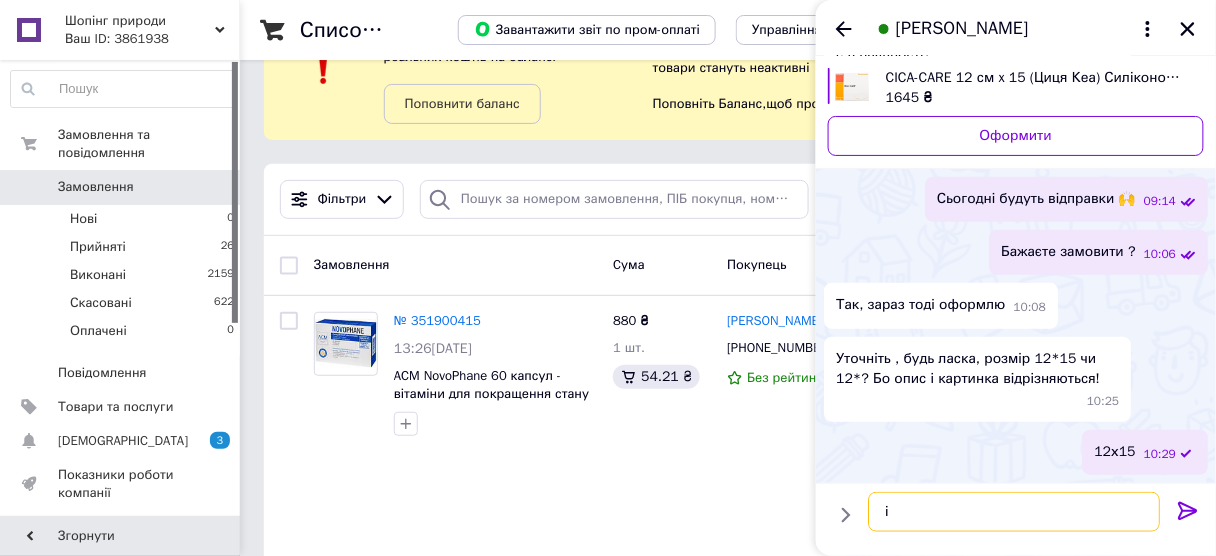 scroll, scrollTop: 215, scrollLeft: 0, axis: vertical 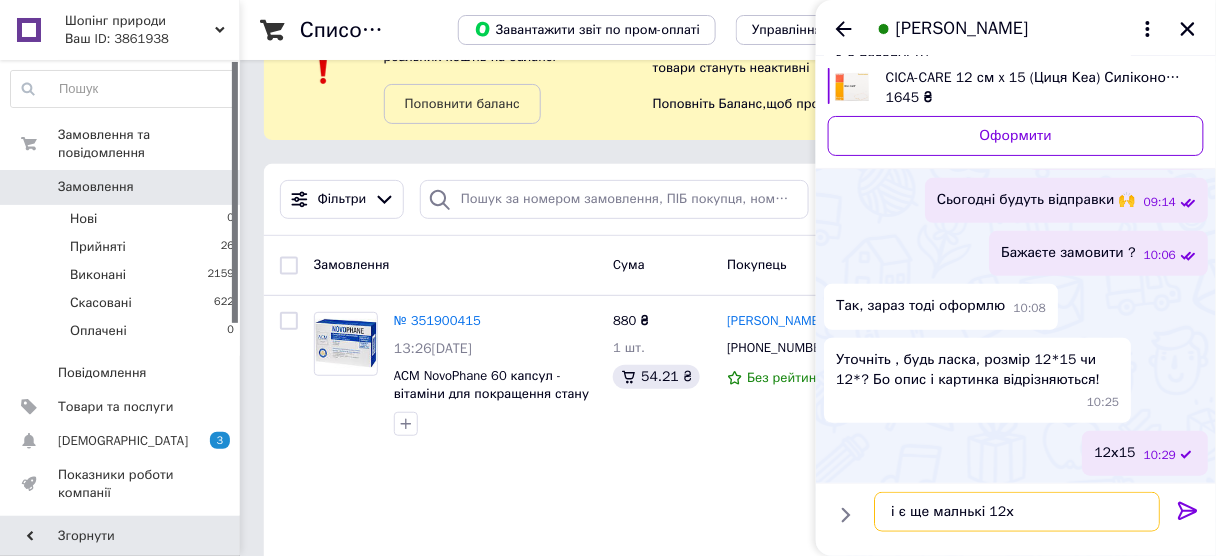 type on "і є ще малнькі 12х6" 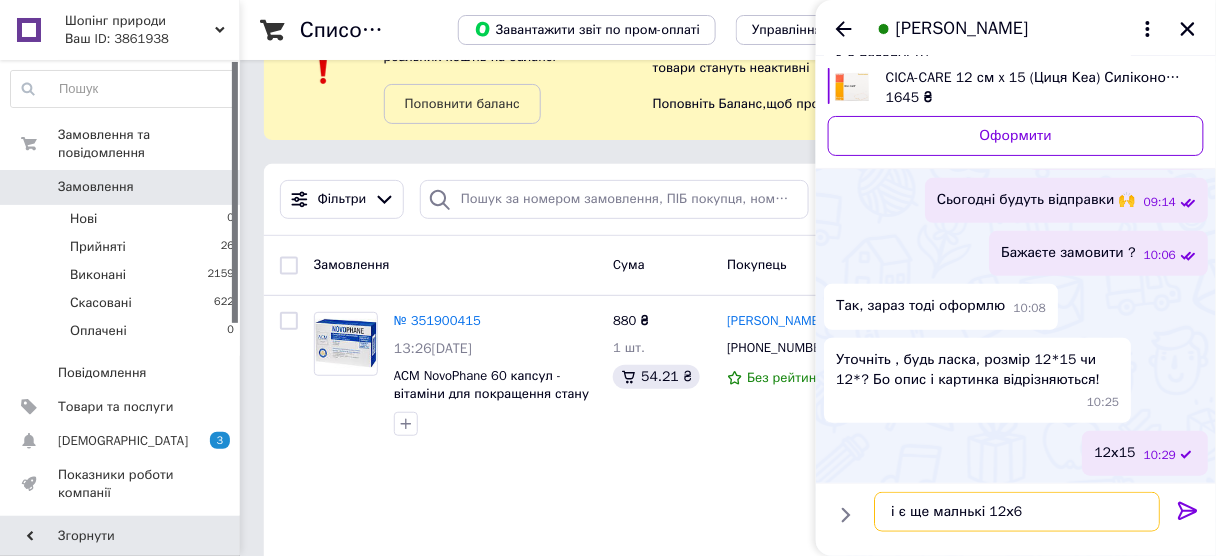 type 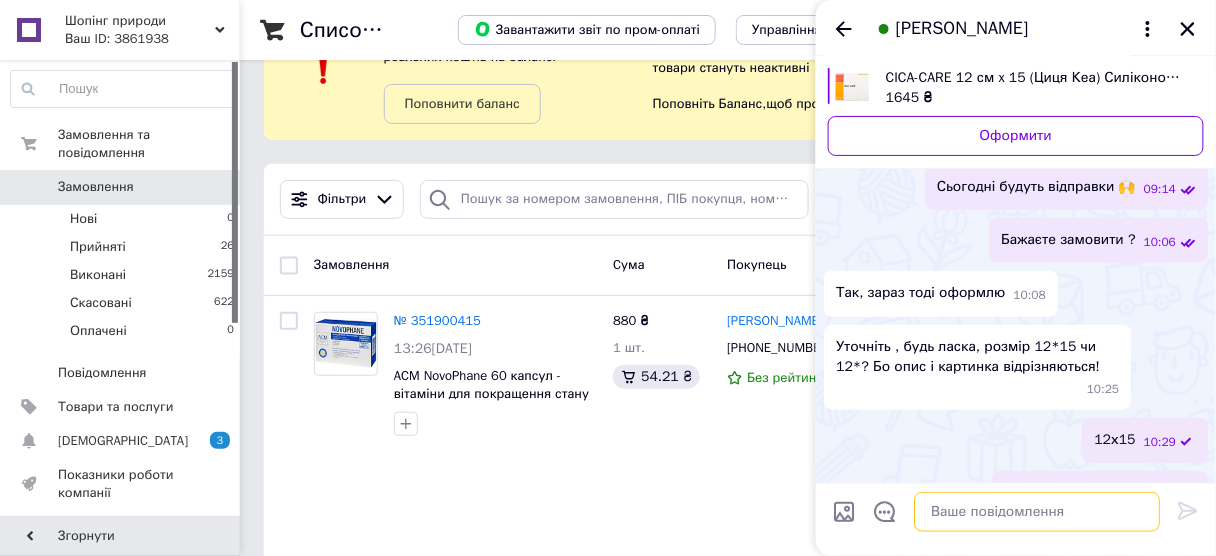 scroll, scrollTop: 268, scrollLeft: 0, axis: vertical 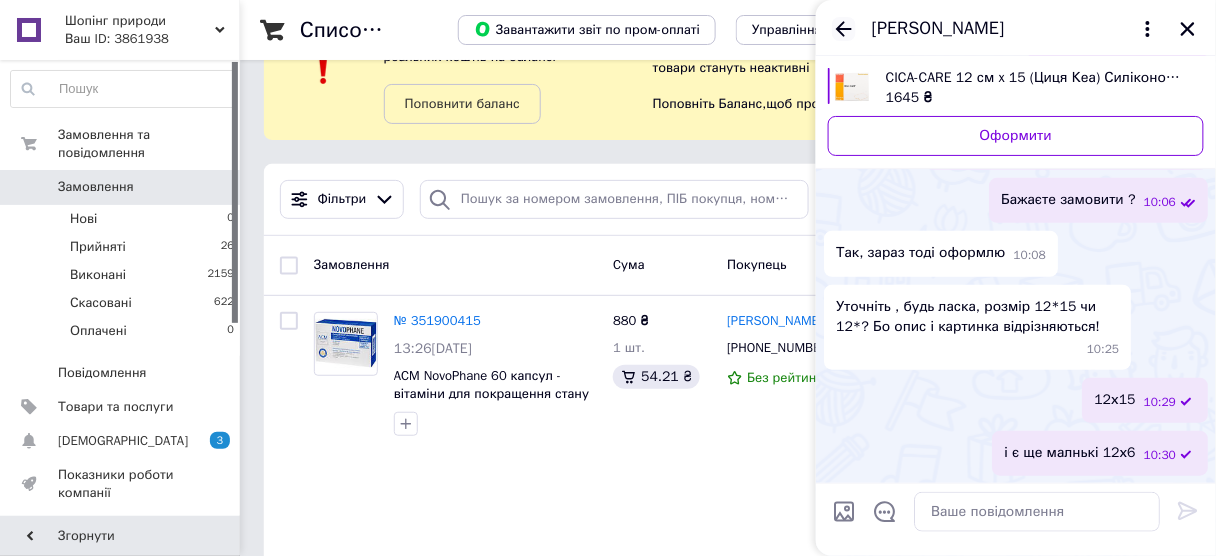 click 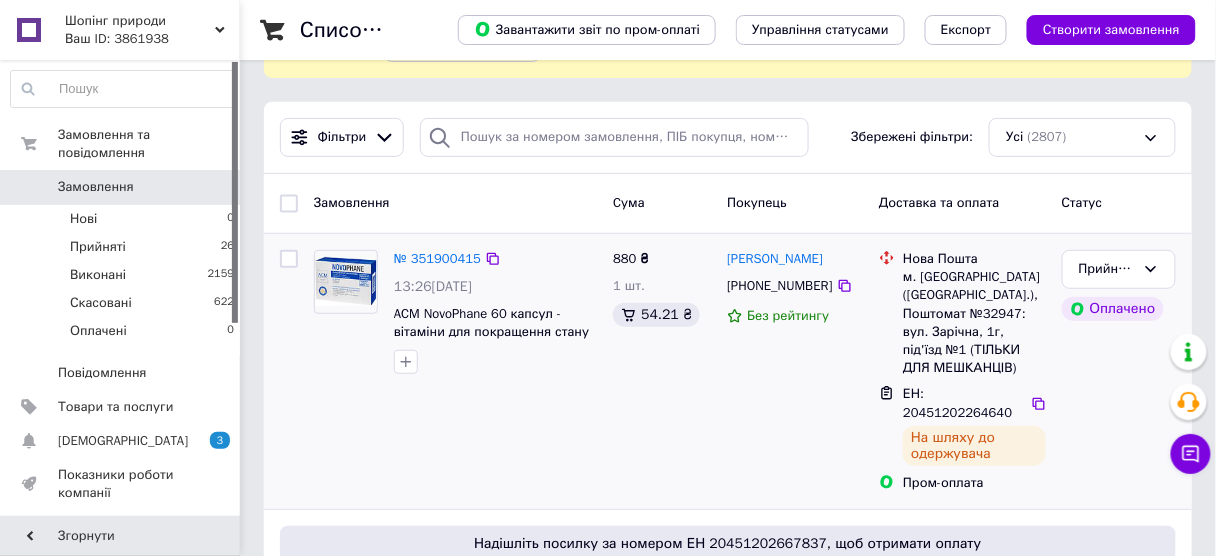 scroll, scrollTop: 240, scrollLeft: 0, axis: vertical 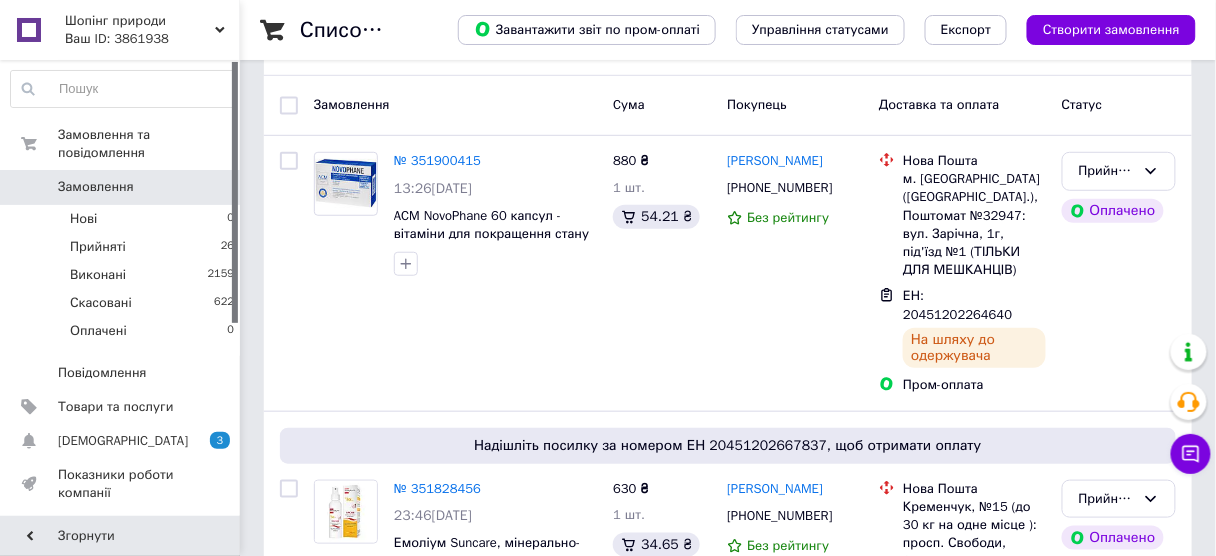 click on "Шопінг природи" at bounding box center (140, 21) 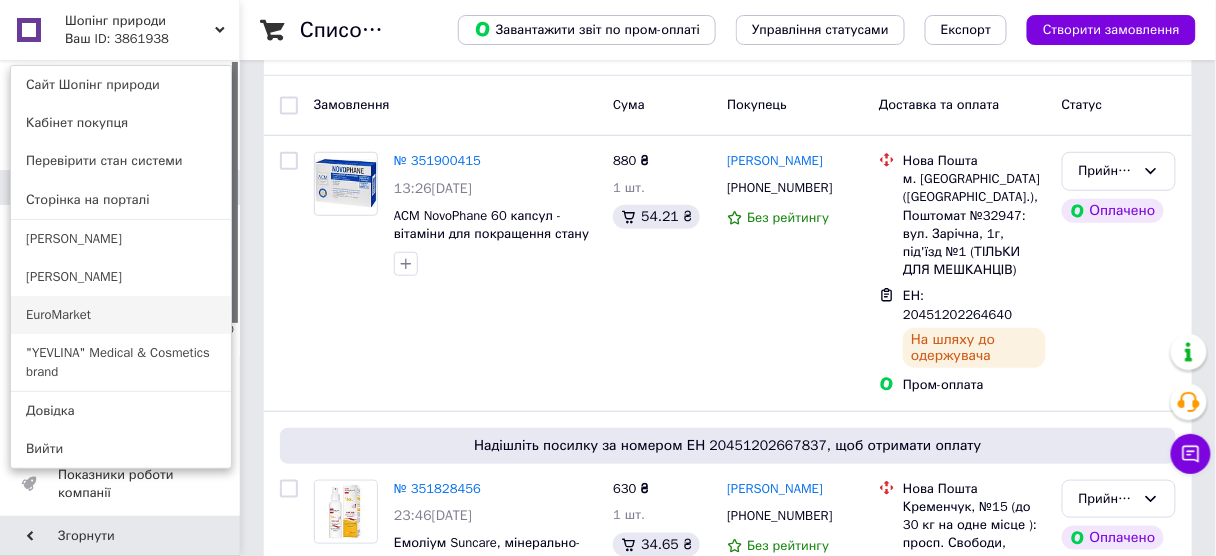 click on "EuroMarket" at bounding box center [121, 315] 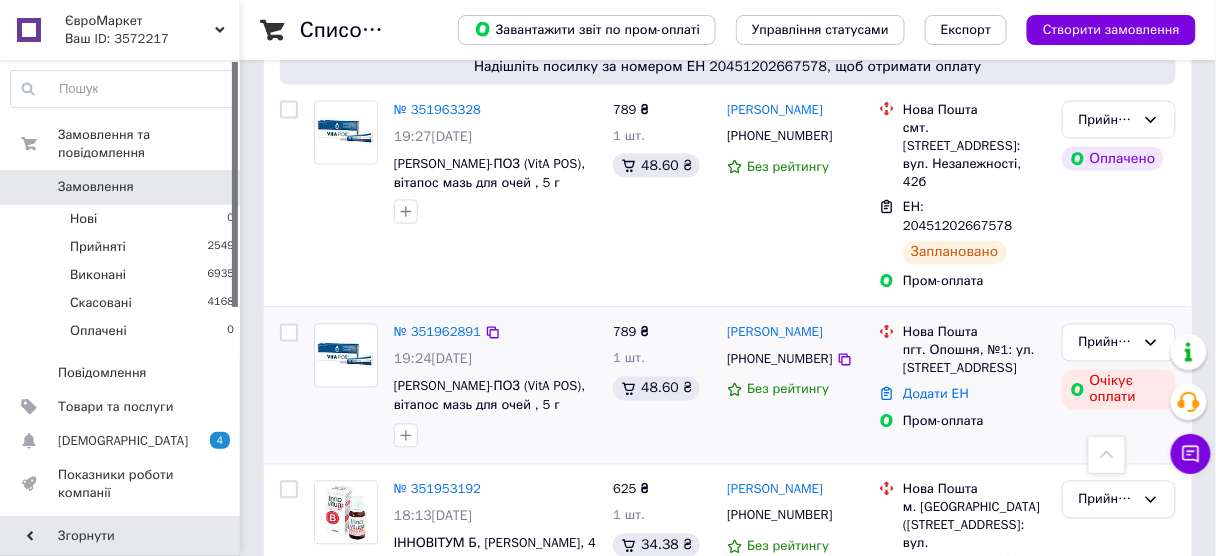 scroll, scrollTop: 720, scrollLeft: 0, axis: vertical 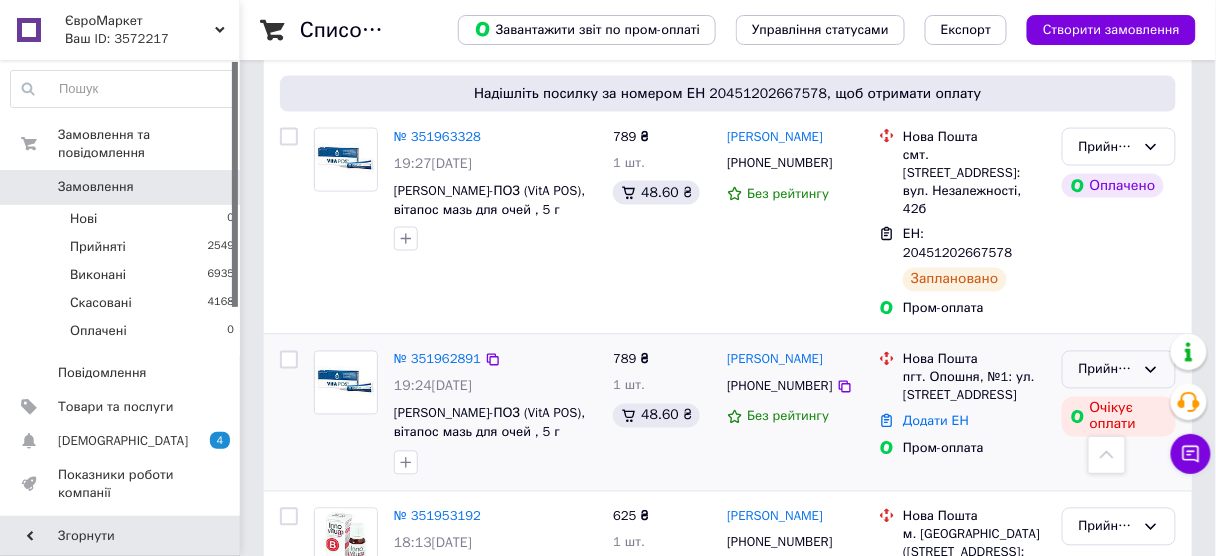click on "Прийнято" at bounding box center [1119, 370] 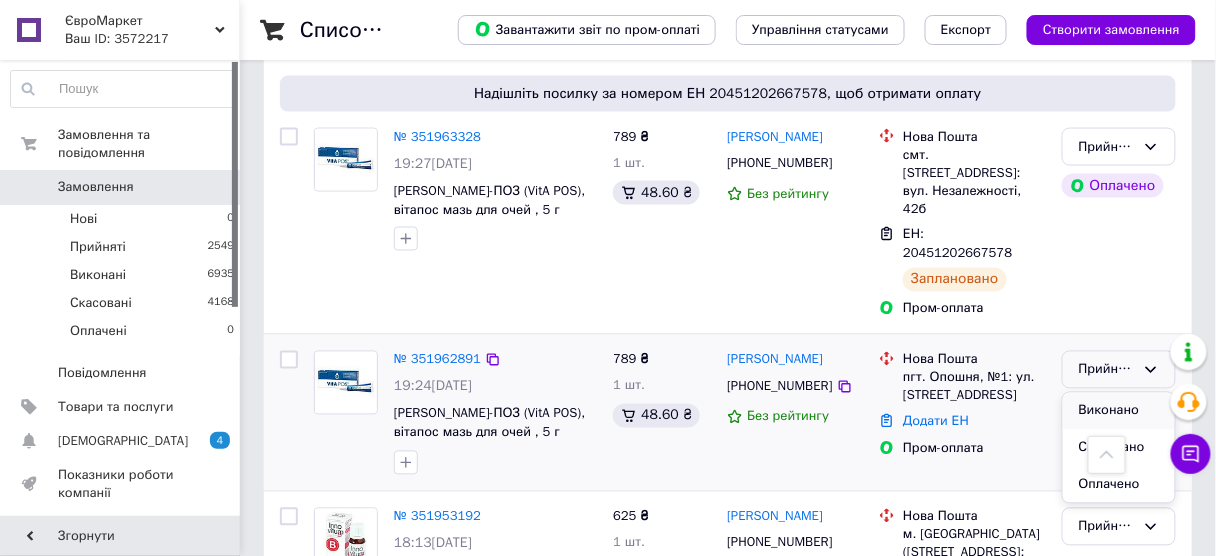 click on "Виконано" at bounding box center (1119, 411) 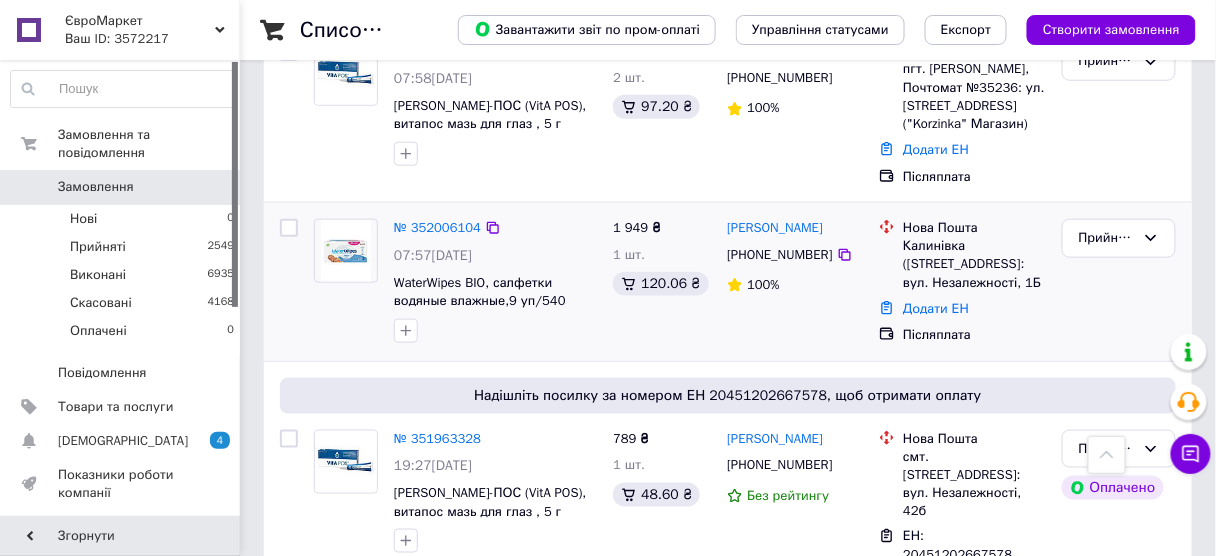 scroll, scrollTop: 400, scrollLeft: 0, axis: vertical 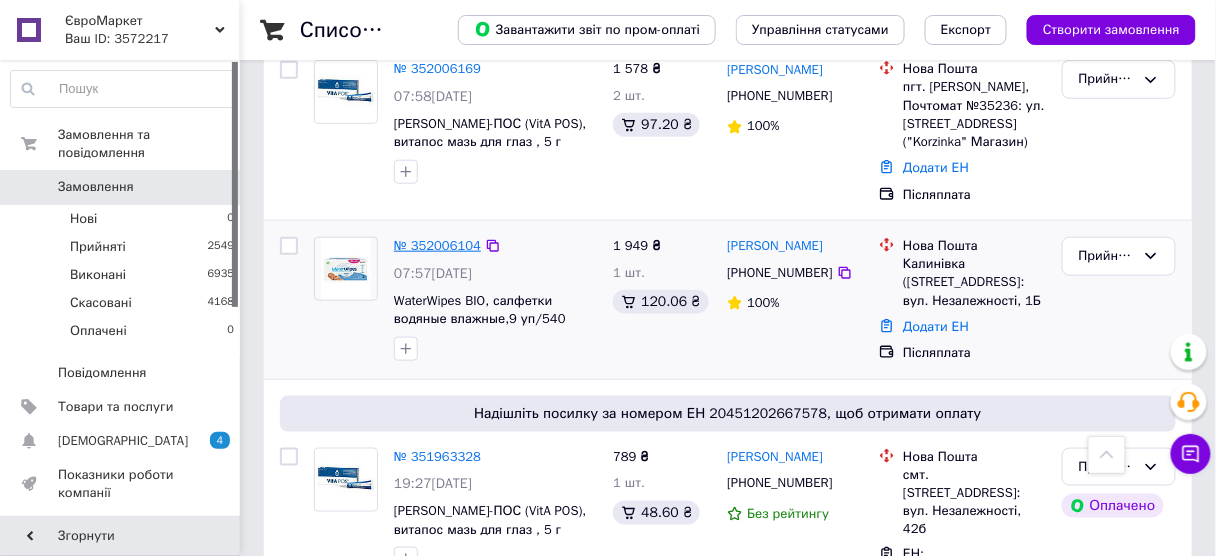 click on "№ 352006104" at bounding box center (437, 245) 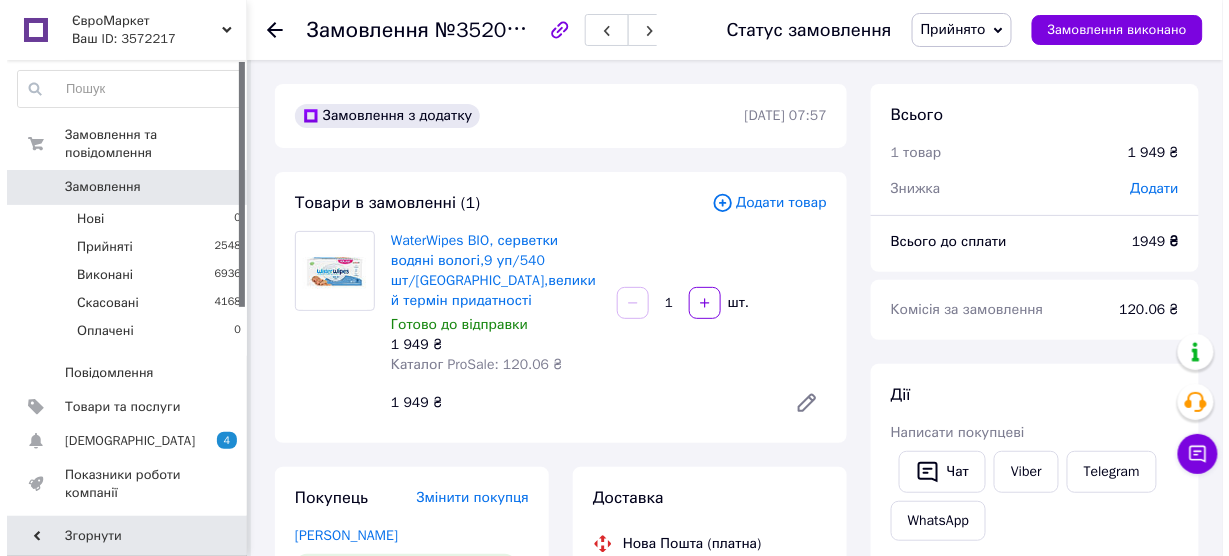 scroll, scrollTop: 160, scrollLeft: 0, axis: vertical 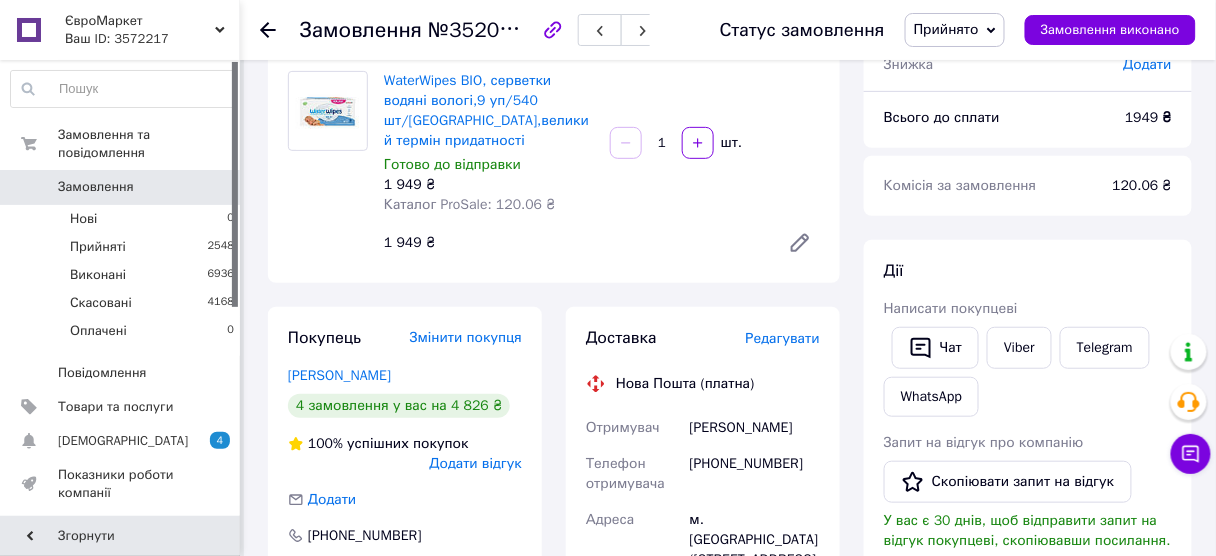click on "Редагувати" at bounding box center [783, 338] 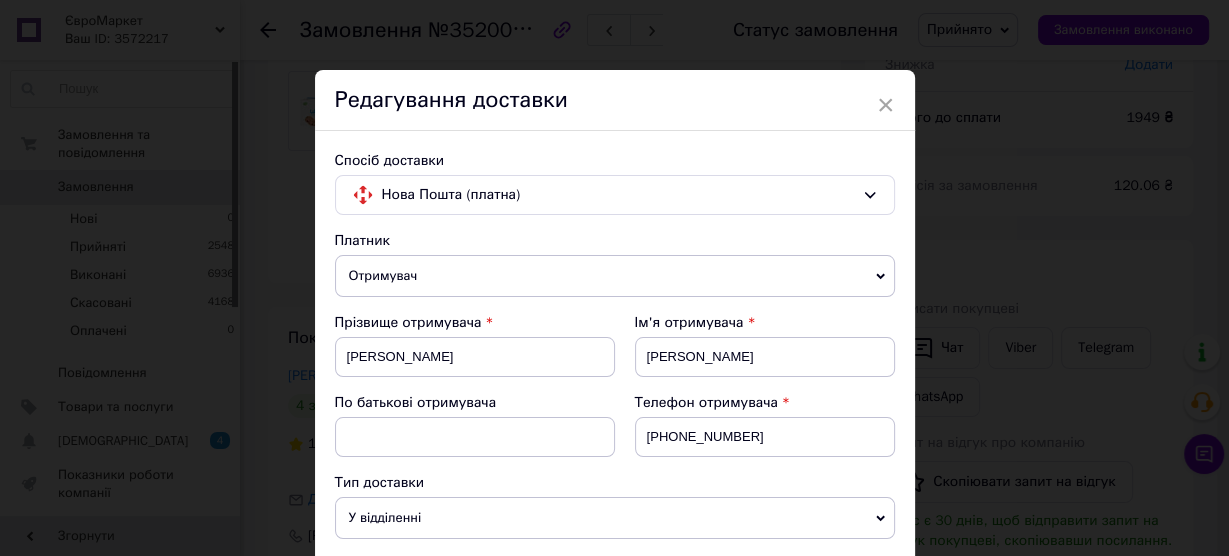 click on "Ім'я отримувача" at bounding box center (765, 323) 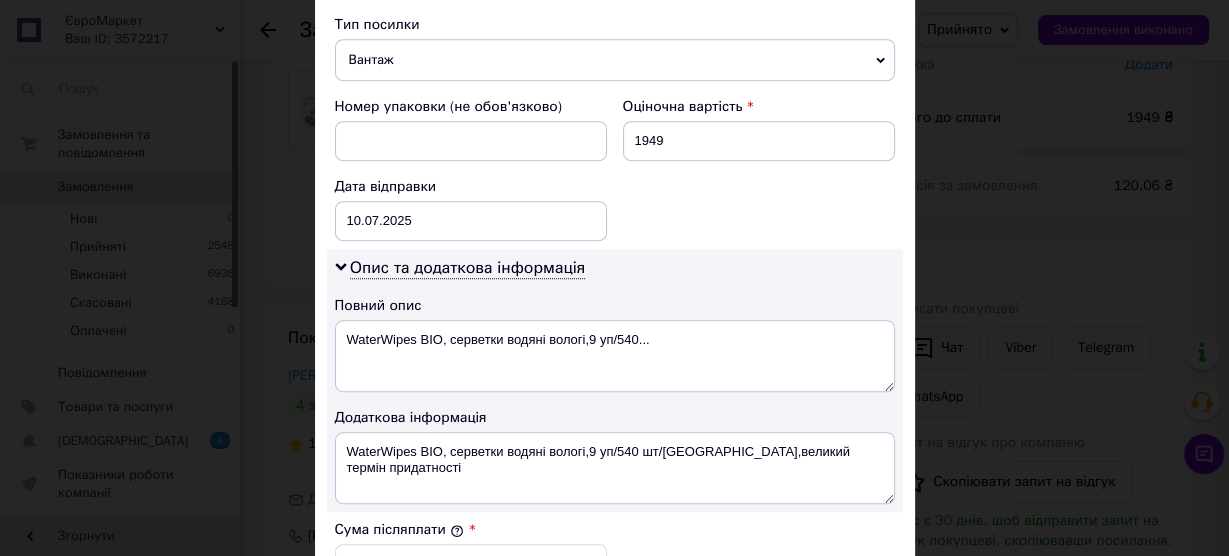 scroll, scrollTop: 880, scrollLeft: 0, axis: vertical 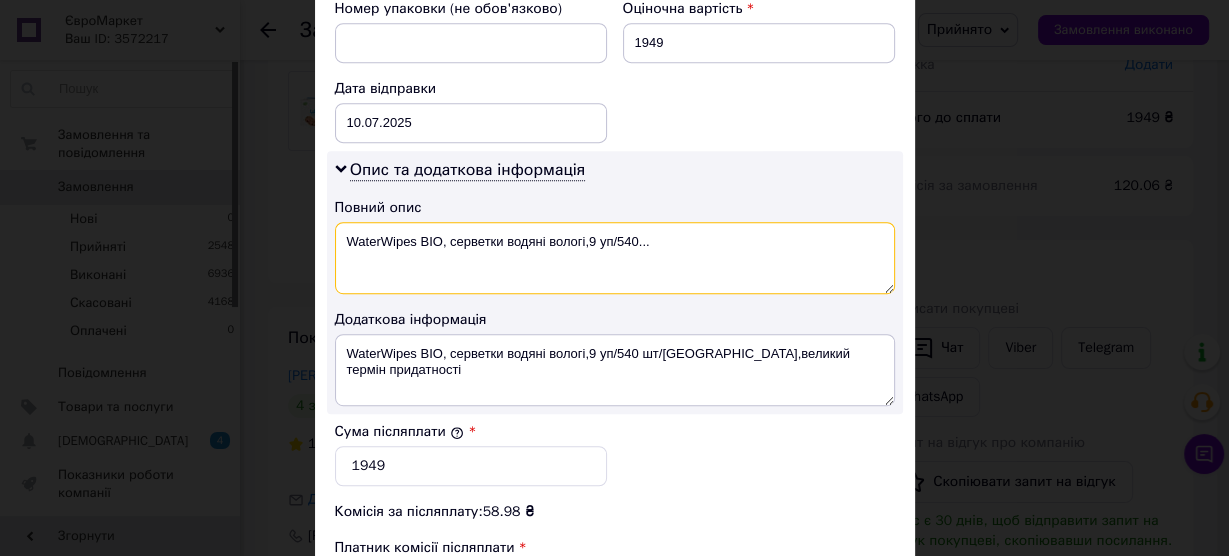 drag, startPoint x: 545, startPoint y: 231, endPoint x: 737, endPoint y: 244, distance: 192.4396 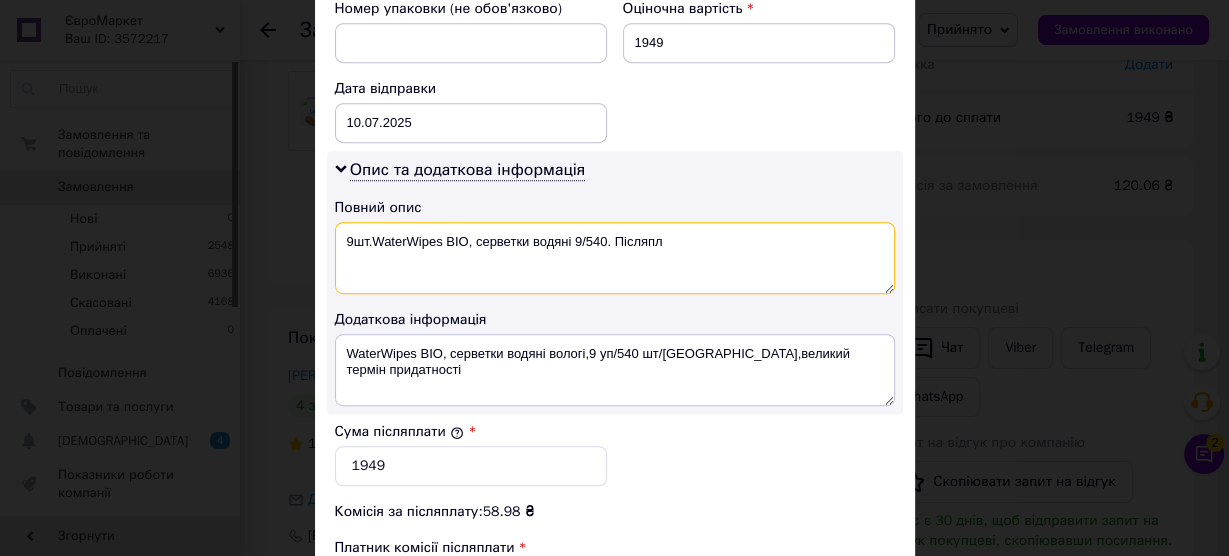 click on "9шт.WaterWipes BIO, серветки водяні 9/540. Післяпл" at bounding box center (615, 258) 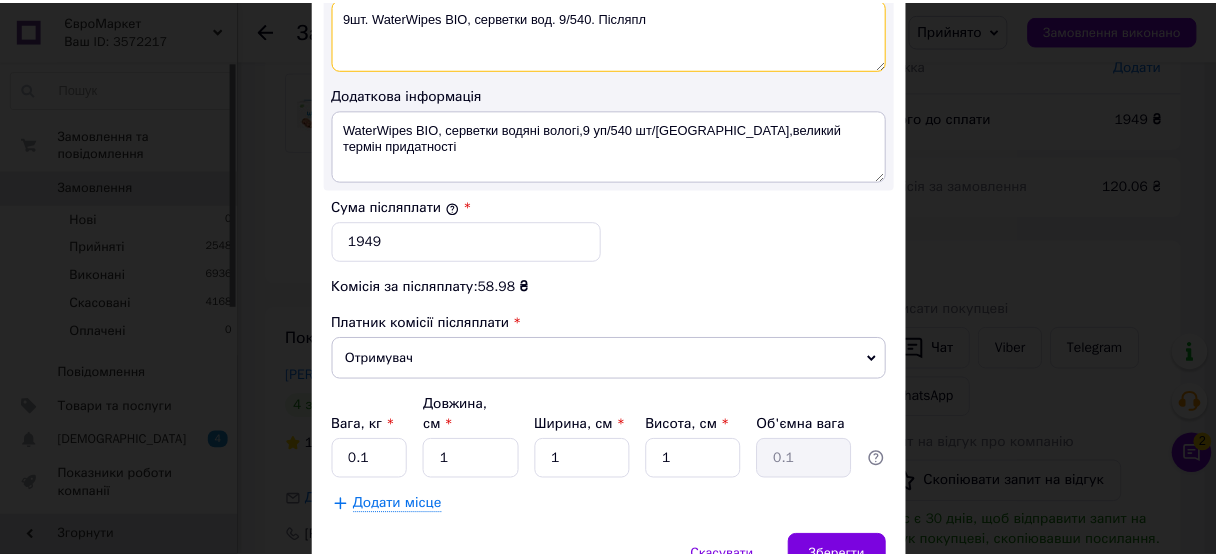 scroll, scrollTop: 1181, scrollLeft: 0, axis: vertical 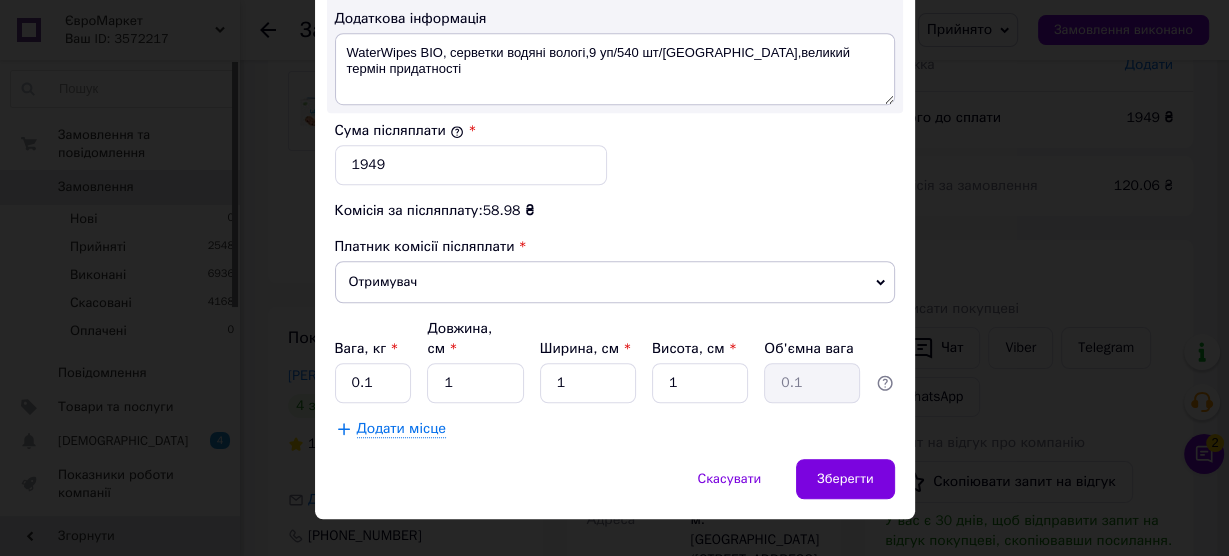 type on "9шт. WaterWipes BIO, серветки вод. 9/540. Післяпл" 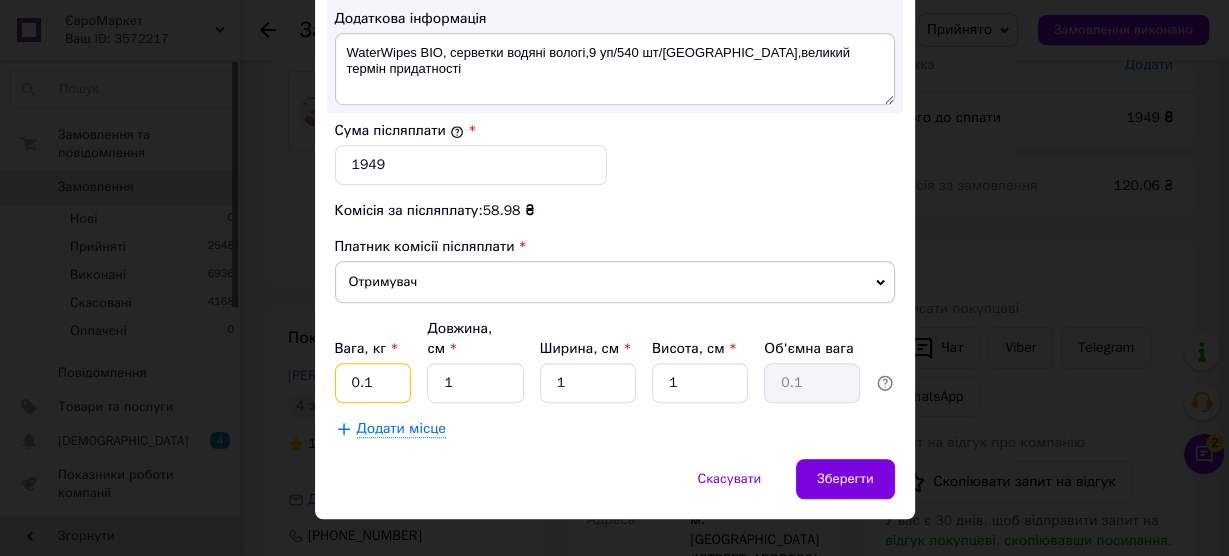 click on "0.1" at bounding box center [373, 383] 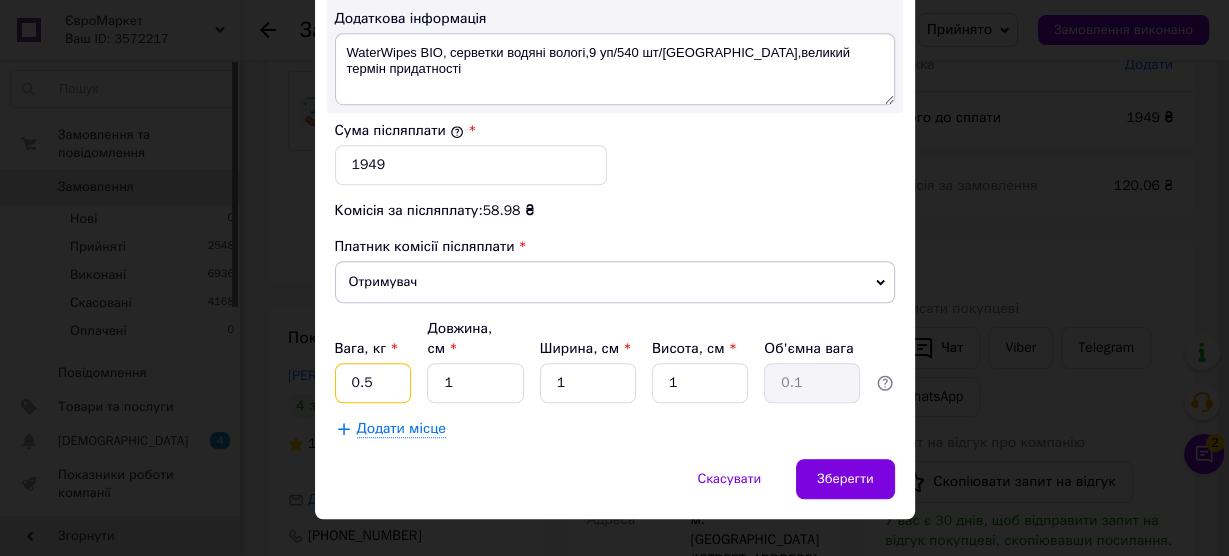 type on "0.5" 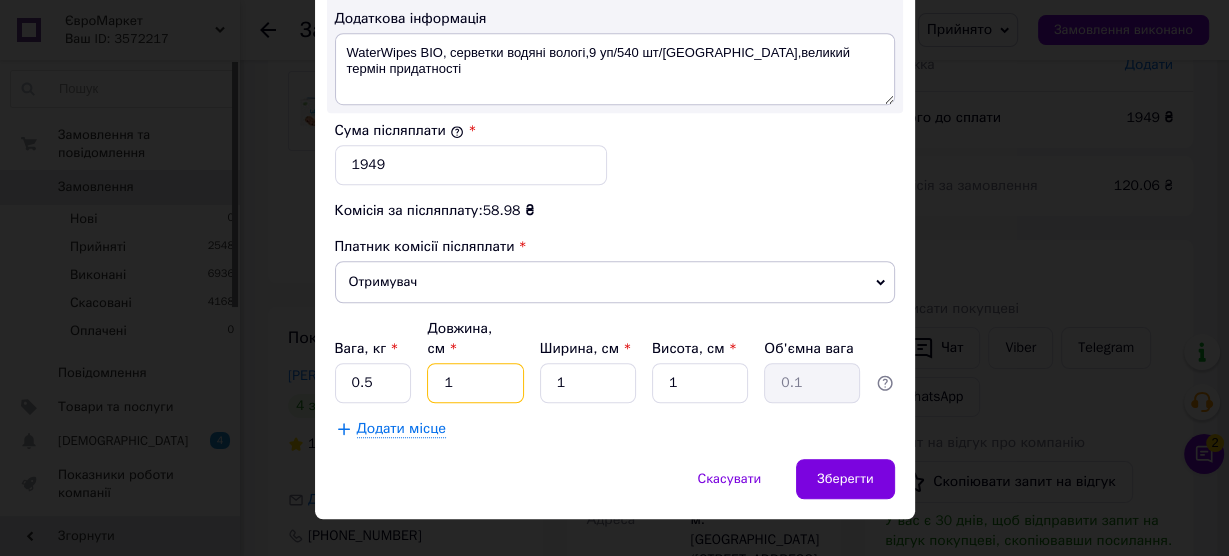 click on "1" at bounding box center (475, 383) 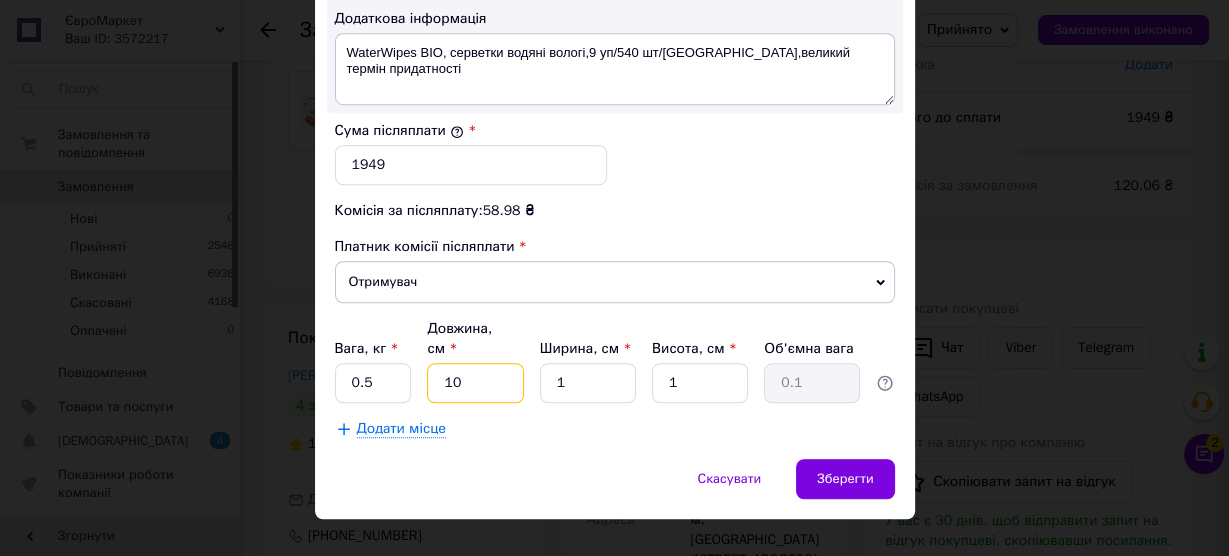 type on "10" 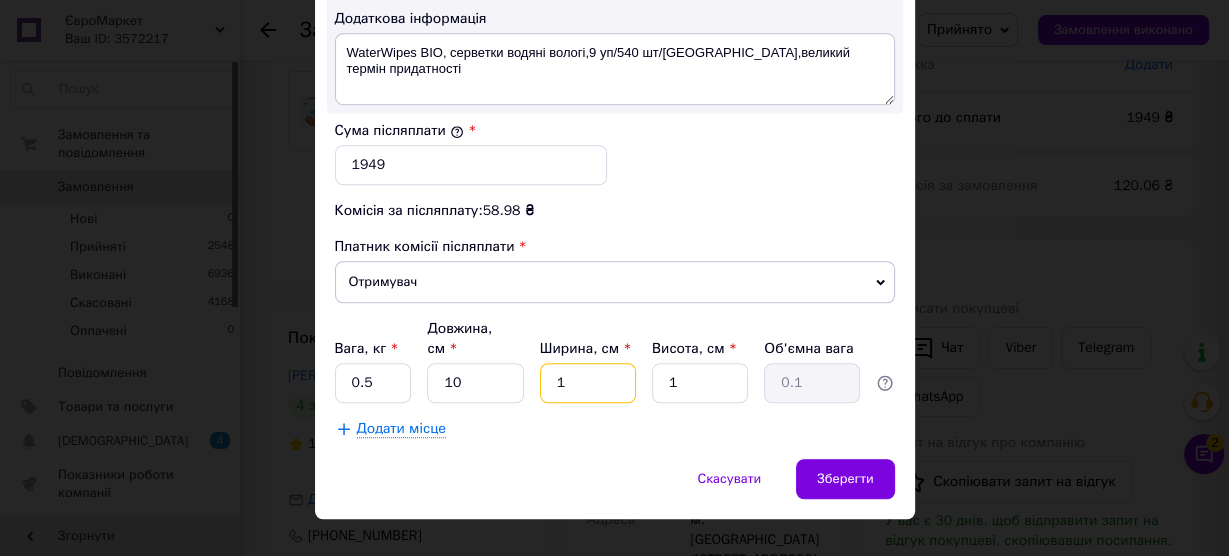 click on "1" at bounding box center (588, 383) 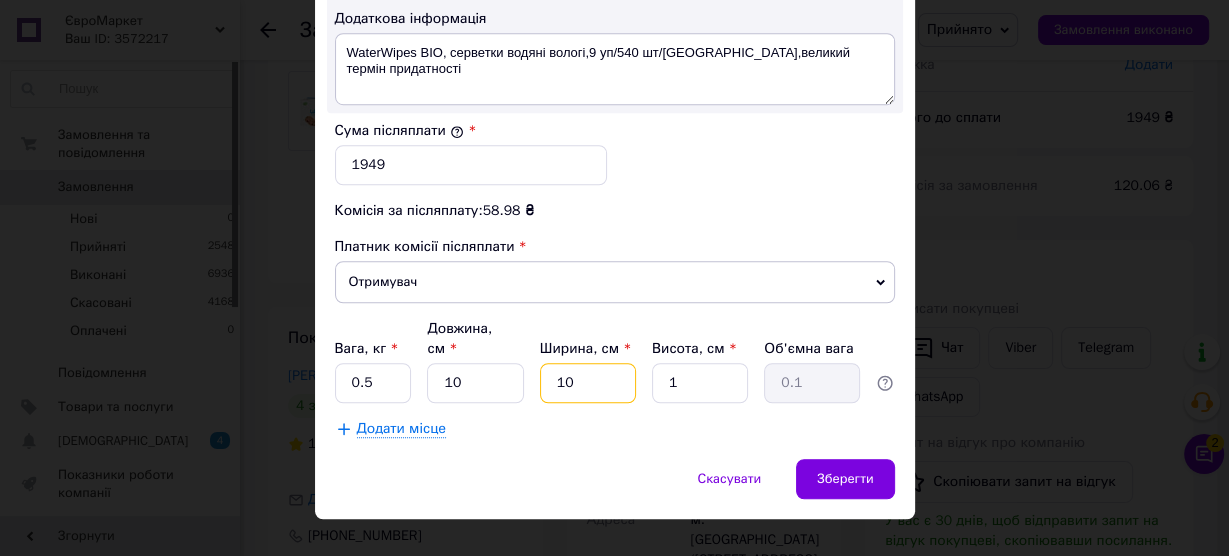 type on "10" 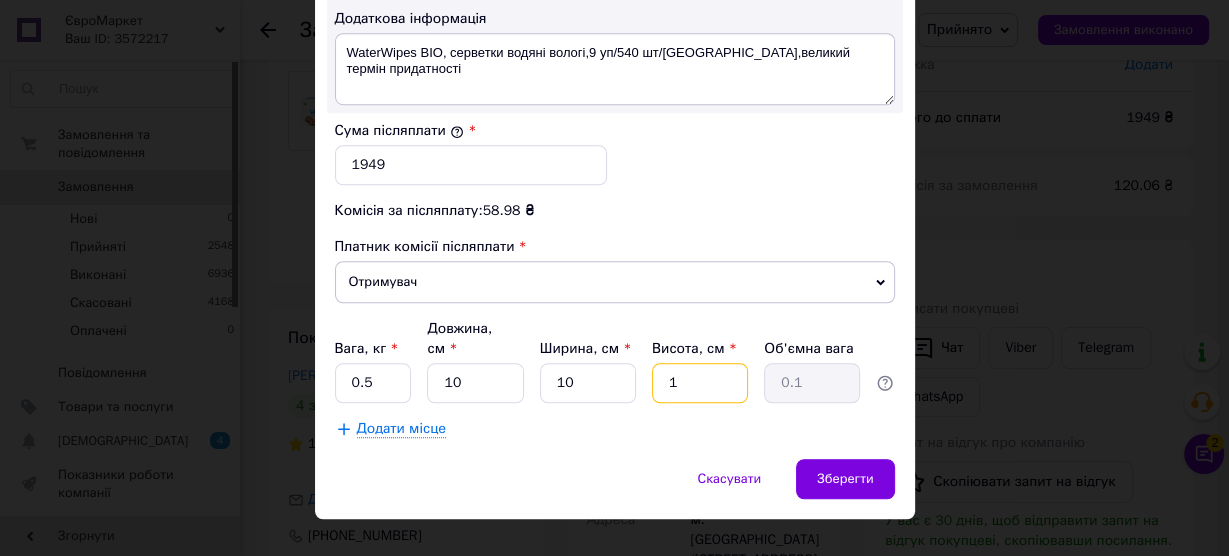 click on "1" at bounding box center [700, 383] 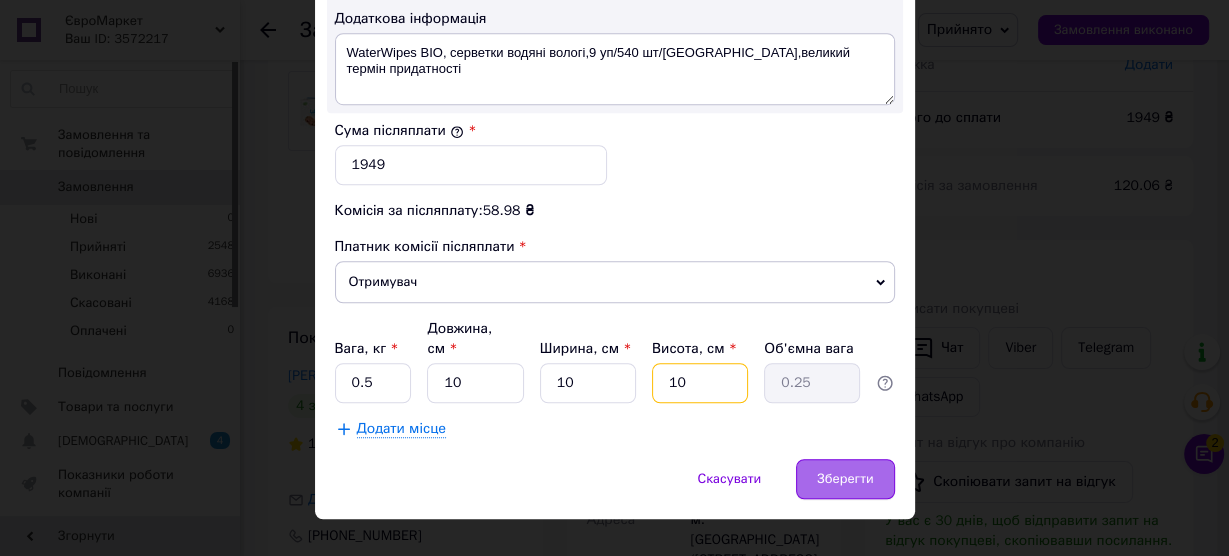 type on "10" 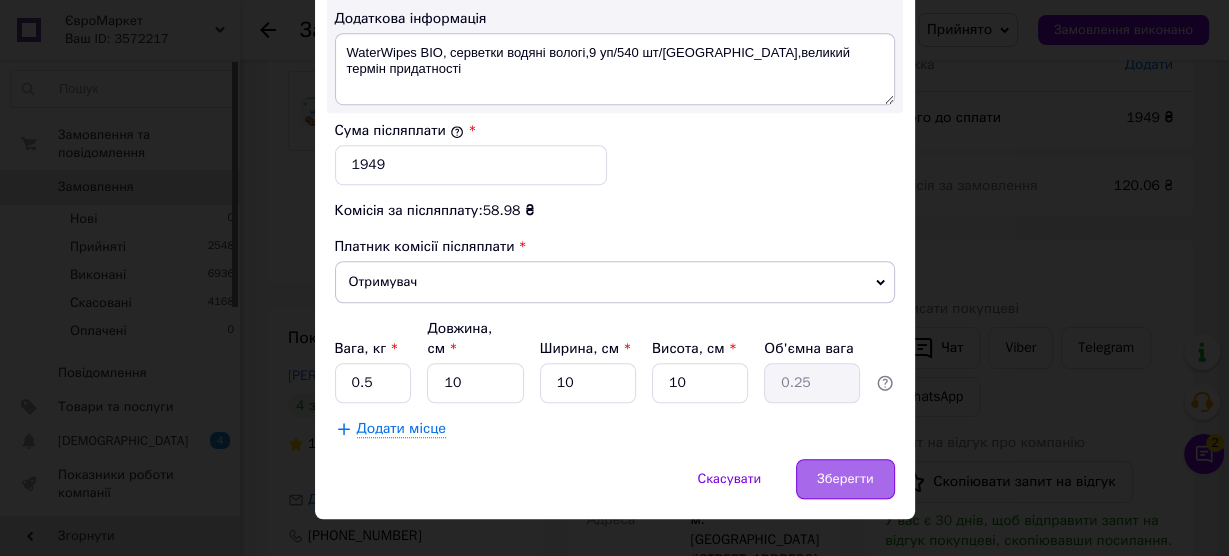 click on "Зберегти" at bounding box center (845, 479) 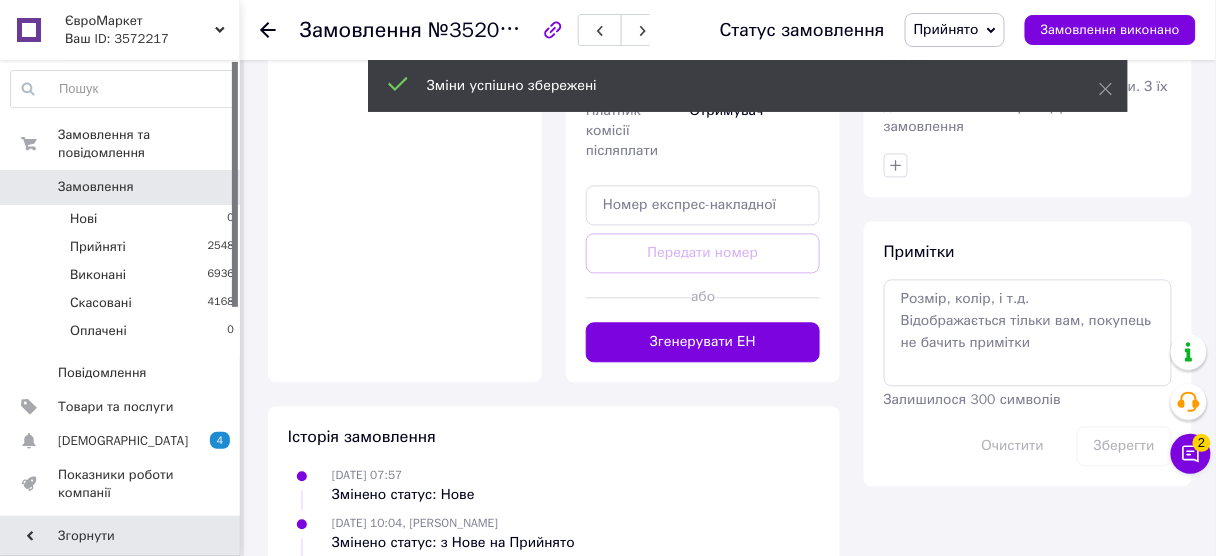 scroll, scrollTop: 1040, scrollLeft: 0, axis: vertical 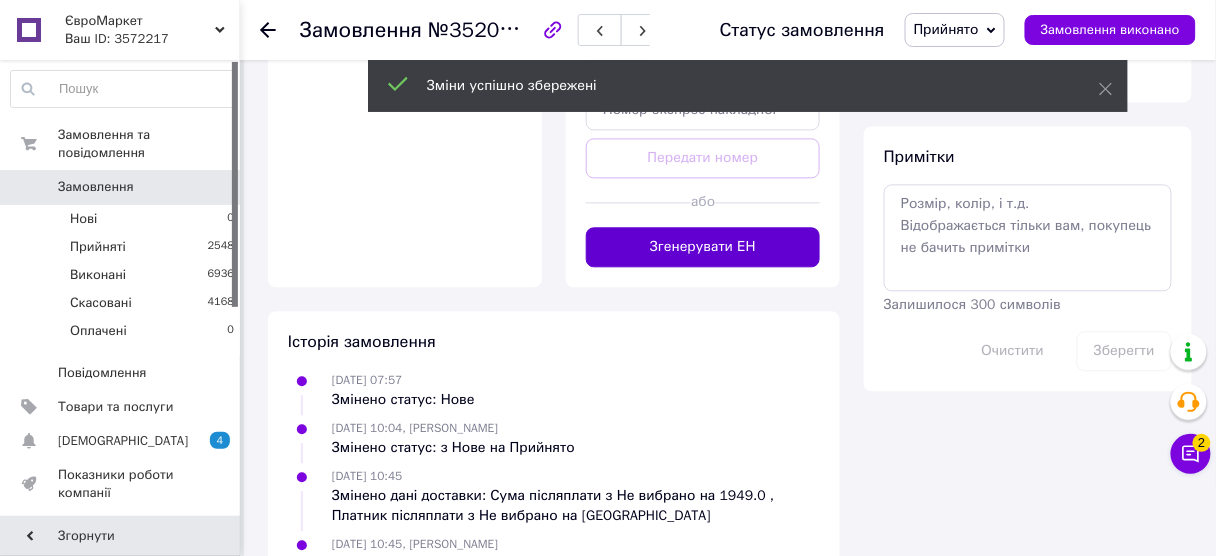 click on "Згенерувати ЕН" at bounding box center (703, 247) 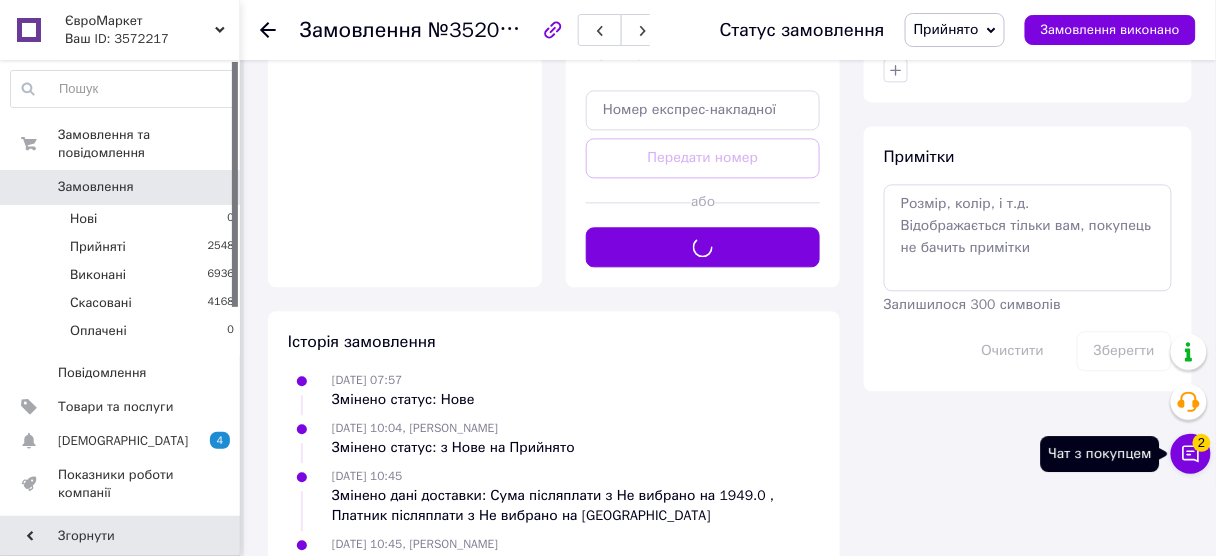 click 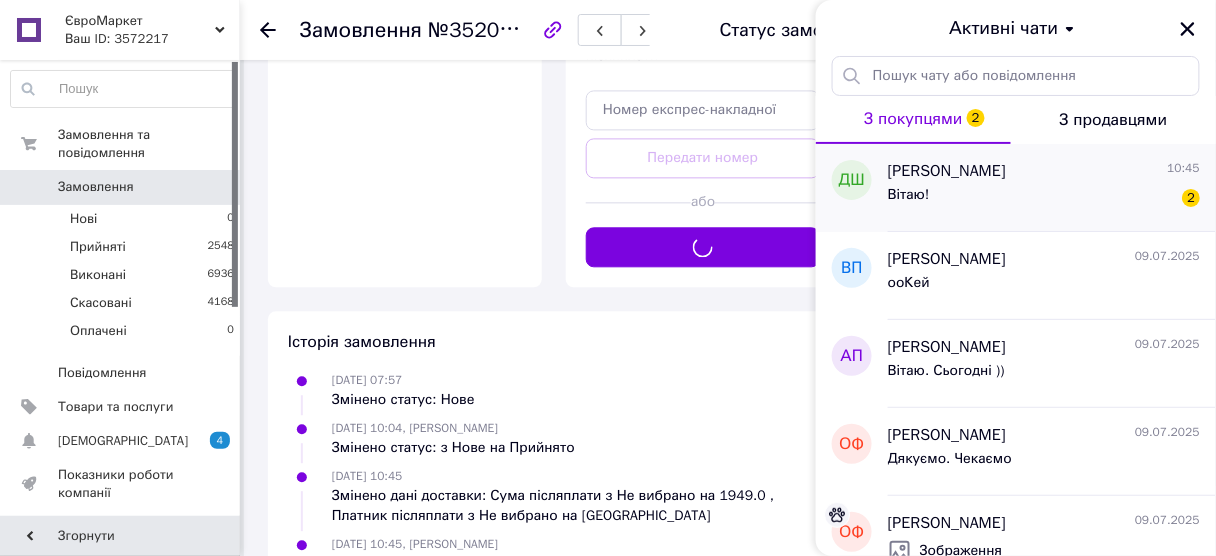 click on "Вітаю! 2" at bounding box center (1044, 199) 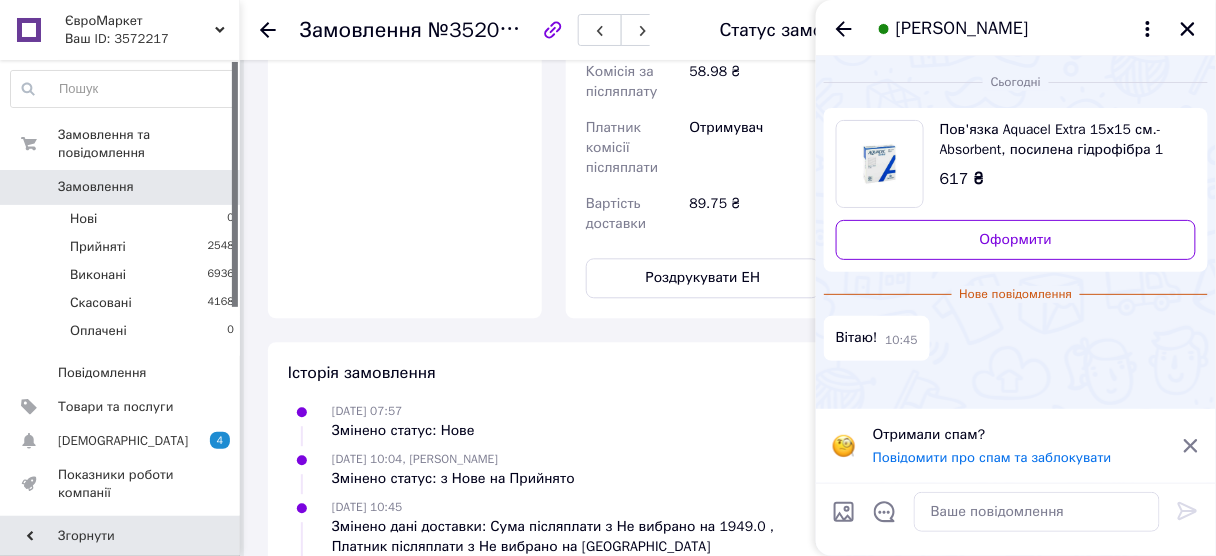 click 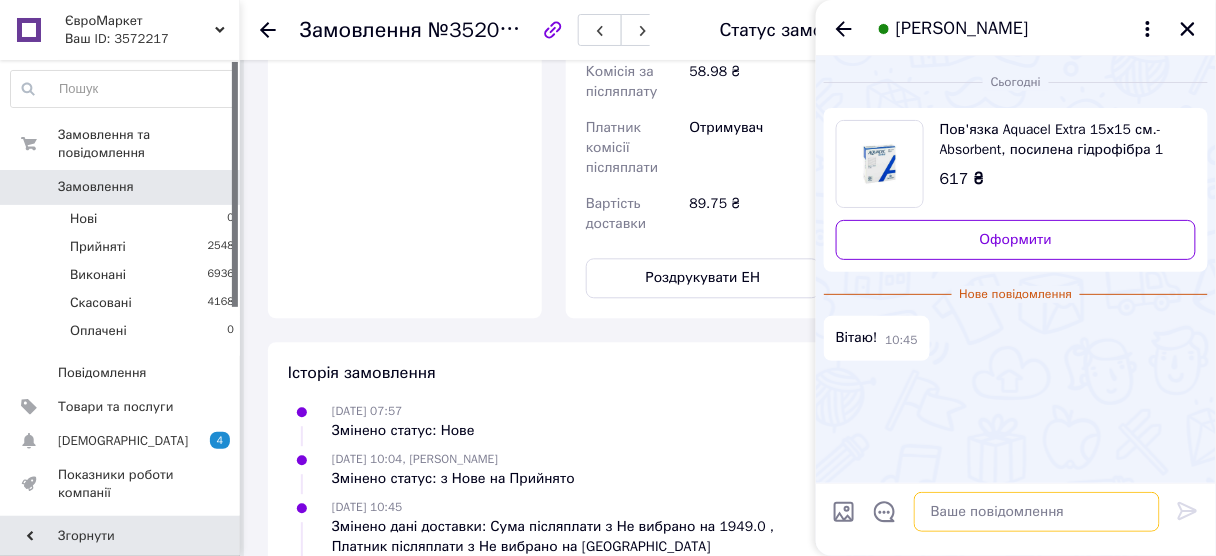 click at bounding box center (1037, 512) 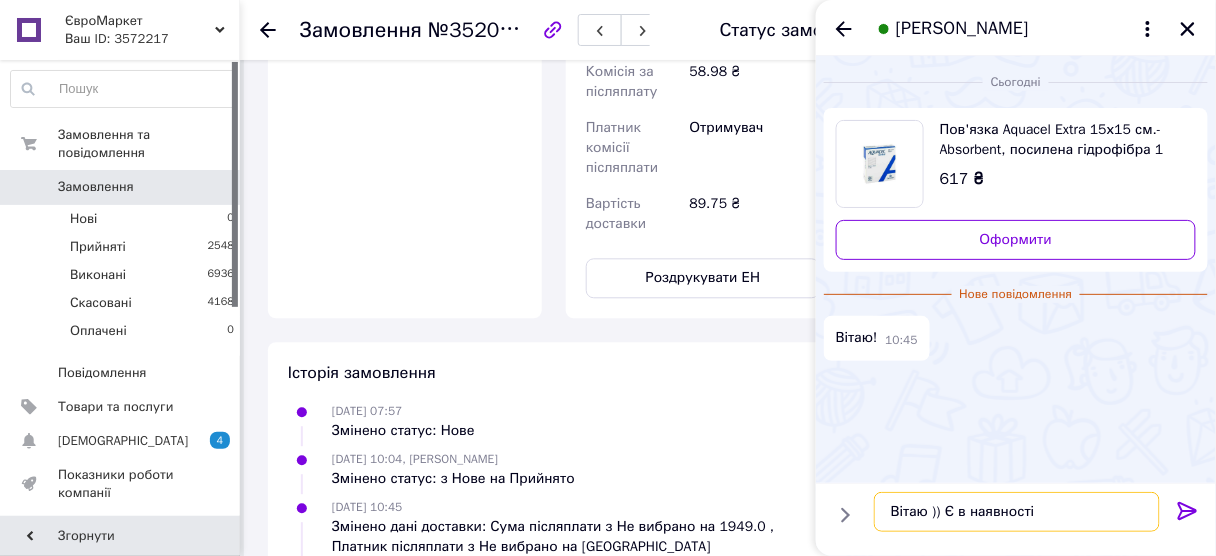 type on "Вітаю )) Є в наявності" 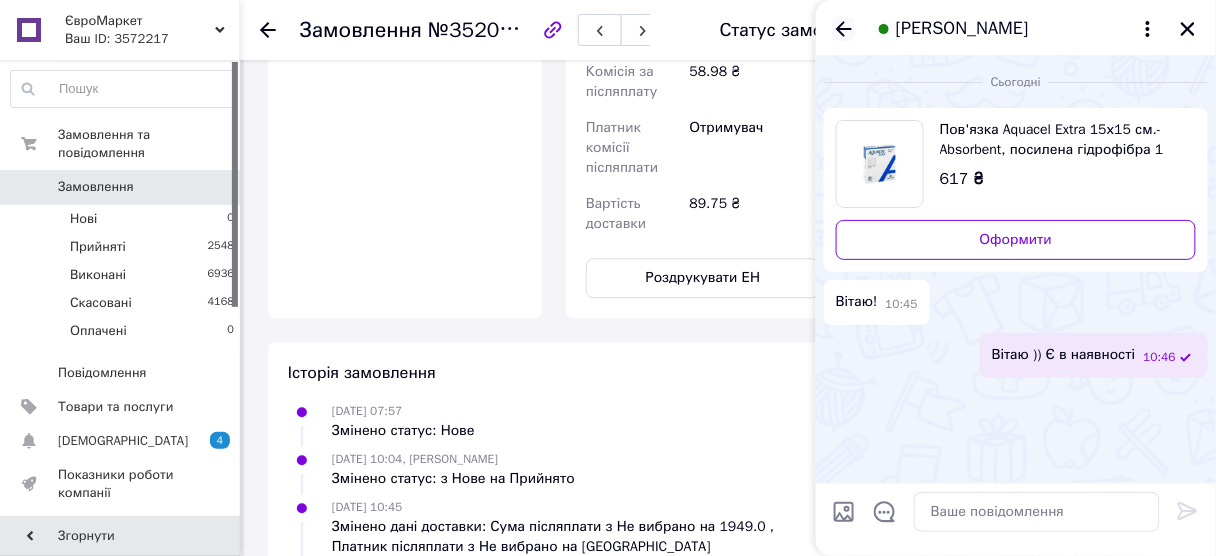 click 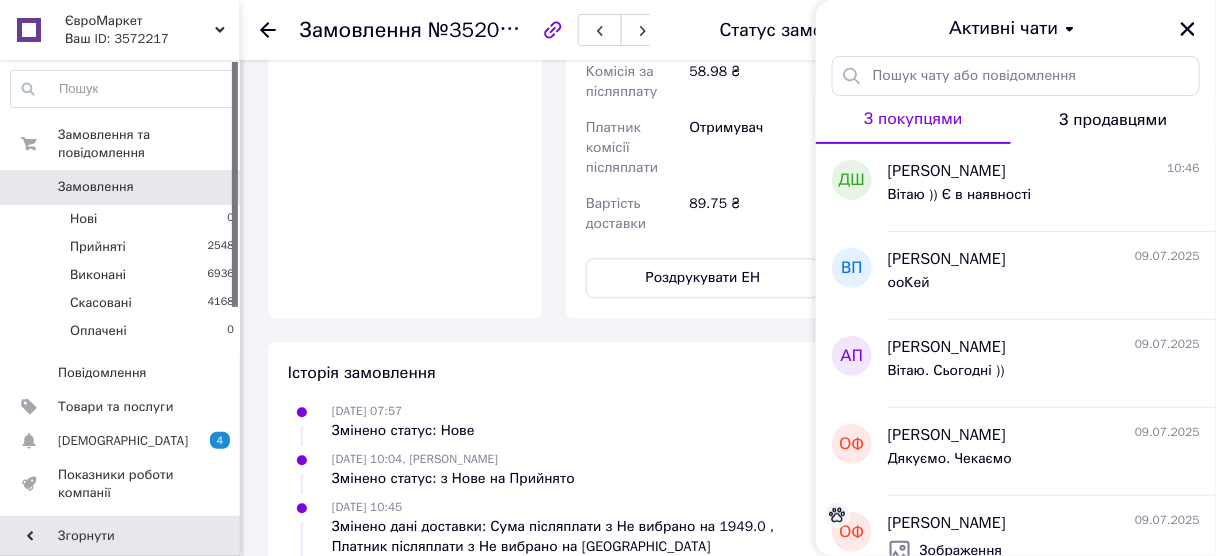 click 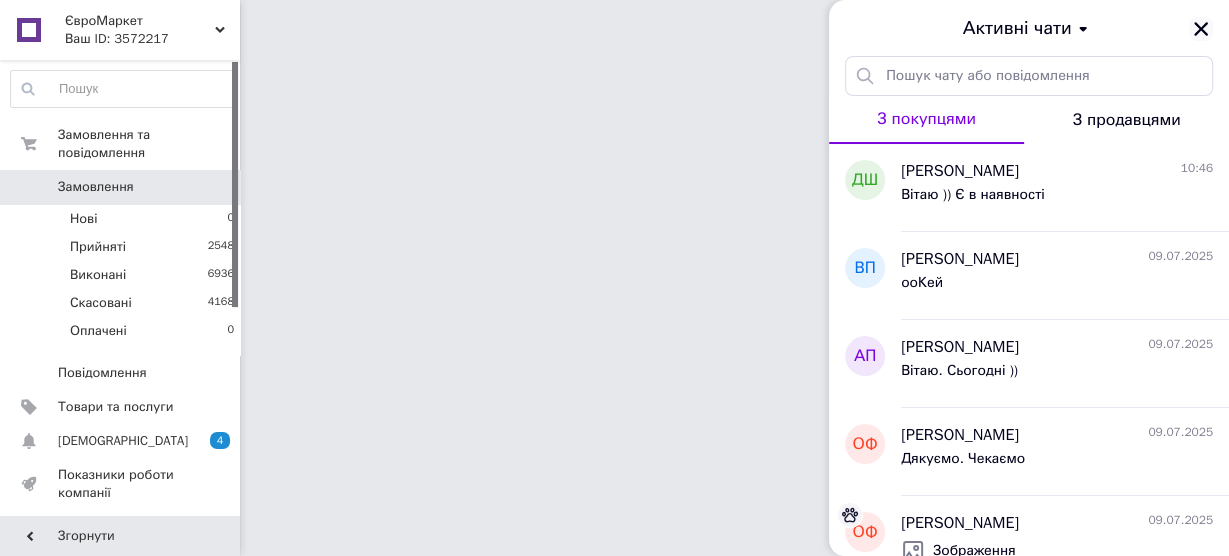 click 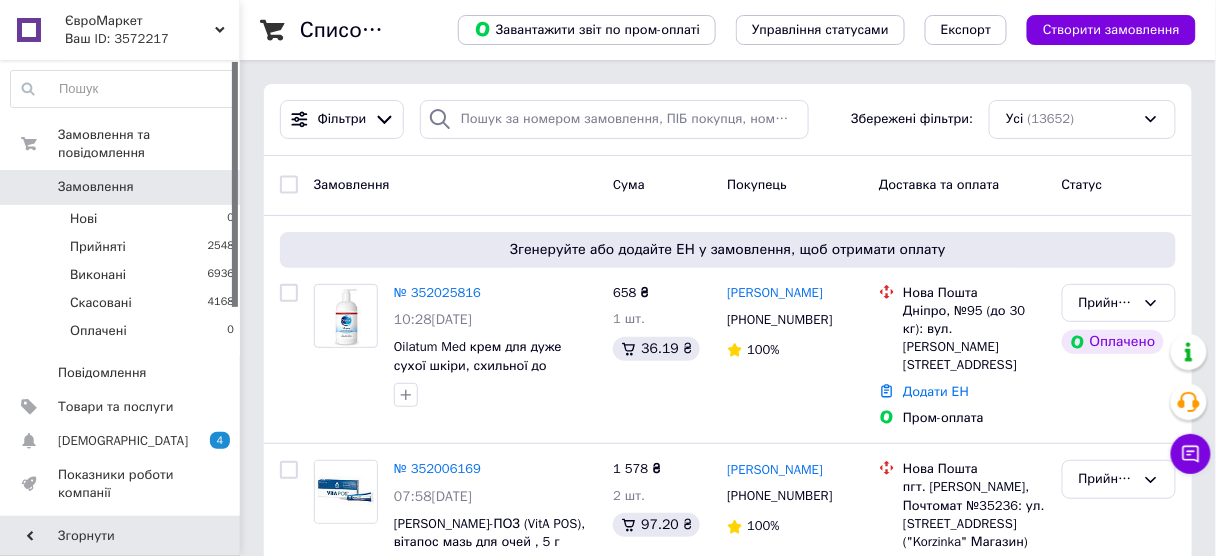 click on "Ваш ID: 3572217" at bounding box center [152, 39] 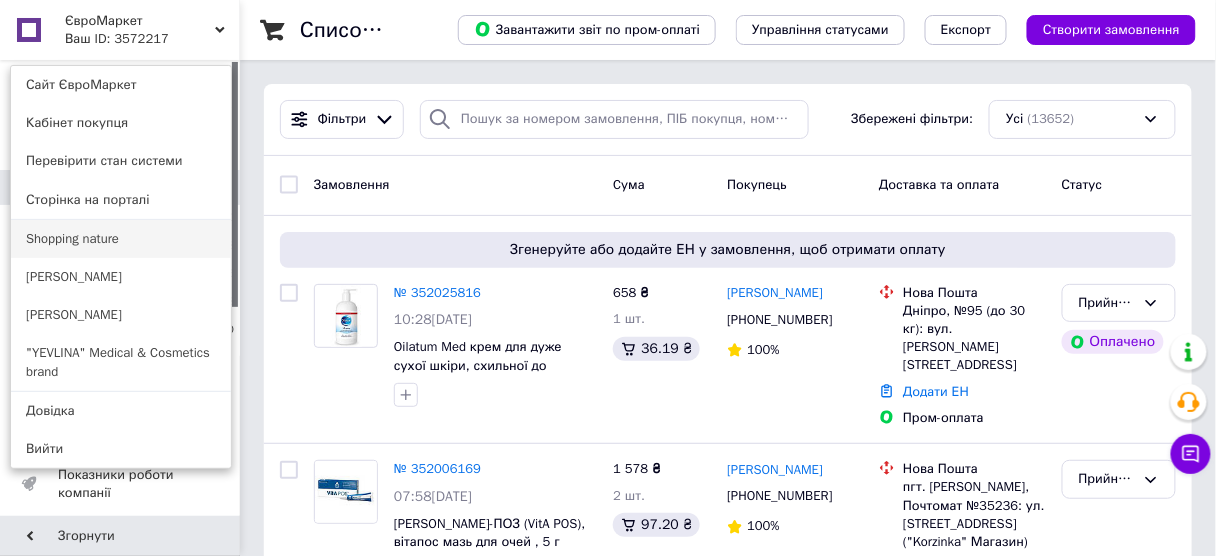 click on "Shopping nature" at bounding box center [121, 239] 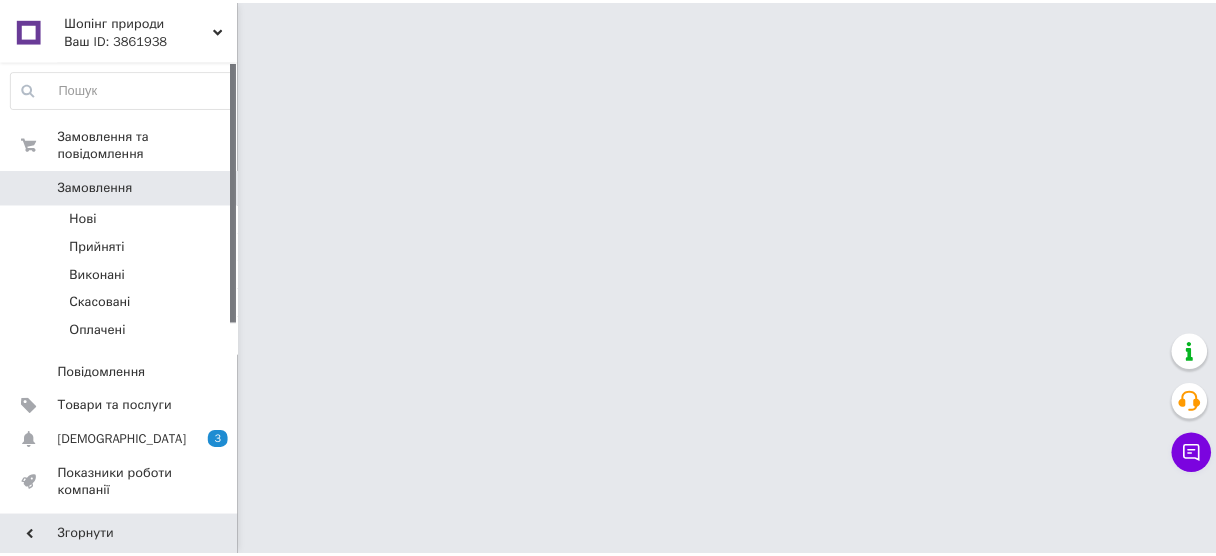 scroll, scrollTop: 0, scrollLeft: 0, axis: both 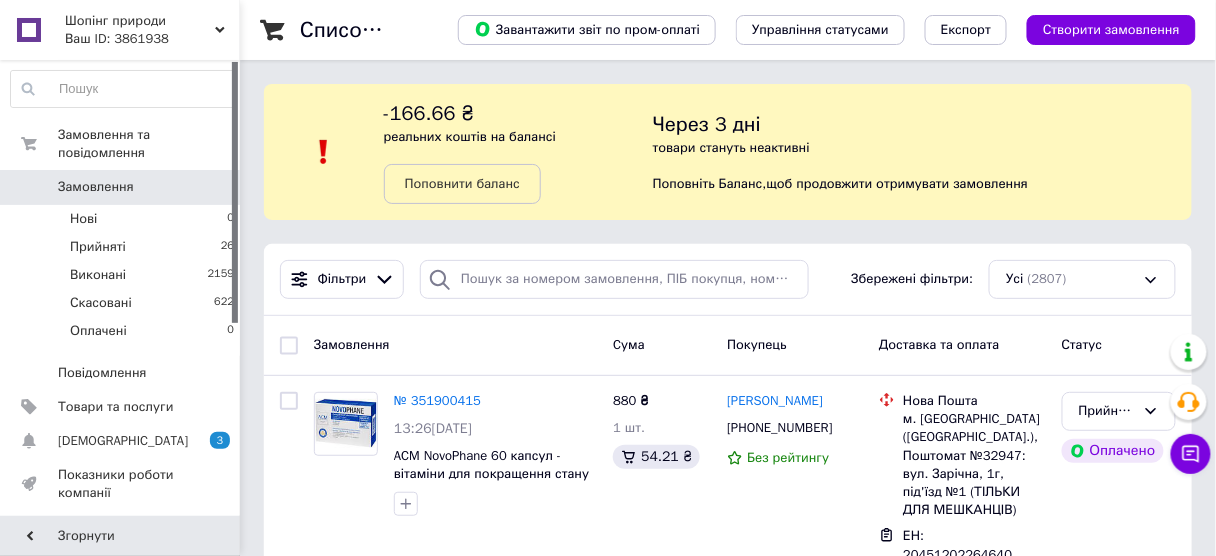 click on "Шопінг природи" at bounding box center (140, 21) 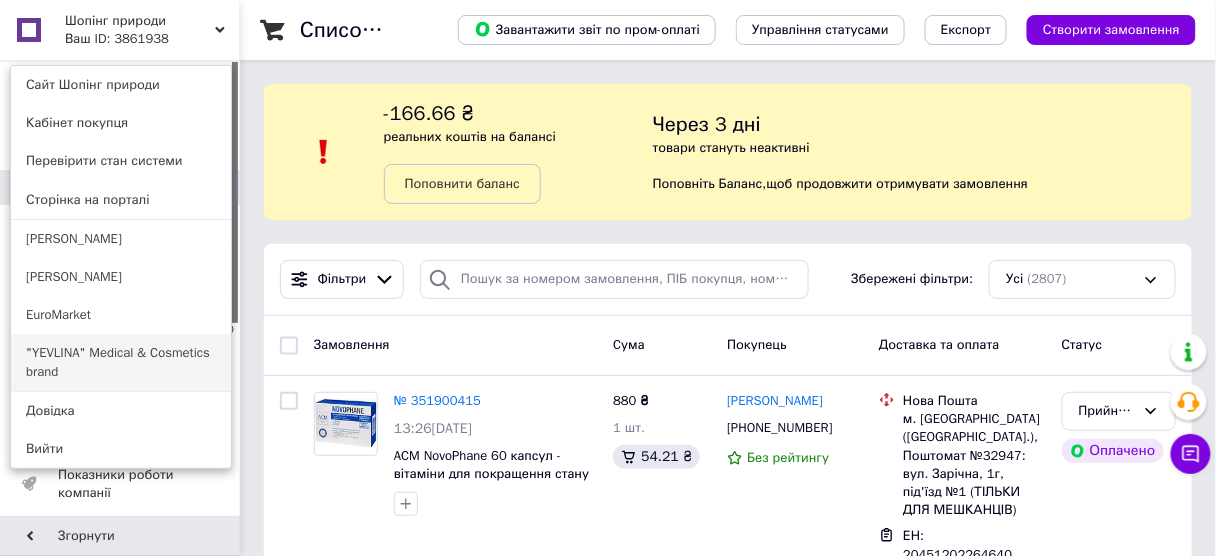 click on ""YEVLINA" Medical & Cosmetics brand" at bounding box center [121, 362] 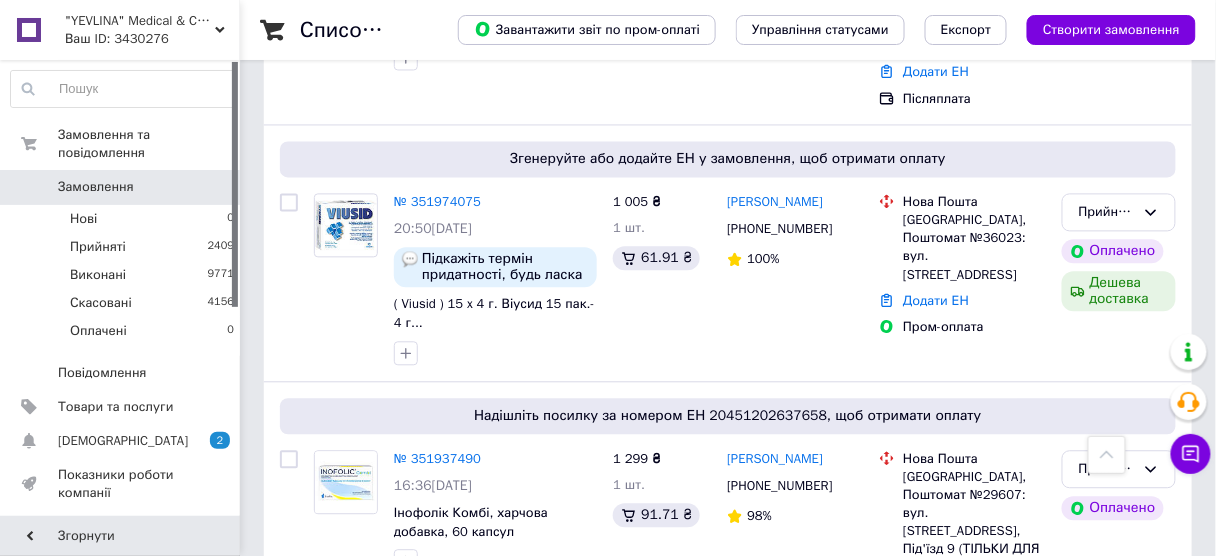 scroll, scrollTop: 960, scrollLeft: 0, axis: vertical 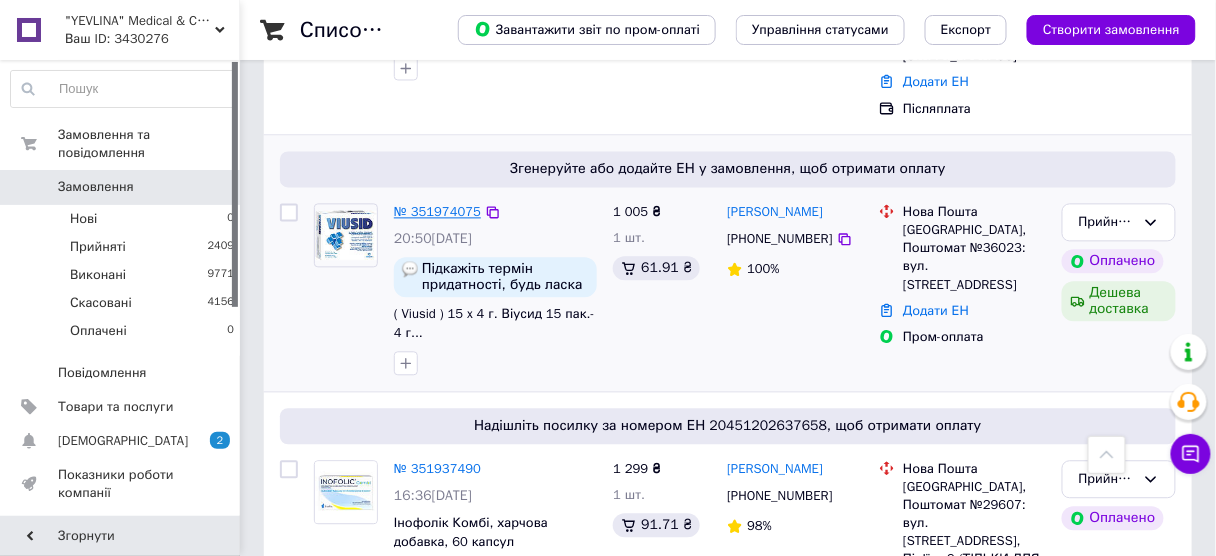 click on "№ 351974075" at bounding box center (437, 211) 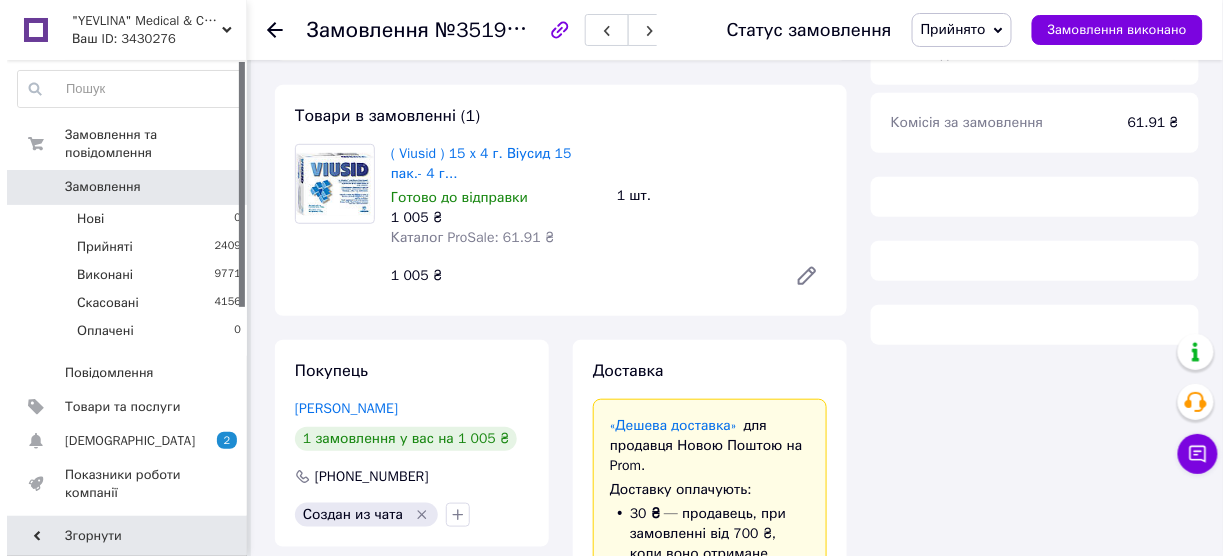 scroll, scrollTop: 240, scrollLeft: 0, axis: vertical 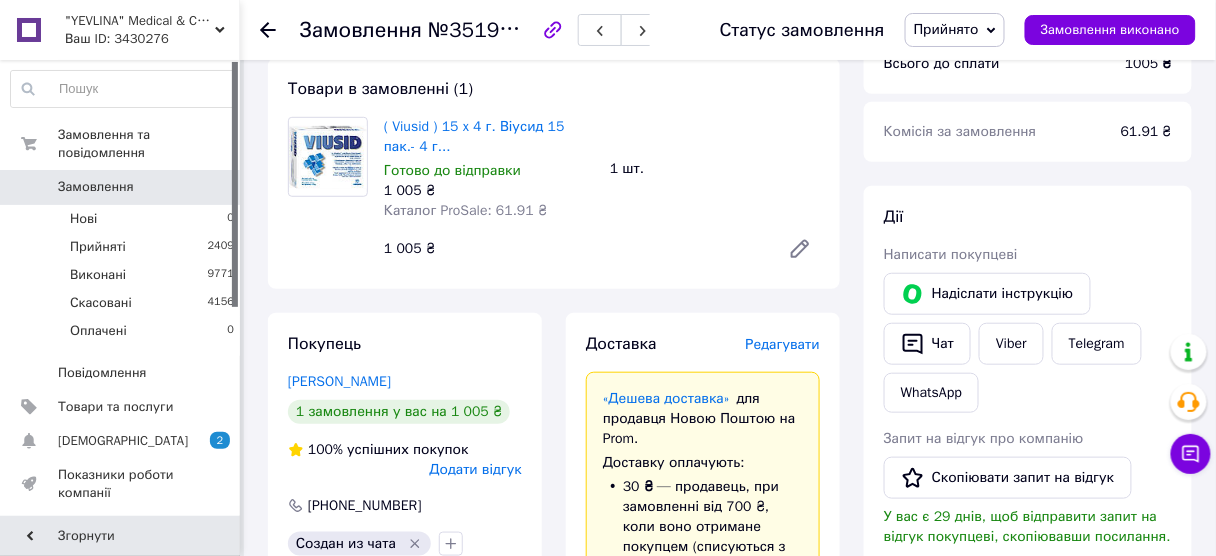 click on "Редагувати" at bounding box center [783, 344] 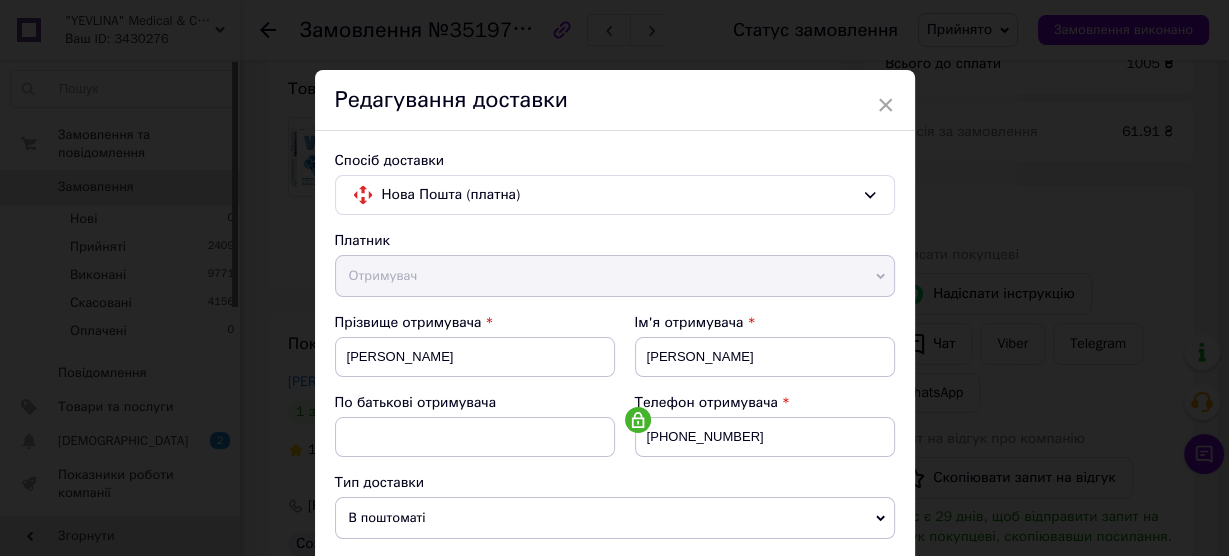 click on "Ім'я отримувача" at bounding box center (765, 323) 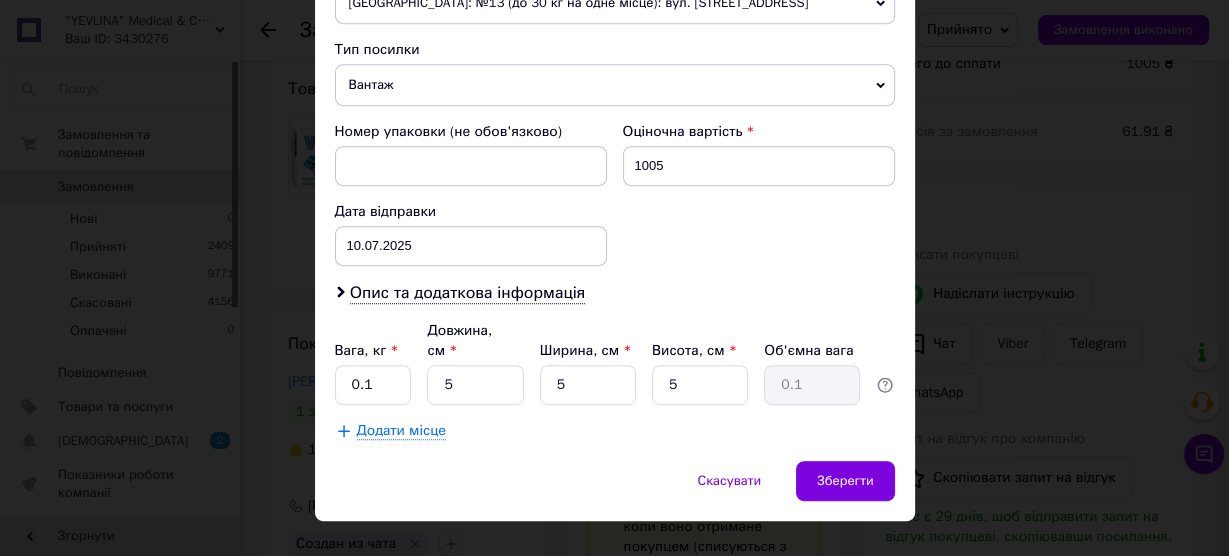 scroll, scrollTop: 762, scrollLeft: 0, axis: vertical 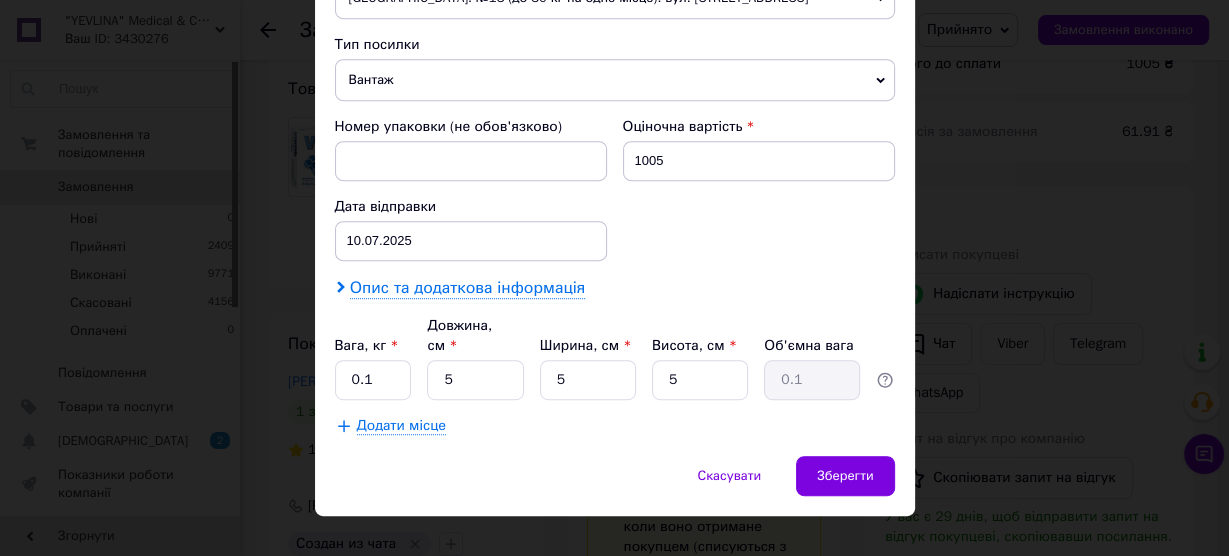 click on "Опис та додаткова інформація" at bounding box center [467, 288] 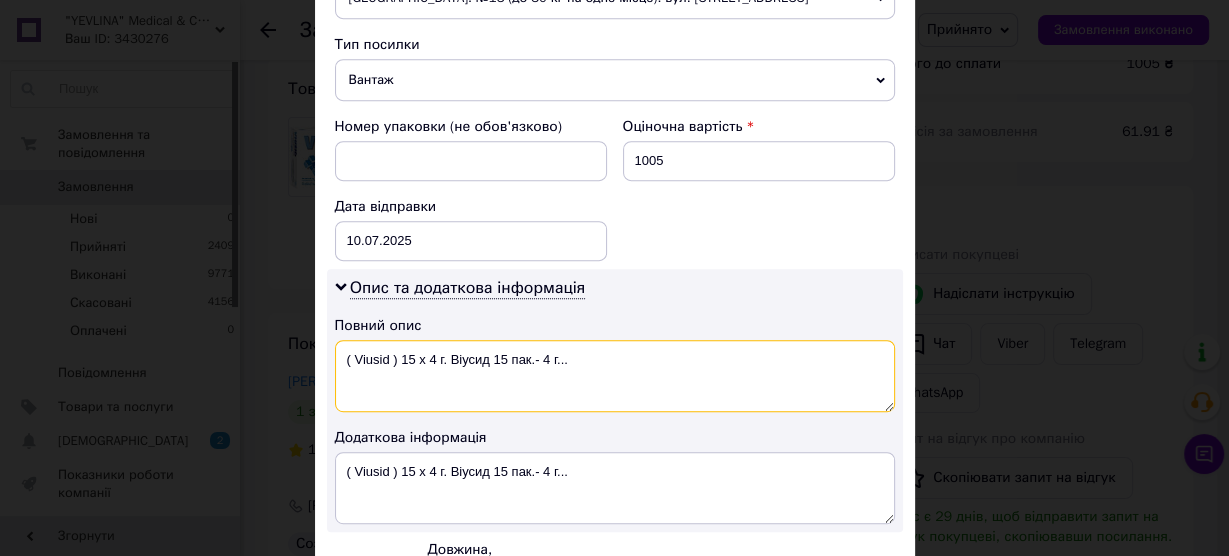 click on "( Viusid ) 15 x 4 г. Віусид 15 пак.- 4 г..." at bounding box center [615, 376] 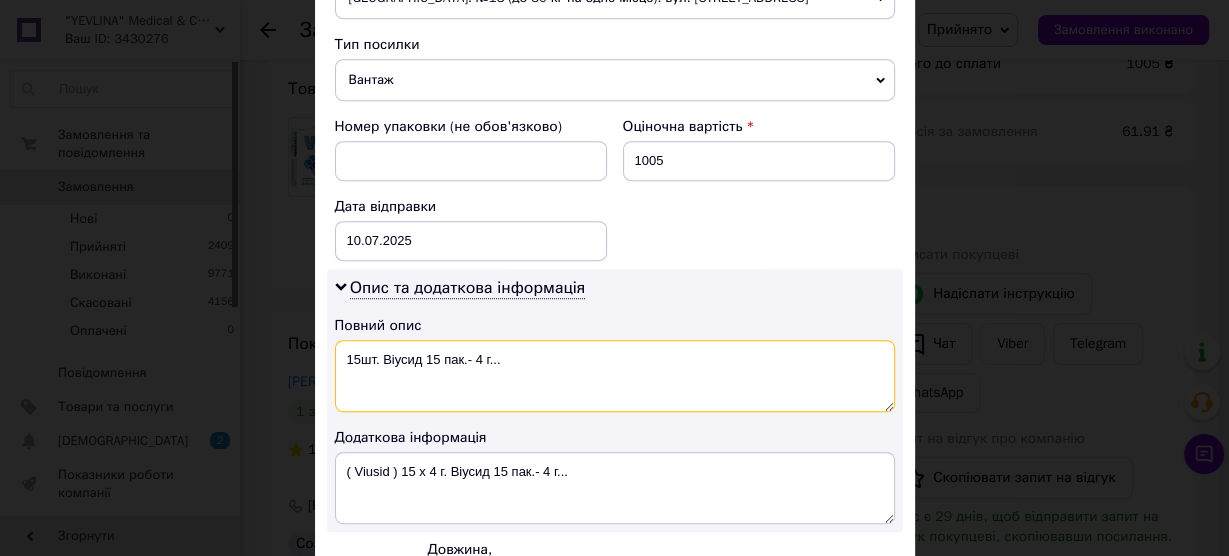 click on "15шт. Віусид 15 пак.- 4 г..." at bounding box center (615, 376) 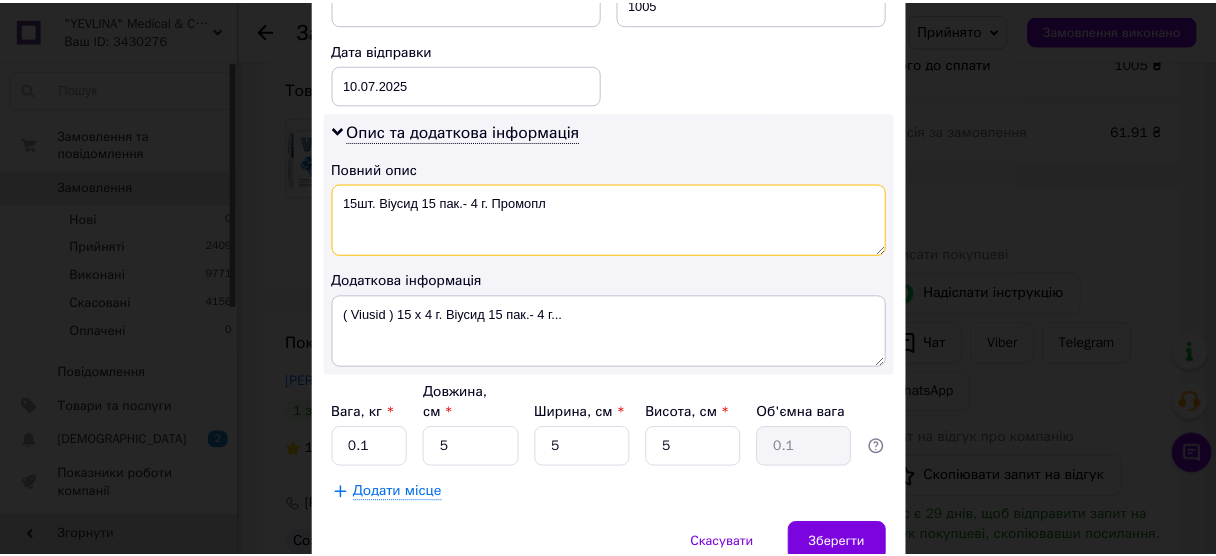 scroll, scrollTop: 922, scrollLeft: 0, axis: vertical 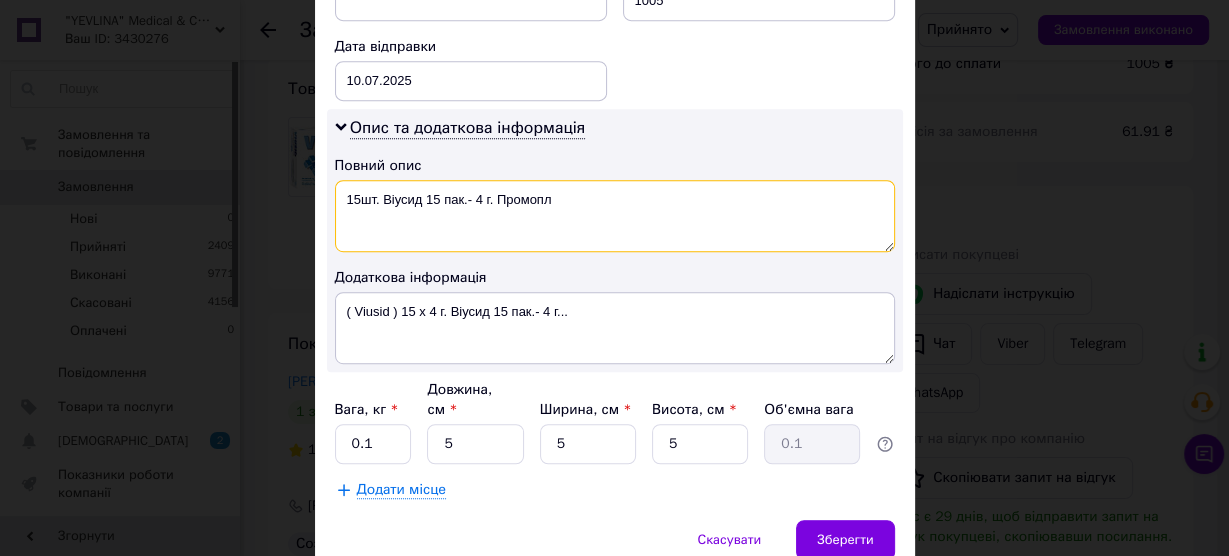 type on "15шт. Віусид 15 пак.- 4 г. Промопл" 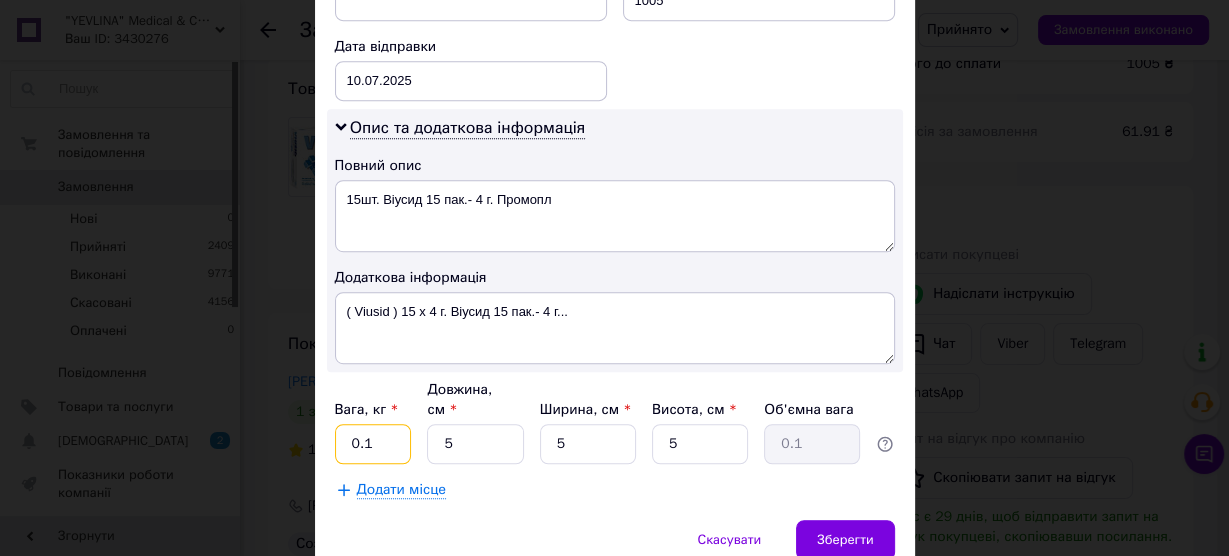 drag, startPoint x: 387, startPoint y: 413, endPoint x: 391, endPoint y: 444, distance: 31.257 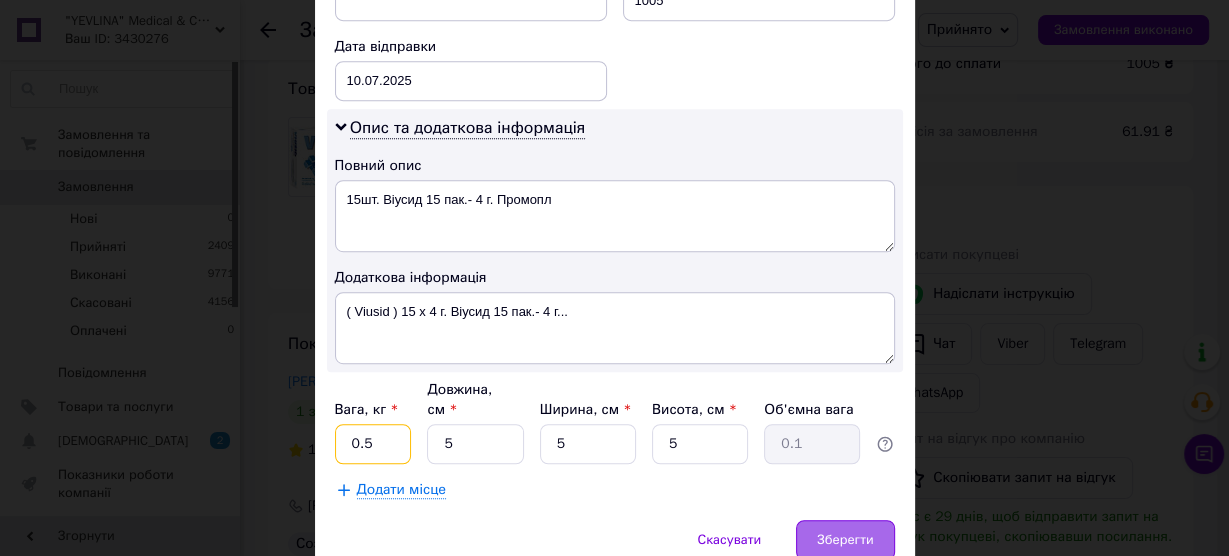 type on "0.5" 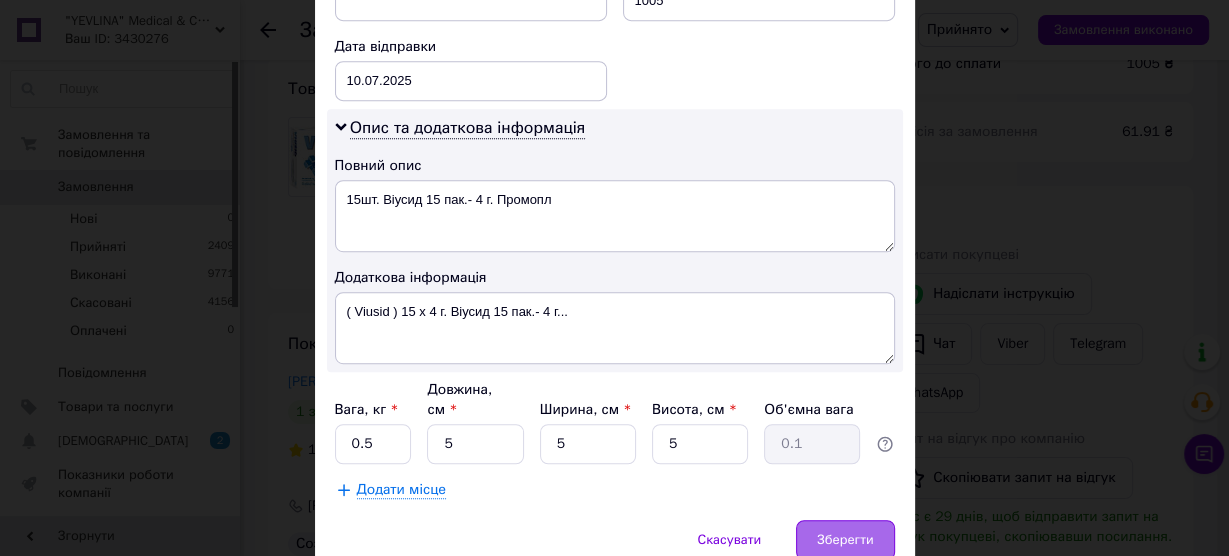 click on "Зберегти" at bounding box center [845, 540] 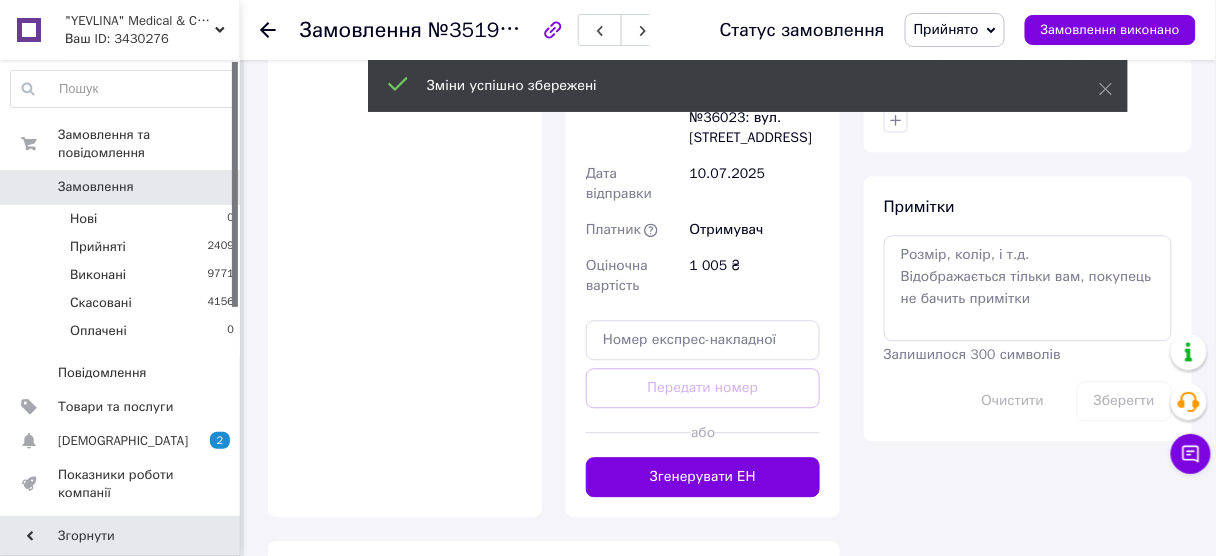 scroll, scrollTop: 1200, scrollLeft: 0, axis: vertical 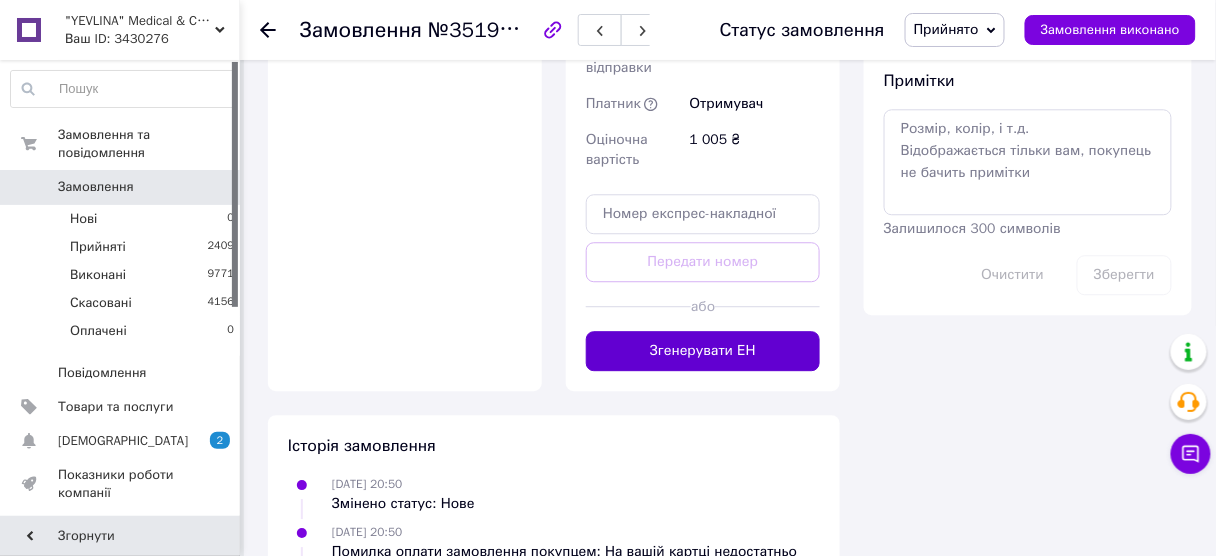 click on "Згенерувати ЕН" at bounding box center [703, 351] 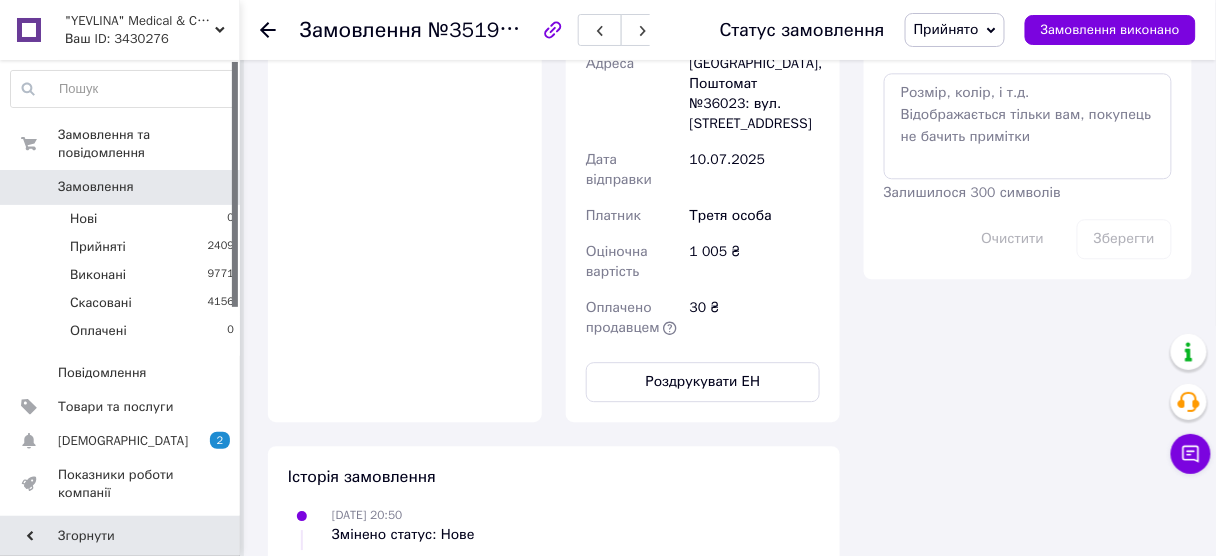 click 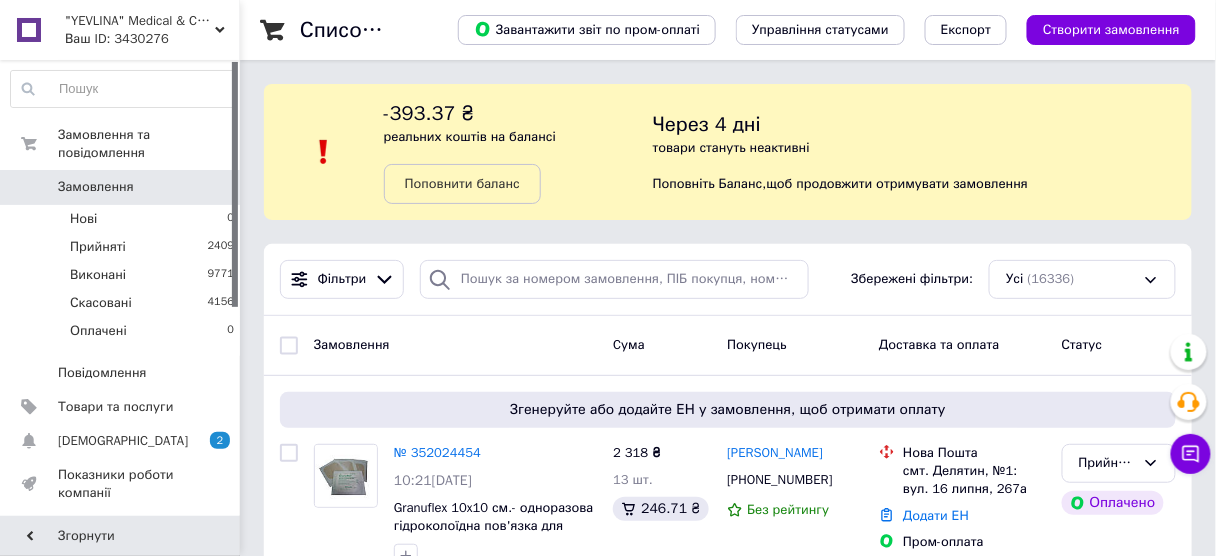 click on "-393.37 ₴ реальних коштів на балансі Поповнити баланс" at bounding box center (518, 152) 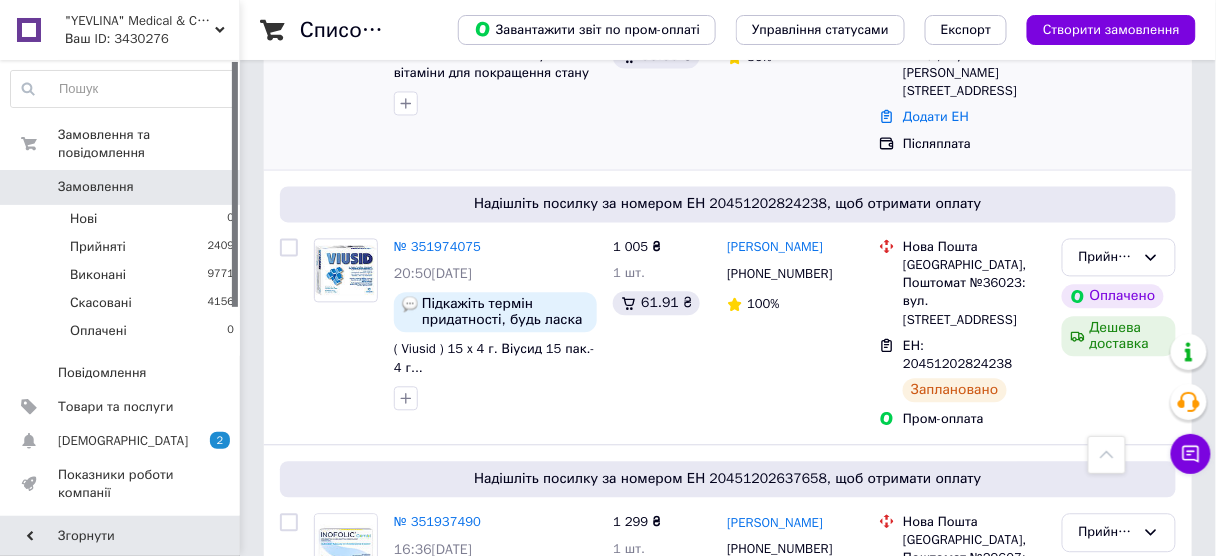 scroll, scrollTop: 960, scrollLeft: 0, axis: vertical 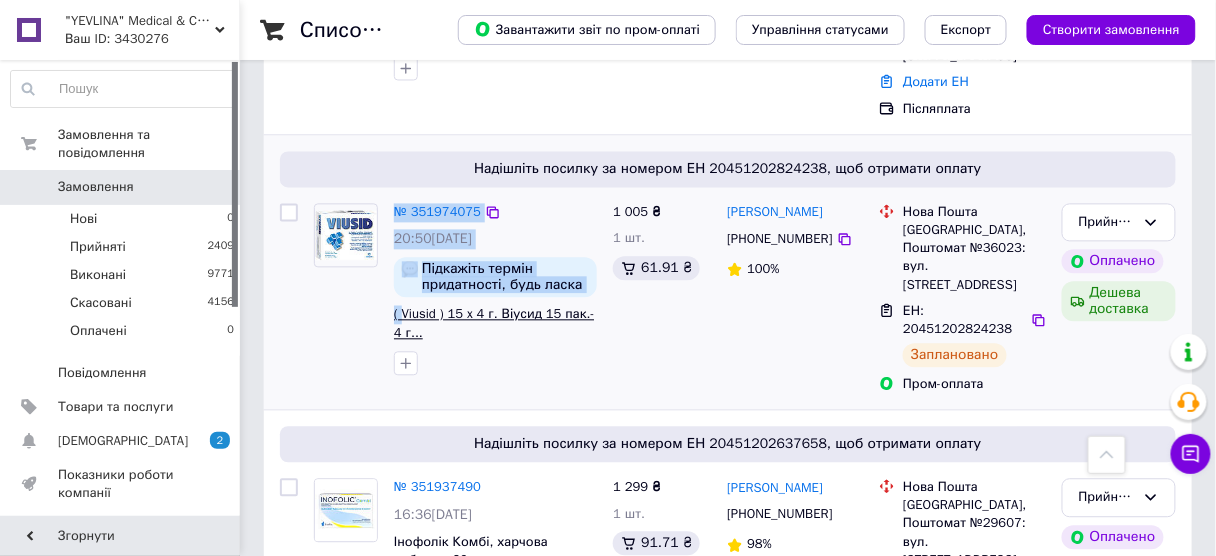 drag, startPoint x: 381, startPoint y: 260, endPoint x: 366, endPoint y: 261, distance: 15.033297 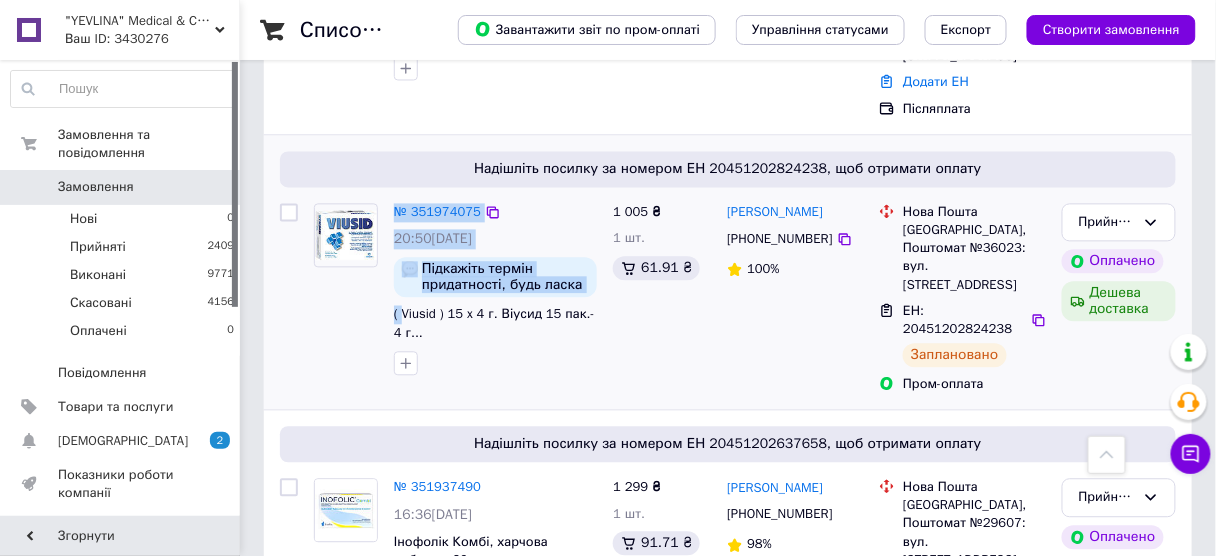 click at bounding box center [346, 289] 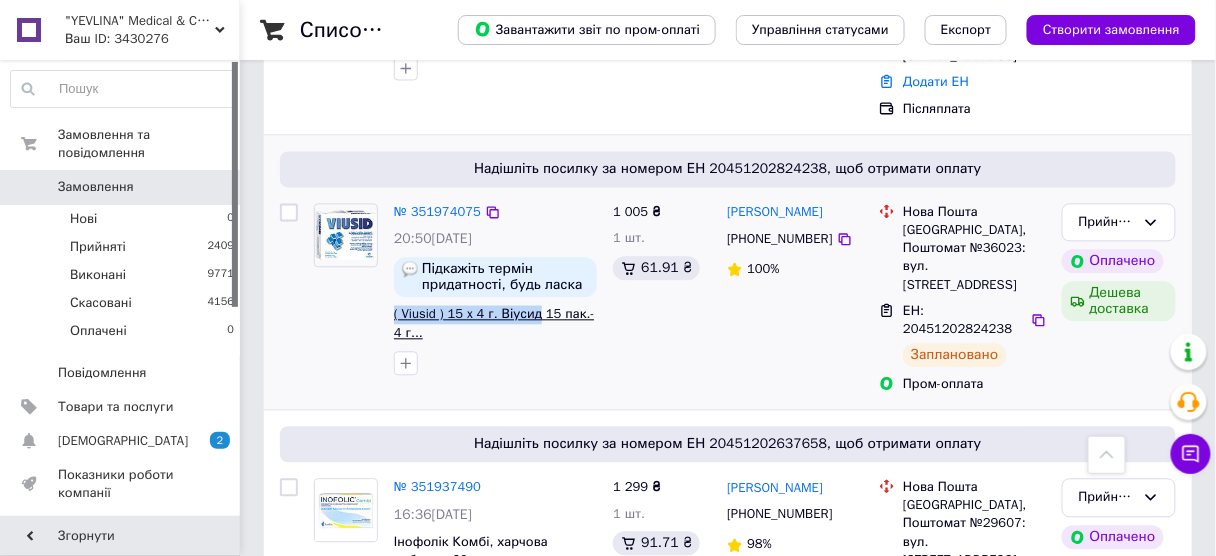 drag, startPoint x: 386, startPoint y: 261, endPoint x: 534, endPoint y: 257, distance: 148.05405 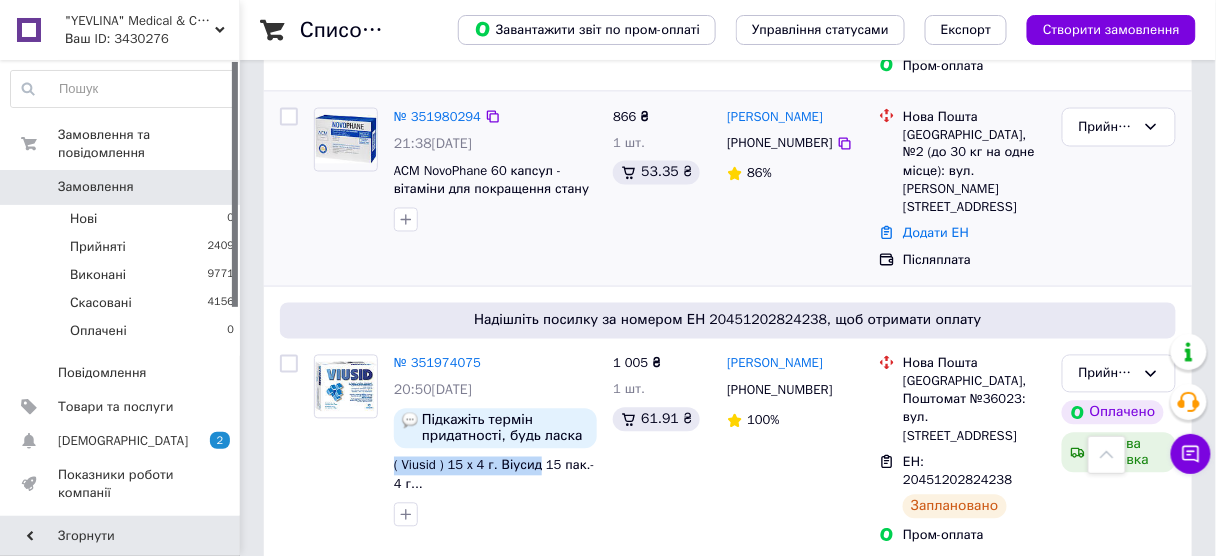 scroll, scrollTop: 720, scrollLeft: 0, axis: vertical 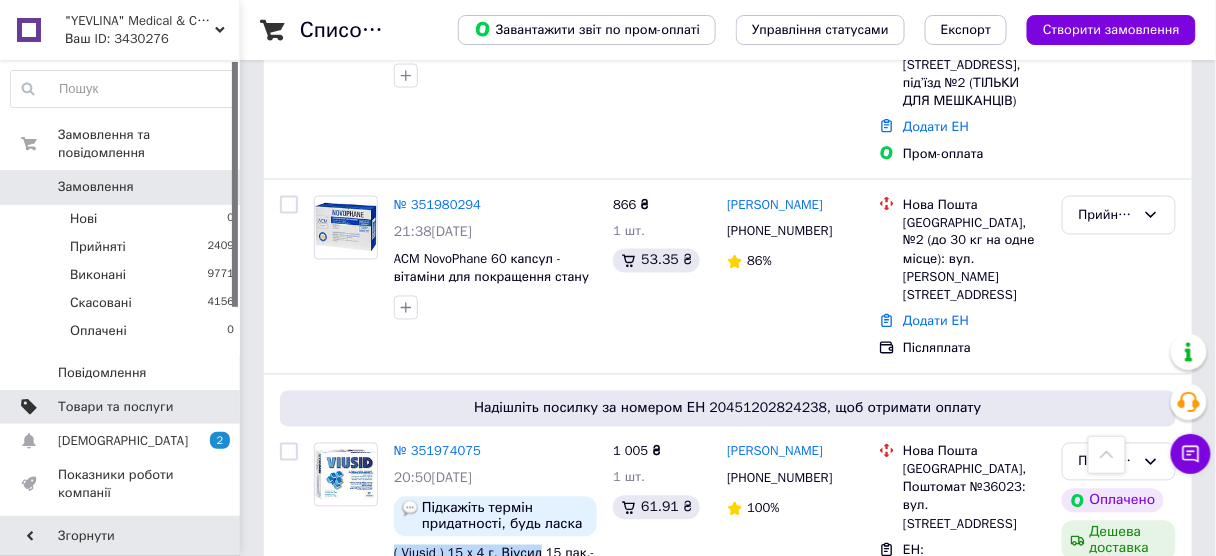 click on "Товари та послуги" at bounding box center [121, 407] 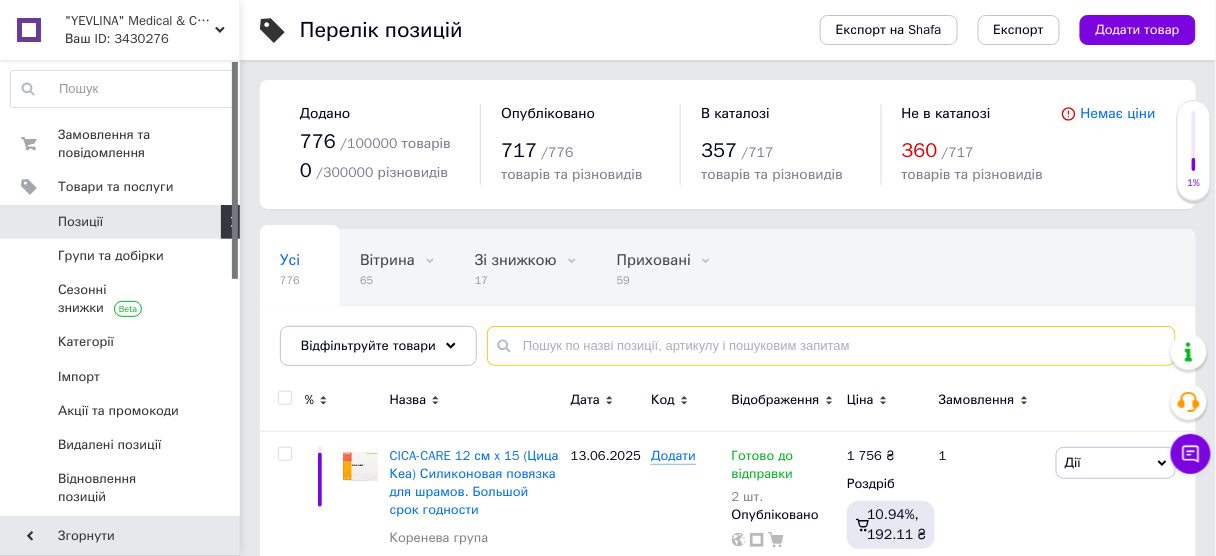 click at bounding box center (831, 346) 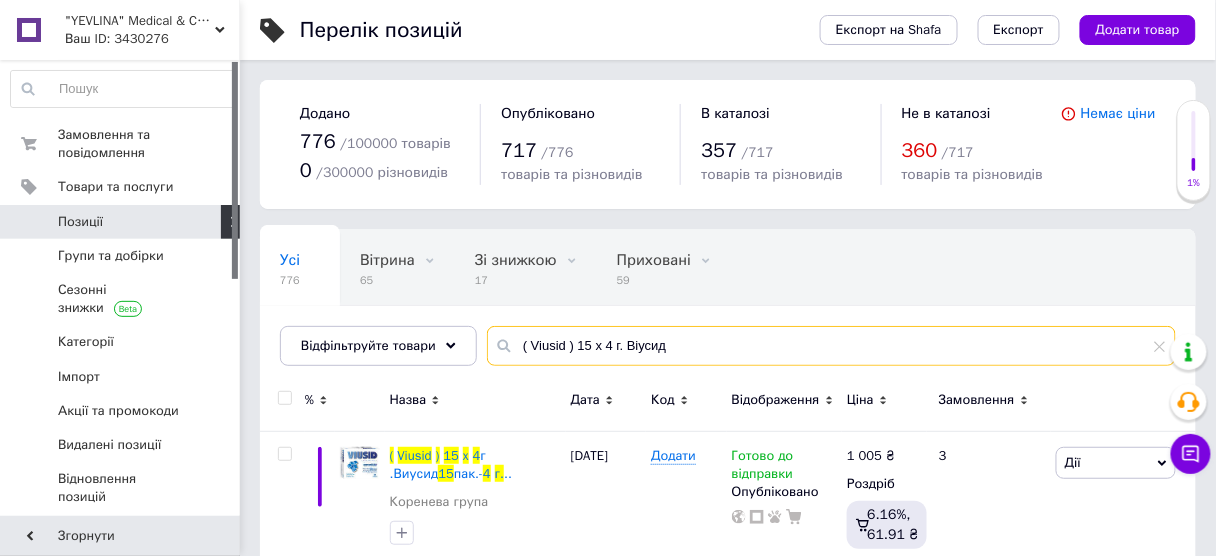 scroll, scrollTop: 46, scrollLeft: 0, axis: vertical 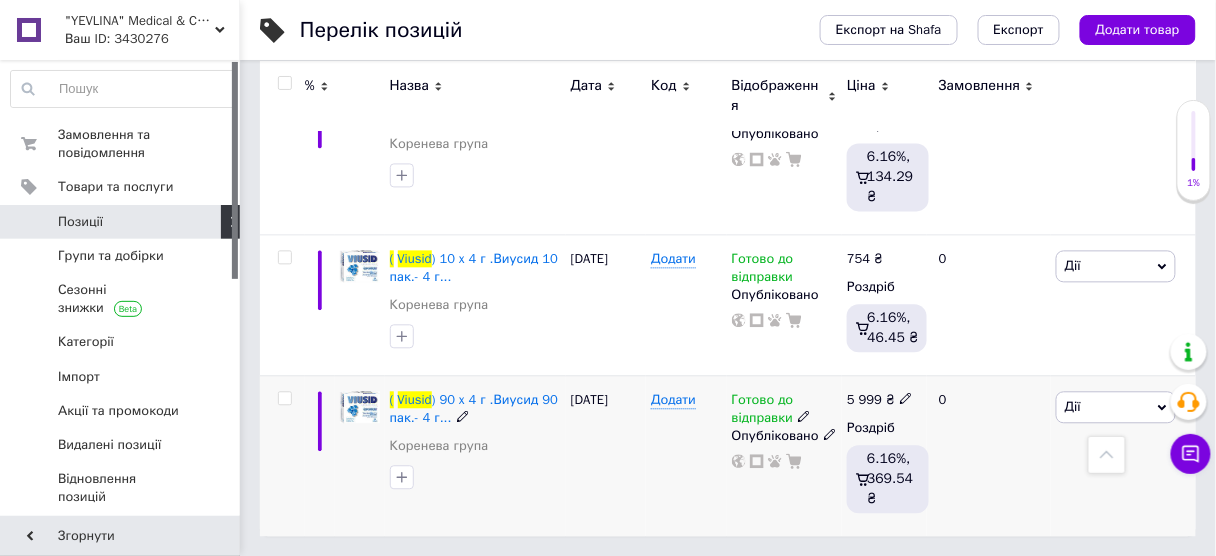 click on "Готово до відправки" at bounding box center (763, 411) 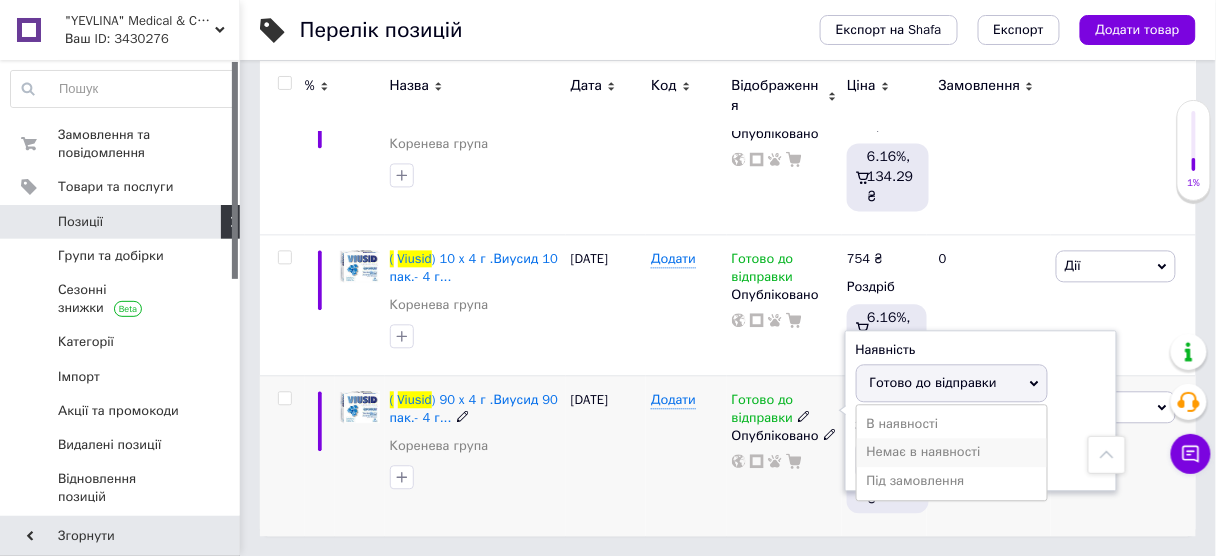 click on "Немає в наявності" at bounding box center (952, 452) 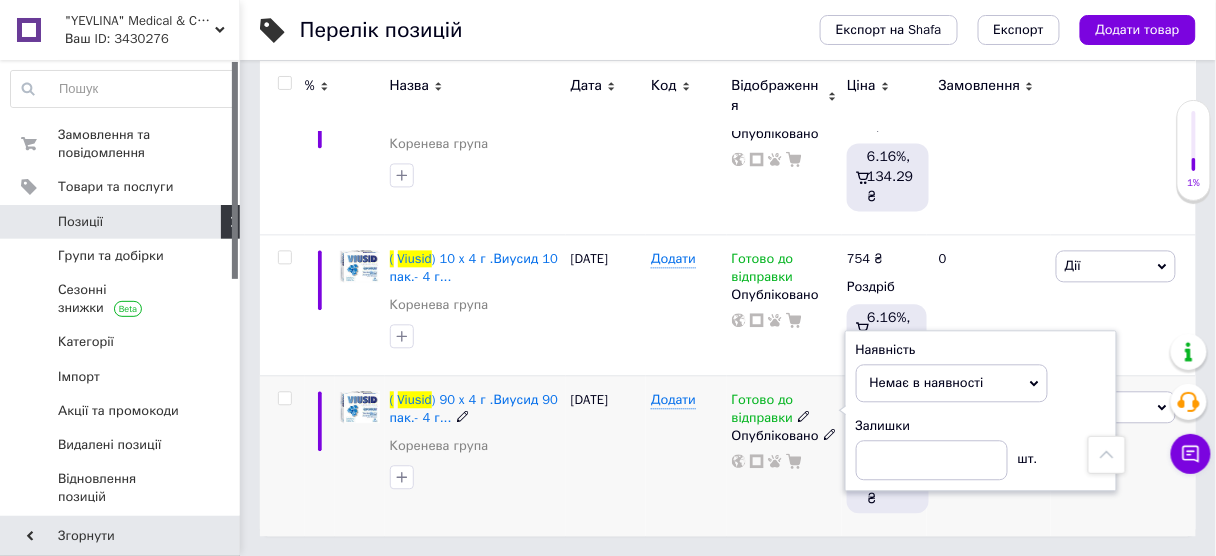 click on "14.04.2025" at bounding box center [606, 455] 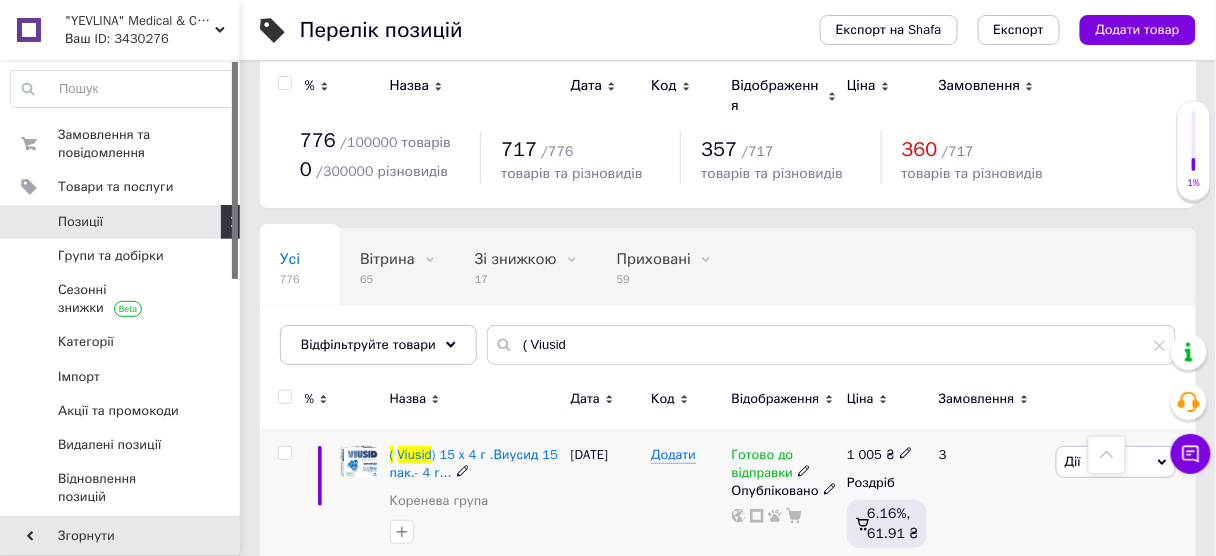 scroll, scrollTop: 0, scrollLeft: 0, axis: both 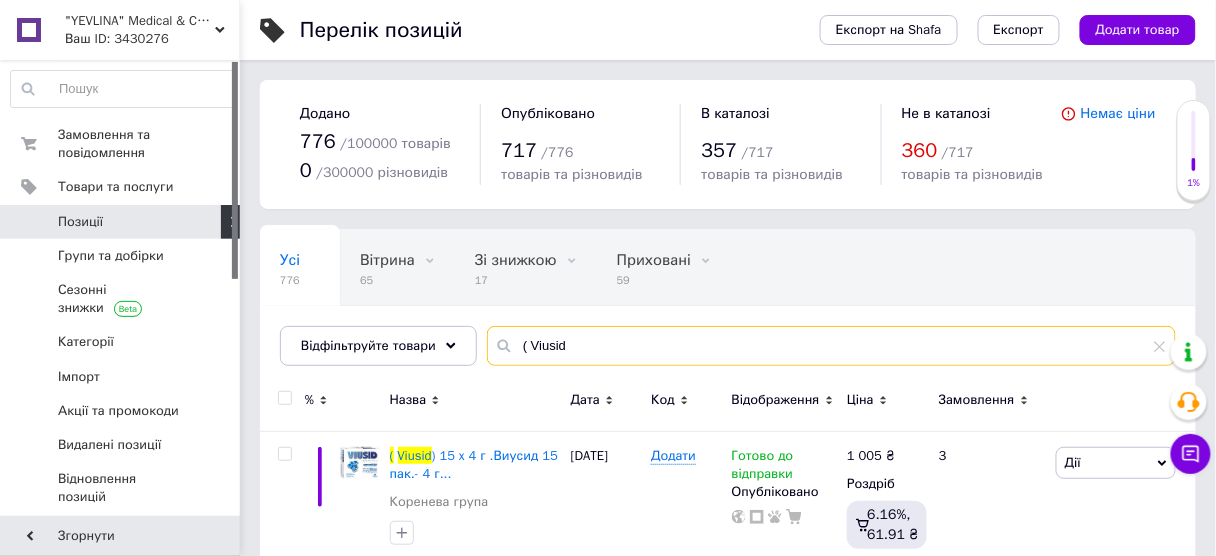drag, startPoint x: 506, startPoint y: 342, endPoint x: 644, endPoint y: 347, distance: 138.09055 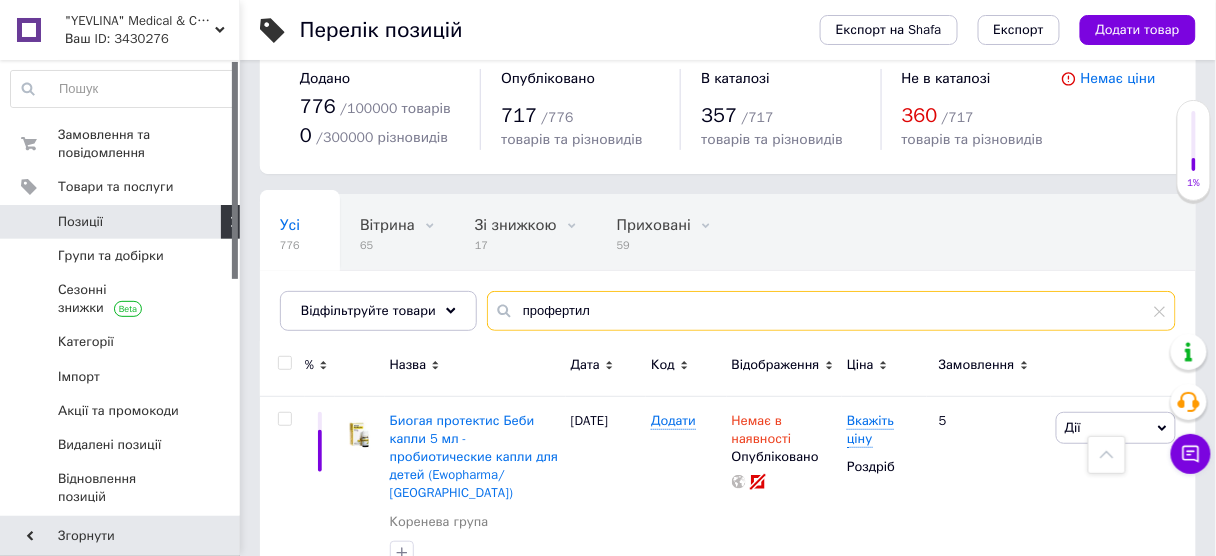scroll, scrollTop: 0, scrollLeft: 0, axis: both 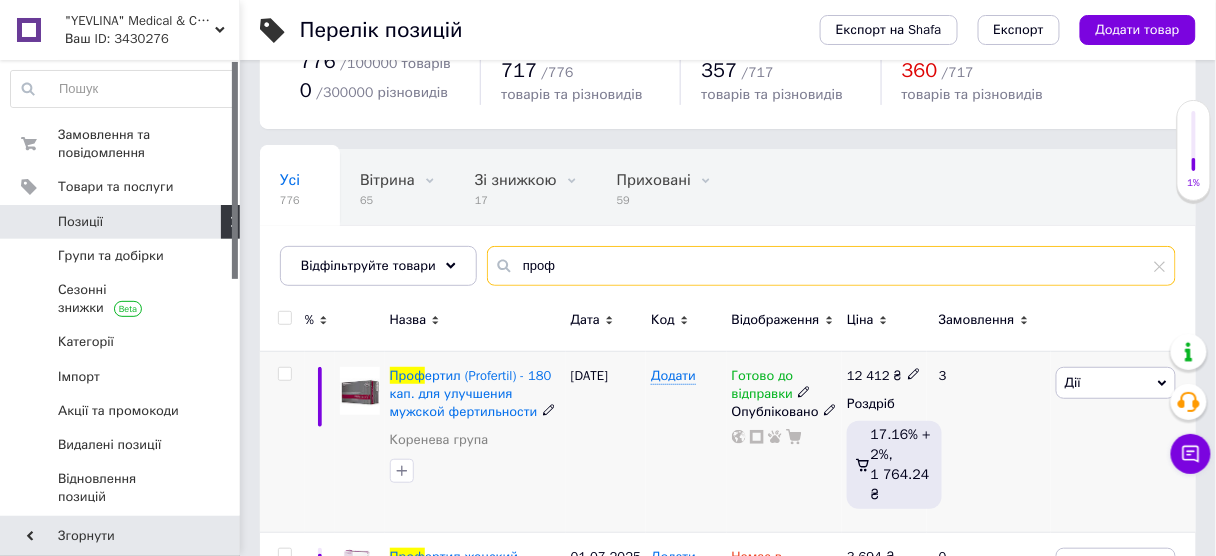 type on "проф" 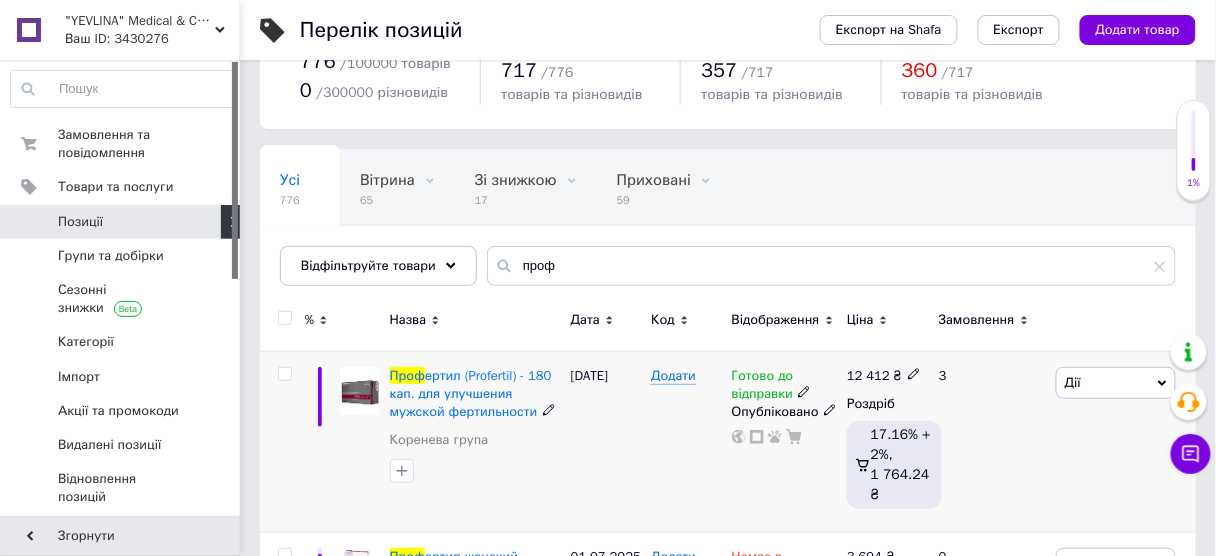 click on "Готово до відправки" at bounding box center (763, 387) 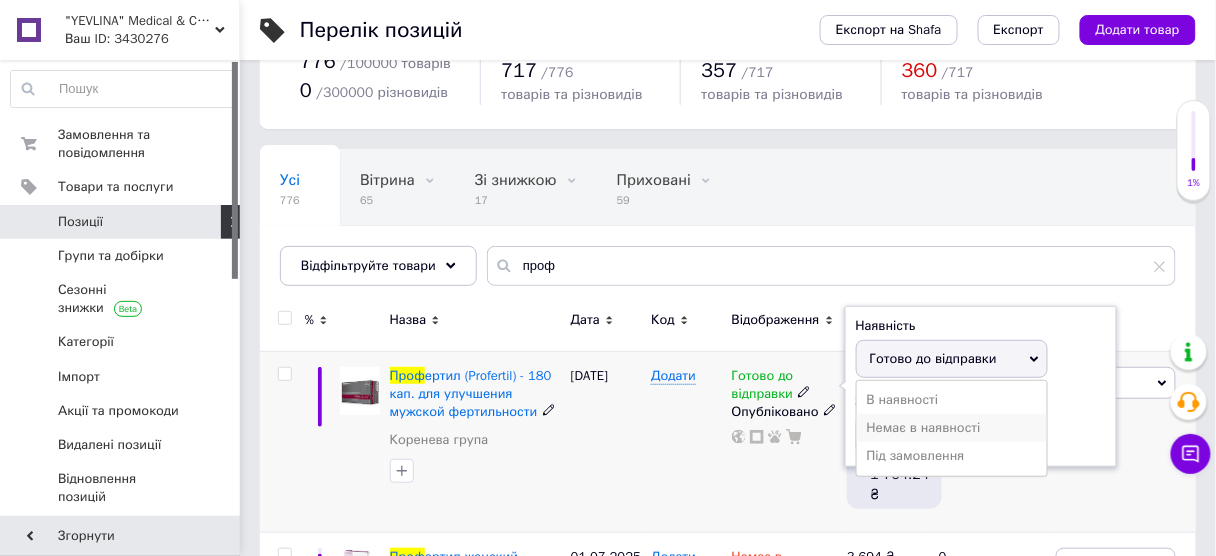 click on "Немає в наявності" at bounding box center [952, 428] 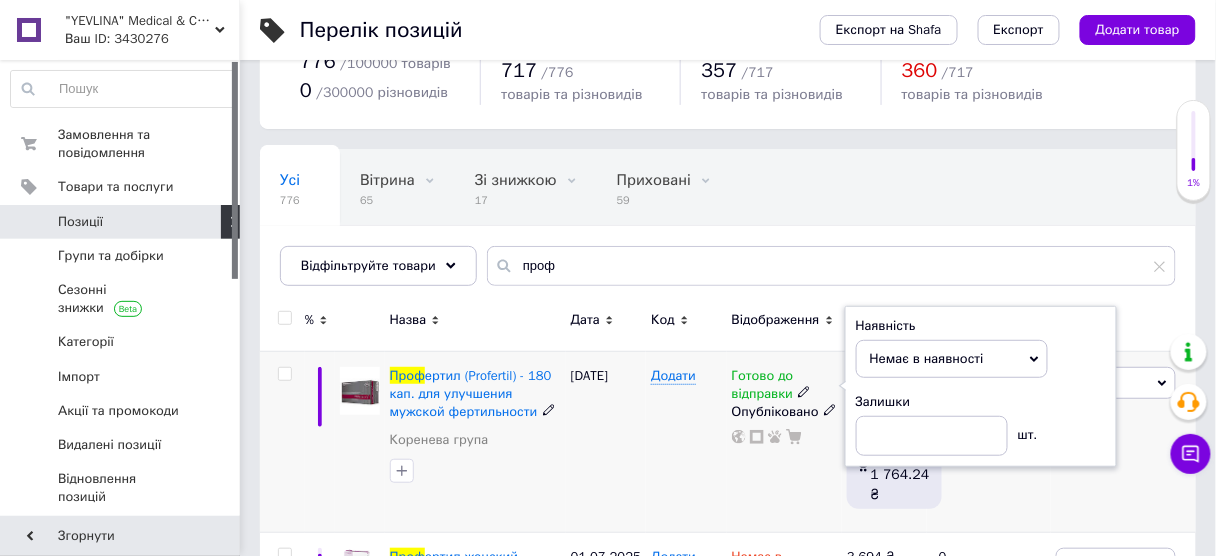click on "26.05.2025" at bounding box center [606, 441] 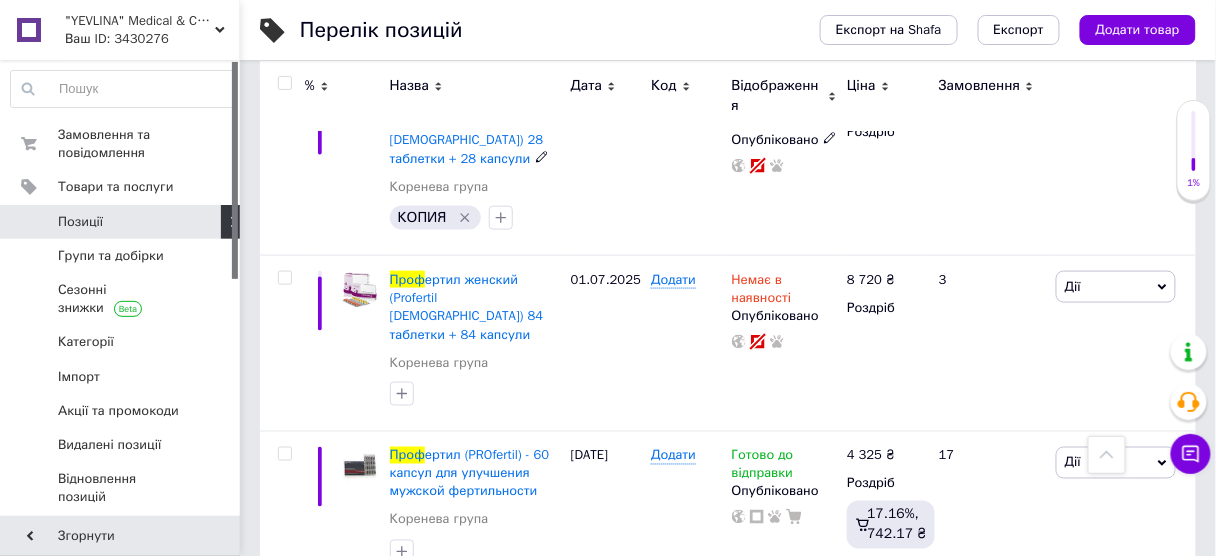 scroll, scrollTop: 558, scrollLeft: 0, axis: vertical 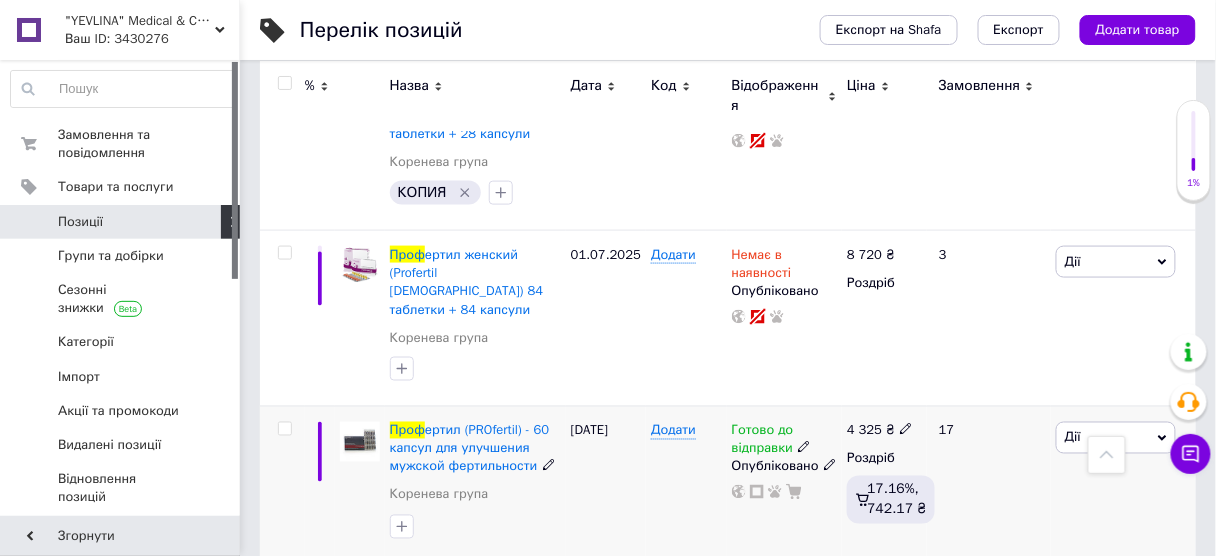 click on "Готово до відправки" at bounding box center [763, 442] 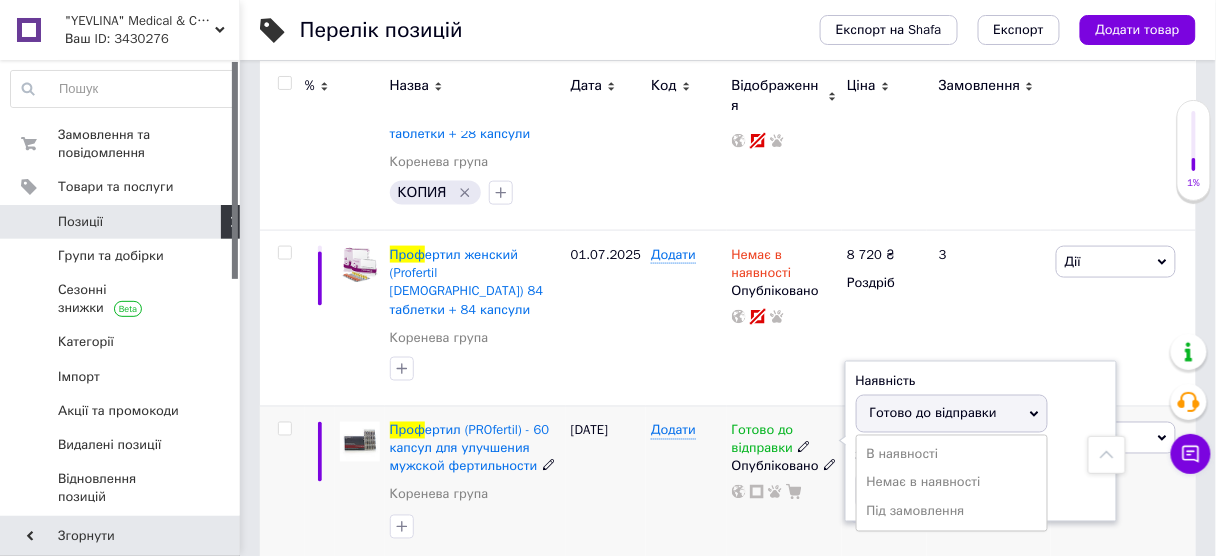 click on "Готово до відправки" at bounding box center [952, 414] 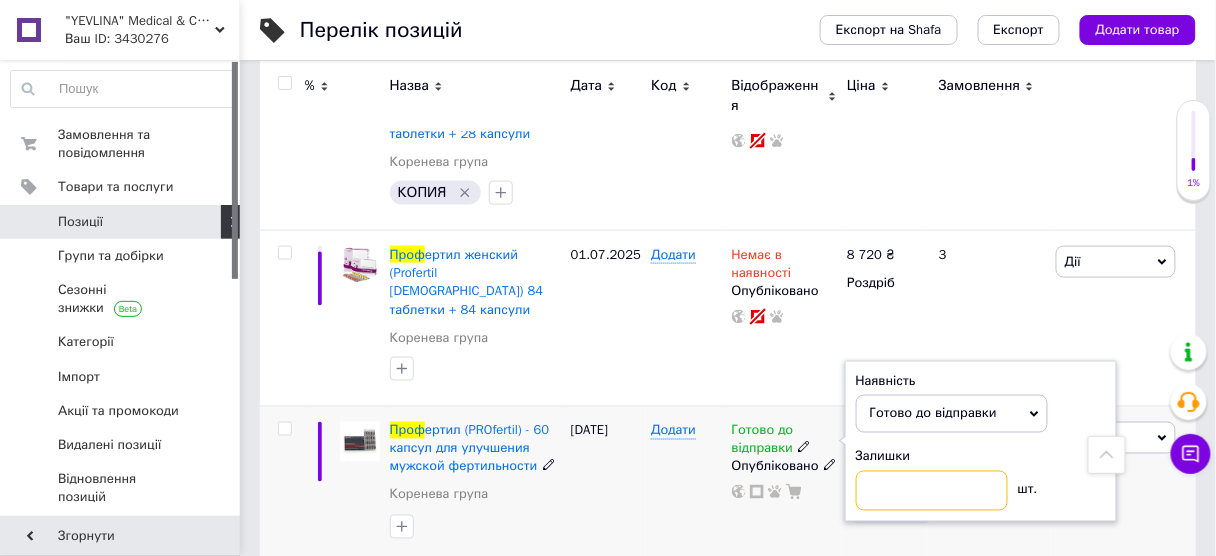 click at bounding box center [932, 491] 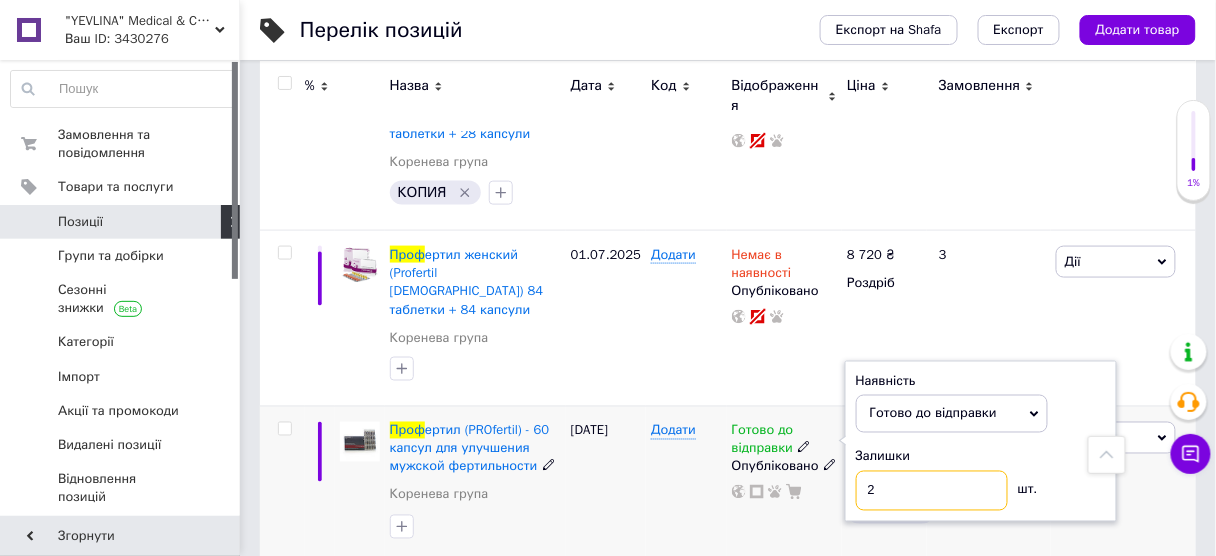 type on "2" 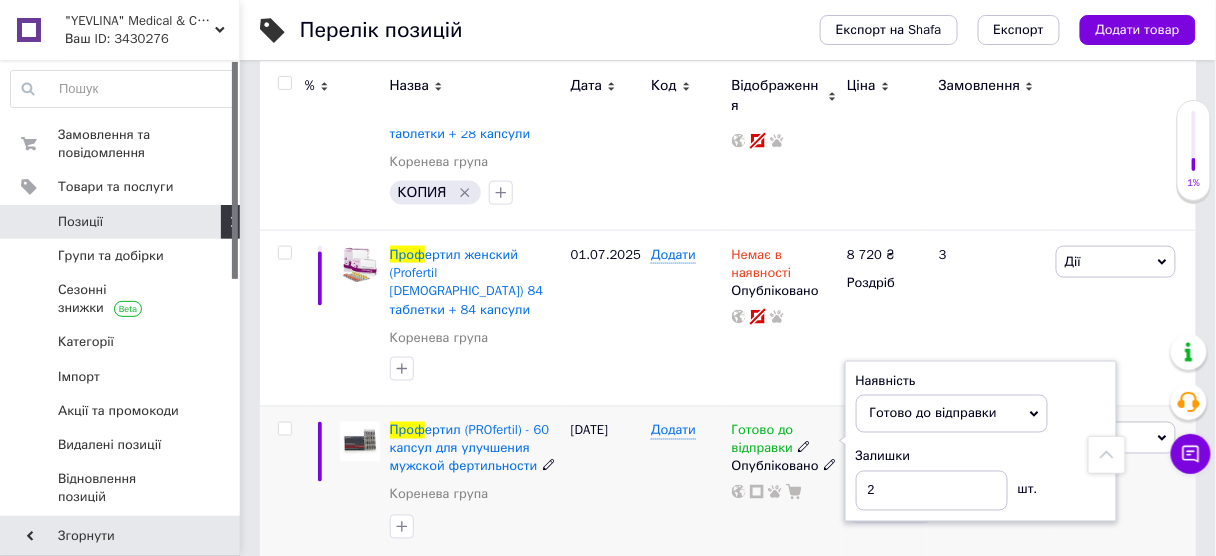 click on "Додати" at bounding box center [686, 484] 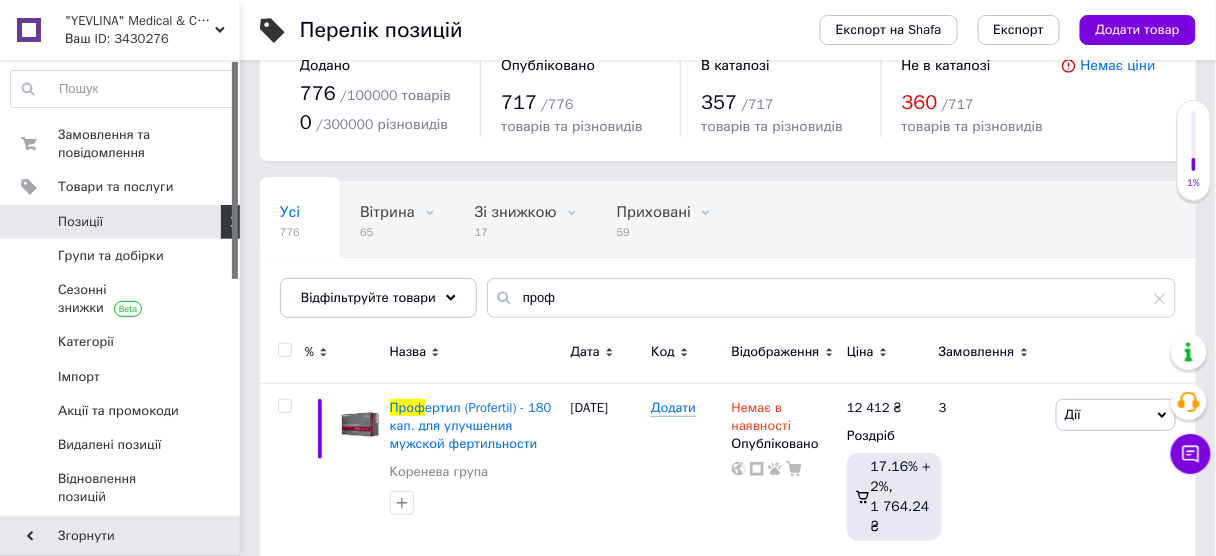 scroll, scrollTop: 0, scrollLeft: 0, axis: both 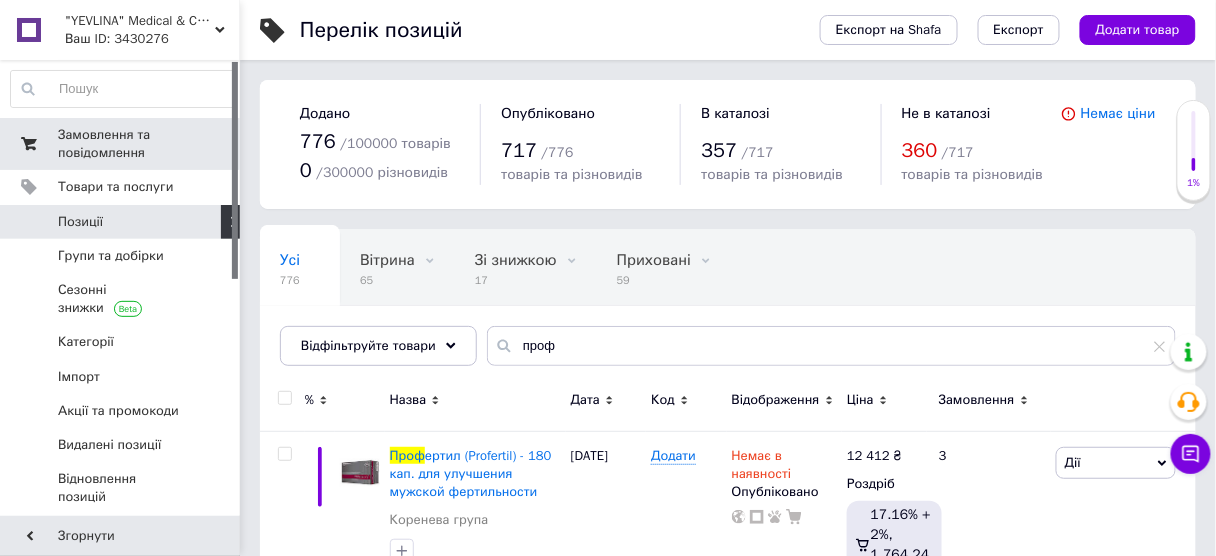 click on "Замовлення та повідомлення" at bounding box center (121, 144) 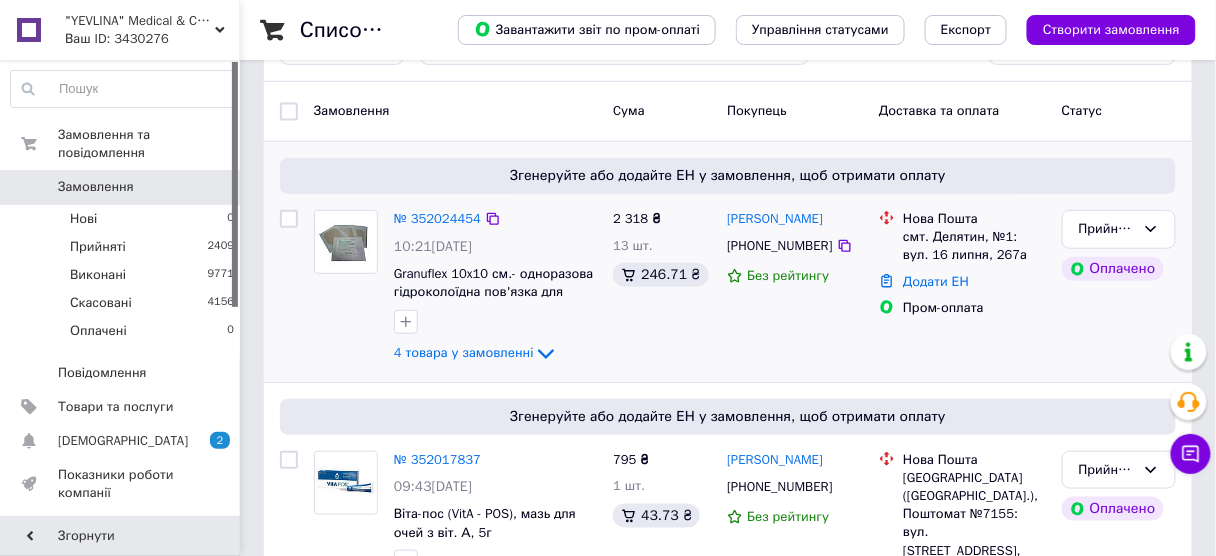 scroll, scrollTop: 240, scrollLeft: 0, axis: vertical 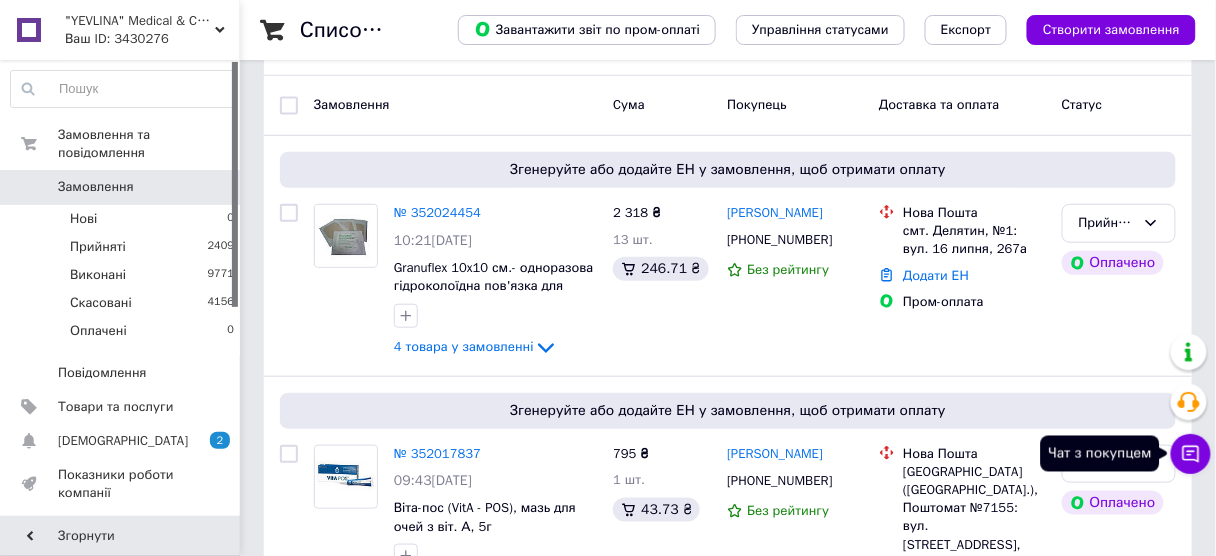 click 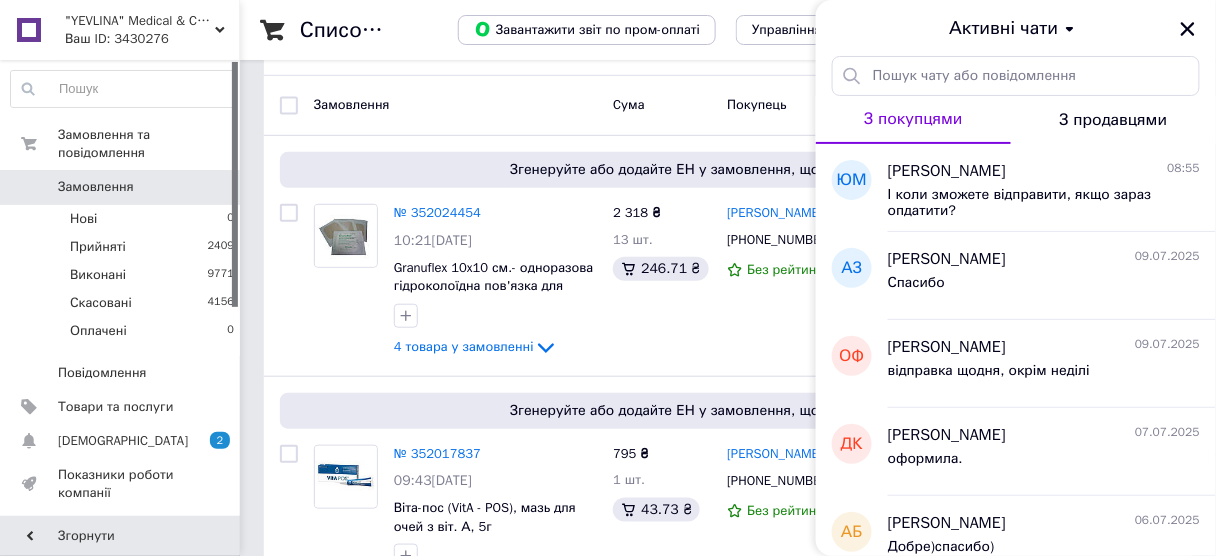 click on ""YEVLINA" Medical & Cosmetics brand" at bounding box center (140, 21) 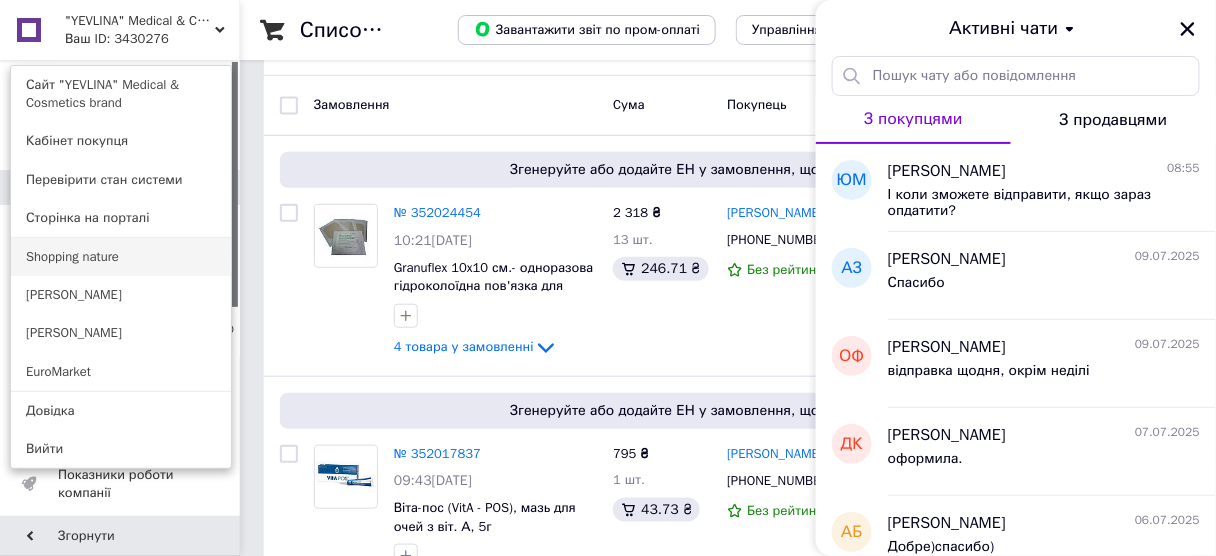 click on "Shopping nature" at bounding box center (121, 257) 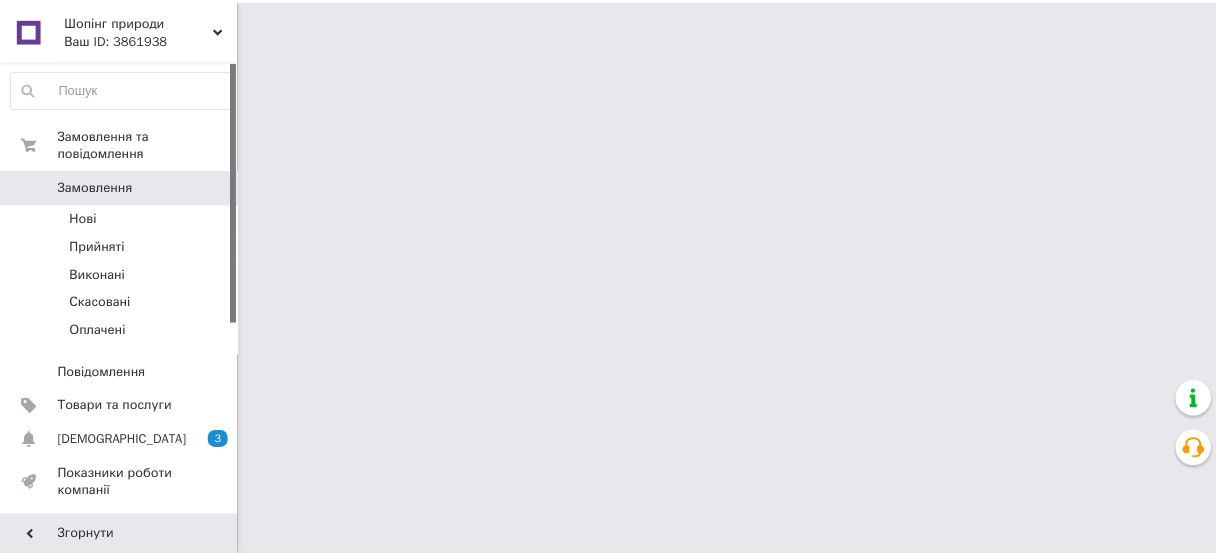 scroll, scrollTop: 0, scrollLeft: 0, axis: both 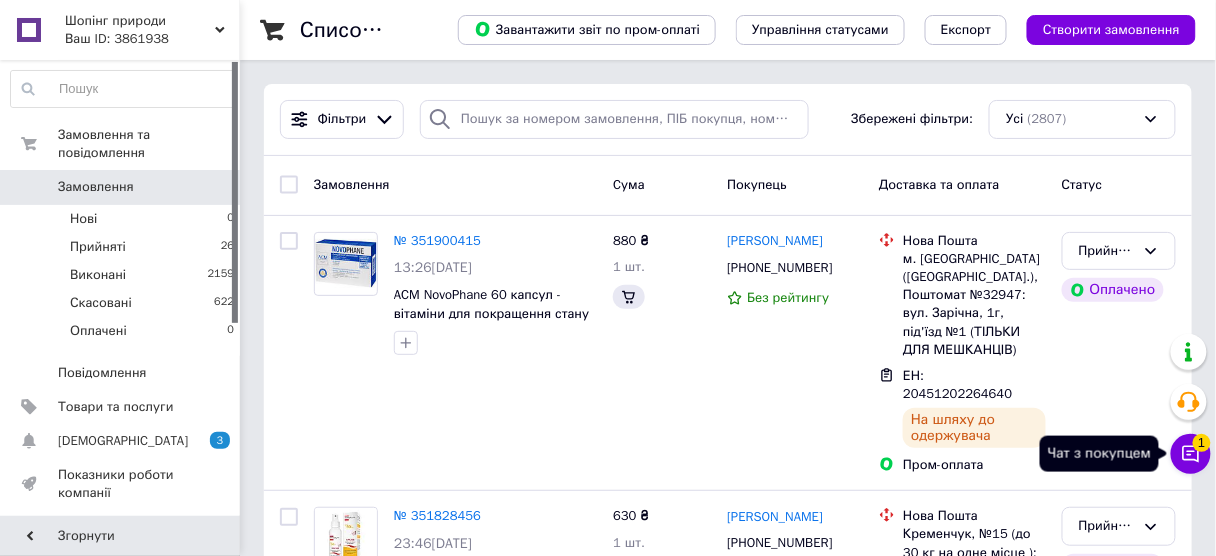 click on "Чат з покупцем 1" at bounding box center (1191, 454) 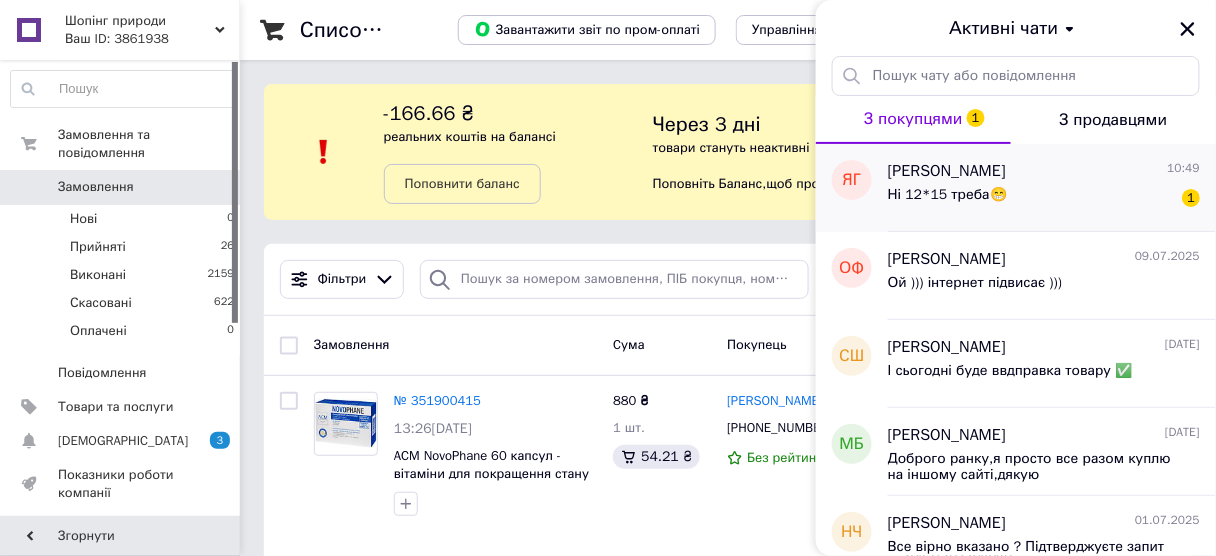click on "Ні 12*15 треба😁 1" at bounding box center [1044, 199] 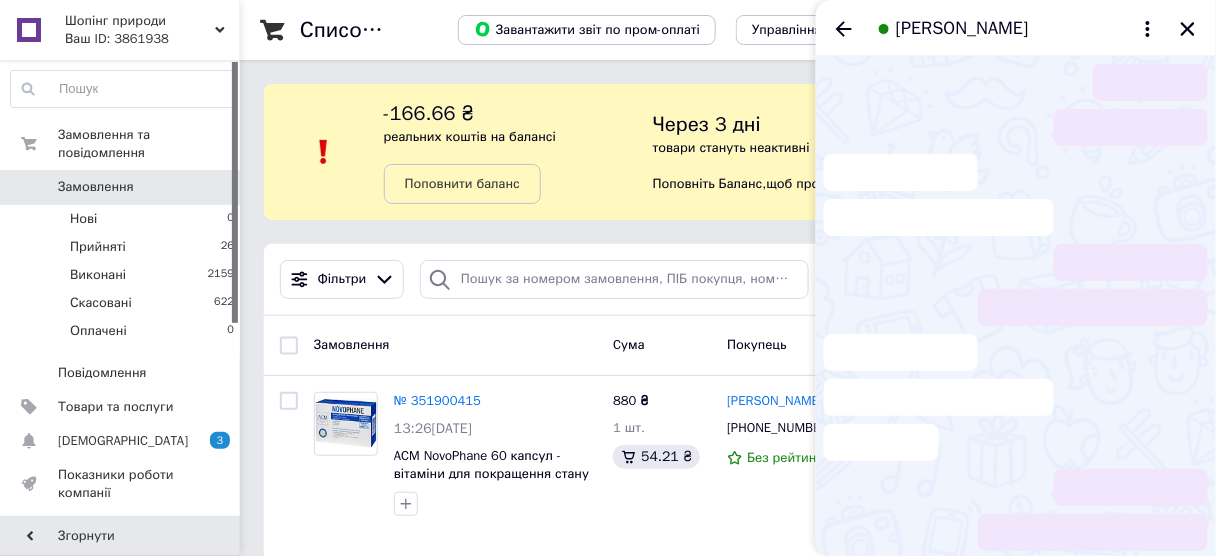 scroll, scrollTop: 409, scrollLeft: 0, axis: vertical 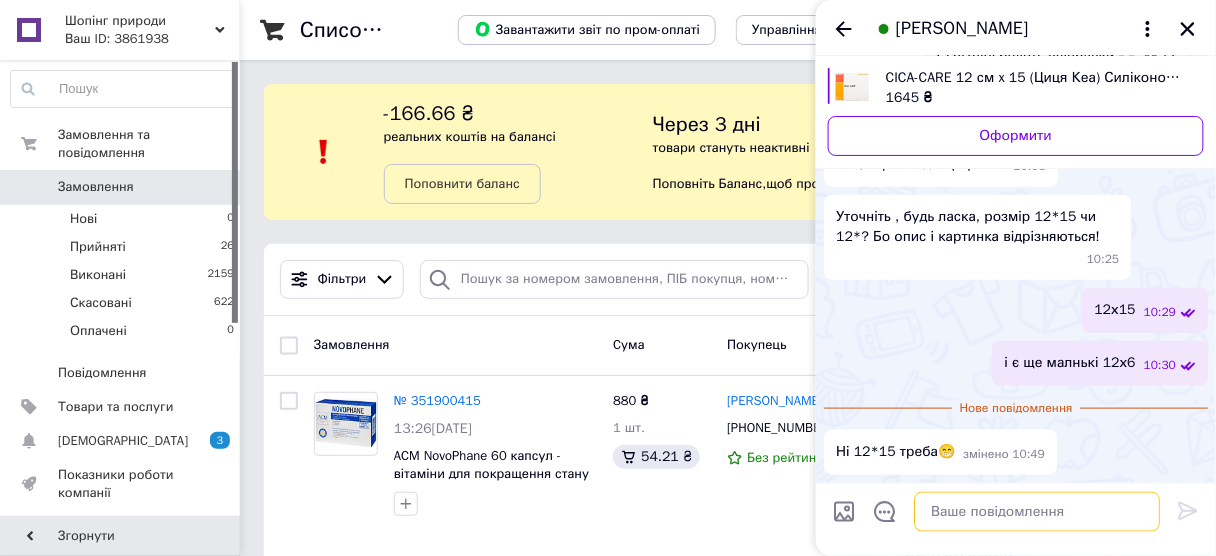 click at bounding box center (1037, 512) 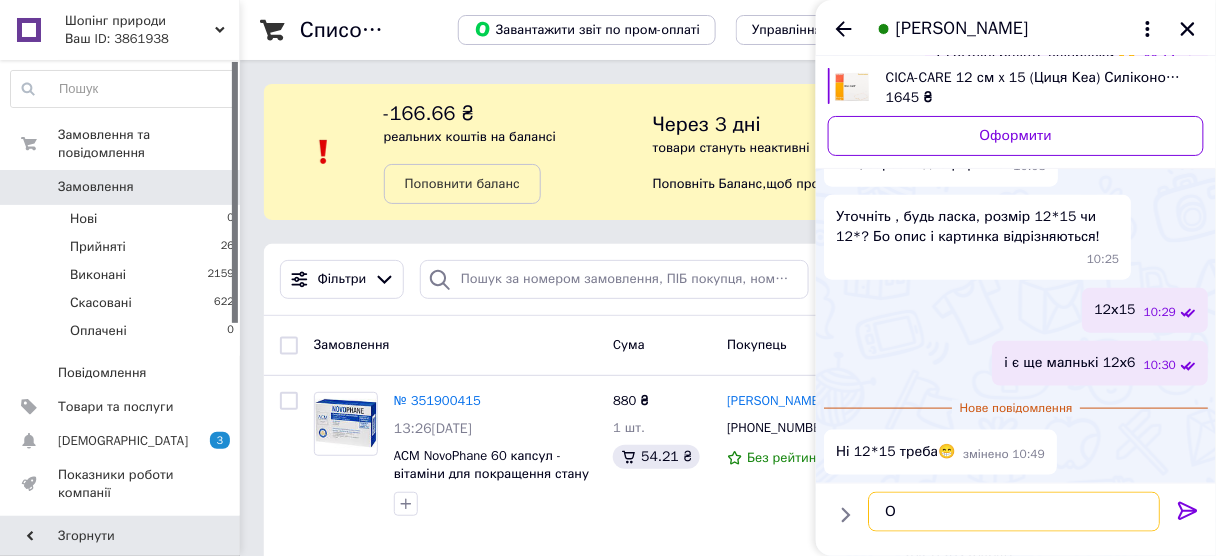 type on "Ок" 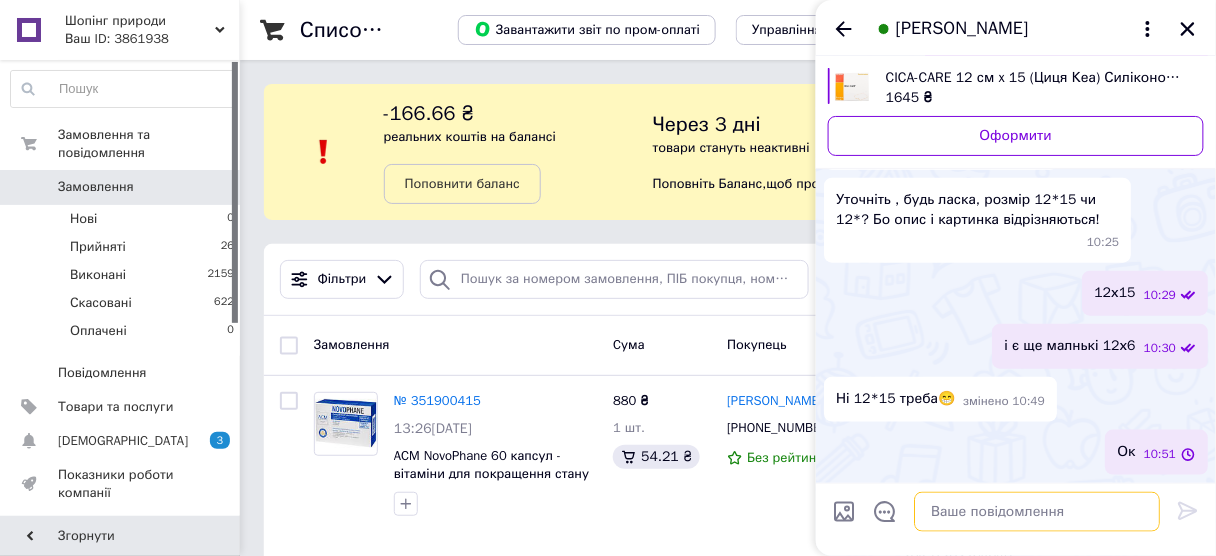 scroll, scrollTop: 375, scrollLeft: 0, axis: vertical 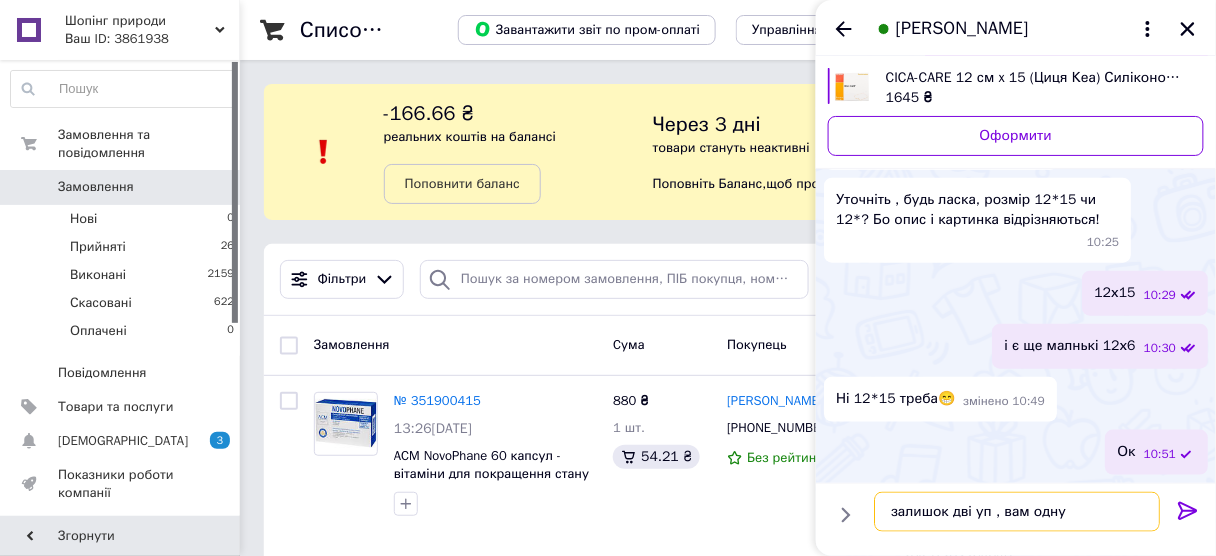 type on "залишок дві уп , вам одну ?" 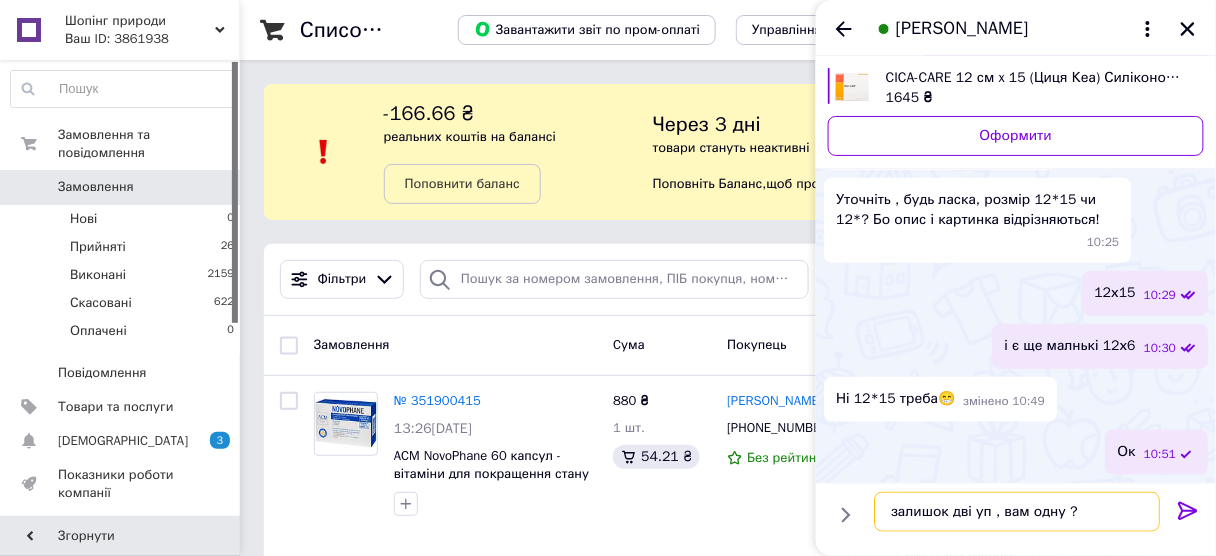 type 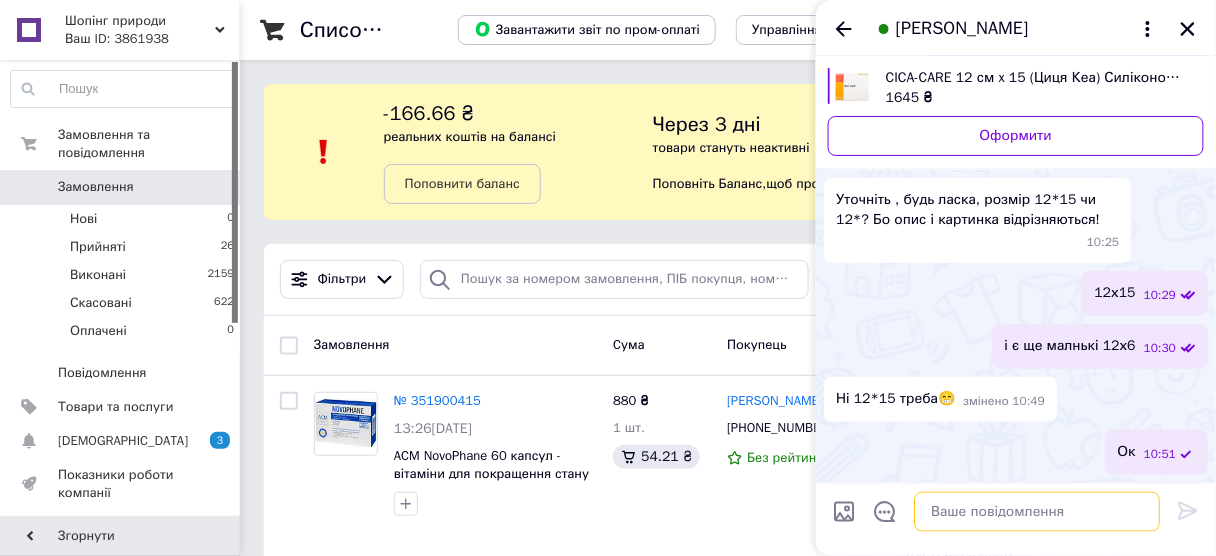 scroll, scrollTop: 428, scrollLeft: 0, axis: vertical 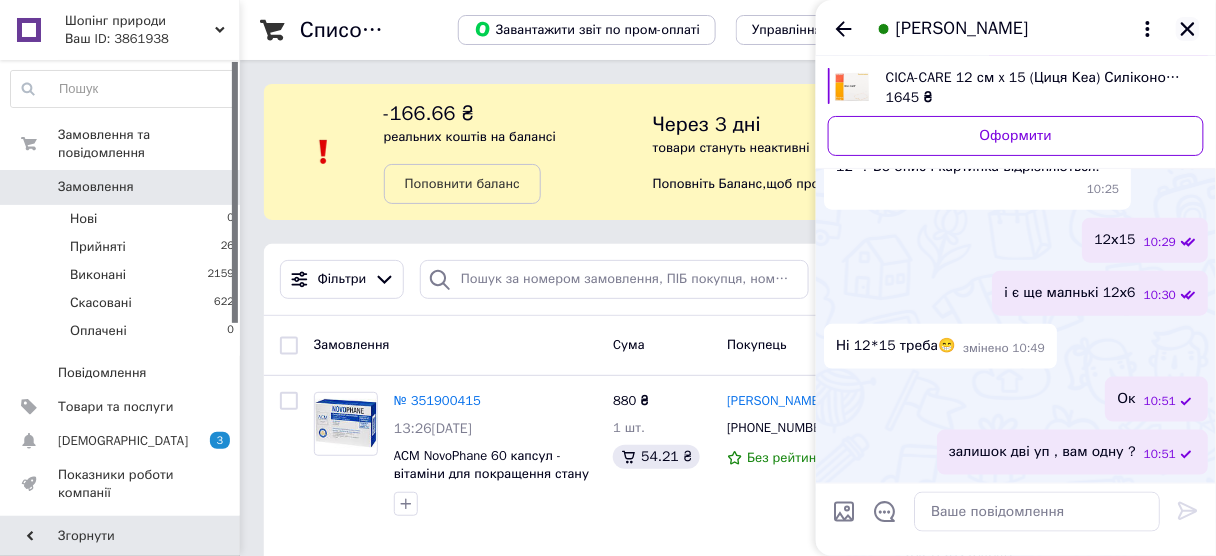 click 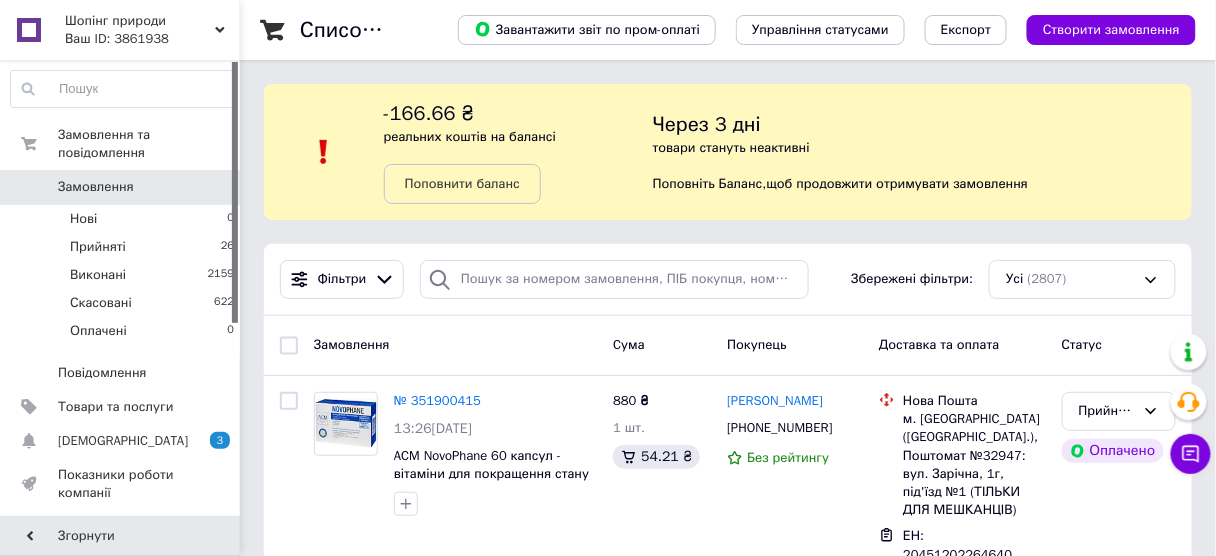 click on "Шопінг природи" at bounding box center (140, 21) 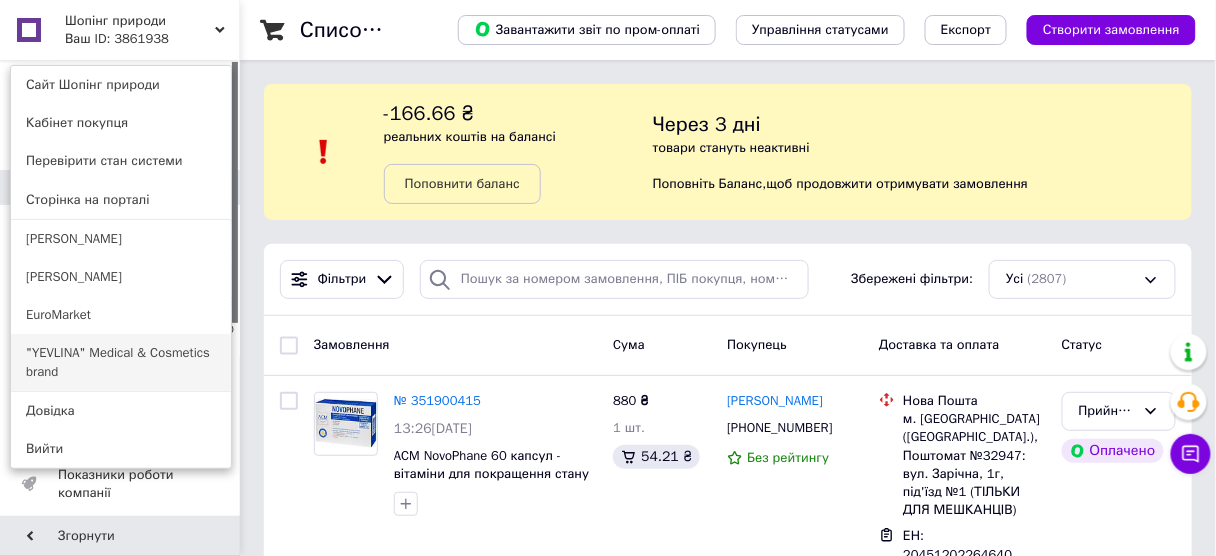 click on ""YEVLINA" Medical & Cosmetics brand" at bounding box center (121, 362) 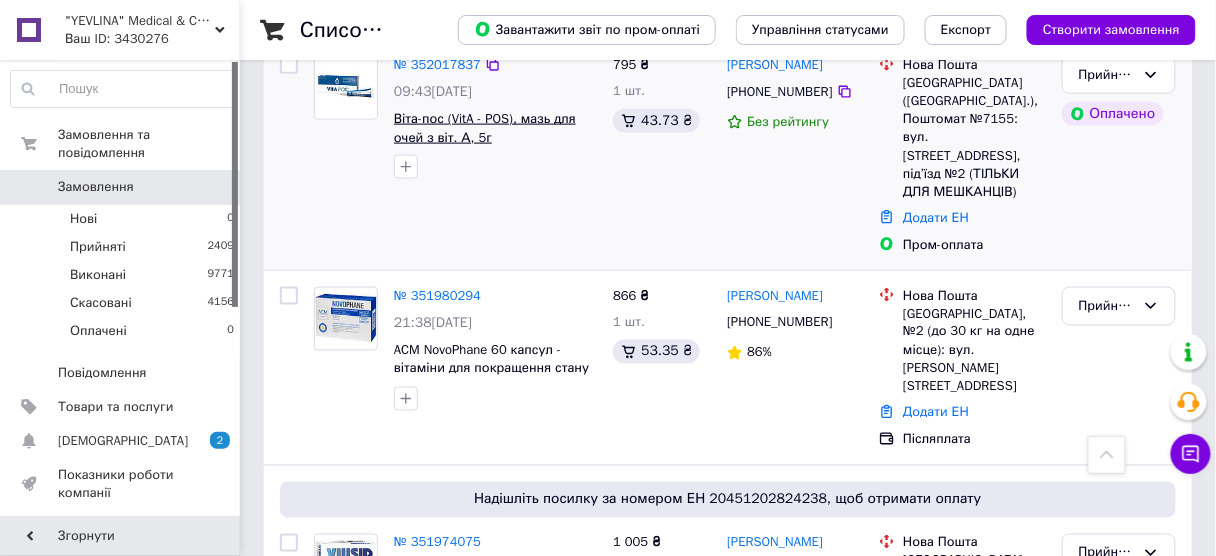 scroll, scrollTop: 640, scrollLeft: 0, axis: vertical 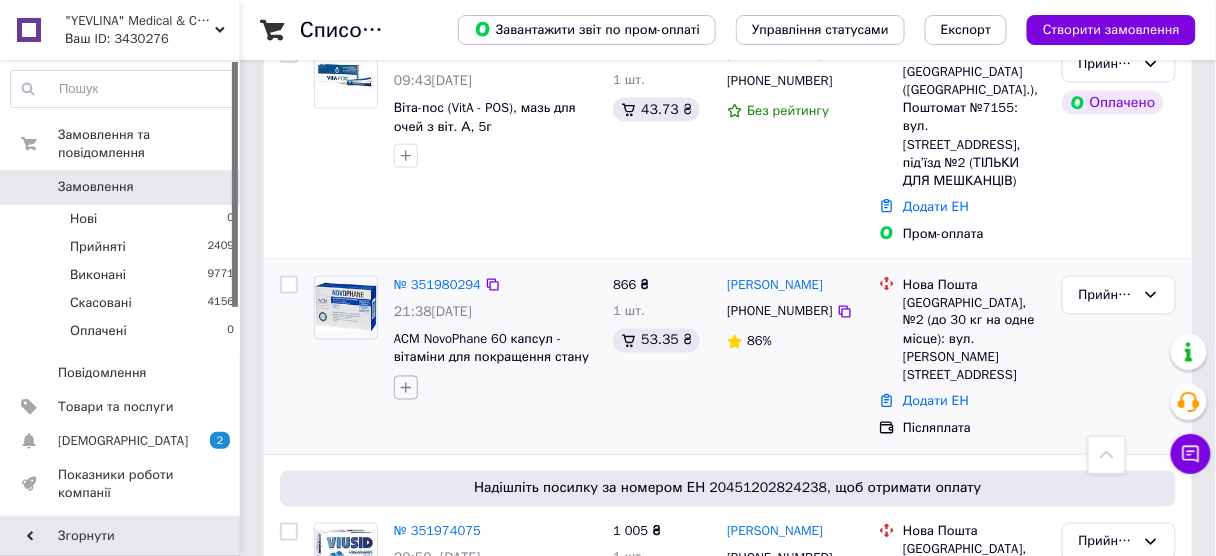 click 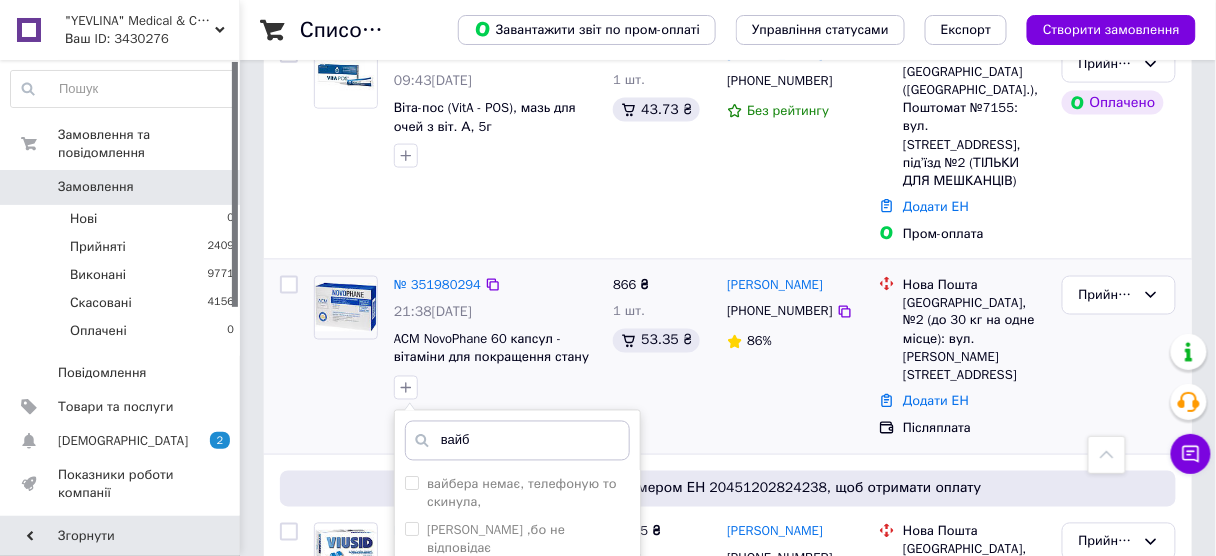 type on "вайб" 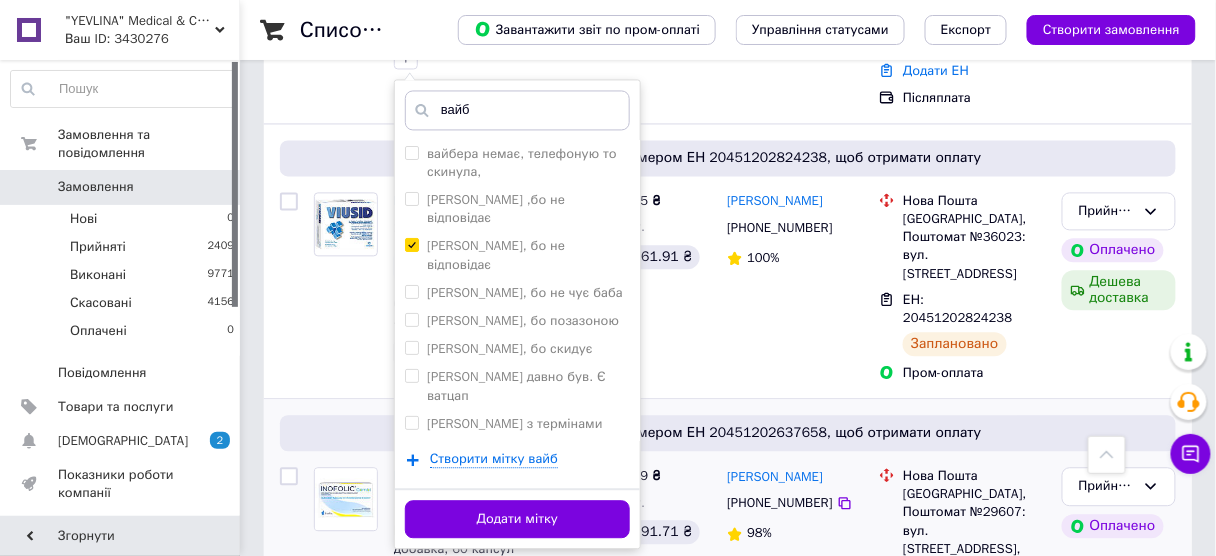 scroll, scrollTop: 1040, scrollLeft: 0, axis: vertical 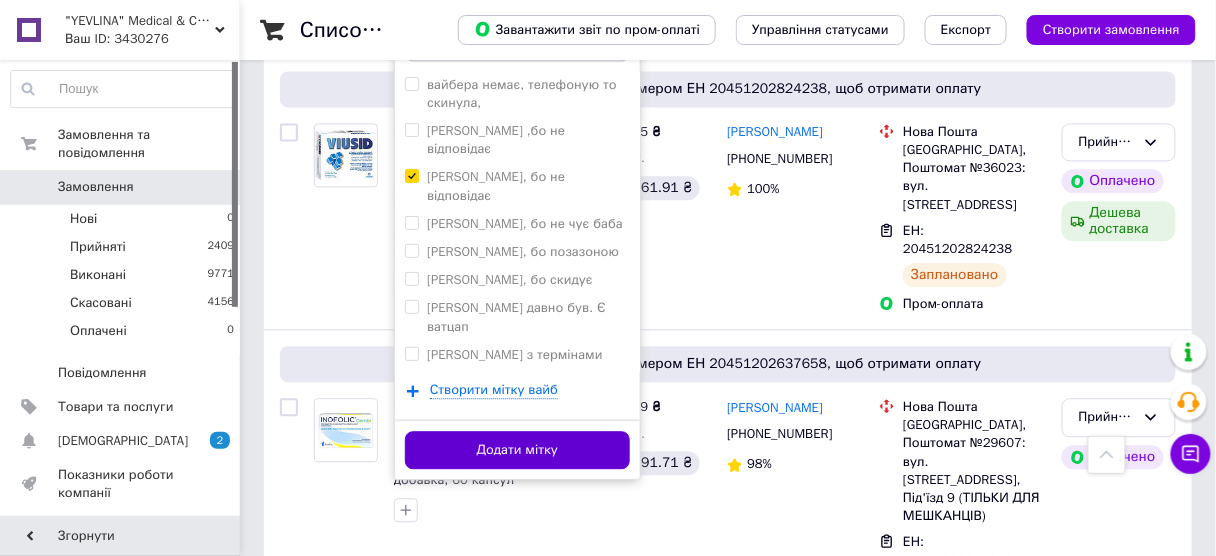 click on "Додати мітку" at bounding box center (517, 450) 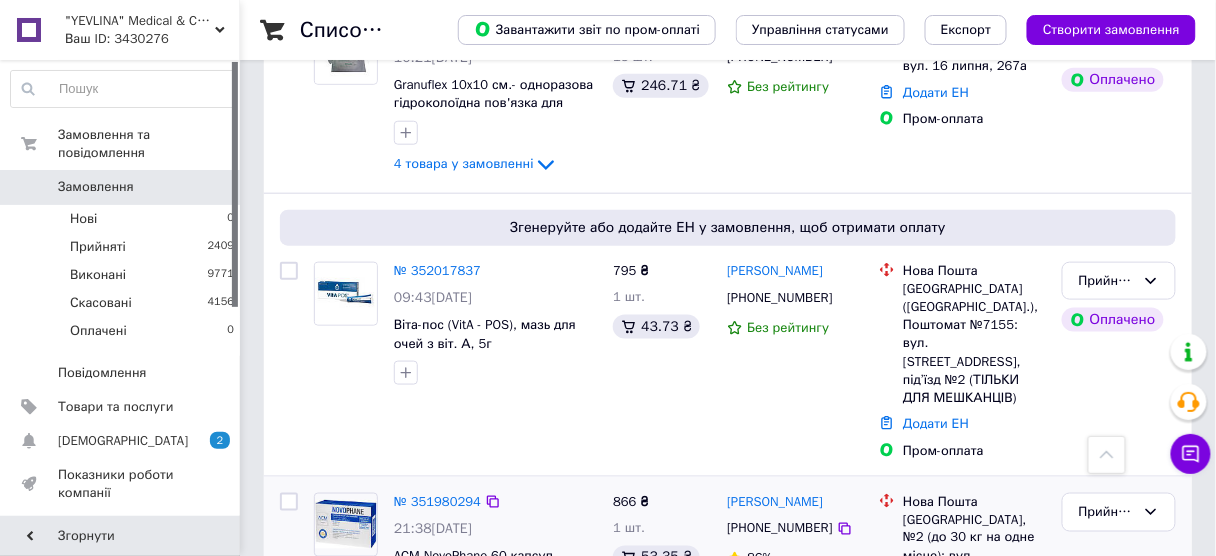 scroll, scrollTop: 400, scrollLeft: 0, axis: vertical 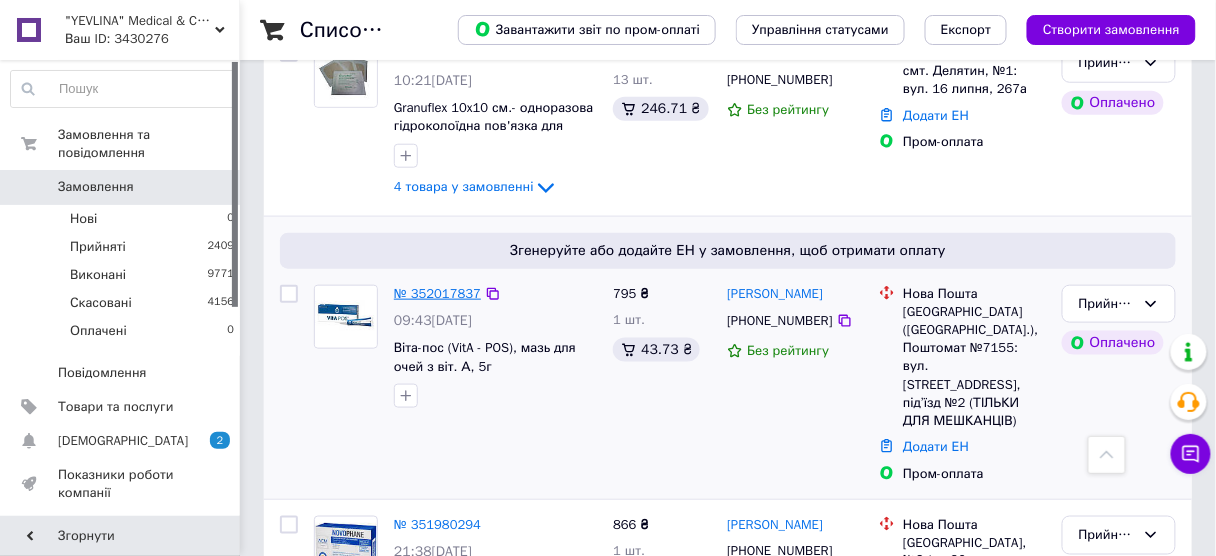 click on "№ 352017837" at bounding box center [437, 293] 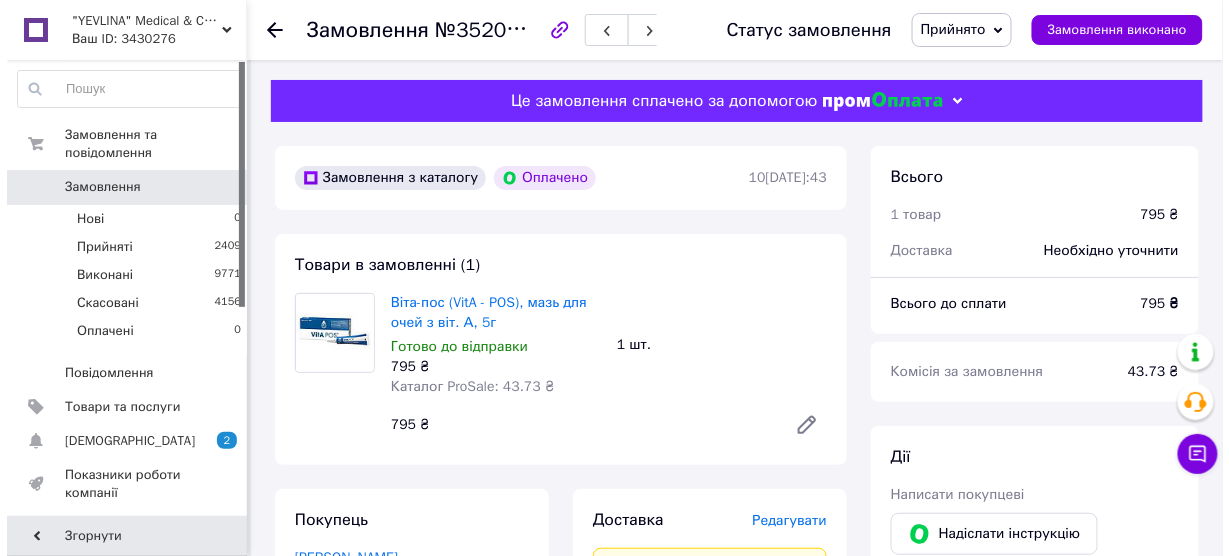 scroll, scrollTop: 160, scrollLeft: 0, axis: vertical 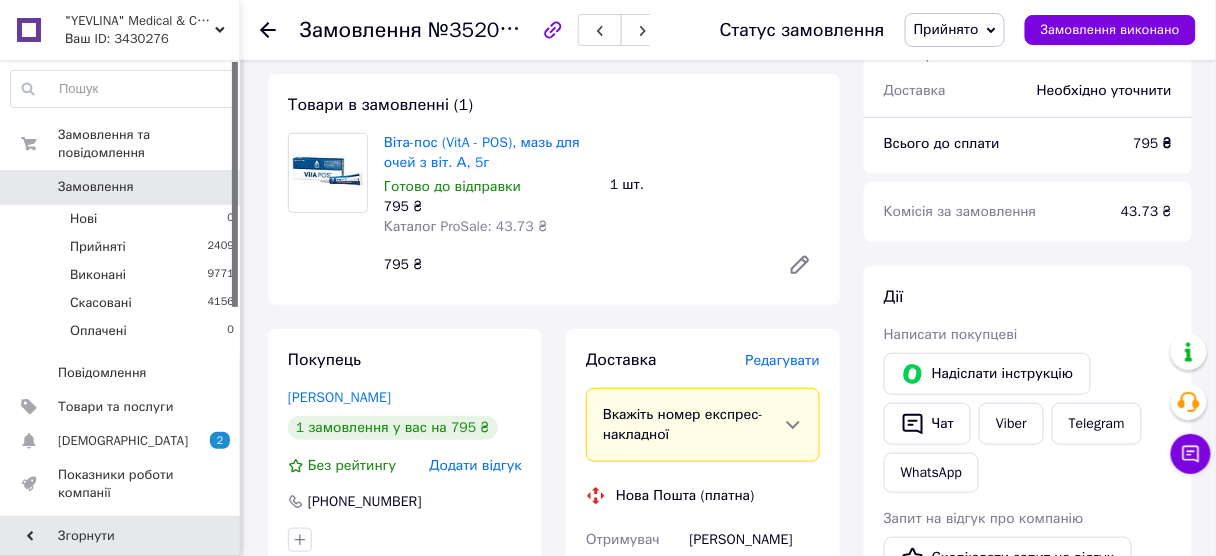 click on "Редагувати" at bounding box center [783, 360] 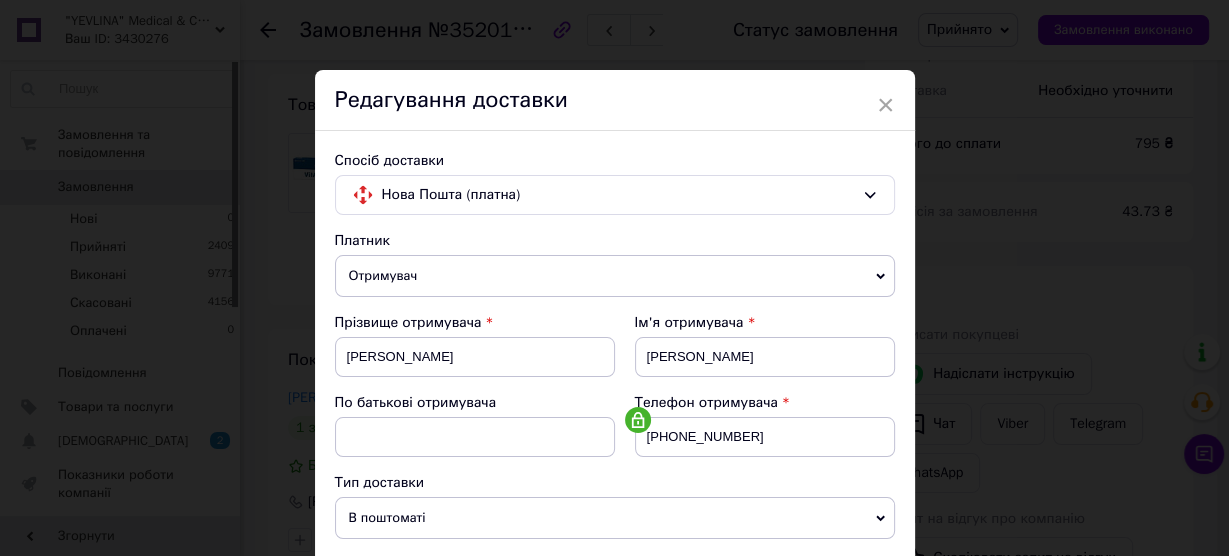 click on "Телефон отримувача" at bounding box center (765, 403) 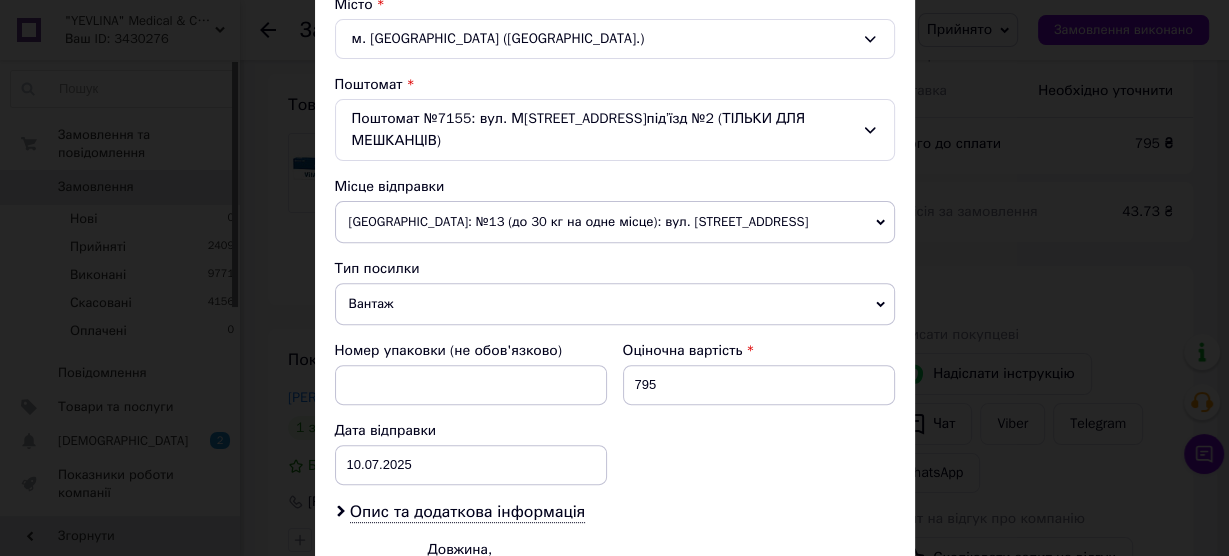scroll, scrollTop: 784, scrollLeft: 0, axis: vertical 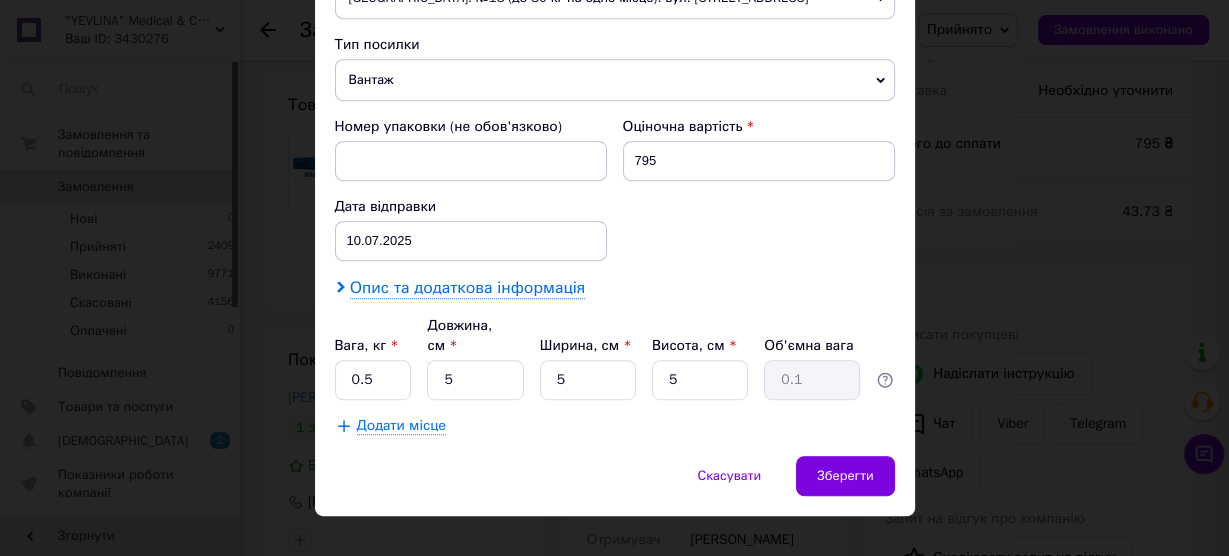 click on "Опис та додаткова інформація" at bounding box center [467, 288] 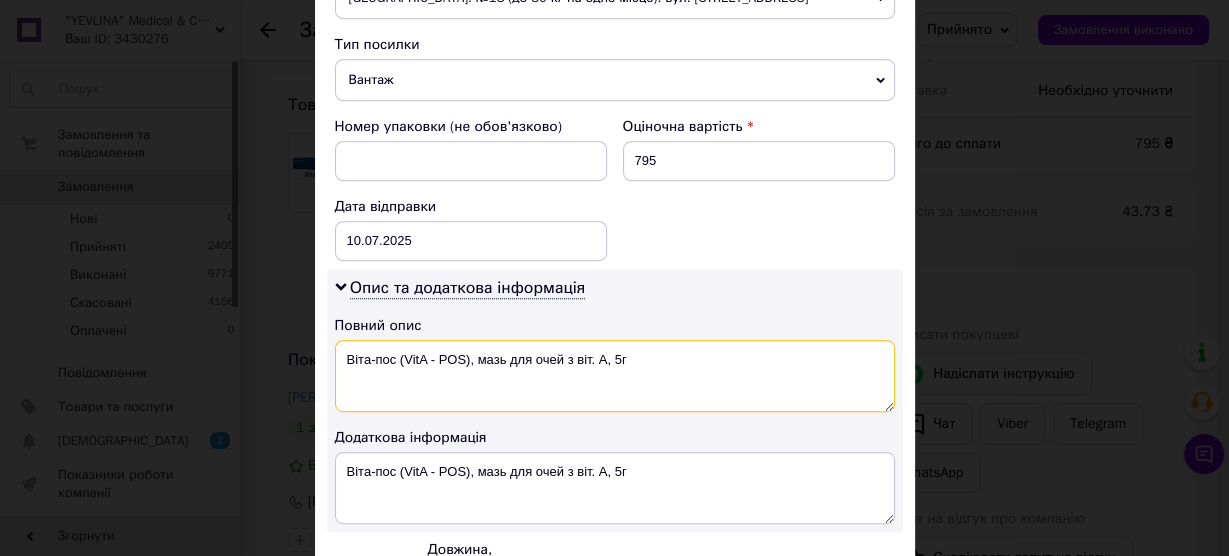 drag, startPoint x: 395, startPoint y: 345, endPoint x: 704, endPoint y: 352, distance: 309.07928 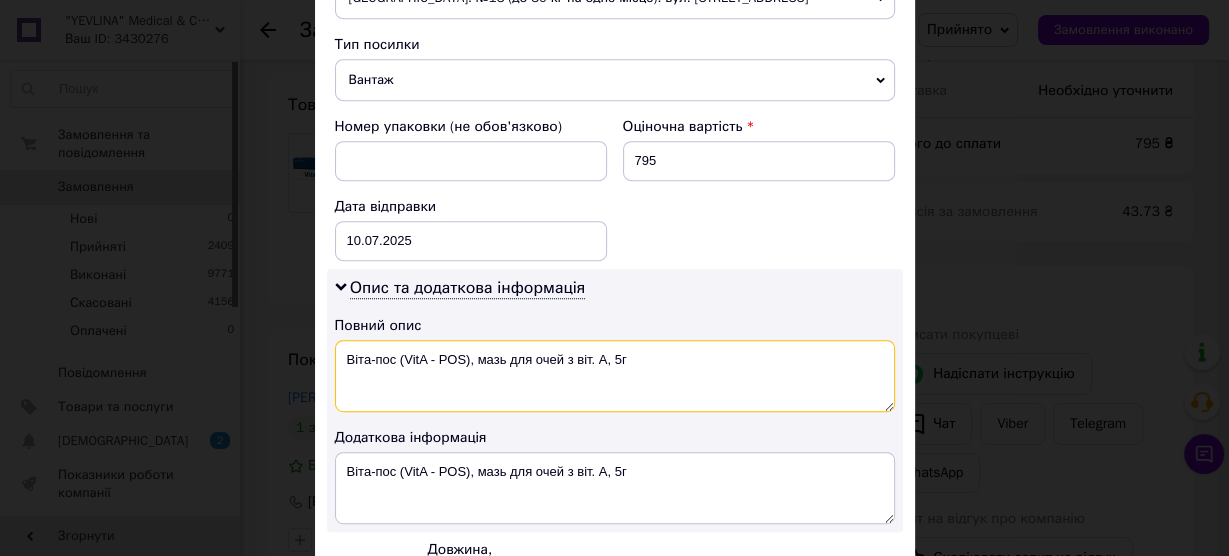 click on "Віта-пос (VitA - POS), мазь для очей з віт. А, 5г" at bounding box center (615, 376) 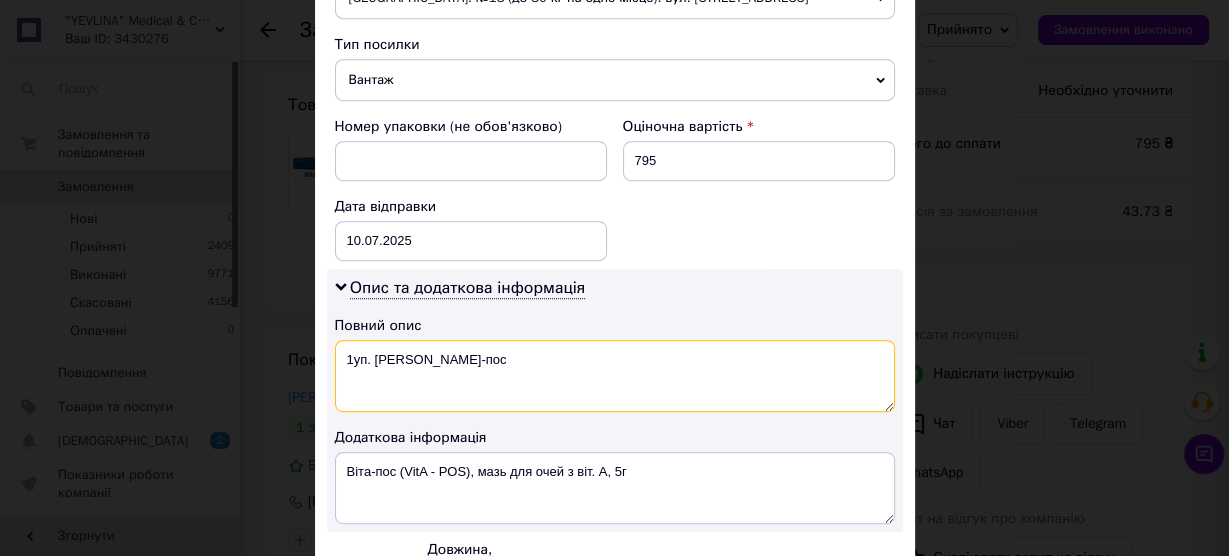 click on "1уп. Віта-пос" at bounding box center (615, 376) 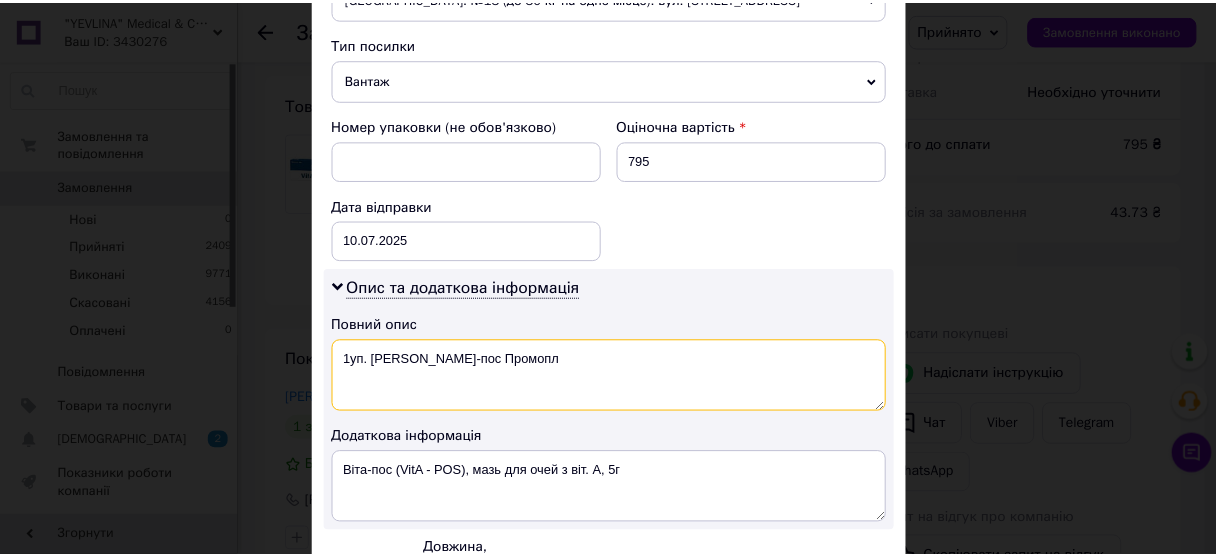scroll, scrollTop: 1006, scrollLeft: 0, axis: vertical 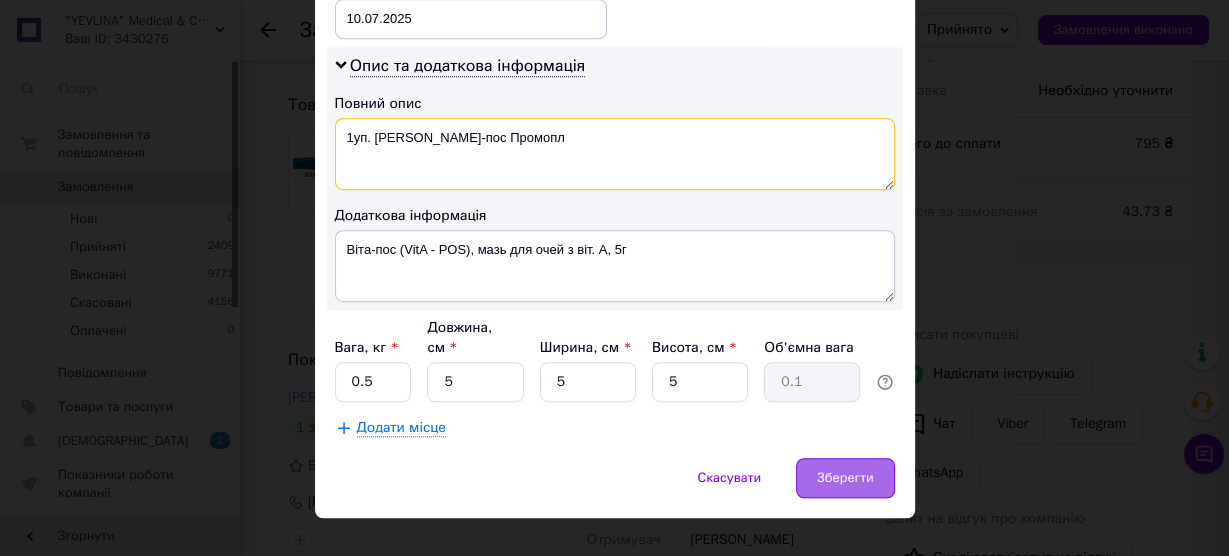 type on "1уп. Віта-пос Промопл" 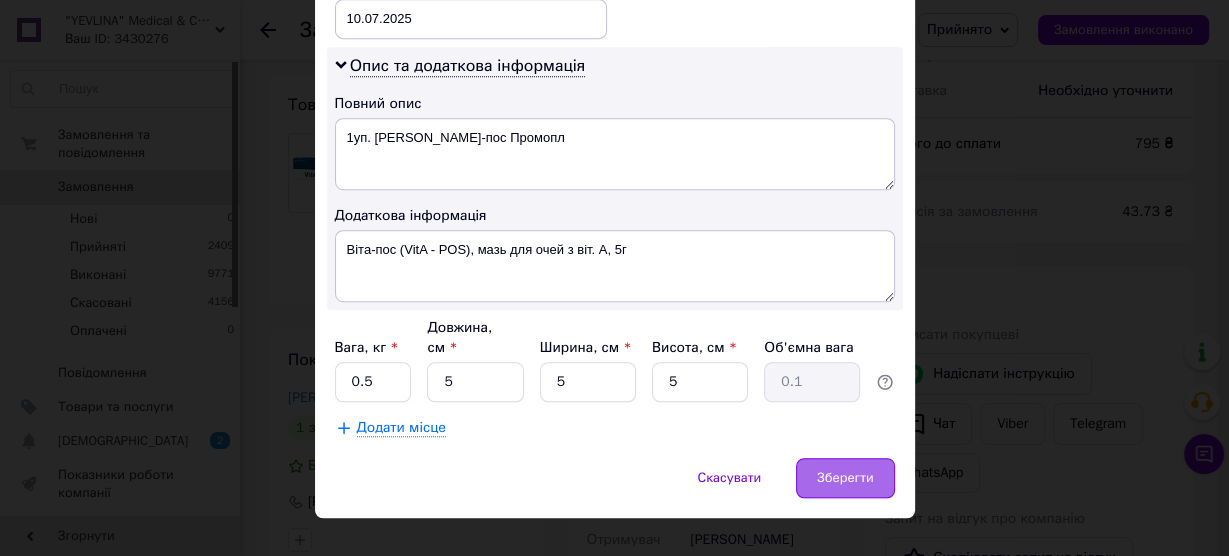 click on "Зберегти" at bounding box center [845, 478] 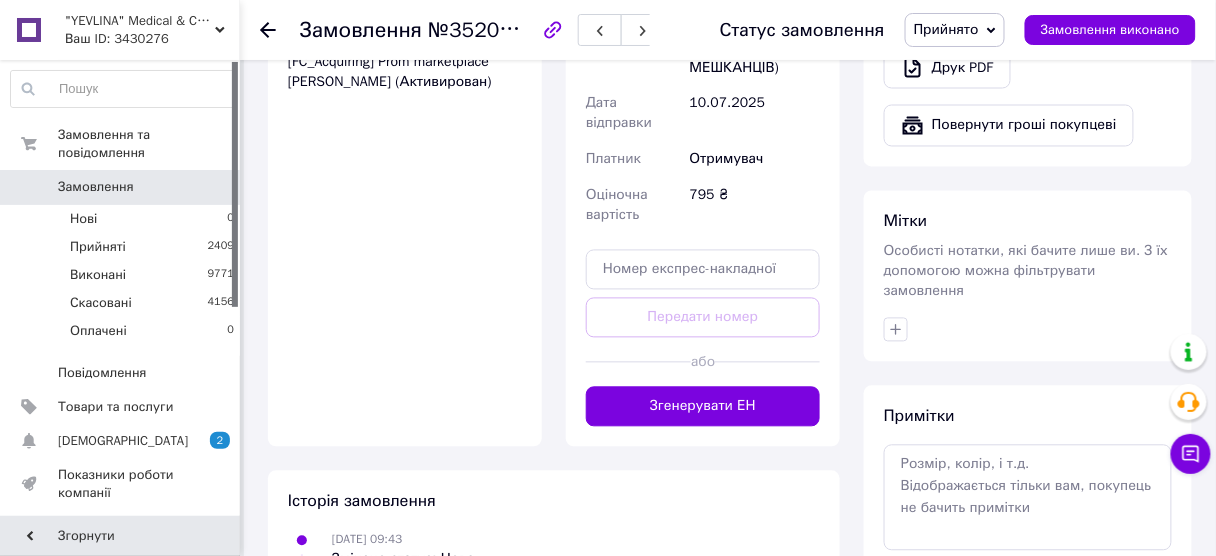 scroll, scrollTop: 960, scrollLeft: 0, axis: vertical 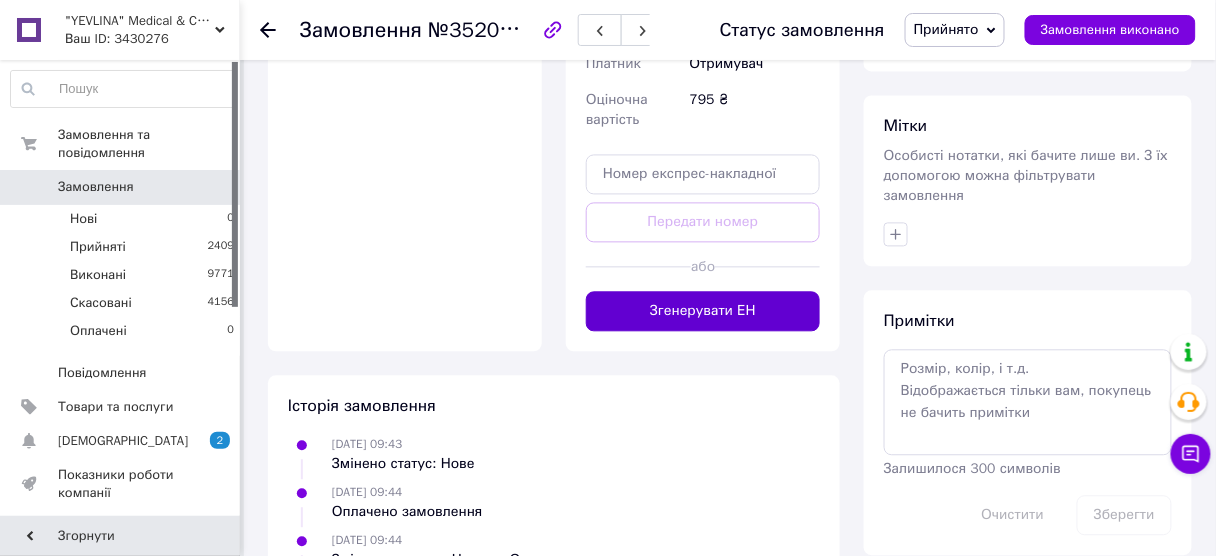 click on "Згенерувати ЕН" at bounding box center [703, 311] 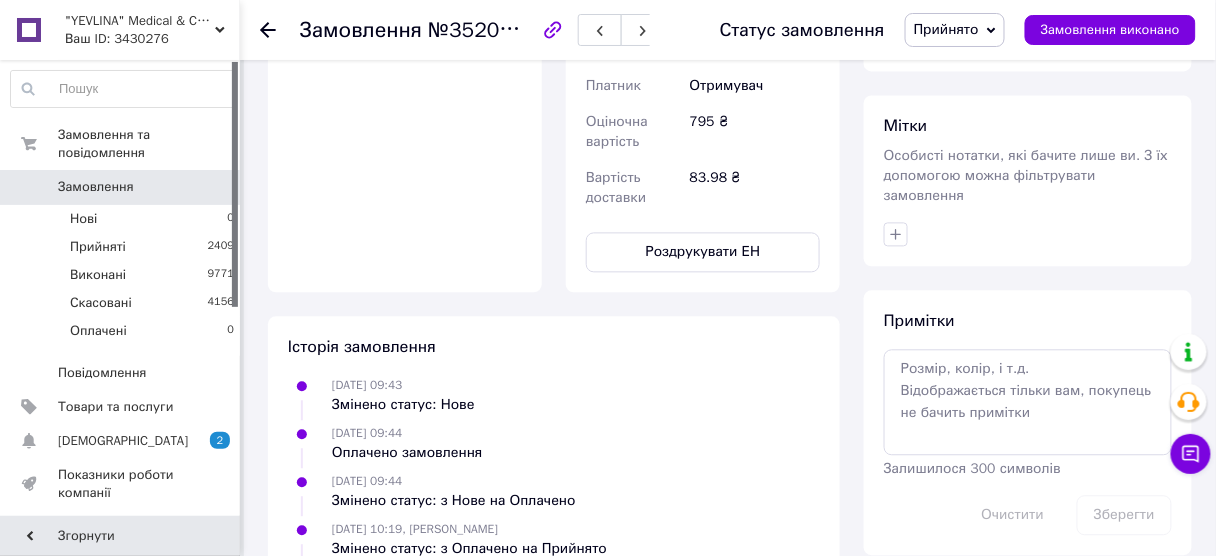 click 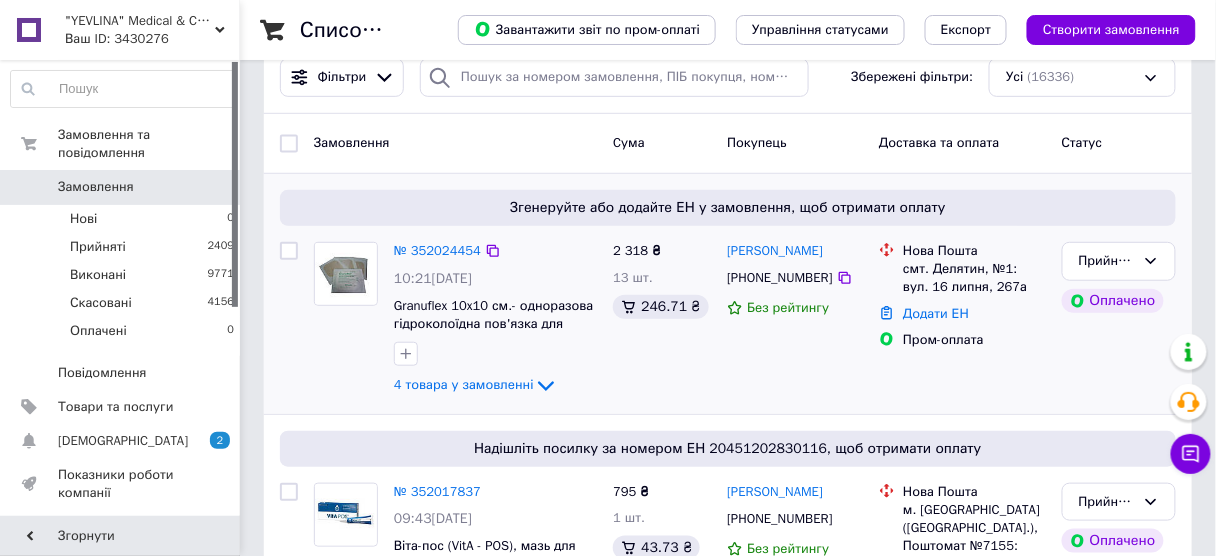 scroll, scrollTop: 240, scrollLeft: 0, axis: vertical 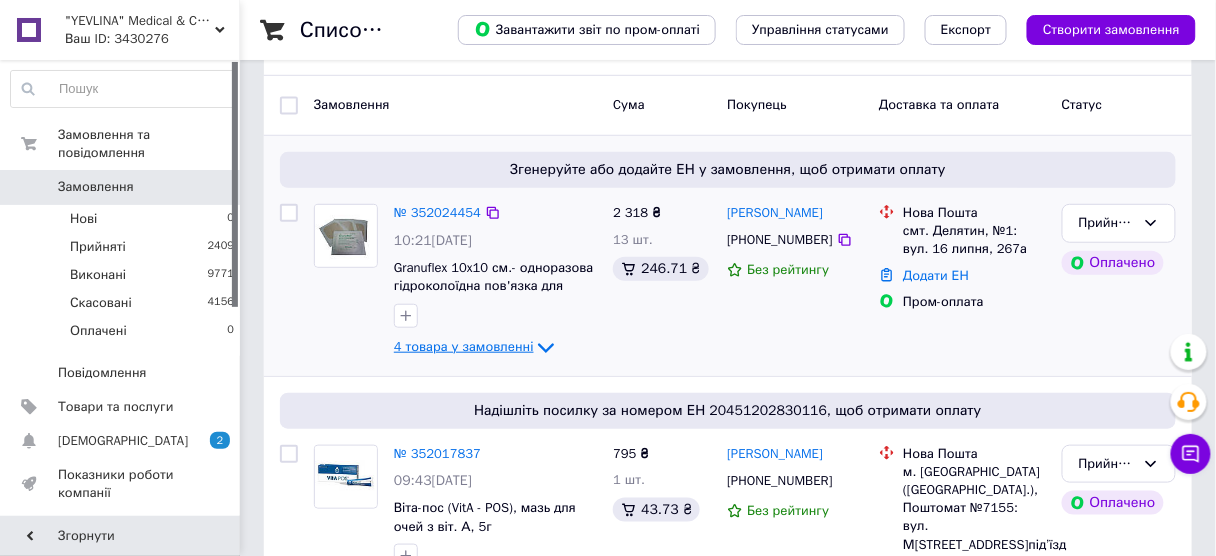 click on "4 товара у замовленні" at bounding box center (464, 346) 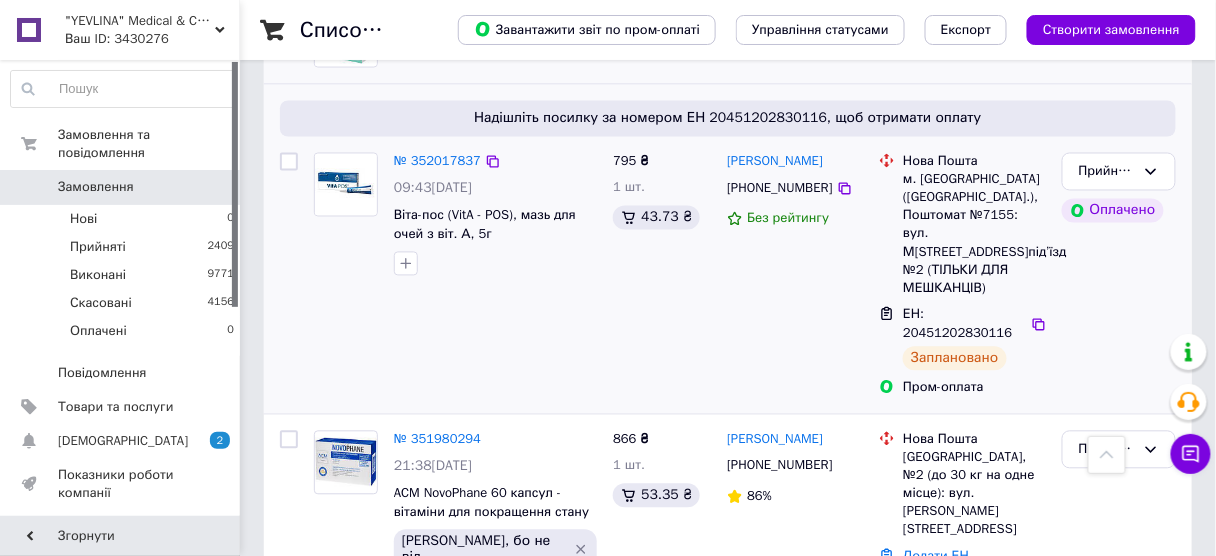 scroll, scrollTop: 880, scrollLeft: 0, axis: vertical 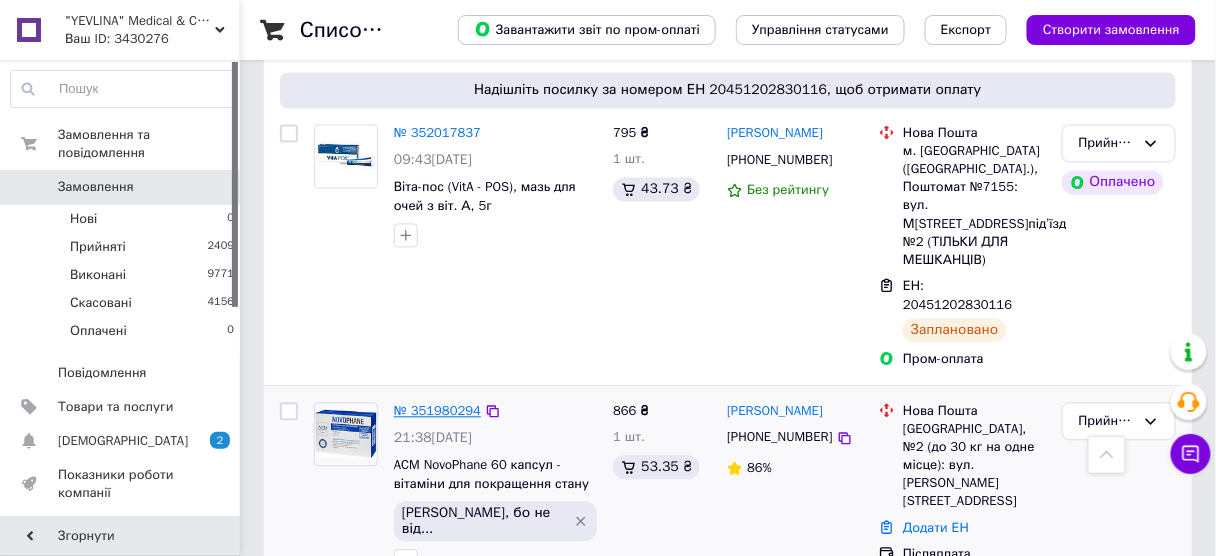 click on "№ 351980294" at bounding box center (437, 411) 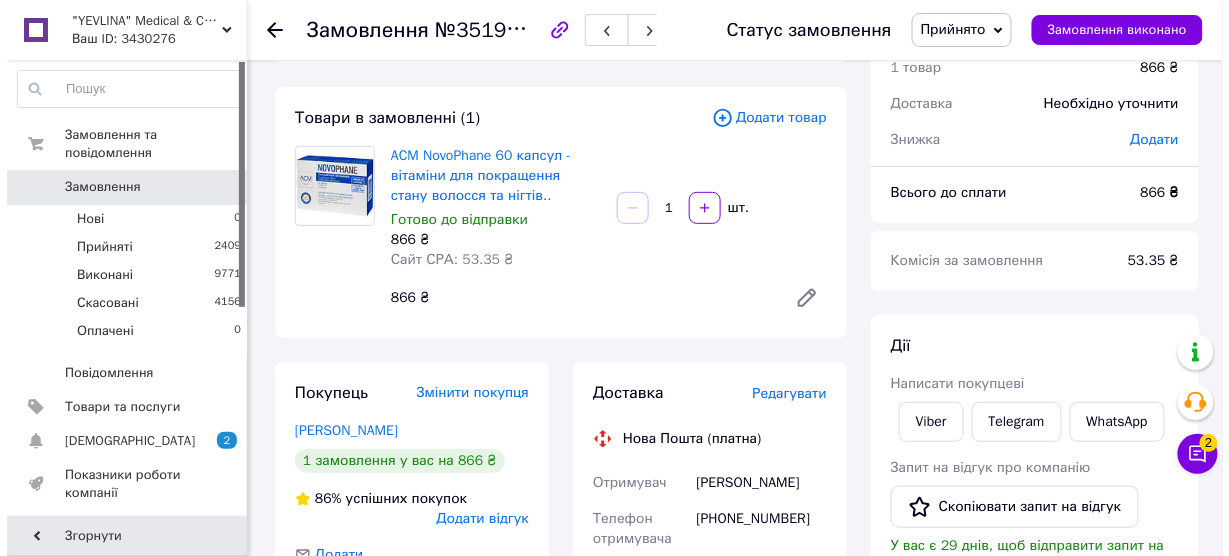 scroll, scrollTop: 80, scrollLeft: 0, axis: vertical 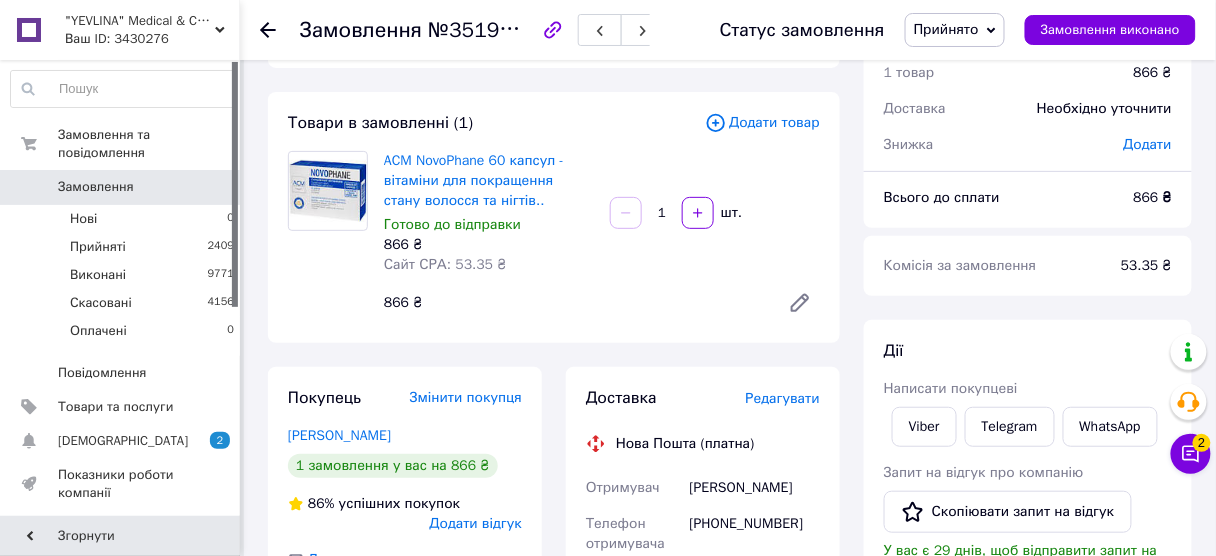 click on "Редагувати" at bounding box center (783, 398) 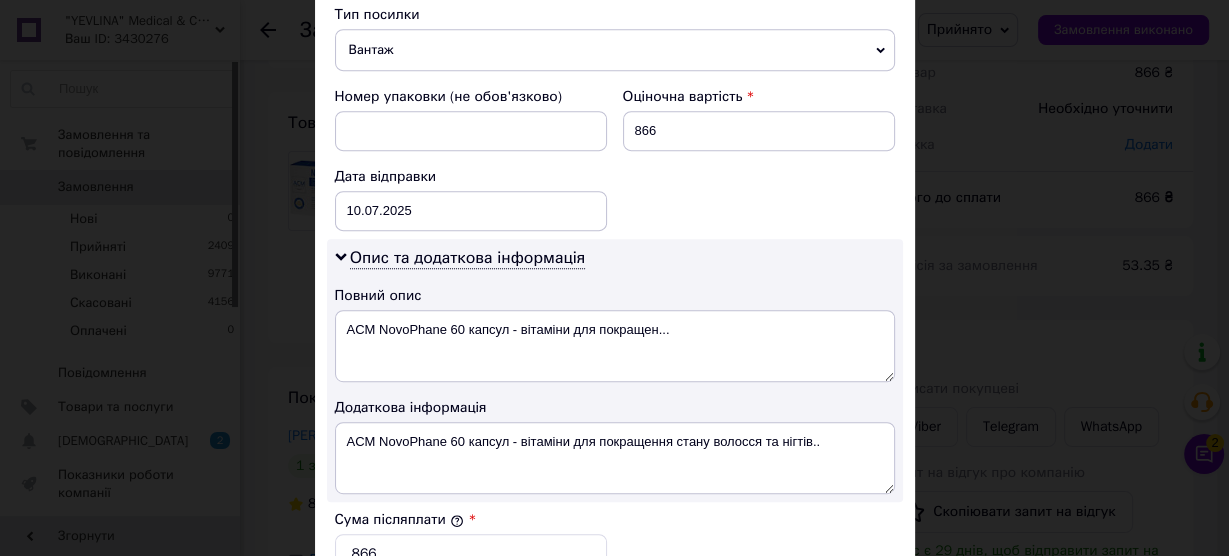 scroll, scrollTop: 880, scrollLeft: 0, axis: vertical 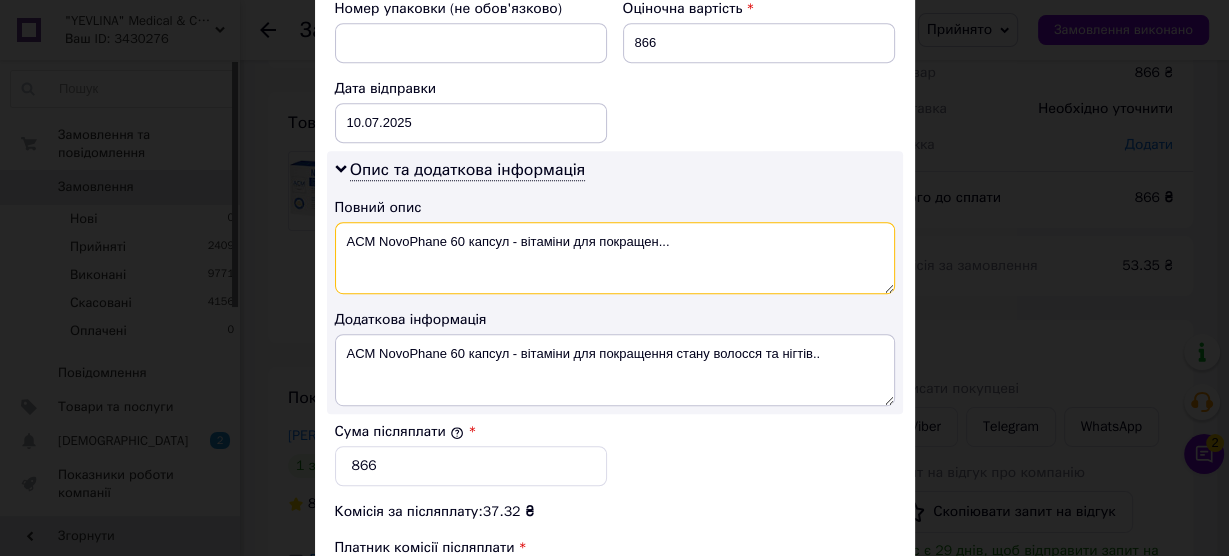 drag, startPoint x: 488, startPoint y: 234, endPoint x: 722, endPoint y: 232, distance: 234.00854 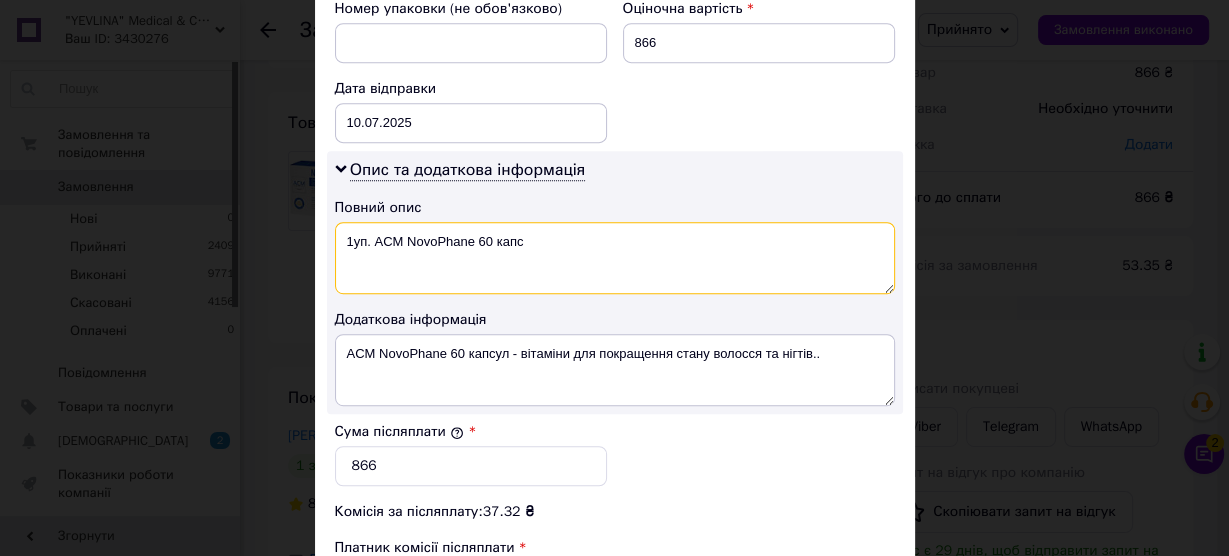 click on "1уп. ACM NovoPhane 60 капс" at bounding box center (615, 258) 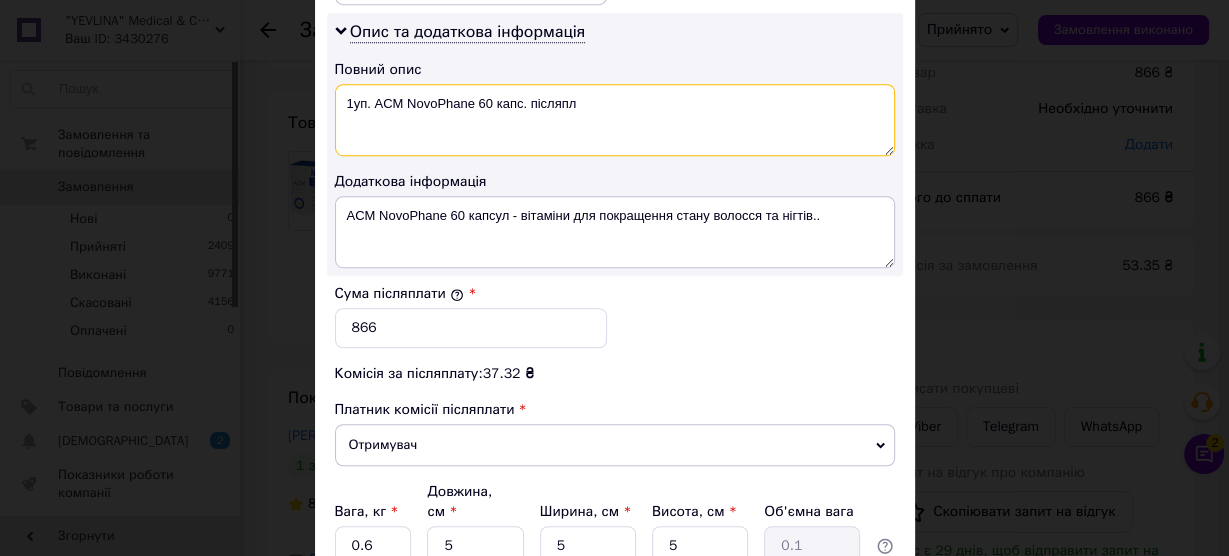 scroll, scrollTop: 1120, scrollLeft: 0, axis: vertical 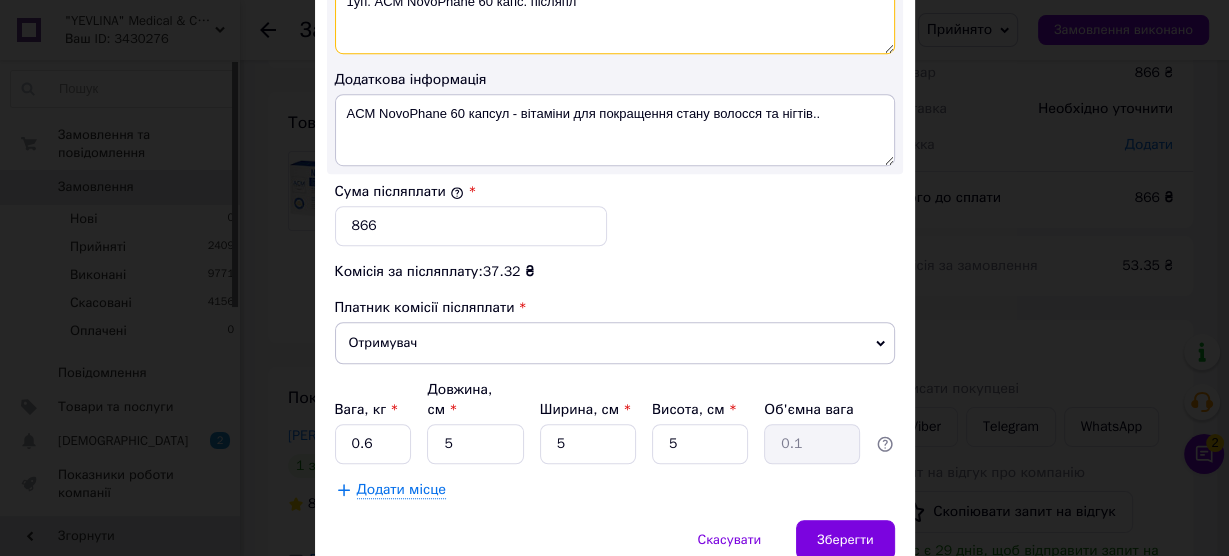 type on "1уп. ACM NovoPhane 60 капс. післяпл" 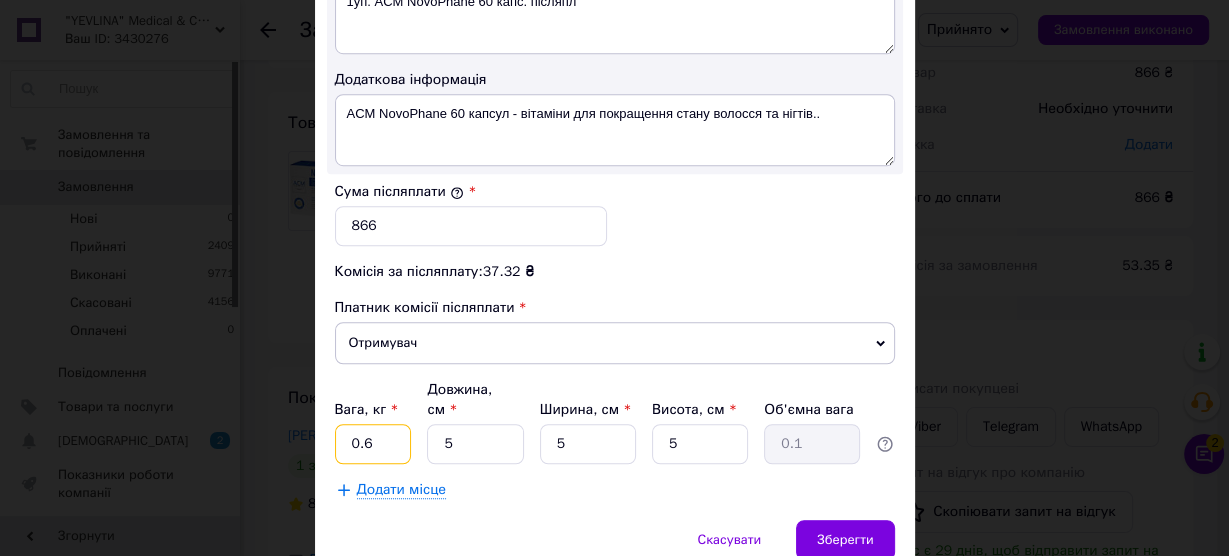 click on "0.6" at bounding box center [373, 444] 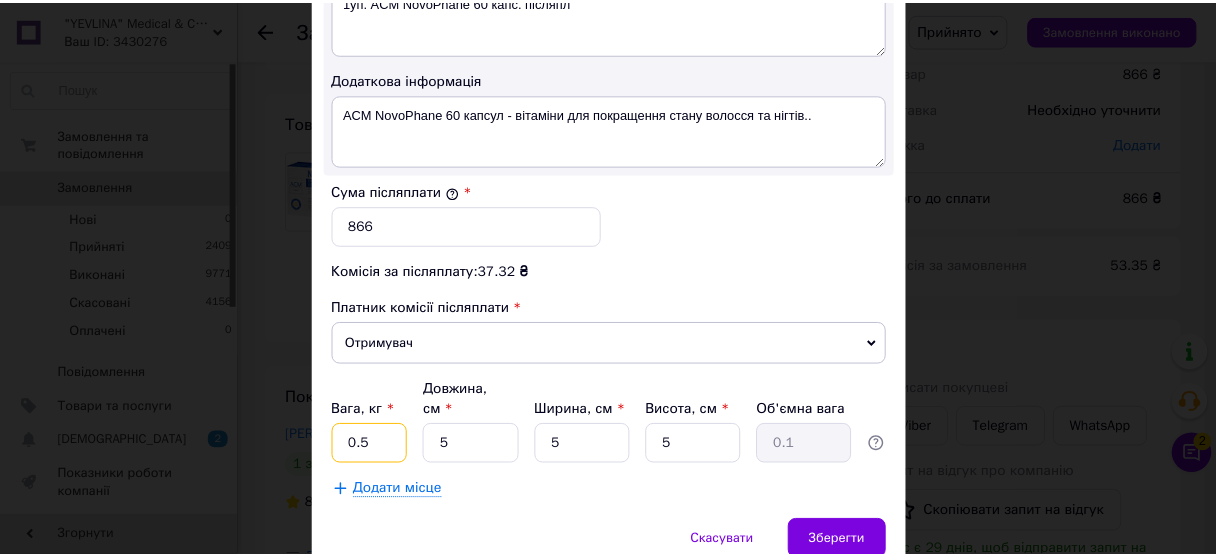 scroll, scrollTop: 1181, scrollLeft: 0, axis: vertical 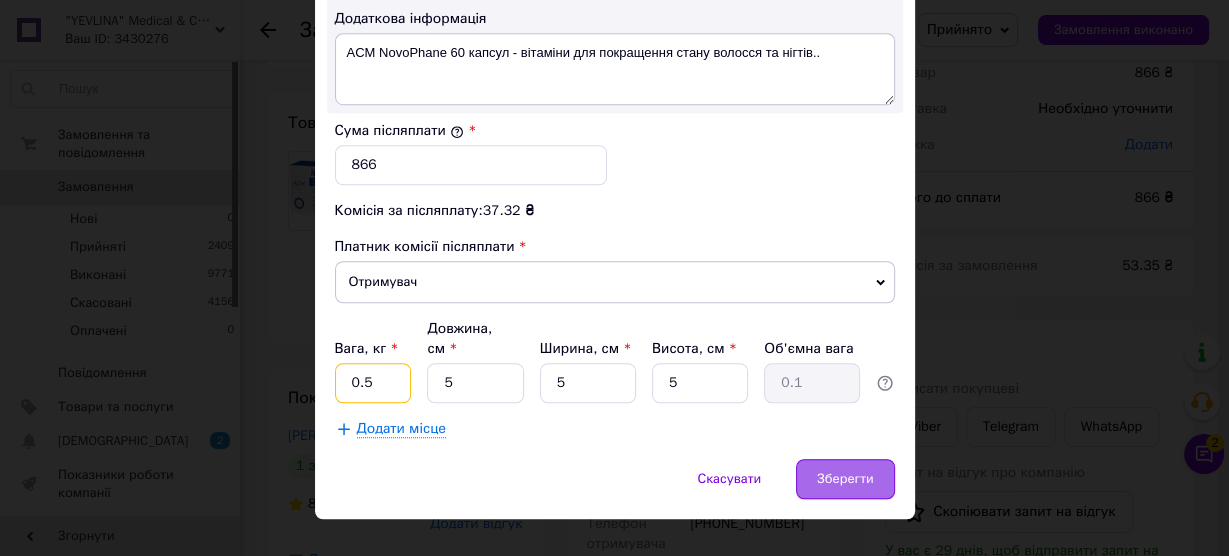 type on "0.5" 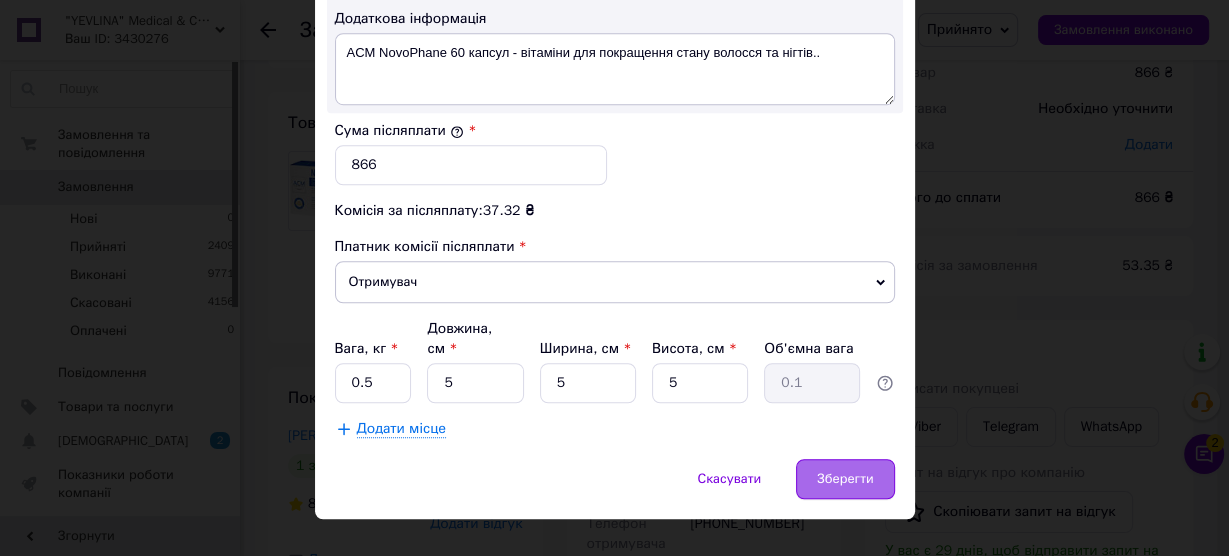 click on "Зберегти" at bounding box center [845, 479] 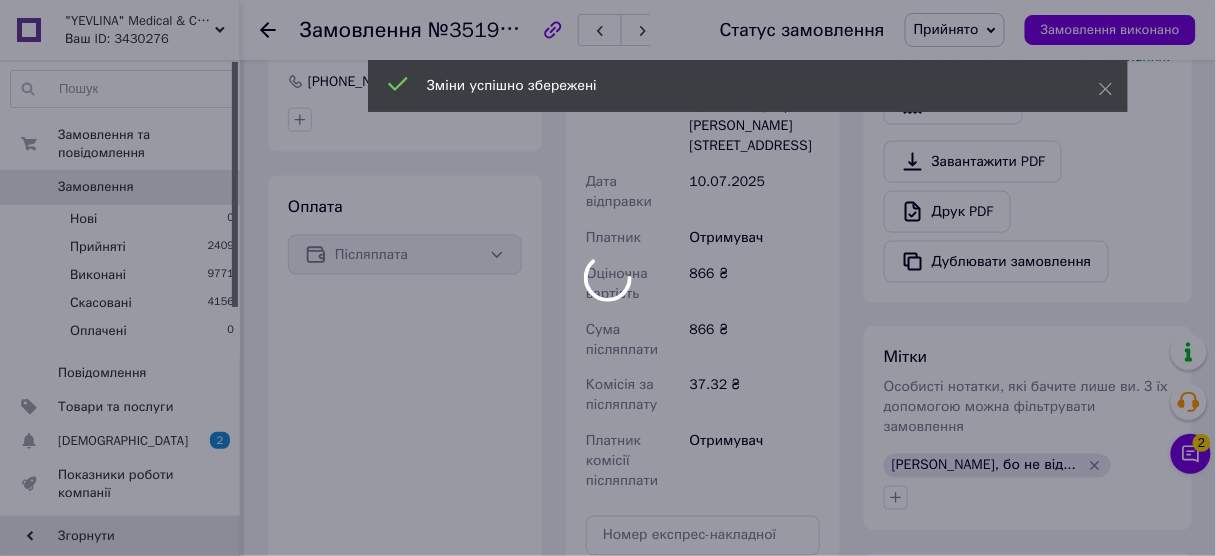 scroll, scrollTop: 720, scrollLeft: 0, axis: vertical 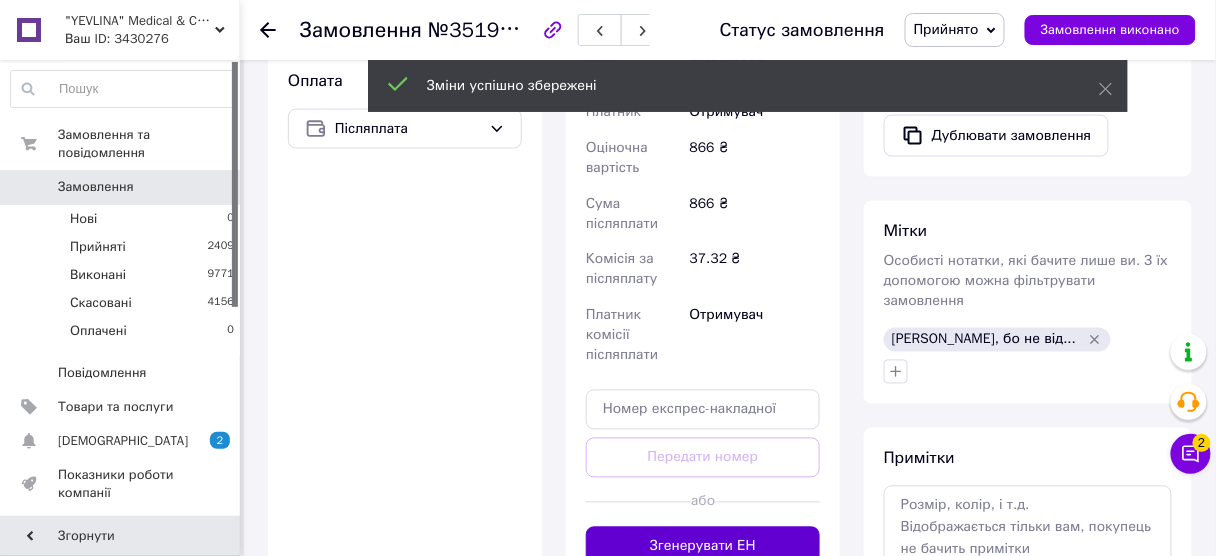 click on "Згенерувати ЕН" at bounding box center (703, 547) 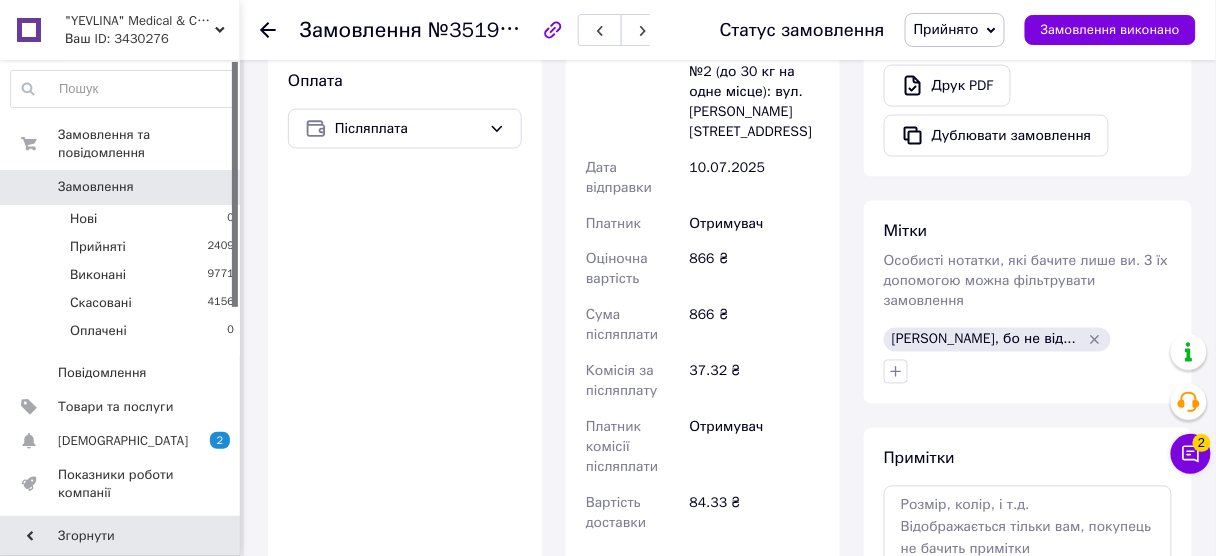 click 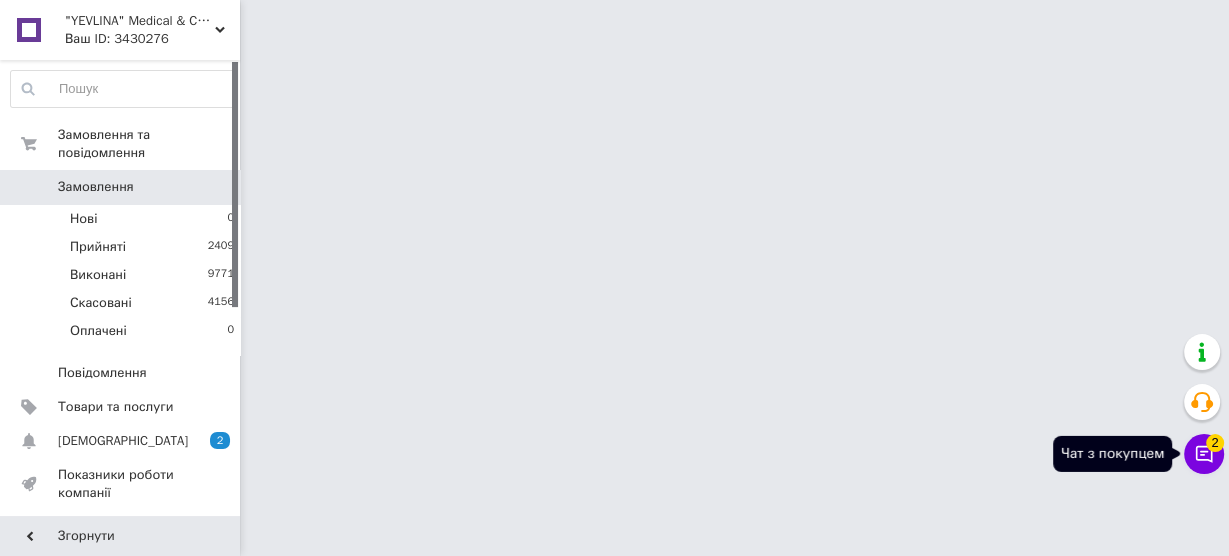 click 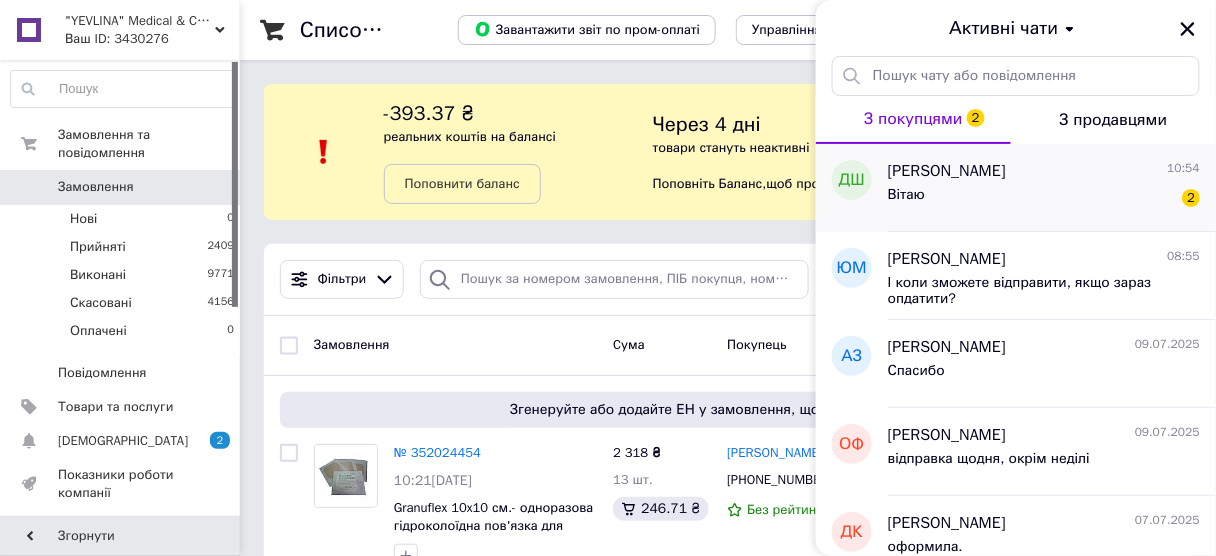 click on "Вітаю 2" at bounding box center (1044, 199) 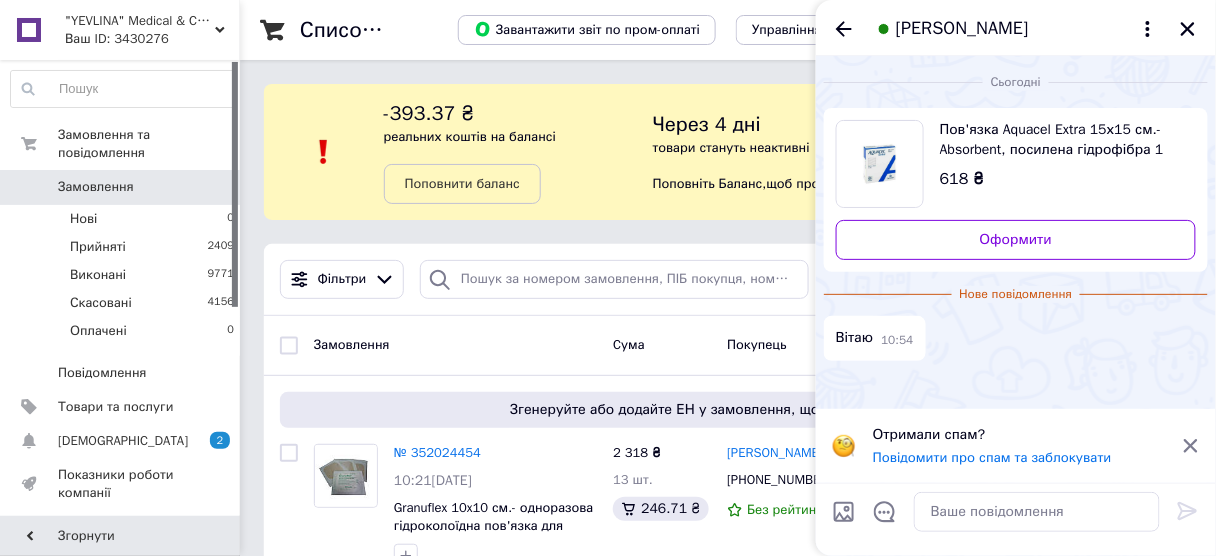 click 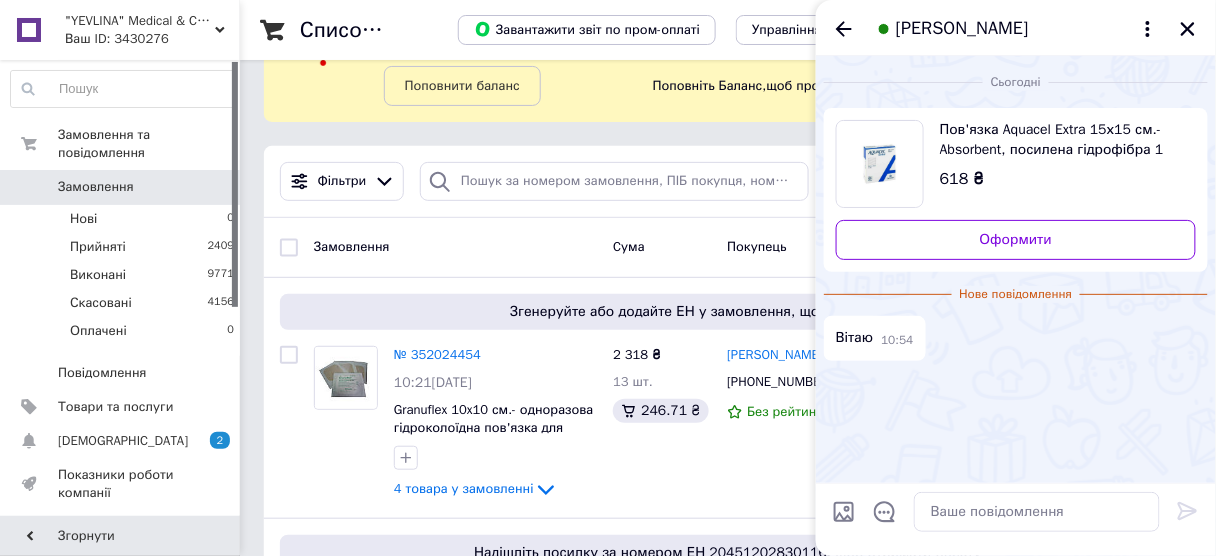scroll, scrollTop: 0, scrollLeft: 0, axis: both 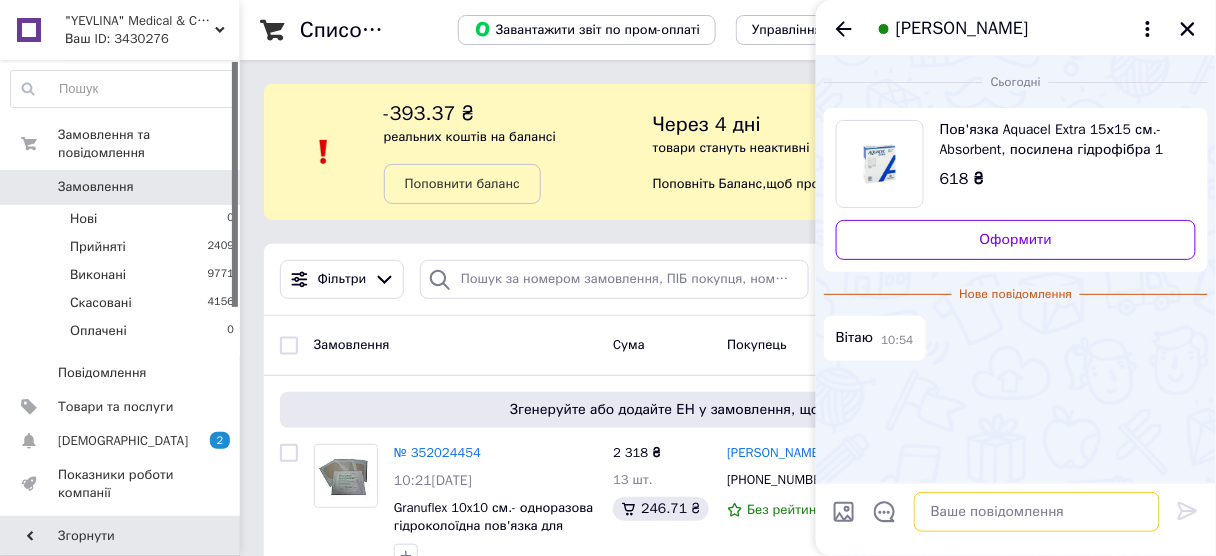 click at bounding box center [1037, 512] 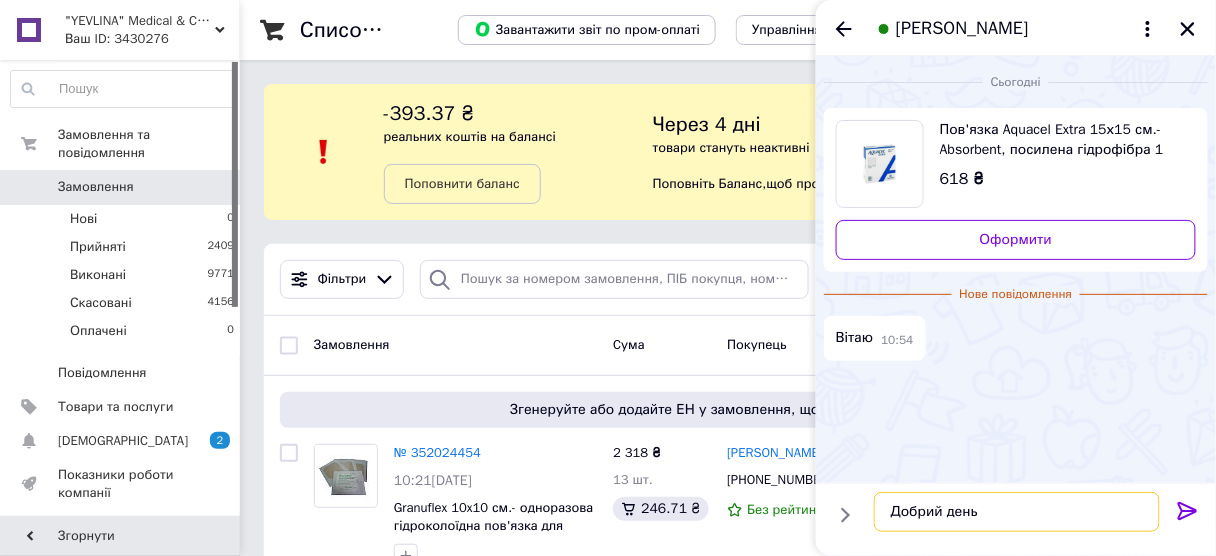 type on "Добрий день" 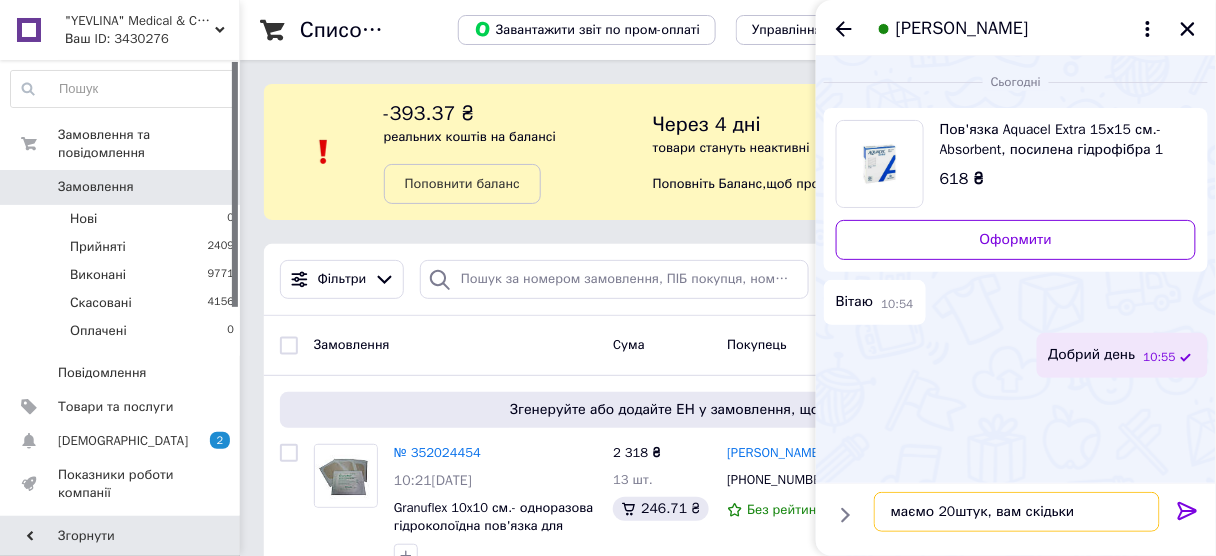 type on "маємо 20штук, вам скідьки ?" 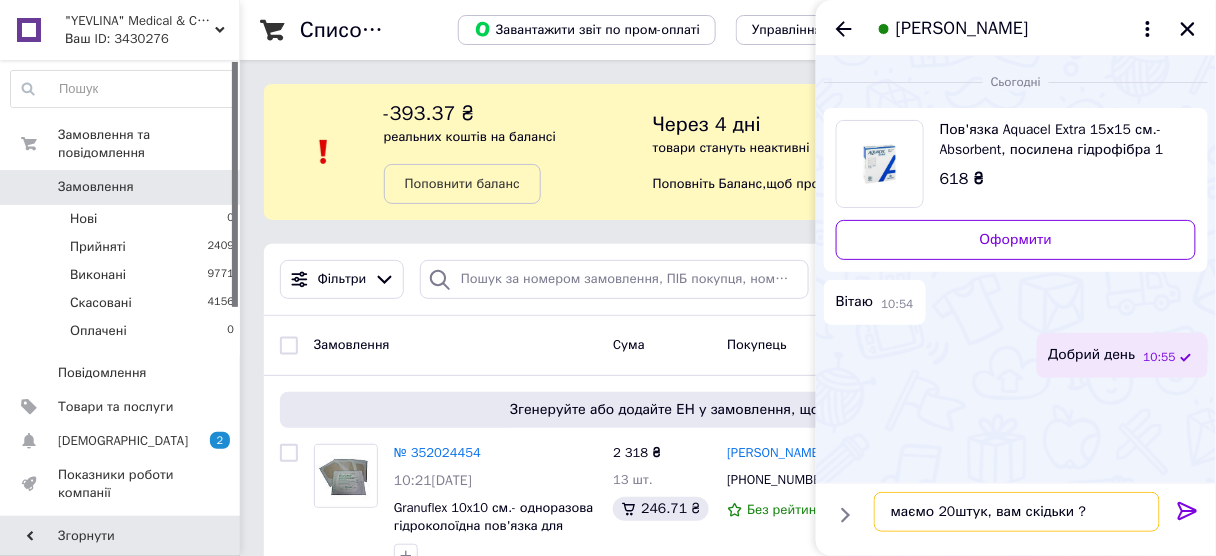 type 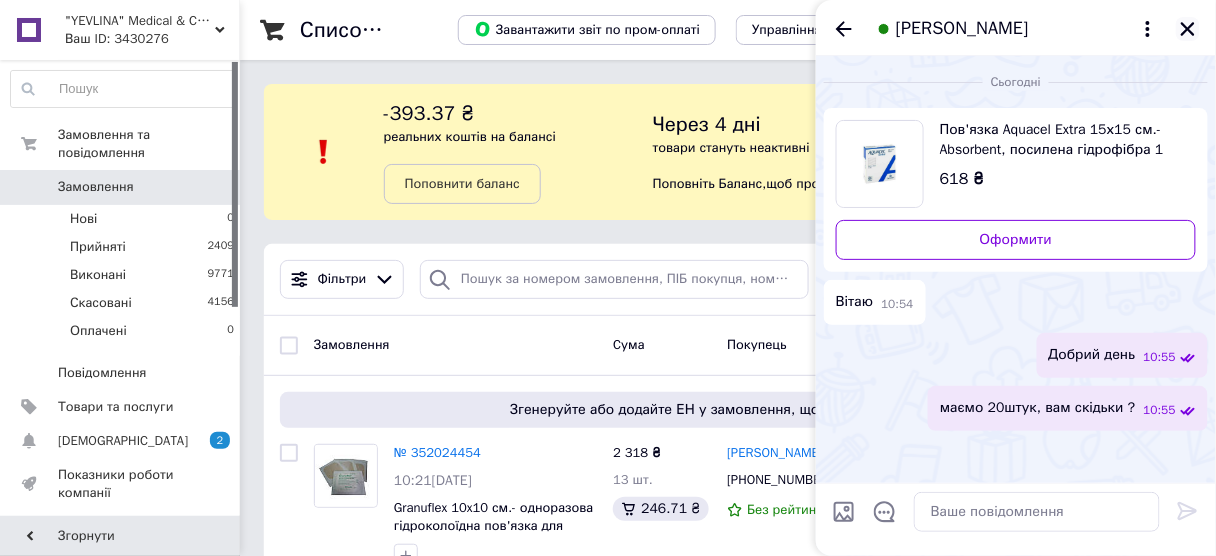click 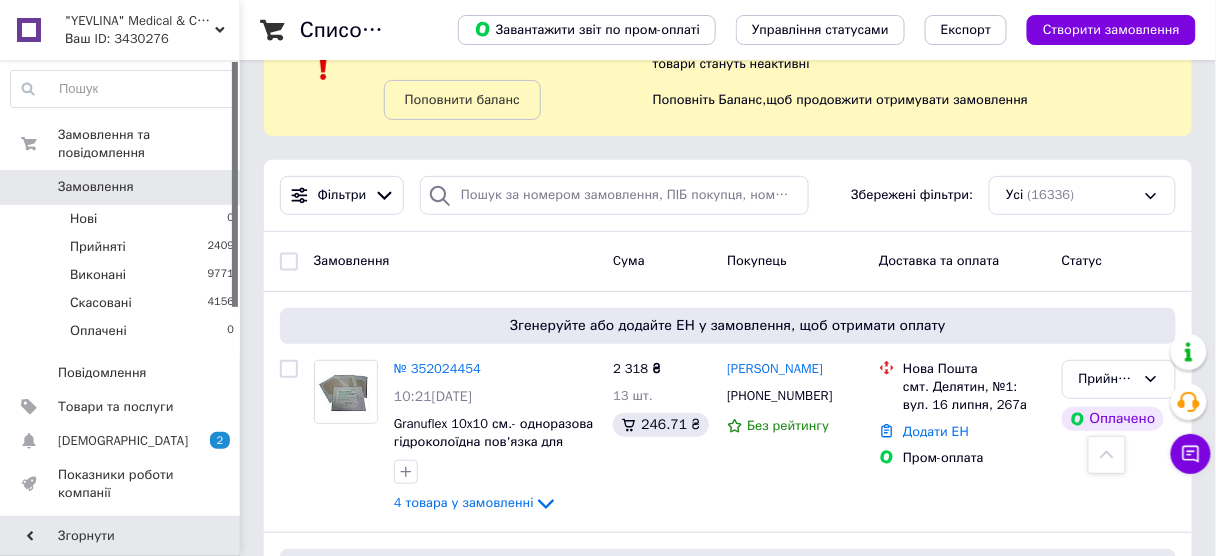 scroll, scrollTop: 80, scrollLeft: 0, axis: vertical 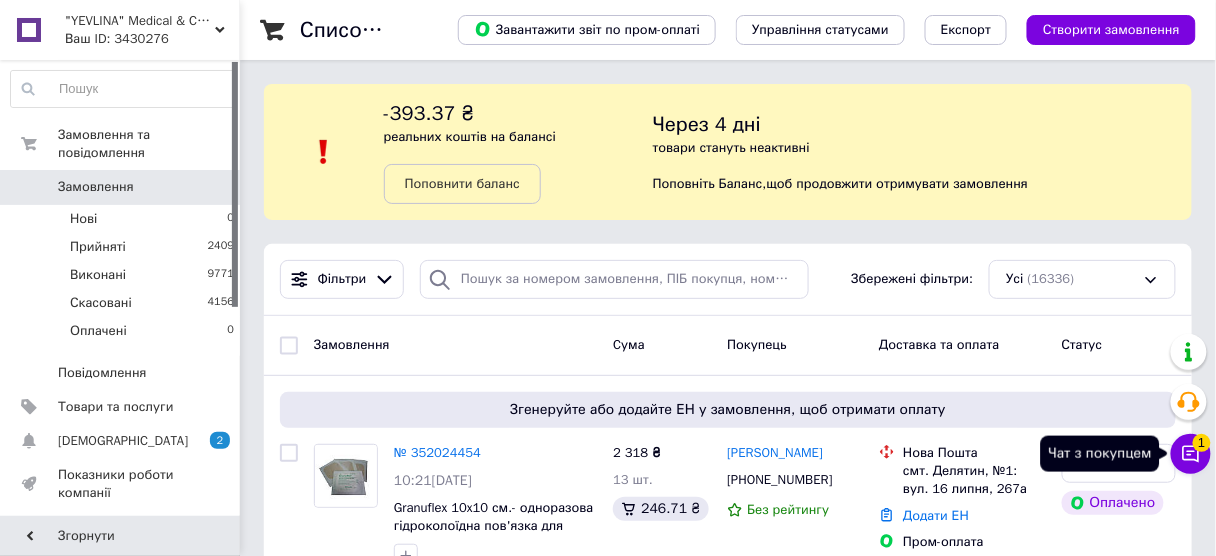 click 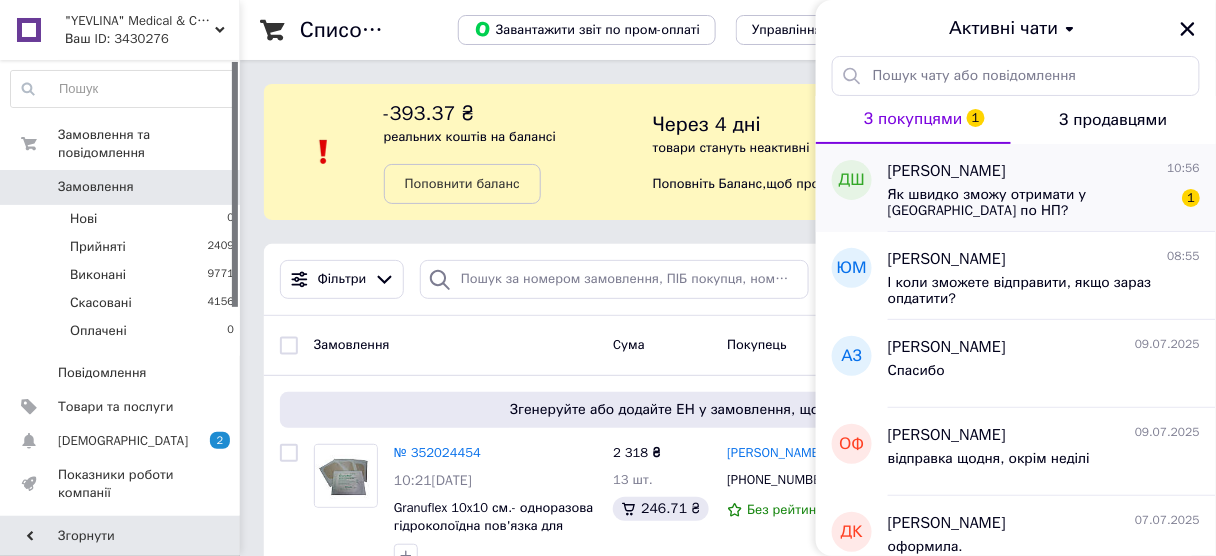 click on "Як швидко зможу отримати у Києві по НП?" at bounding box center [1030, 203] 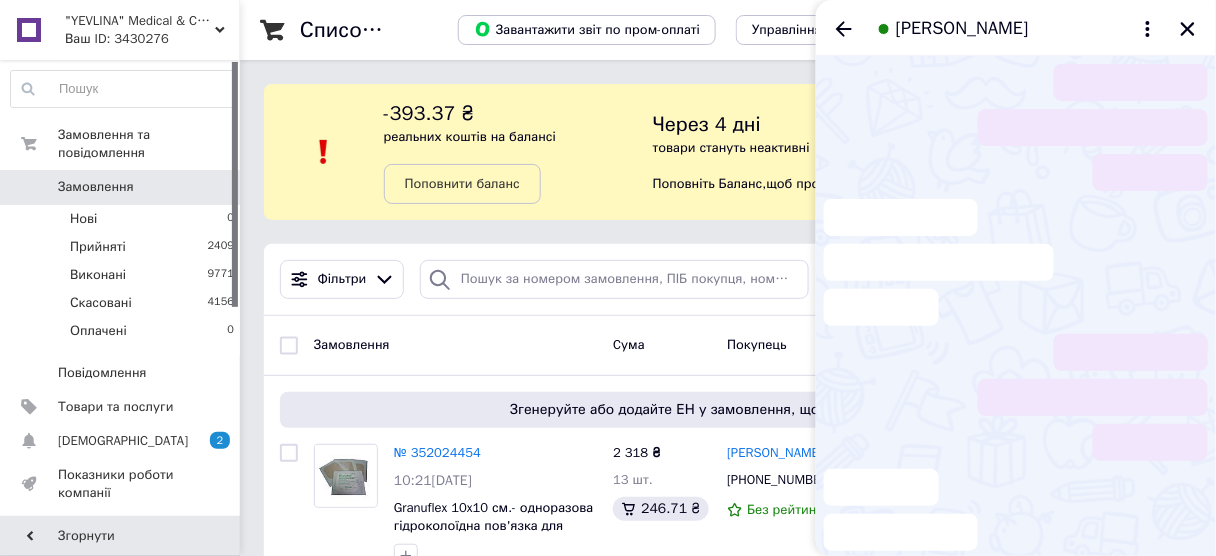 scroll, scrollTop: 64, scrollLeft: 0, axis: vertical 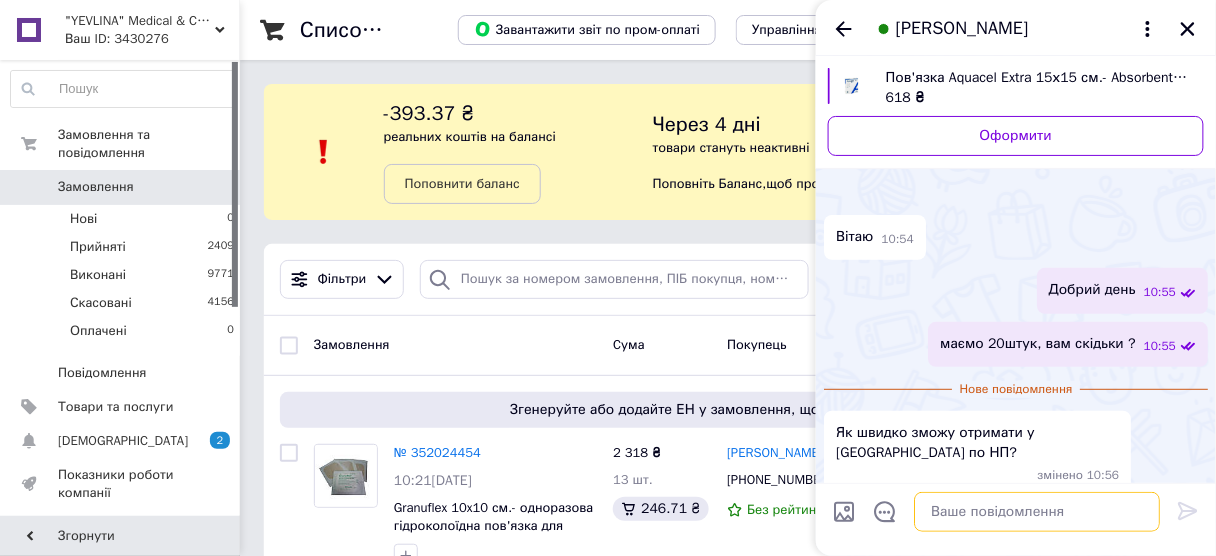 click at bounding box center [1037, 512] 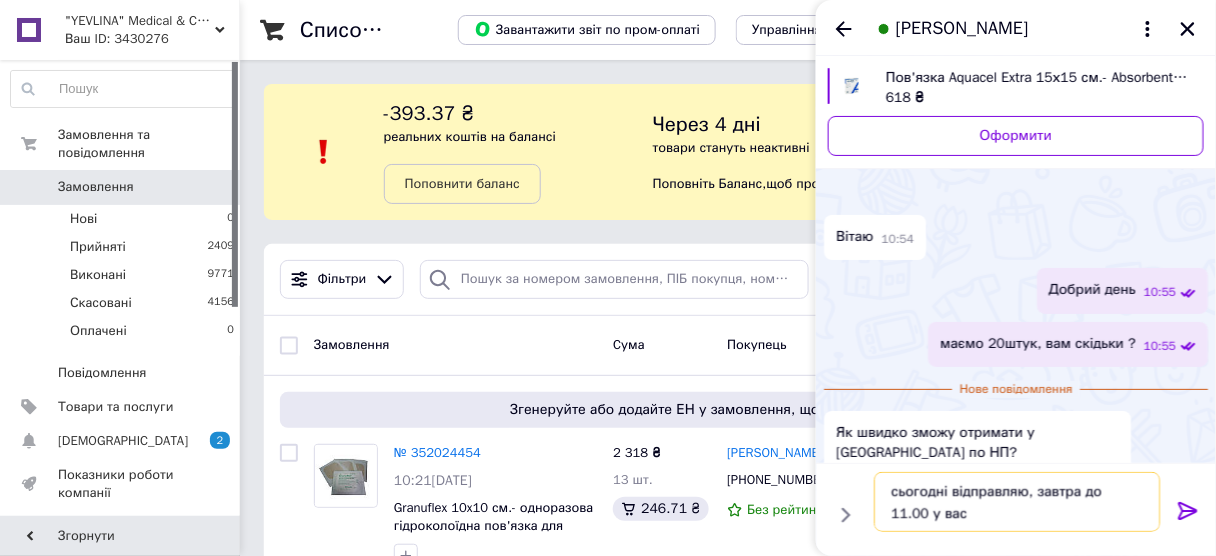 type on "сьогодні відправляю, завтра до 11.00 у вас" 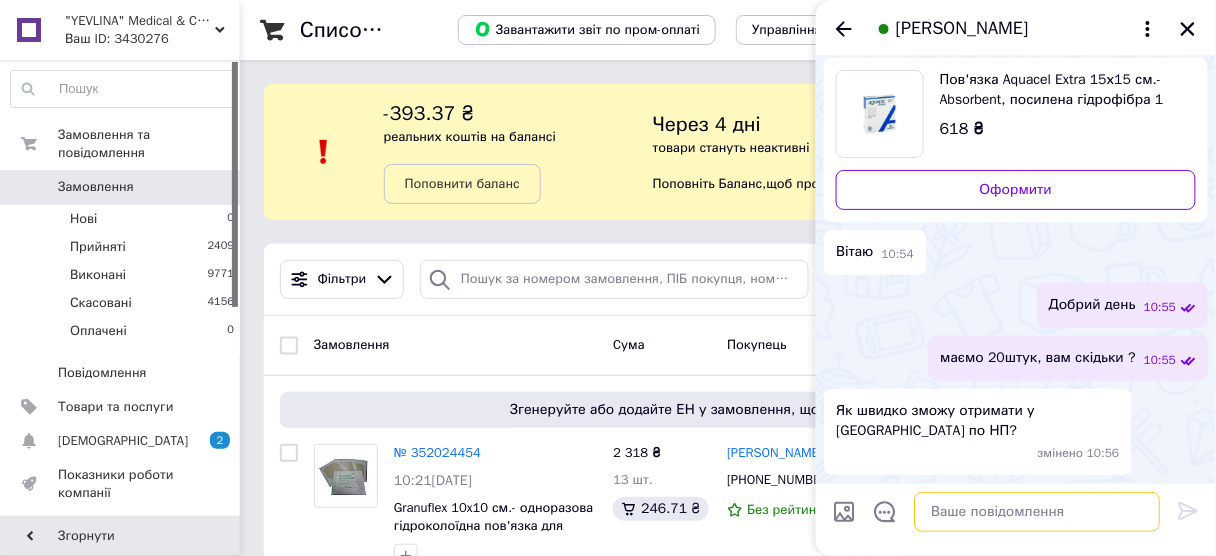 scroll, scrollTop: 49, scrollLeft: 0, axis: vertical 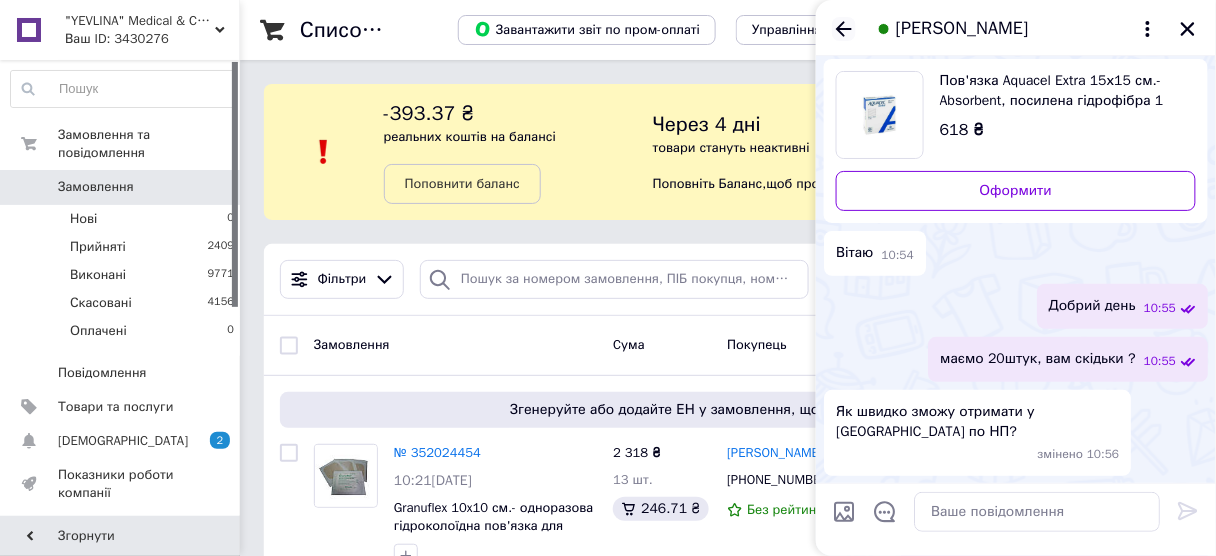 click 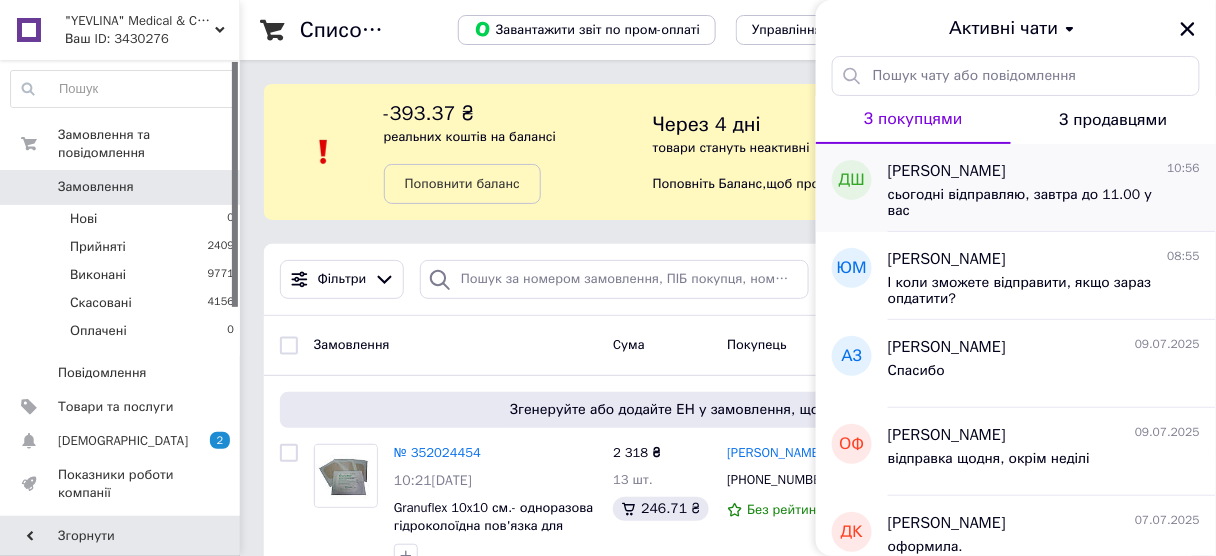 click on "Дмитро Шкреба 10:56" at bounding box center [1044, 171] 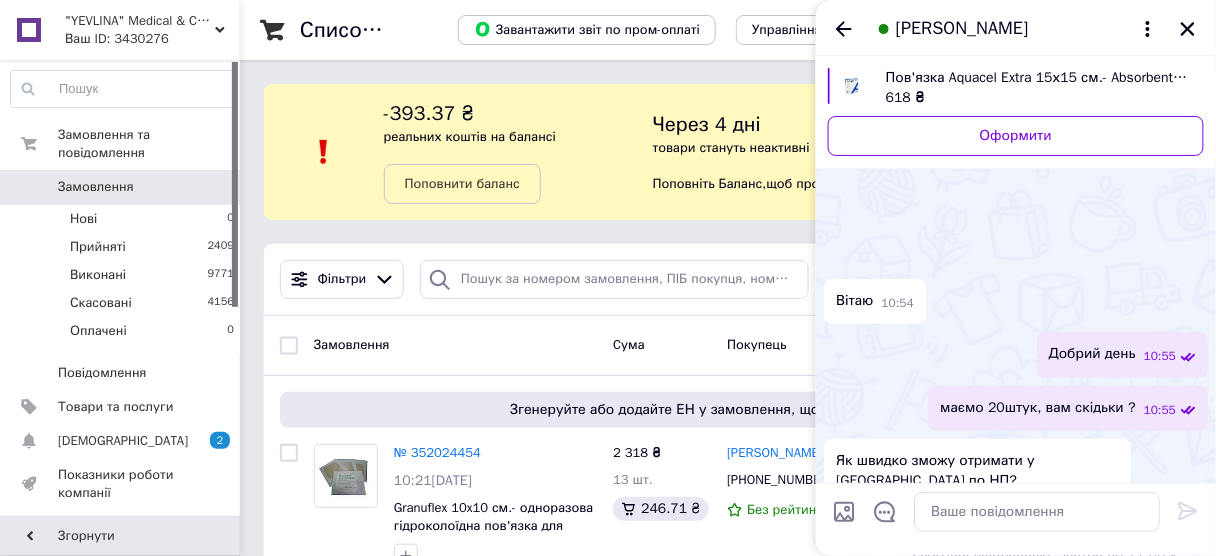 scroll, scrollTop: 101, scrollLeft: 0, axis: vertical 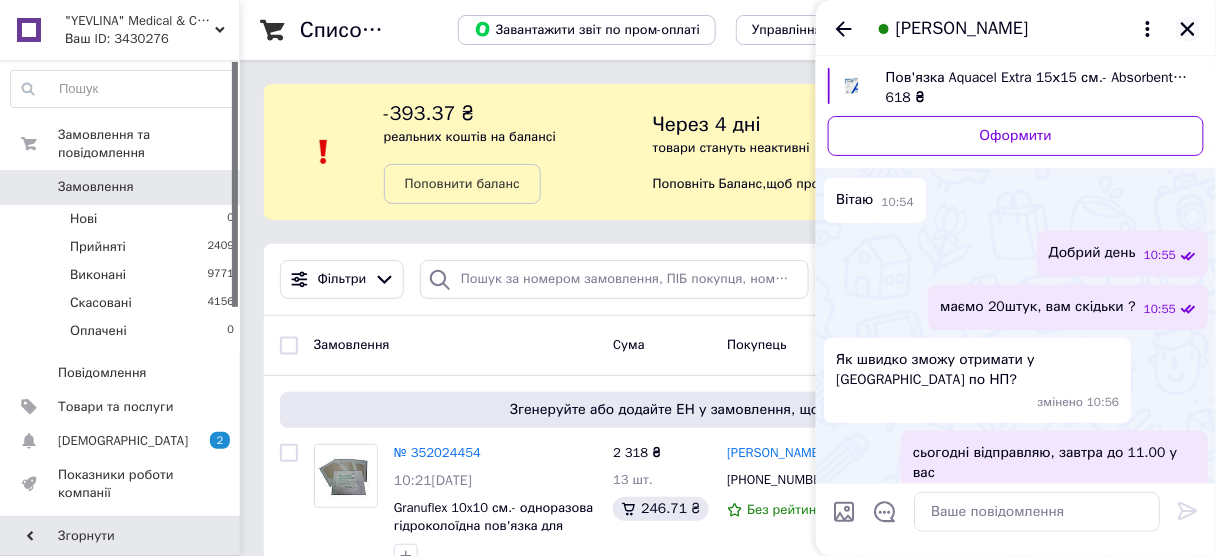 click 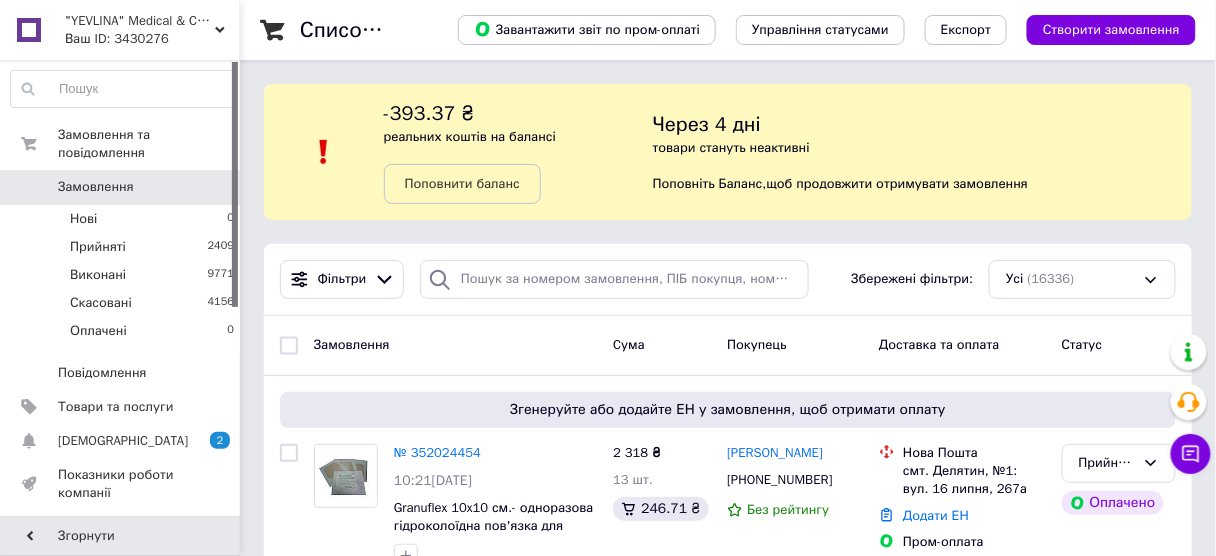 click on "Ваш ID: 3430276" at bounding box center (152, 39) 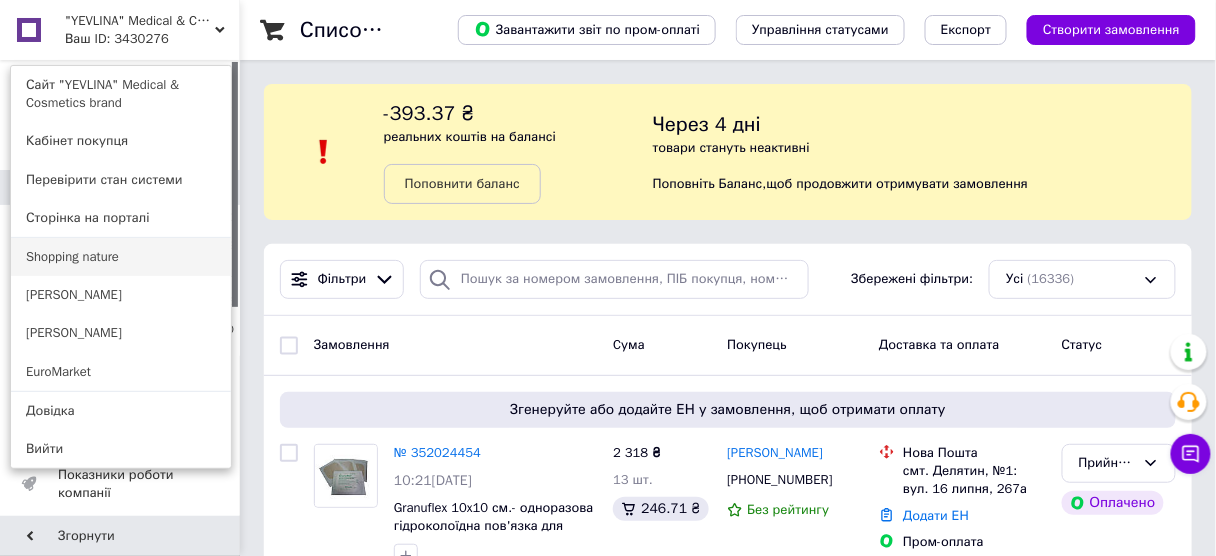 click on "Shopping nature" at bounding box center (121, 257) 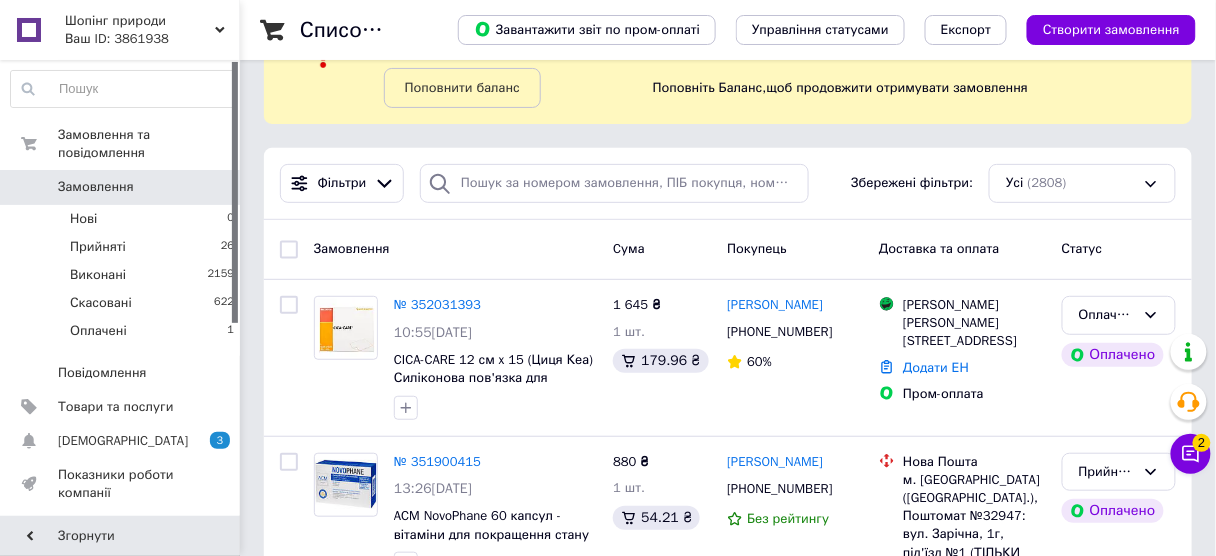 scroll, scrollTop: 160, scrollLeft: 0, axis: vertical 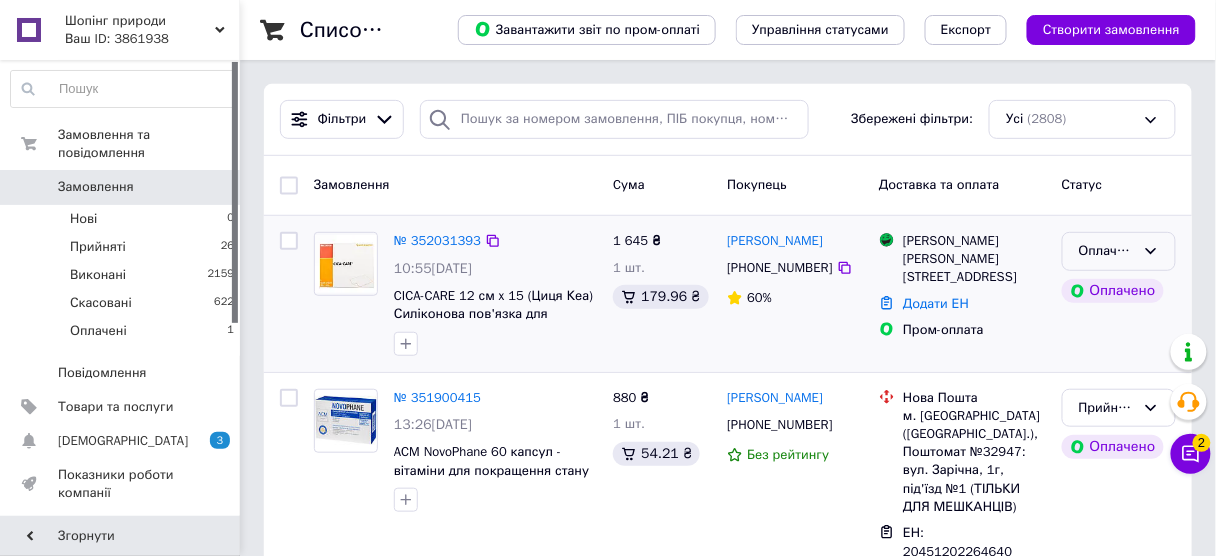 click on "Оплачено" at bounding box center [1107, 251] 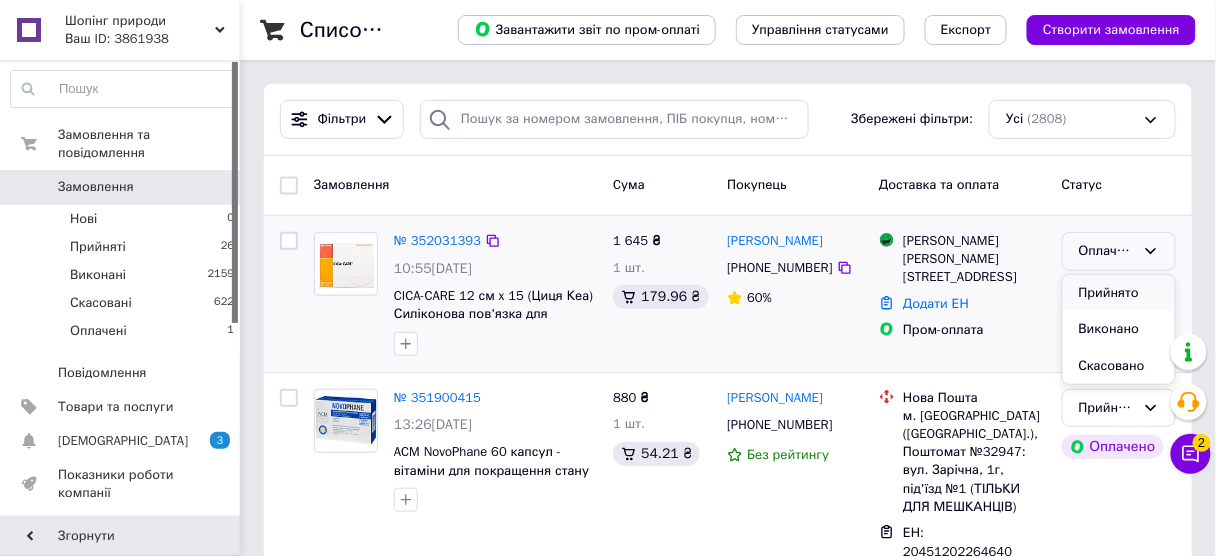 click on "Прийнято" at bounding box center [1119, 293] 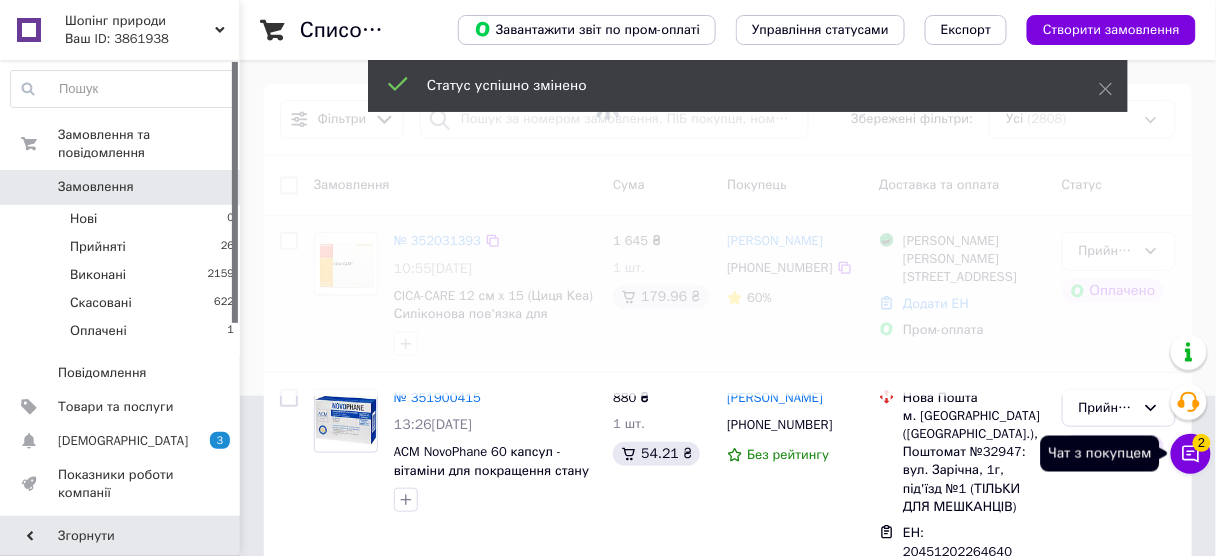 click 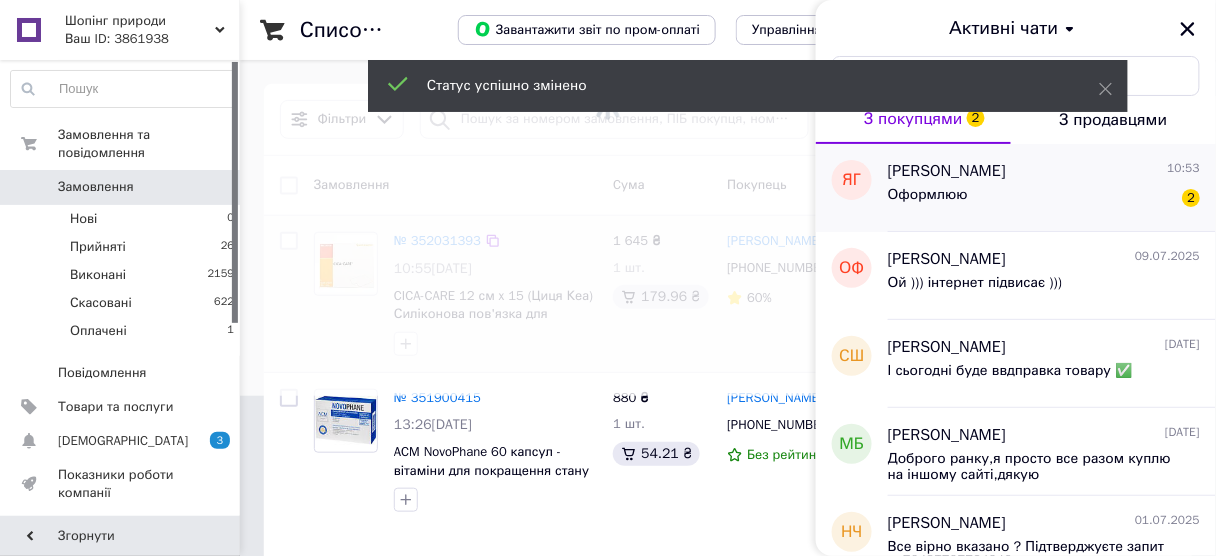 click on "Оформлюю 2" at bounding box center (1044, 199) 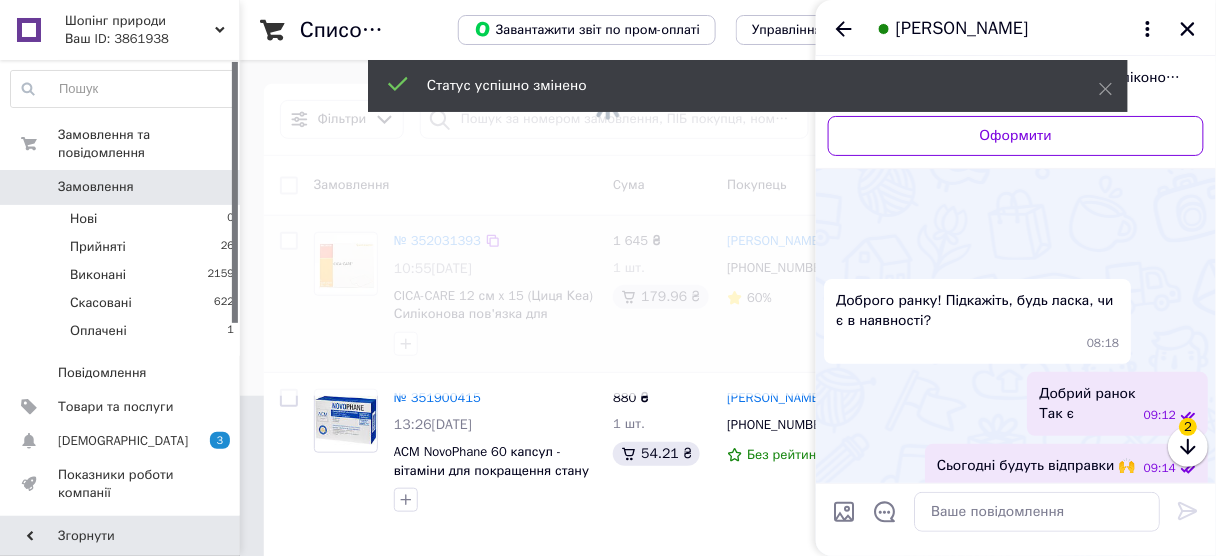 scroll, scrollTop: 622, scrollLeft: 0, axis: vertical 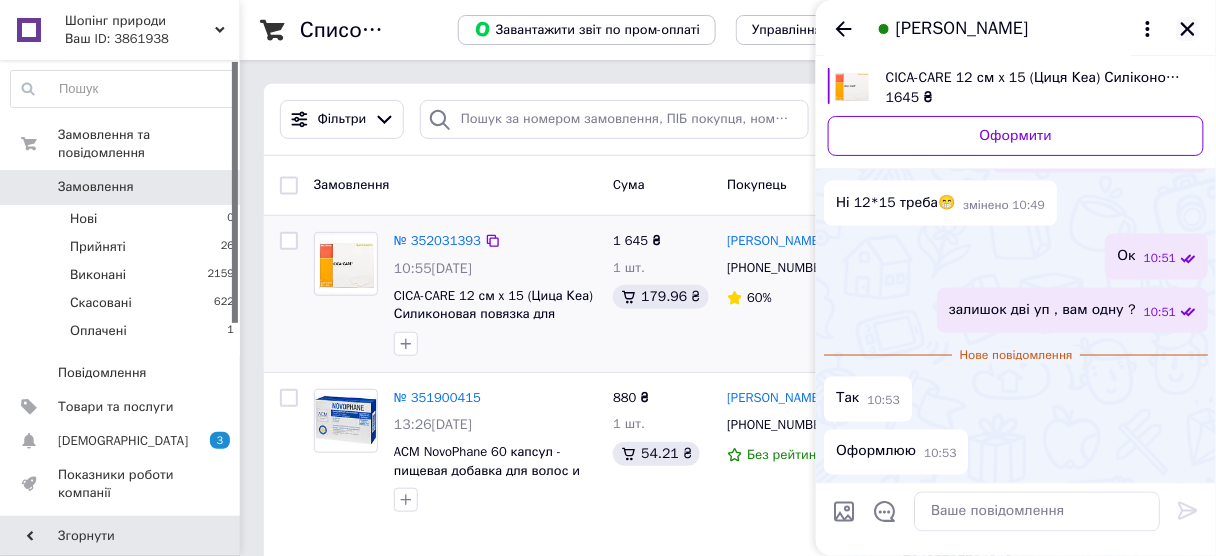 click 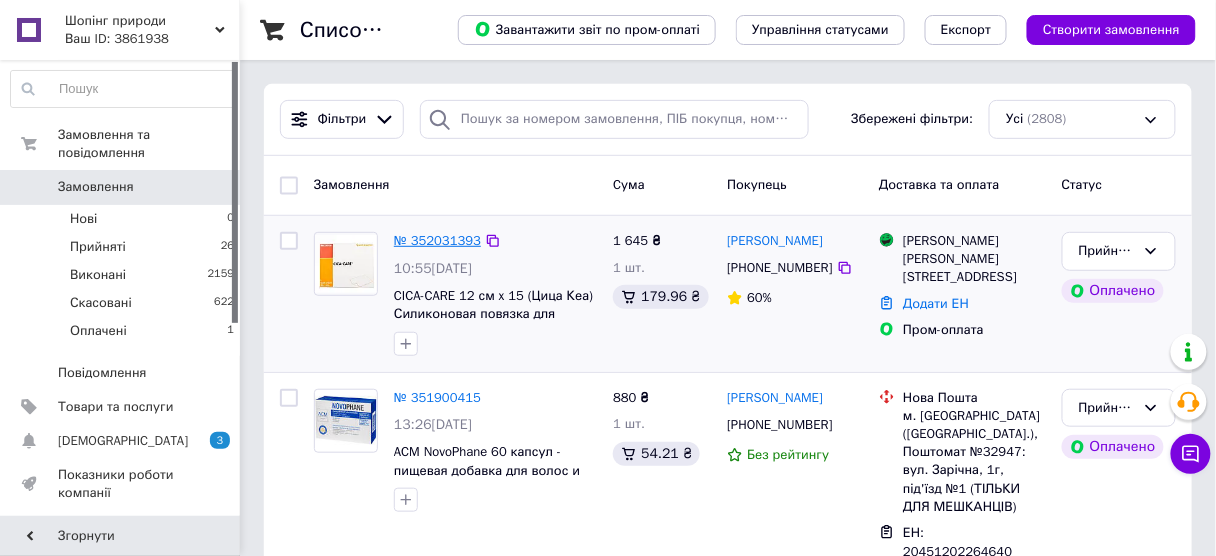 click on "№ 352031393" at bounding box center (437, 240) 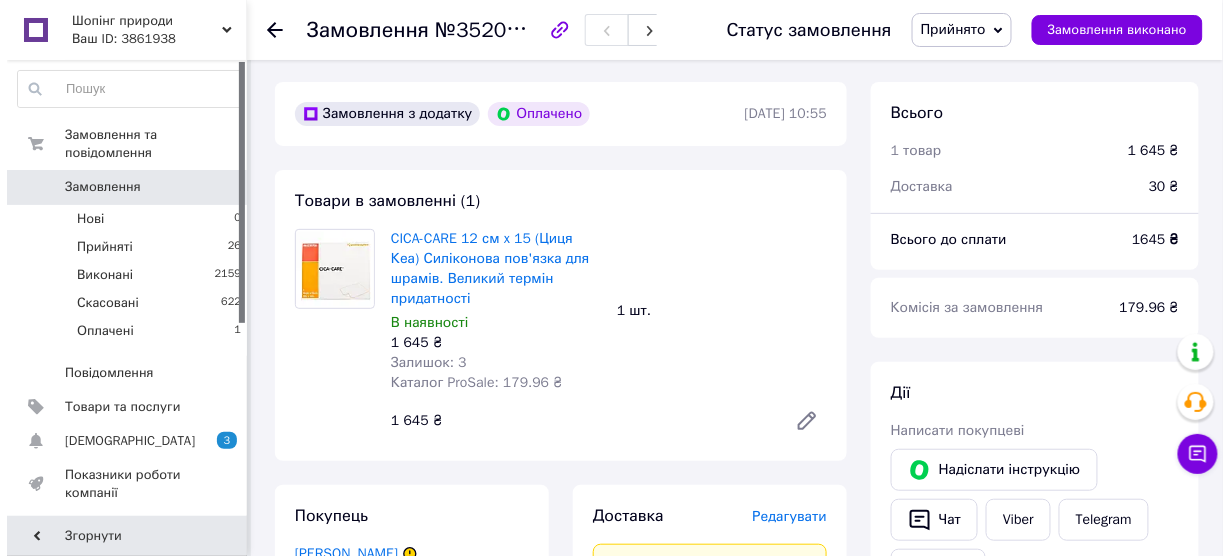 scroll, scrollTop: 160, scrollLeft: 0, axis: vertical 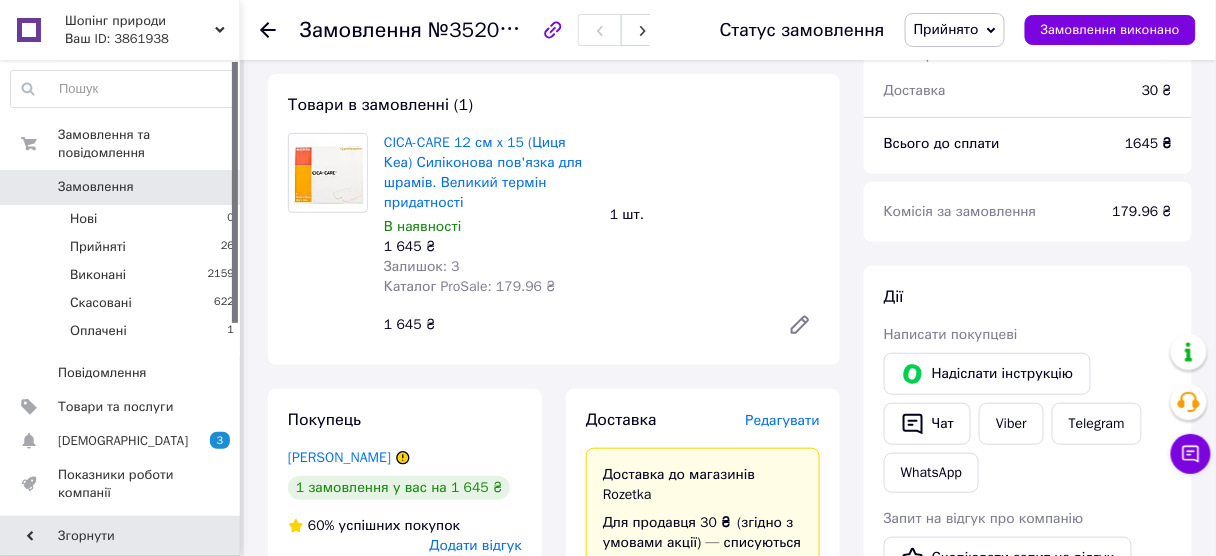 click on "Редагувати" at bounding box center (783, 420) 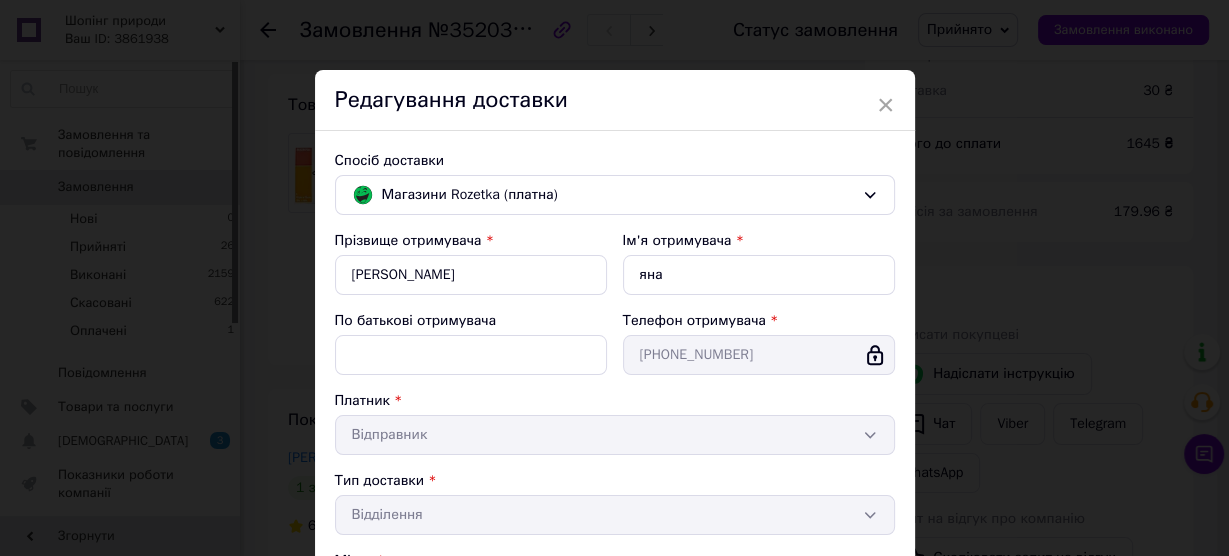 click on "Платник   *" at bounding box center (615, 401) 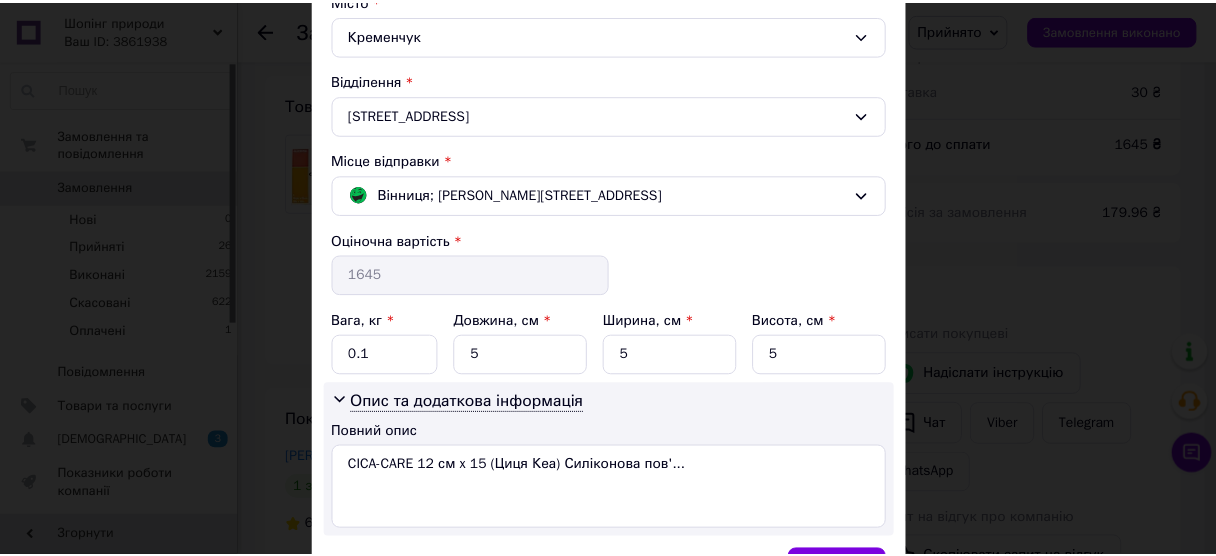 scroll, scrollTop: 675, scrollLeft: 0, axis: vertical 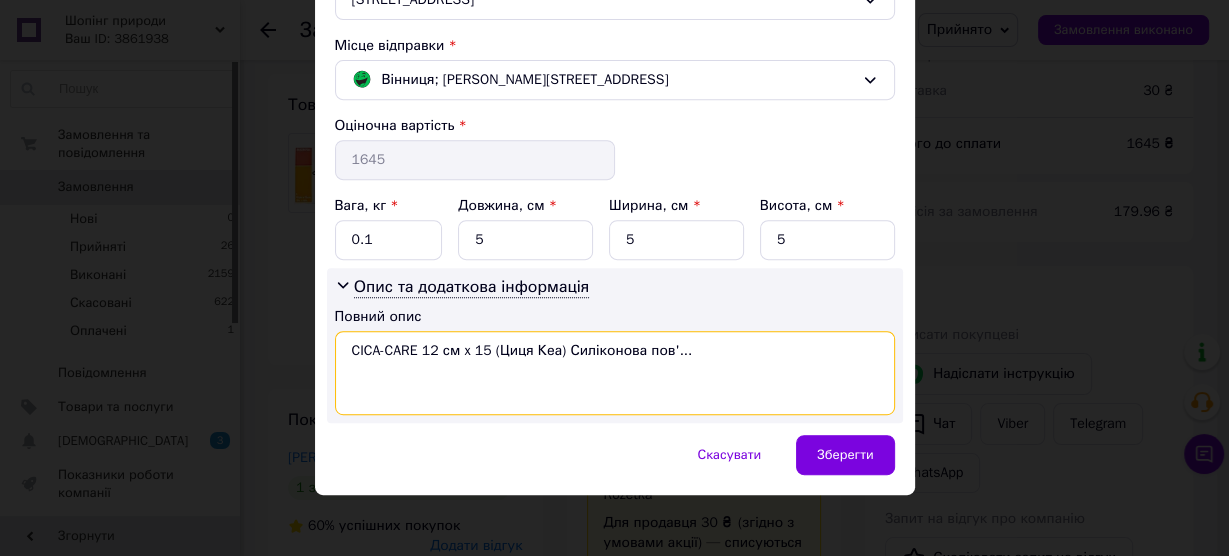 drag, startPoint x: 522, startPoint y: 344, endPoint x: 748, endPoint y: 349, distance: 226.0553 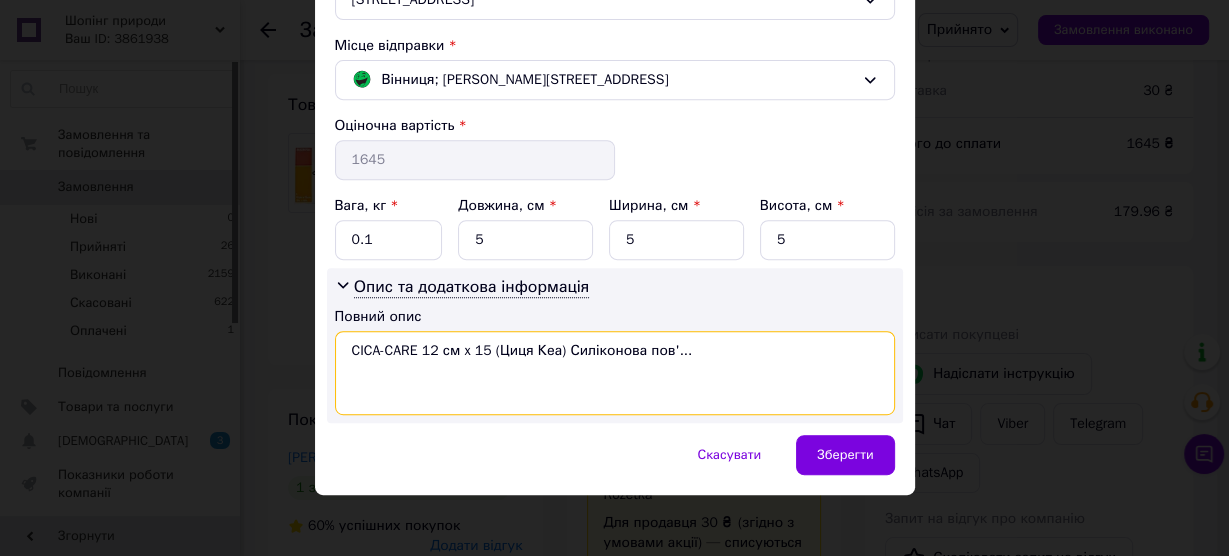 click on "CICA-CARE 12 см x 15 (Циця Кеа) Силіконова пов'..." at bounding box center (615, 373) 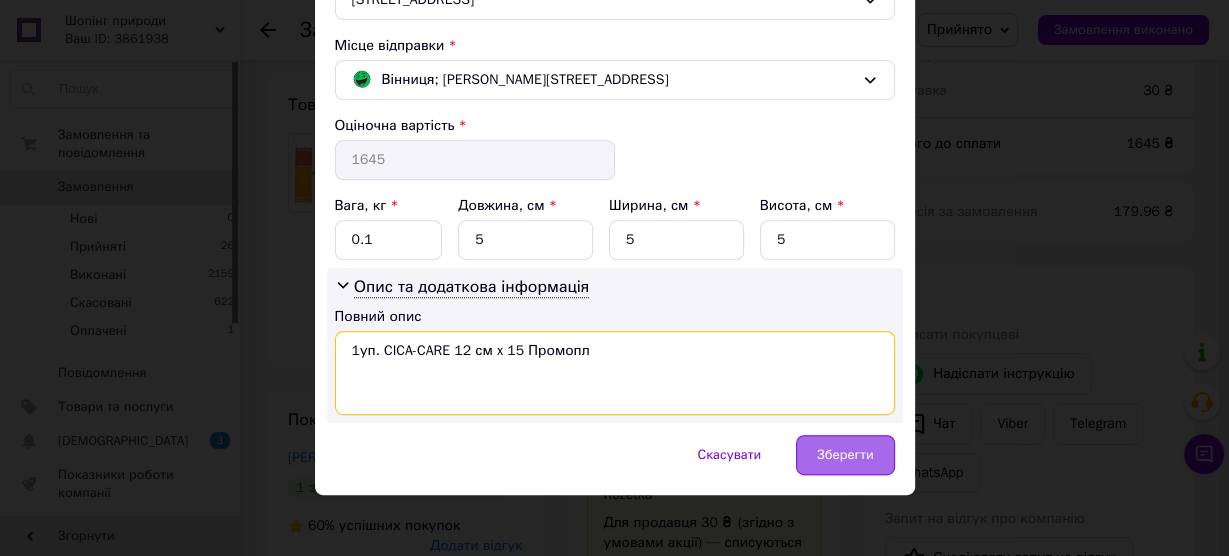 type on "1уп. CICA-CARE 12 см x 15 Промопл" 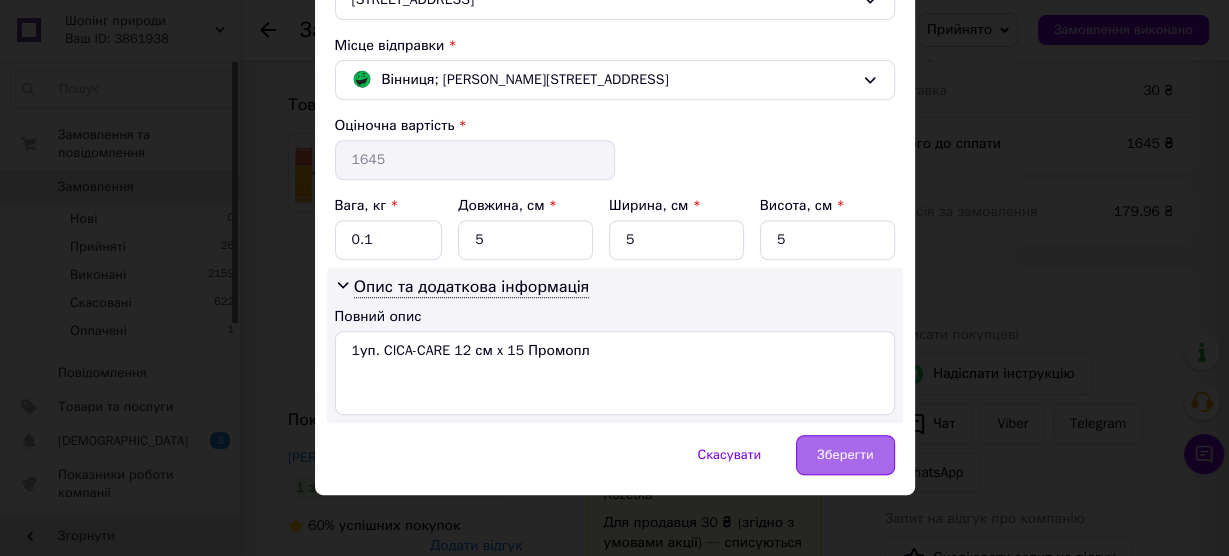 click on "Зберегти" at bounding box center (845, 455) 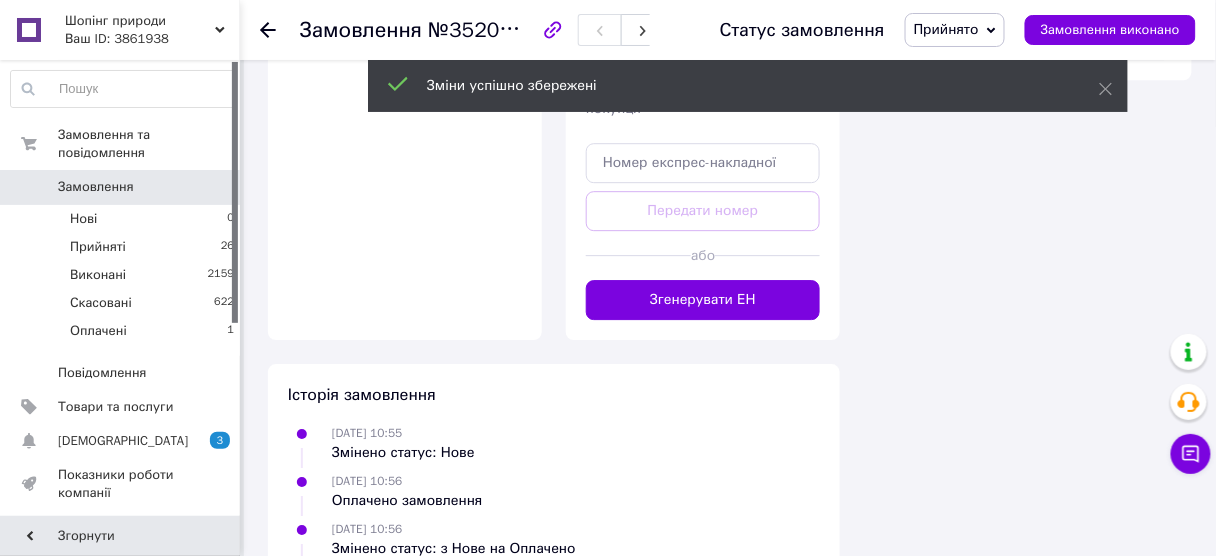 scroll, scrollTop: 1440, scrollLeft: 0, axis: vertical 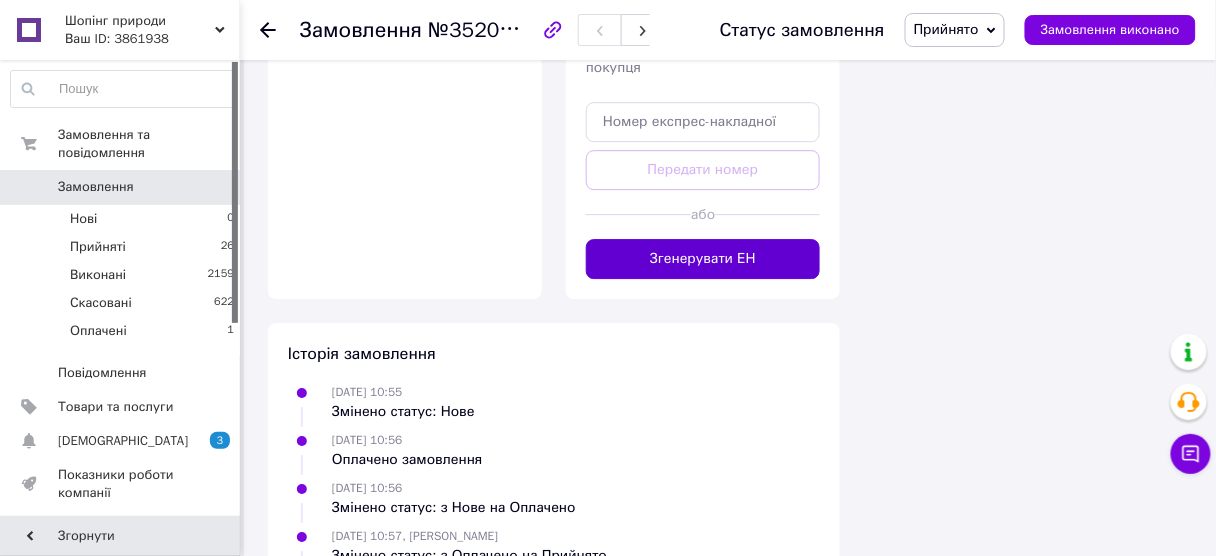 click on "Згенерувати ЕН" at bounding box center (703, 259) 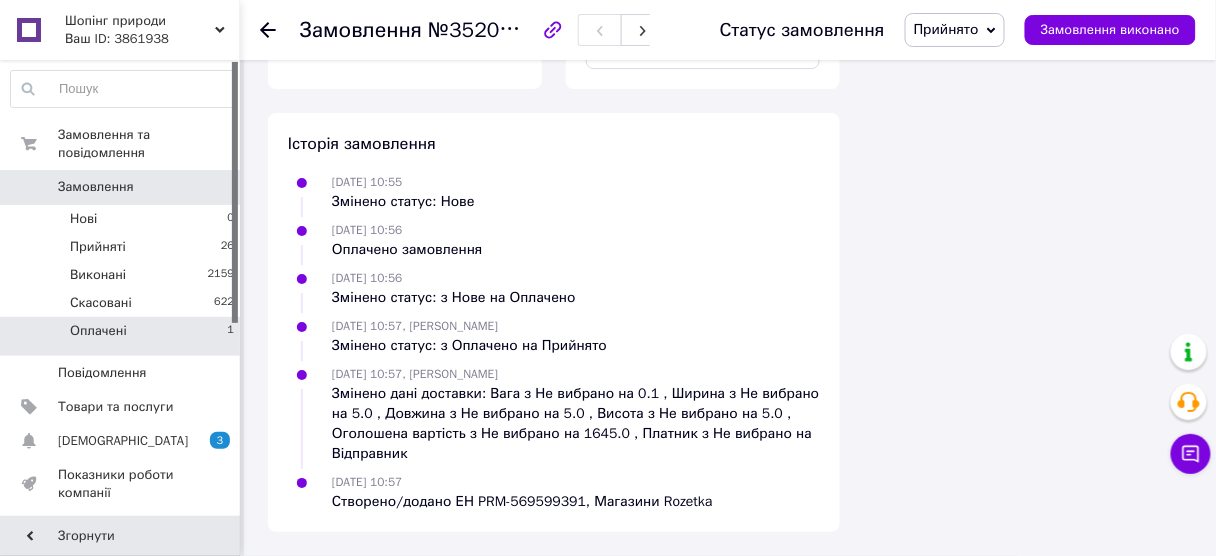scroll, scrollTop: 1648, scrollLeft: 0, axis: vertical 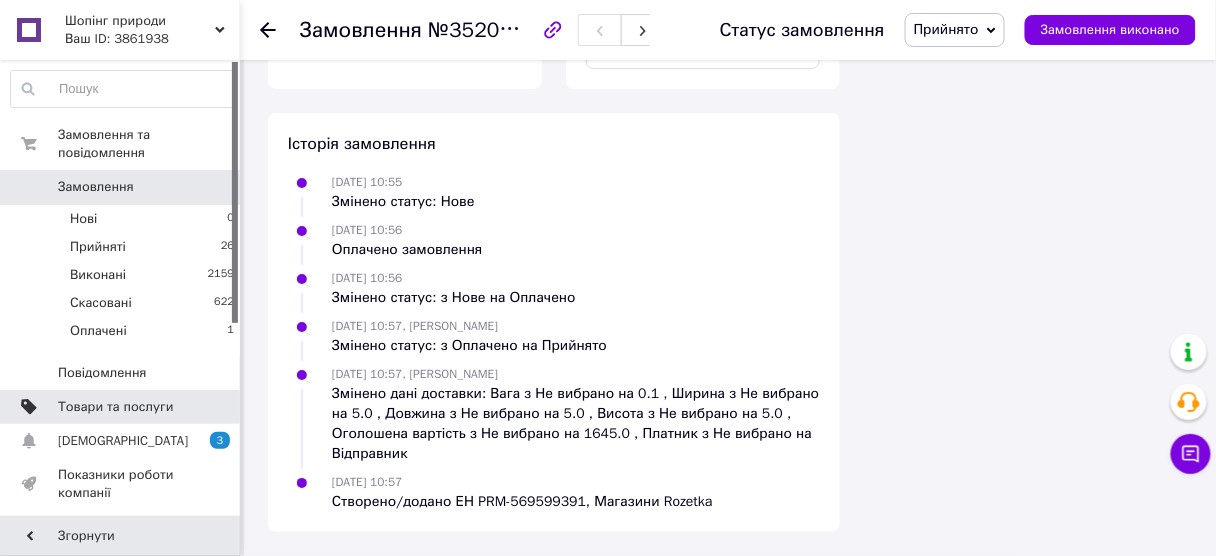 click on "Товари та послуги" at bounding box center (115, 407) 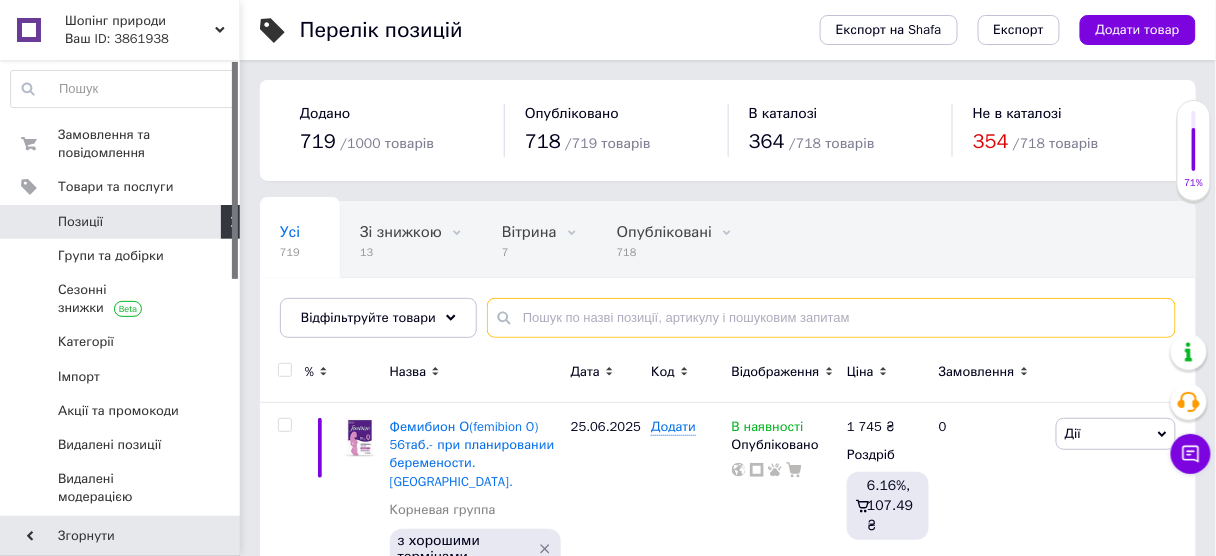 click at bounding box center (831, 318) 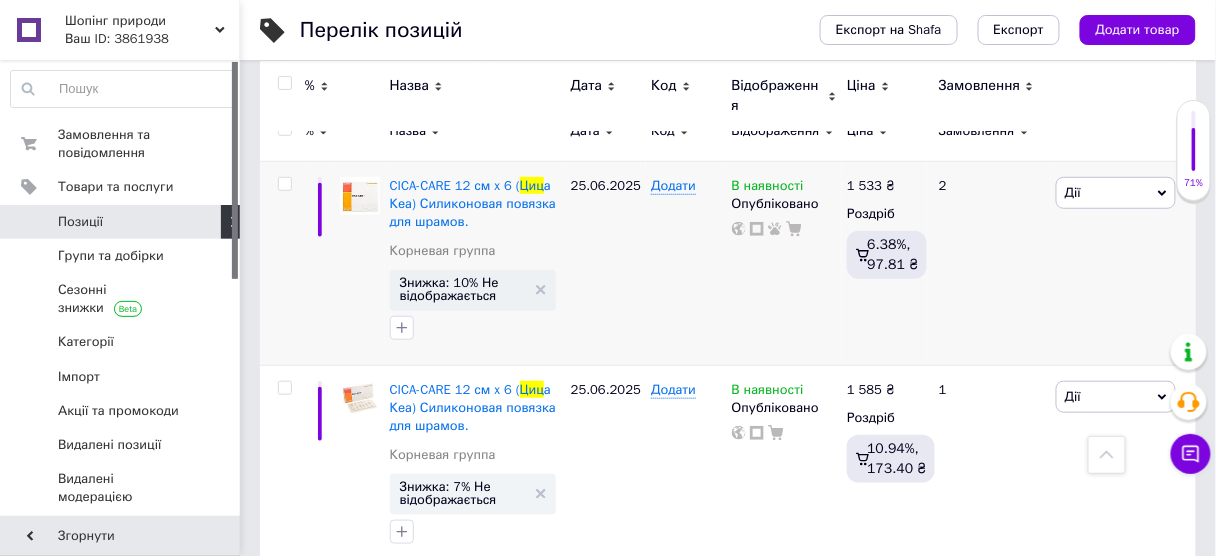 scroll, scrollTop: 240, scrollLeft: 0, axis: vertical 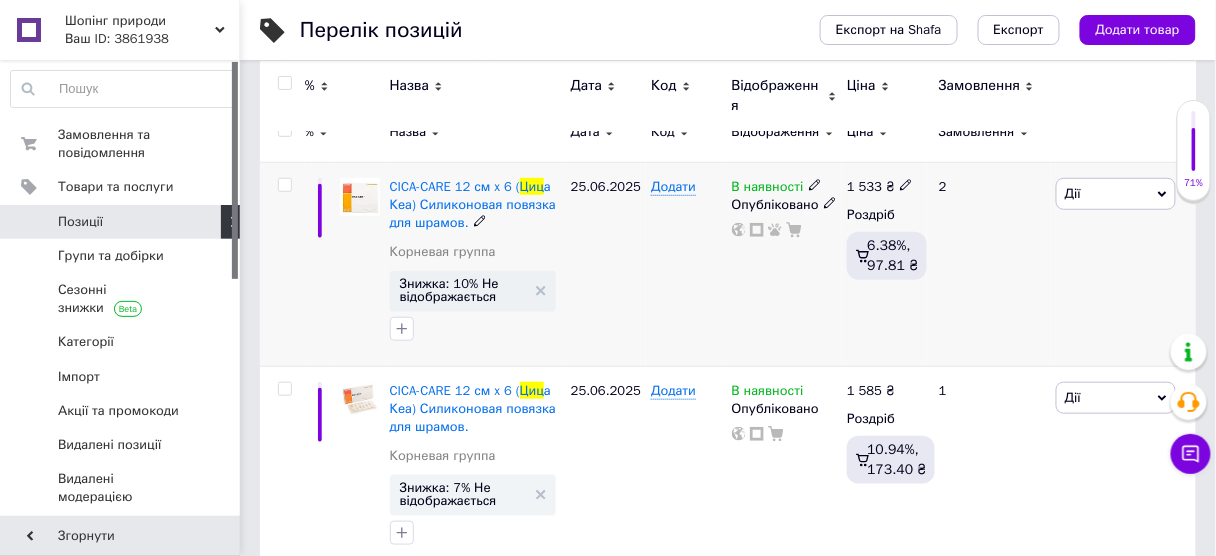 type on "циц" 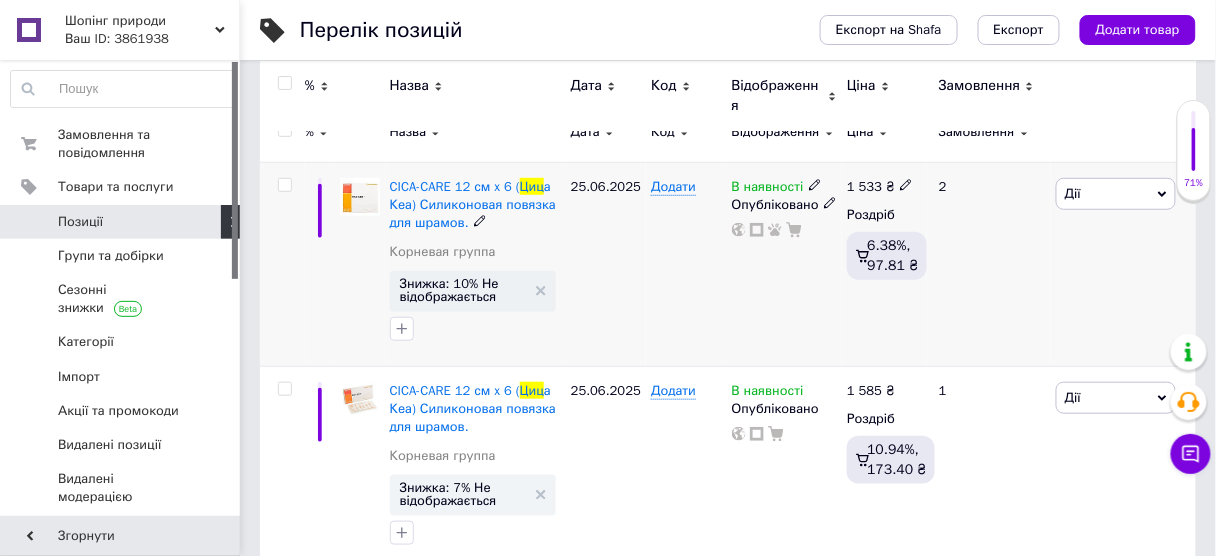 click on "1 533" at bounding box center (864, 186) 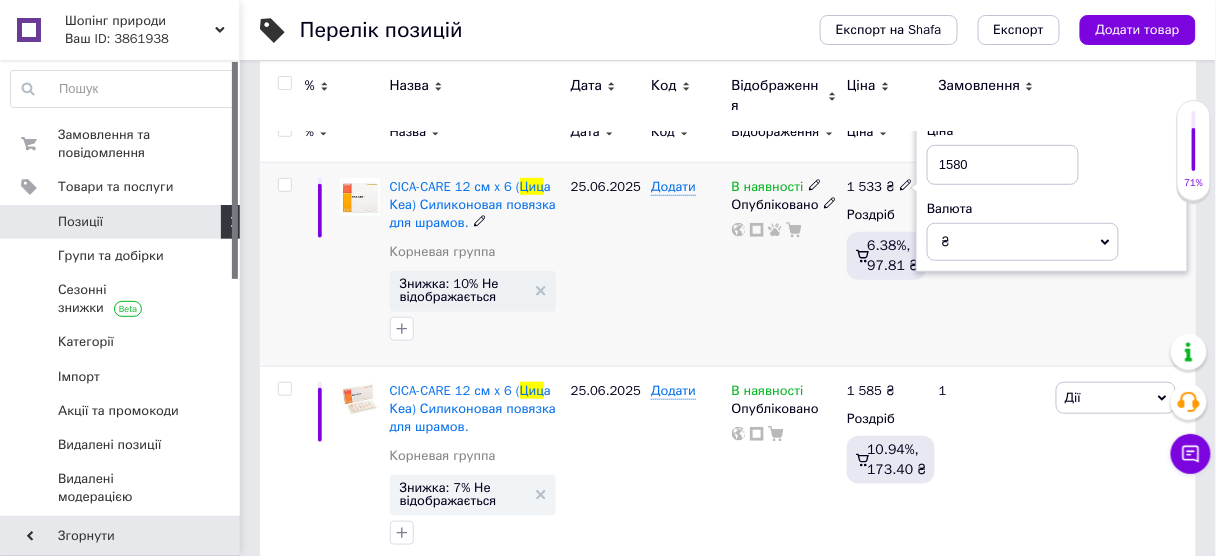 type on "1580" 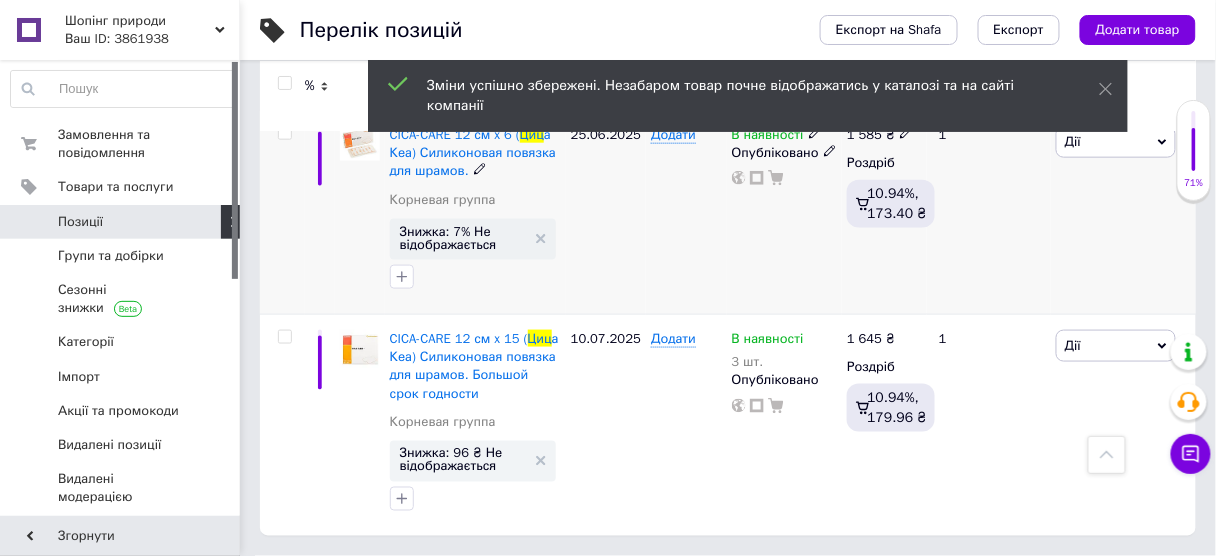 scroll, scrollTop: 503, scrollLeft: 0, axis: vertical 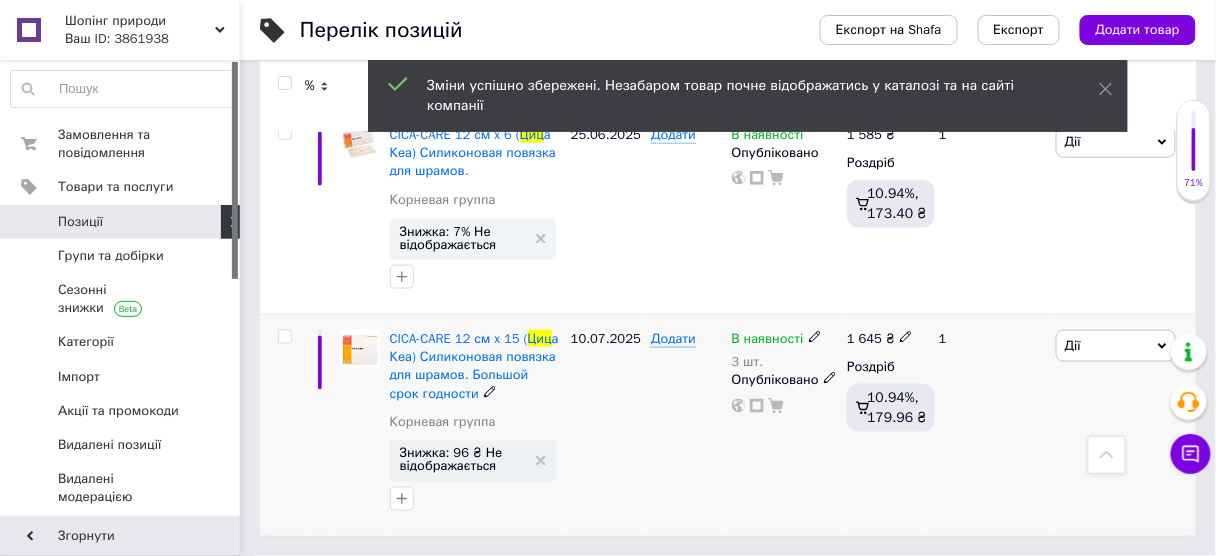 click on "В наявності" at bounding box center (768, 341) 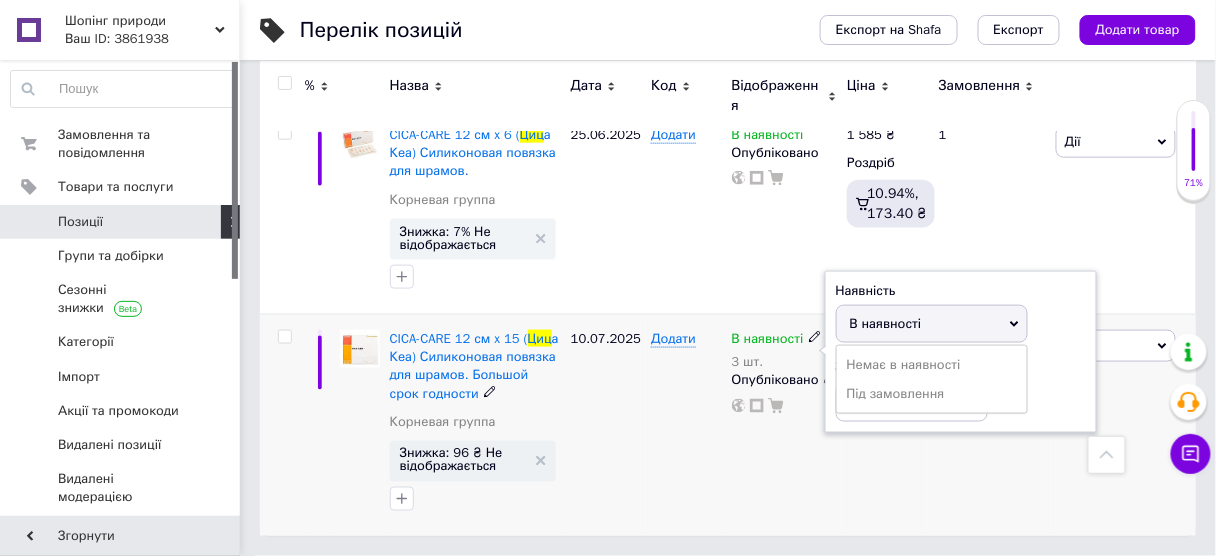 click on "В наявності" at bounding box center [932, 324] 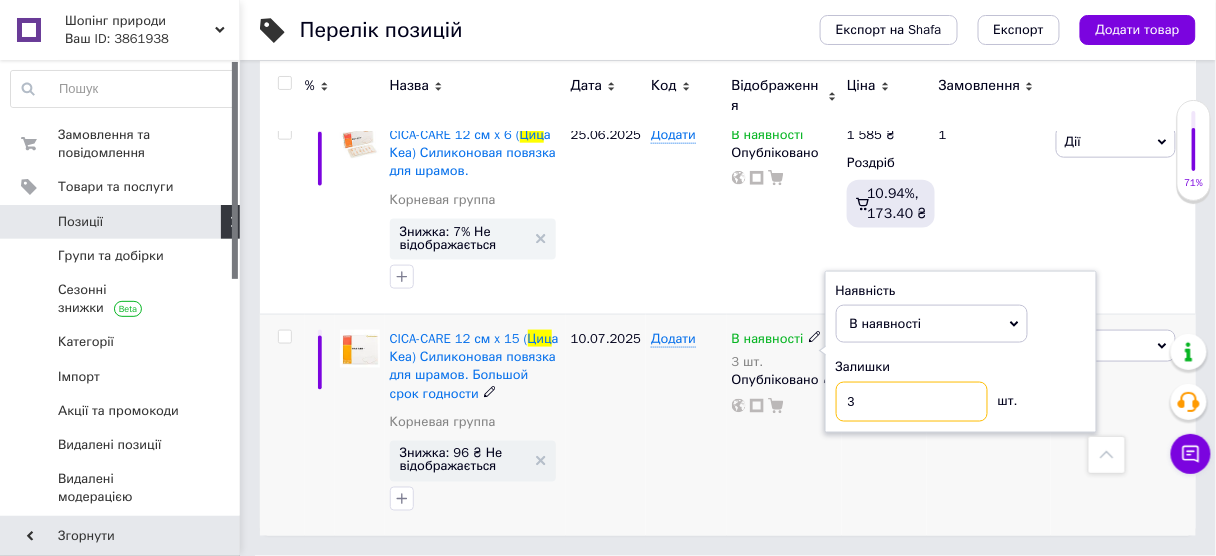 click on "3" at bounding box center (912, 402) 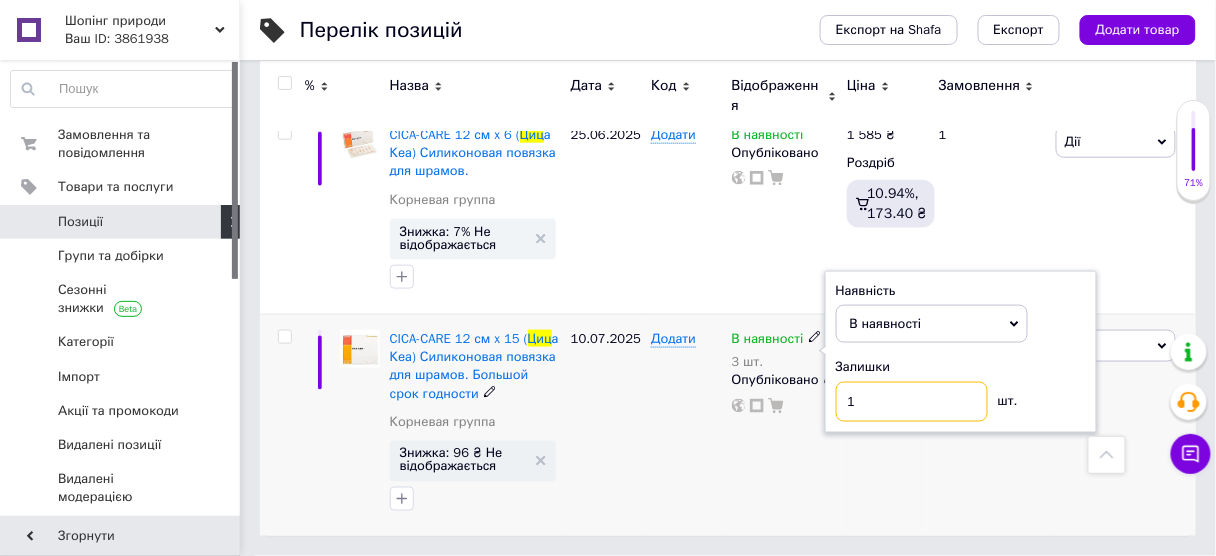 type on "1" 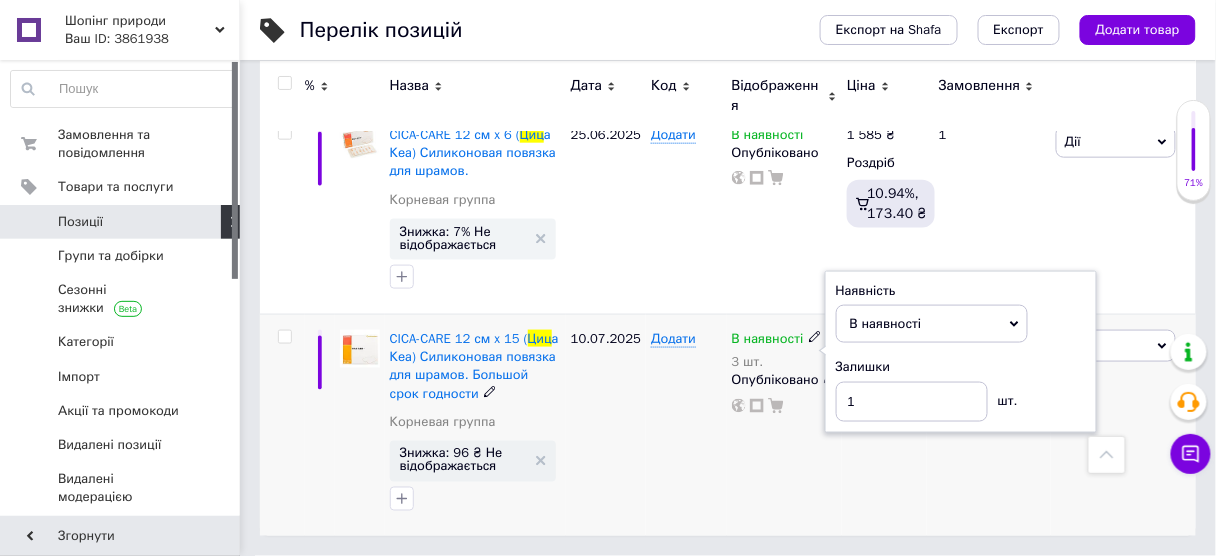 click on "Додати" at bounding box center [686, 425] 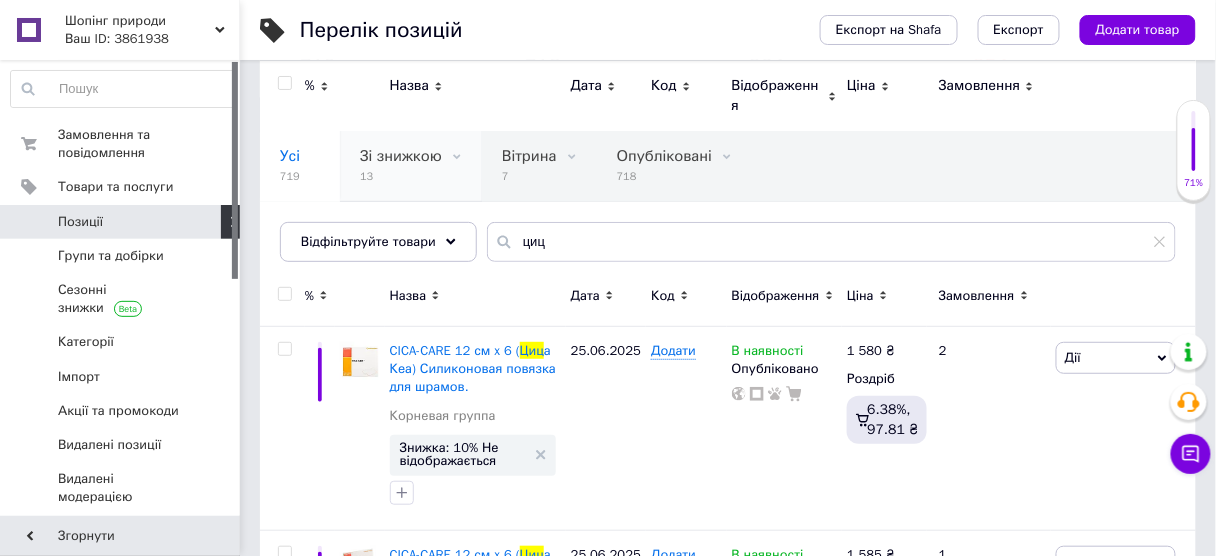 scroll, scrollTop: 0, scrollLeft: 0, axis: both 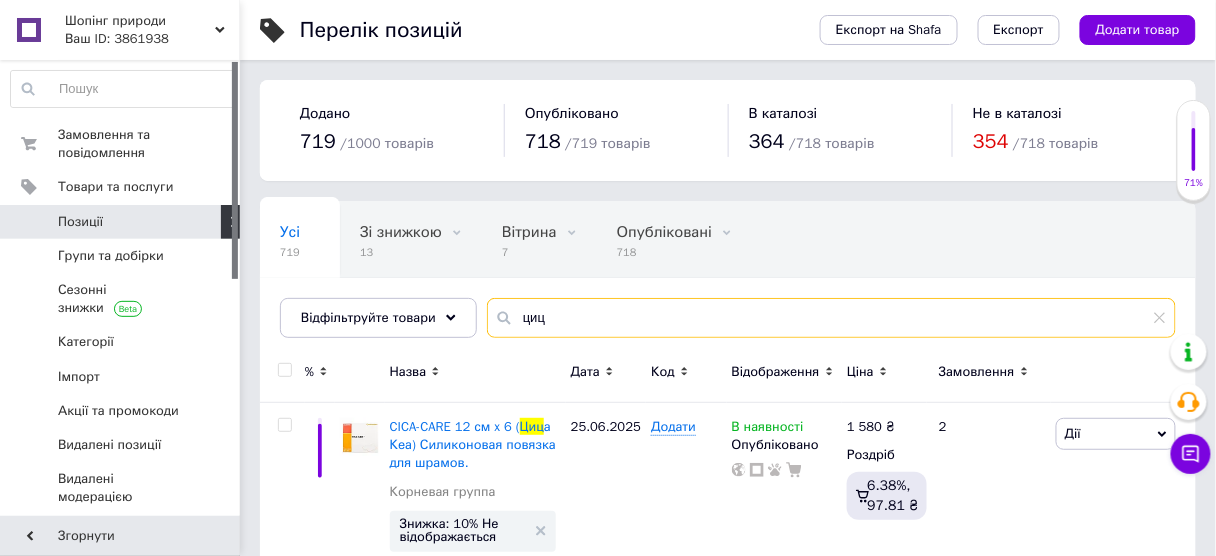 click on "циц" at bounding box center [831, 318] 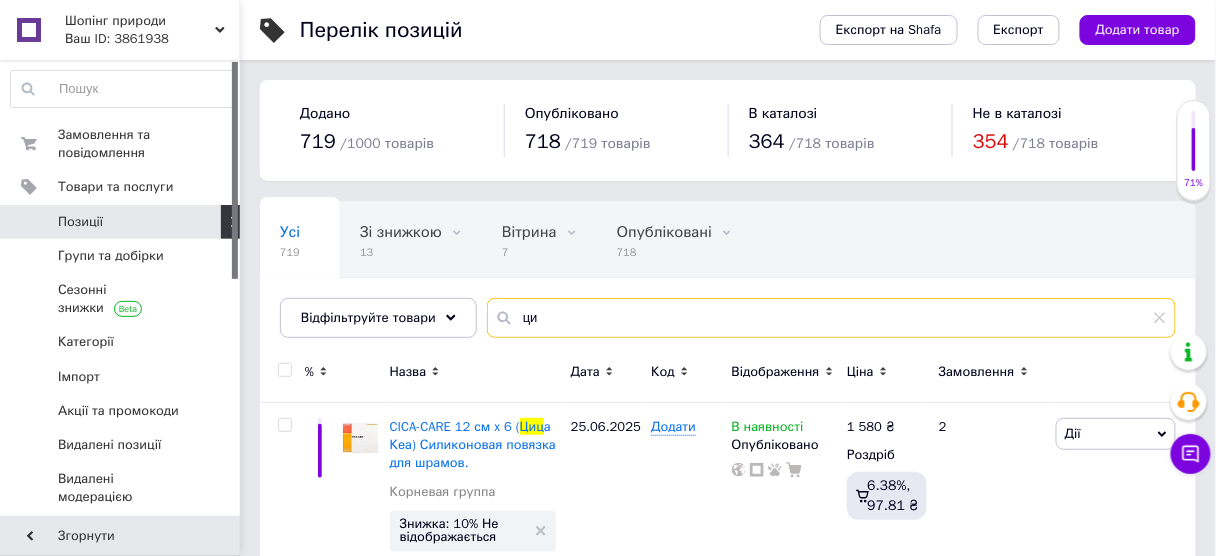 type on "ц" 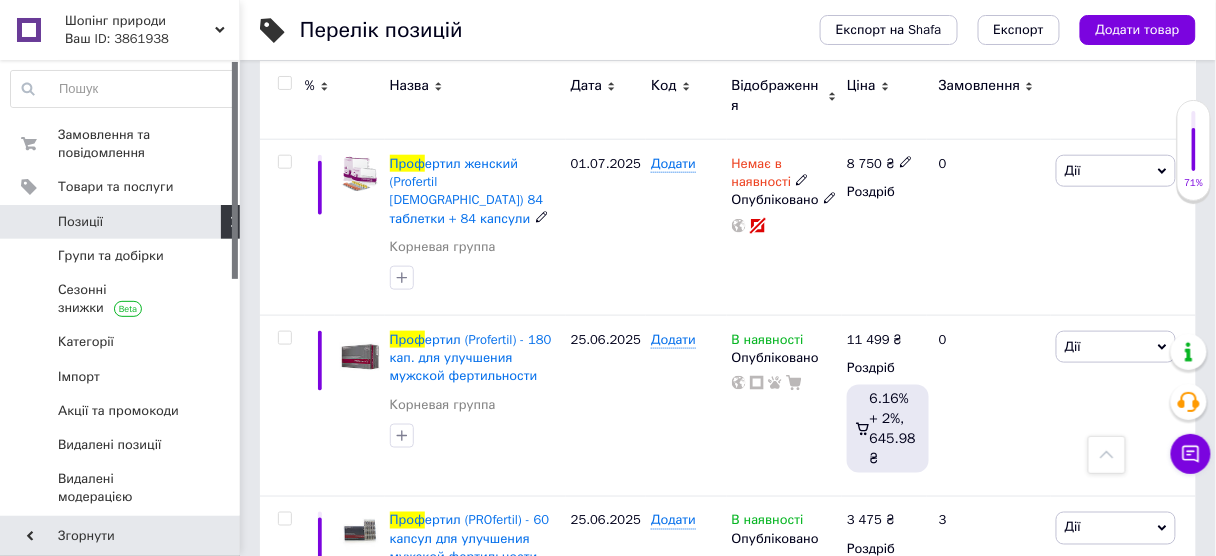 scroll, scrollTop: 480, scrollLeft: 0, axis: vertical 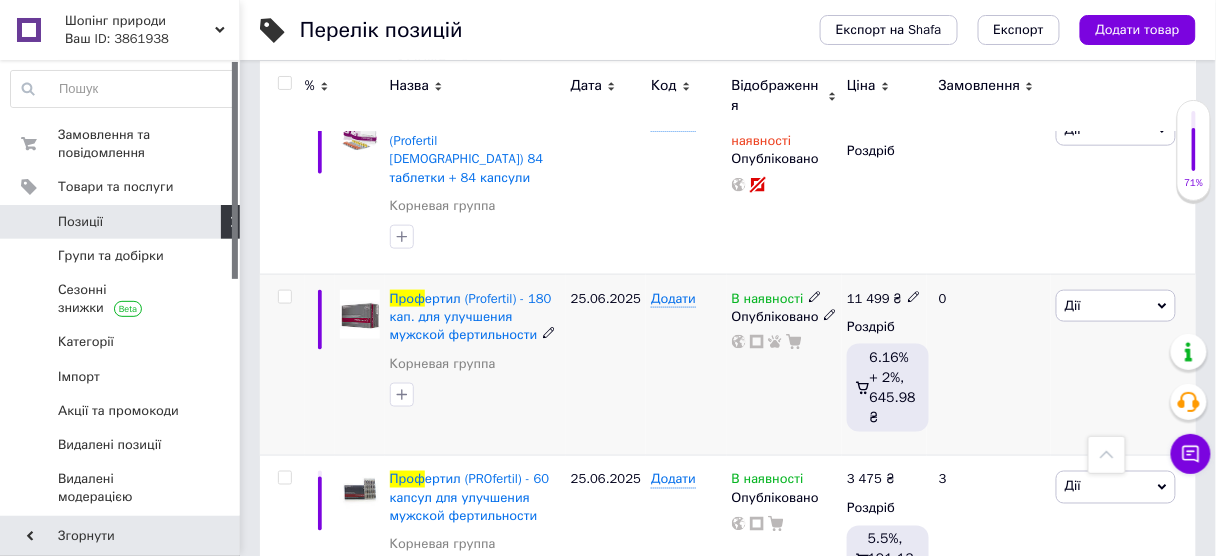 click on "В наявності" at bounding box center [768, 301] 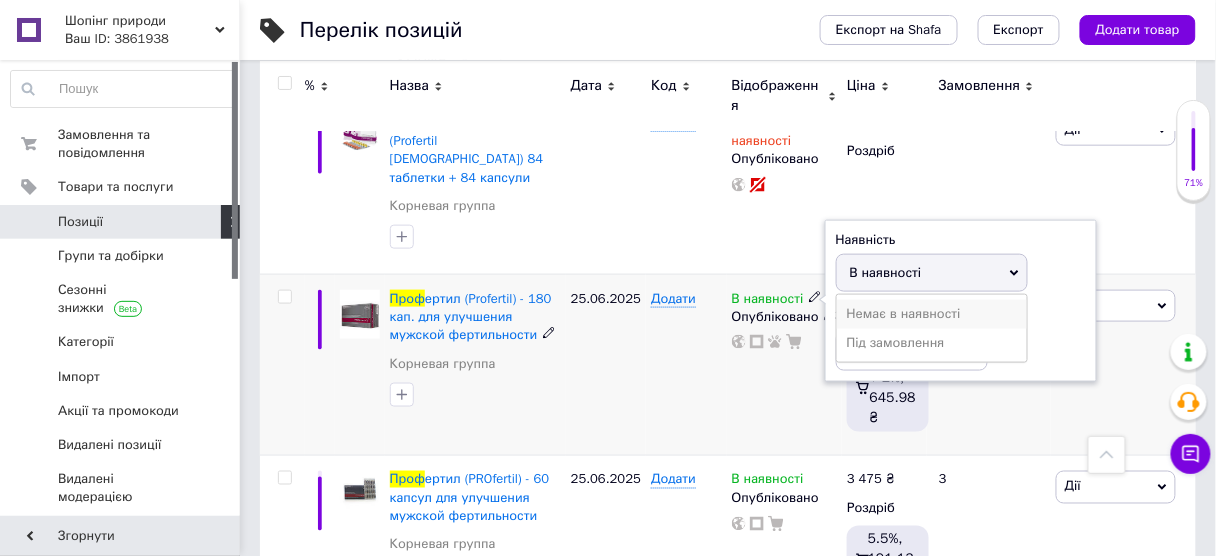 click on "Немає в наявності" at bounding box center [932, 314] 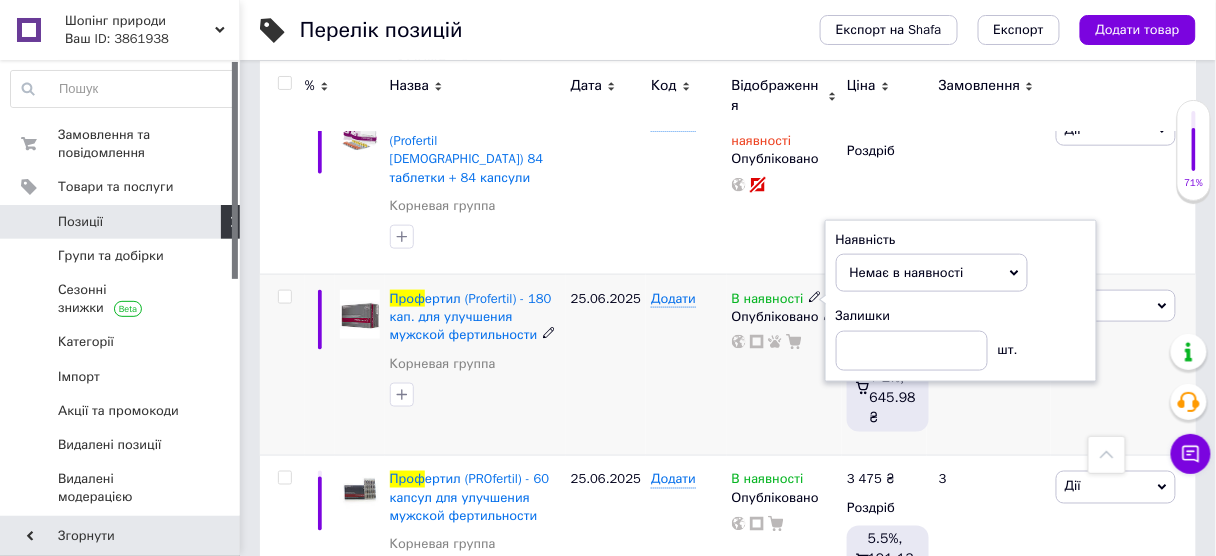 click on "Додати" at bounding box center [686, 364] 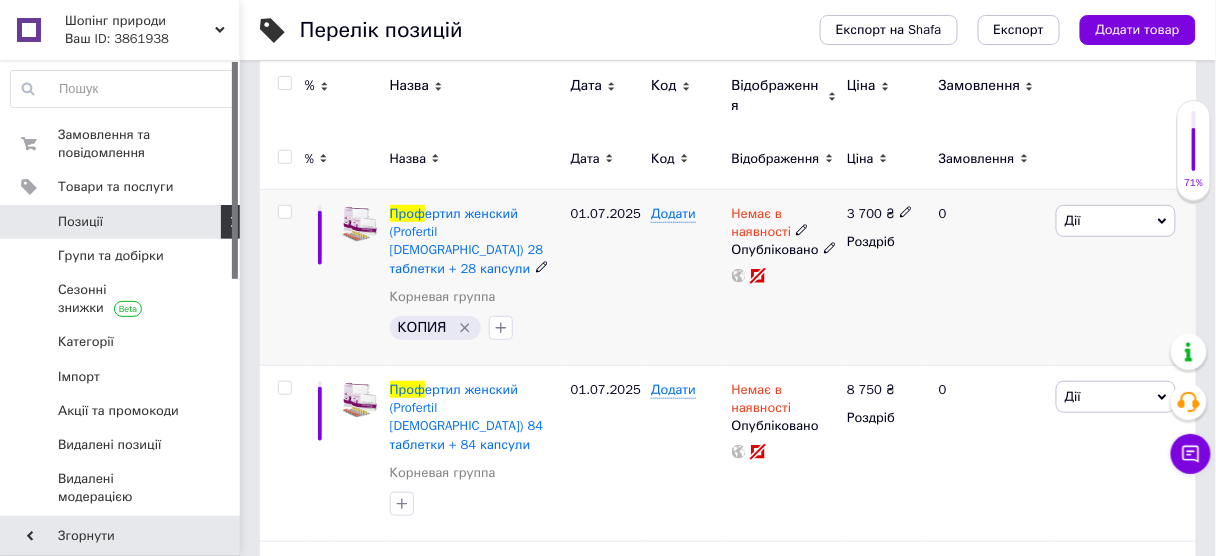 scroll, scrollTop: 54, scrollLeft: 0, axis: vertical 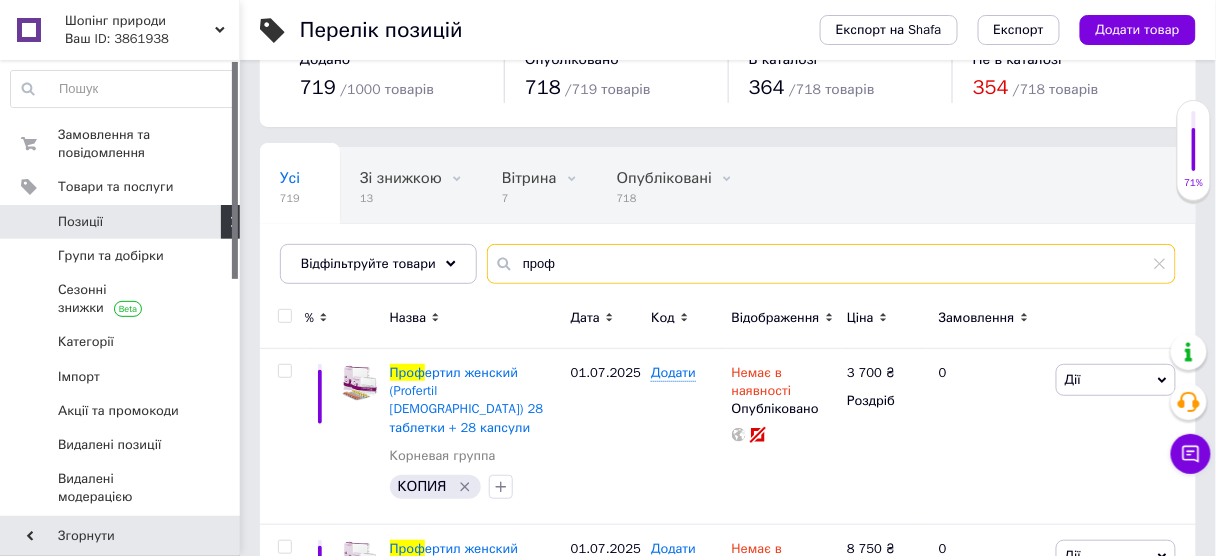 drag, startPoint x: 593, startPoint y: 262, endPoint x: 377, endPoint y: 287, distance: 217.44194 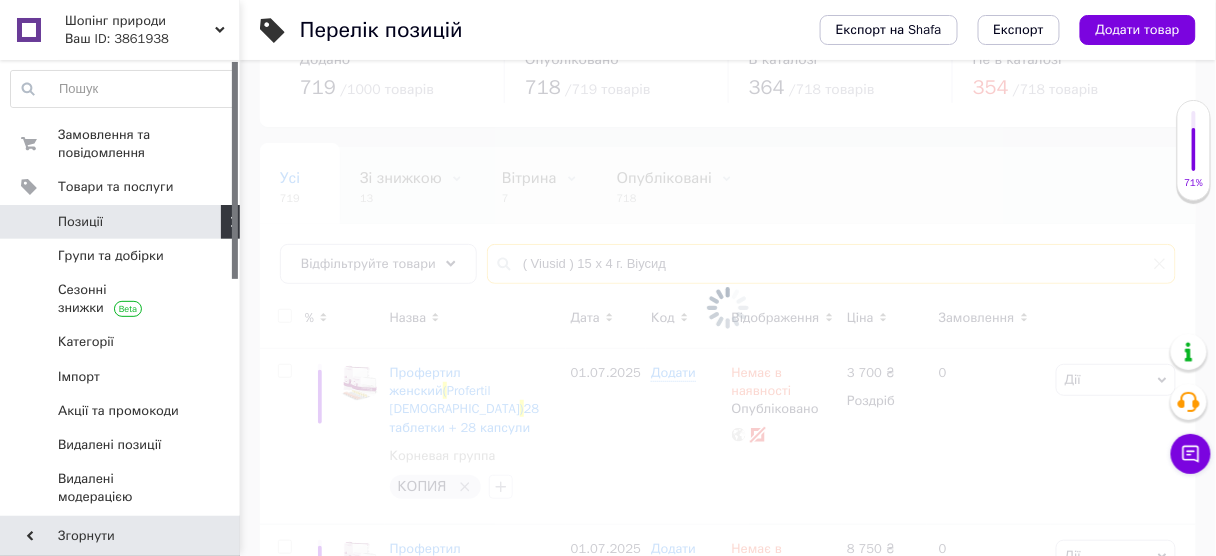 scroll, scrollTop: 17, scrollLeft: 0, axis: vertical 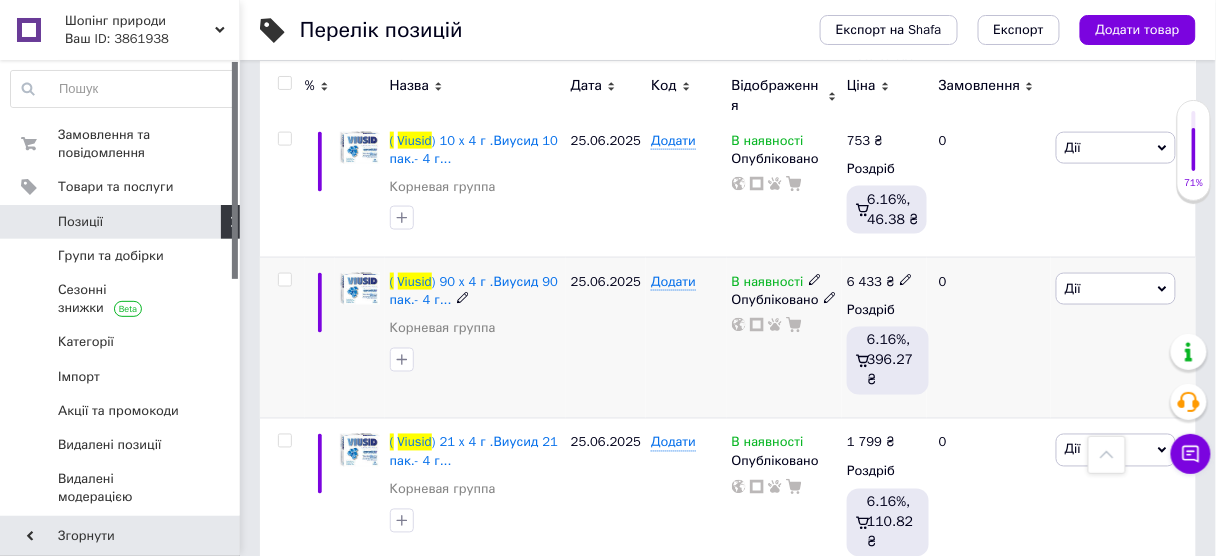 click on "В наявності" at bounding box center (768, 284) 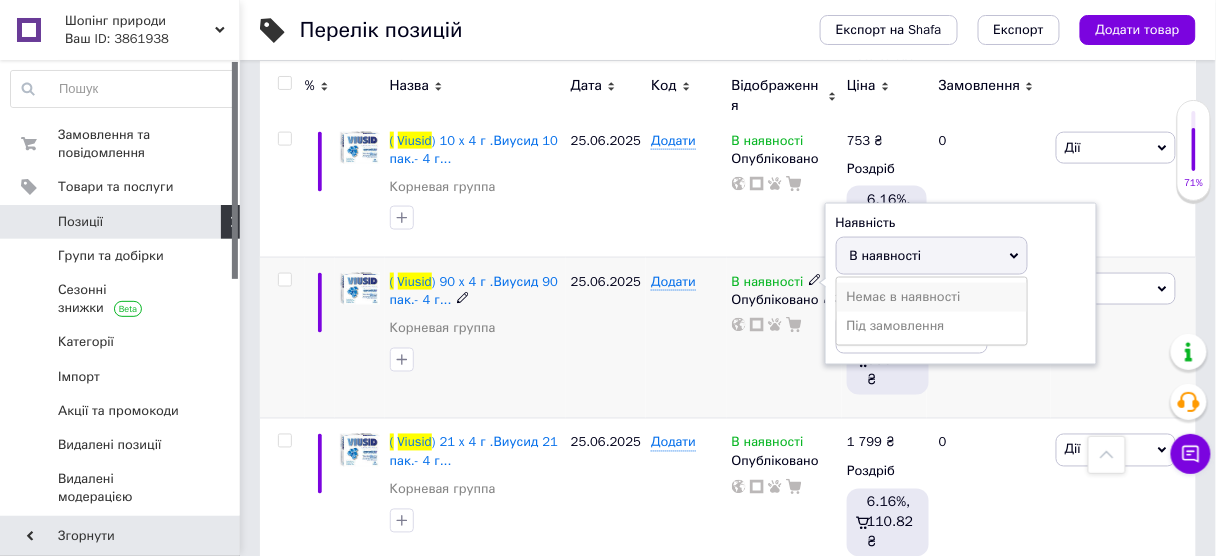 click on "Немає в наявності" at bounding box center [932, 297] 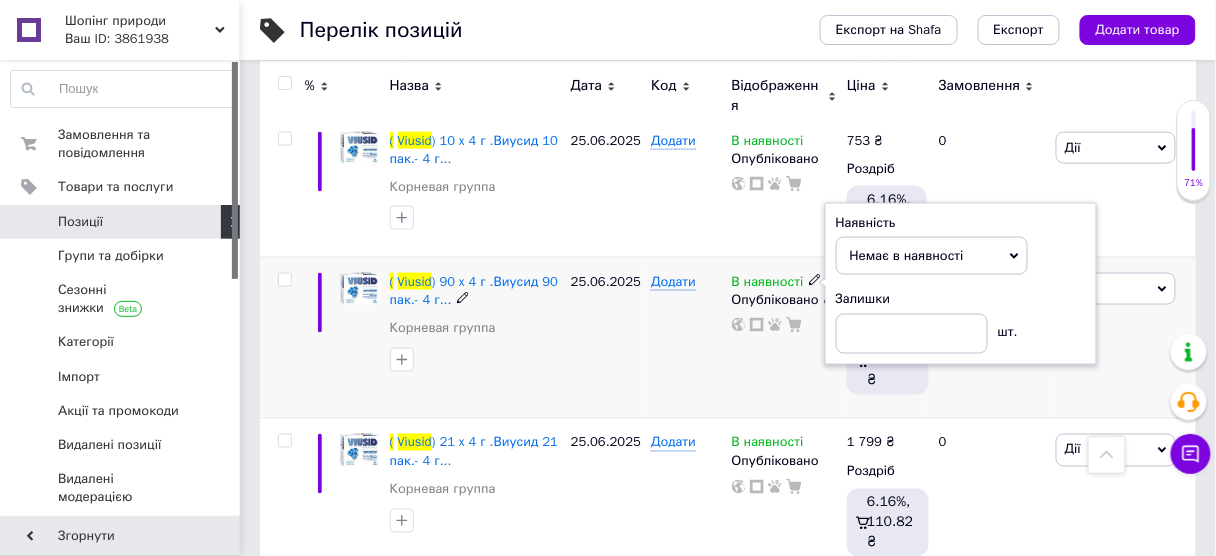 click on "Додати" at bounding box center [686, 337] 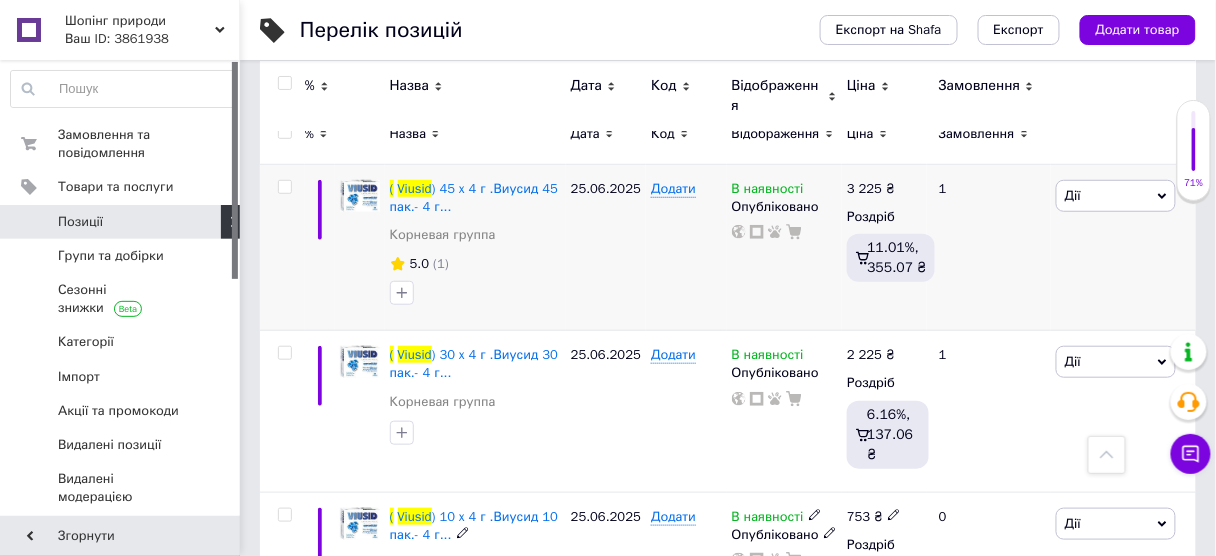 scroll, scrollTop: 0, scrollLeft: 0, axis: both 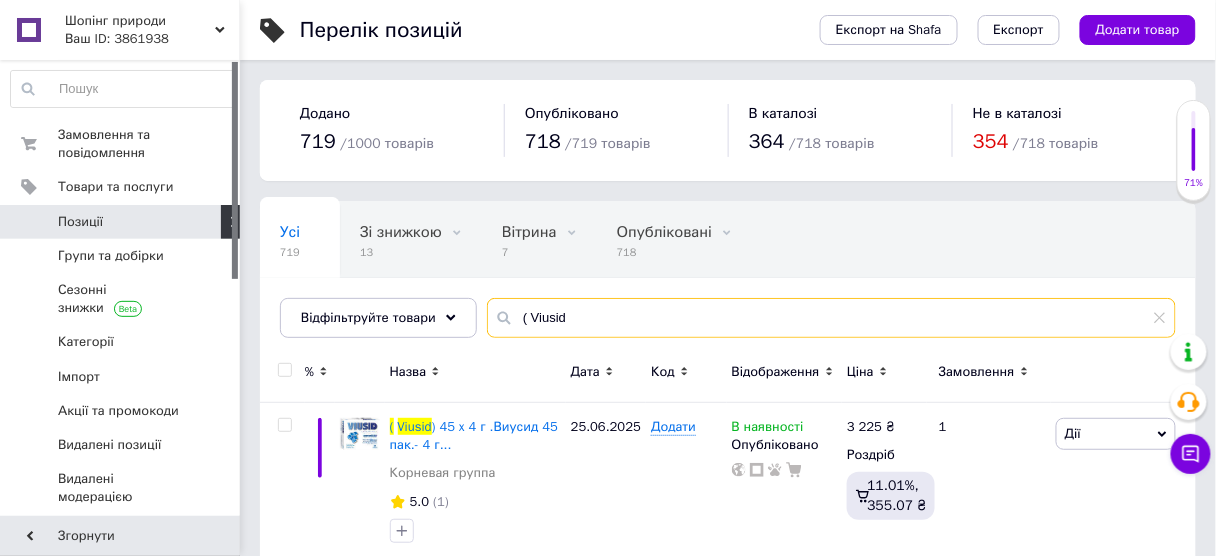 drag, startPoint x: 606, startPoint y: 316, endPoint x: 507, endPoint y: 326, distance: 99.50377 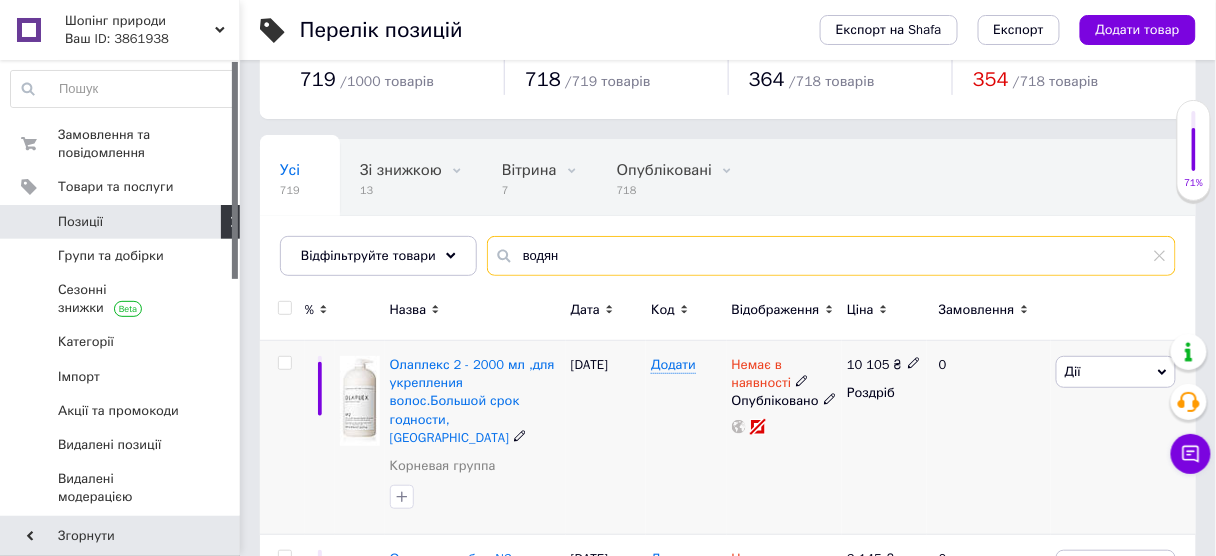 scroll, scrollTop: 0, scrollLeft: 0, axis: both 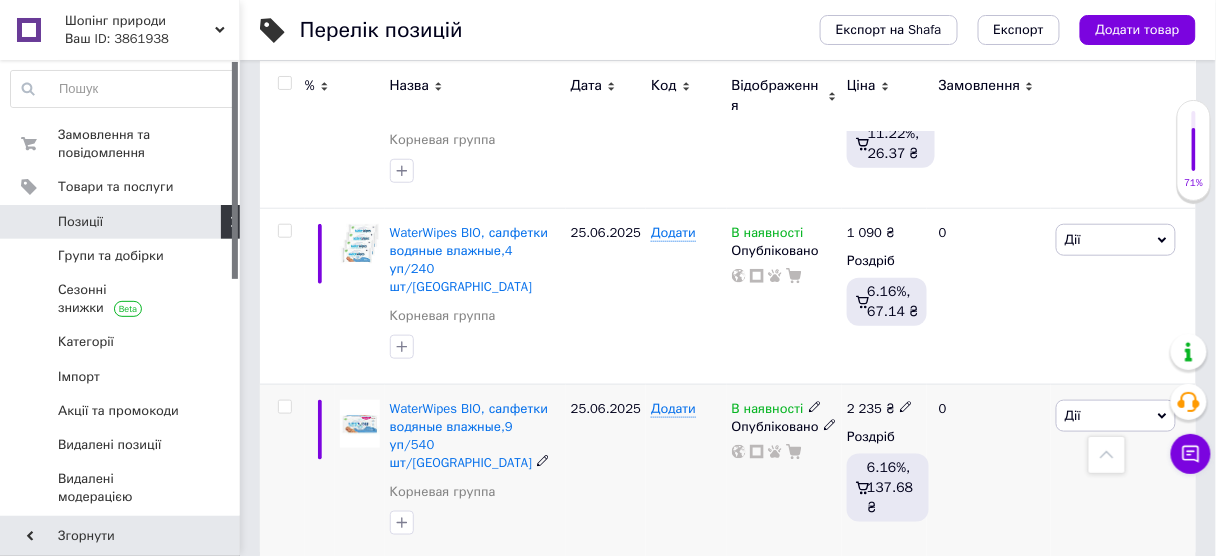 click on "В наявності" at bounding box center (768, 411) 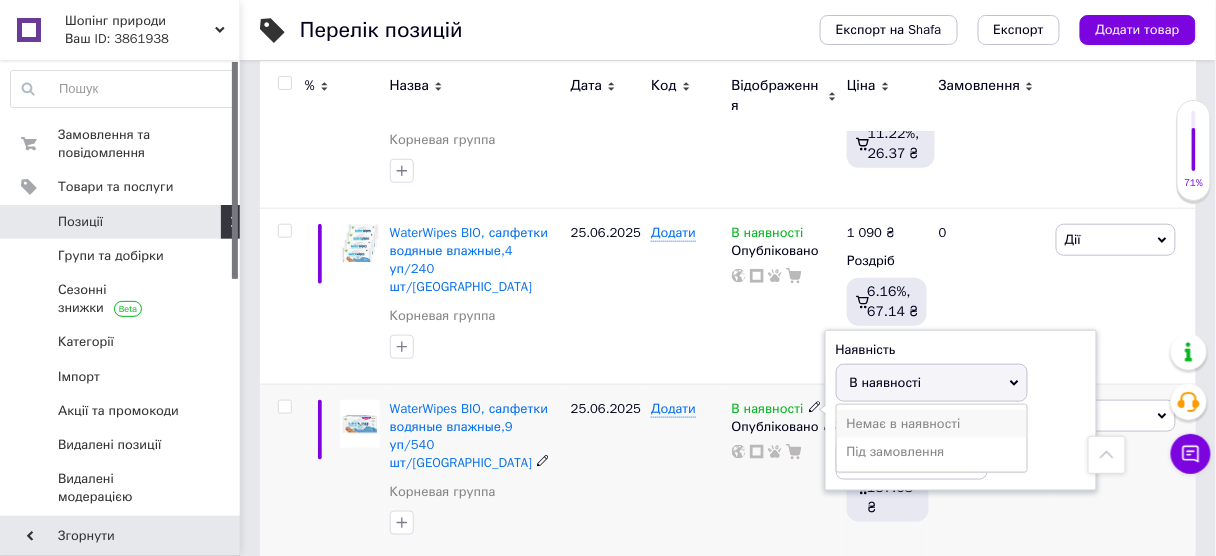 click on "Немає в наявності" at bounding box center (932, 424) 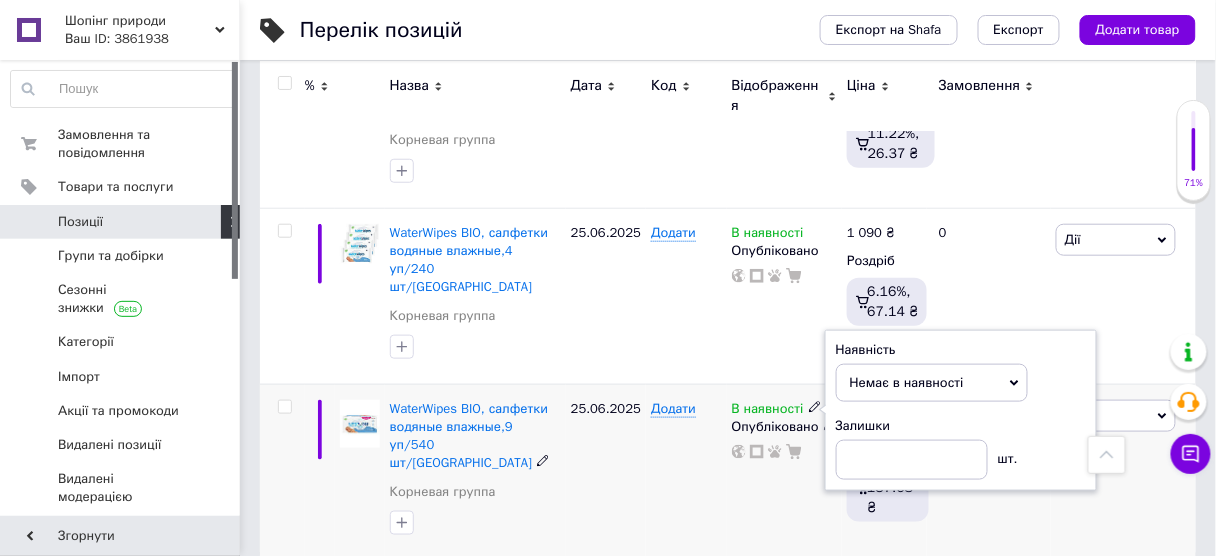 click on "Додати" at bounding box center (686, 471) 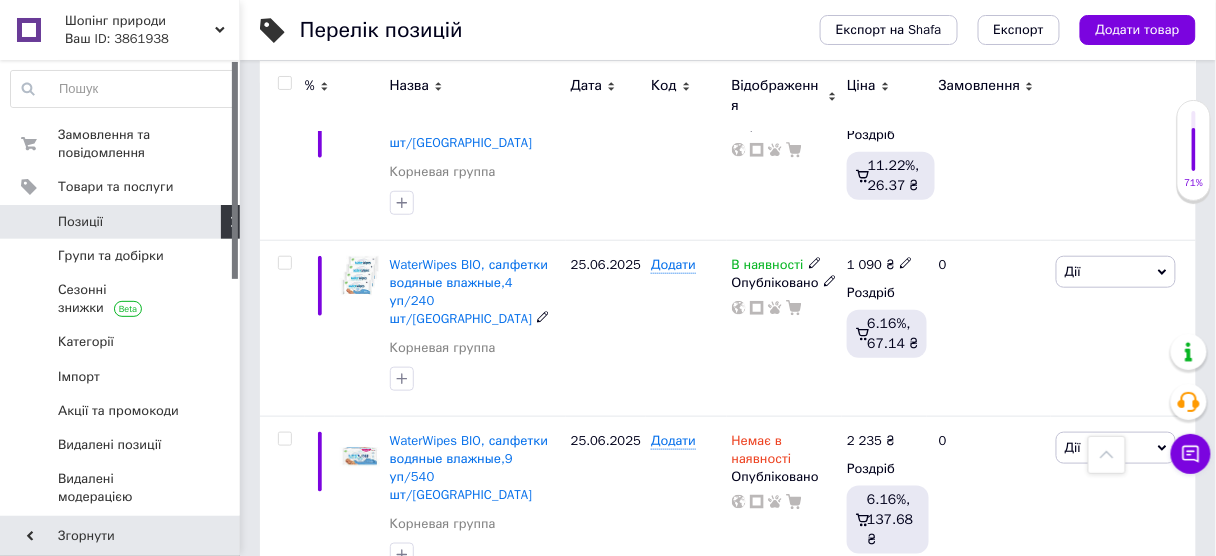 scroll, scrollTop: 0, scrollLeft: 0, axis: both 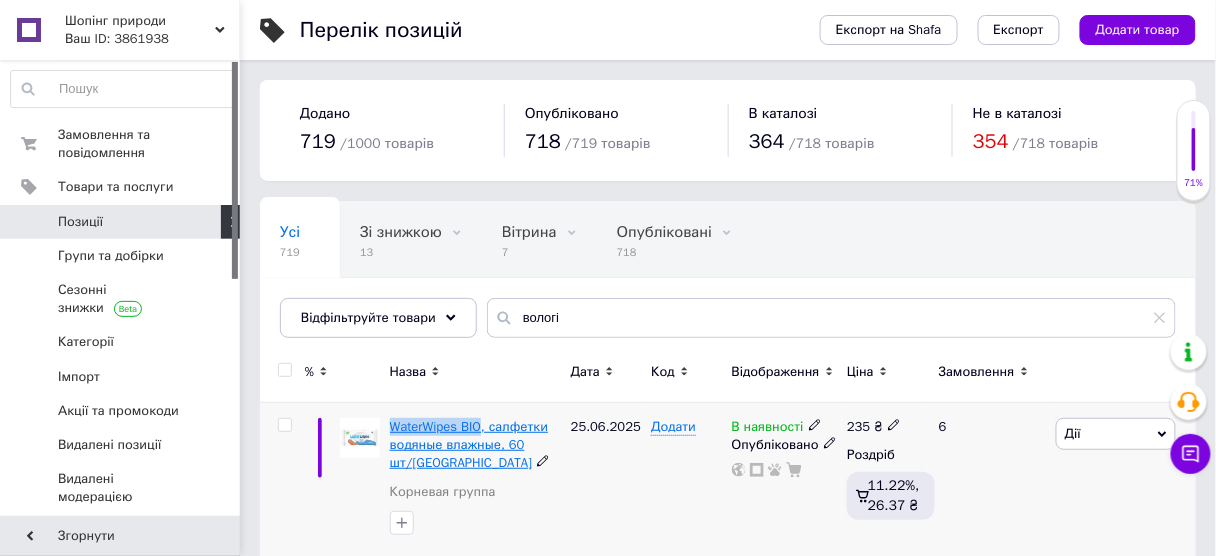 drag, startPoint x: 388, startPoint y: 432, endPoint x: 473, endPoint y: 435, distance: 85.052925 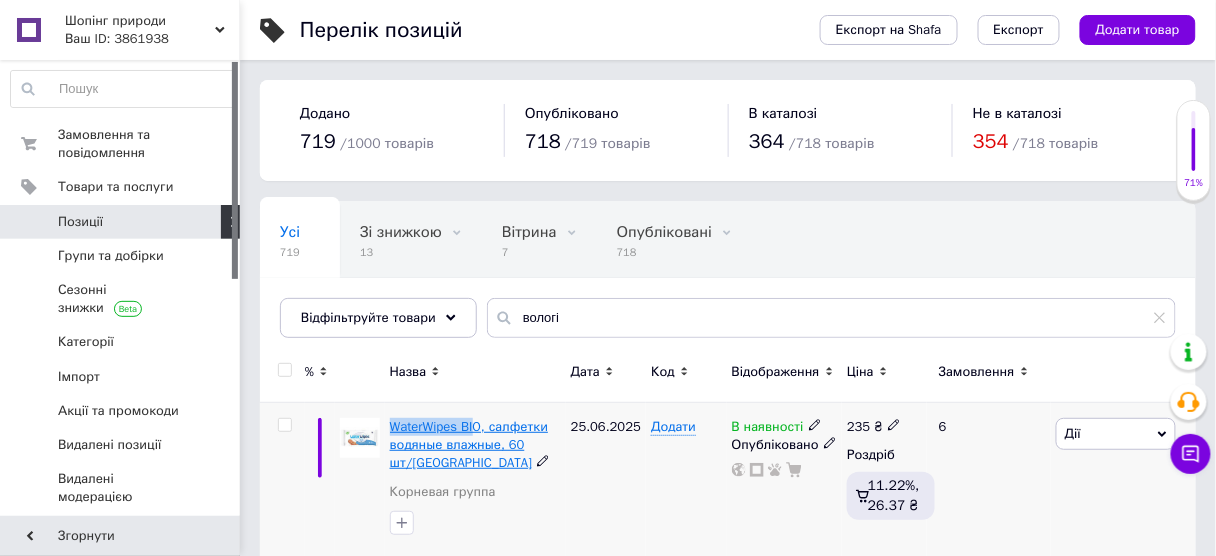 copy on "WaterWipes BI" 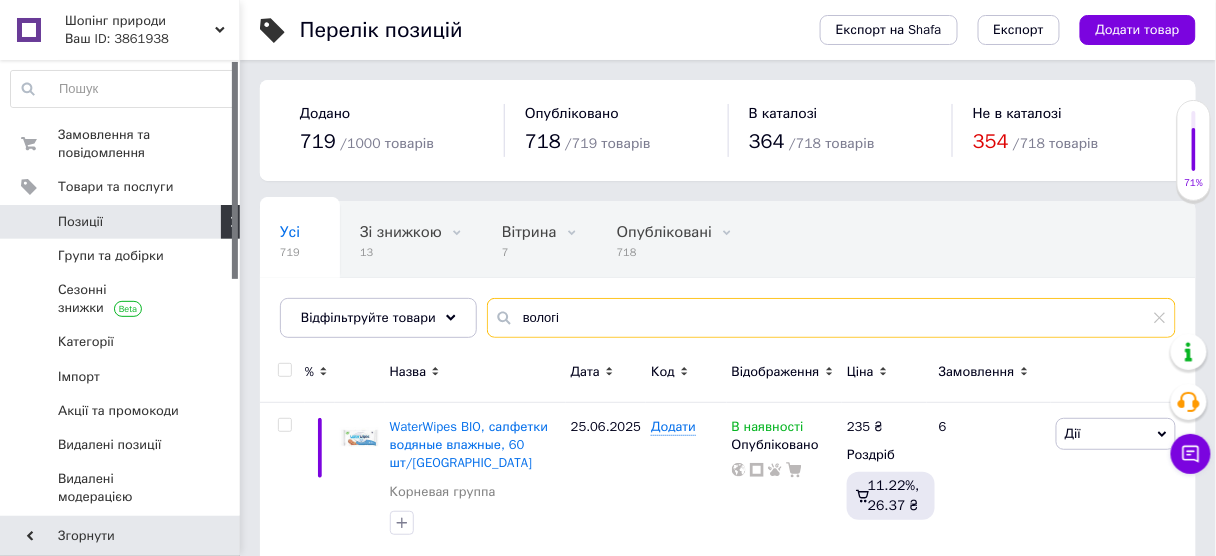 click on "вологі" at bounding box center (831, 318) 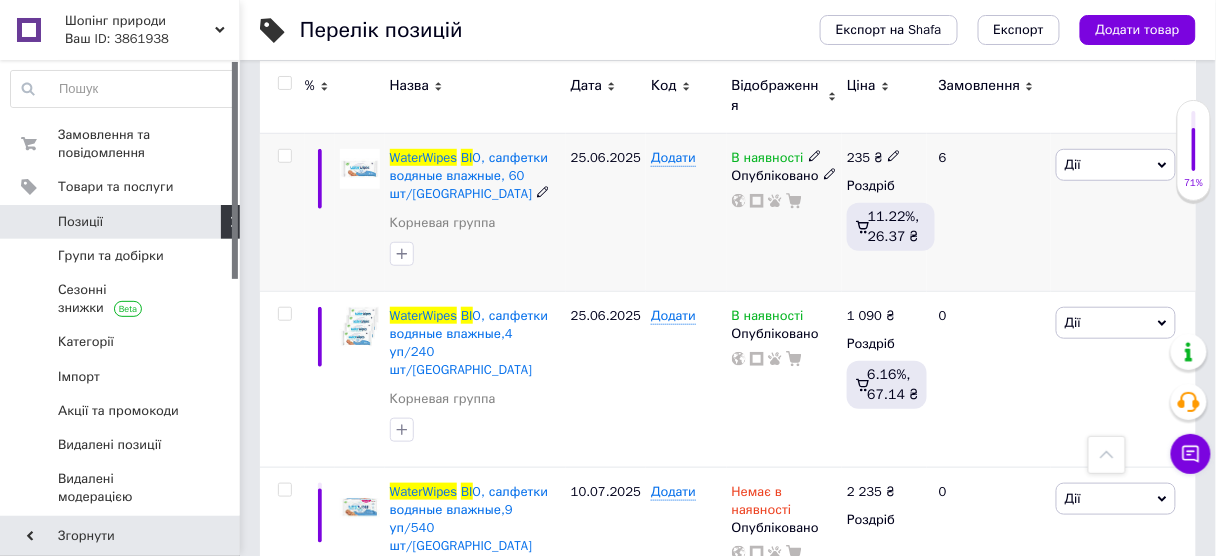 scroll, scrollTop: 0, scrollLeft: 0, axis: both 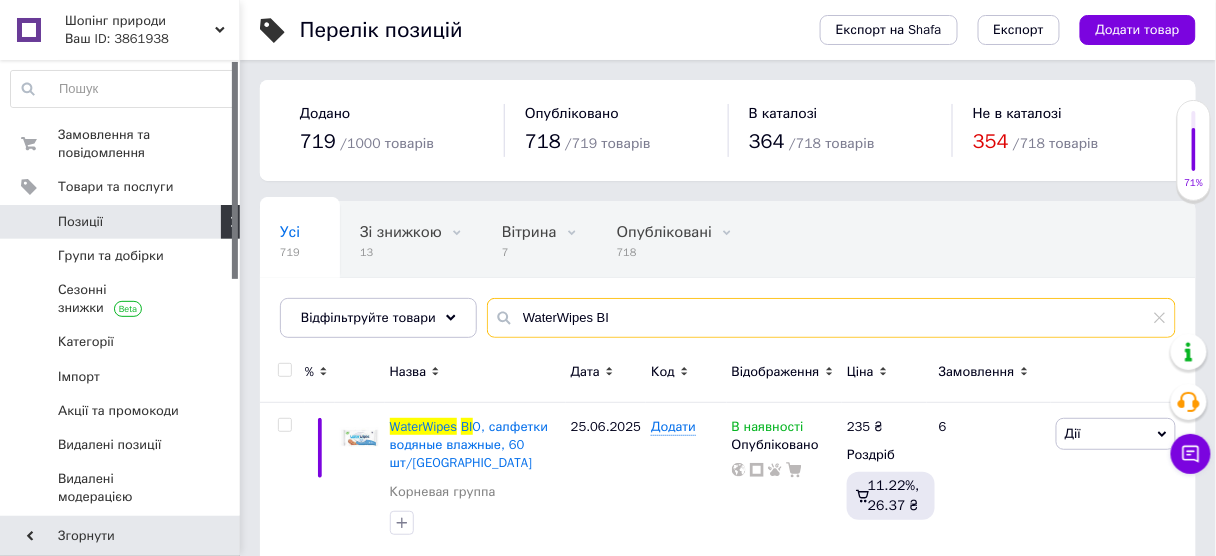 type on "WaterWipes BI" 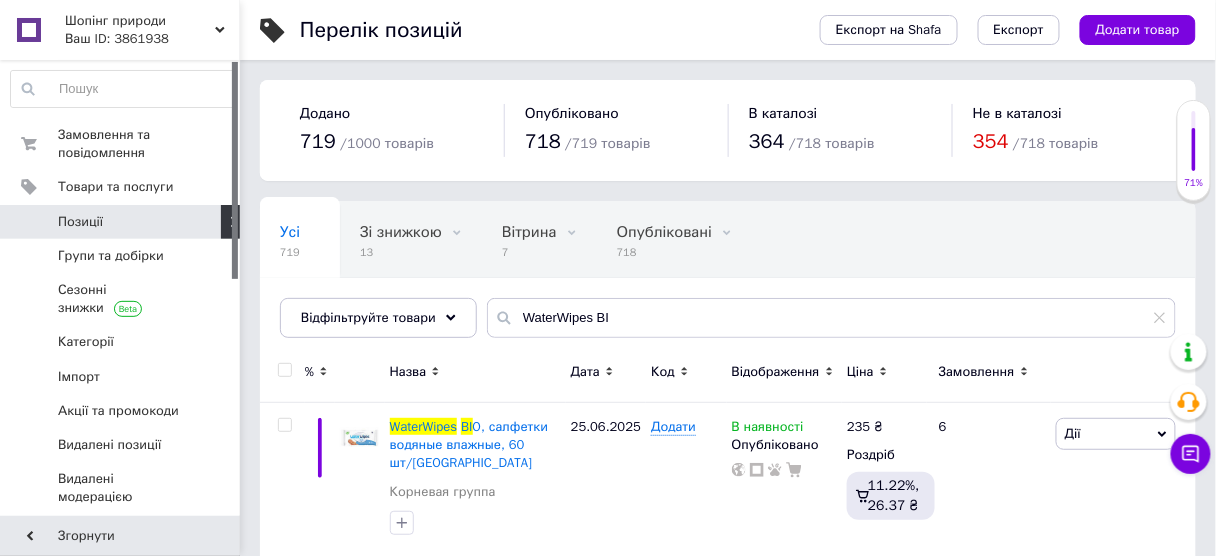 click on "Ваш ID: 3861938" at bounding box center (152, 39) 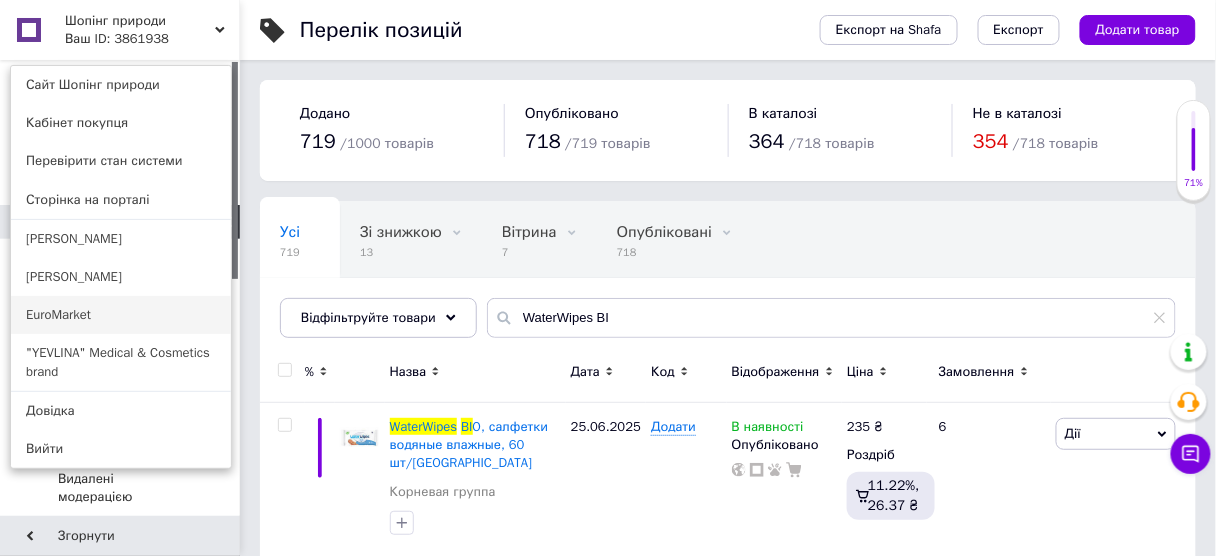 click on "EuroMarket" at bounding box center (121, 315) 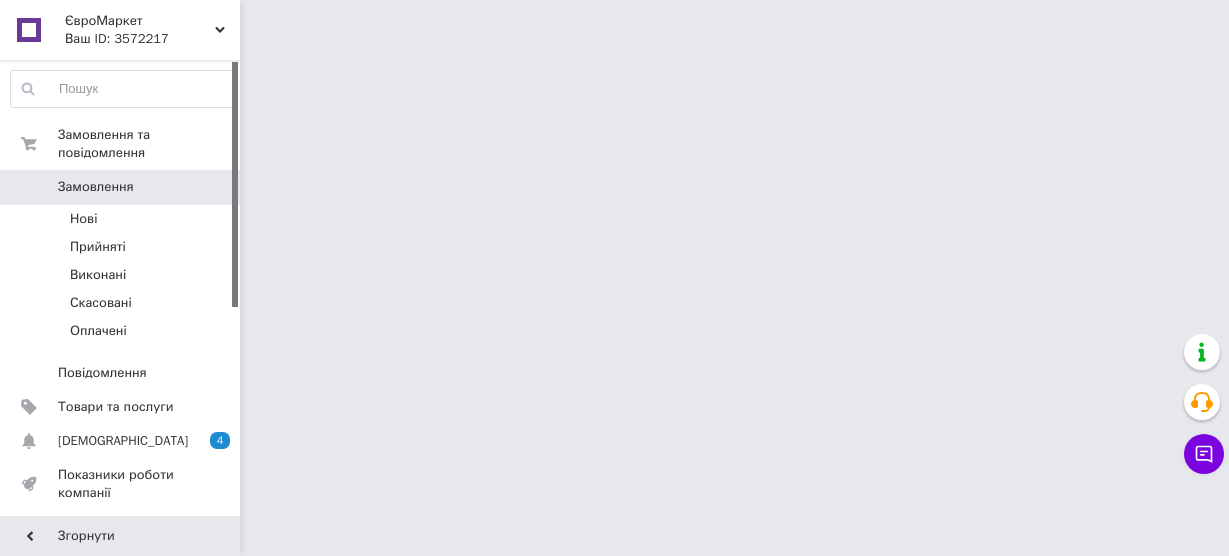 scroll, scrollTop: 0, scrollLeft: 0, axis: both 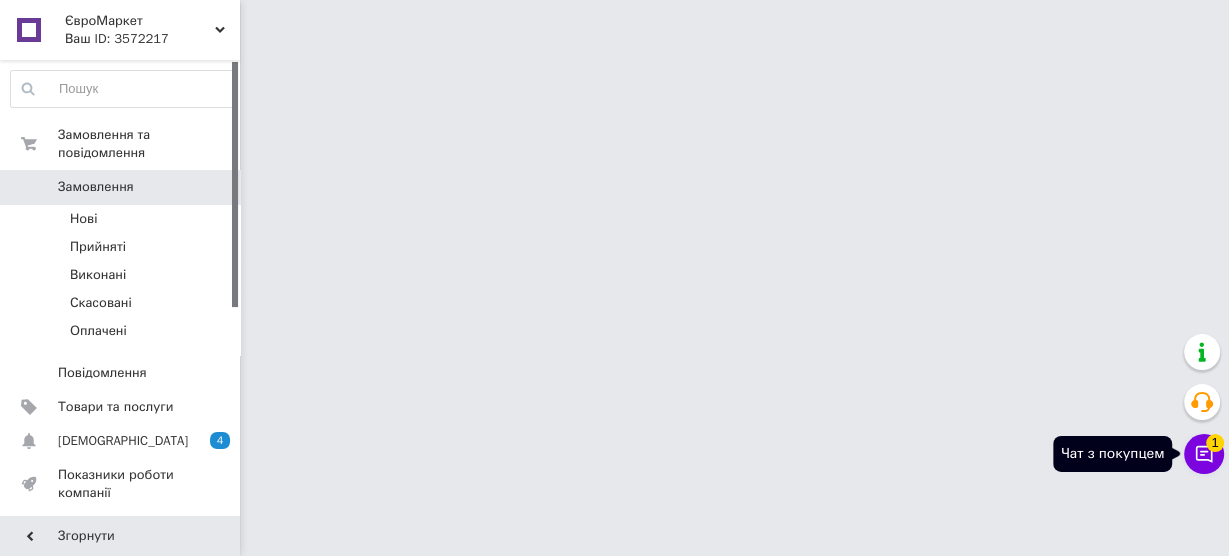 click on "Чат з покупцем 1" at bounding box center [1204, 454] 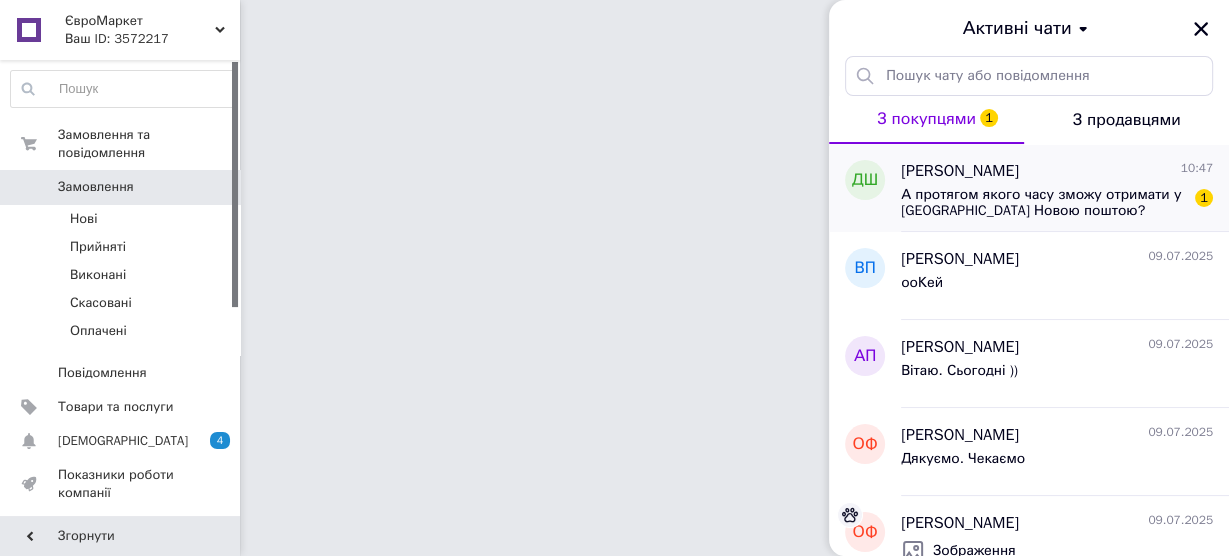 click on "А протягом якого часу зможу отримати у [GEOGRAPHIC_DATA] Новою поштою?" at bounding box center (1043, 203) 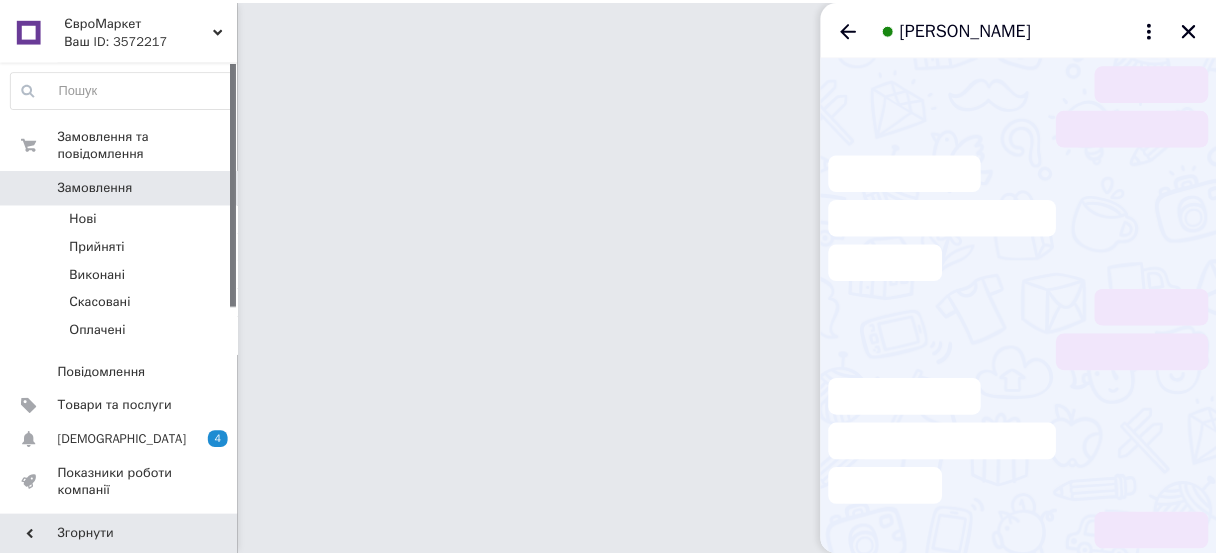 scroll, scrollTop: 31, scrollLeft: 0, axis: vertical 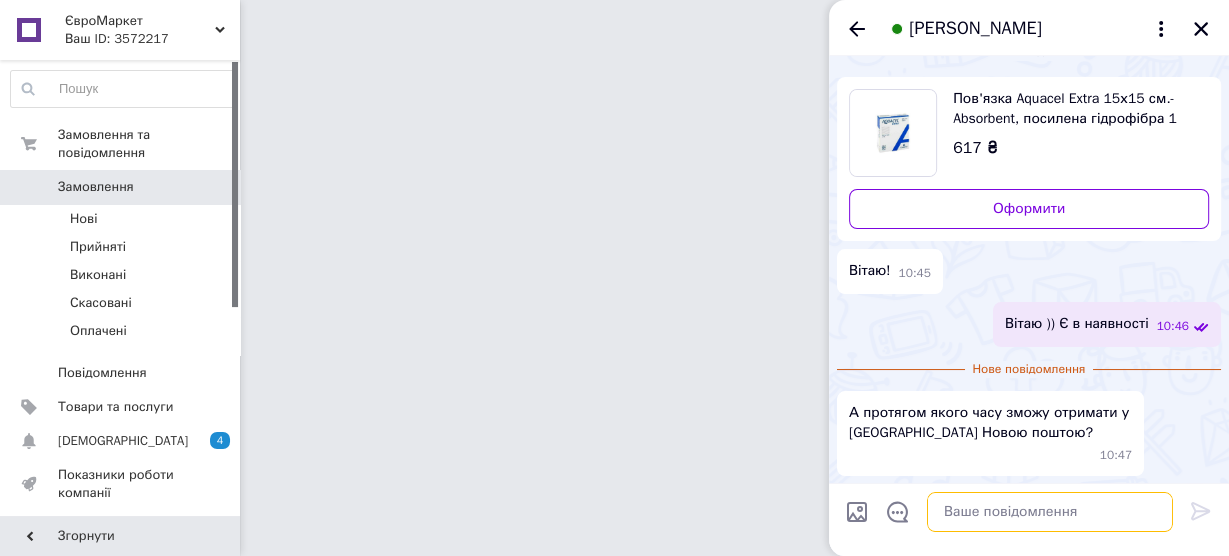 click at bounding box center [1050, 512] 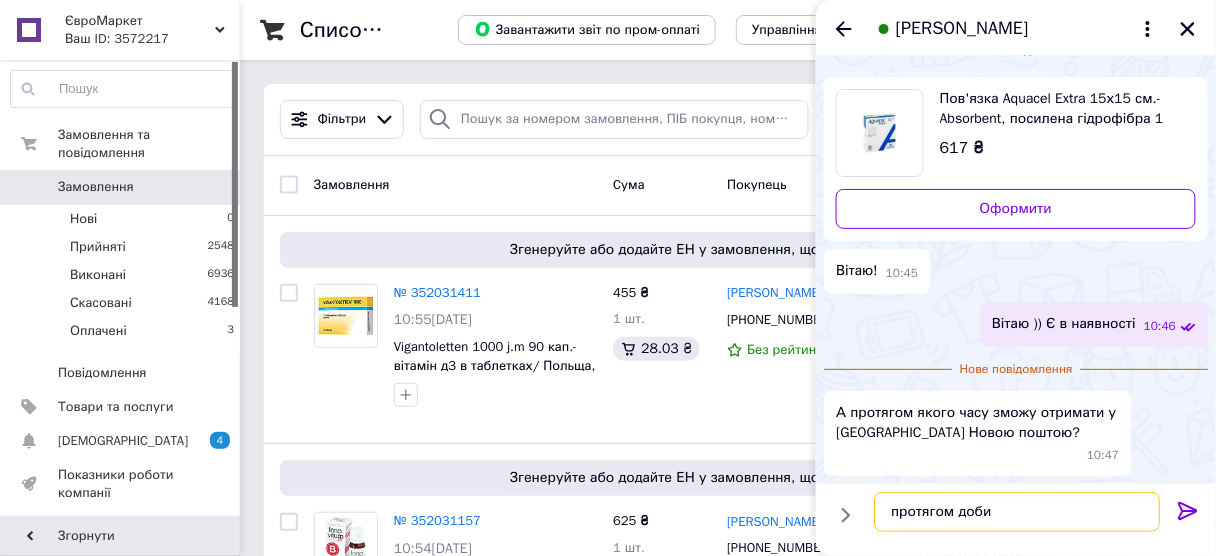 type on "протягом доби" 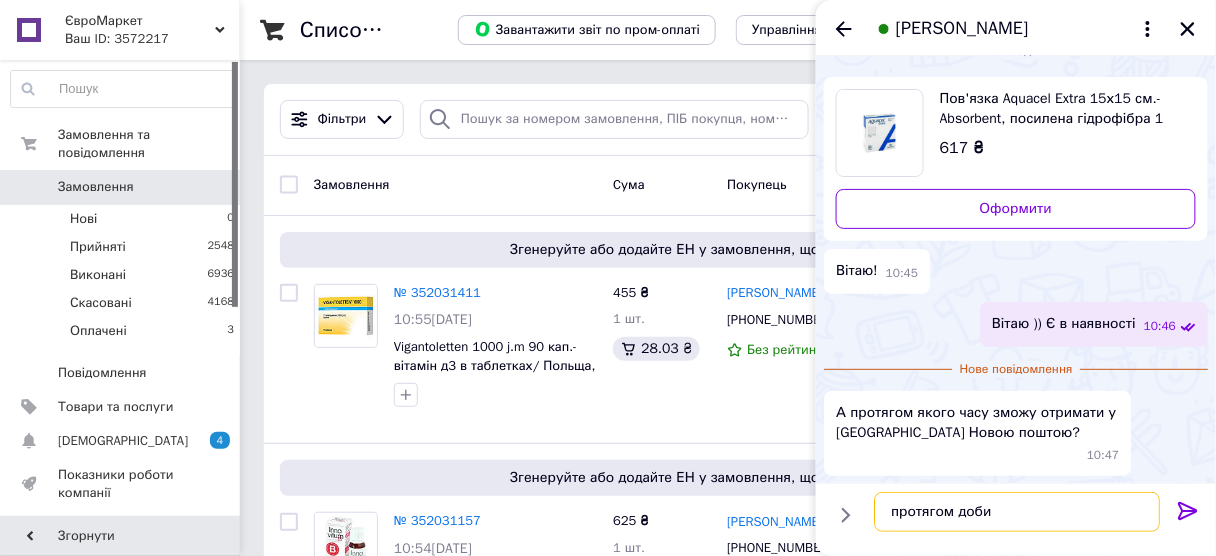 type 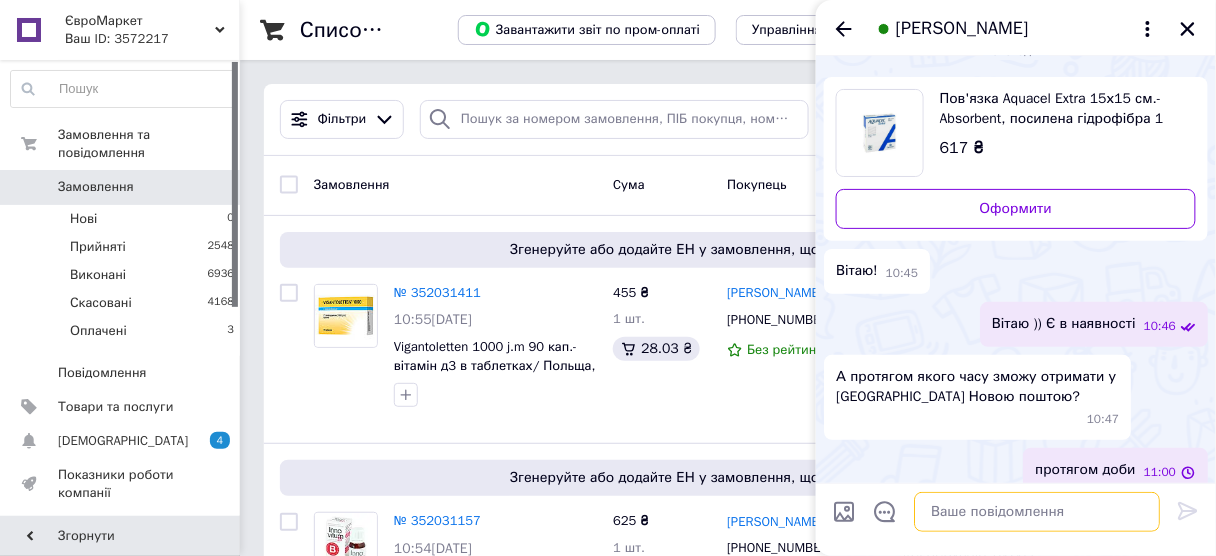 scroll, scrollTop: 48, scrollLeft: 0, axis: vertical 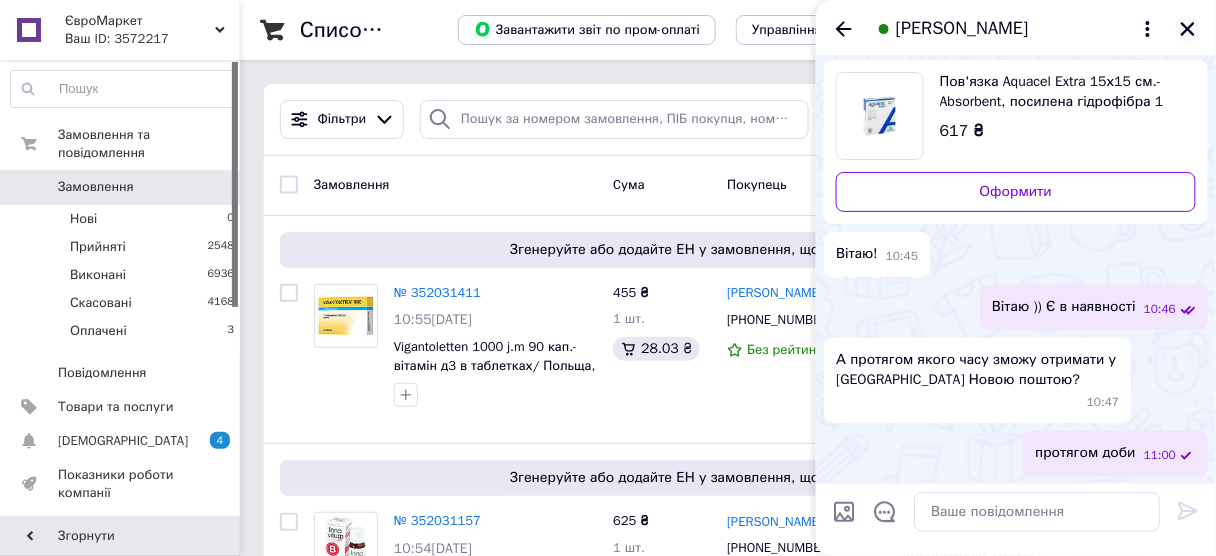 click 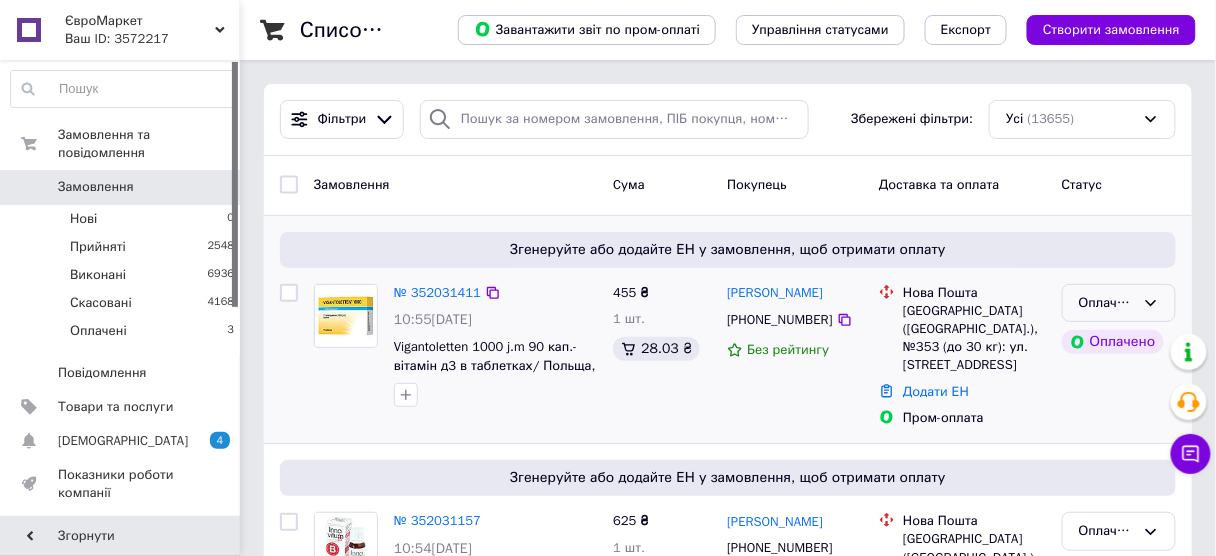 click on "Оплачено" at bounding box center (1107, 303) 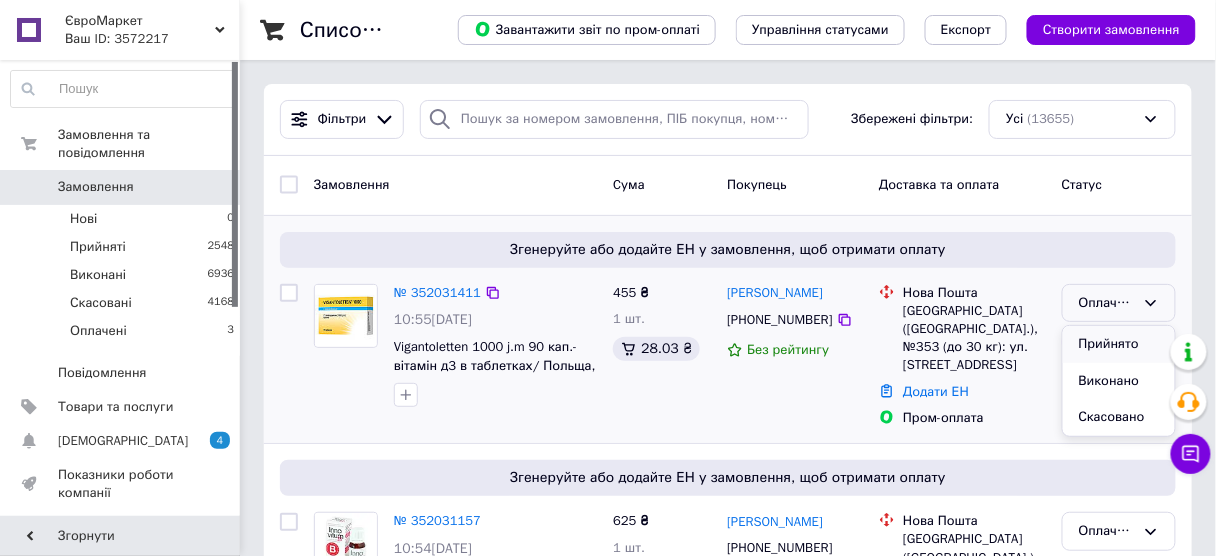 click on "Прийнято" at bounding box center (1119, 344) 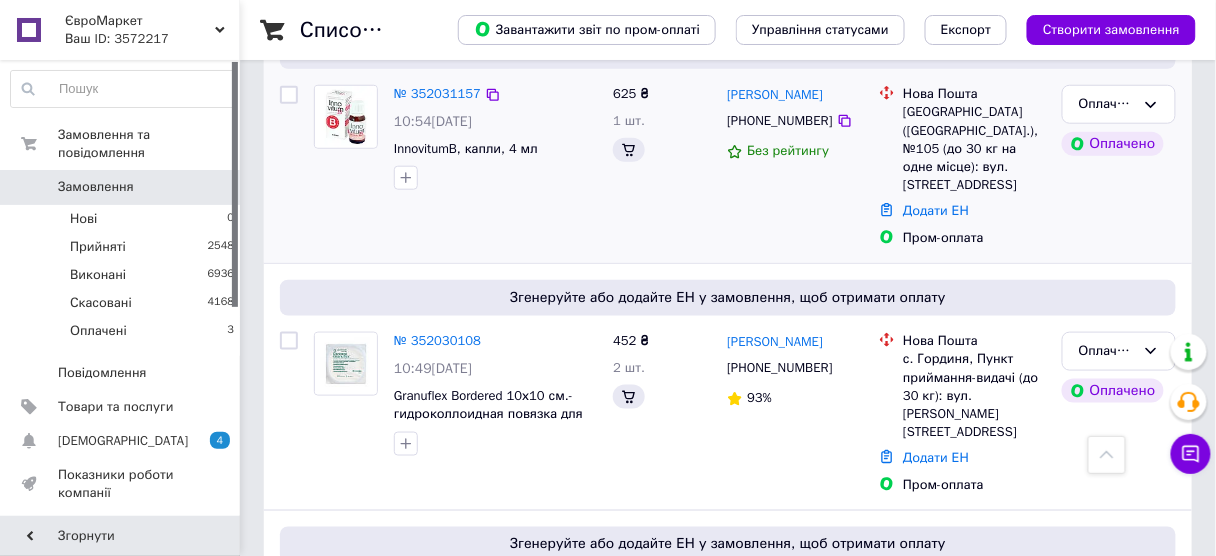 scroll, scrollTop: 400, scrollLeft: 0, axis: vertical 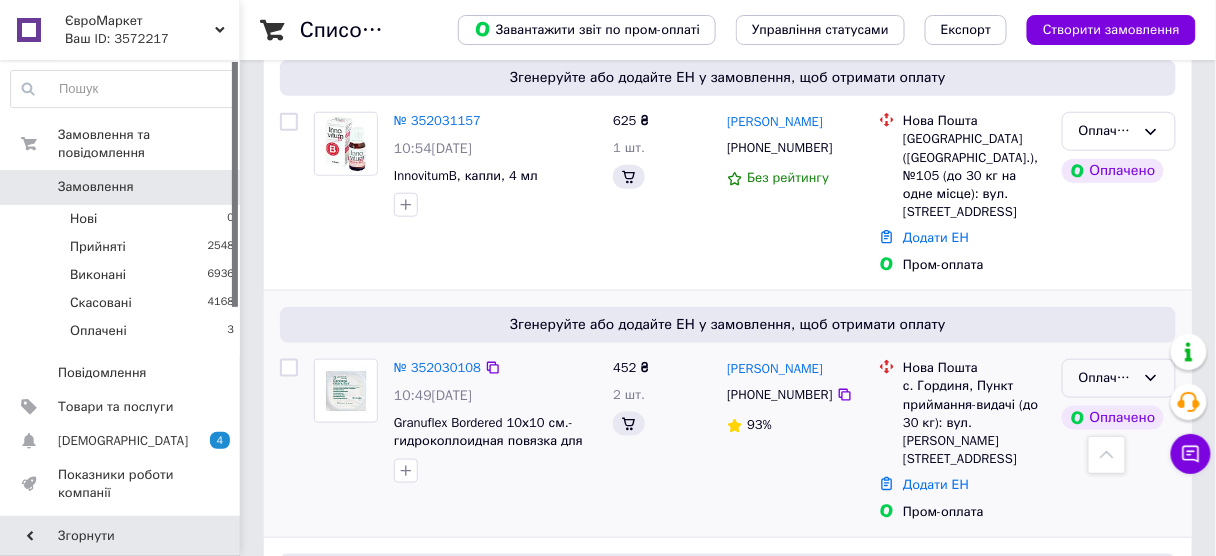 click on "Оплачено" at bounding box center (1107, 378) 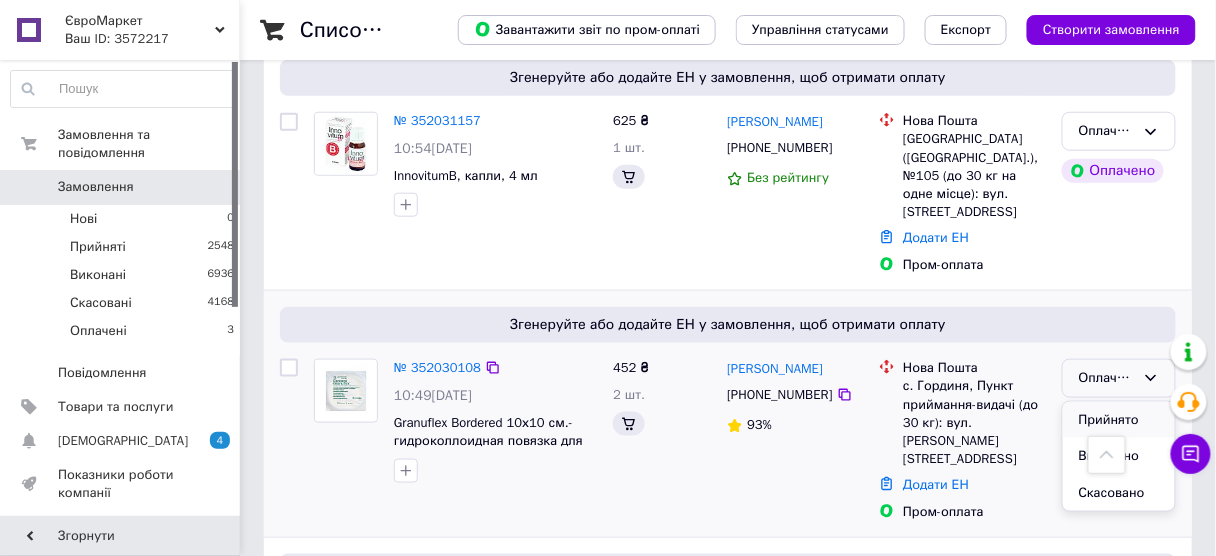 click on "Прийнято" at bounding box center [1119, 420] 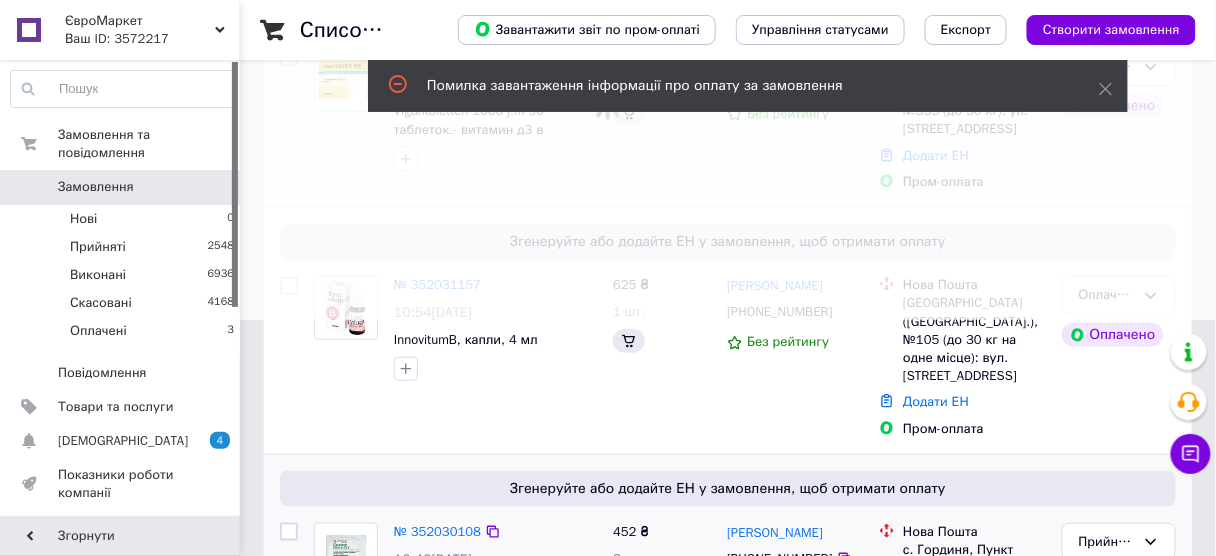 scroll, scrollTop: 320, scrollLeft: 0, axis: vertical 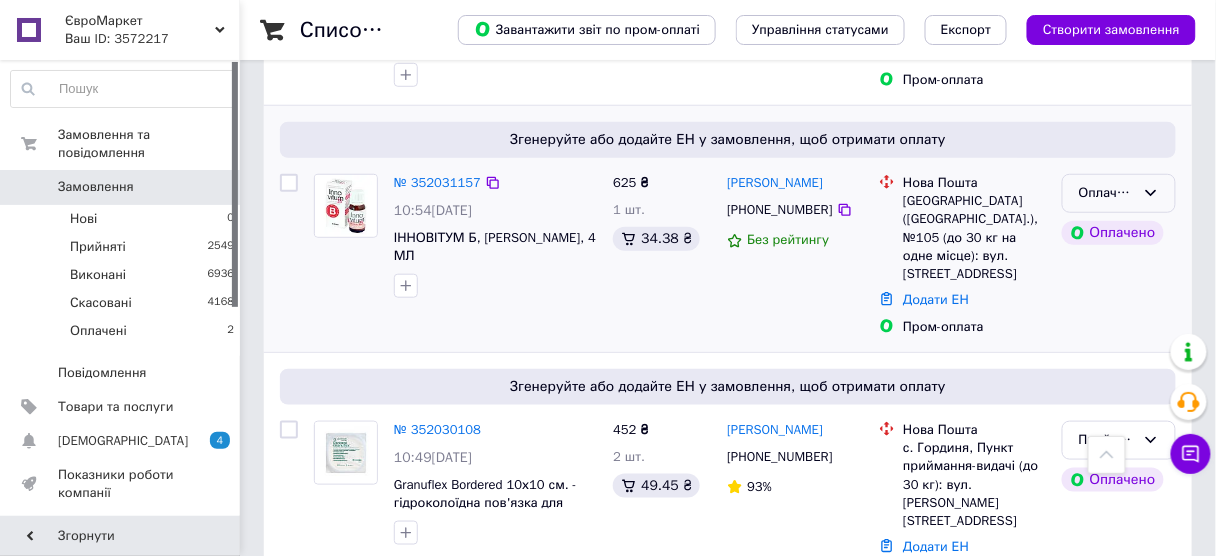 click on "Оплачено" at bounding box center (1119, 193) 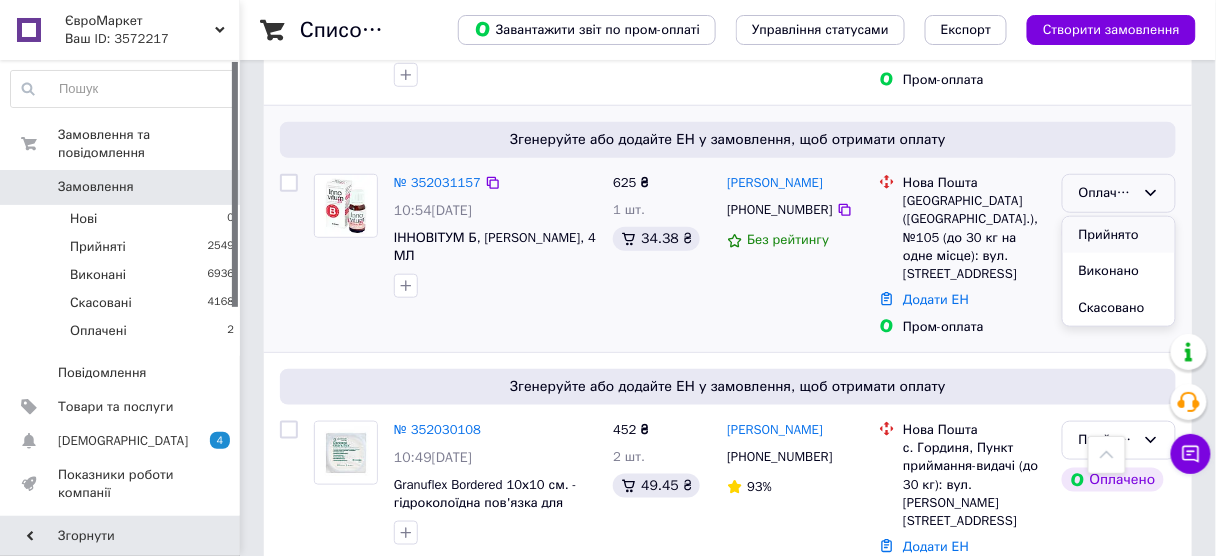 click on "Прийнято" at bounding box center [1119, 235] 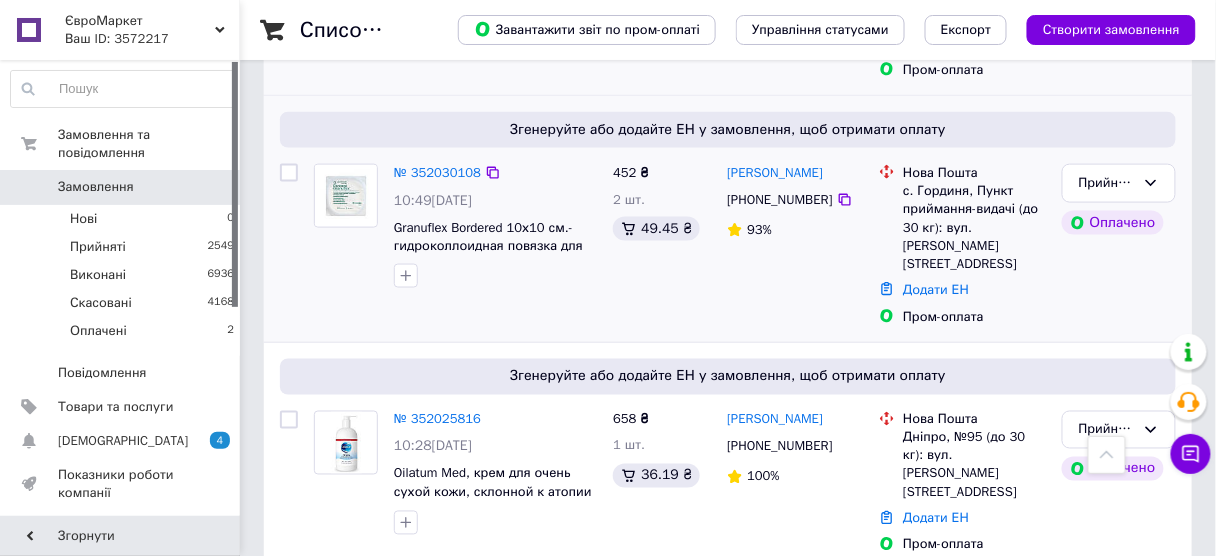 scroll, scrollTop: 720, scrollLeft: 0, axis: vertical 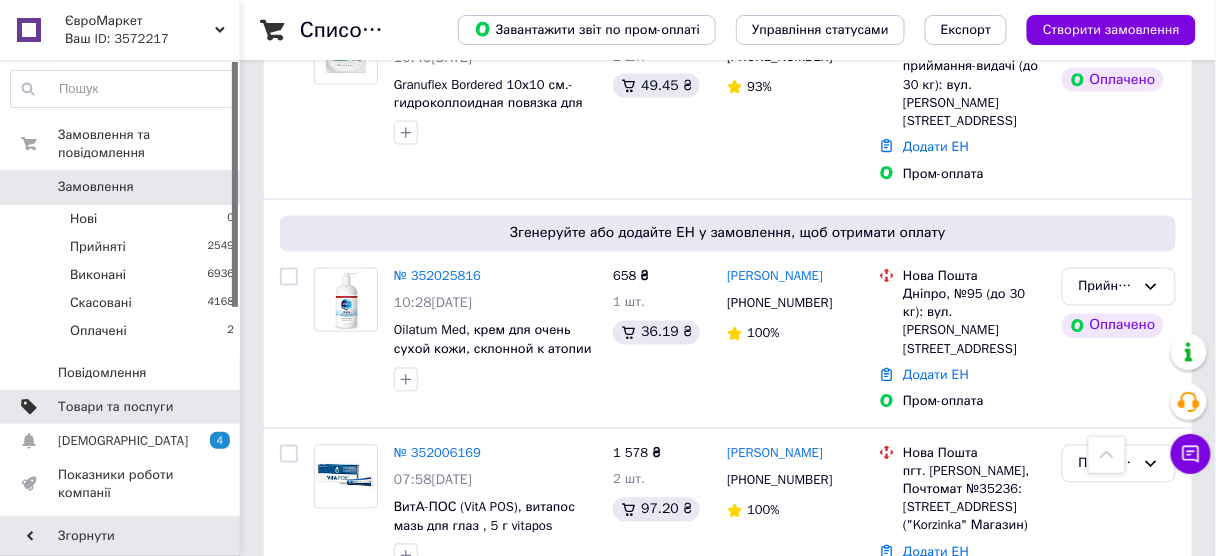click on "Товари та послуги" at bounding box center [115, 407] 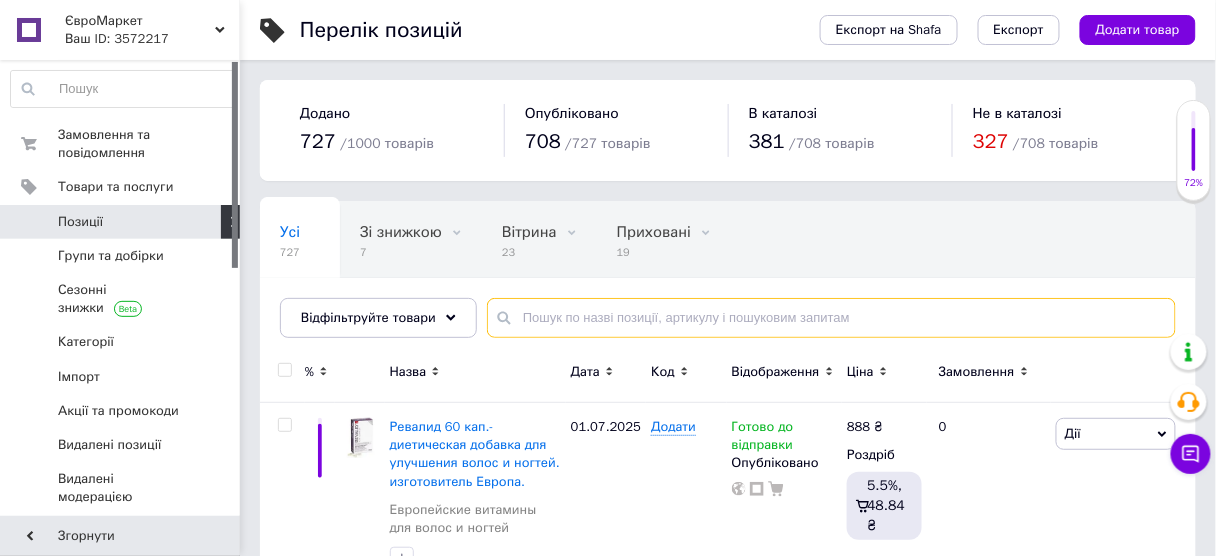 click at bounding box center [831, 318] 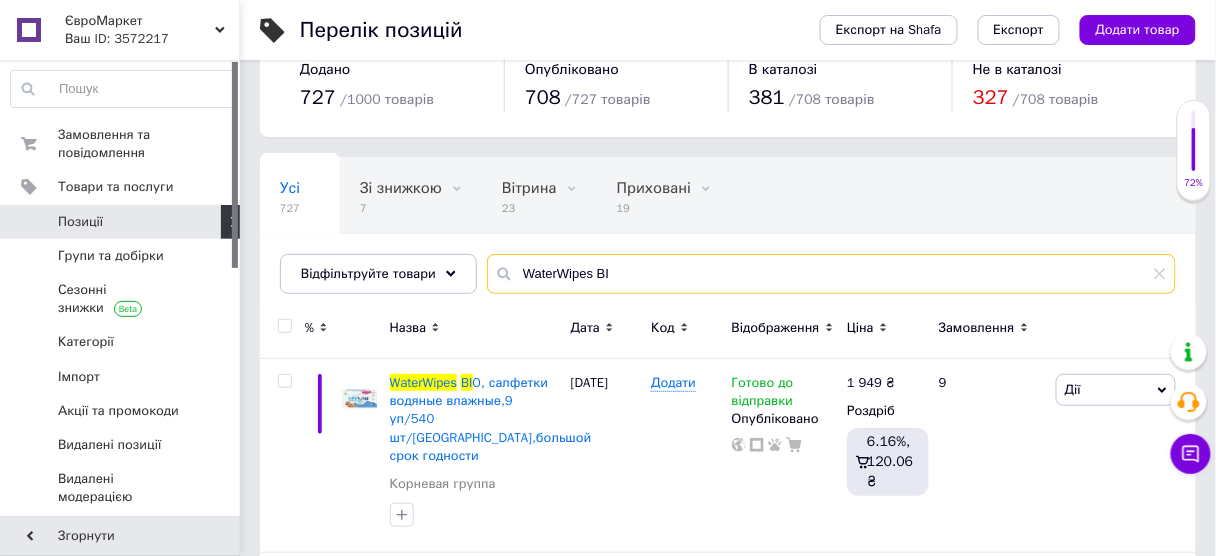 scroll, scrollTop: 80, scrollLeft: 0, axis: vertical 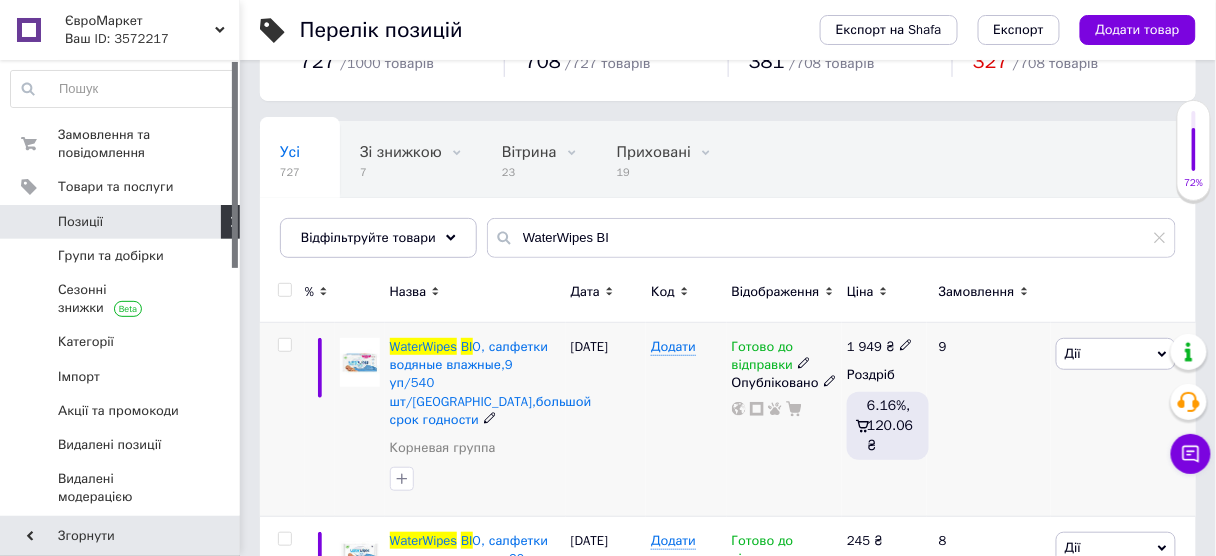 click on "Готово до відправки" at bounding box center (763, 358) 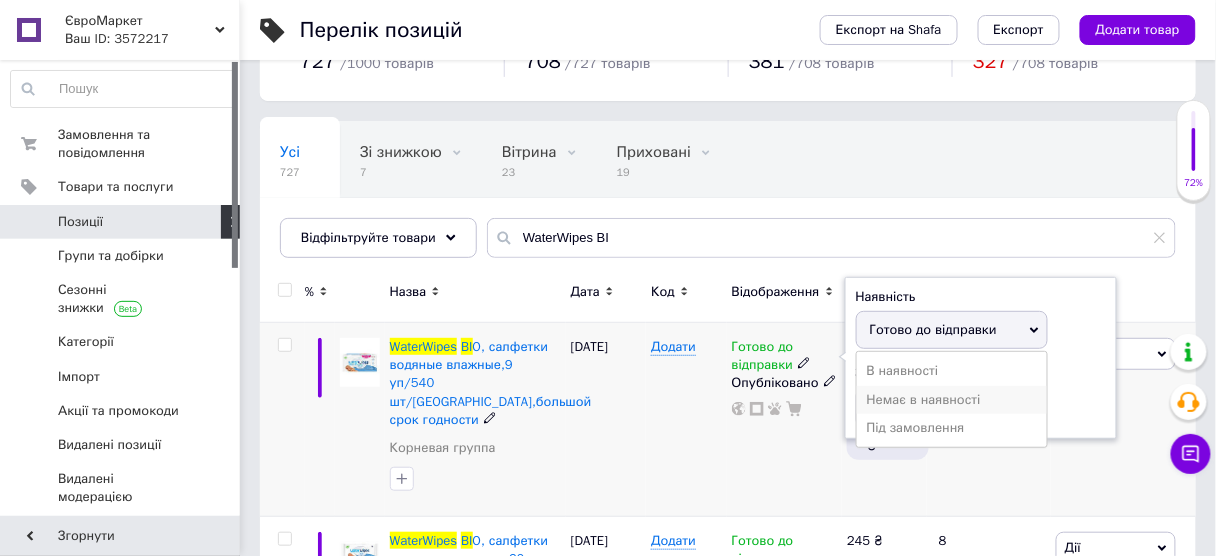 click on "Немає в наявності" at bounding box center (952, 400) 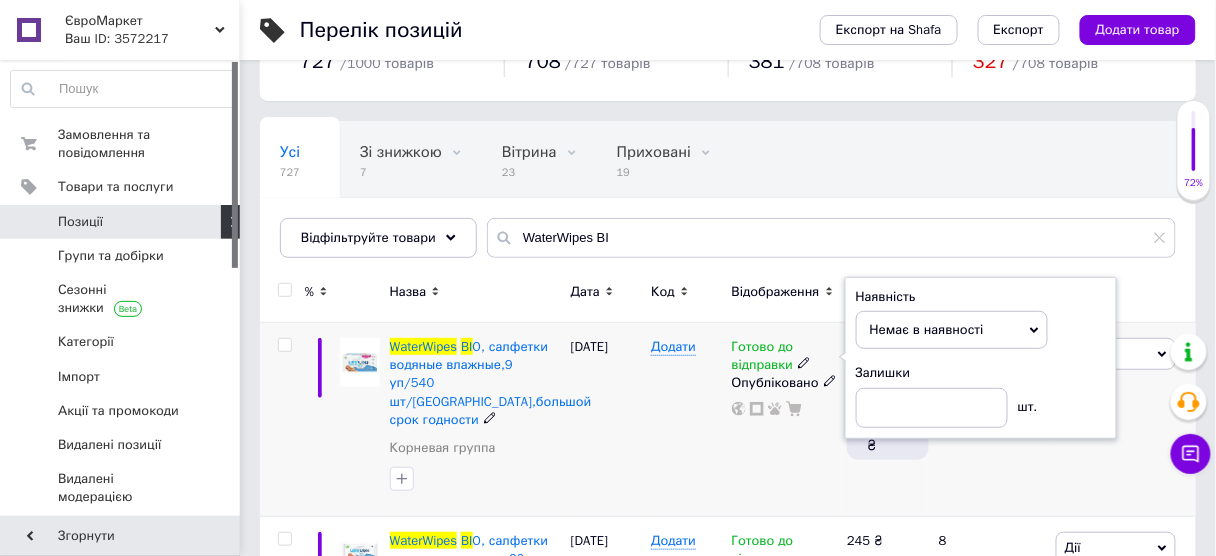 click on "Додати" at bounding box center [686, 420] 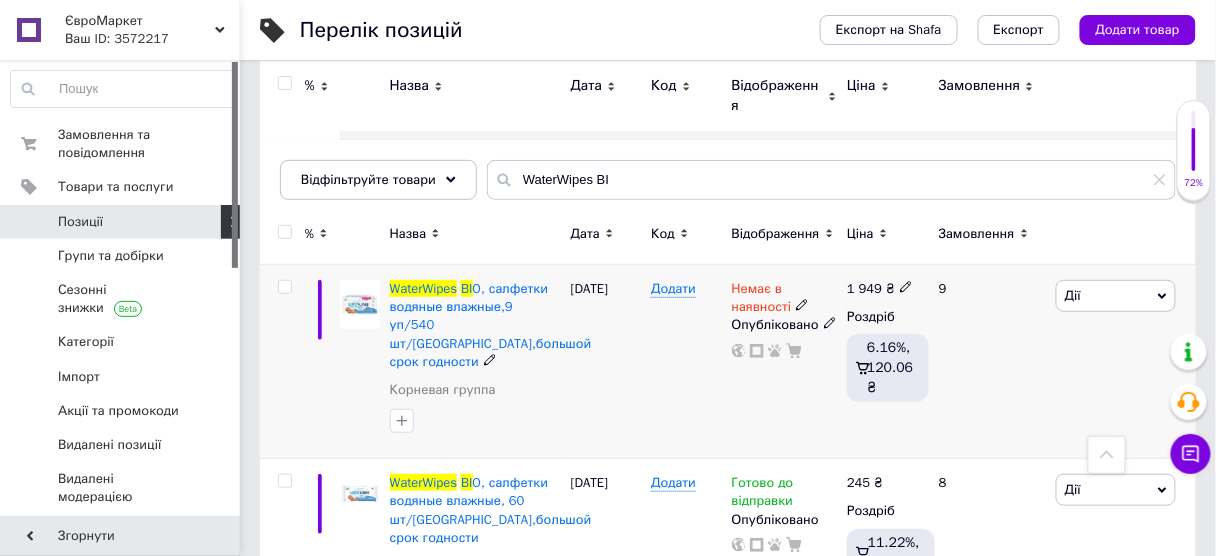 scroll, scrollTop: 0, scrollLeft: 0, axis: both 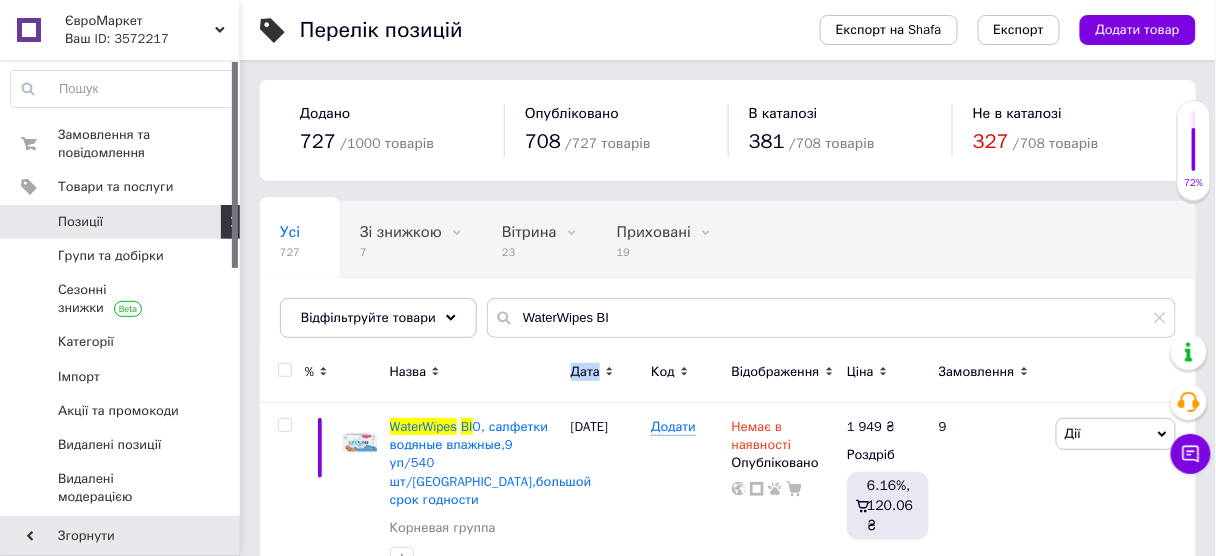 drag, startPoint x: 625, startPoint y: 353, endPoint x: 544, endPoint y: 349, distance: 81.09871 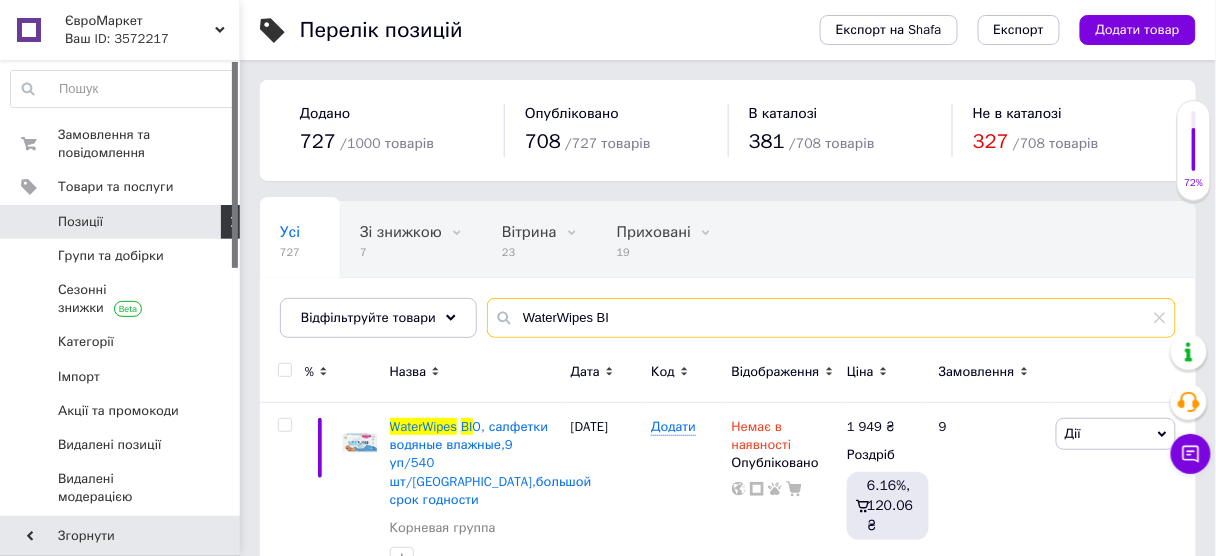 drag, startPoint x: 643, startPoint y: 319, endPoint x: 492, endPoint y: 377, distance: 161.75598 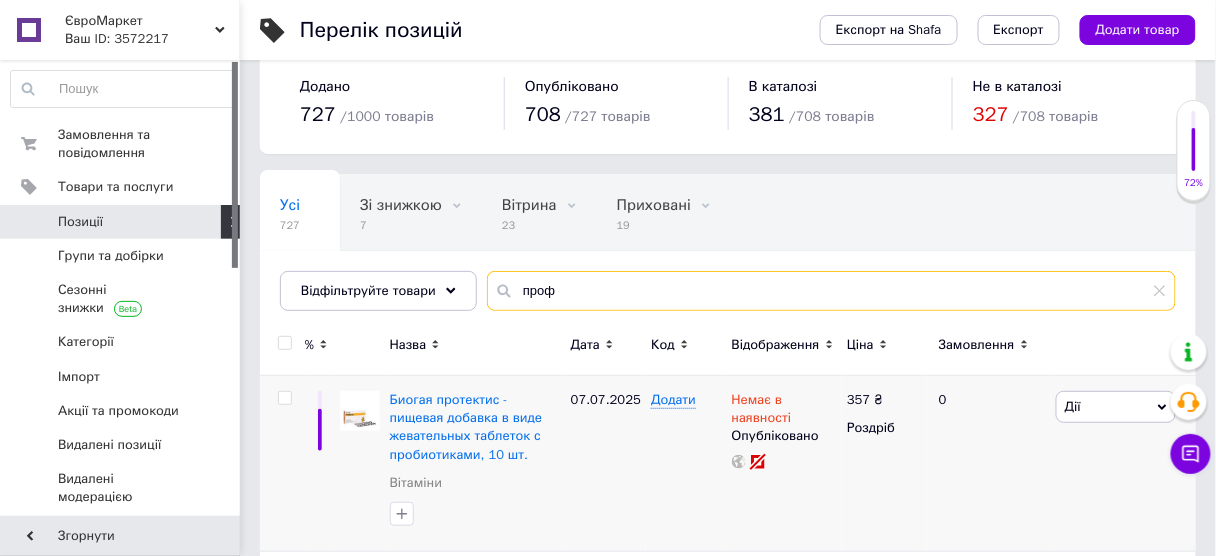 scroll, scrollTop: 0, scrollLeft: 0, axis: both 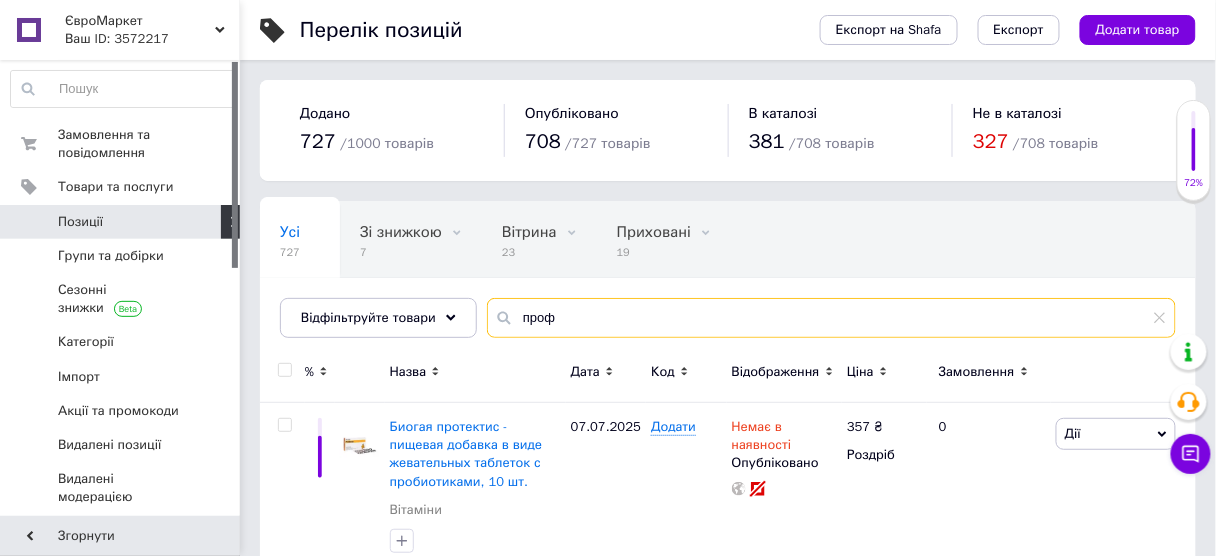 click on "проф" at bounding box center [831, 318] 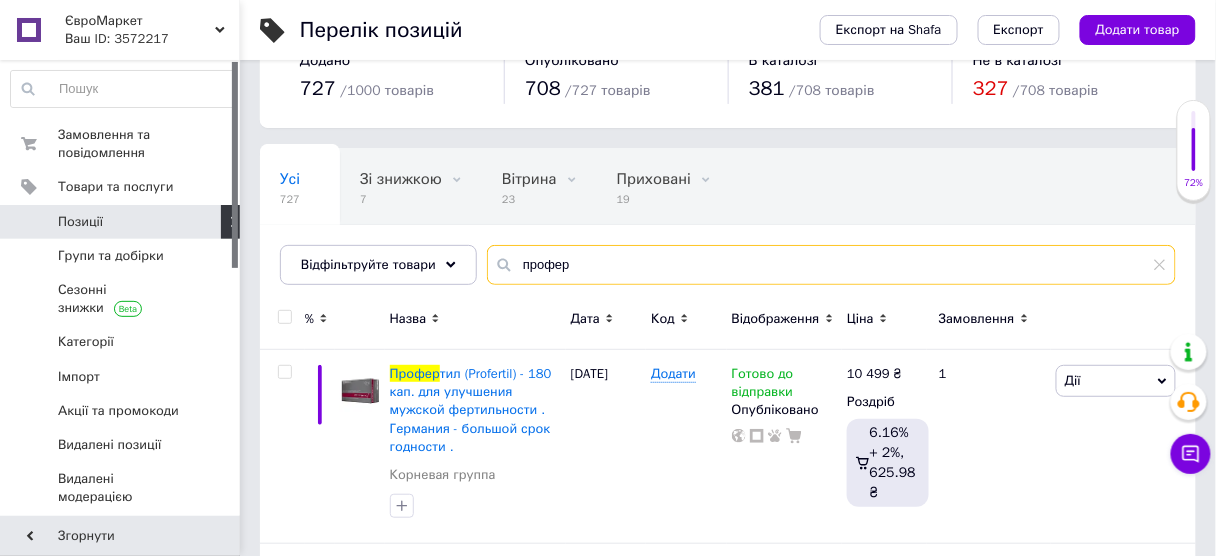 scroll, scrollTop: 80, scrollLeft: 0, axis: vertical 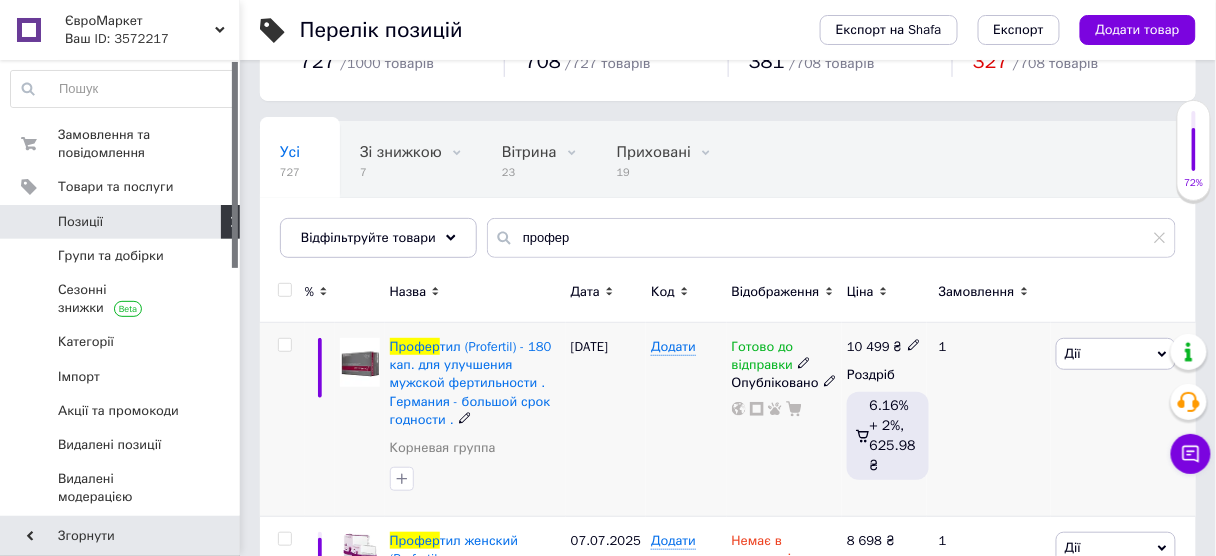 click on "Готово до відправки" at bounding box center (763, 358) 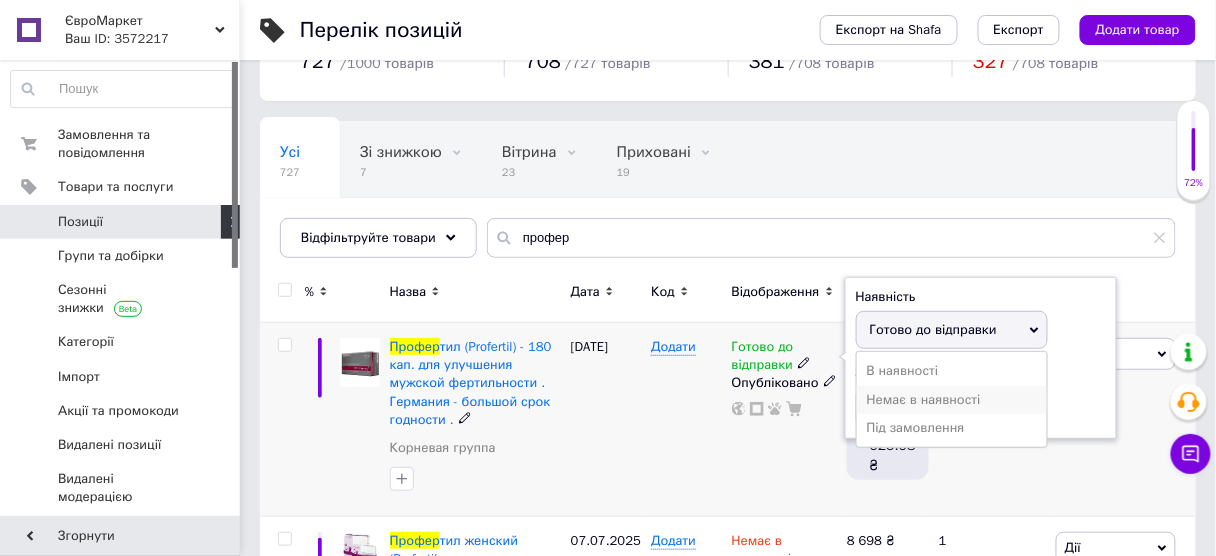 click on "Немає в наявності" at bounding box center (952, 400) 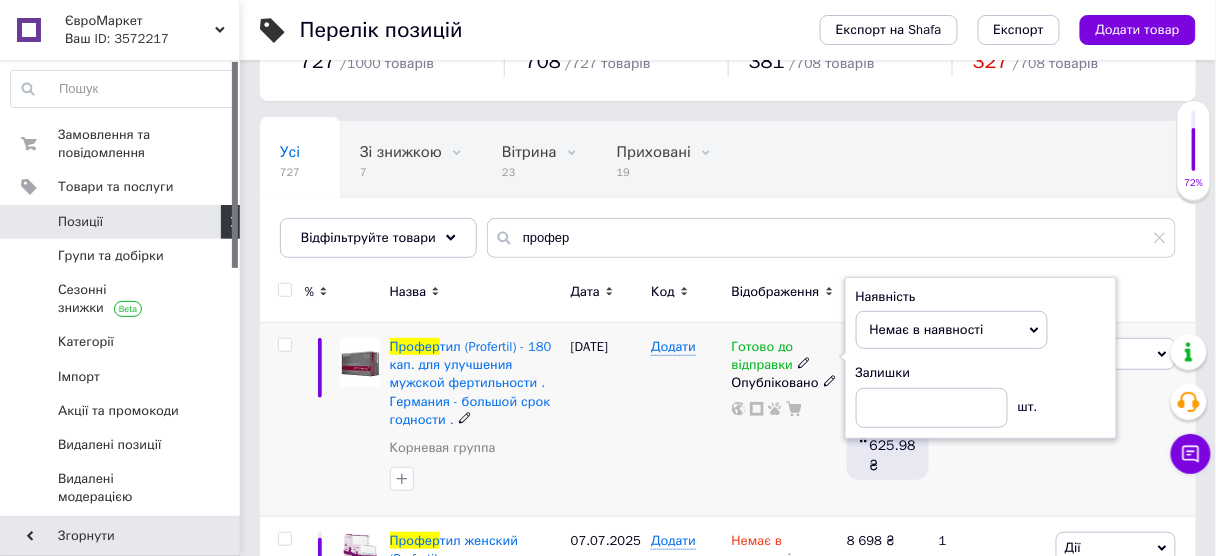click on "Додати" at bounding box center [686, 420] 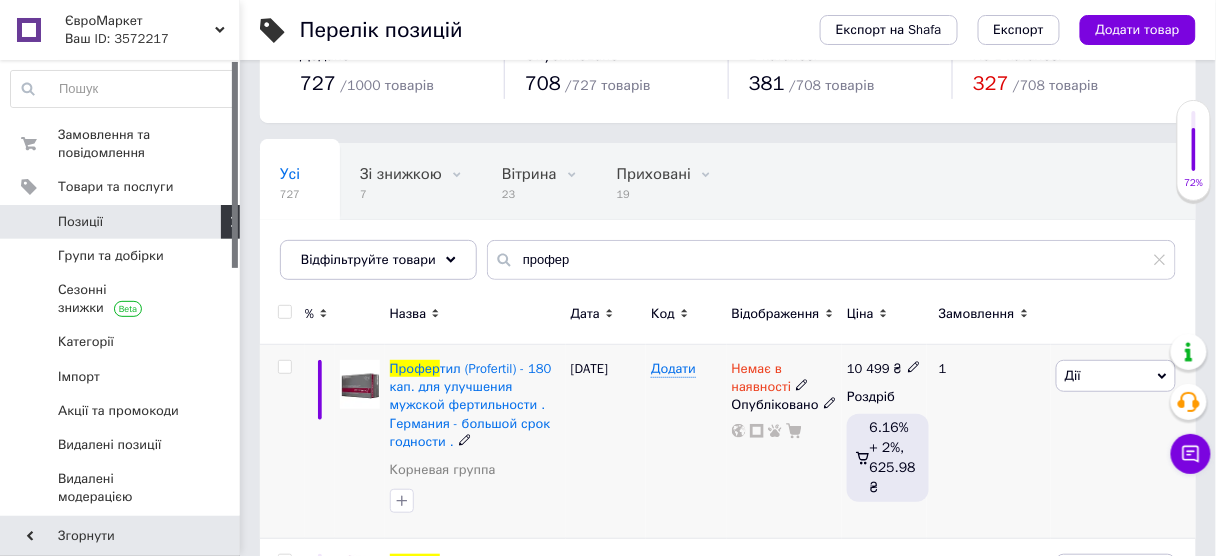 scroll, scrollTop: 0, scrollLeft: 0, axis: both 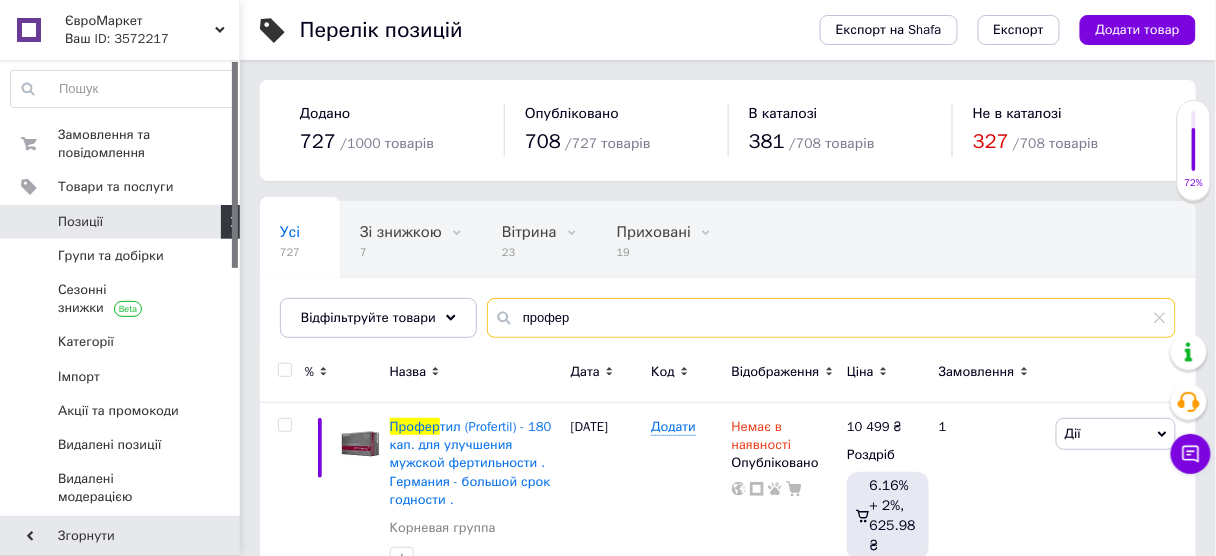drag, startPoint x: 569, startPoint y: 311, endPoint x: 438, endPoint y: 346, distance: 135.59499 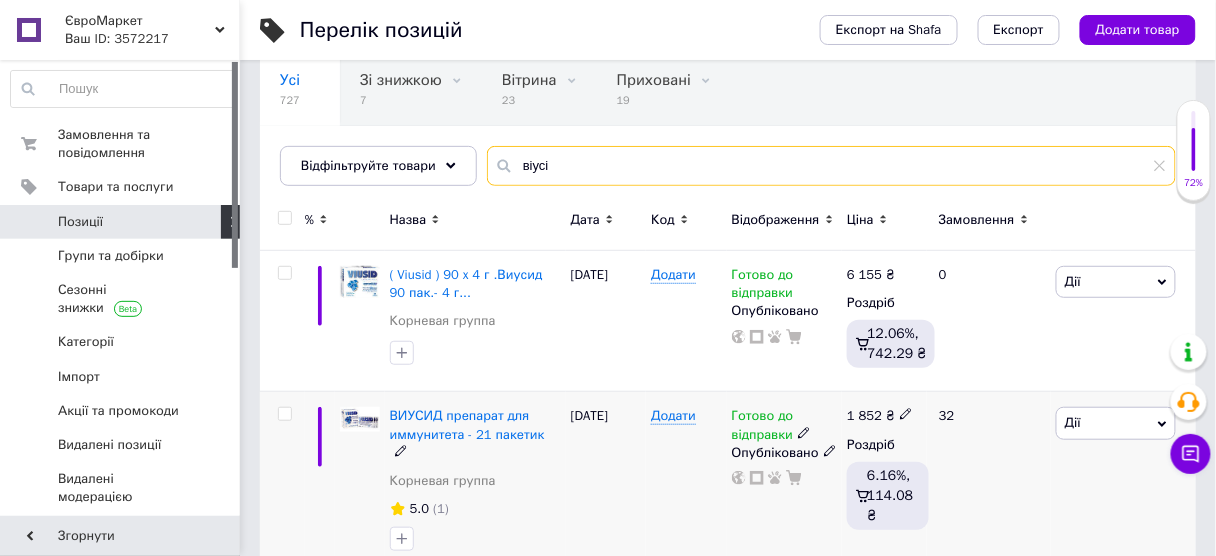 scroll, scrollTop: 160, scrollLeft: 0, axis: vertical 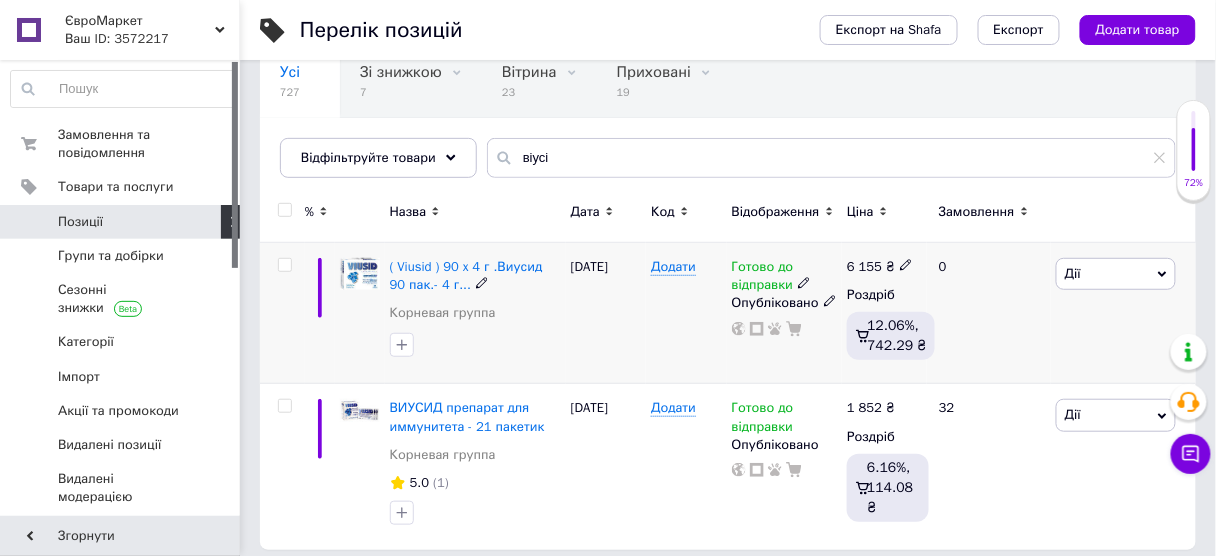 click on "Готово до відправки" at bounding box center (763, 278) 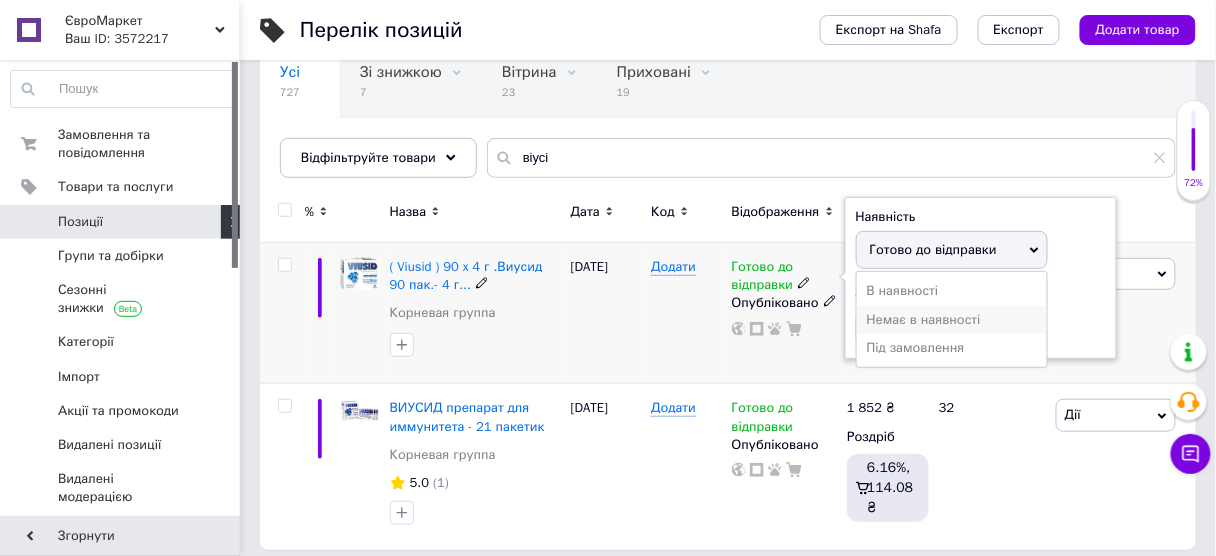 click on "Немає в наявності" at bounding box center (952, 320) 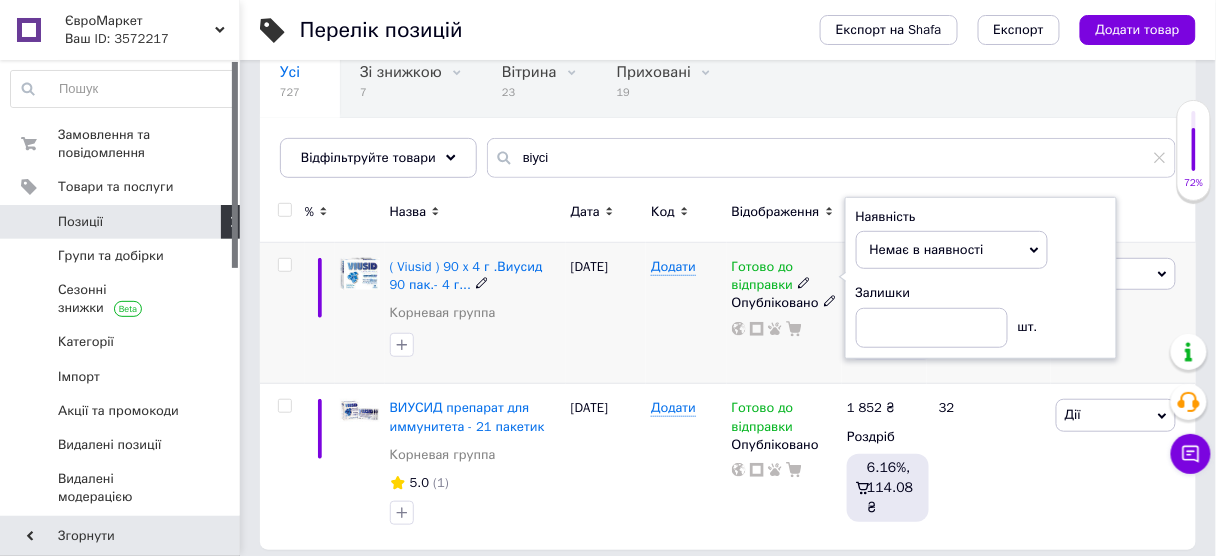 click on "Додати" at bounding box center [686, 313] 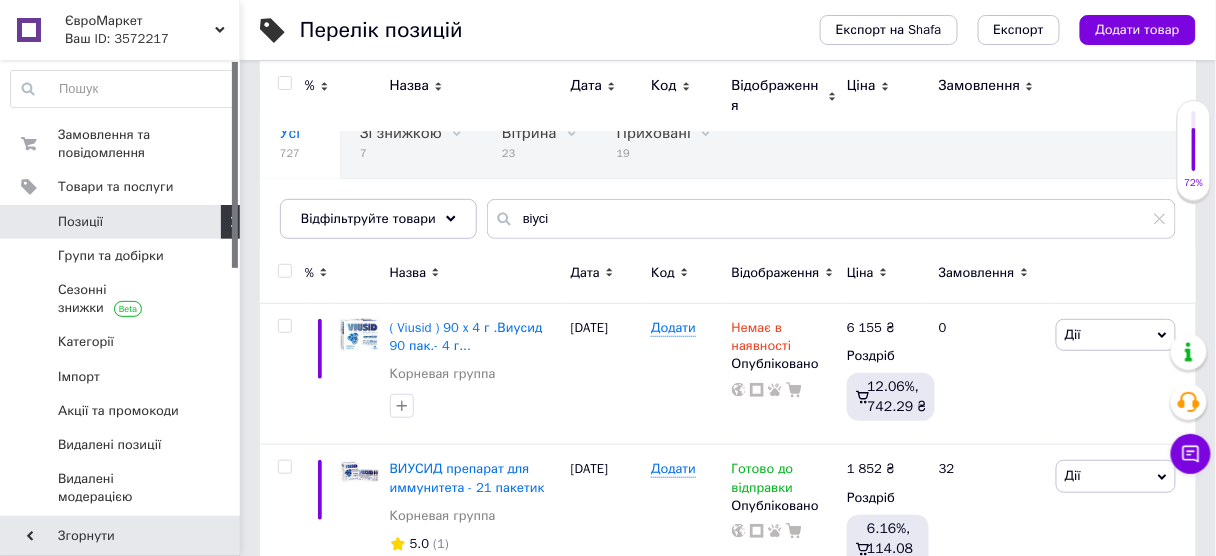 scroll, scrollTop: 0, scrollLeft: 0, axis: both 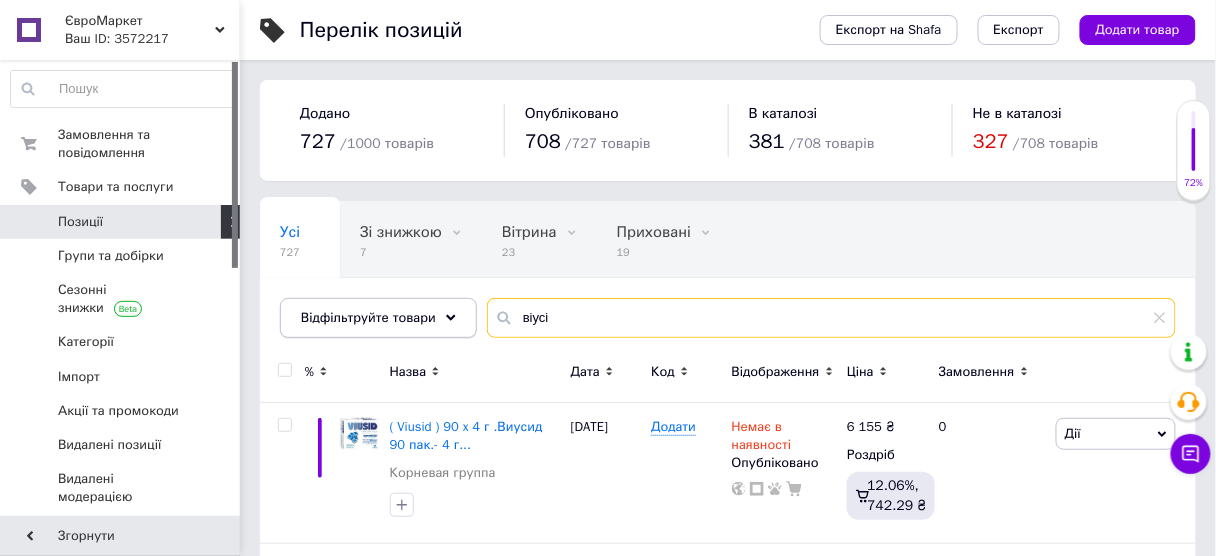 drag, startPoint x: 552, startPoint y: 310, endPoint x: 417, endPoint y: 321, distance: 135.4474 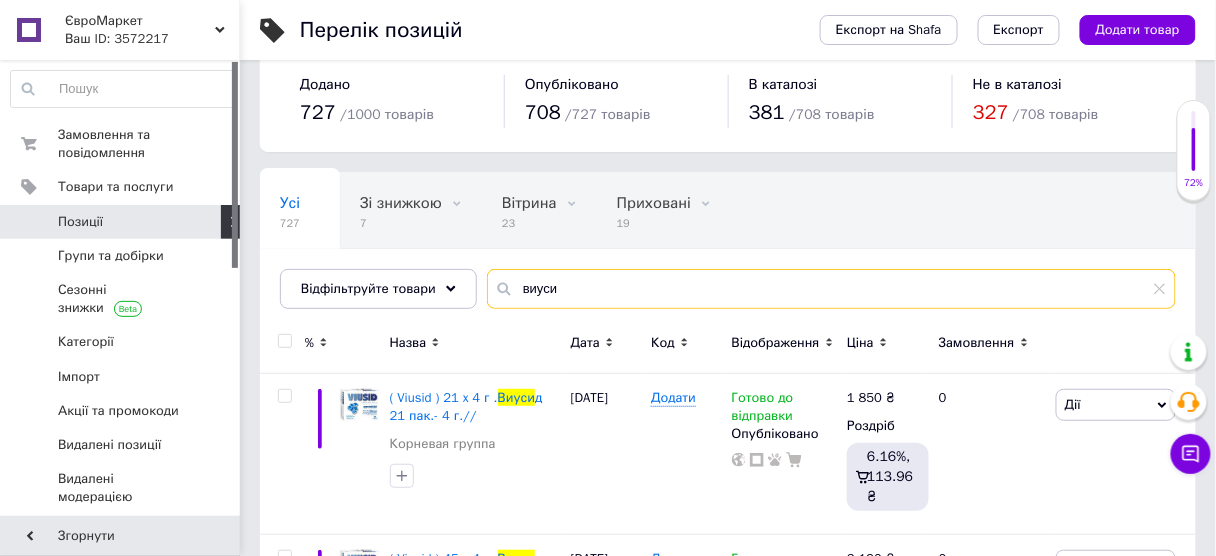 scroll, scrollTop: 0, scrollLeft: 0, axis: both 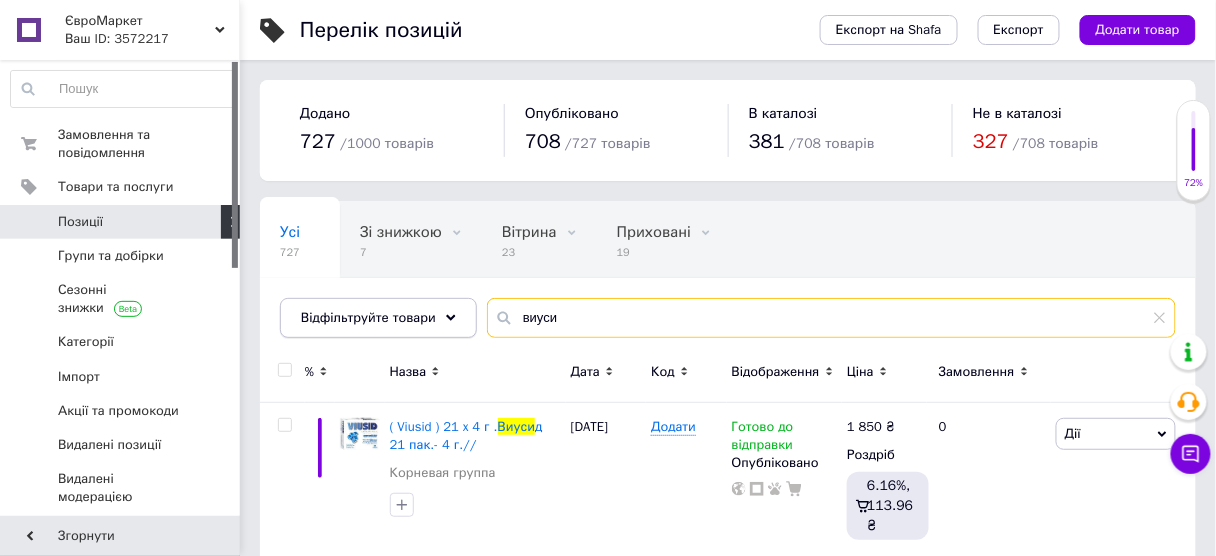 drag, startPoint x: 565, startPoint y: 313, endPoint x: 460, endPoint y: 322, distance: 105.38501 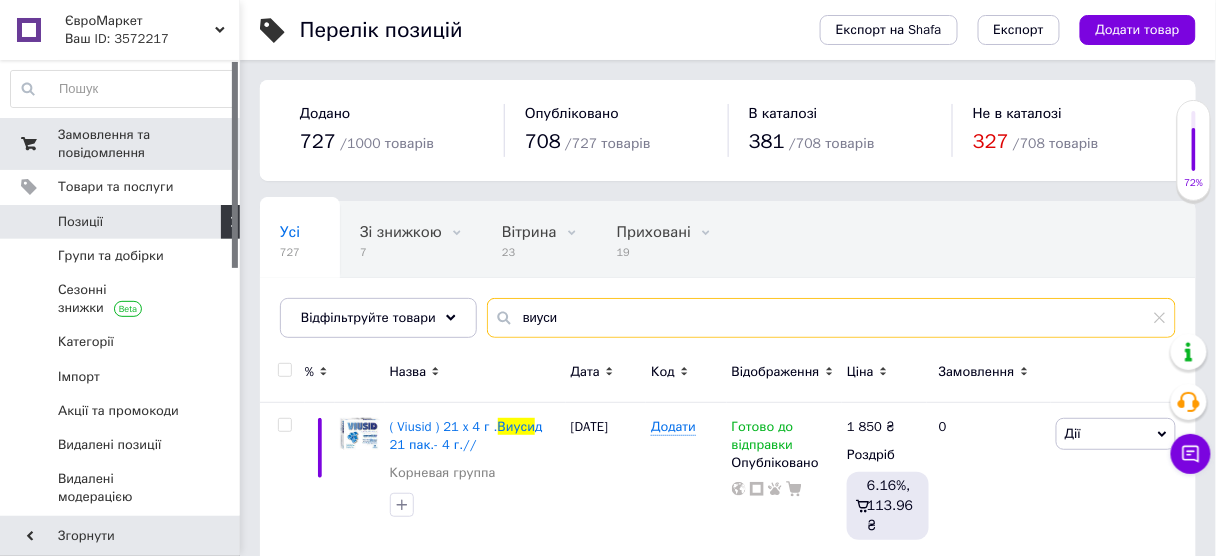 type on "виуси" 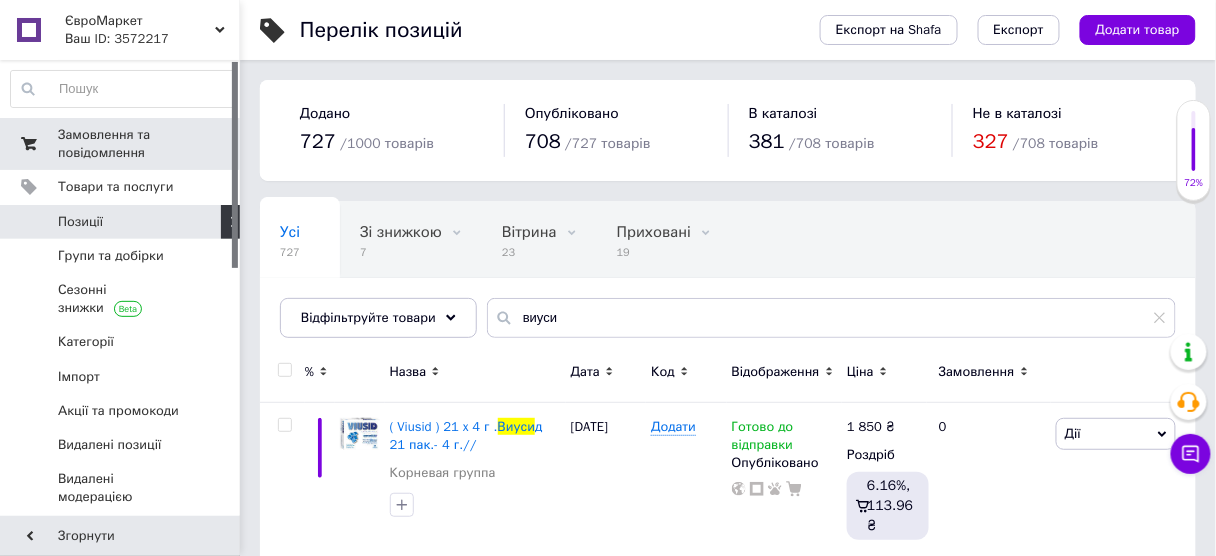 click on "Замовлення та повідомлення" at bounding box center (121, 144) 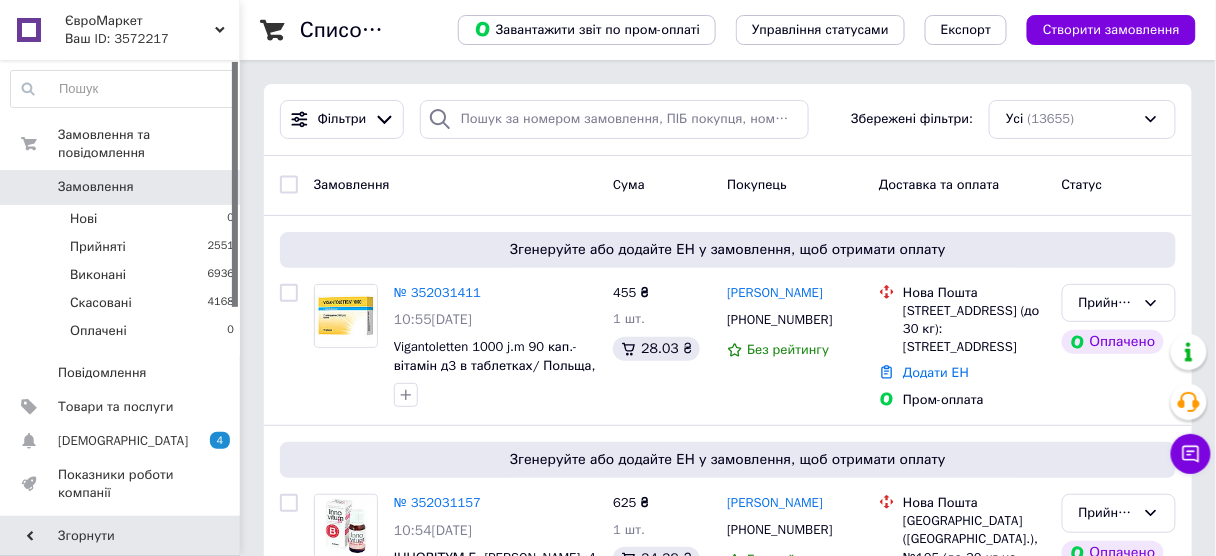 click on "ЄвроМаркет" at bounding box center [140, 21] 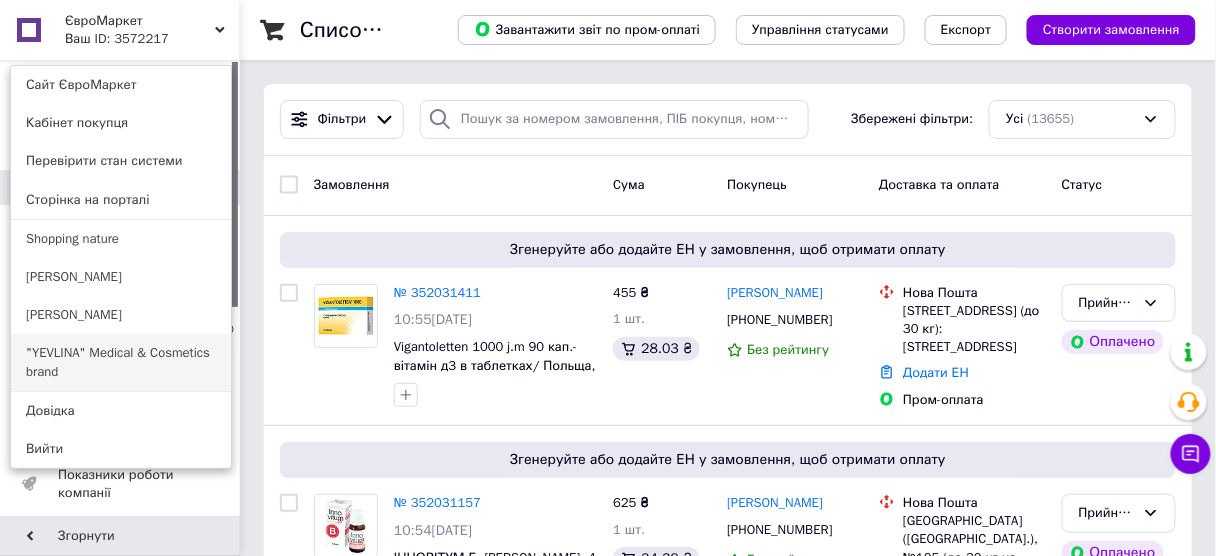 click on ""YEVLINA" Medical & Cosmetics brand" at bounding box center (121, 362) 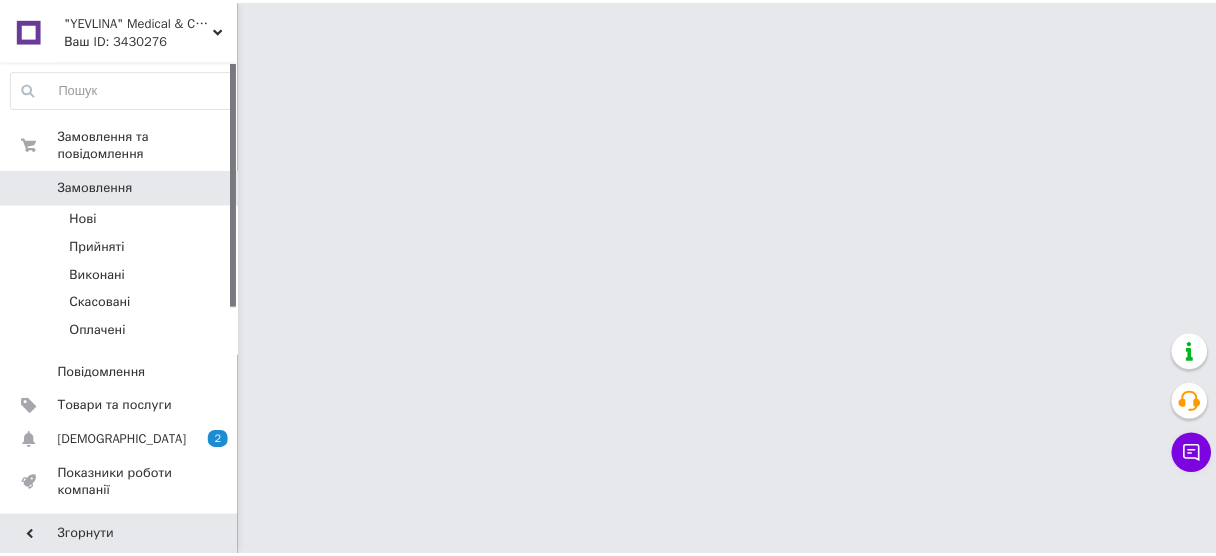 scroll, scrollTop: 0, scrollLeft: 0, axis: both 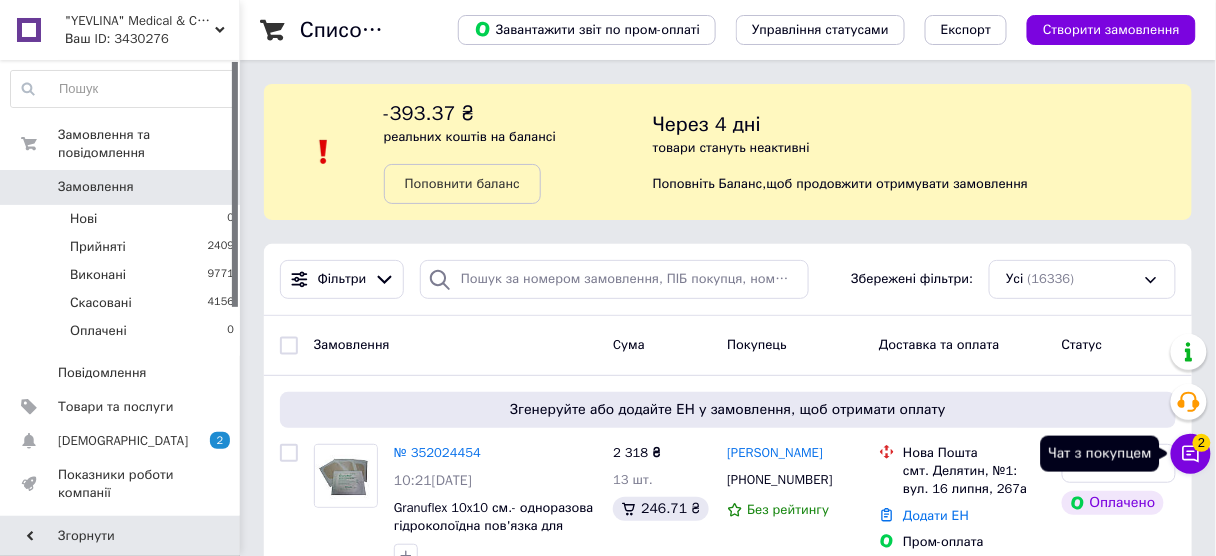 click 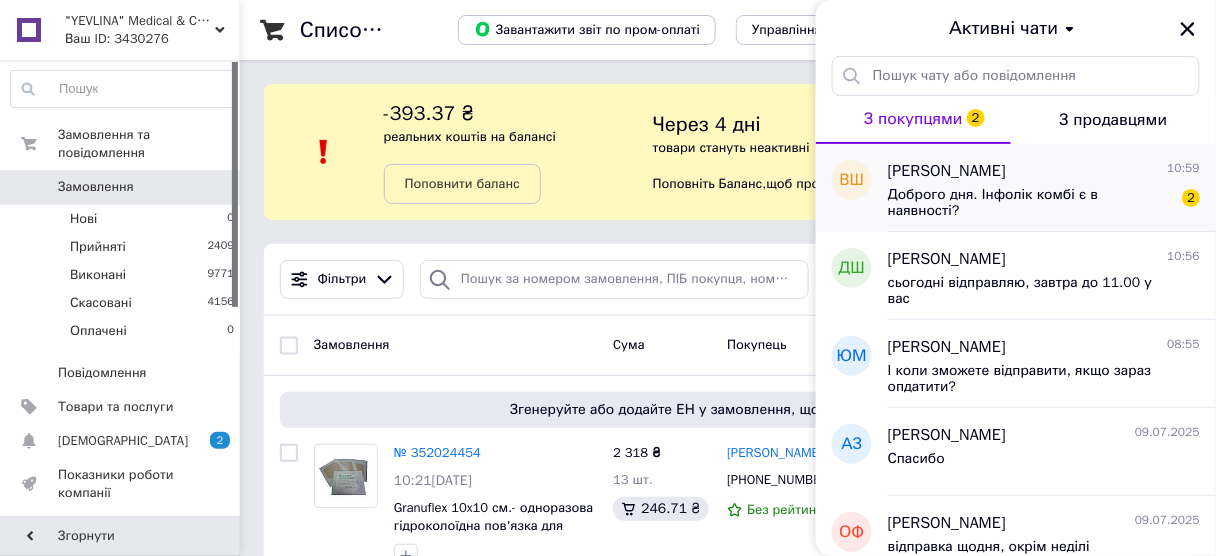 click on "Доброго дня. Інфолік комбі є в наявності?" at bounding box center [1030, 203] 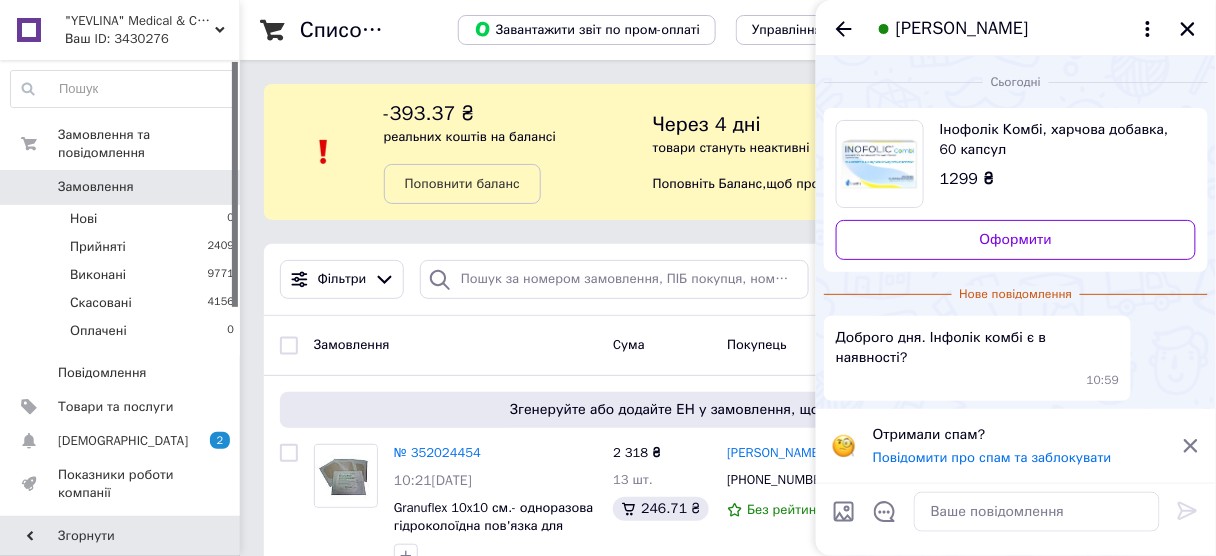 click 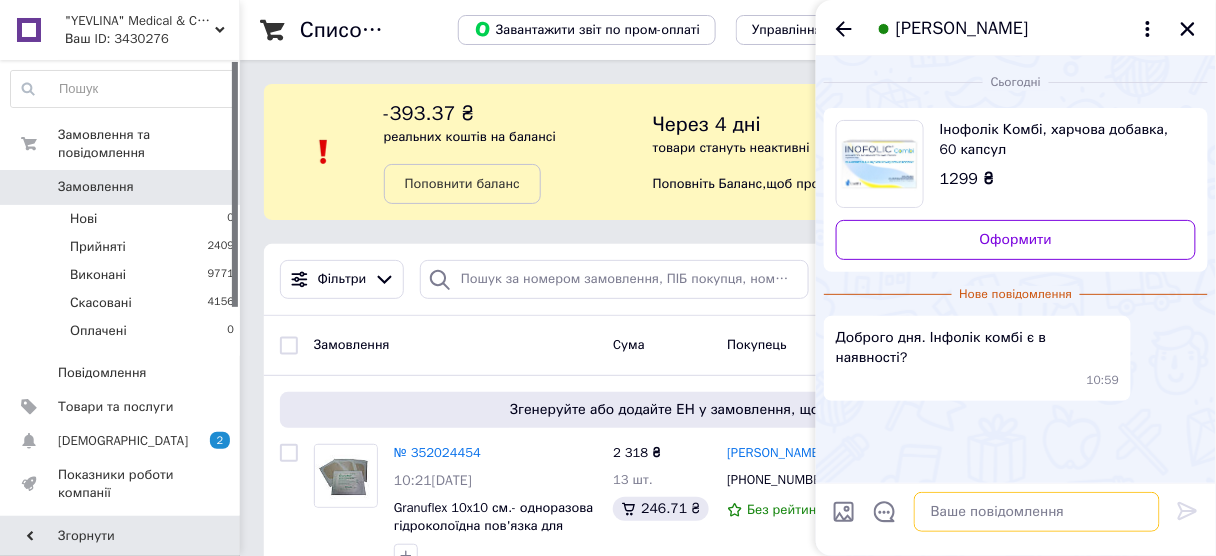 click at bounding box center [1037, 512] 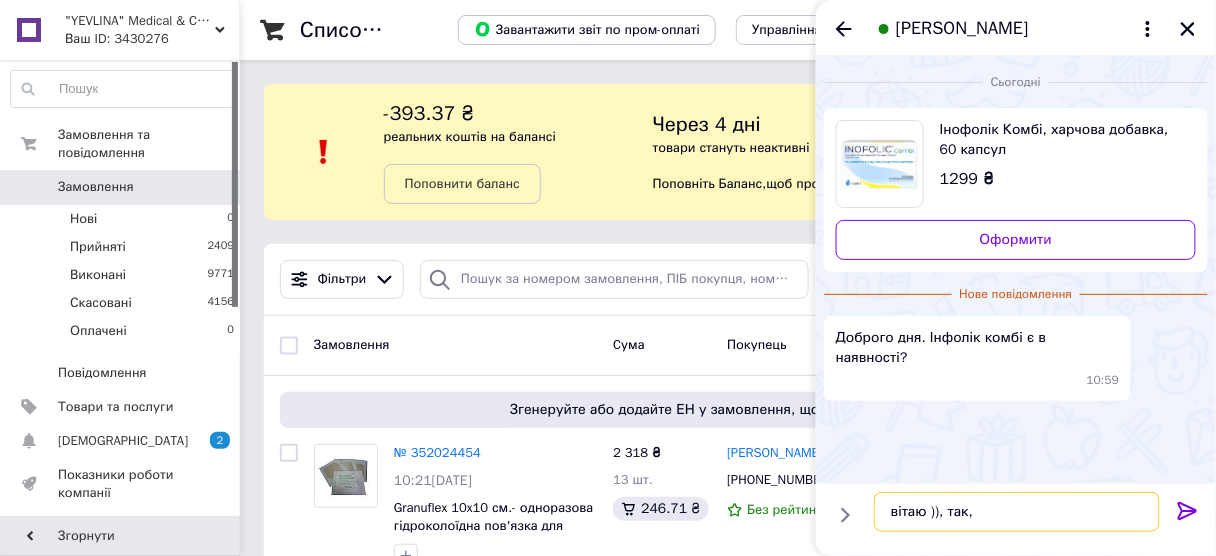 type on "вітаю )), так, є" 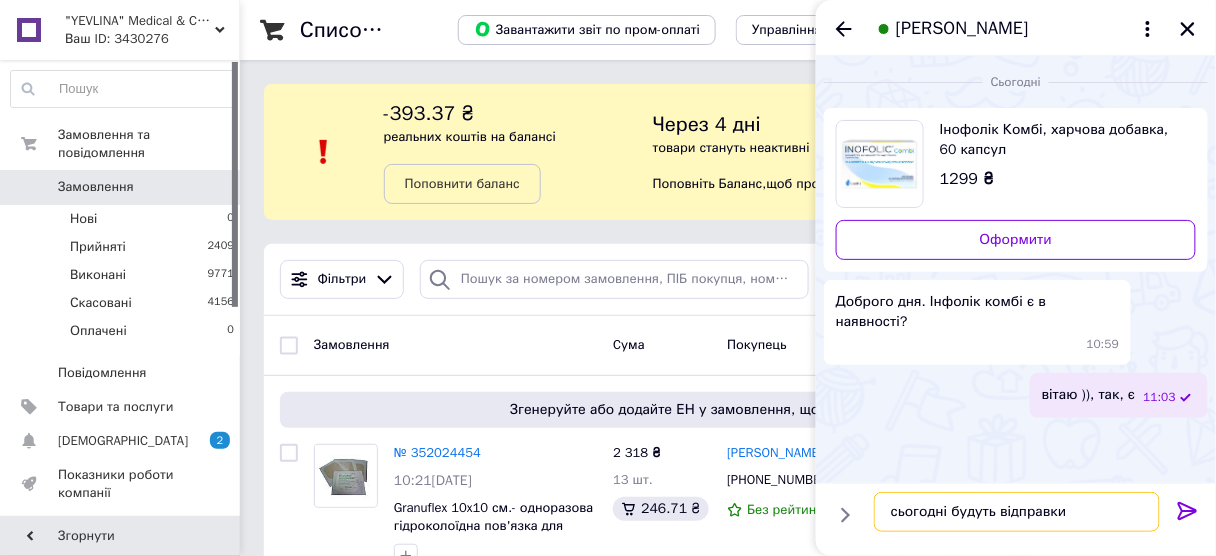 type on "сьогодні будуть відправки" 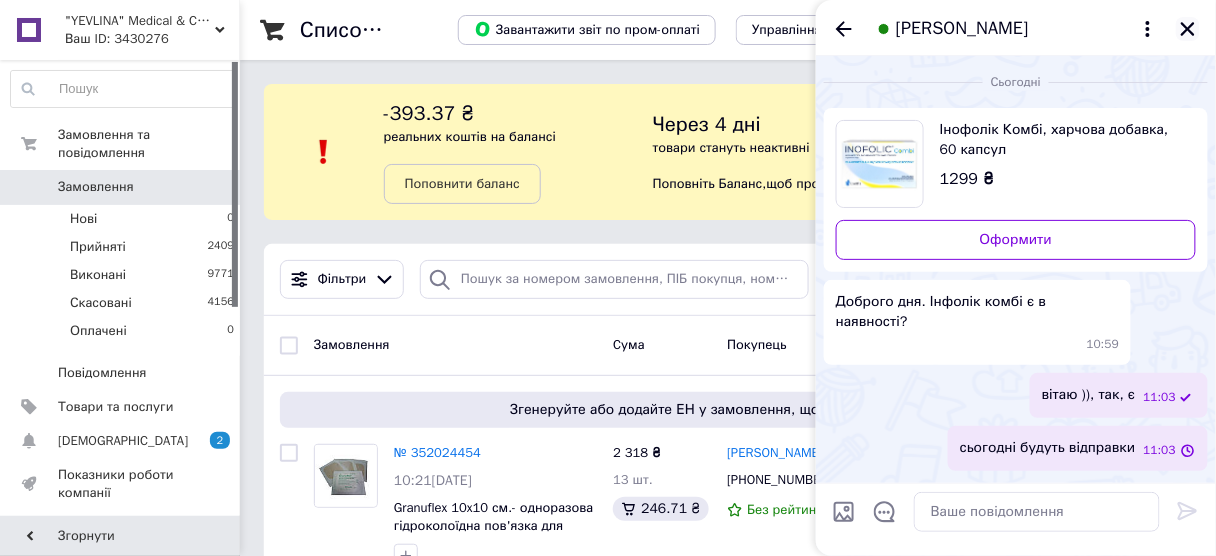 click 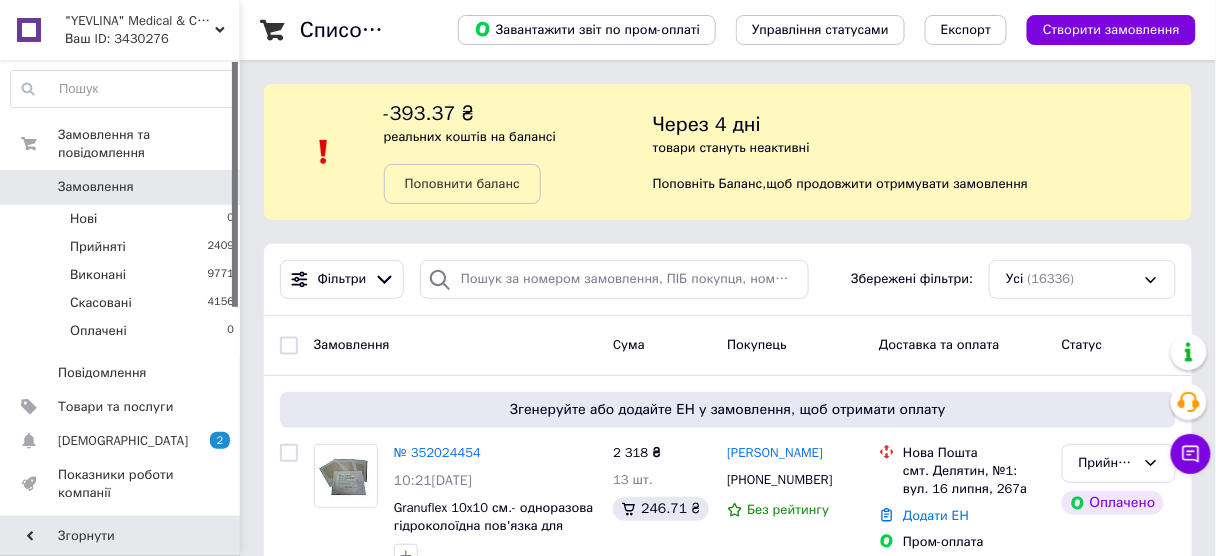 click on ""YEVLINA" Medical & Cosmetics brand" at bounding box center (140, 21) 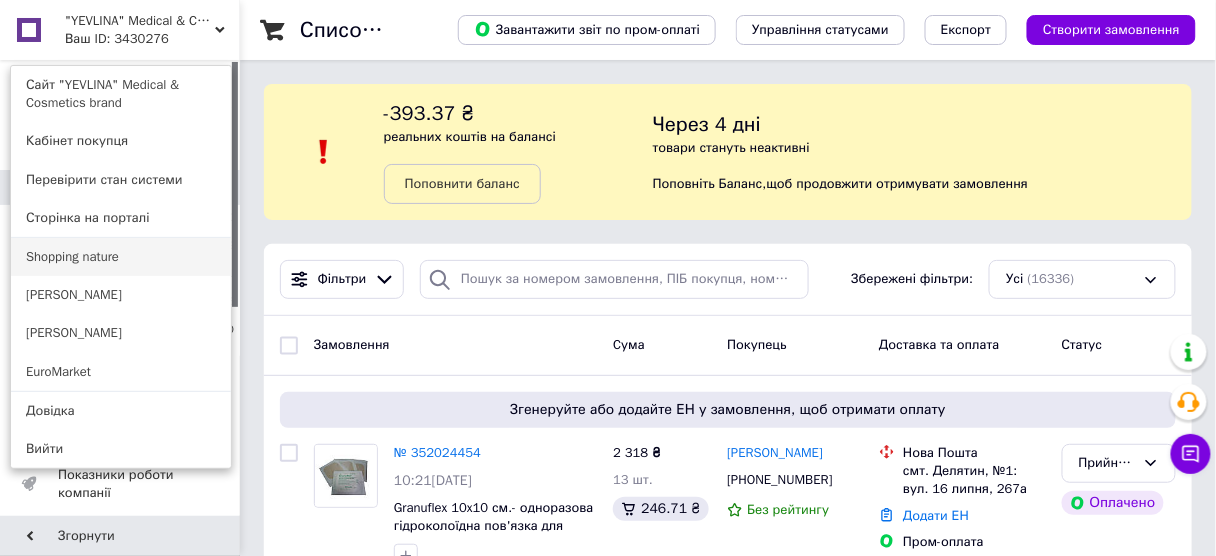 click on "Shopping nature" at bounding box center (121, 257) 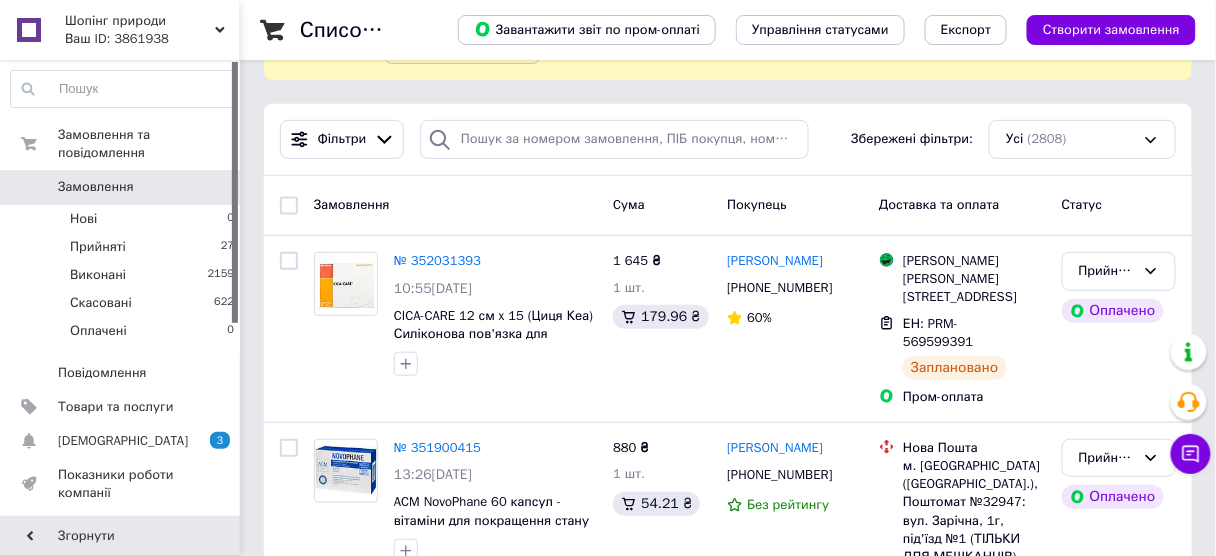 scroll, scrollTop: 0, scrollLeft: 0, axis: both 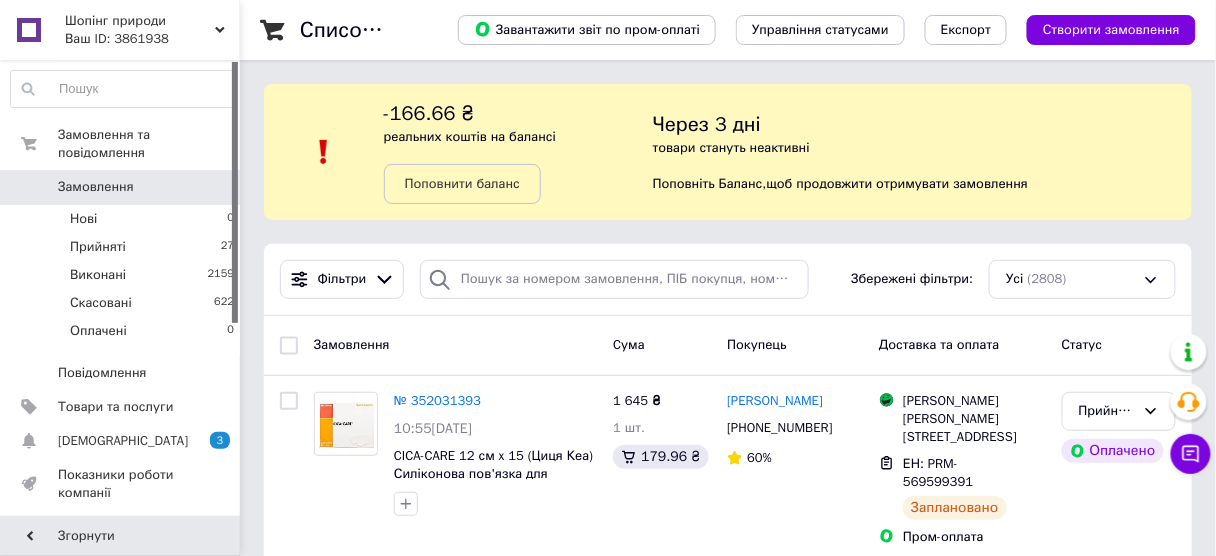 click on "Шопінг природи" at bounding box center (140, 21) 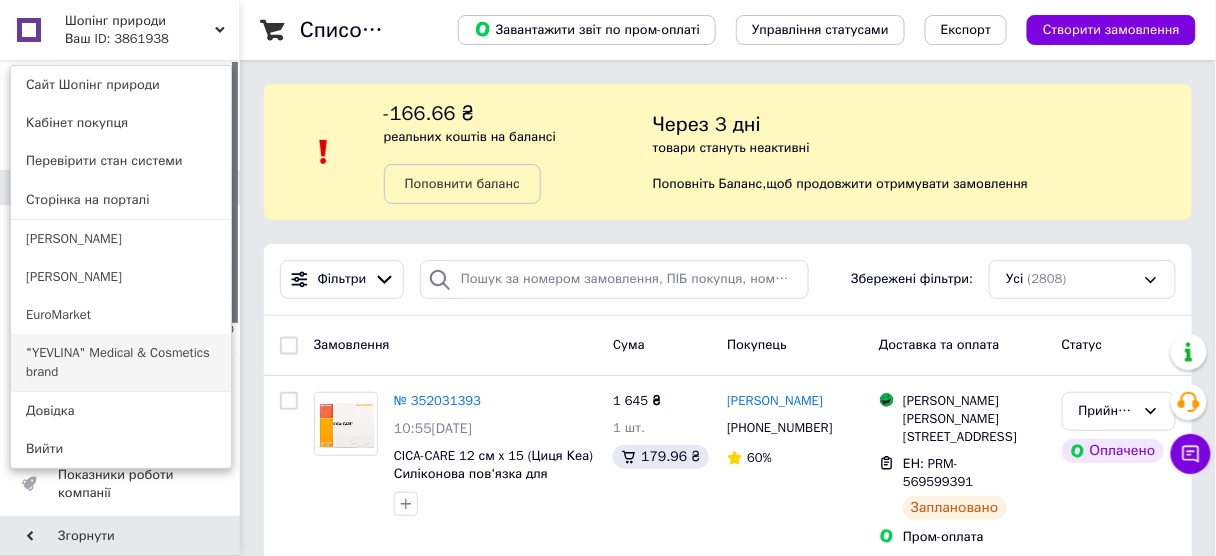 click on ""YEVLINA" Medical & Cosmetics brand" at bounding box center (121, 362) 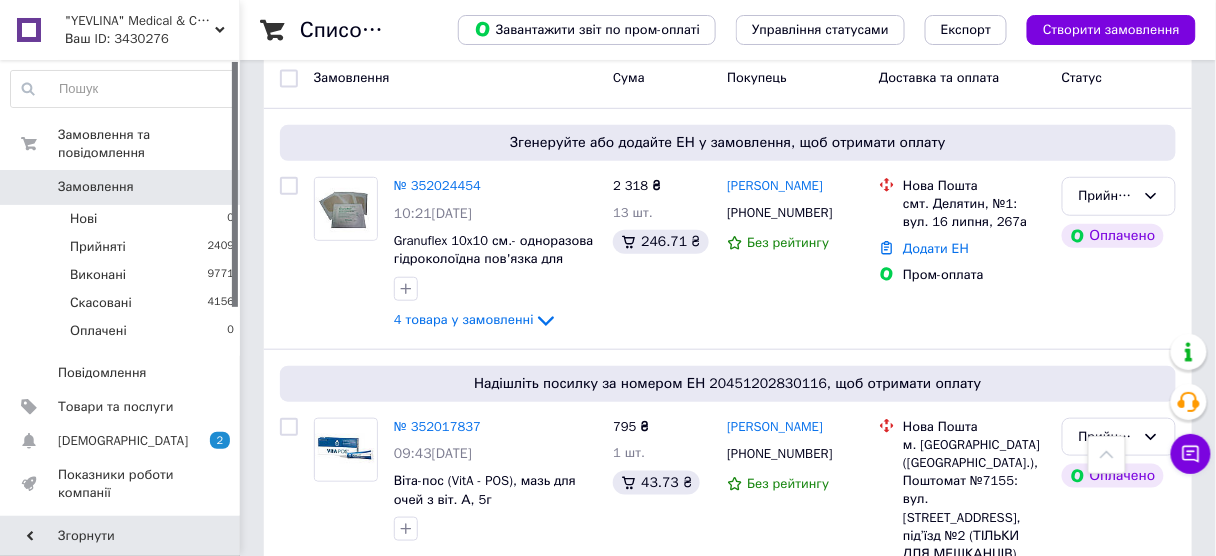 scroll, scrollTop: 240, scrollLeft: 0, axis: vertical 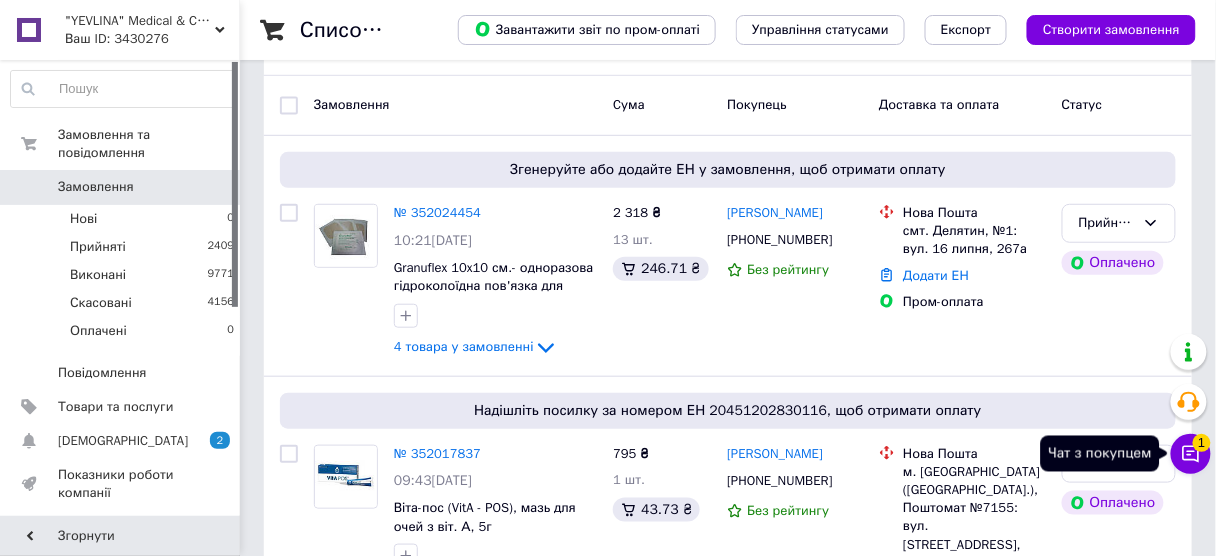click 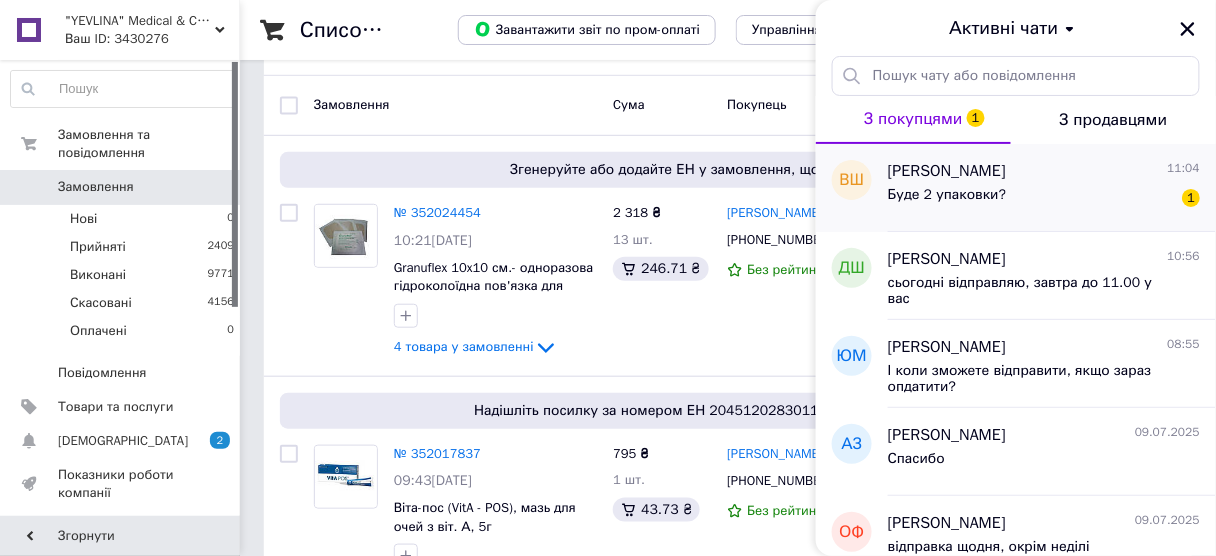 click on "Буде 2 упаковки? 1" at bounding box center (1044, 199) 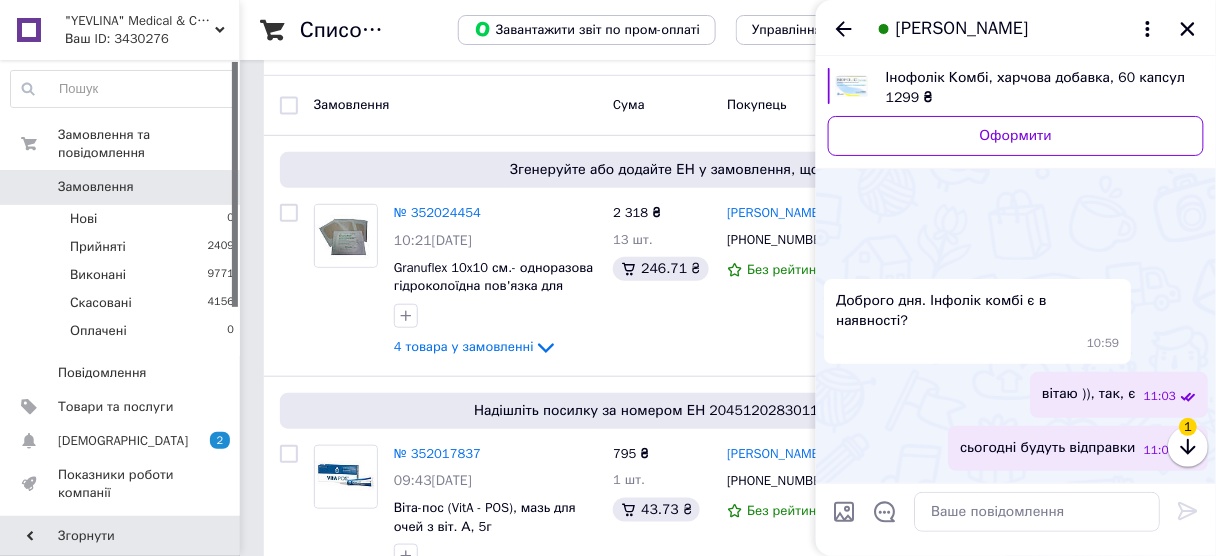 scroll, scrollTop: 64, scrollLeft: 0, axis: vertical 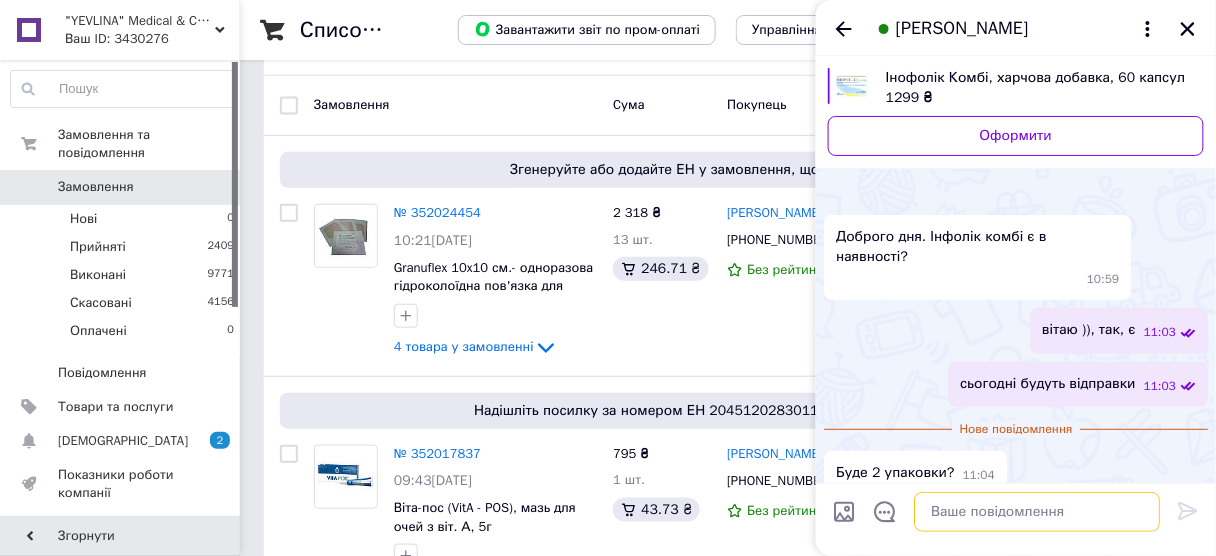 click at bounding box center [1037, 512] 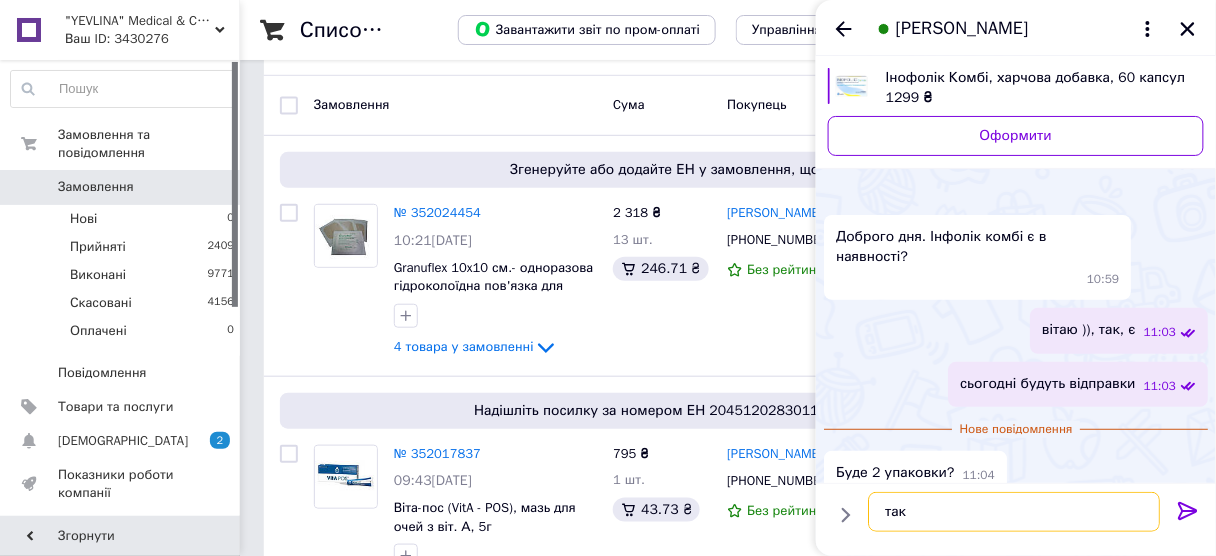 type on "так" 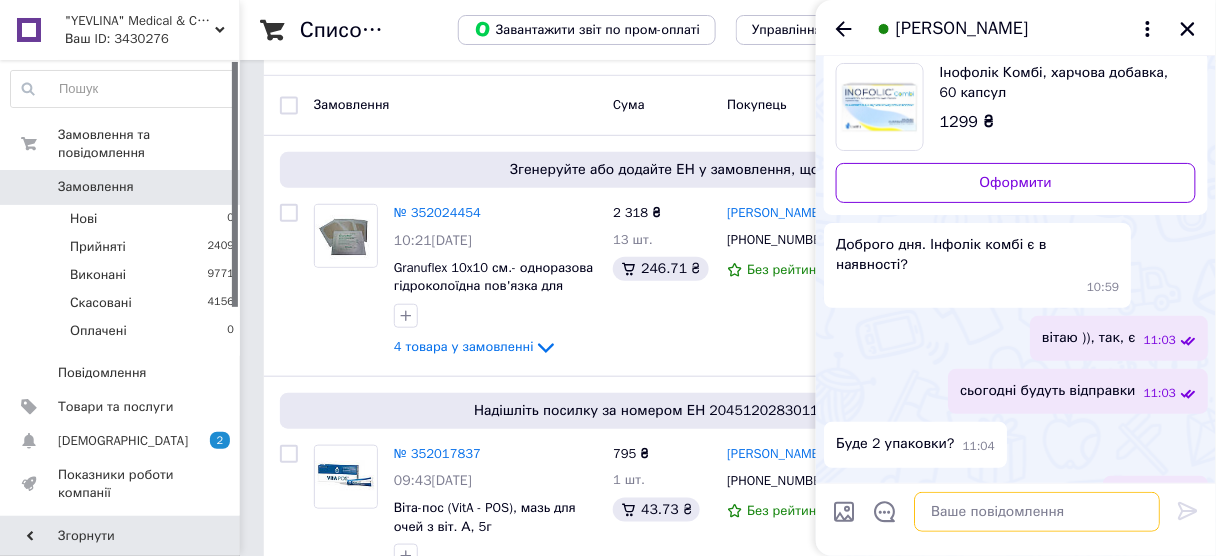 scroll, scrollTop: 46, scrollLeft: 0, axis: vertical 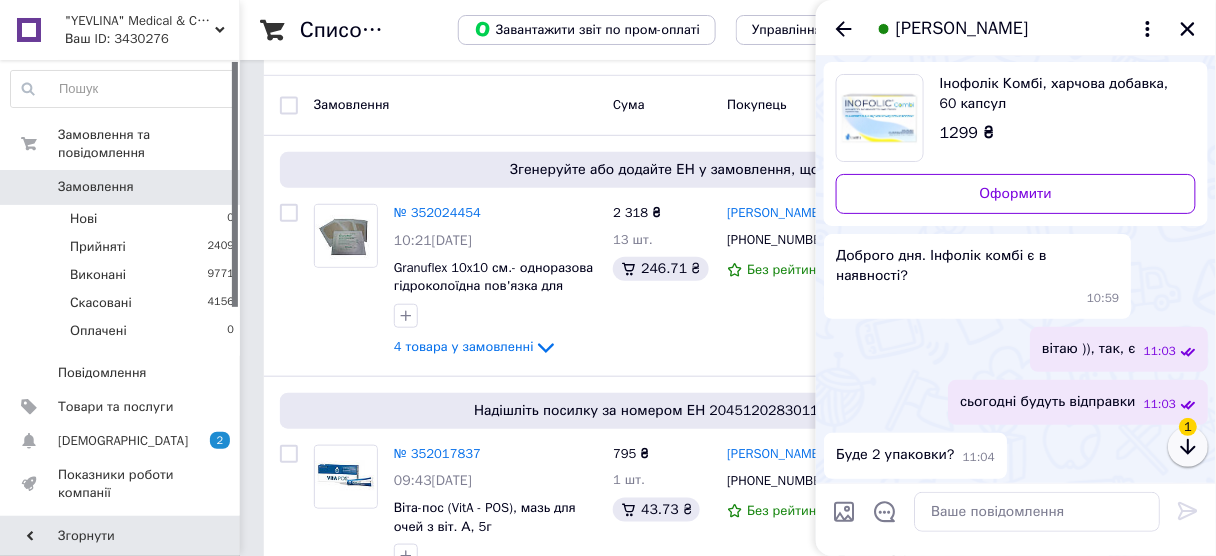 click 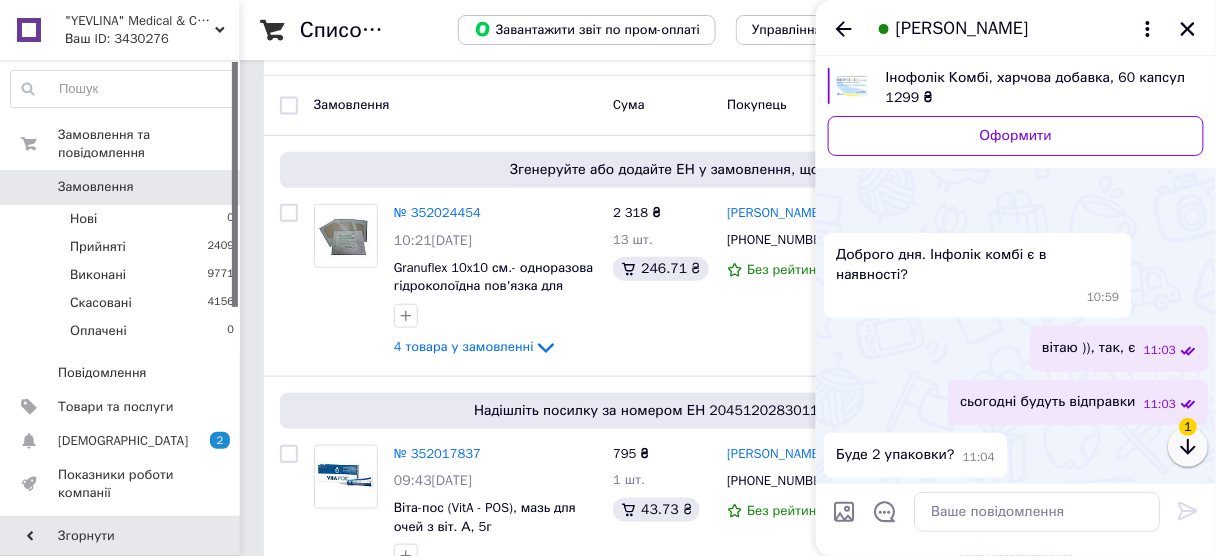 scroll, scrollTop: 170, scrollLeft: 0, axis: vertical 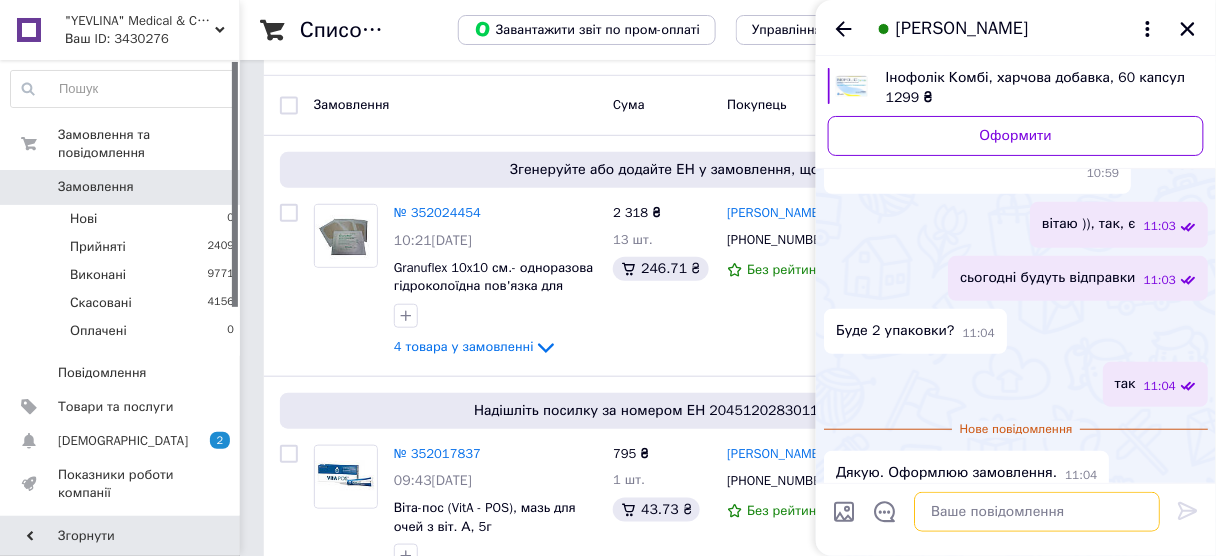 click at bounding box center (1037, 512) 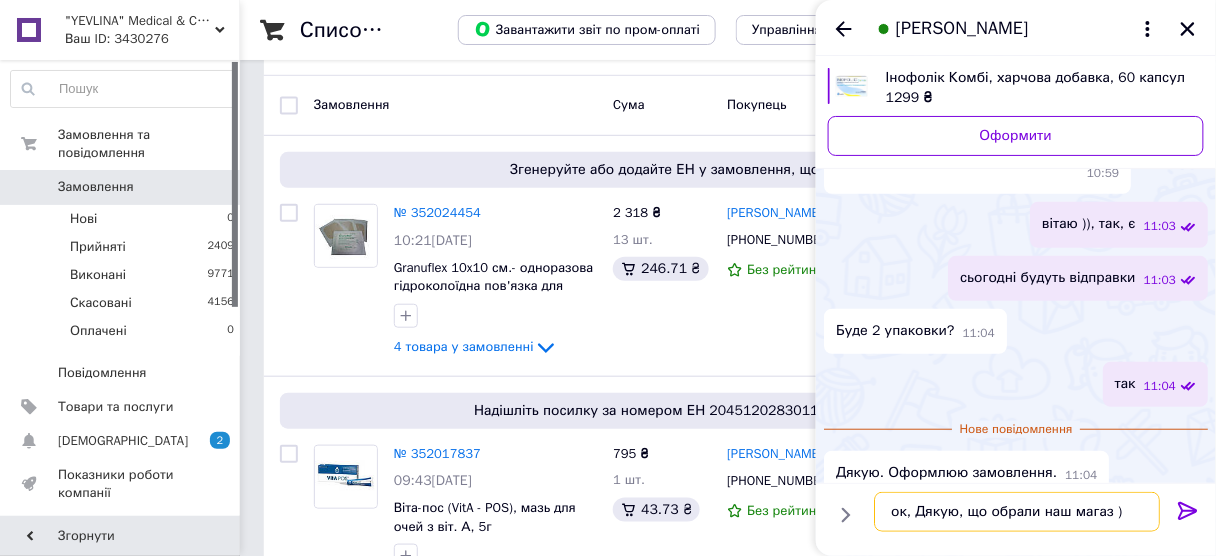 type on "ок, Дякую, що обрали наш магаз ))" 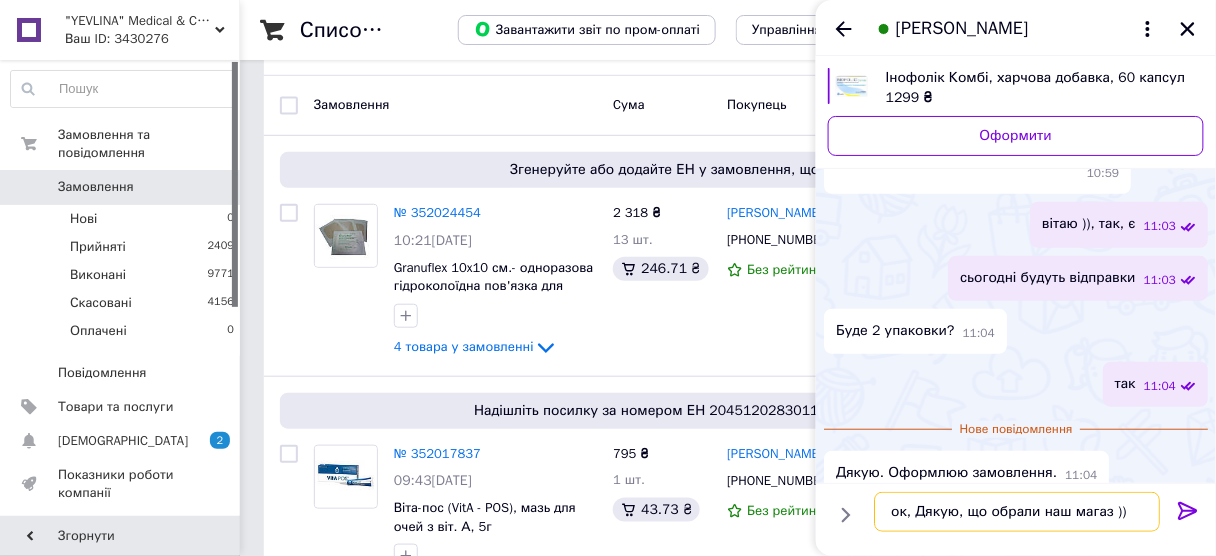 type 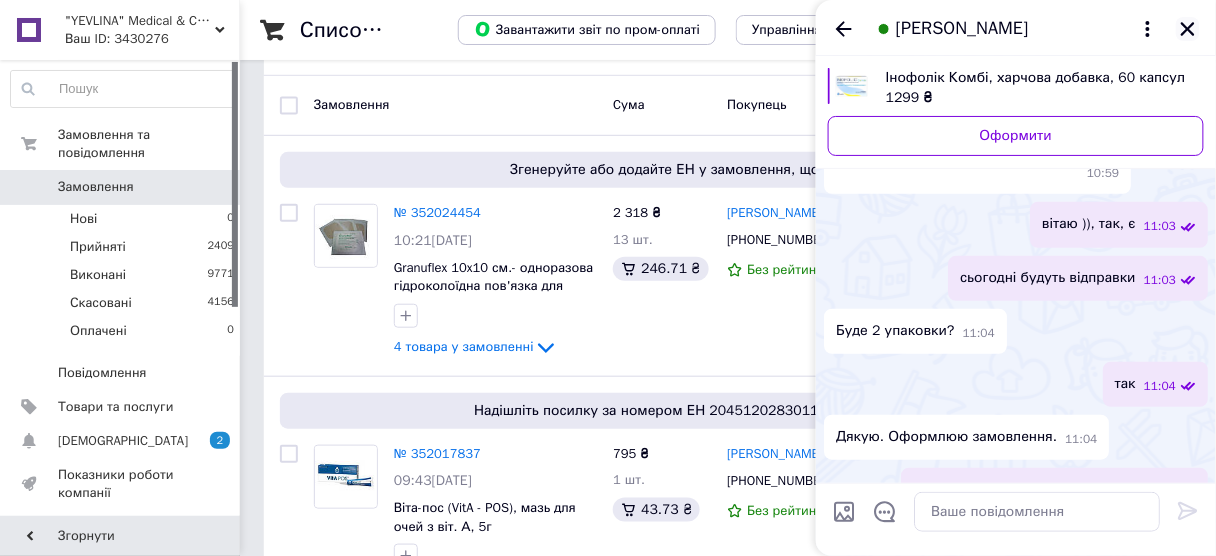 click 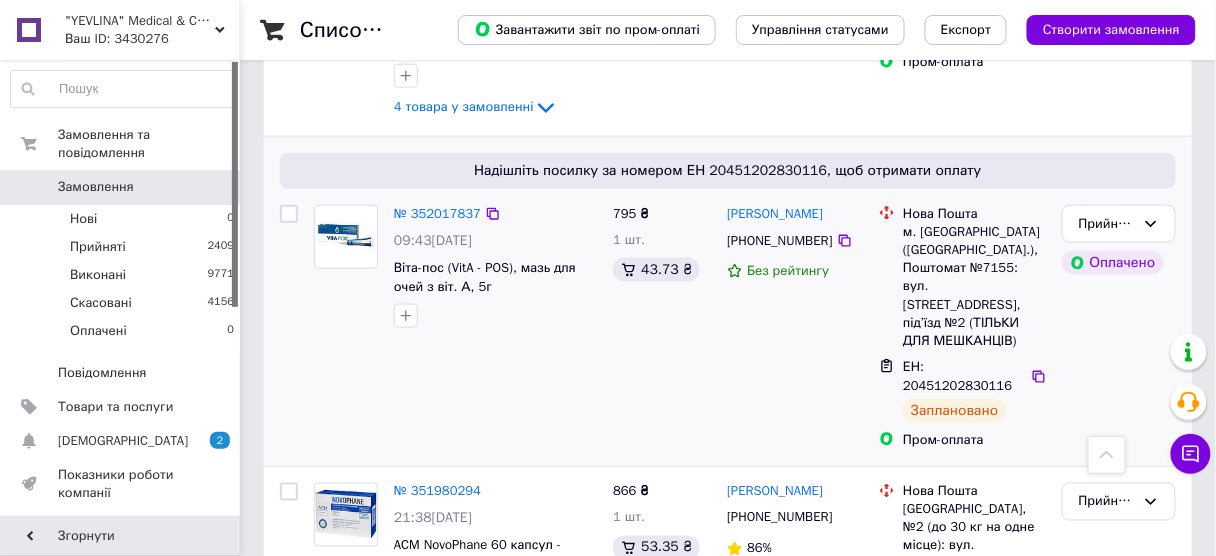 scroll, scrollTop: 240, scrollLeft: 0, axis: vertical 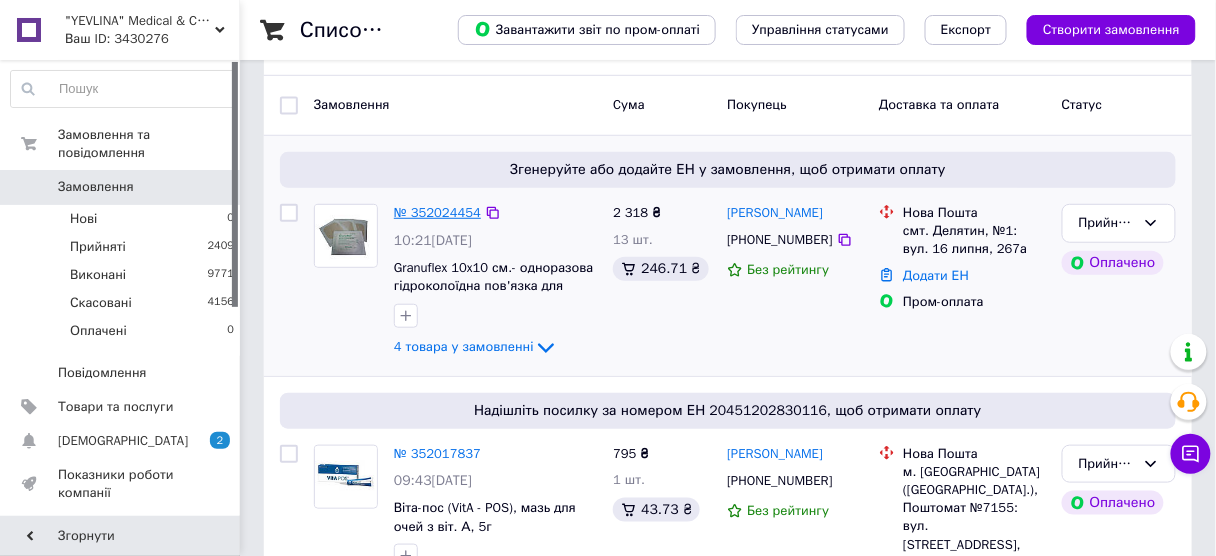 click on "№ 352024454" at bounding box center [437, 212] 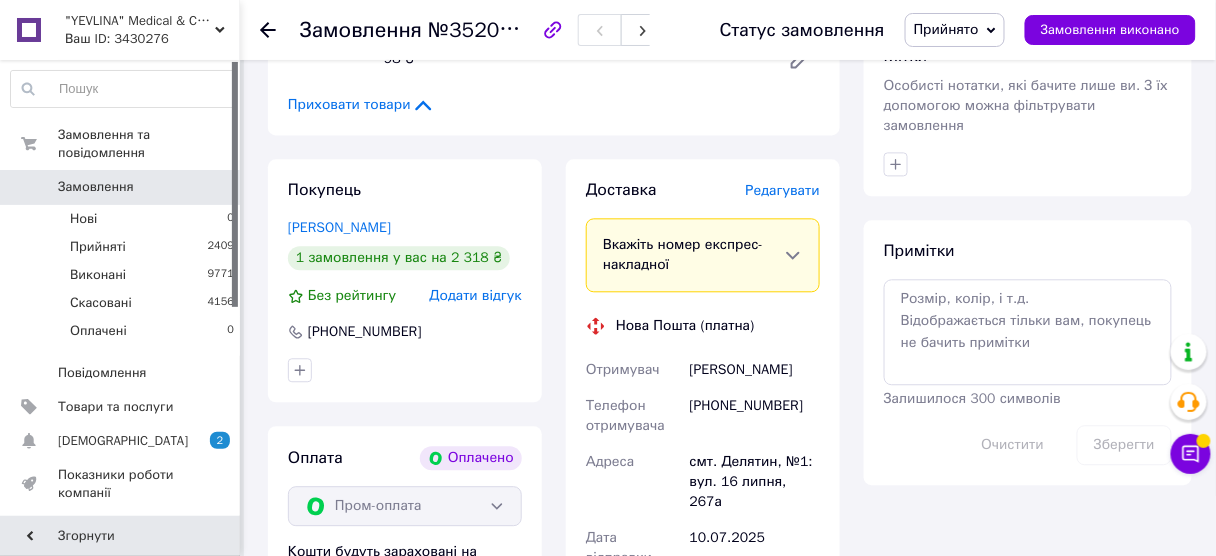 scroll, scrollTop: 1200, scrollLeft: 0, axis: vertical 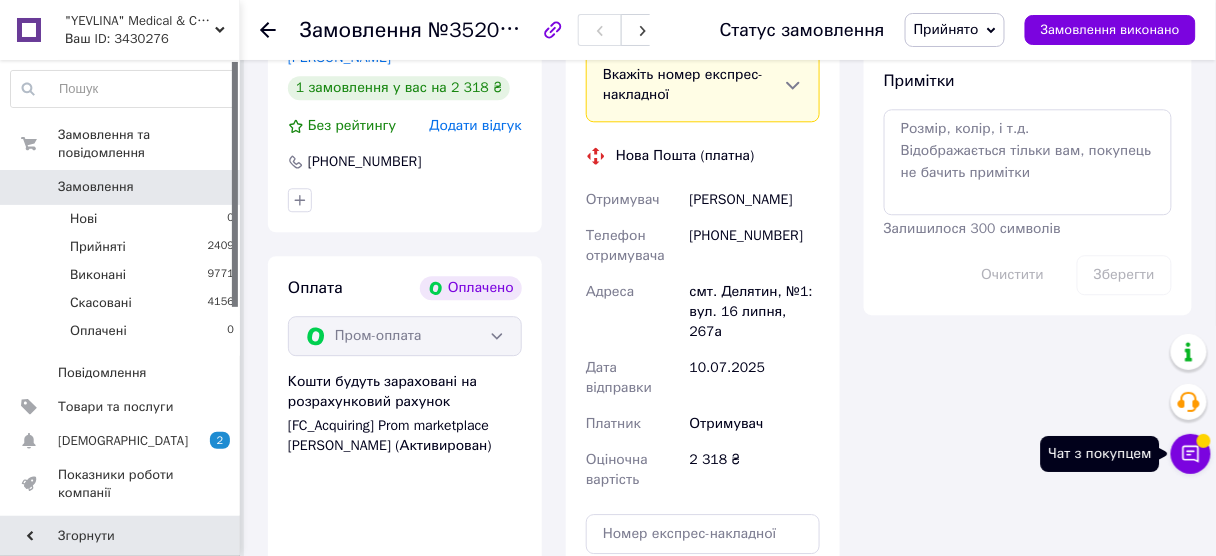 click 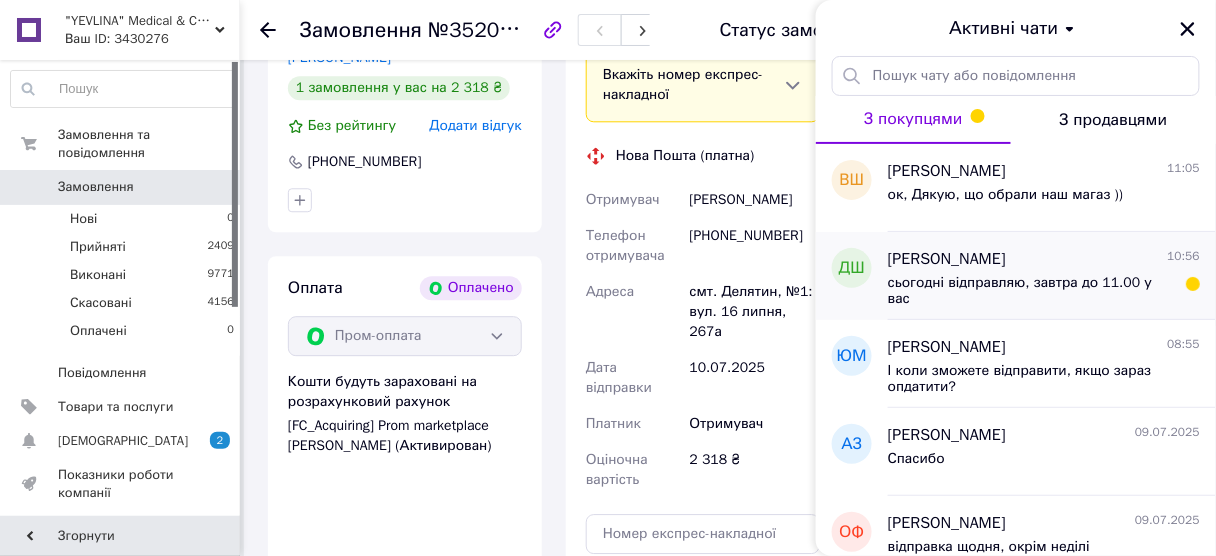 click on "сьогодні відправляю, завтра до 11.00 у вас" at bounding box center (1030, 291) 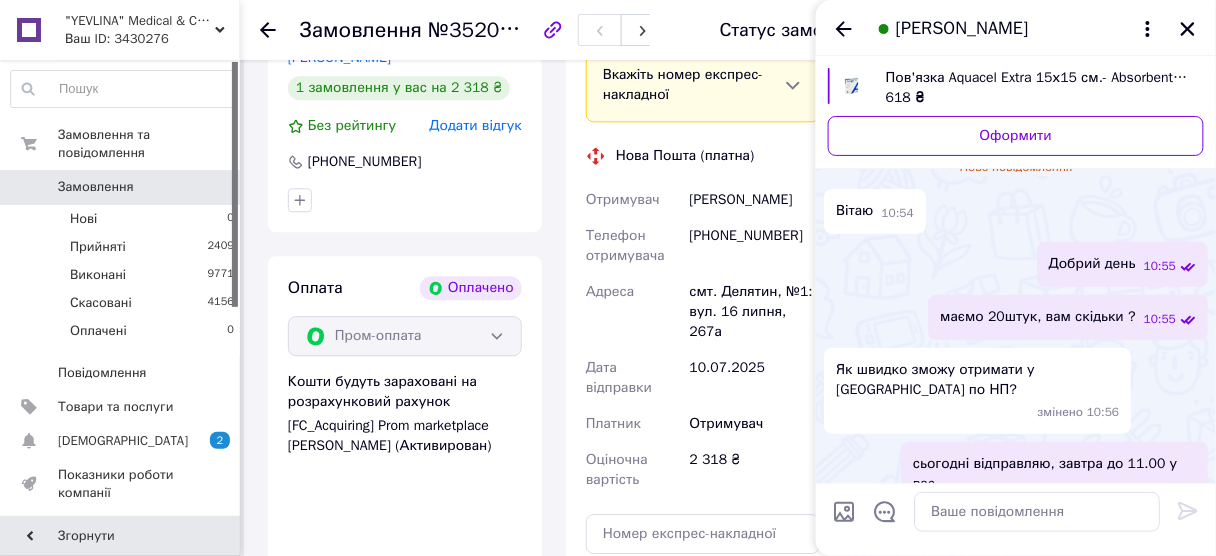 scroll, scrollTop: 86, scrollLeft: 0, axis: vertical 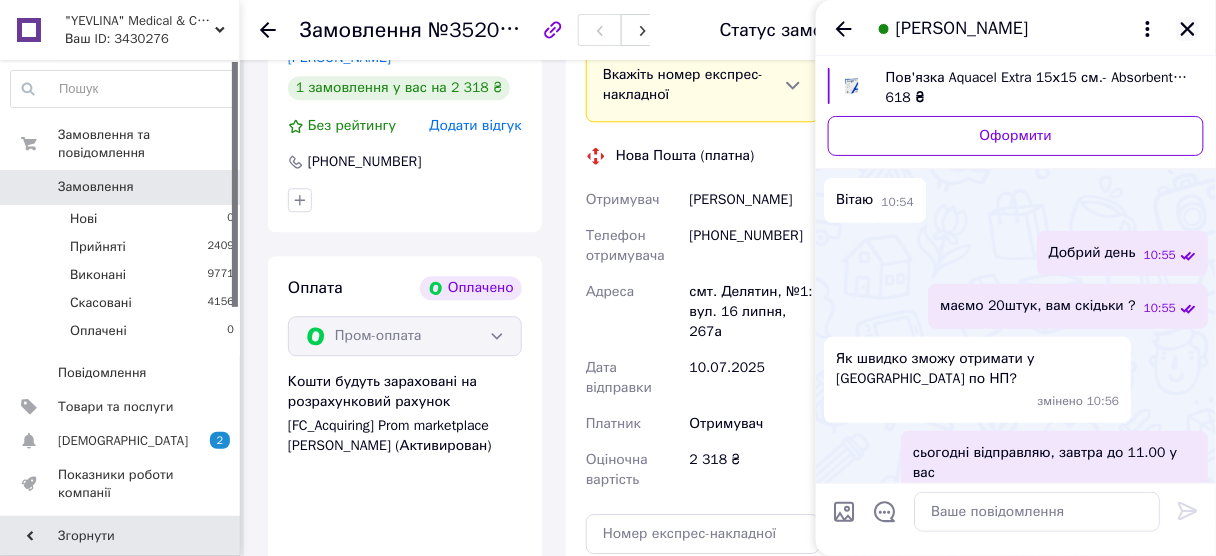 click 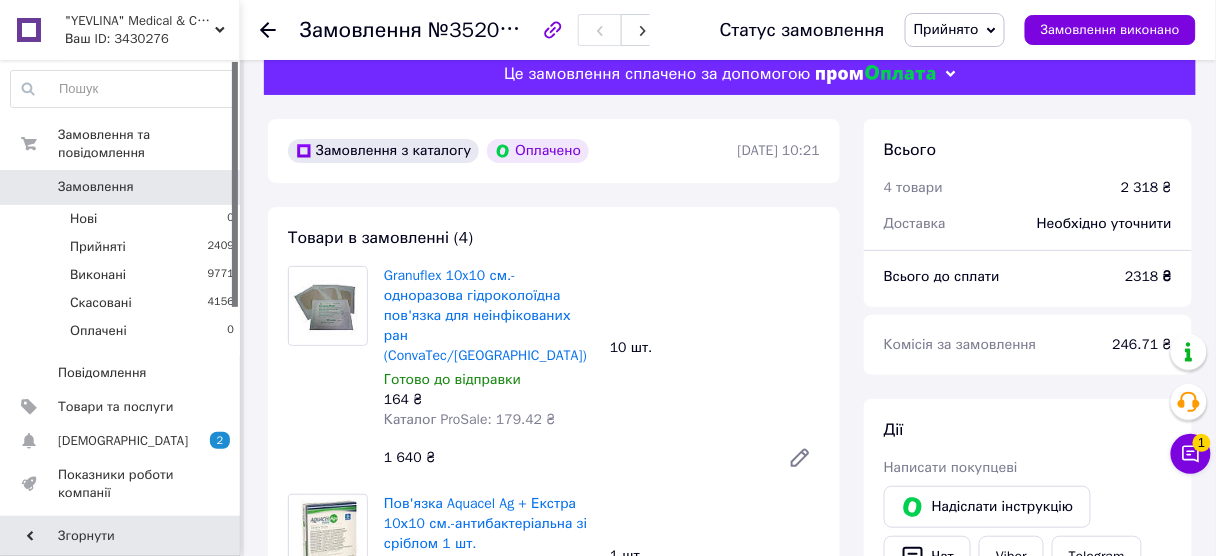 scroll, scrollTop: 0, scrollLeft: 0, axis: both 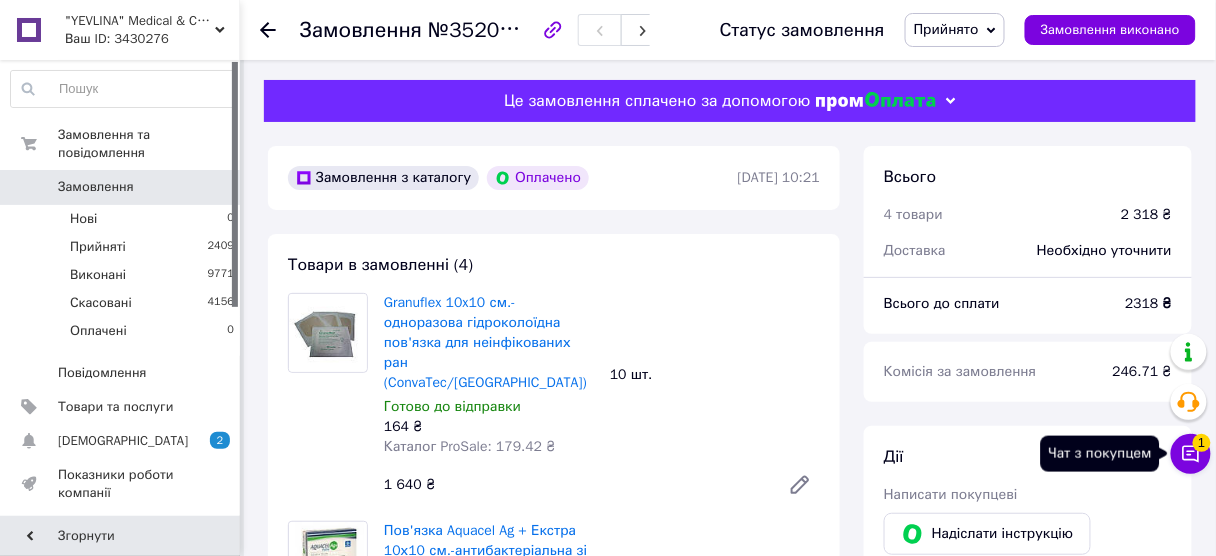 click 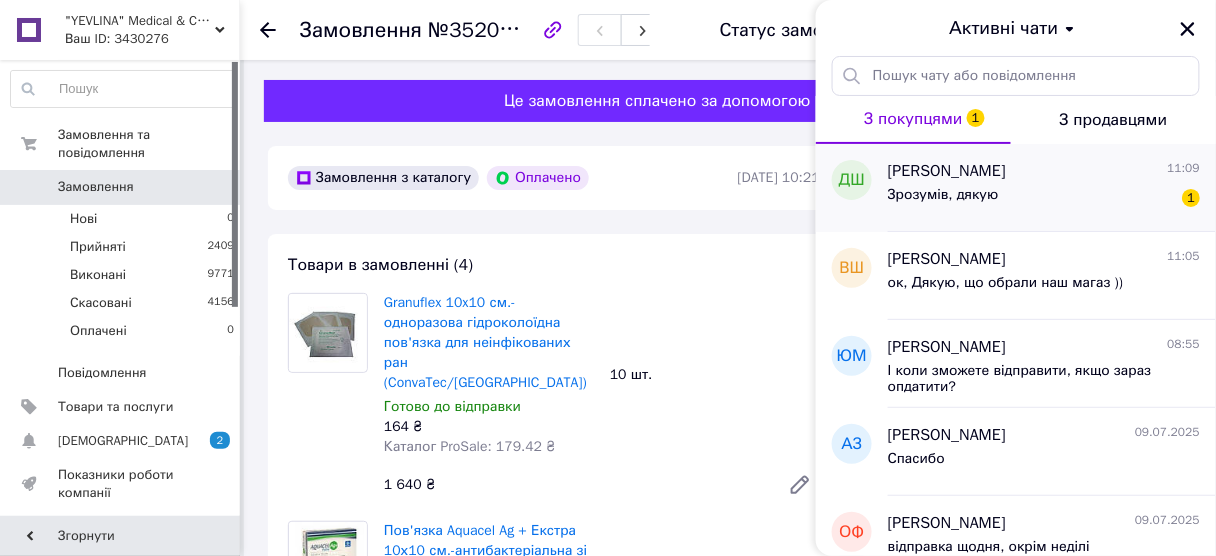 click on "Зрозумів, дякую 1" at bounding box center (1044, 199) 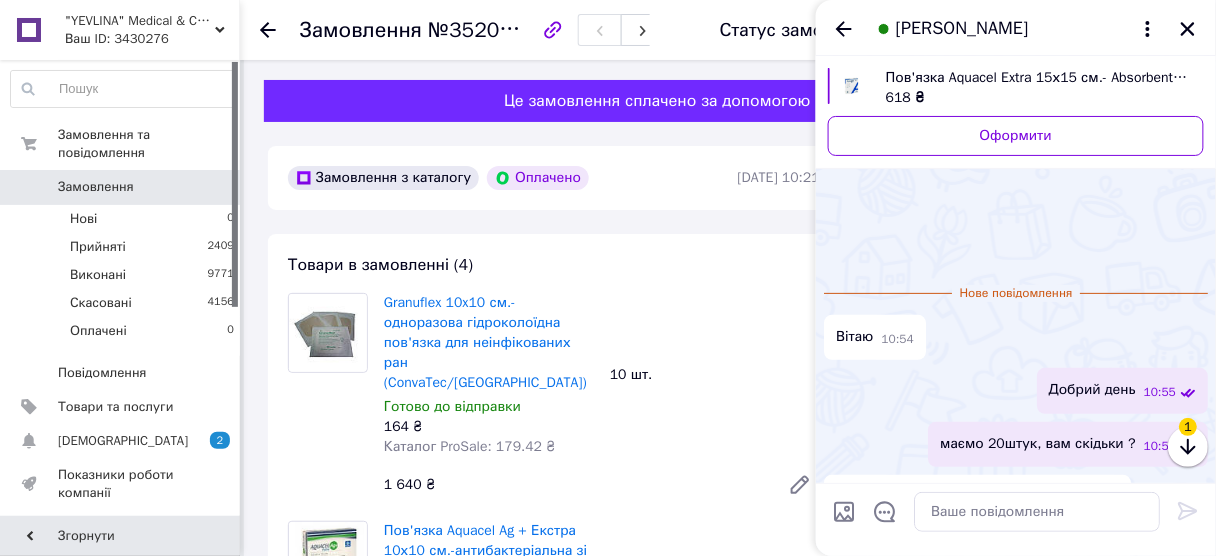 scroll, scrollTop: 114, scrollLeft: 0, axis: vertical 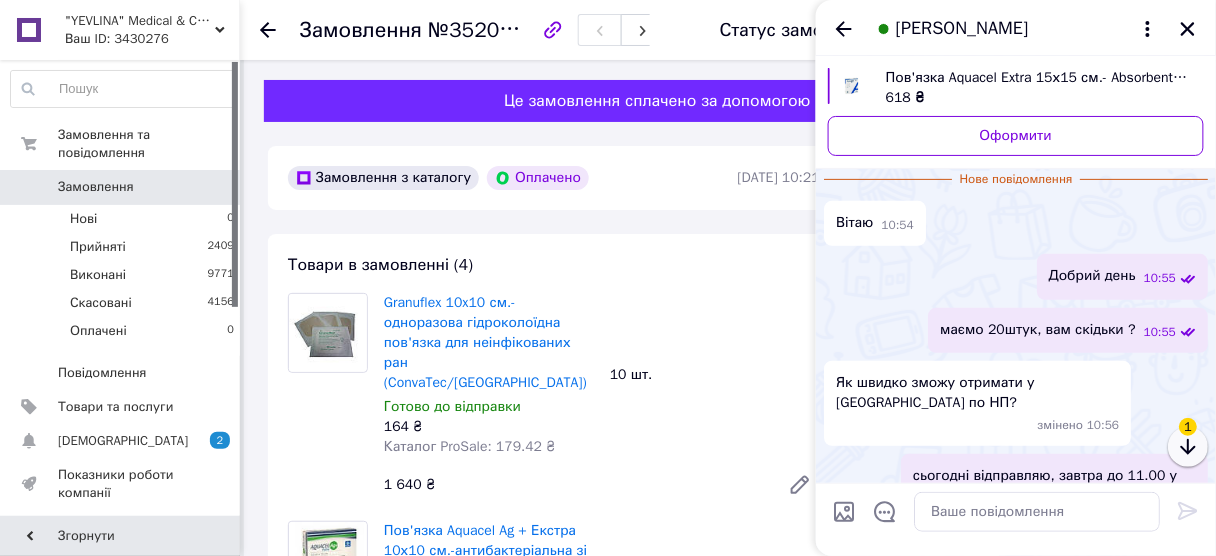 click 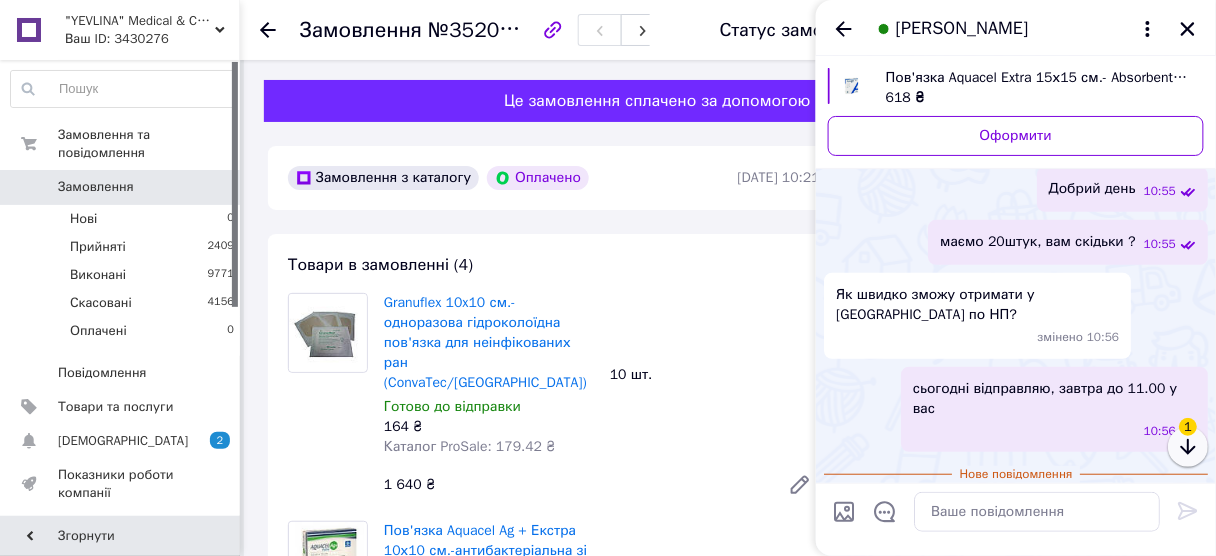scroll, scrollTop: 139, scrollLeft: 0, axis: vertical 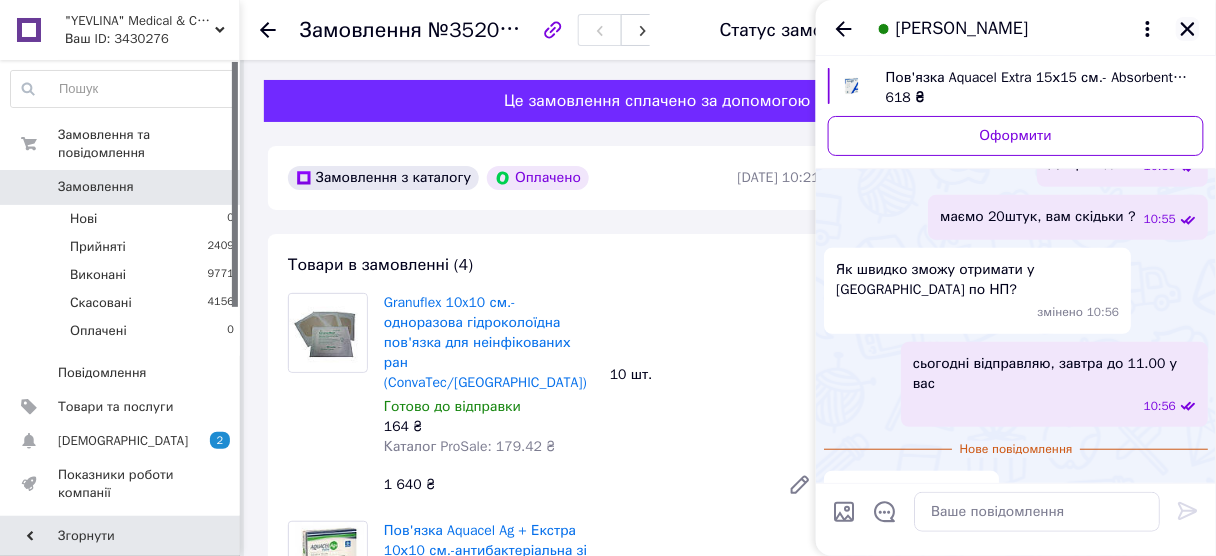 click 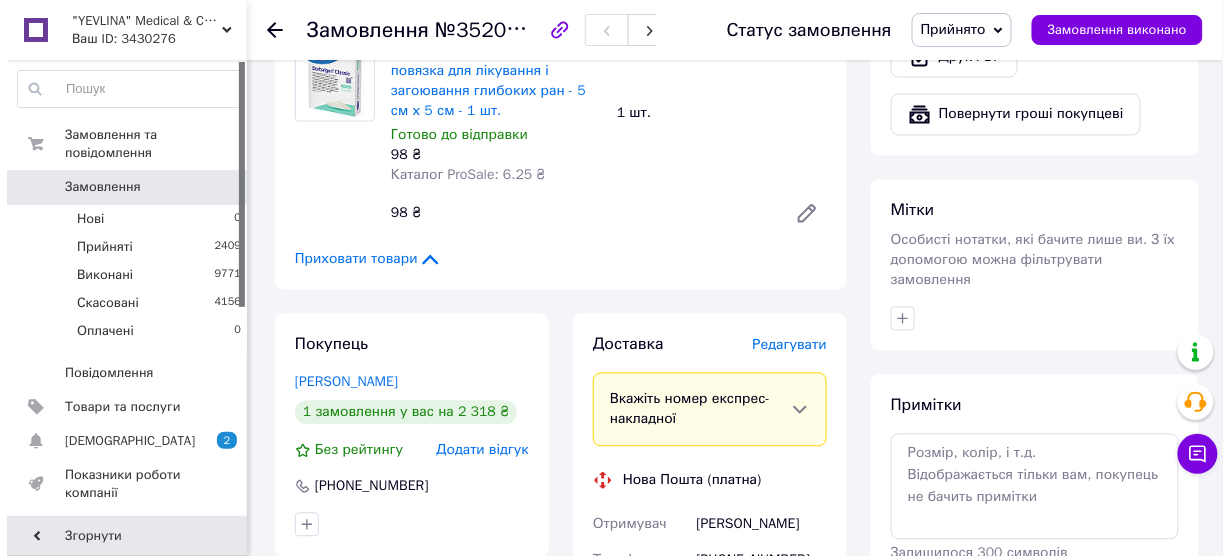 scroll, scrollTop: 880, scrollLeft: 0, axis: vertical 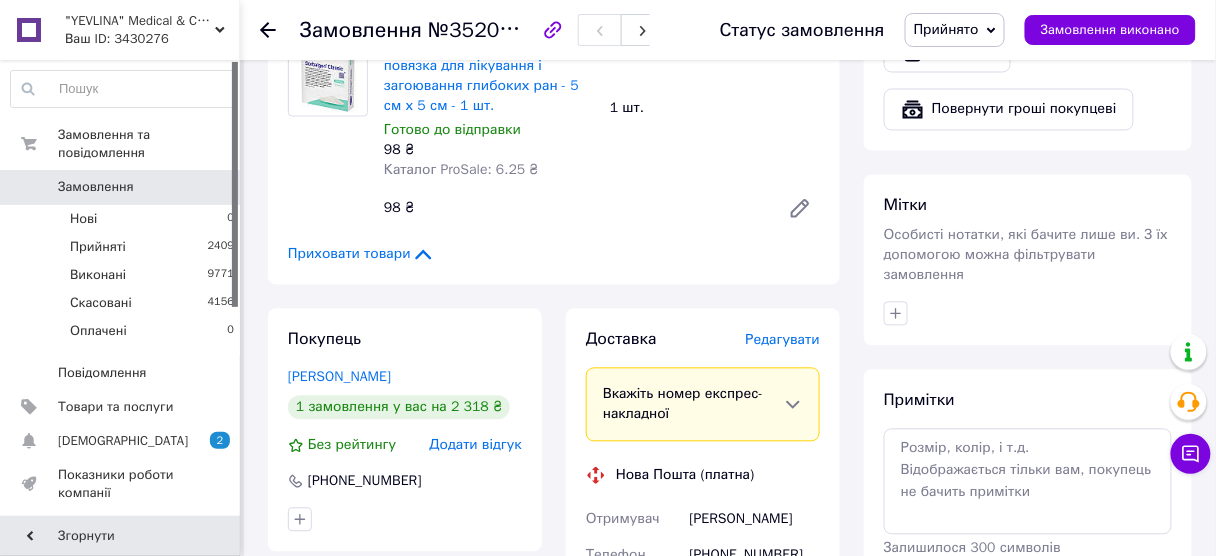 click on "Редагувати" at bounding box center [783, 340] 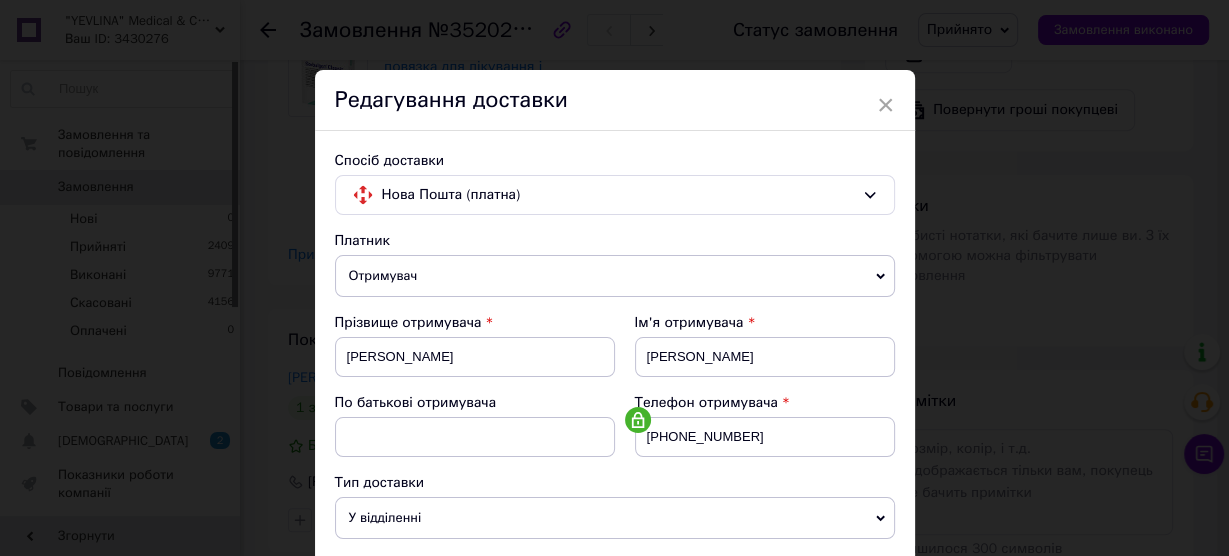 click on "Ім'я отримувача" at bounding box center [765, 323] 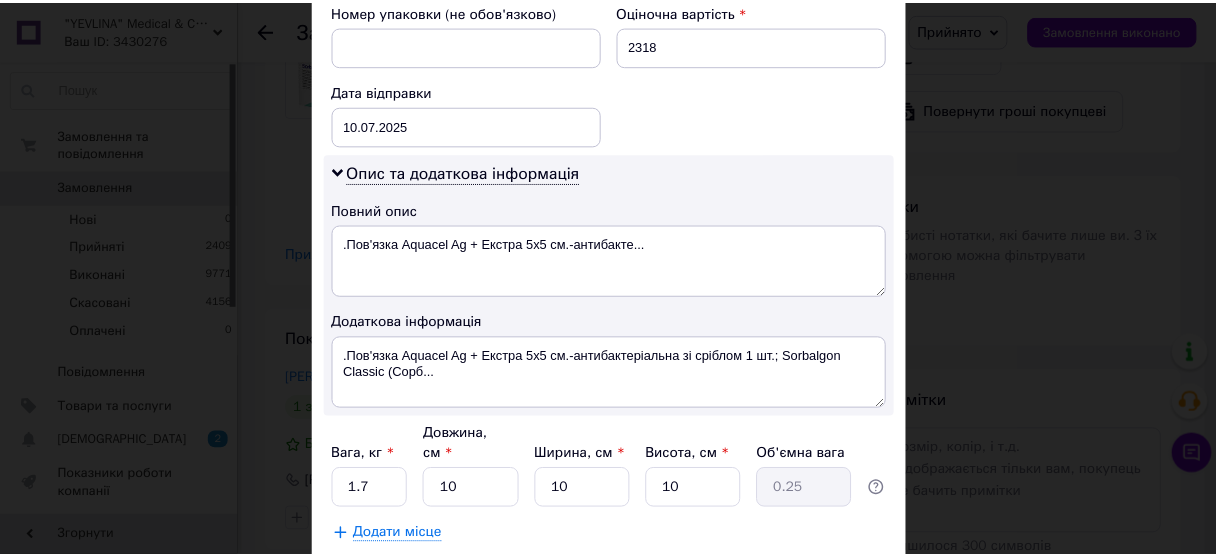 scroll, scrollTop: 984, scrollLeft: 0, axis: vertical 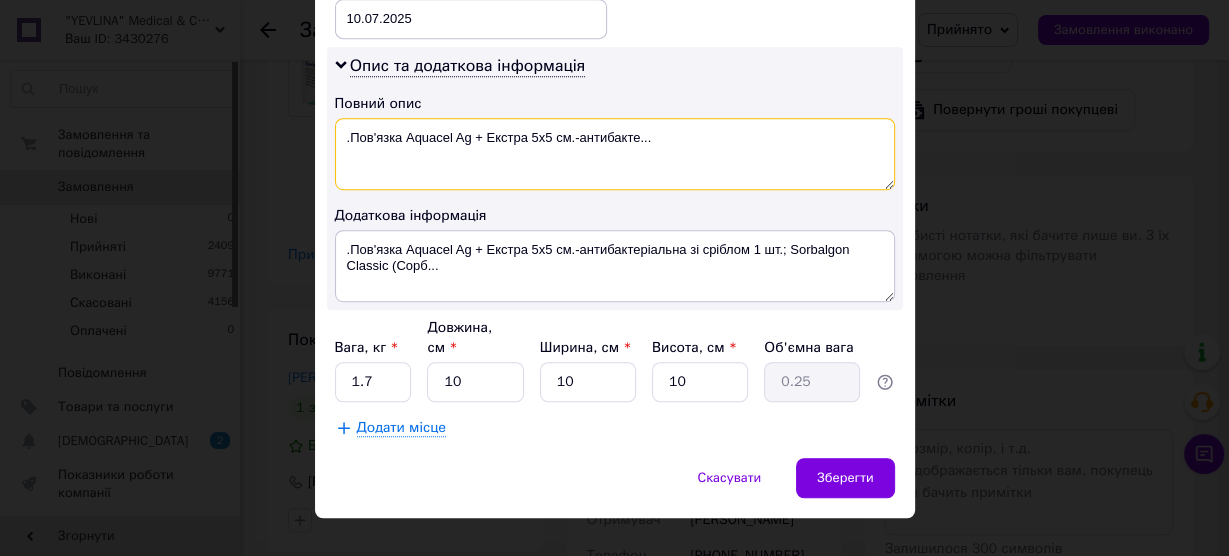 click on ".Пов'язка Aquacel Ag + Екстра 5х5 см.-антибакте..." at bounding box center (615, 154) 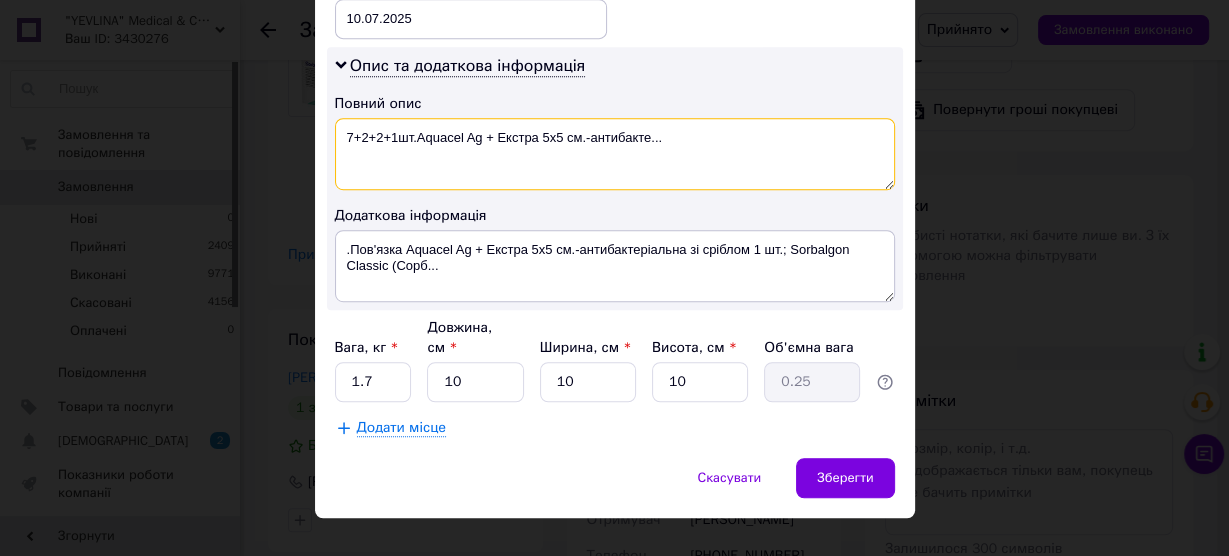drag, startPoint x: 495, startPoint y: 125, endPoint x: 698, endPoint y: 124, distance: 203.00246 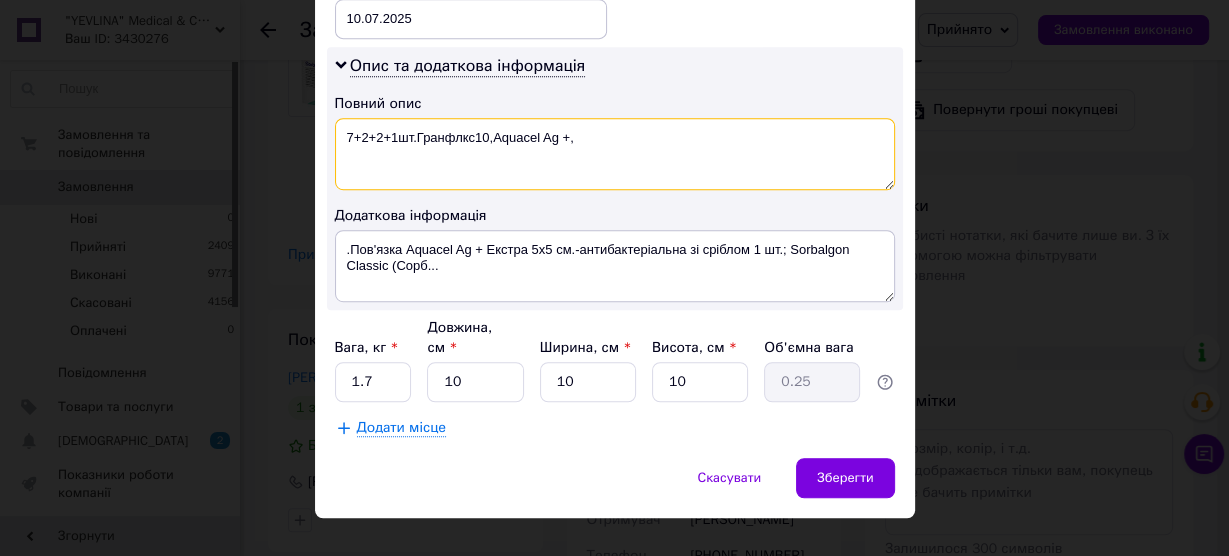 click on "7+2+2+1шт.Гранфлкс10,Aquacel Ag +," at bounding box center [615, 154] 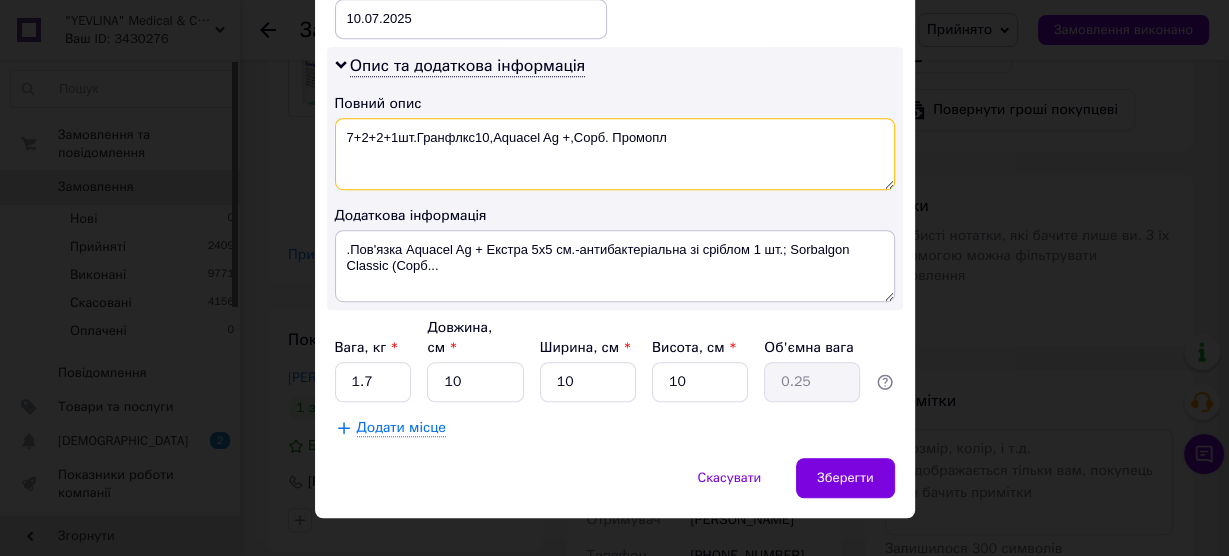 type on "7+2+2+1шт.Гранфлкс10,Aquacel Ag +,Сорб. Промопл" 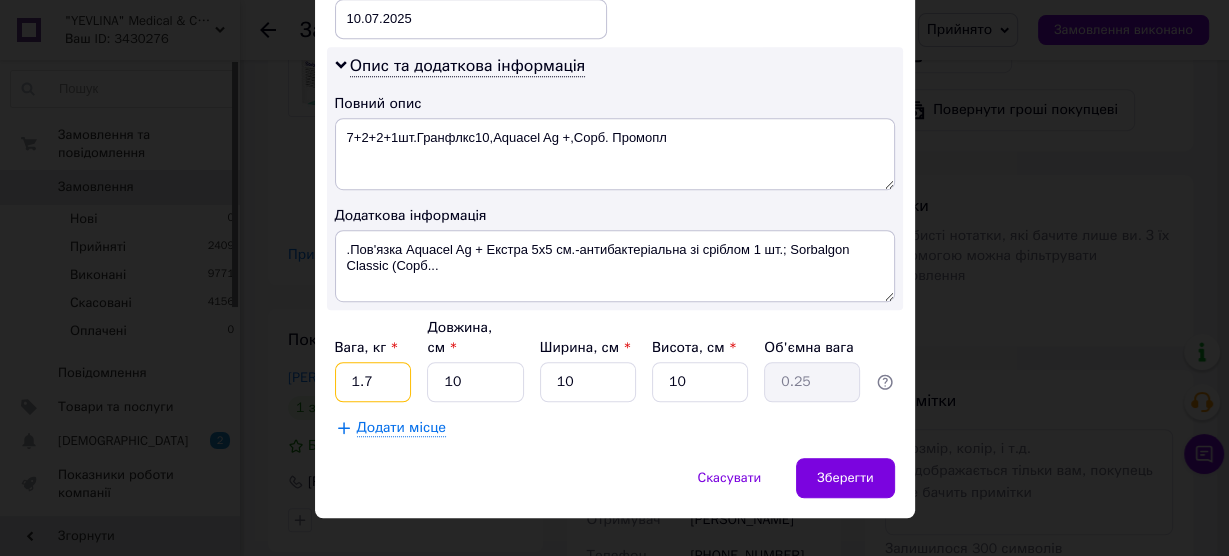 click on "1.7" at bounding box center [373, 382] 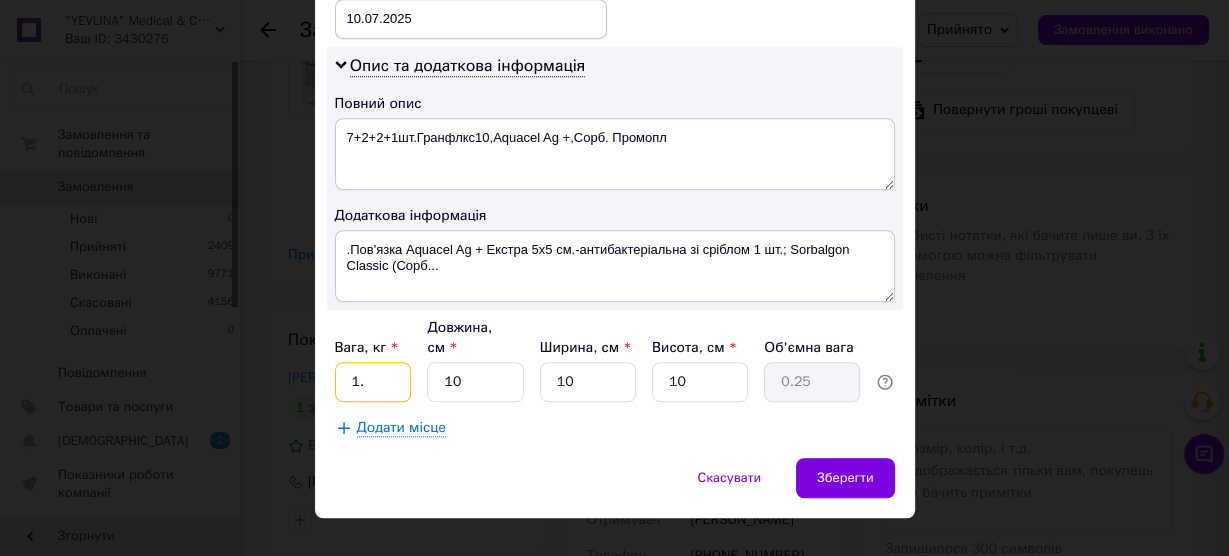 type on "1" 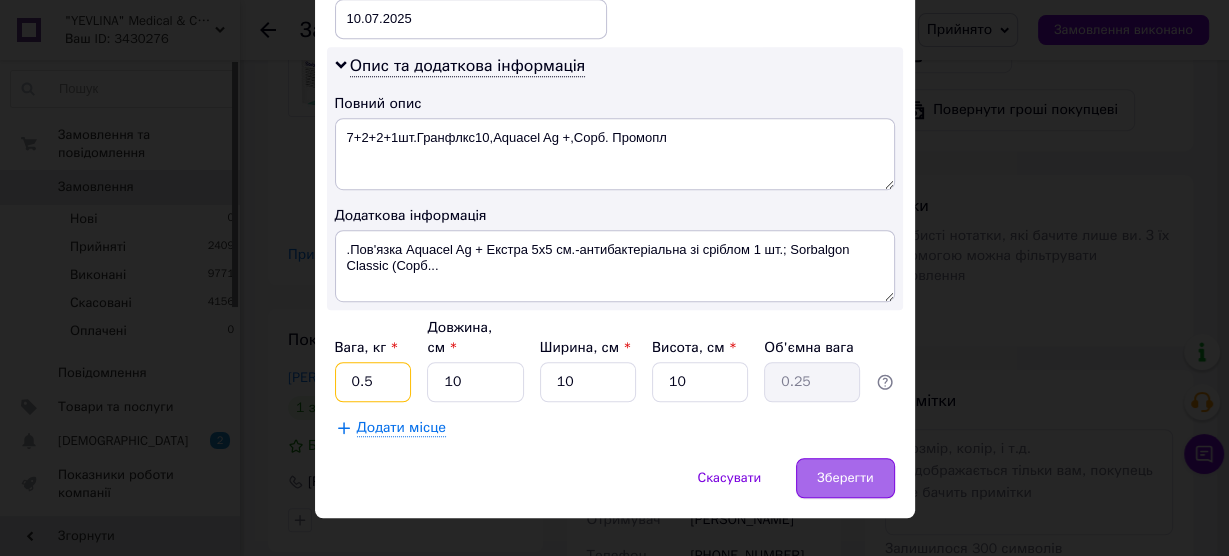 type on "0.5" 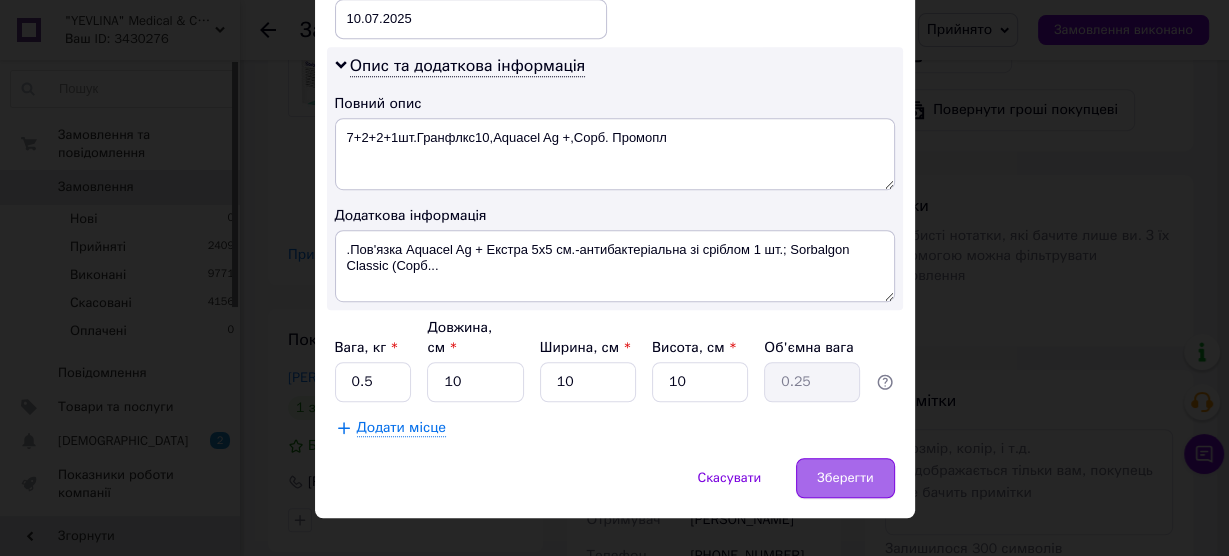 click on "Зберегти" at bounding box center [845, 478] 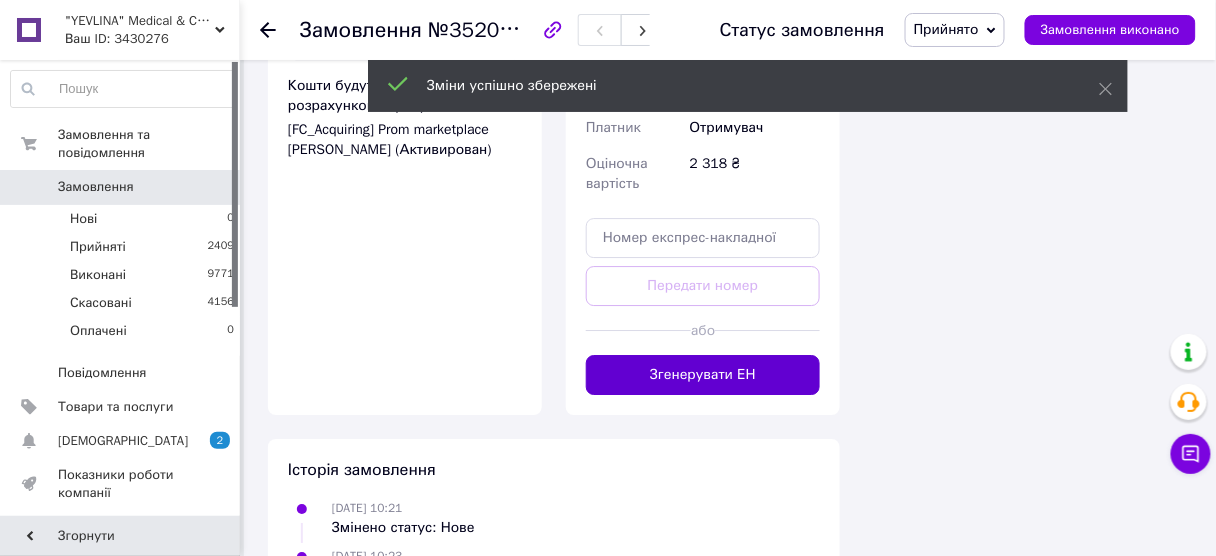 scroll, scrollTop: 1520, scrollLeft: 0, axis: vertical 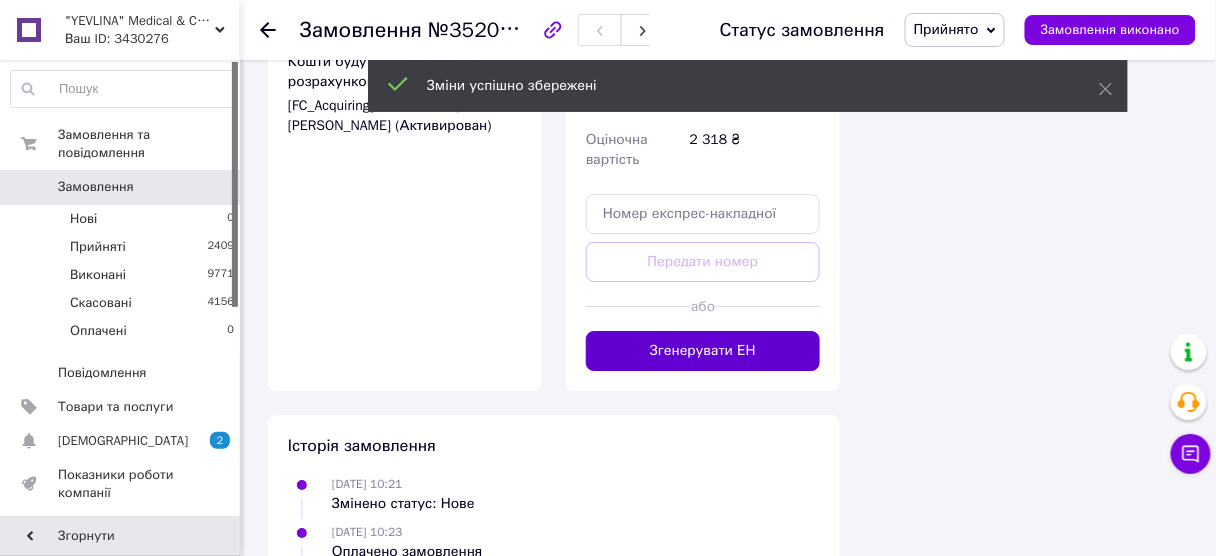 click on "Згенерувати ЕН" at bounding box center [703, 351] 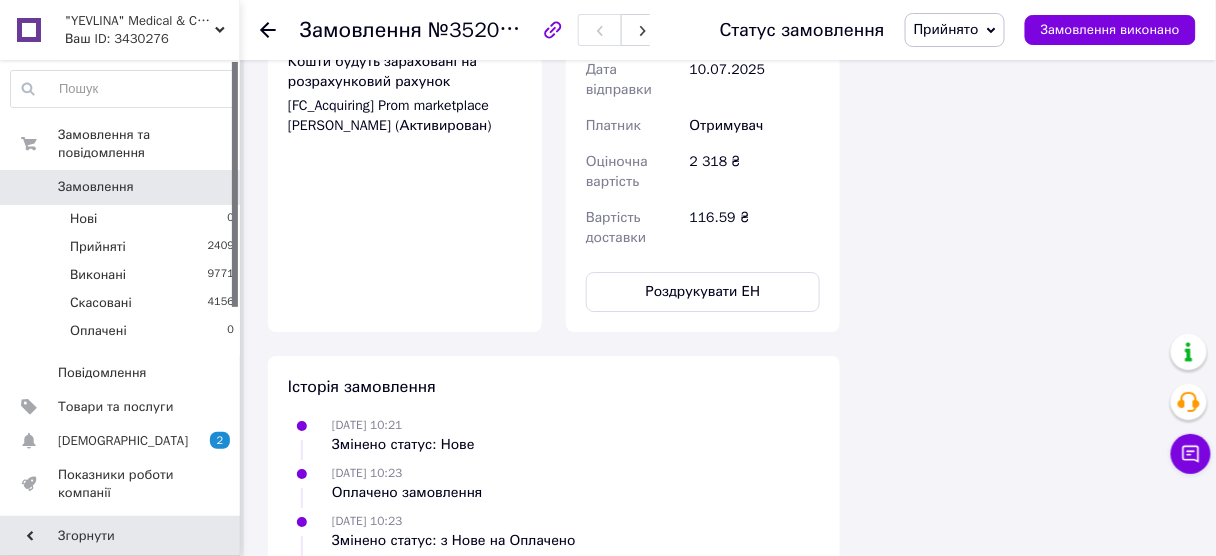 click 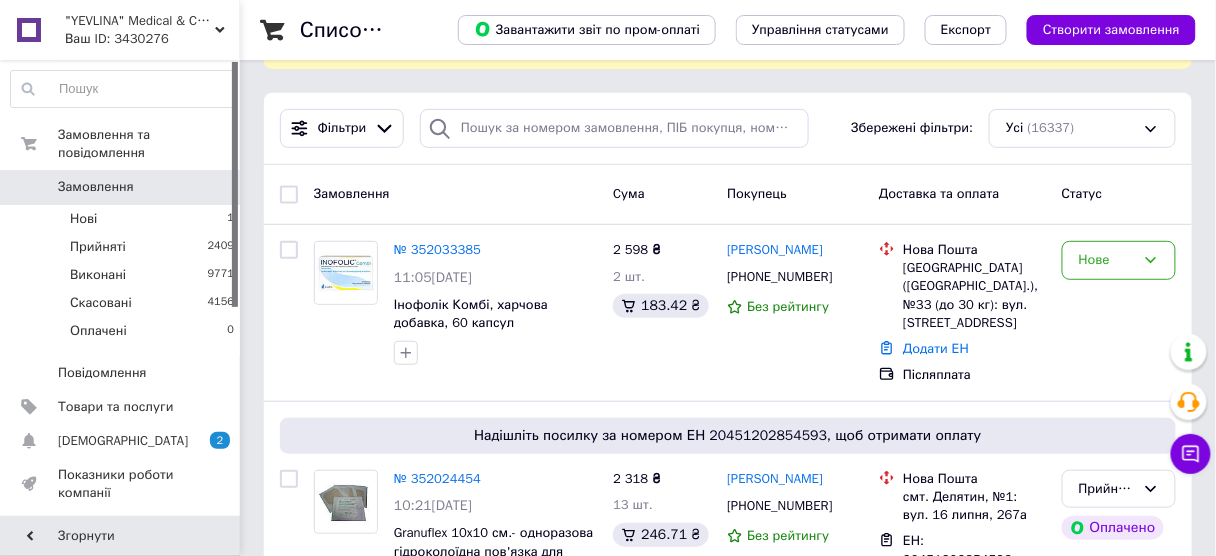 scroll, scrollTop: 240, scrollLeft: 0, axis: vertical 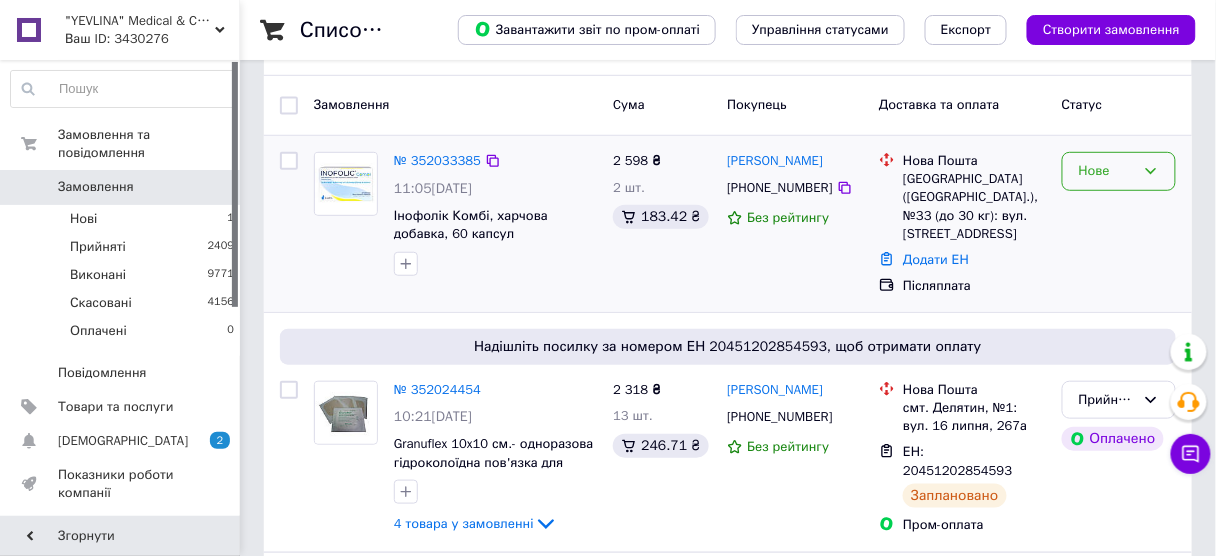 click on "Нове" at bounding box center [1107, 171] 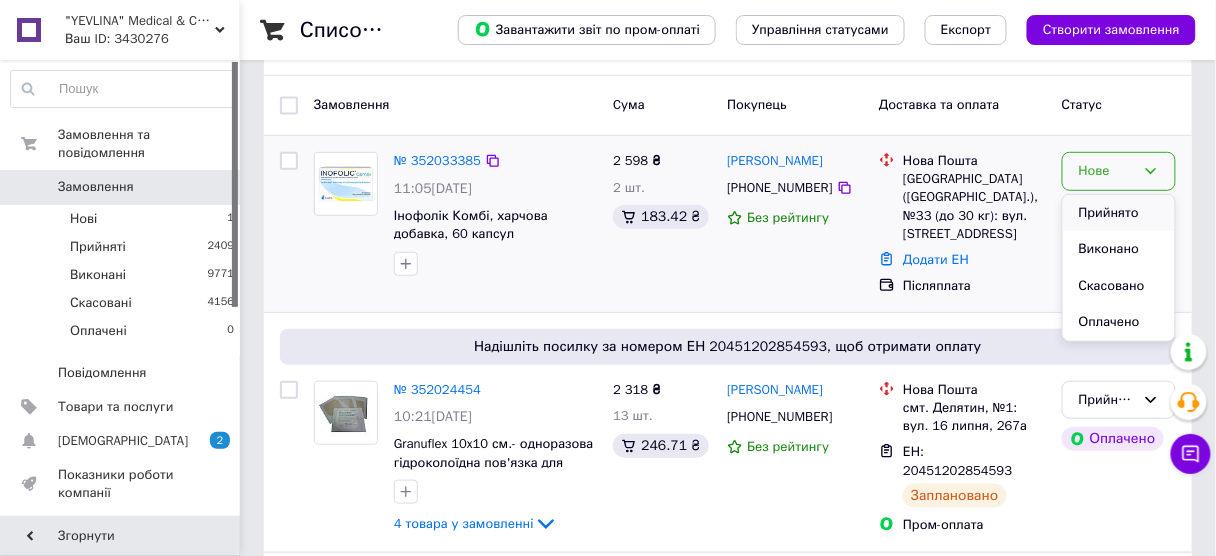 click on "Прийнято" at bounding box center [1119, 213] 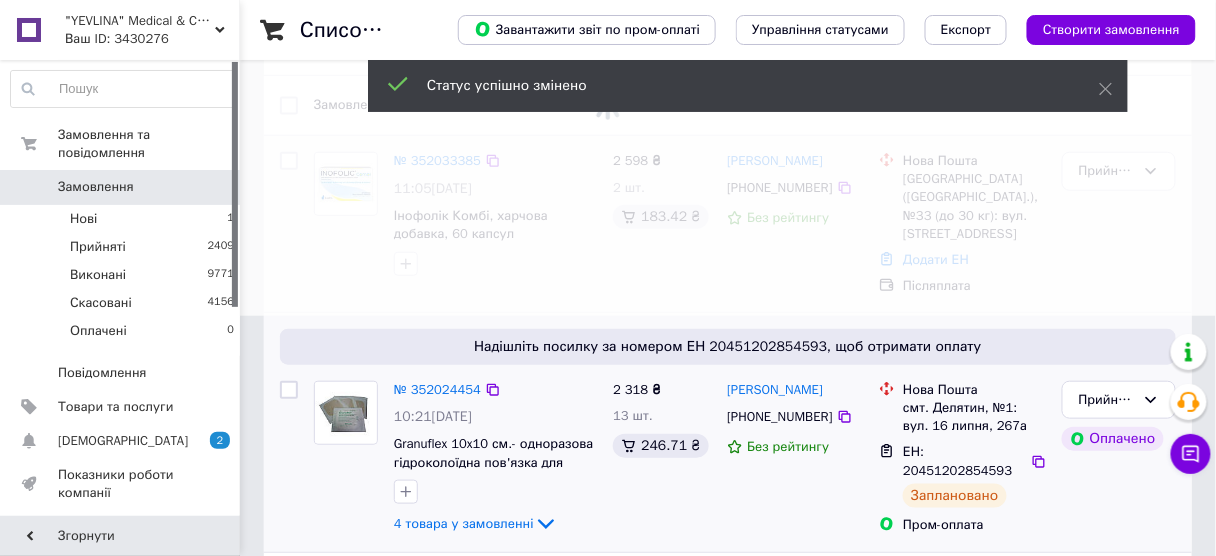 scroll, scrollTop: 480, scrollLeft: 0, axis: vertical 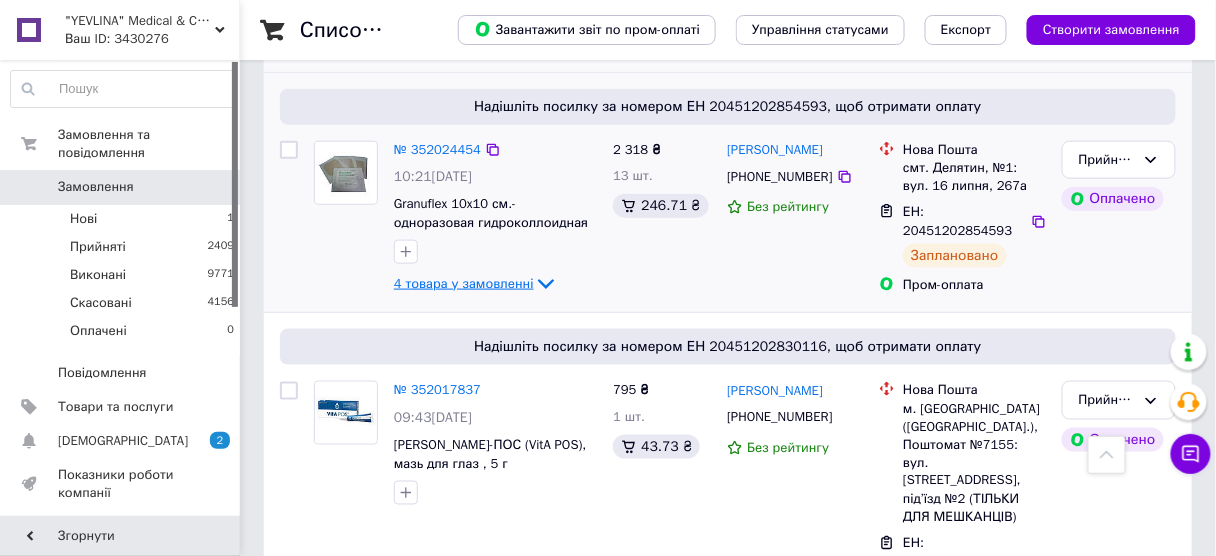 click on "4 товара у замовленні" at bounding box center [464, 283] 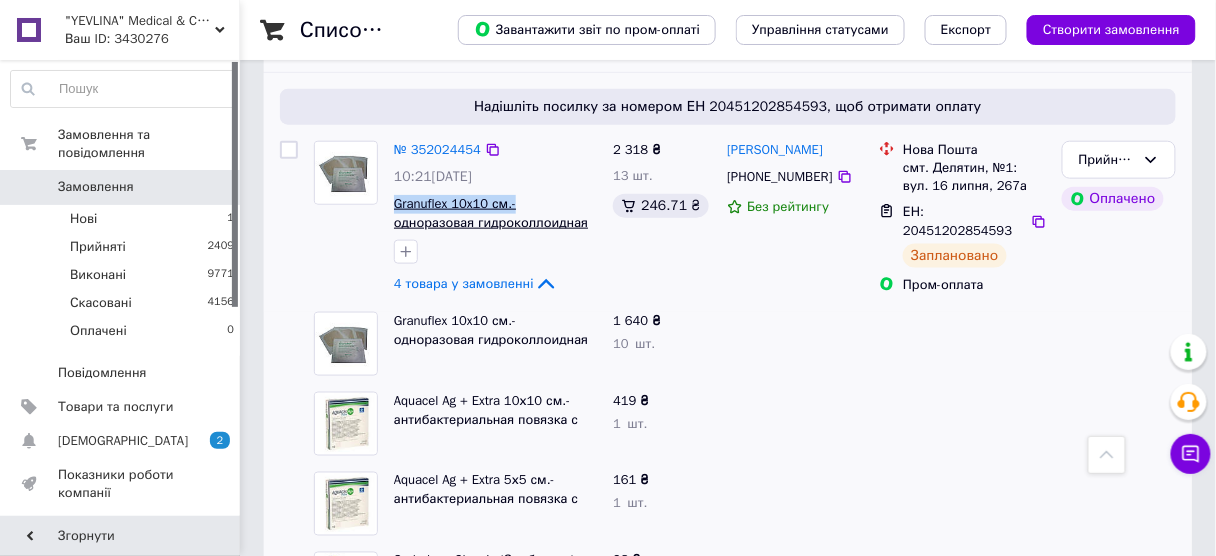 drag, startPoint x: 390, startPoint y: 177, endPoint x: 513, endPoint y: 177, distance: 123 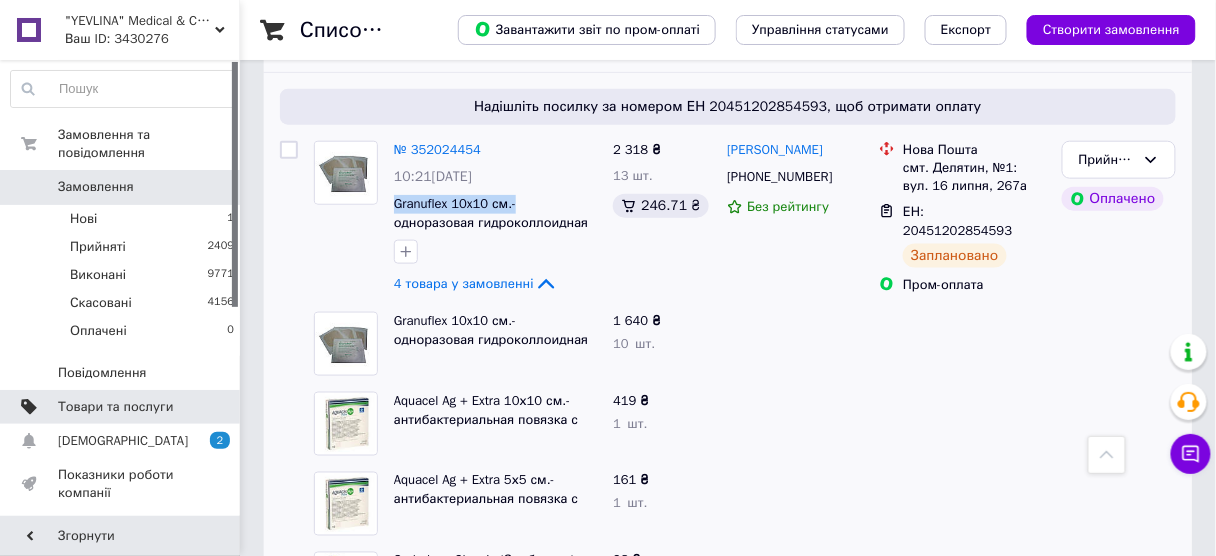 click on "Товари та послуги" at bounding box center [115, 407] 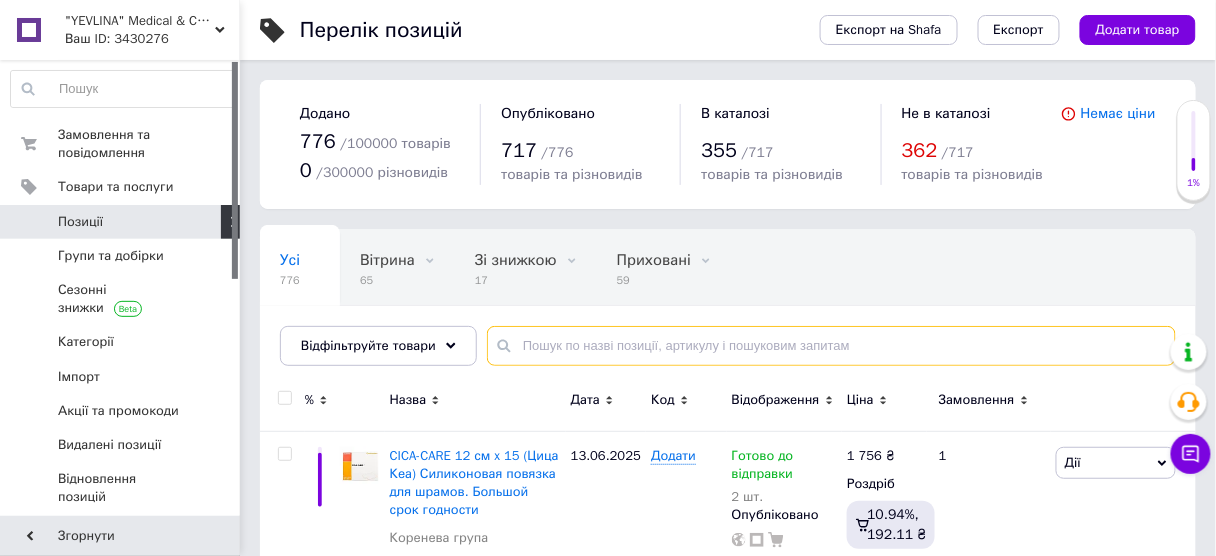 click at bounding box center [831, 346] 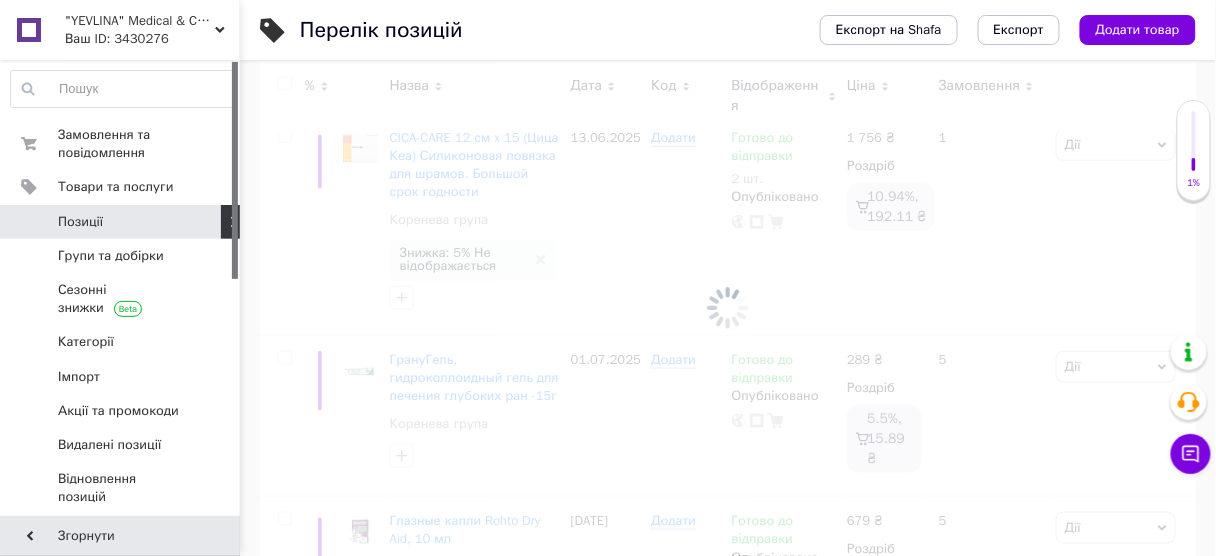 scroll, scrollTop: 320, scrollLeft: 0, axis: vertical 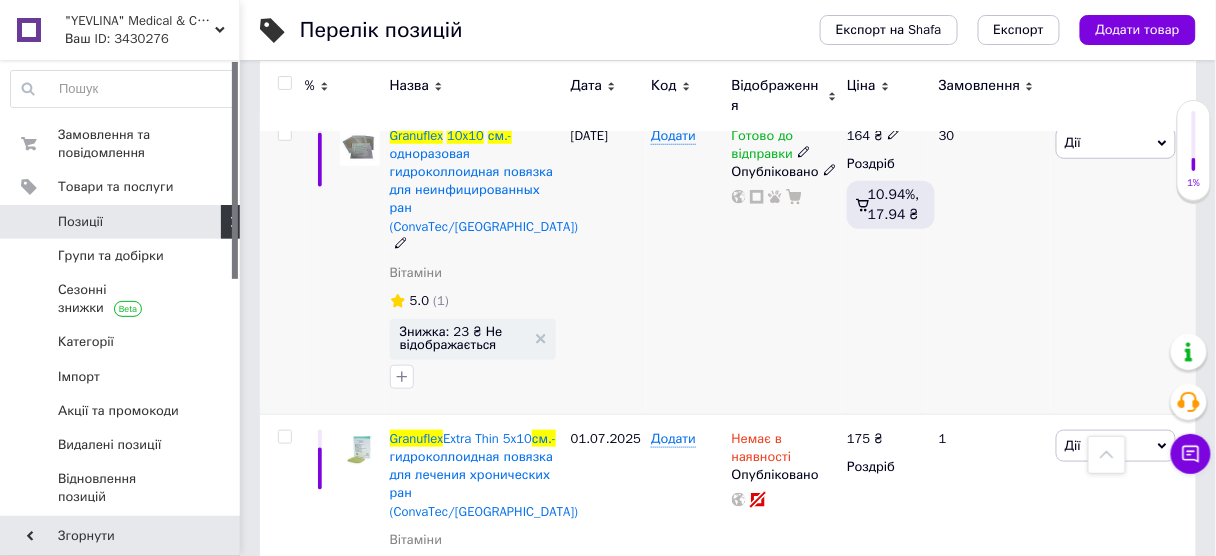 click on "Готово до відправки" at bounding box center [763, 147] 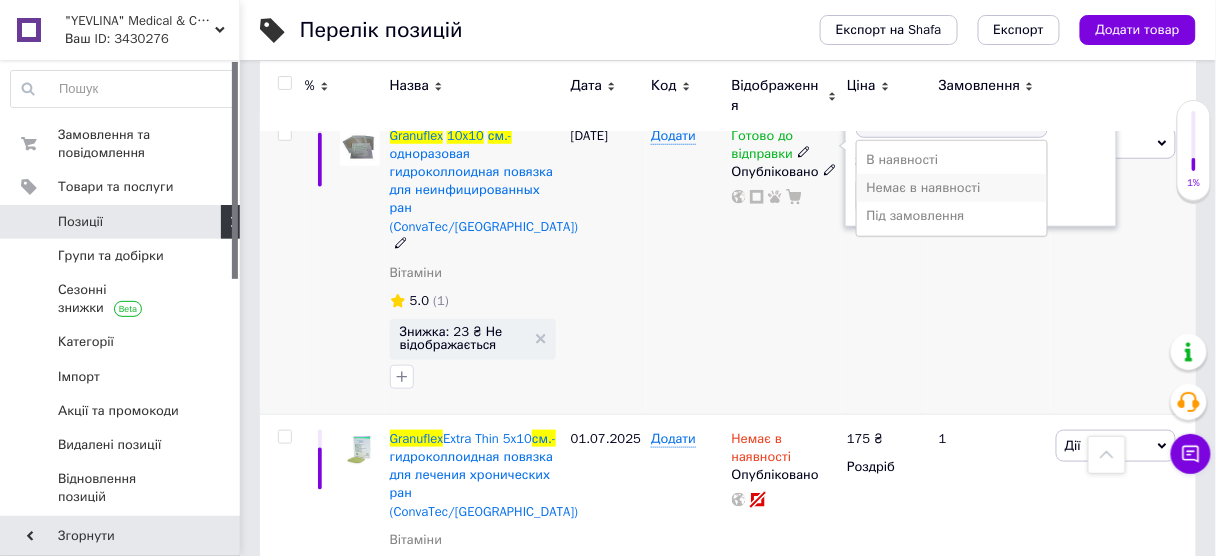 click on "Немає в наявності" at bounding box center (952, 188) 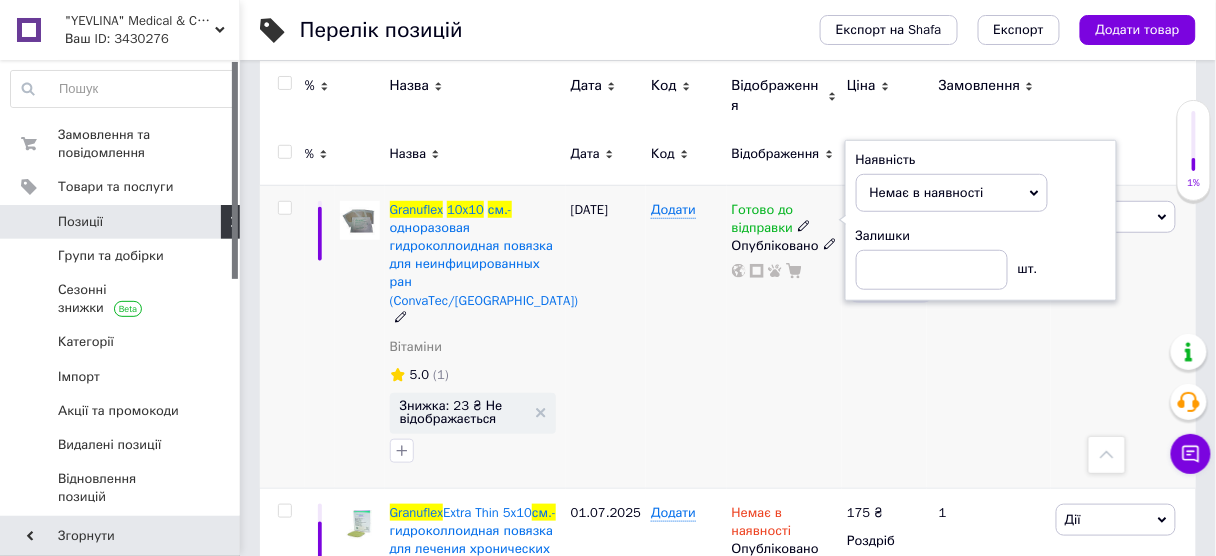 scroll, scrollTop: 160, scrollLeft: 0, axis: vertical 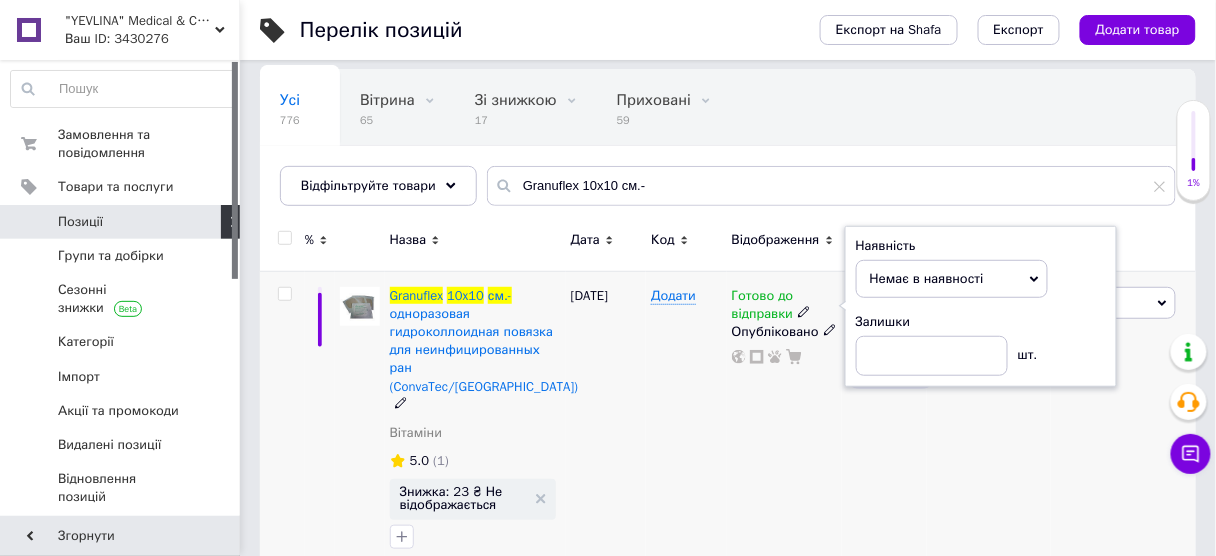 click on "Додати" at bounding box center [686, 422] 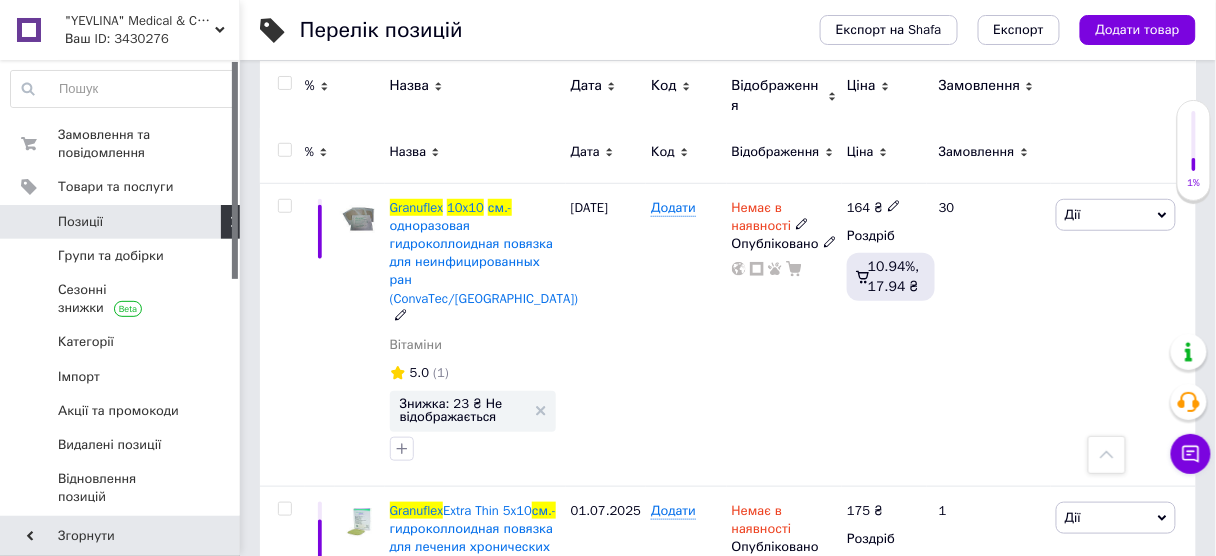scroll, scrollTop: 0, scrollLeft: 0, axis: both 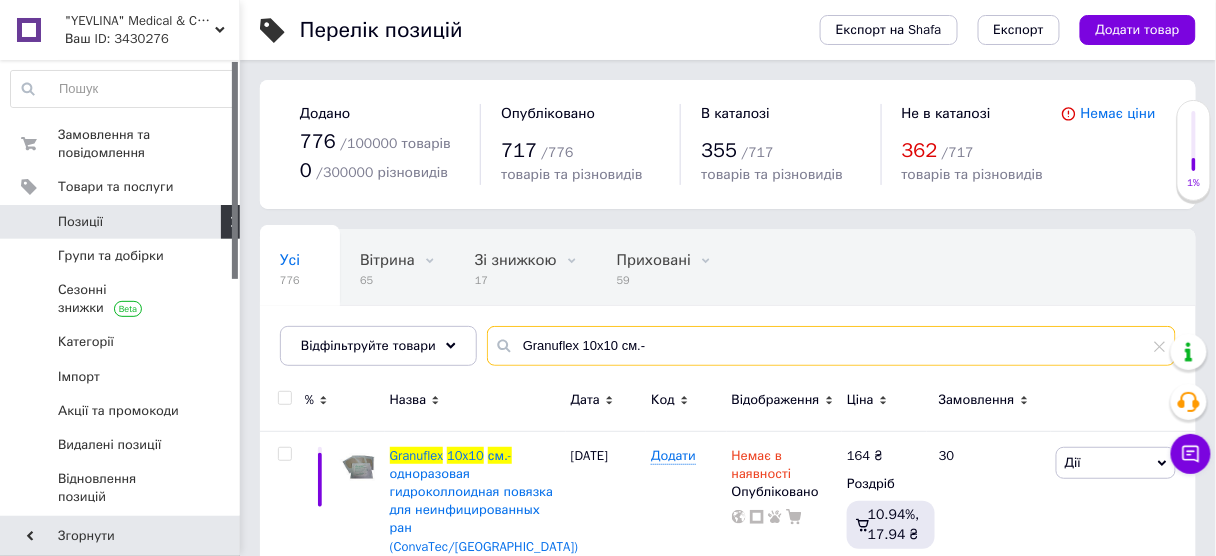 drag, startPoint x: 513, startPoint y: 345, endPoint x: 716, endPoint y: 345, distance: 203 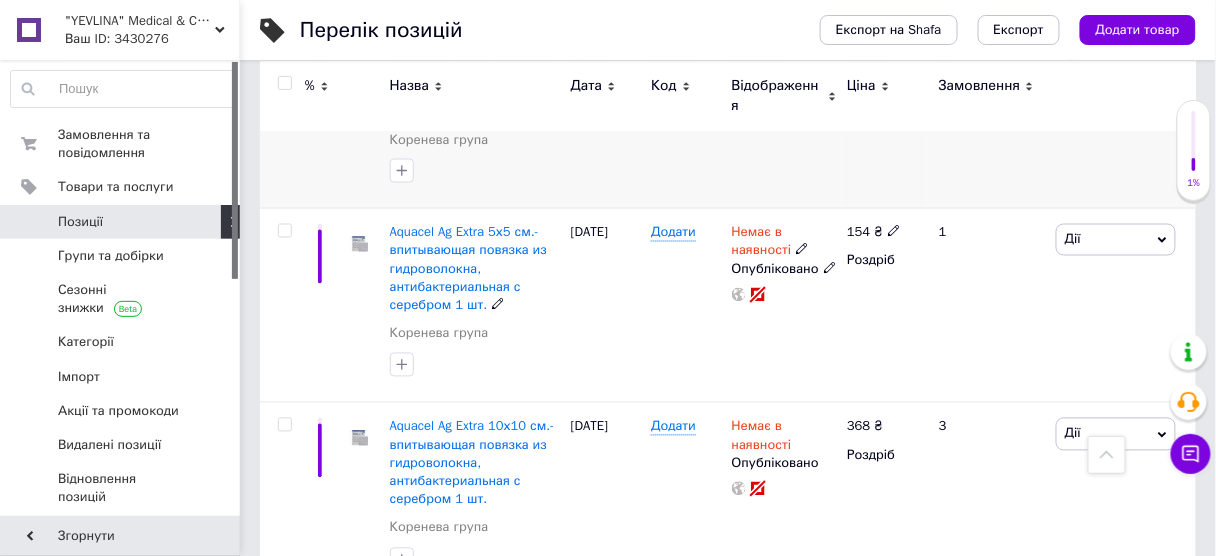 scroll, scrollTop: 720, scrollLeft: 0, axis: vertical 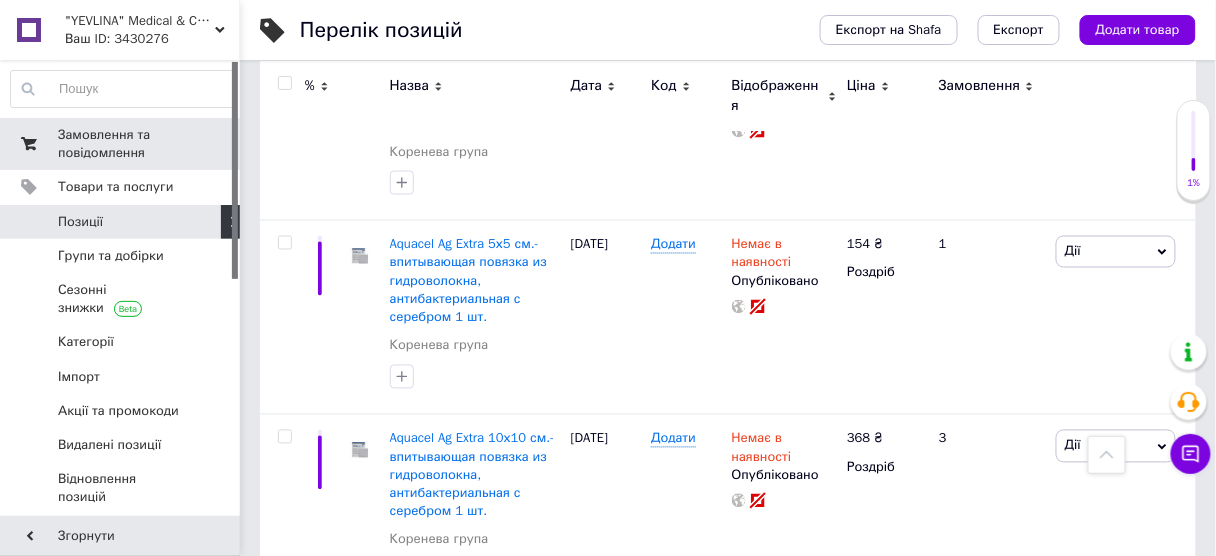 type on "срібло" 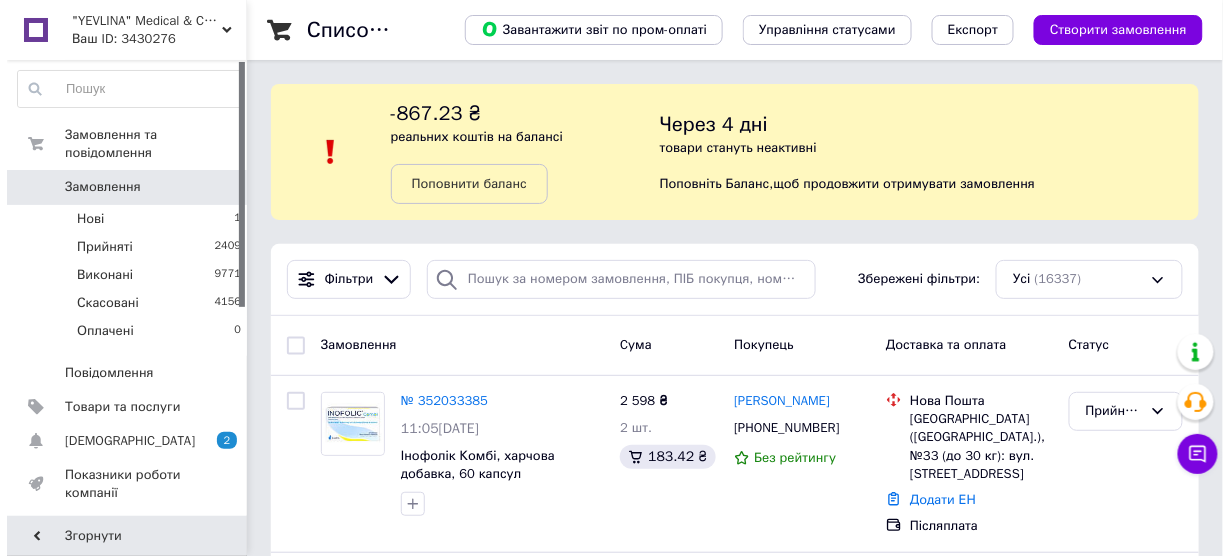 scroll, scrollTop: 160, scrollLeft: 0, axis: vertical 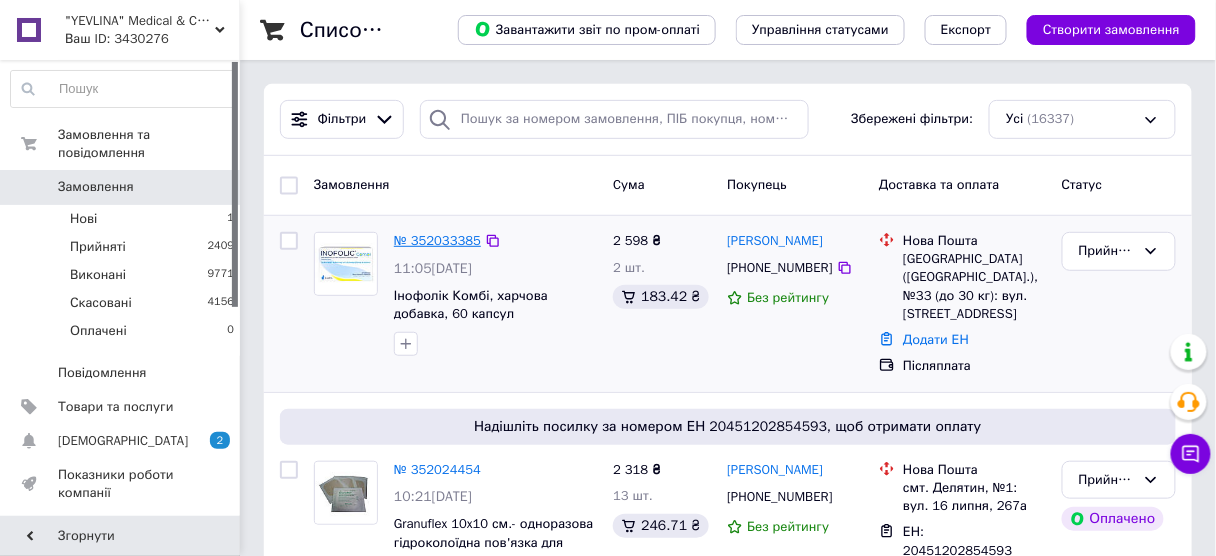 click on "№ 352033385" at bounding box center [437, 240] 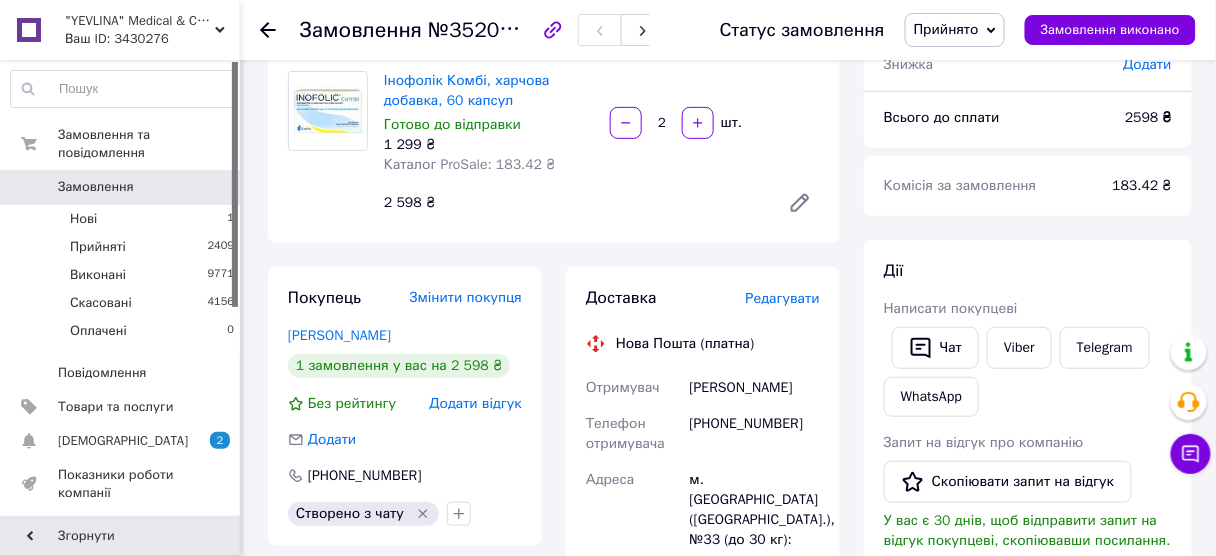 click on "Редагувати" at bounding box center (783, 298) 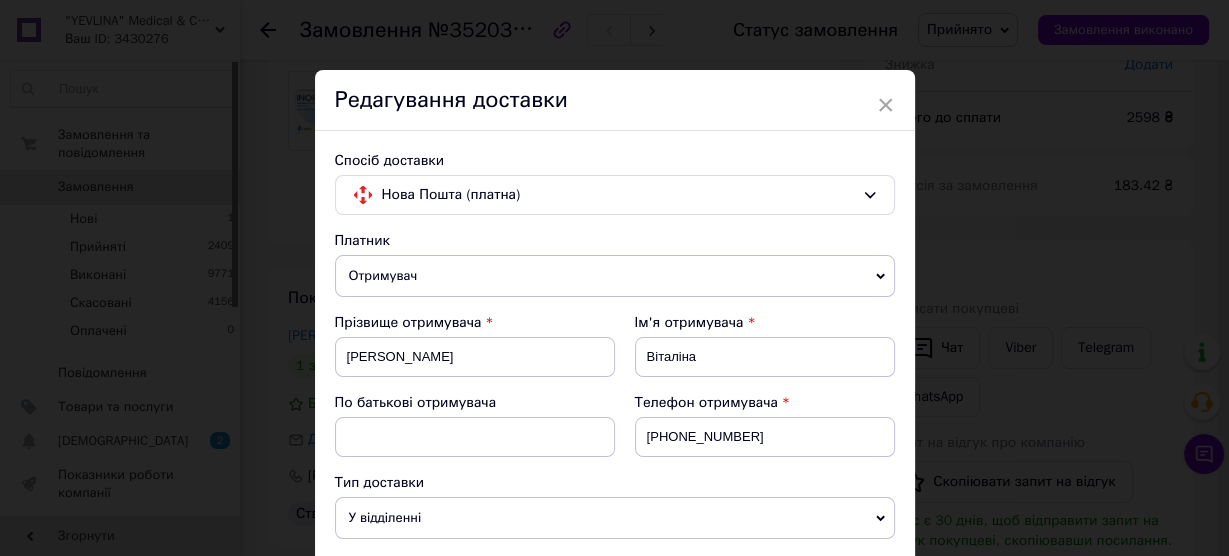 click on "Ім'я отримувача" at bounding box center [765, 323] 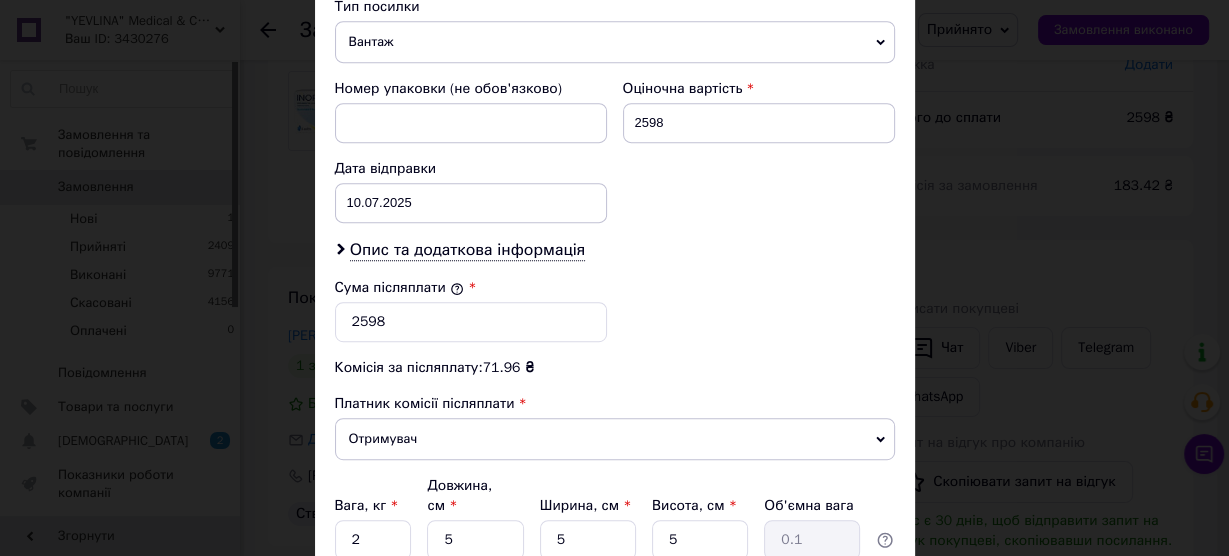 scroll, scrollTop: 958, scrollLeft: 0, axis: vertical 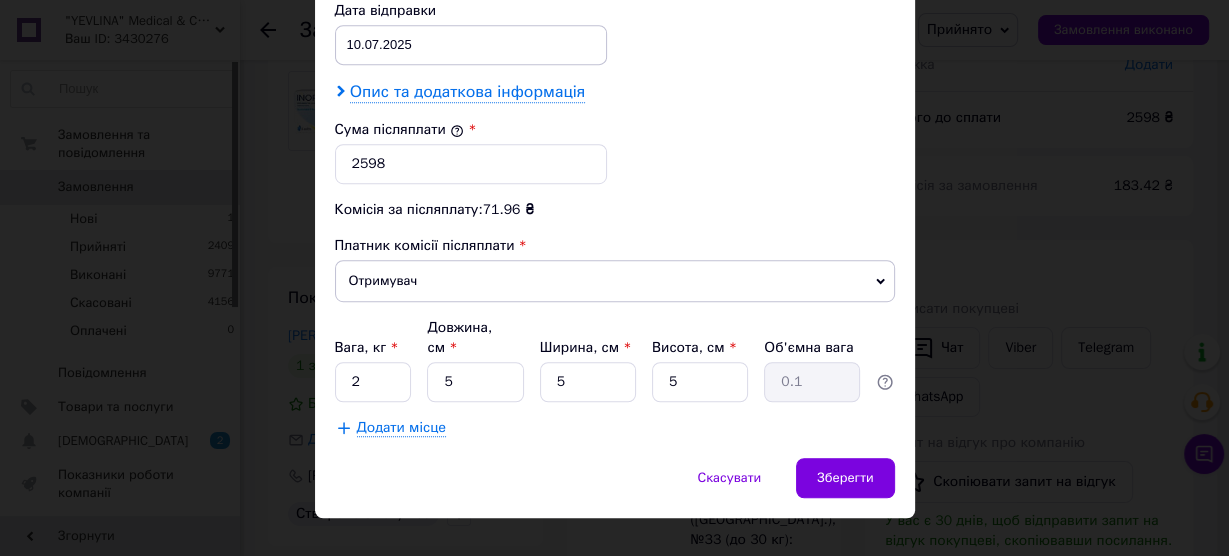 click on "Опис та додаткова інформація" at bounding box center (467, 92) 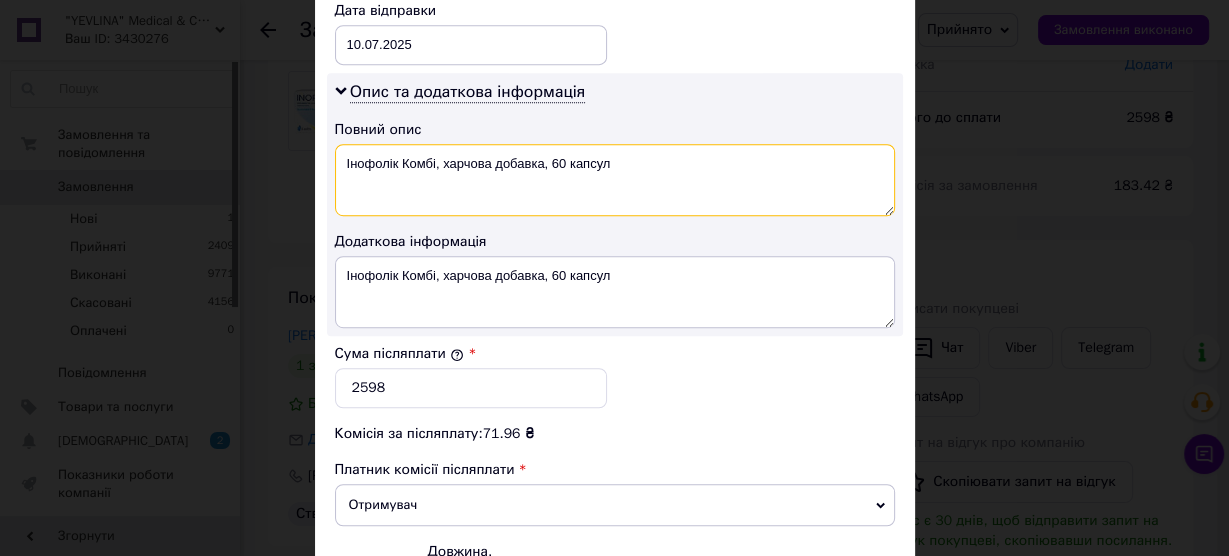 drag, startPoint x: 448, startPoint y: 153, endPoint x: 839, endPoint y: 156, distance: 391.0115 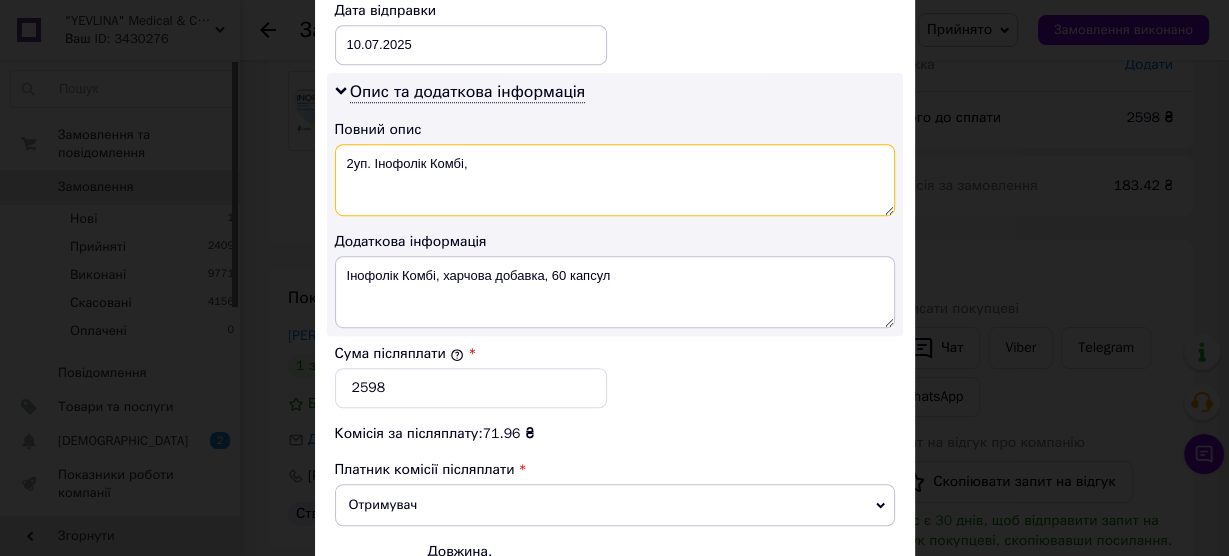 click on "2уп. Інофолік Комбі," at bounding box center [615, 180] 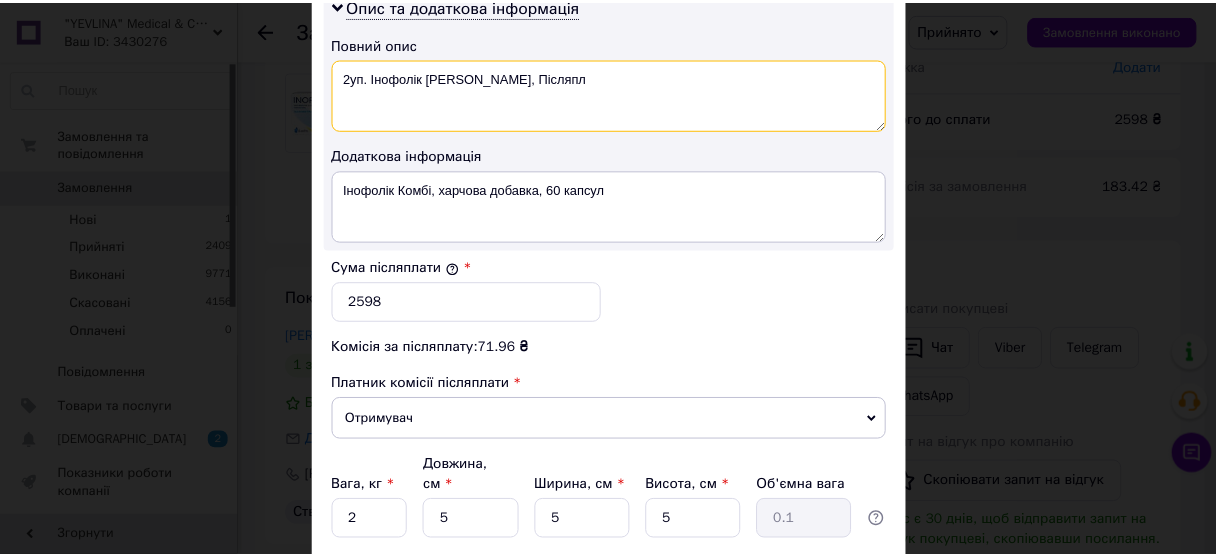 scroll, scrollTop: 1118, scrollLeft: 0, axis: vertical 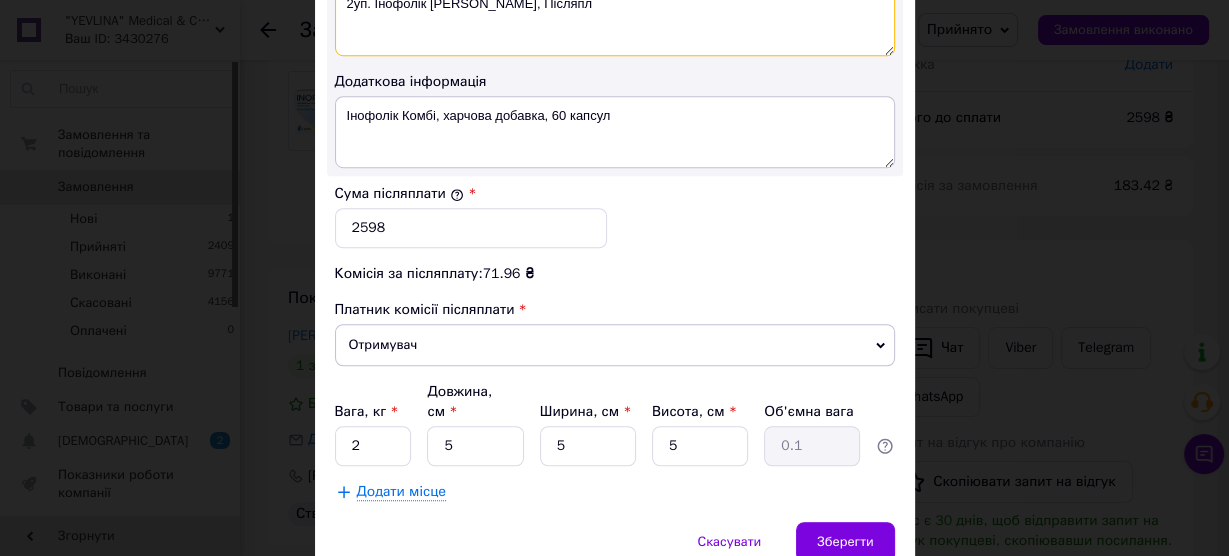 type on "2уп. Інофолік Комбі, Післяпл" 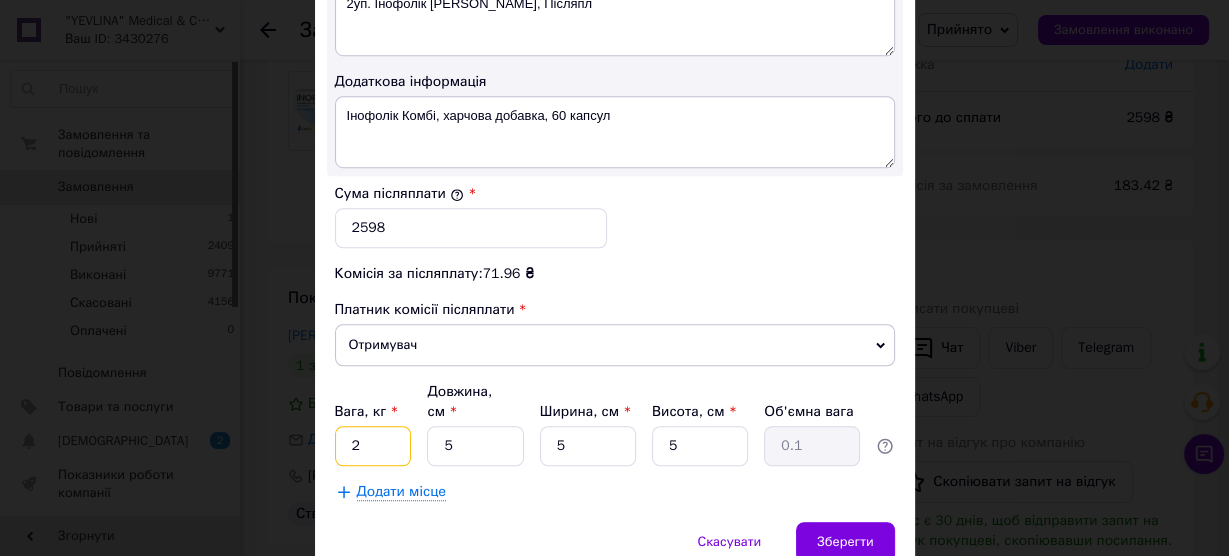 click on "2" at bounding box center (373, 446) 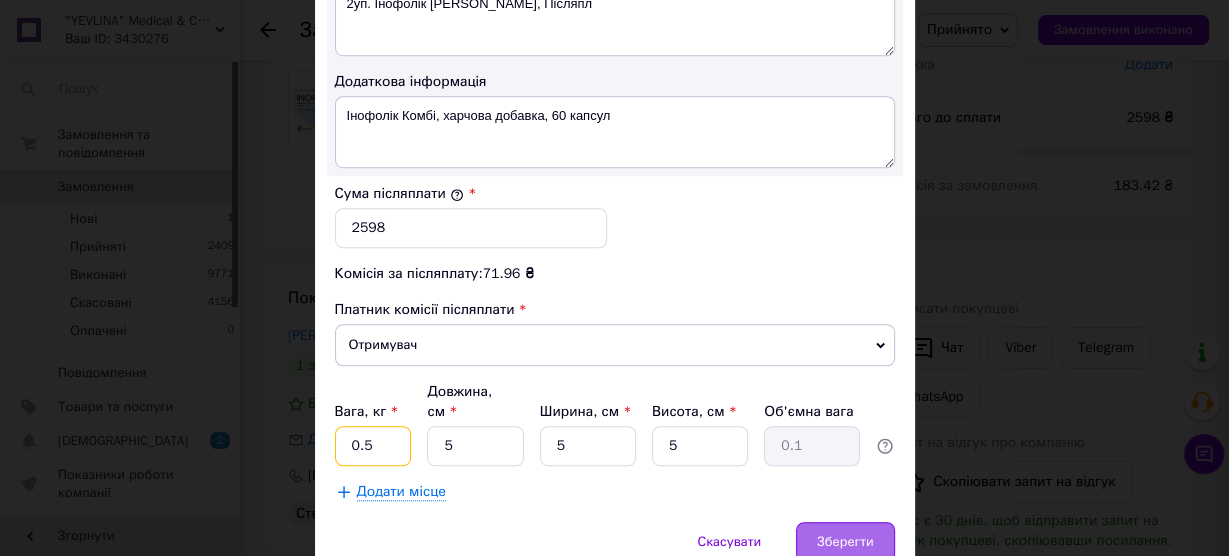 type on "0.5" 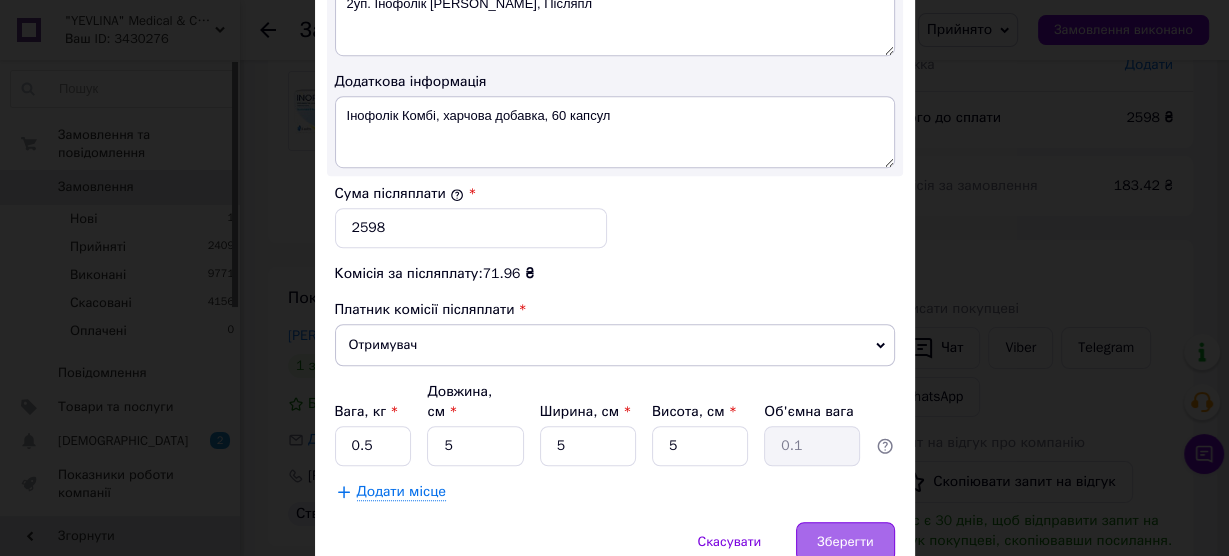 click on "Зберегти" at bounding box center [845, 542] 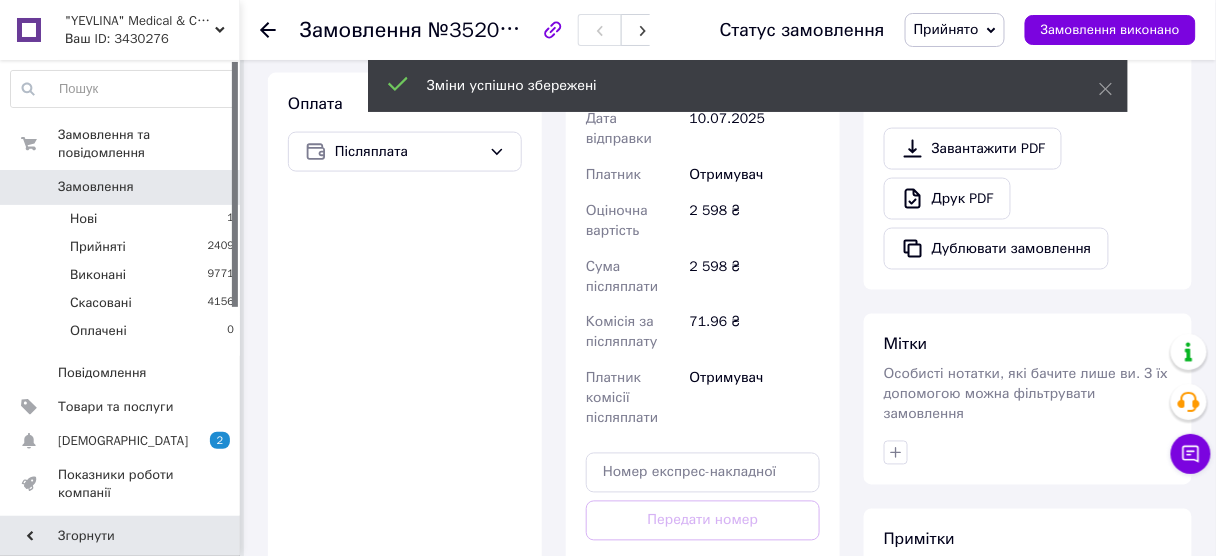 scroll, scrollTop: 880, scrollLeft: 0, axis: vertical 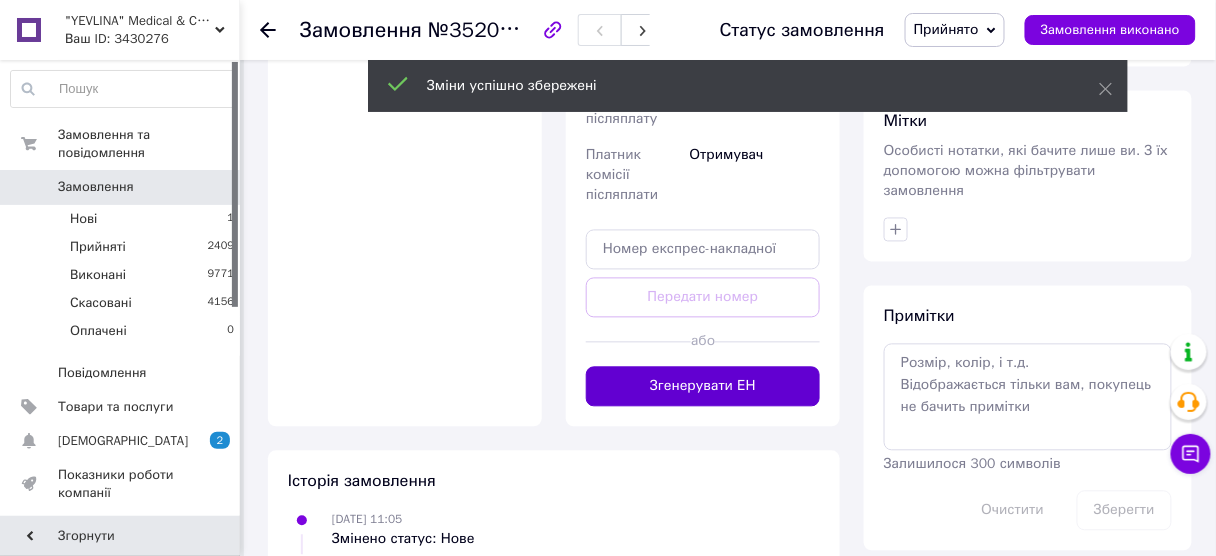 click on "Згенерувати ЕН" at bounding box center [703, 387] 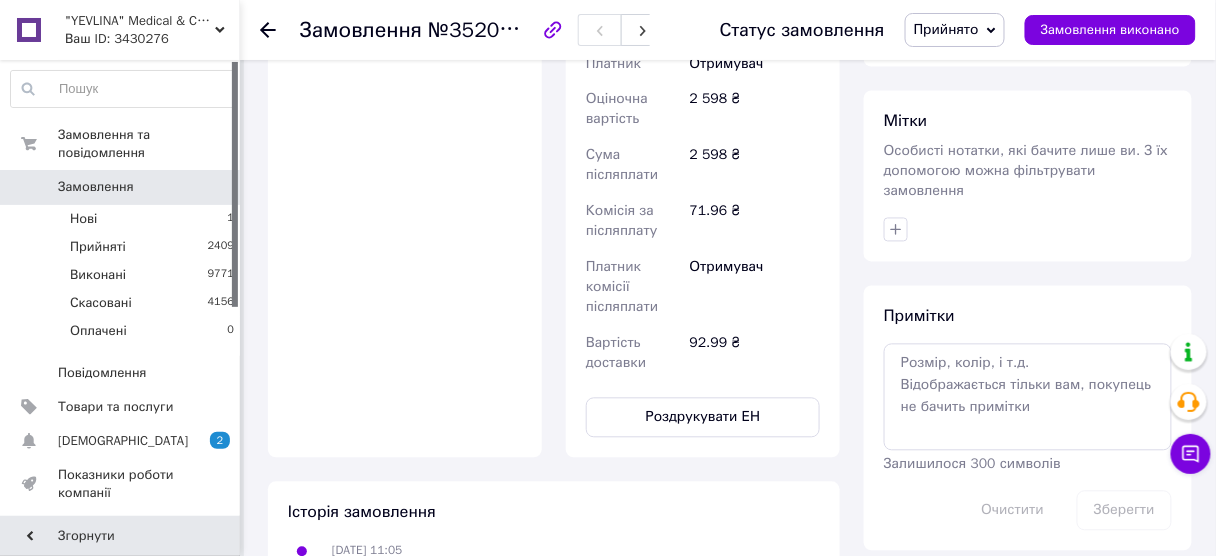 click 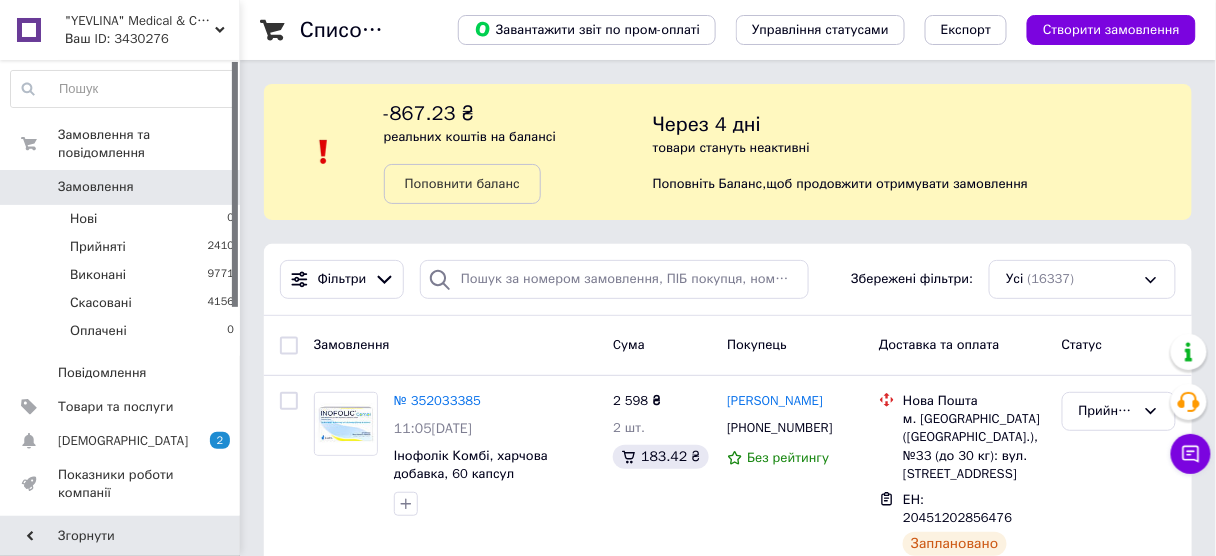 click on "Ваш ID: 3430276" at bounding box center [152, 39] 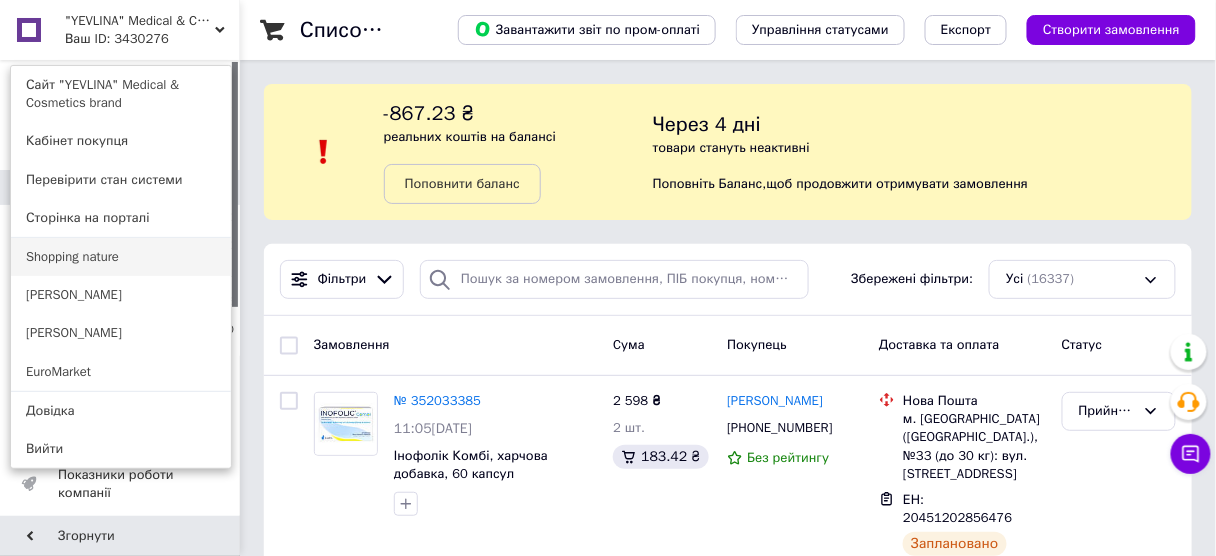 click on "Shopping nature" at bounding box center [121, 257] 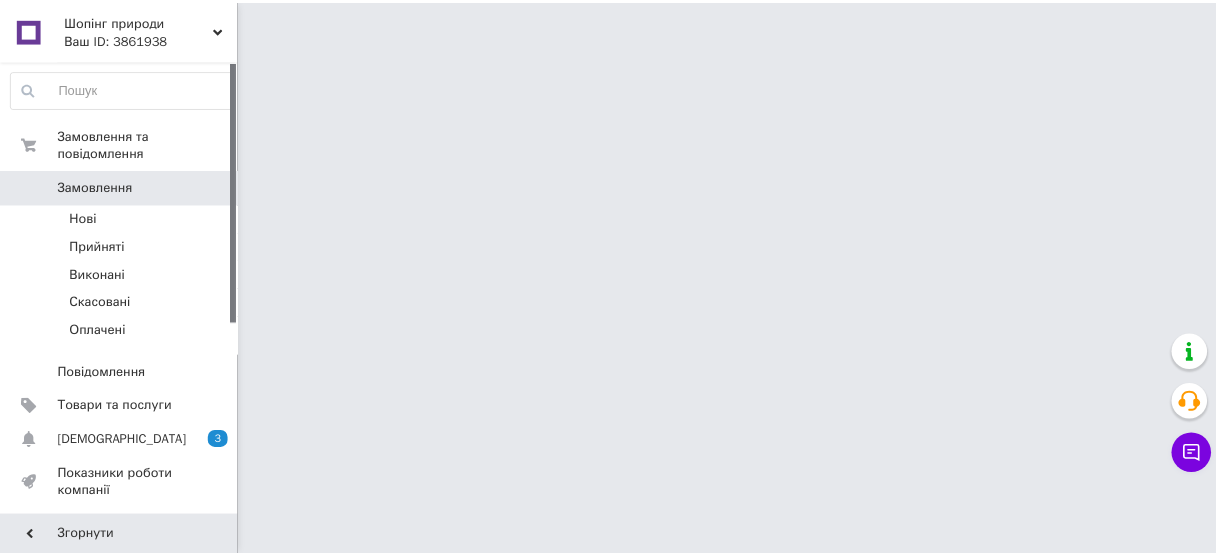 scroll, scrollTop: 0, scrollLeft: 0, axis: both 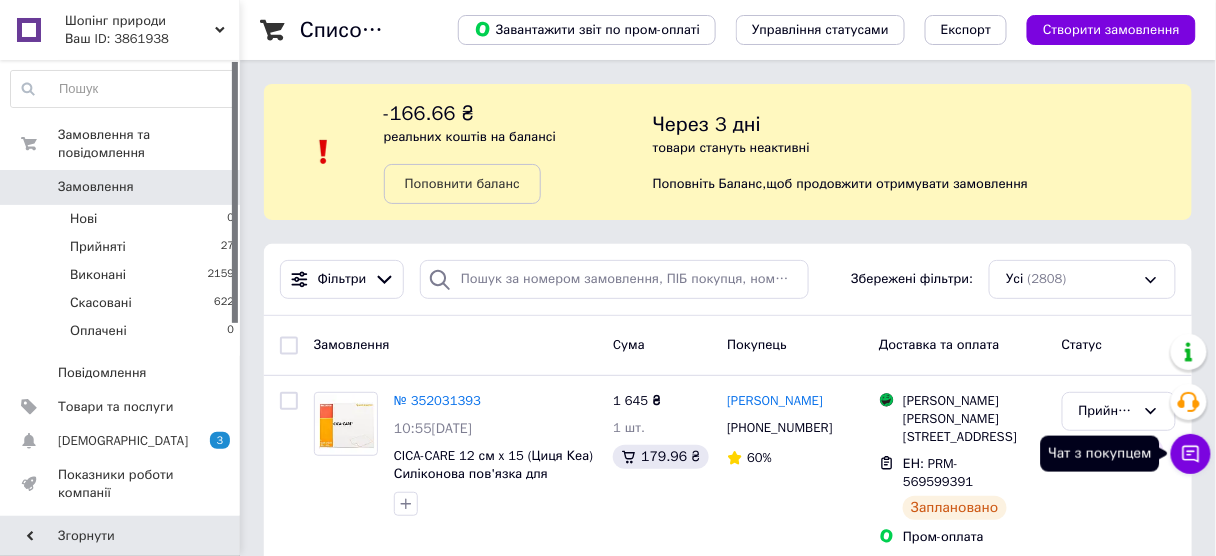 click 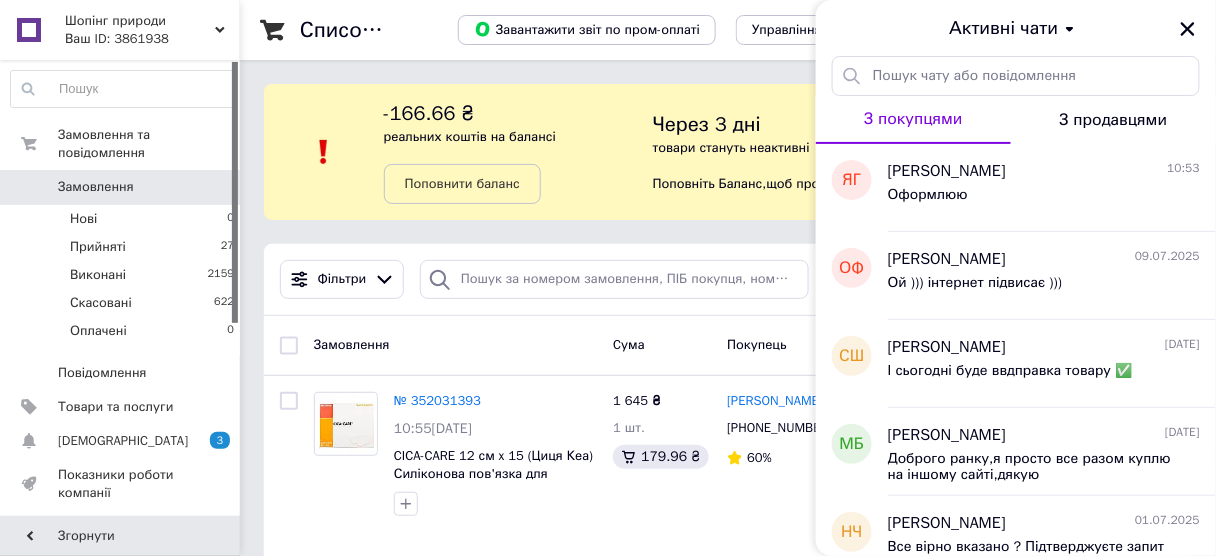 click on "Шопінг природи" at bounding box center [140, 21] 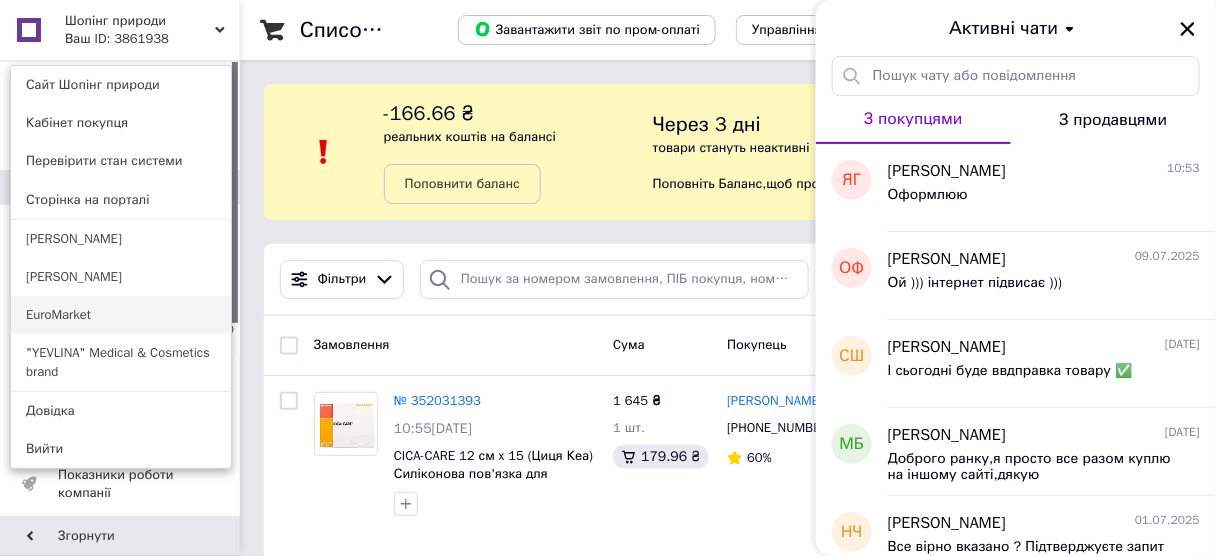 click on "EuroMarket" at bounding box center [121, 315] 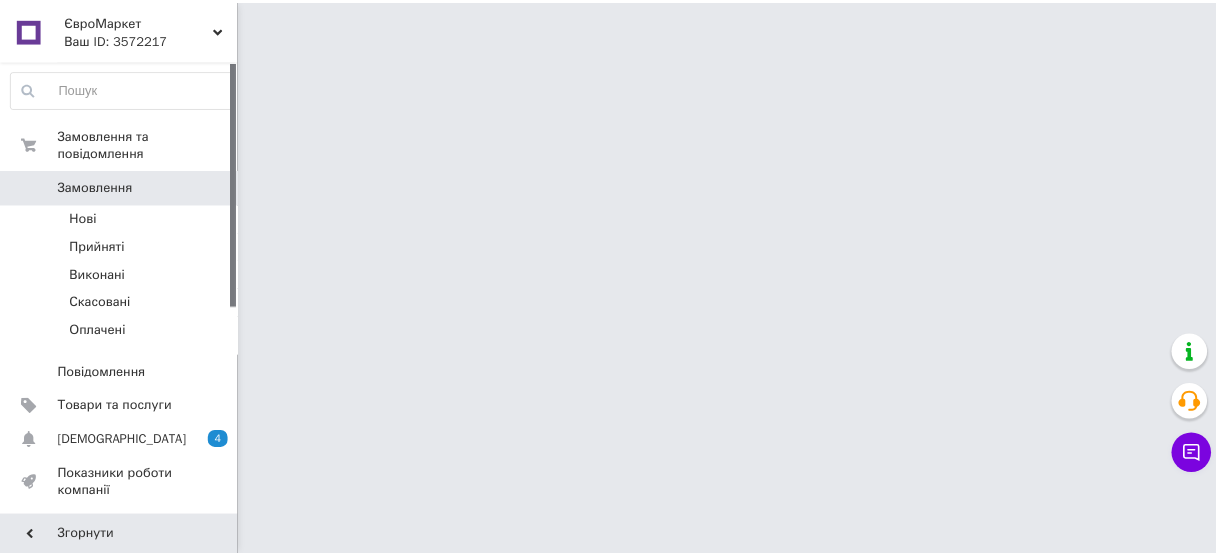 scroll, scrollTop: 0, scrollLeft: 0, axis: both 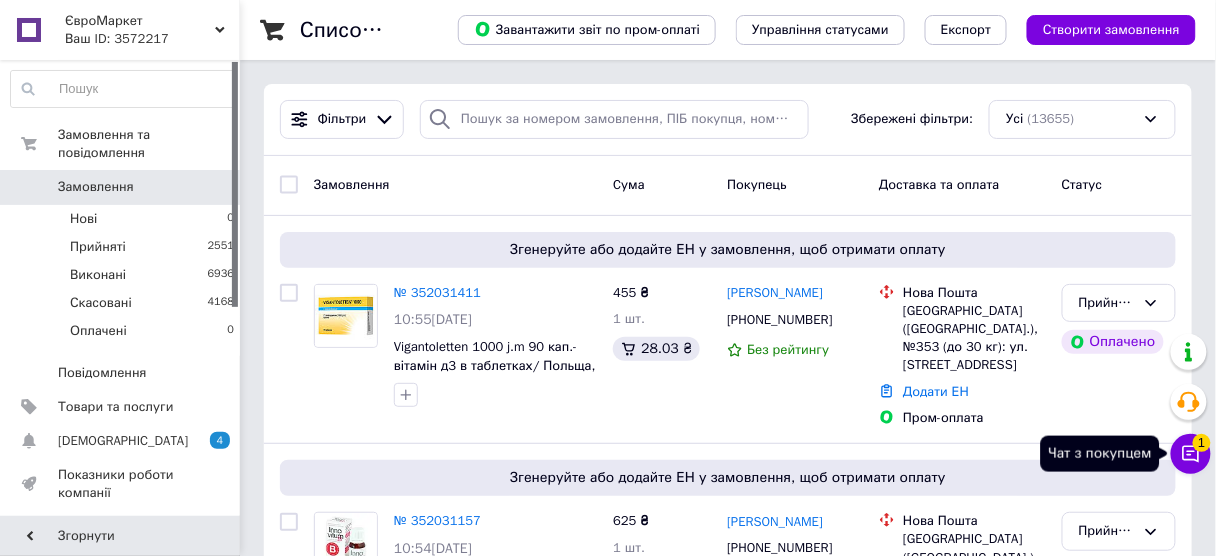 click 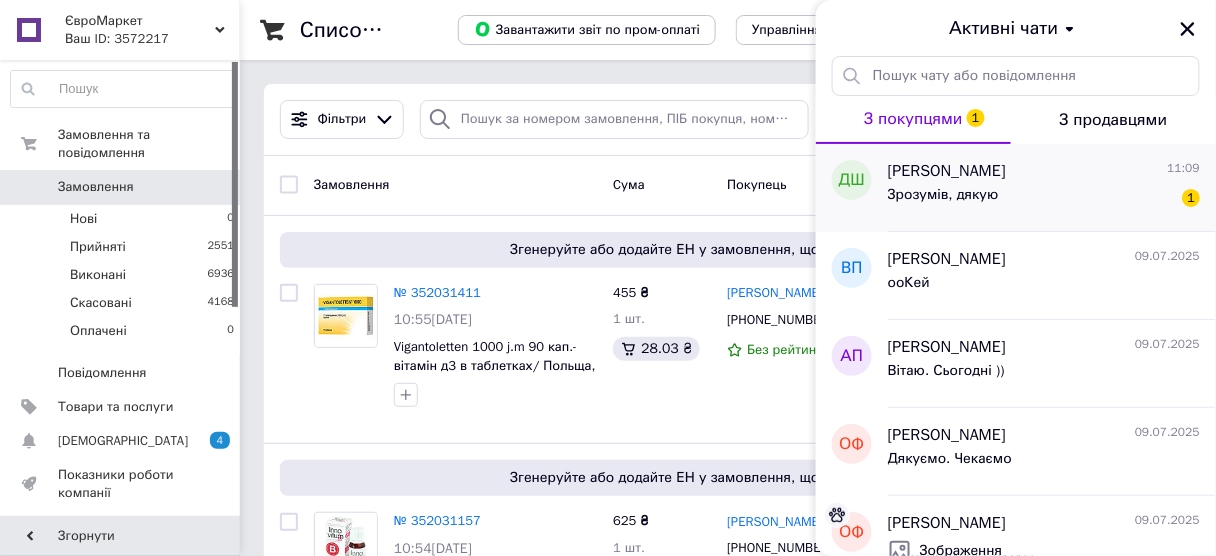click on "Зрозумів, дякую 1" at bounding box center [1044, 199] 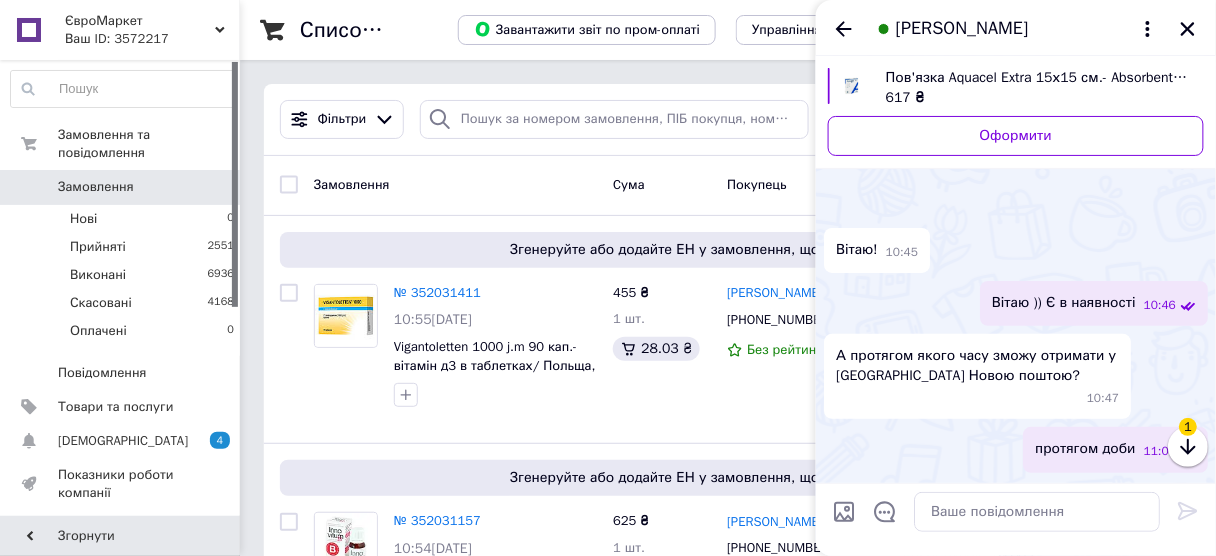 scroll, scrollTop: 86, scrollLeft: 0, axis: vertical 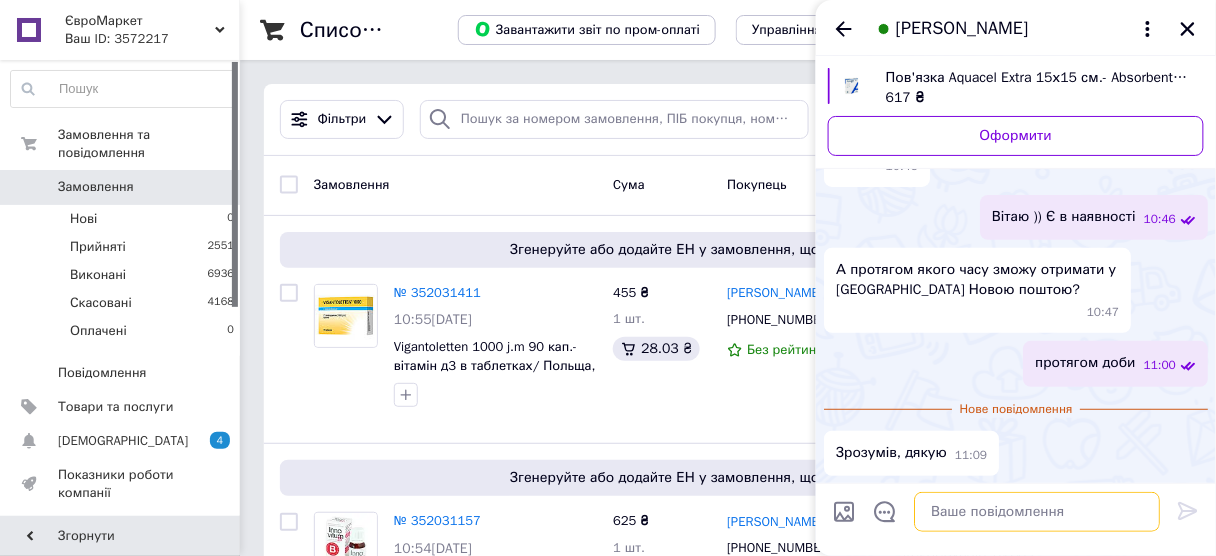 click at bounding box center (1037, 512) 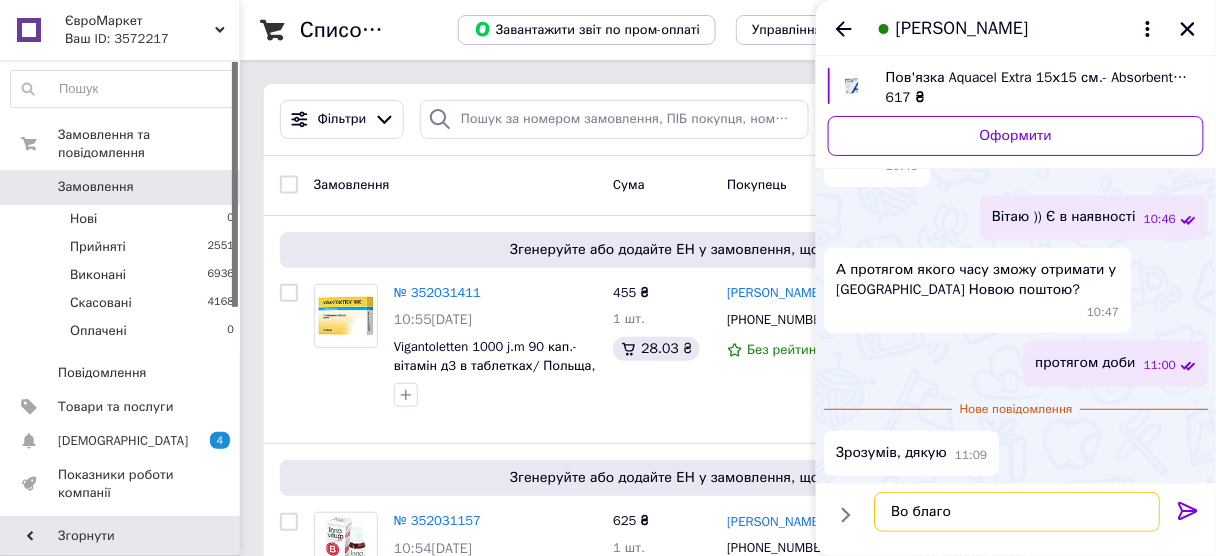 type on "Во благо )" 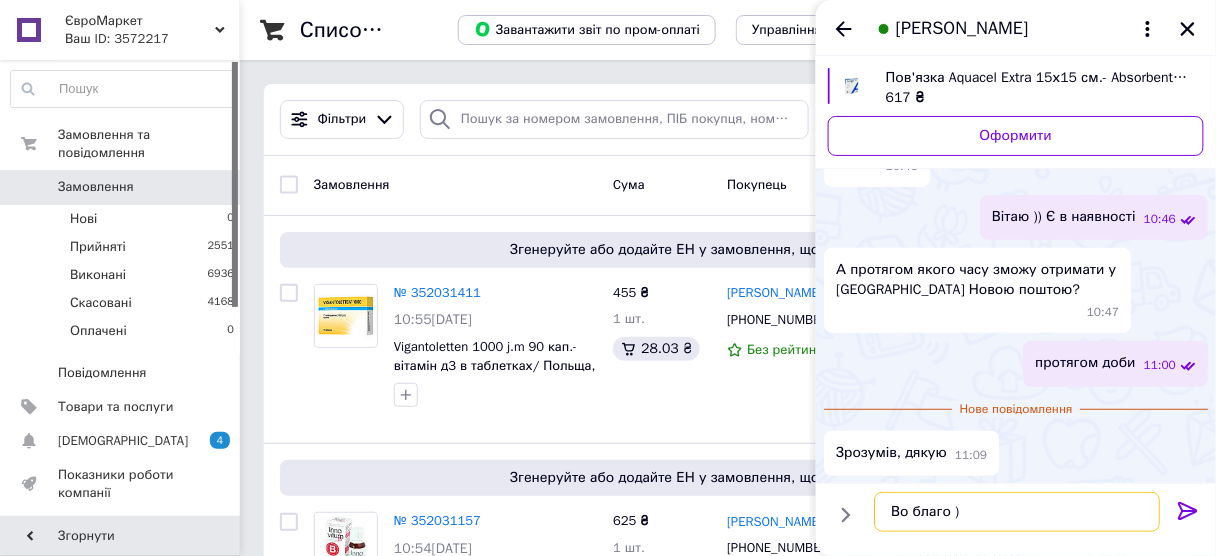 type 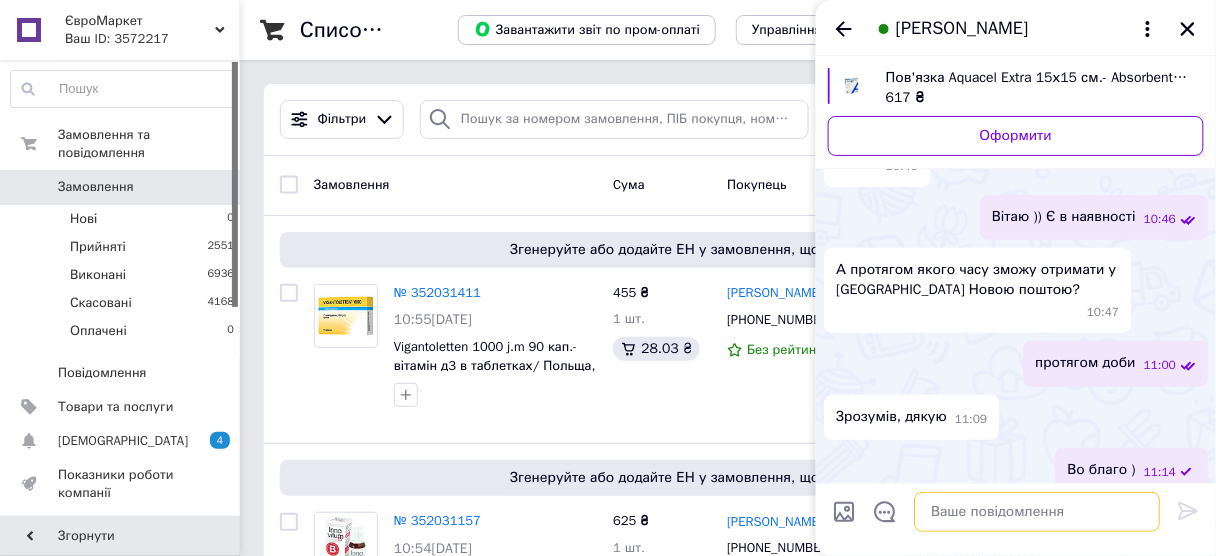 scroll, scrollTop: 103, scrollLeft: 0, axis: vertical 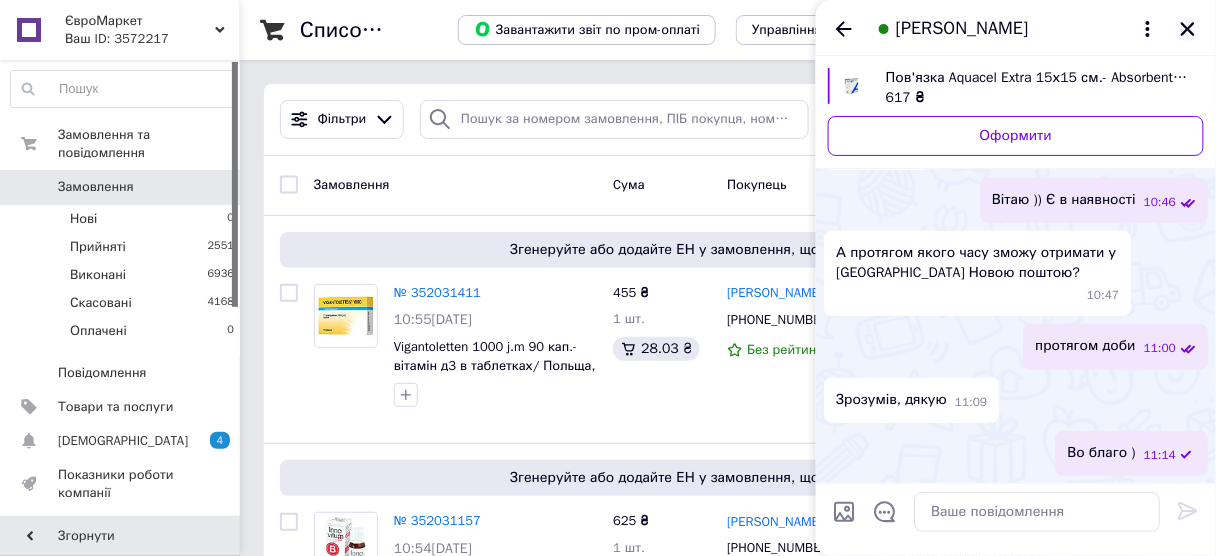click 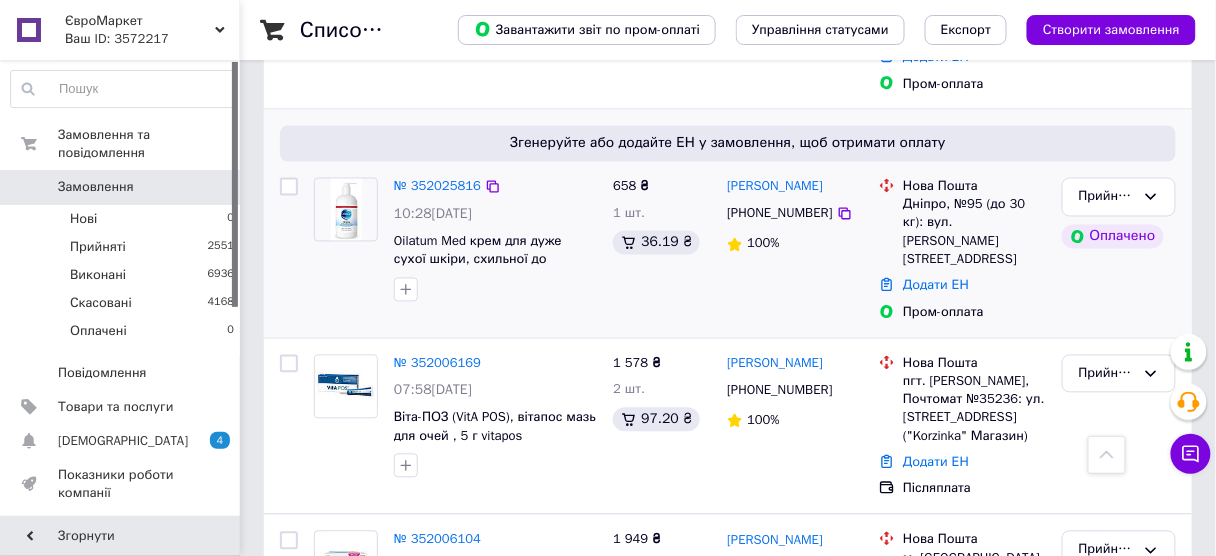 scroll, scrollTop: 800, scrollLeft: 0, axis: vertical 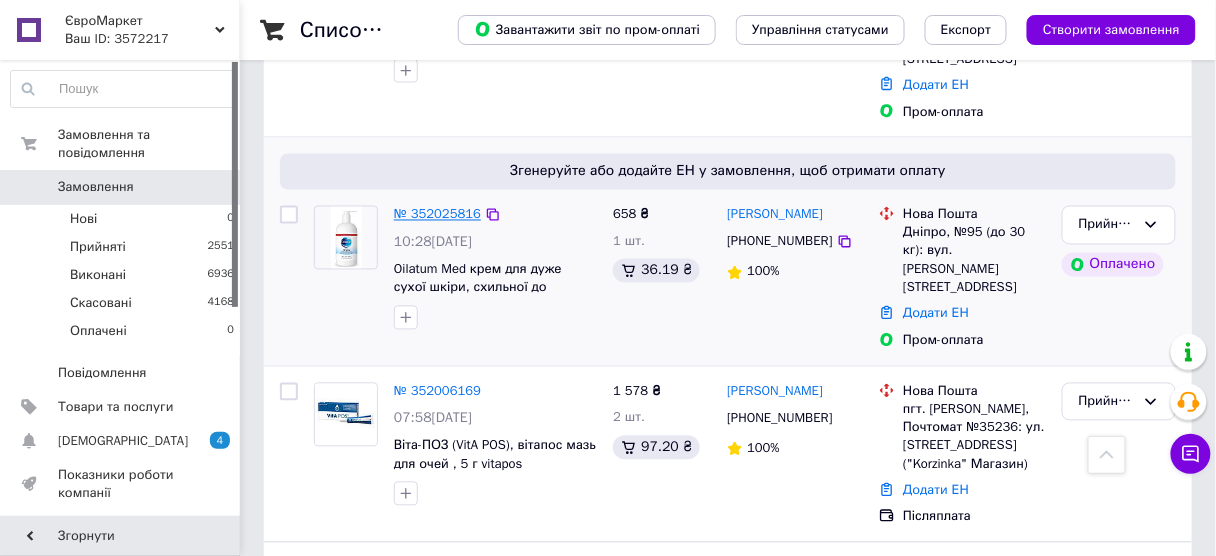 click on "№ 352025816" at bounding box center (437, 214) 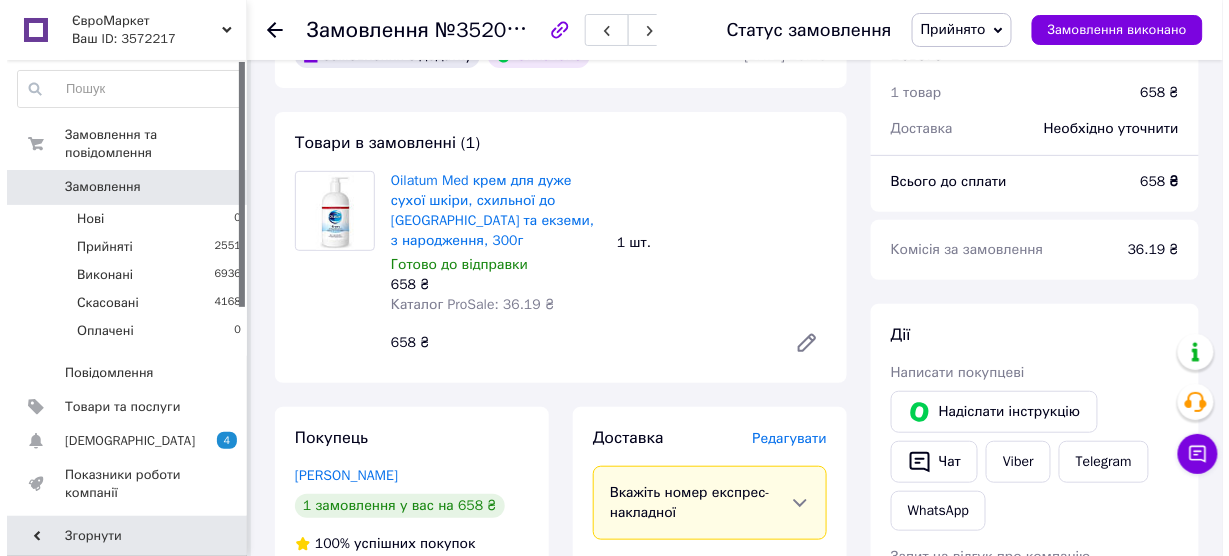 scroll, scrollTop: 240, scrollLeft: 0, axis: vertical 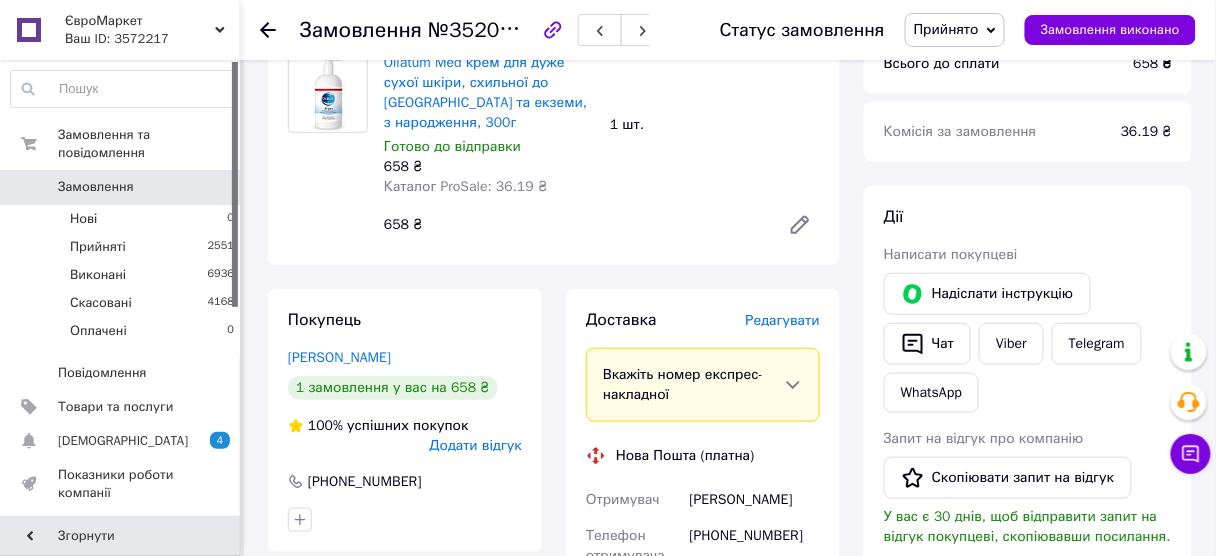 click on "Редагувати" at bounding box center (783, 320) 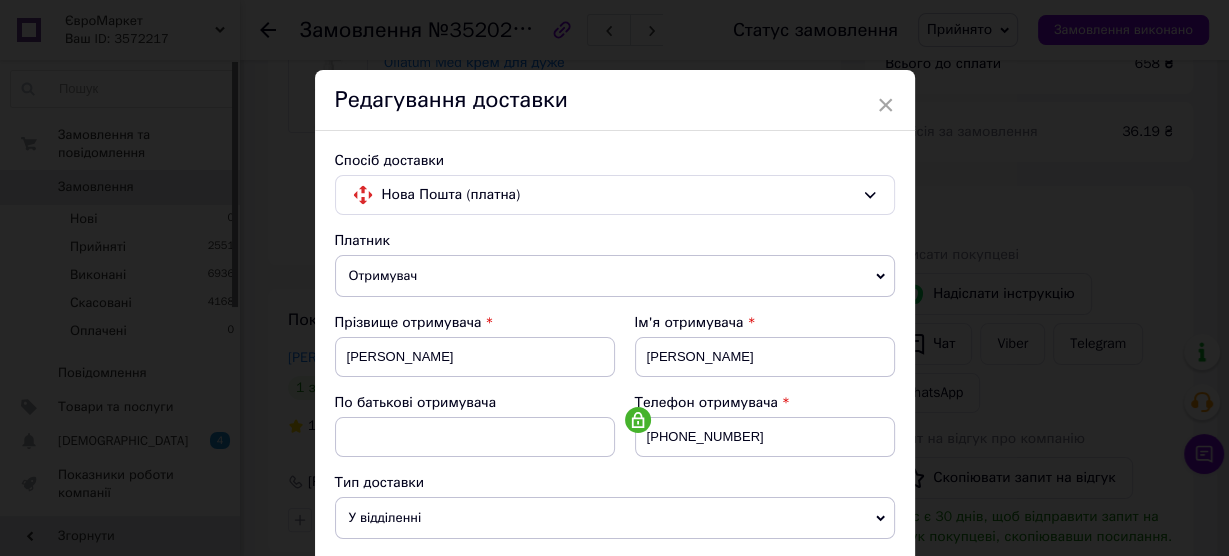 click on "Платник Отримувач Відправник Прізвище отримувача ПАЛЬЧУН Ім'я отримувача Екатерина По батькові отримувача Телефон отримувача +380676353737 Тип доставки У відділенні Кур'єром В поштоматі Місто Дніпро Відділення №95 (до 30 кг): вул. Сонячна Набережна, 14-А Місце відправки Вінниця: №13 (до 30 кг на одне місце): вул. Київська, 134 Немає збігів. Спробуйте змінити умови пошуку Додати ще місце відправки Тип посилки Вантаж Документи Номер упаковки (не обов'язково) Оціночна вартість 658 Дата відправки 10.07.2025 < 2025 > < Июль > Пн Вт Ср Чт Пт Сб Вс 30 1 2 3 4 5 6 7 8 9 10 11 12 13 14 15 16 17 18 19 20 21 22 23 24 25 26 27" at bounding box center [615, 826] 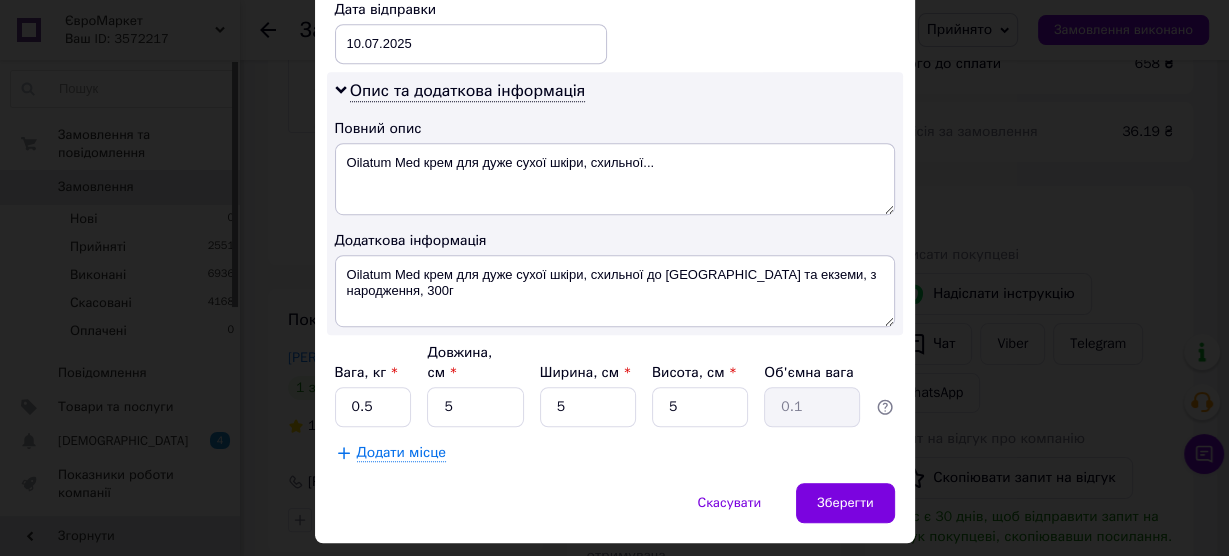 scroll, scrollTop: 960, scrollLeft: 0, axis: vertical 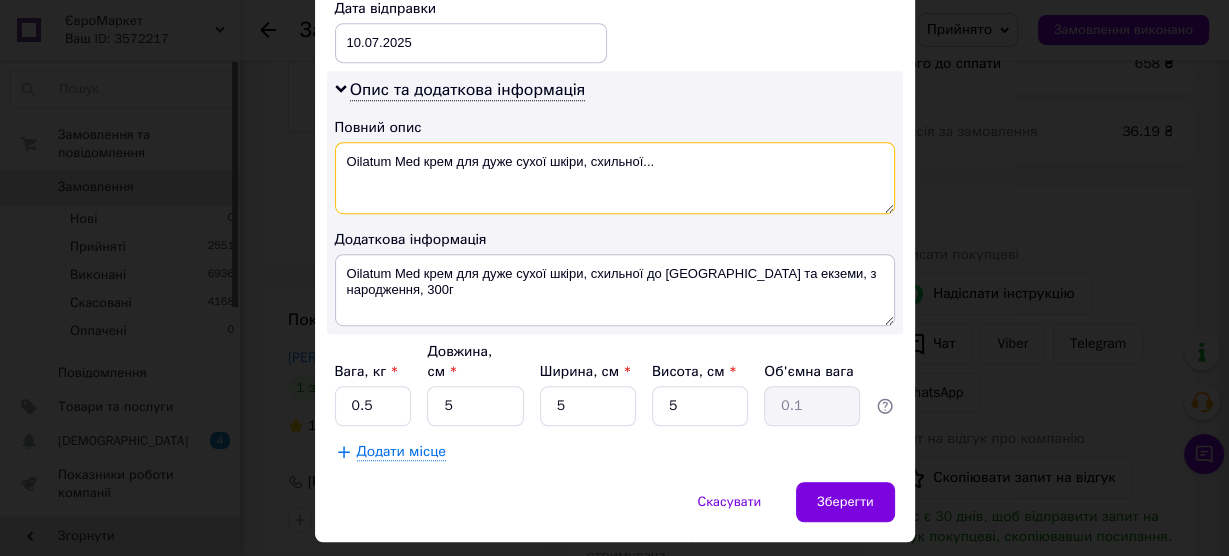 drag, startPoint x: 453, startPoint y: 151, endPoint x: 802, endPoint y: 175, distance: 349.82425 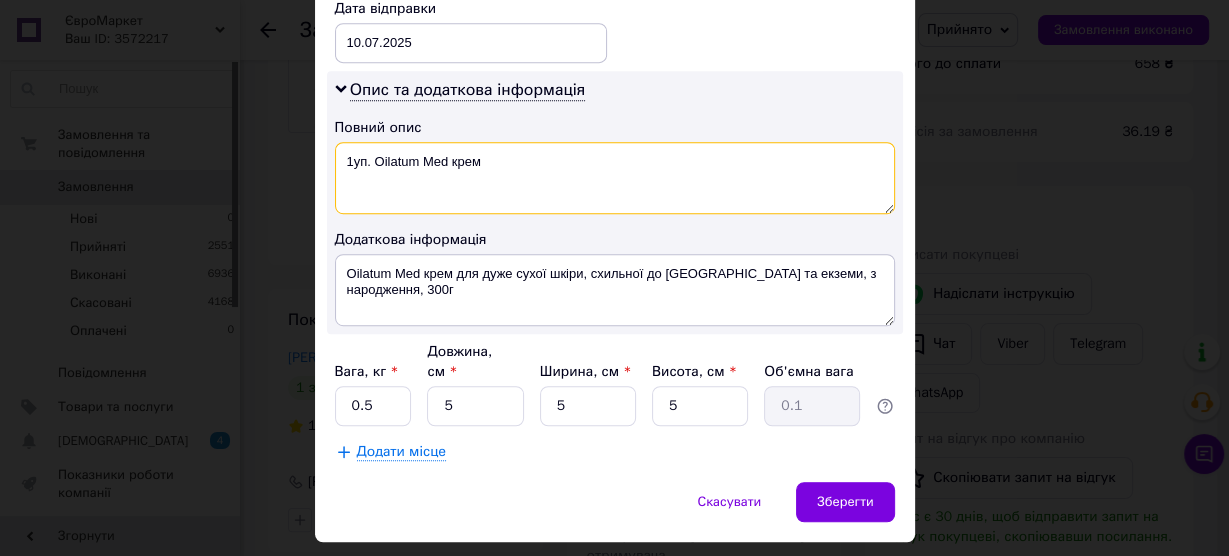 click on "1уп. Oilatum Med крем" at bounding box center (615, 178) 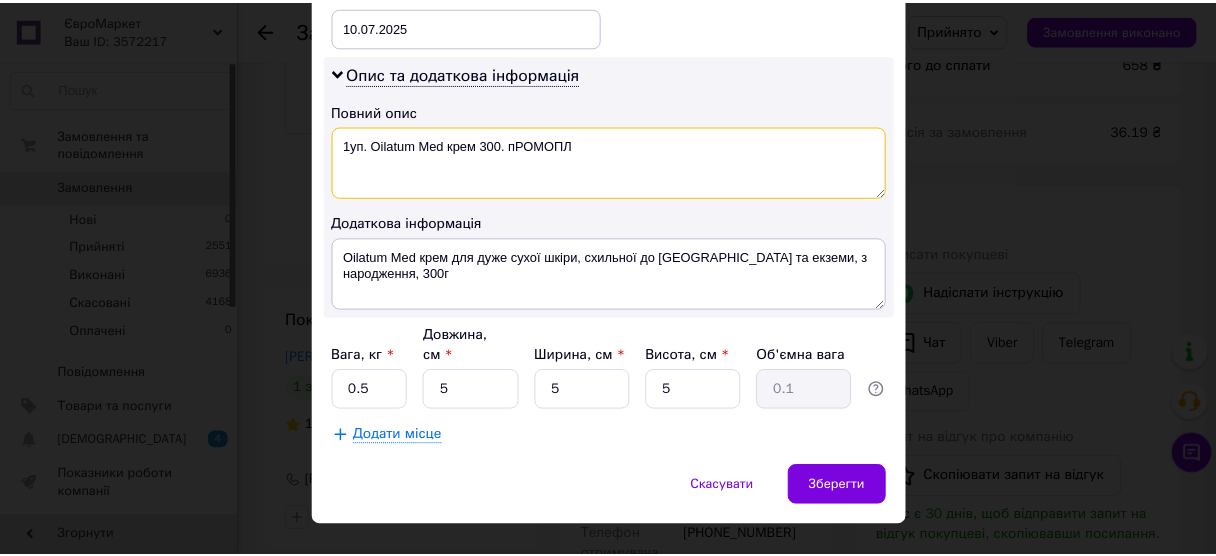 scroll, scrollTop: 984, scrollLeft: 0, axis: vertical 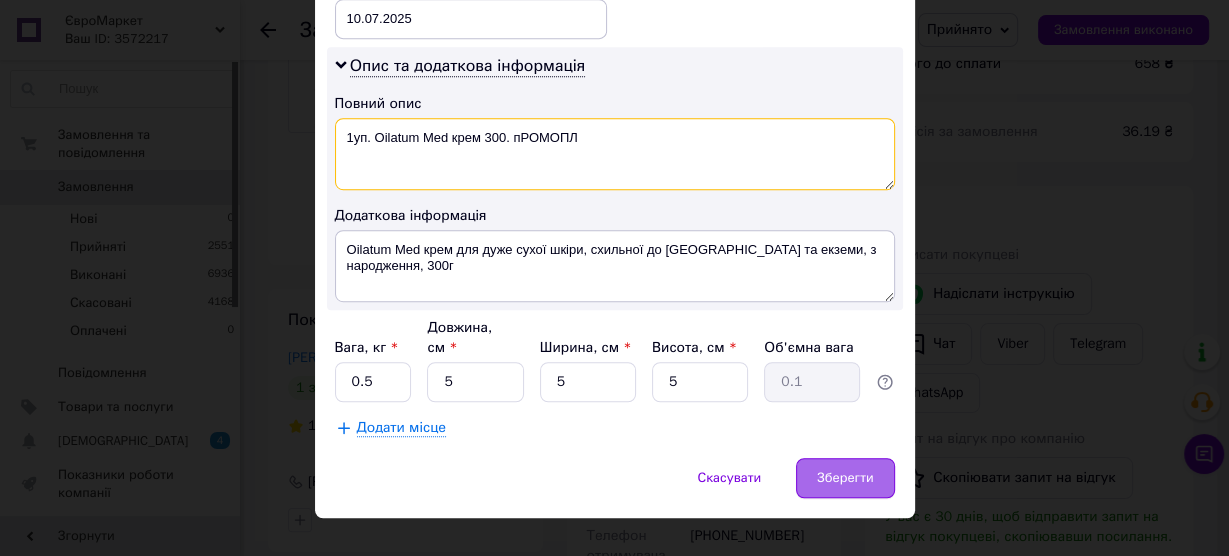 type on "1уп. Oilatum Med крем 300. пРОМОПЛ" 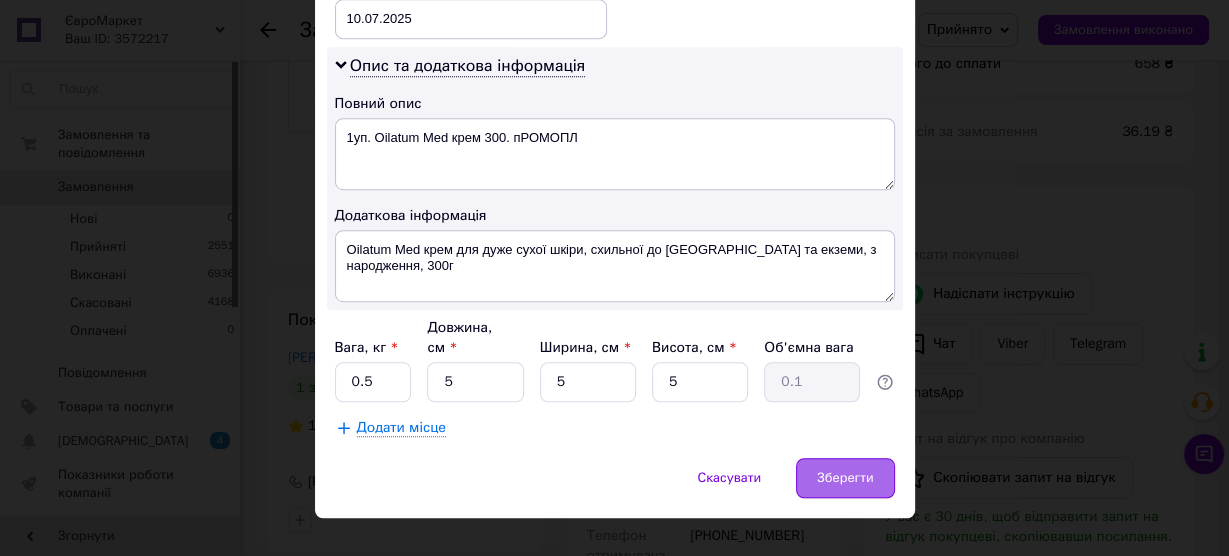 click on "Зберегти" at bounding box center [845, 478] 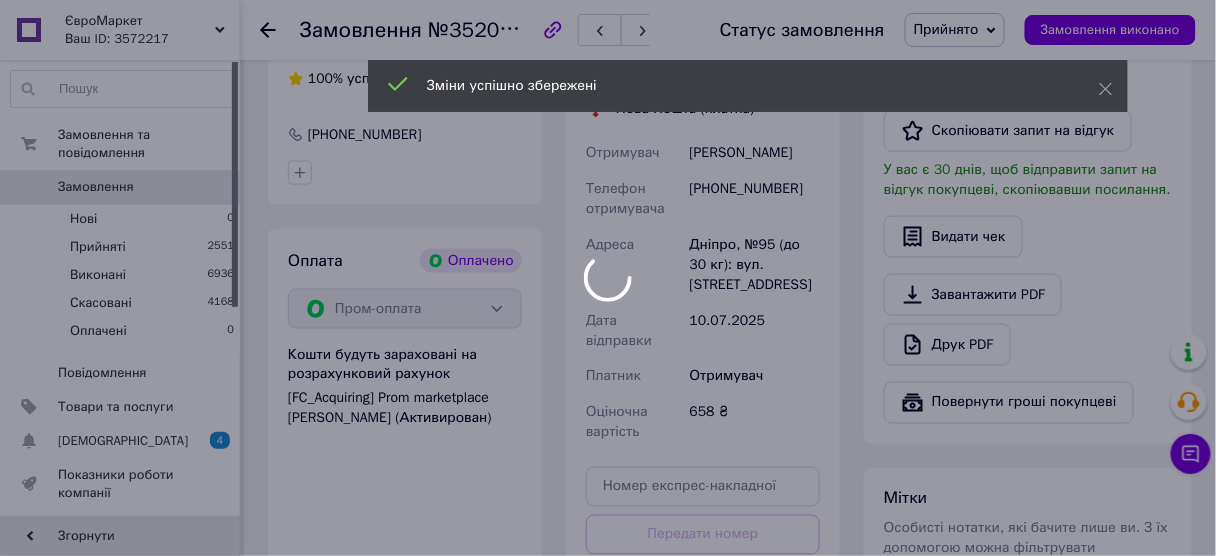 scroll, scrollTop: 720, scrollLeft: 0, axis: vertical 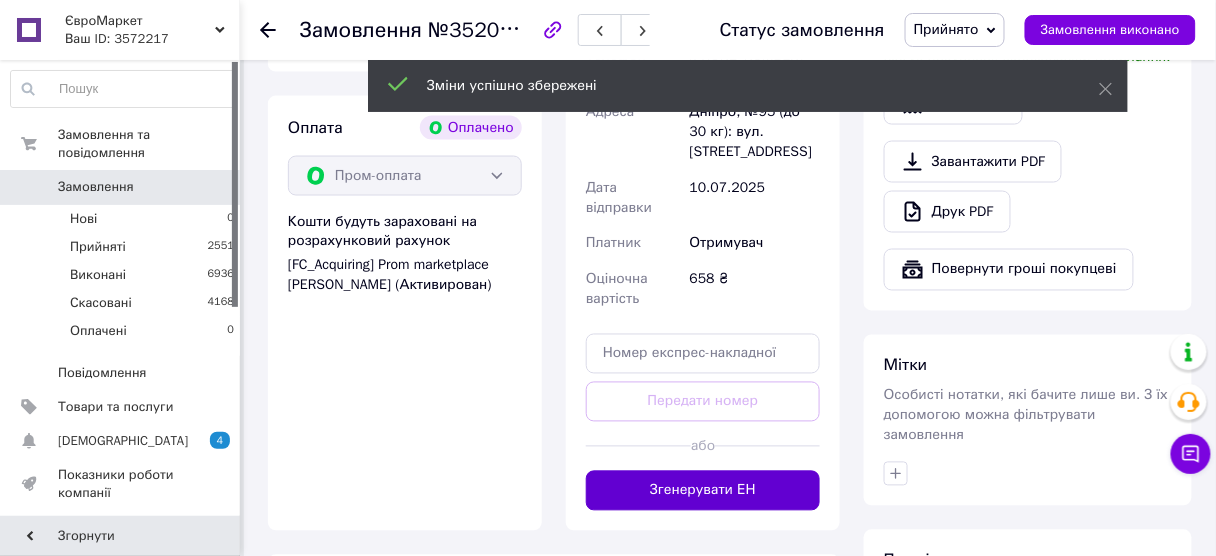 click on "Згенерувати ЕН" at bounding box center (703, 491) 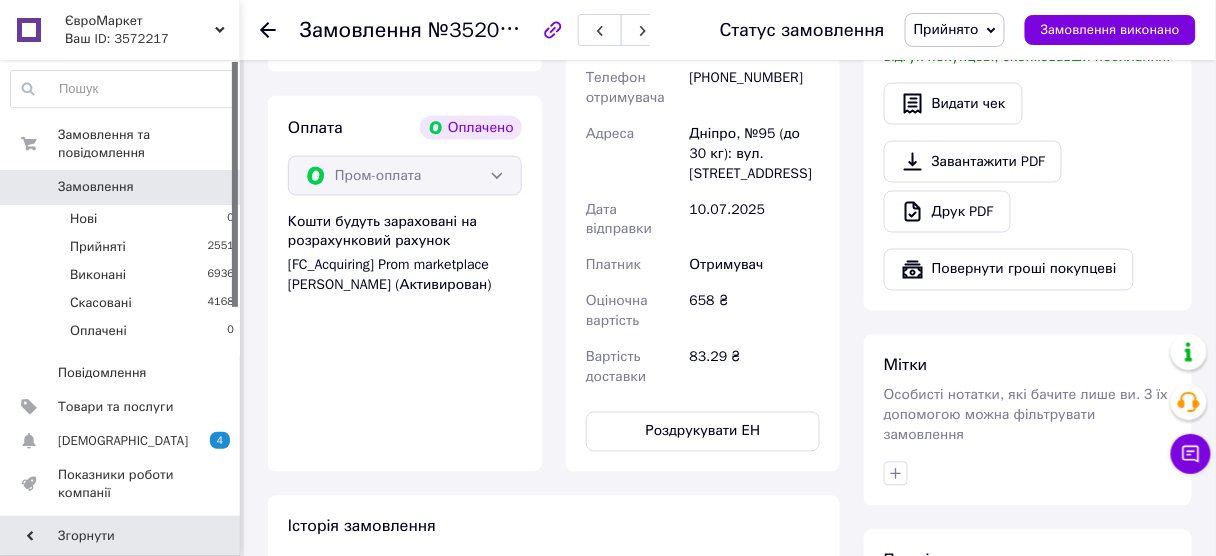 click 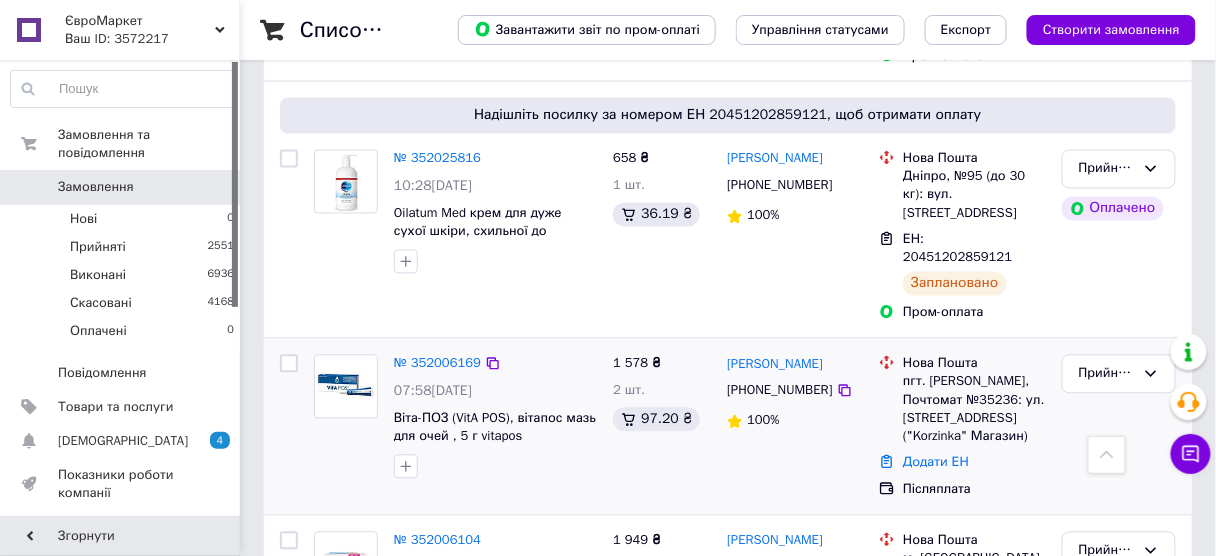 scroll, scrollTop: 880, scrollLeft: 0, axis: vertical 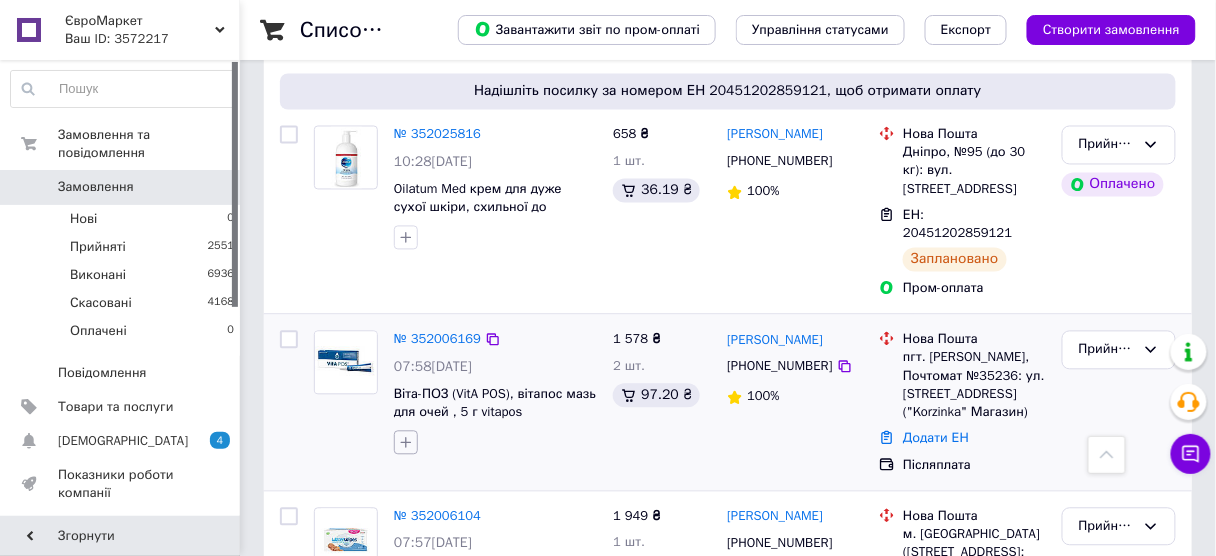 click 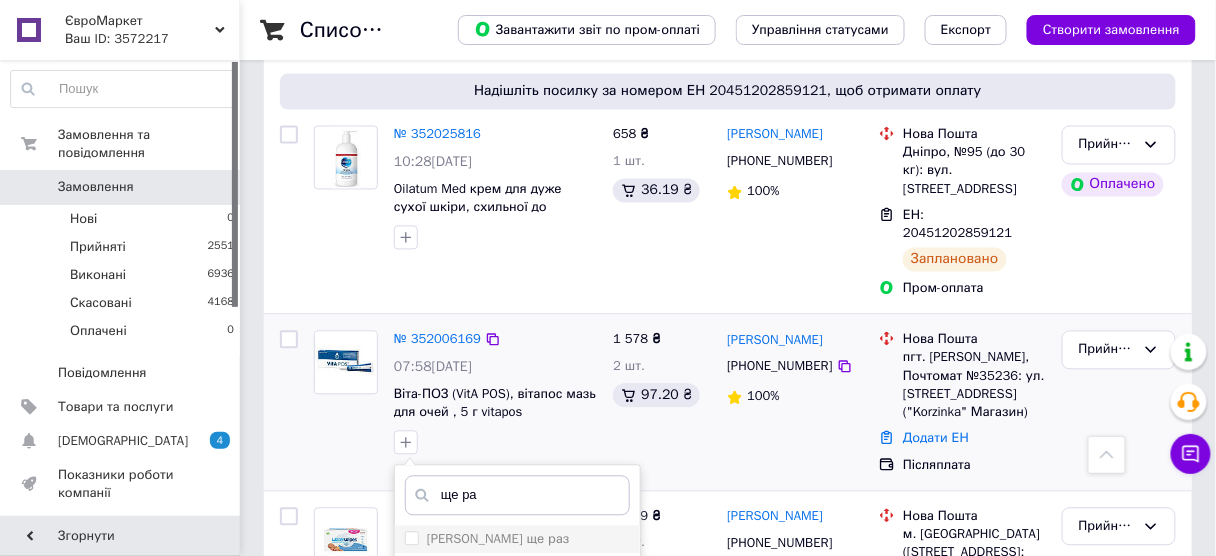type on "ще ра" 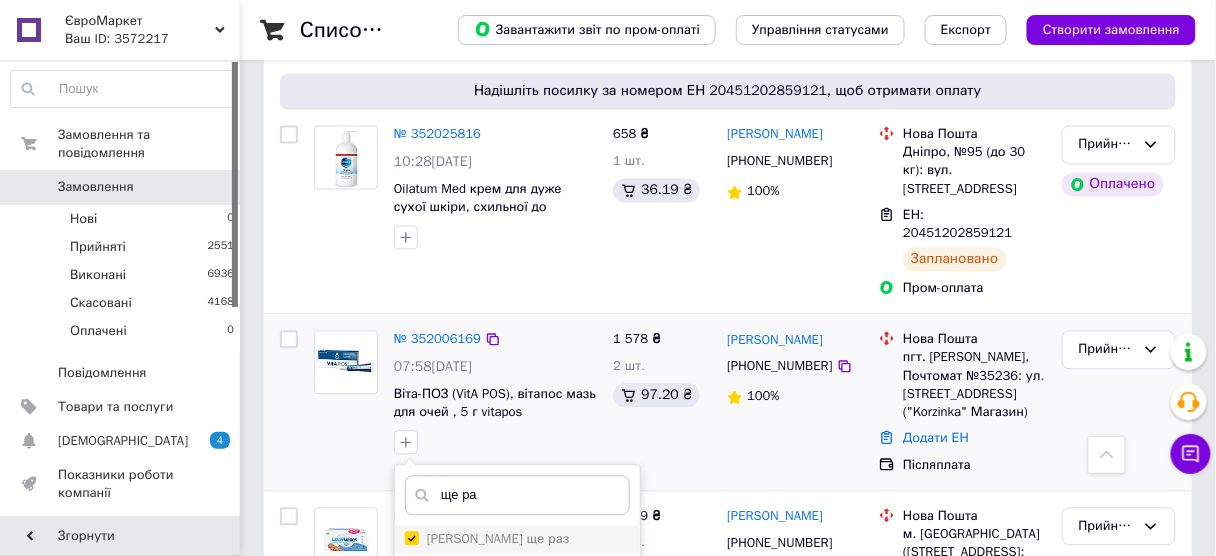 checkbox on "true" 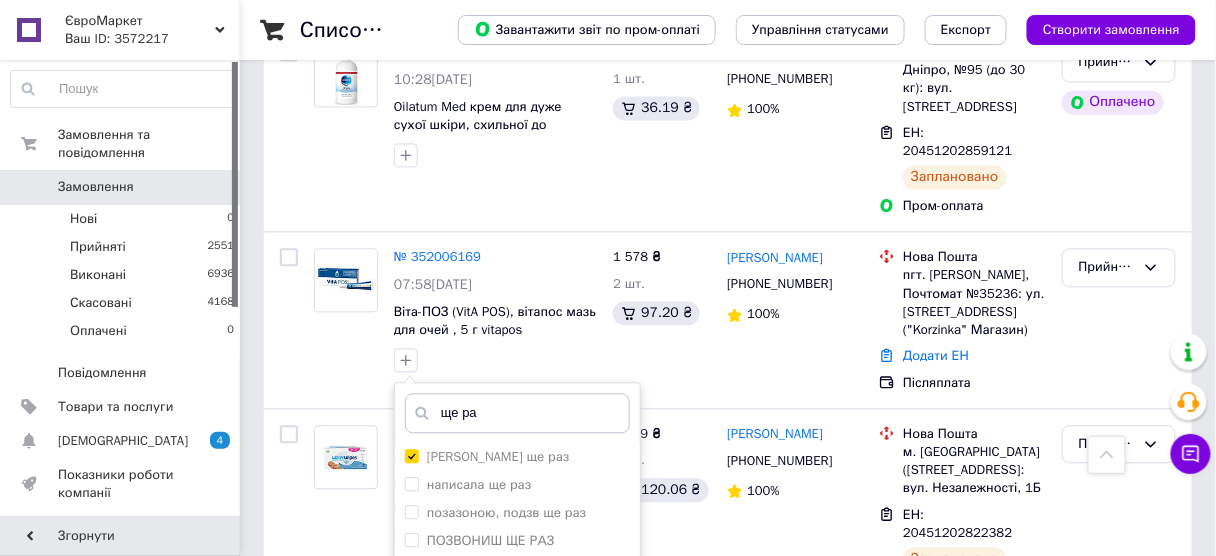 scroll, scrollTop: 1120, scrollLeft: 0, axis: vertical 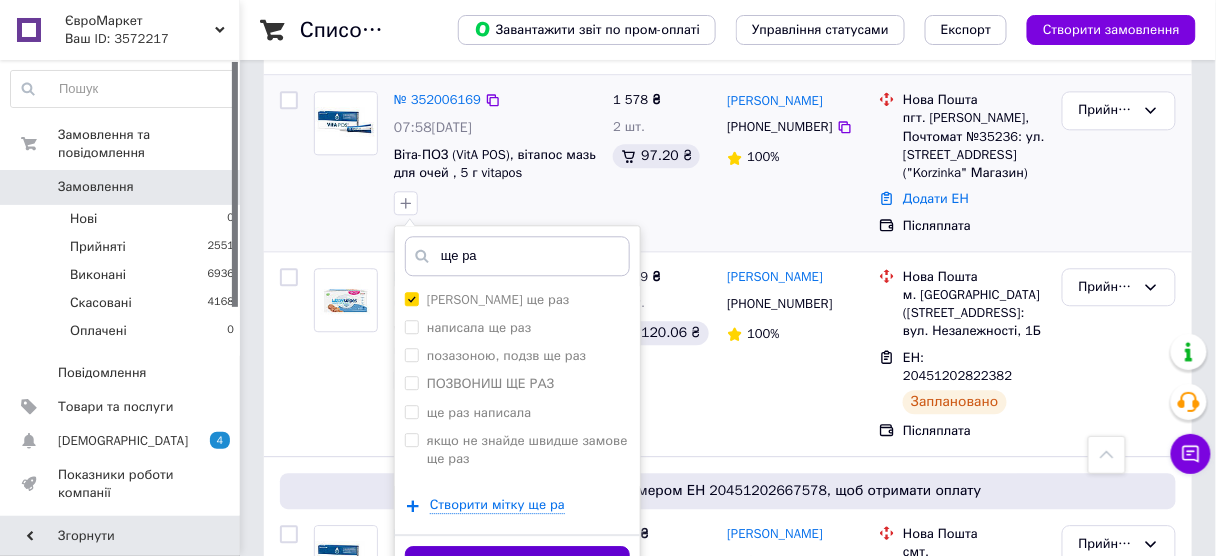 click on "Додати мітку" at bounding box center [517, 565] 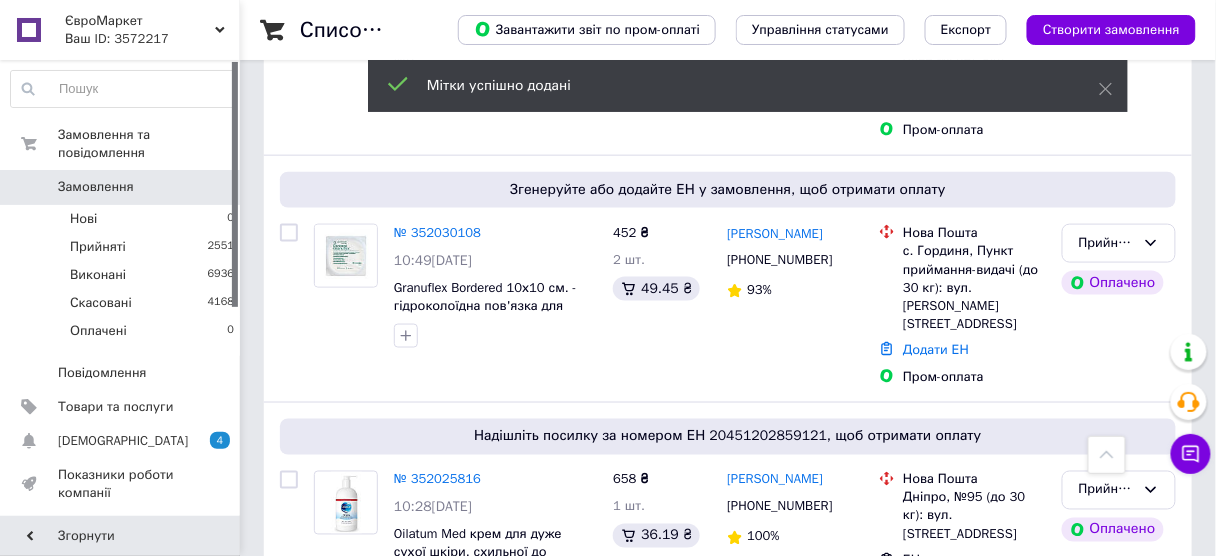 scroll, scrollTop: 480, scrollLeft: 0, axis: vertical 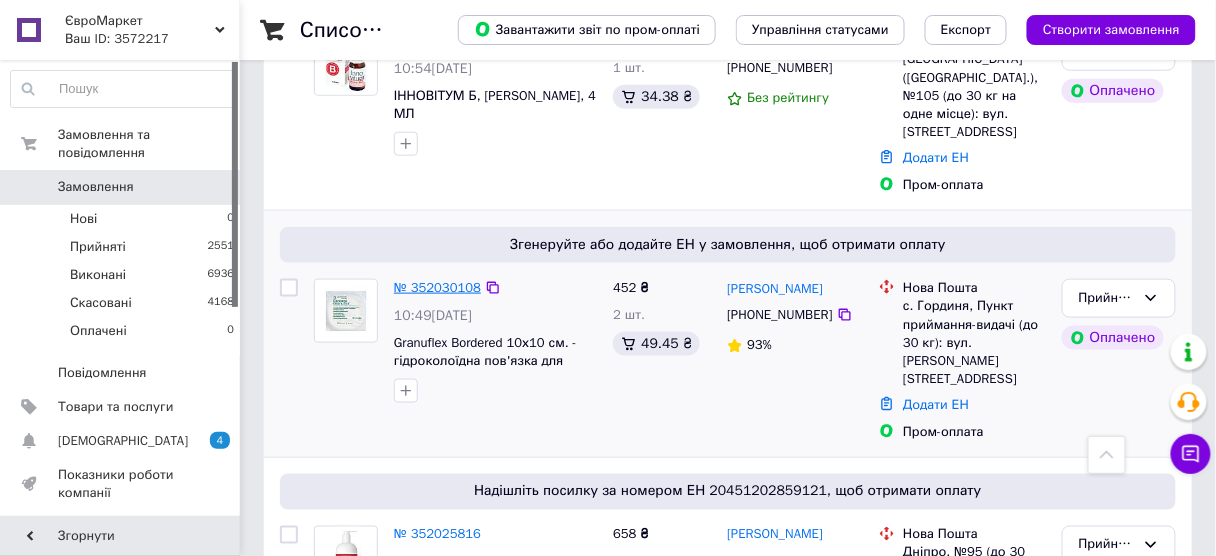 click on "№ 352030108" at bounding box center (437, 287) 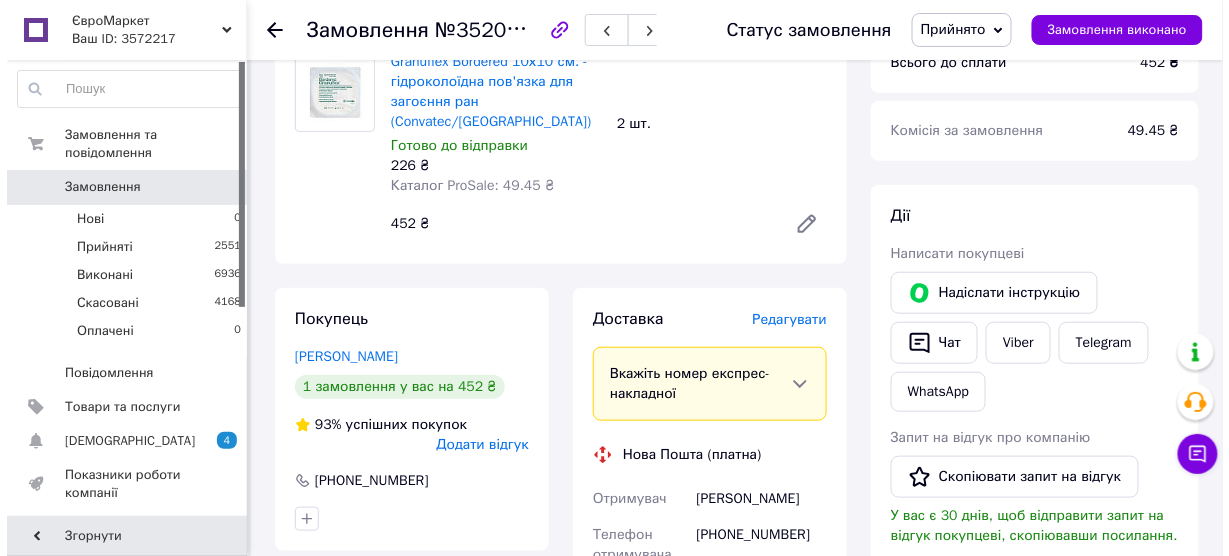 scroll, scrollTop: 240, scrollLeft: 0, axis: vertical 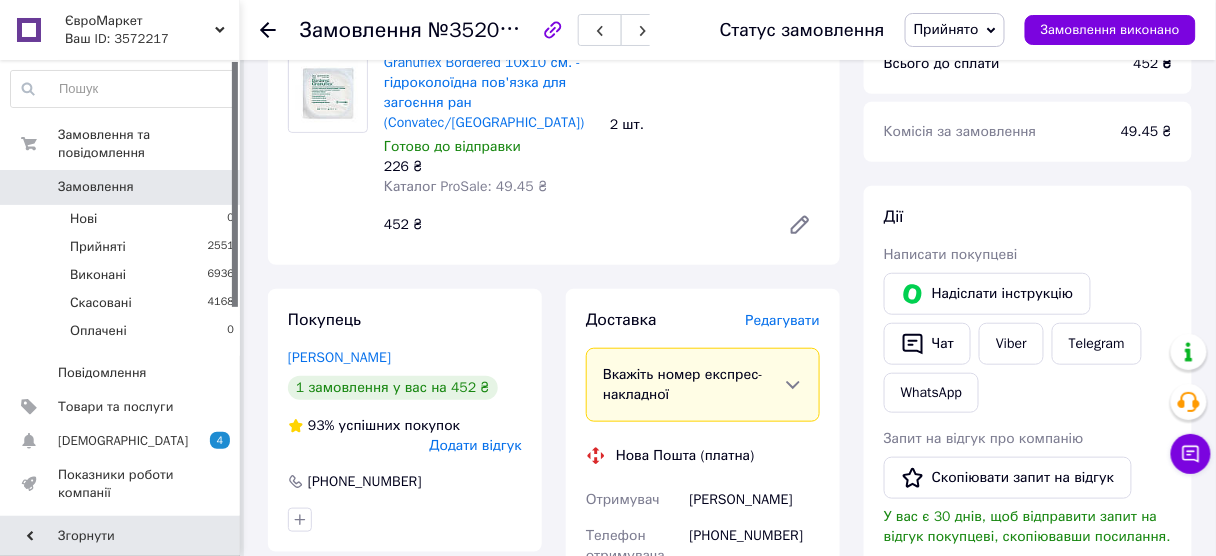 click on "Редагувати" at bounding box center [783, 320] 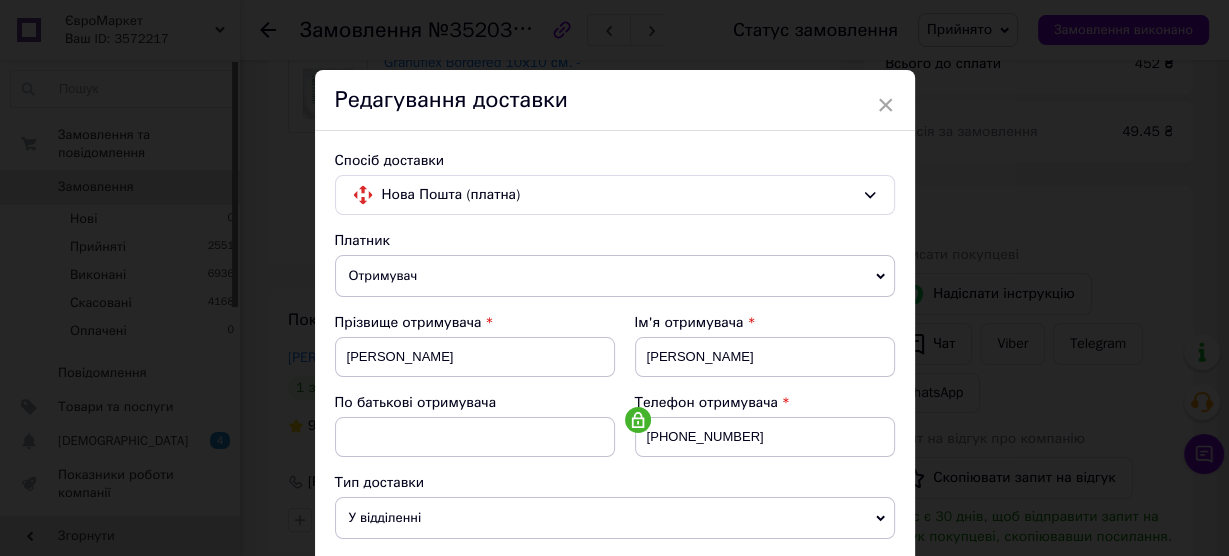 click on "Платник Отримувач Відправник Прізвище отримувача Качур Ім'я отримувача Василина По батькові отримувача Телефон отримувача +380971207814 Тип доставки У відділенні Кур'єром В поштоматі Місто с. Гординя Відділення Пункт приймання-видачі (до 30 кг): вул. Івана Франка, 86 Місце відправки Вінниця: №13 (до 30 кг на одне місце): вул. Київська, 134 Немає збігів. Спробуйте змінити умови пошуку Додати ще місце відправки Тип посилки Вантаж Документи Номер упаковки (не обов'язково) Оціночна вартість 452 Дата відправки 10.07.2025 < 2025 > < Июль > Пн Вт Ср Чт Пт Сб Вс 30 1 2 3 4 5 6 7 8 9 10 11 12 13 14 15 16 17 18 19" at bounding box center (615, 826) 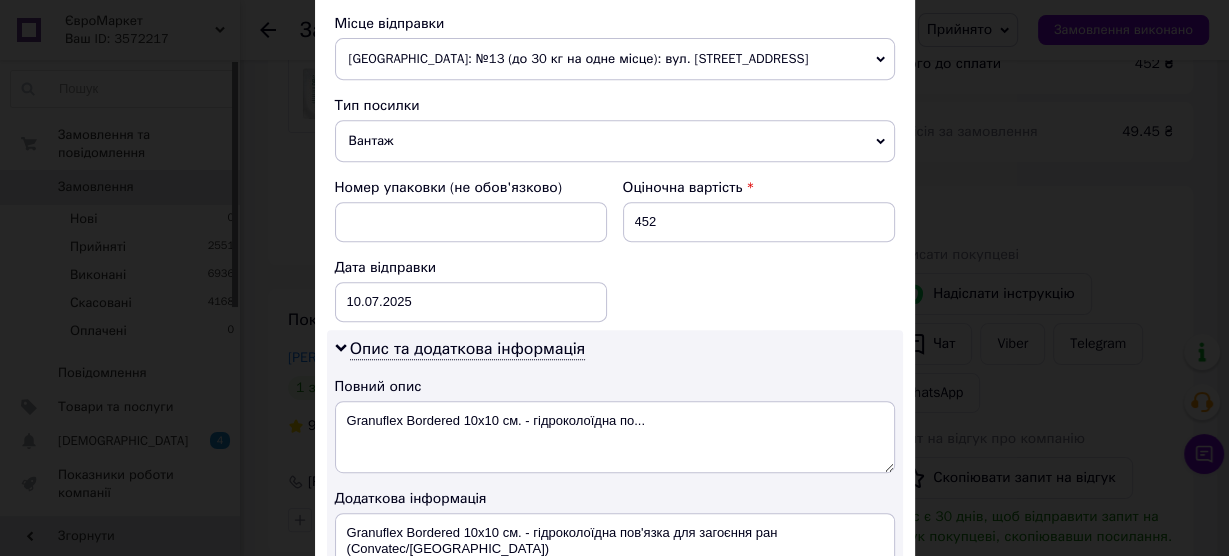 scroll, scrollTop: 880, scrollLeft: 0, axis: vertical 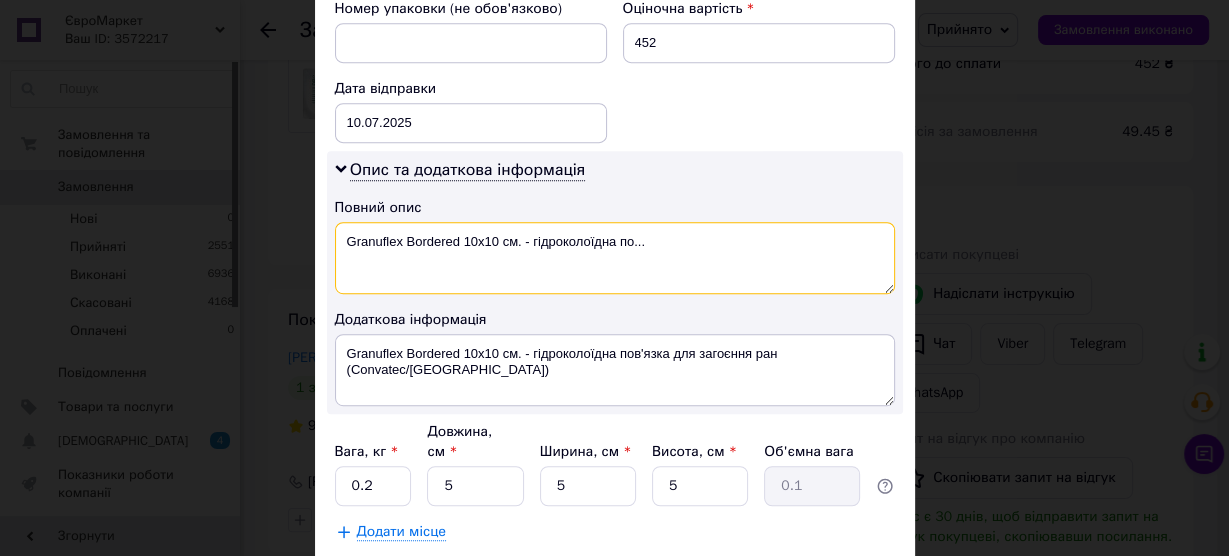 drag, startPoint x: 517, startPoint y: 230, endPoint x: 674, endPoint y: 230, distance: 157 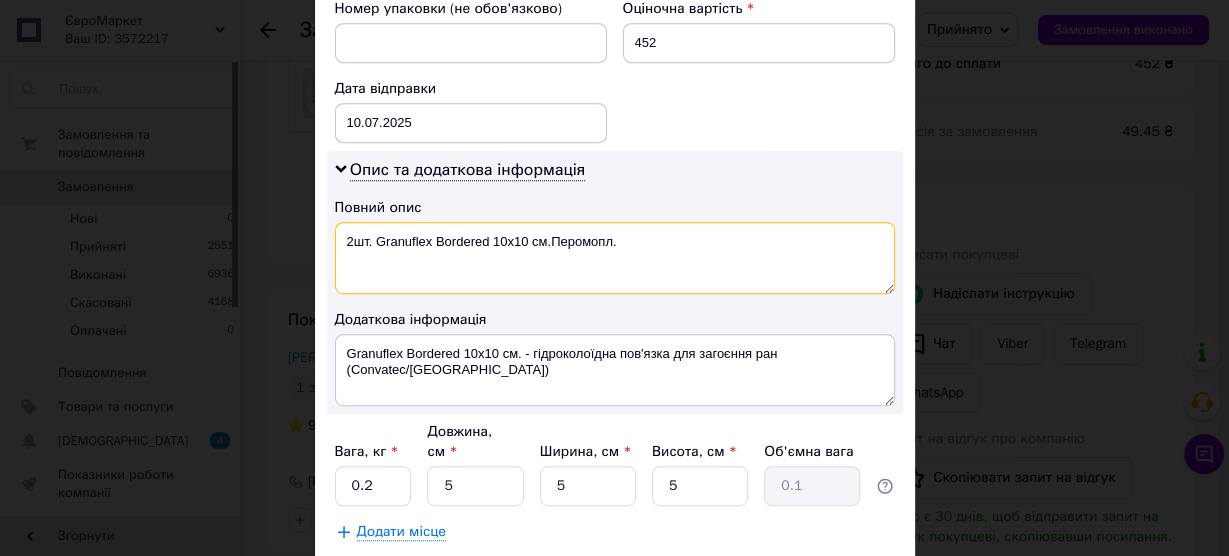 click on "2шт. Granuflex Bordered 10х10 см.Перомопл." at bounding box center [615, 258] 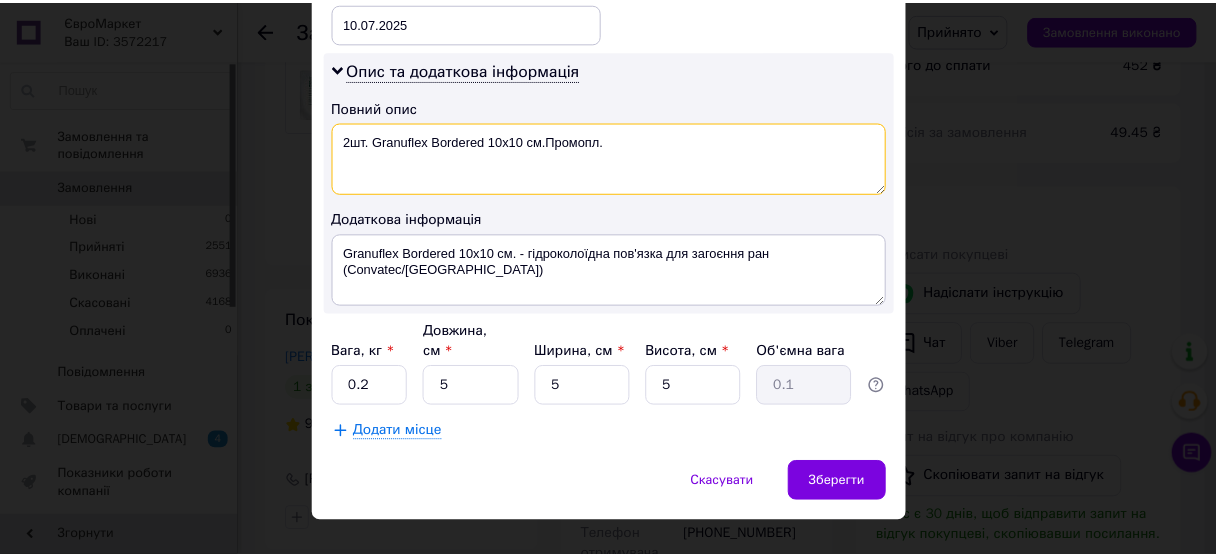 scroll, scrollTop: 984, scrollLeft: 0, axis: vertical 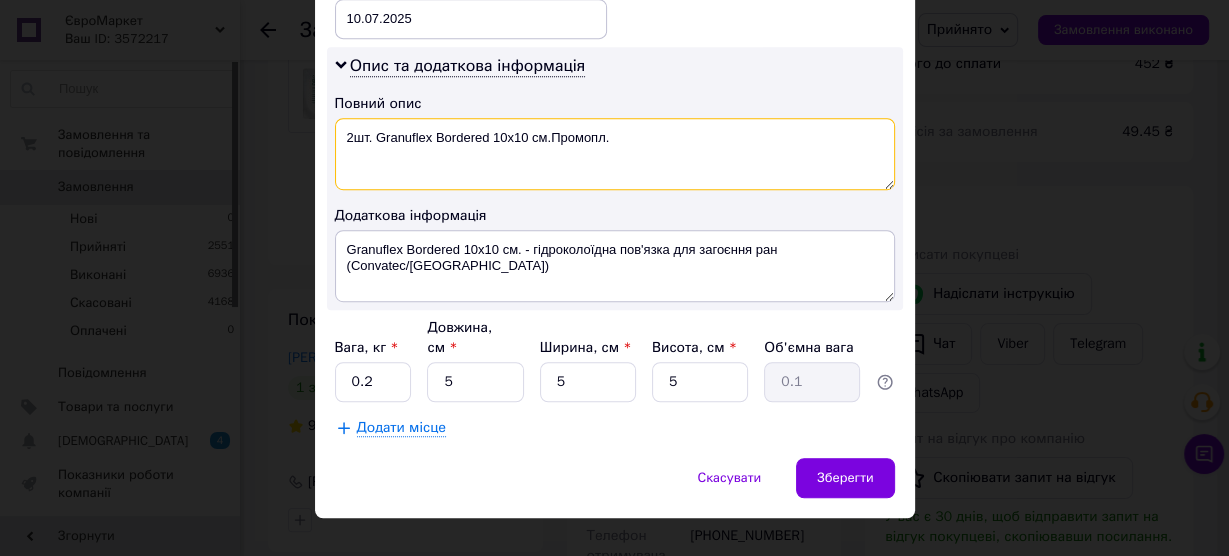 type on "2шт. Granuflex Bordered 10х10 см.Промопл." 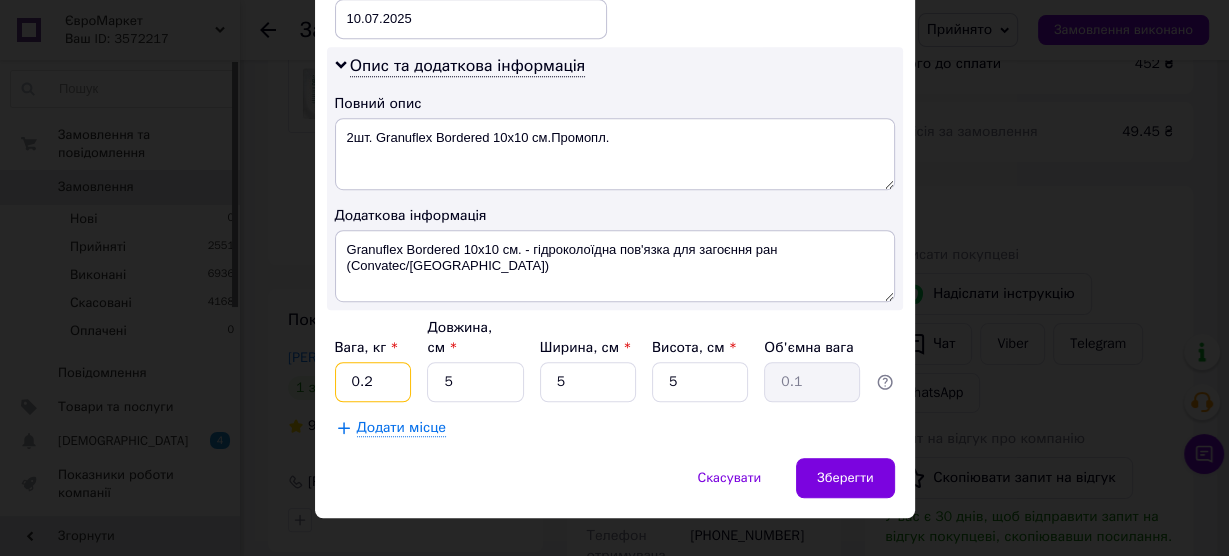 click on "0.2" at bounding box center [373, 382] 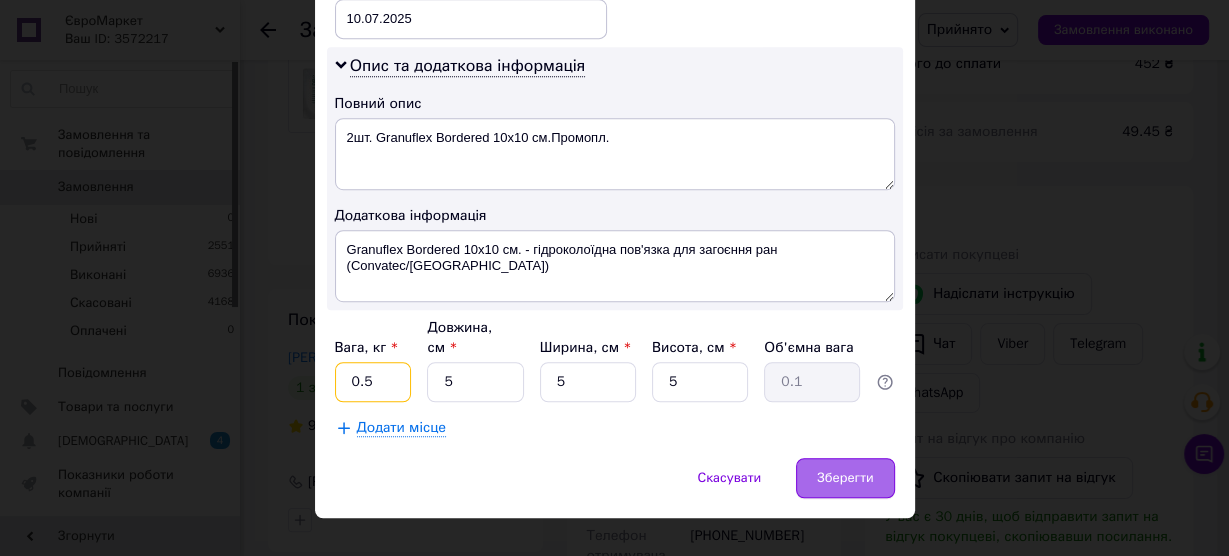 type on "0.5" 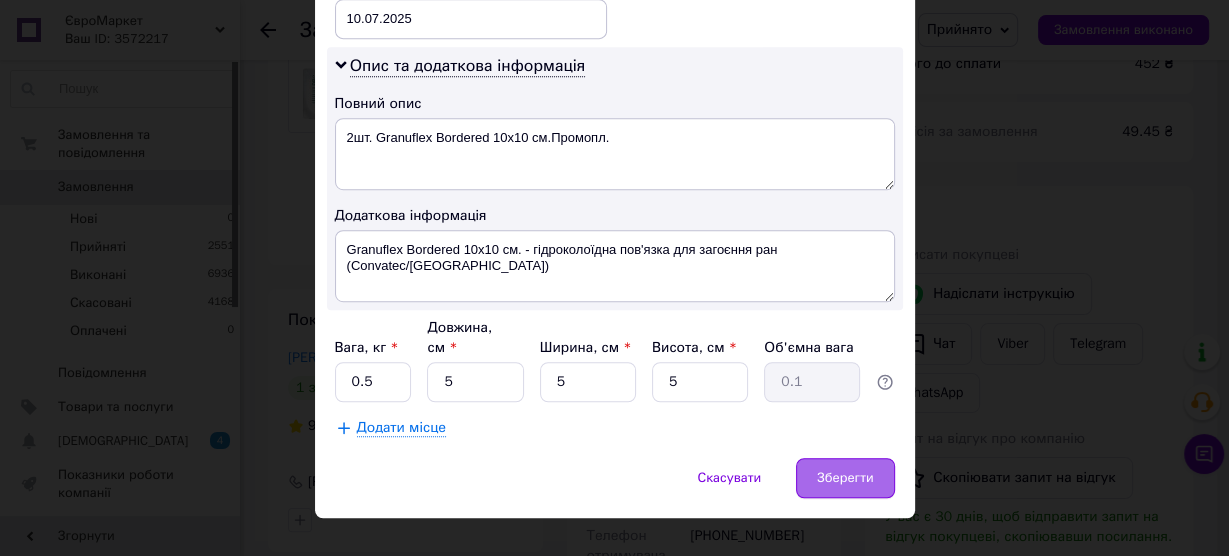 click on "Зберегти" at bounding box center (845, 478) 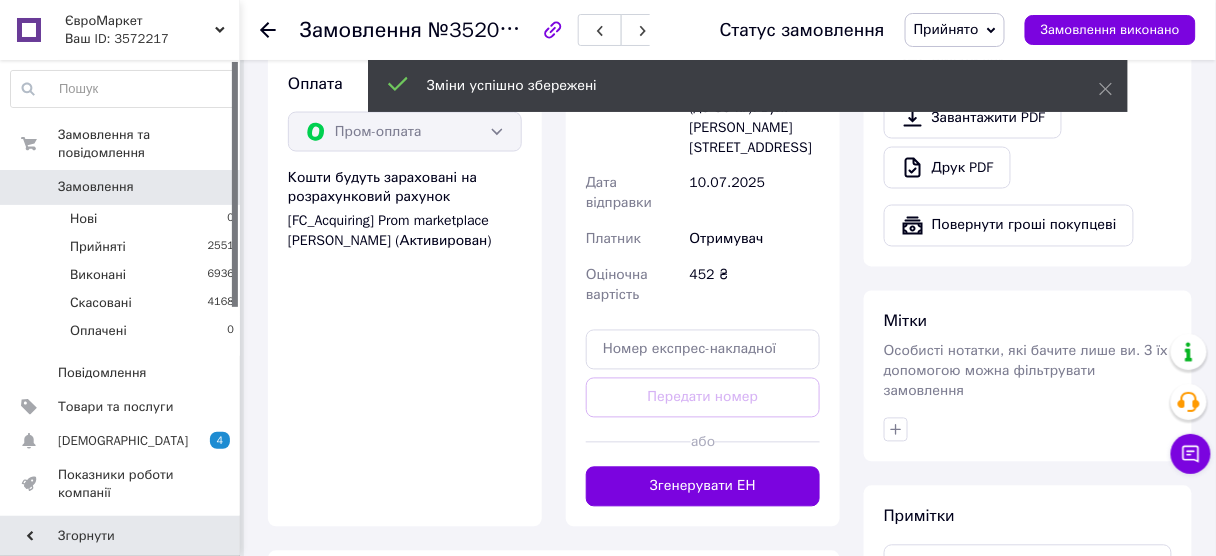 scroll, scrollTop: 800, scrollLeft: 0, axis: vertical 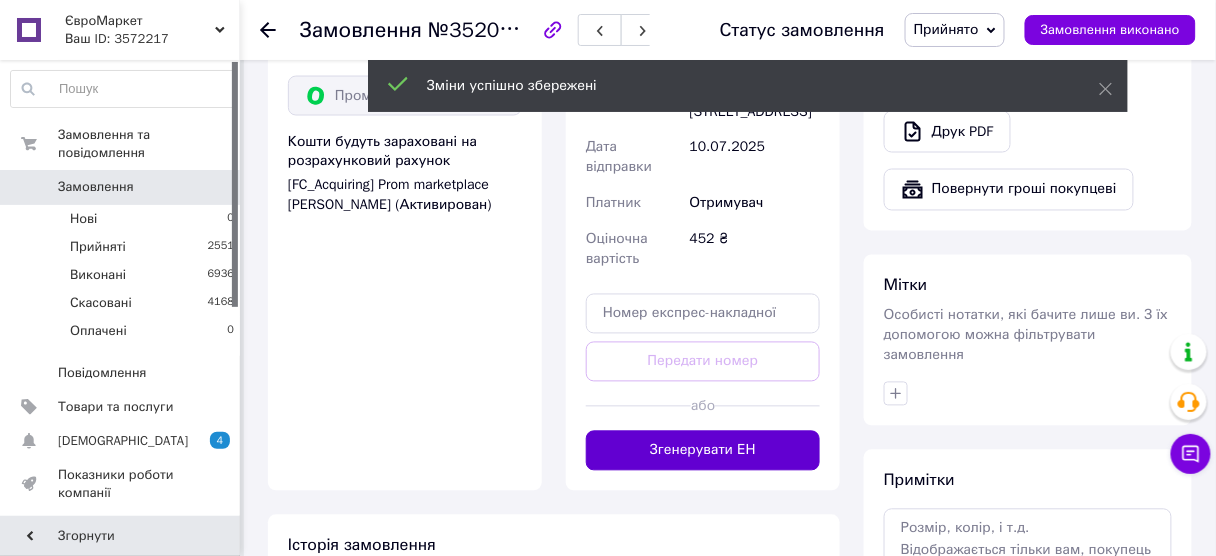 click on "Згенерувати ЕН" at bounding box center [703, 451] 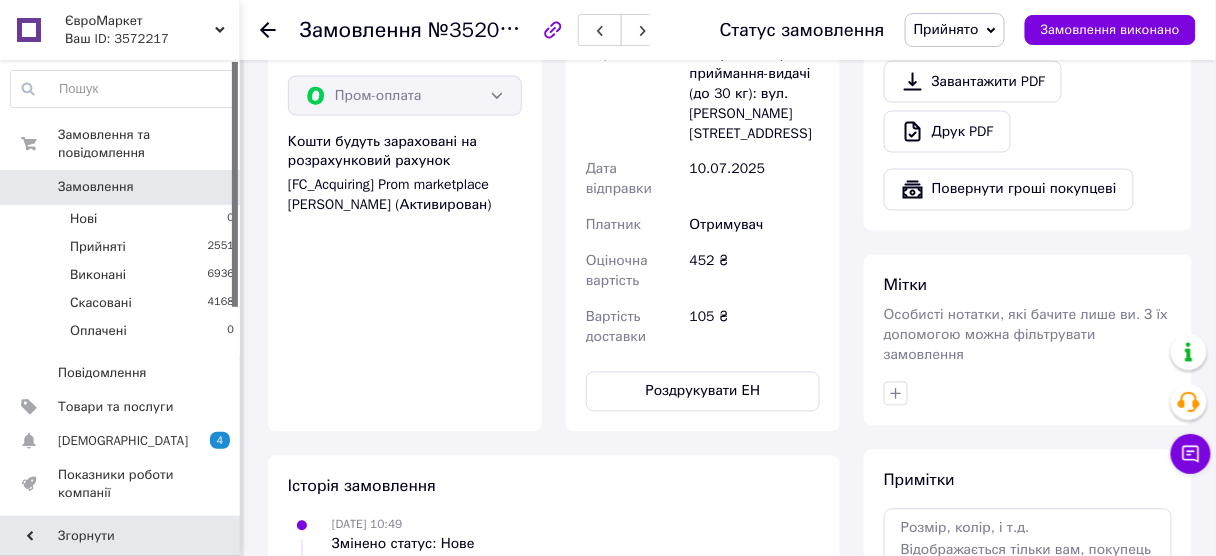 click 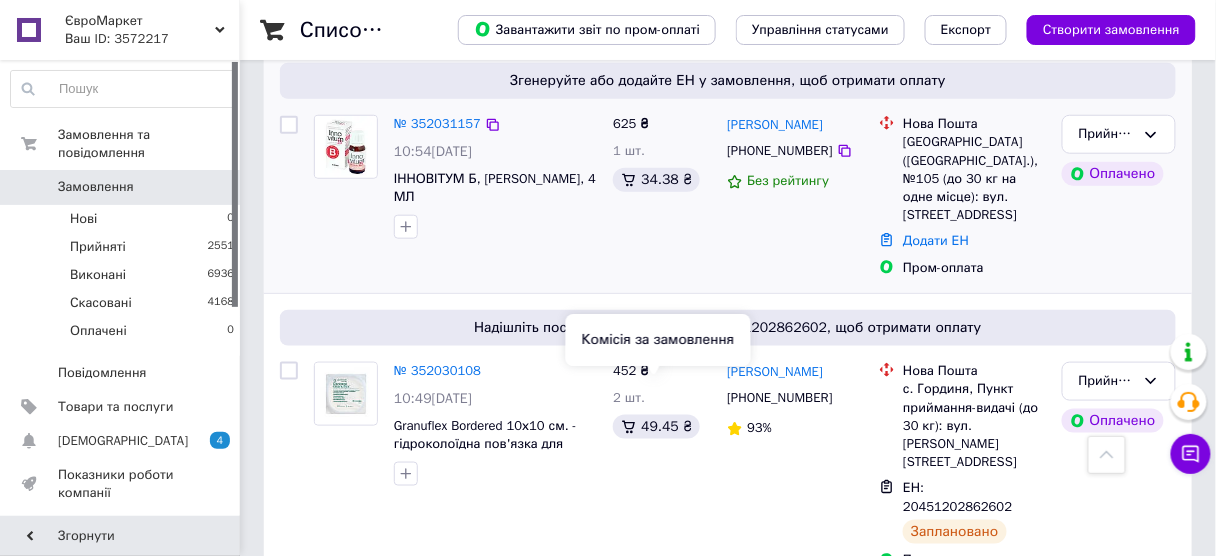 scroll, scrollTop: 320, scrollLeft: 0, axis: vertical 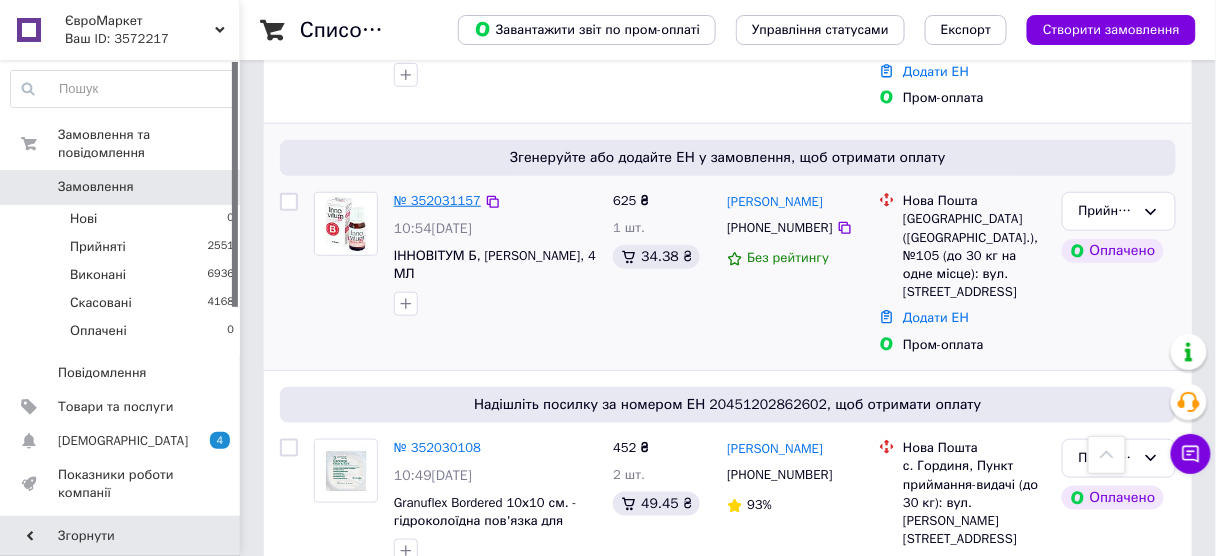 click on "№ 352031157" at bounding box center [437, 200] 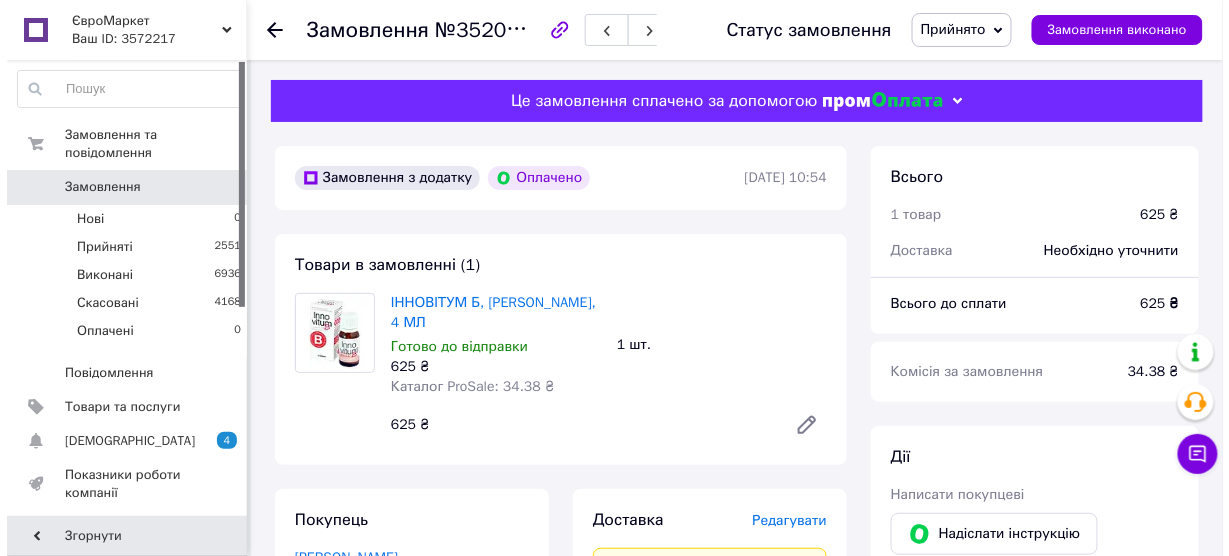 scroll, scrollTop: 240, scrollLeft: 0, axis: vertical 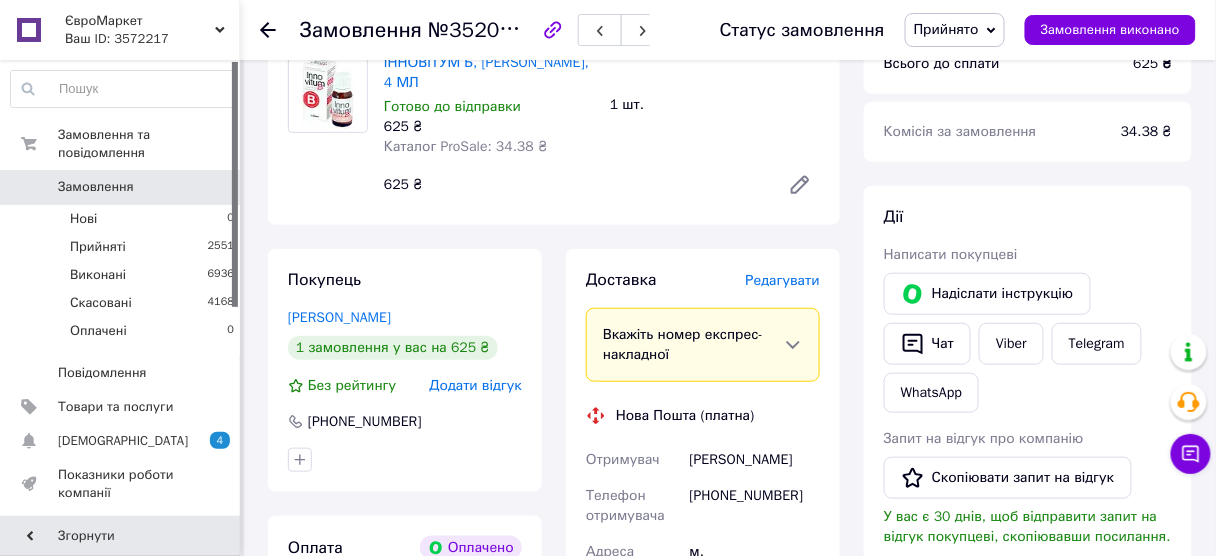click on "Редагувати" at bounding box center [783, 280] 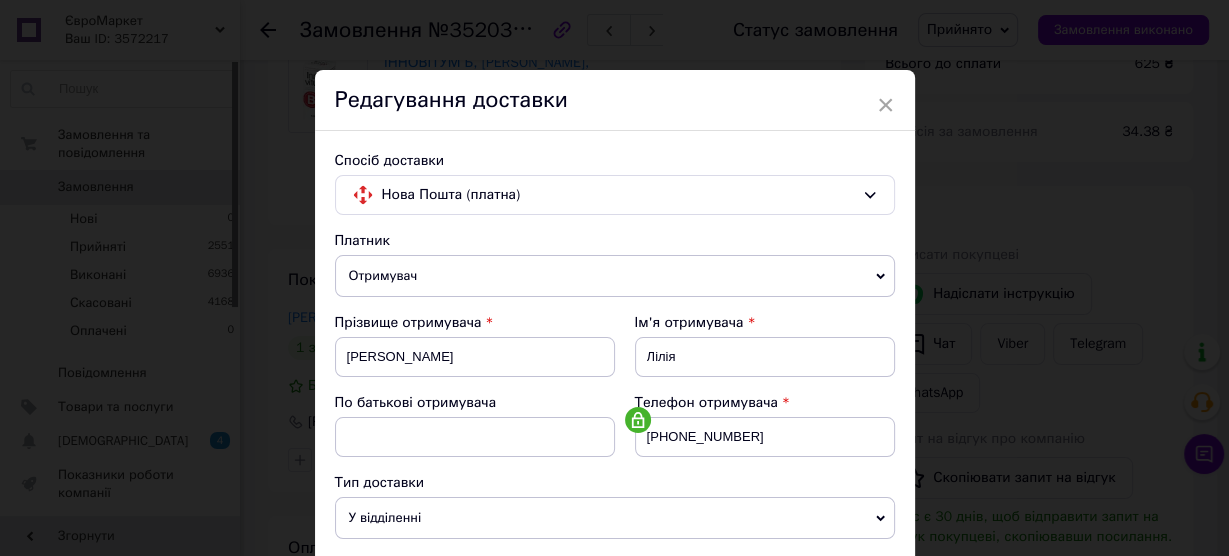 click on "Платник" at bounding box center [615, 241] 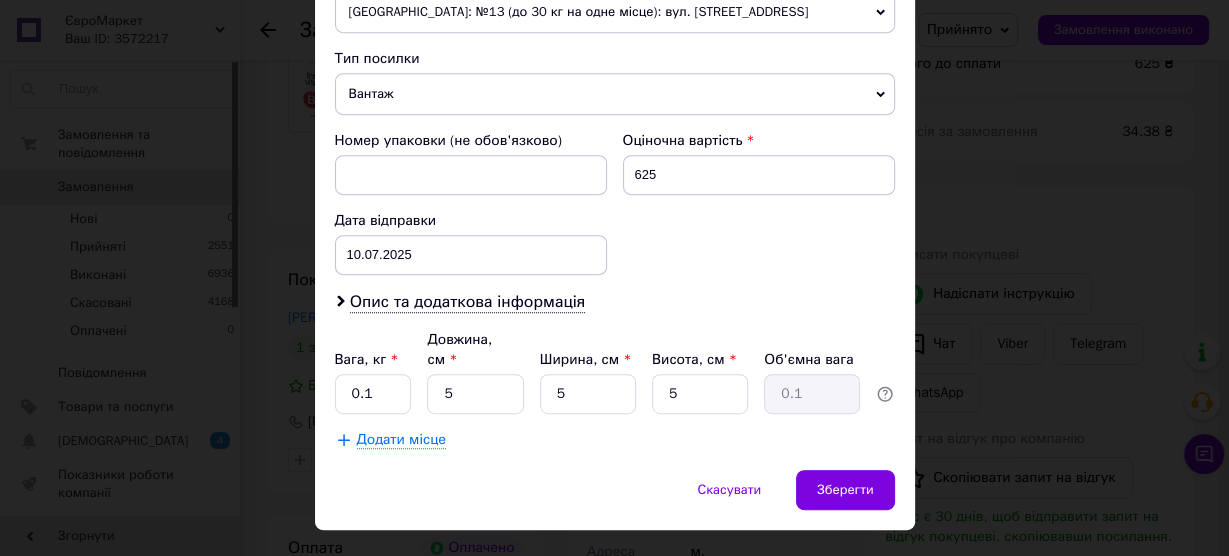 scroll, scrollTop: 762, scrollLeft: 0, axis: vertical 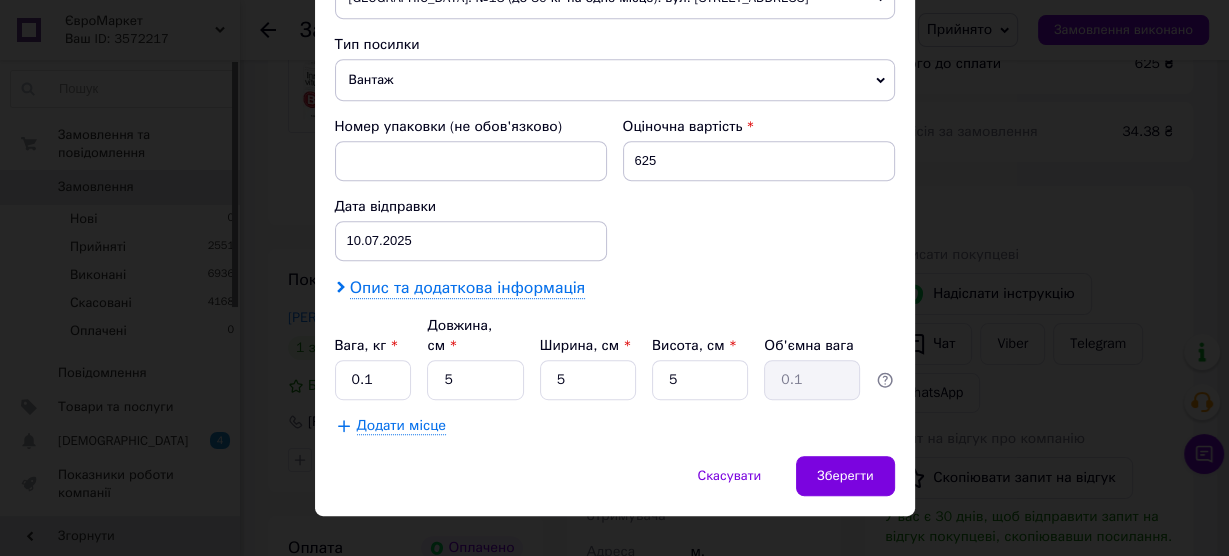 click on "Опис та додаткова інформація" at bounding box center [467, 288] 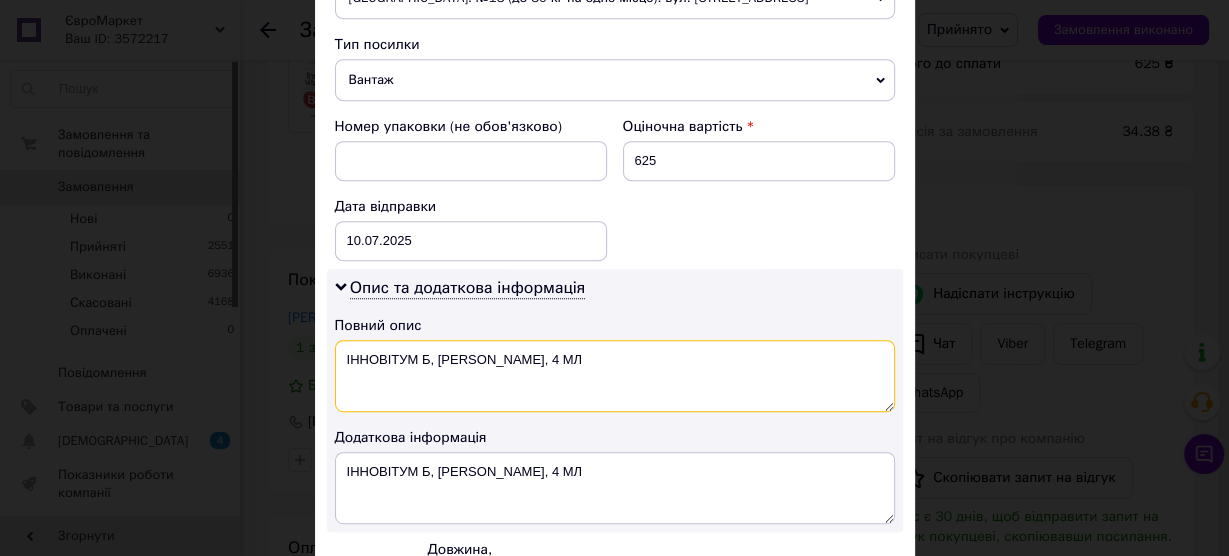 click on "ІННОВІТУМ Б, КРАПЛІ, 4 МЛ" at bounding box center [615, 376] 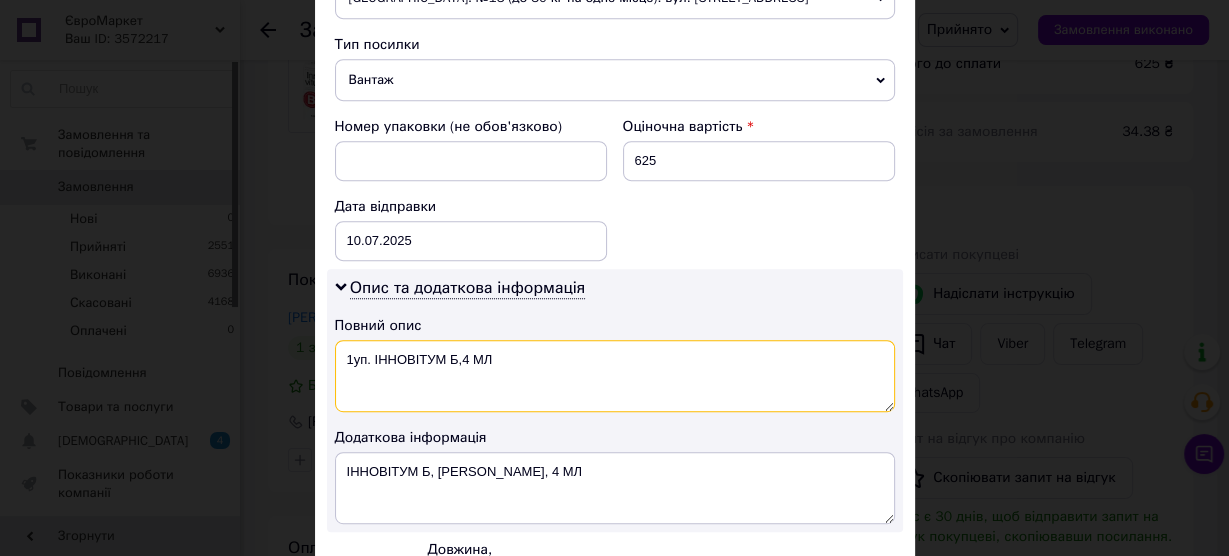 click on "1уп. ІННОВІТУМ Б,4 МЛ" at bounding box center [615, 376] 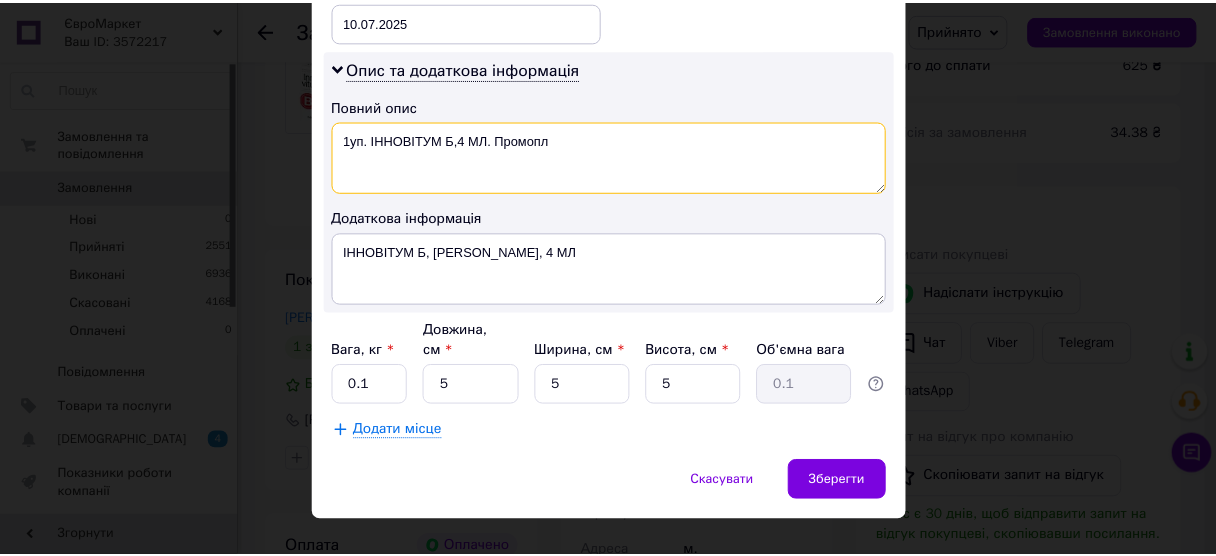 scroll, scrollTop: 984, scrollLeft: 0, axis: vertical 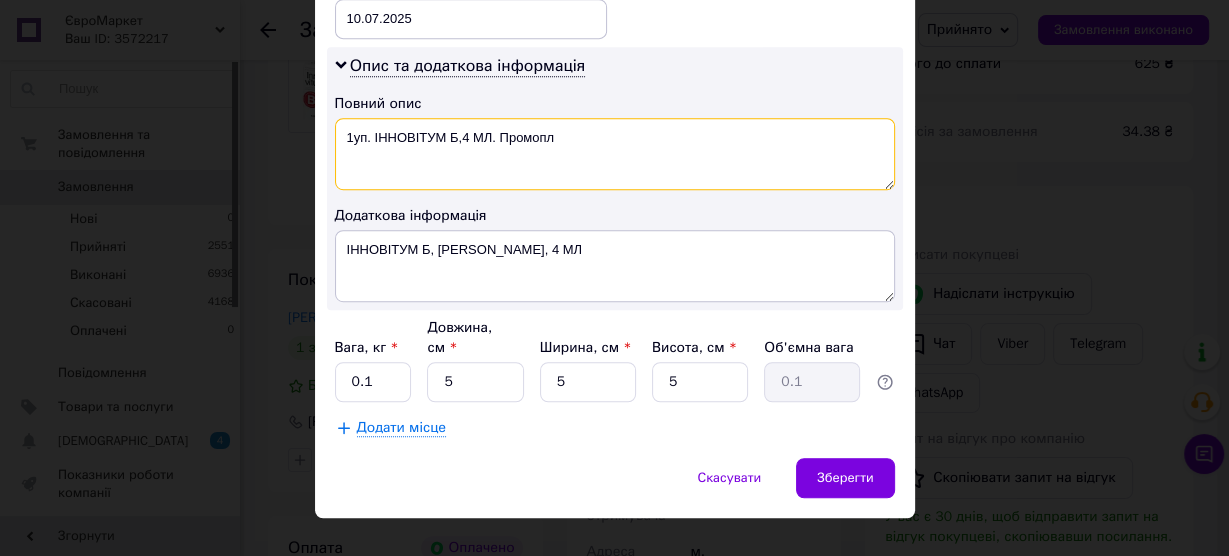 type on "1уп. ІННОВІТУМ Б,4 МЛ. Промопл" 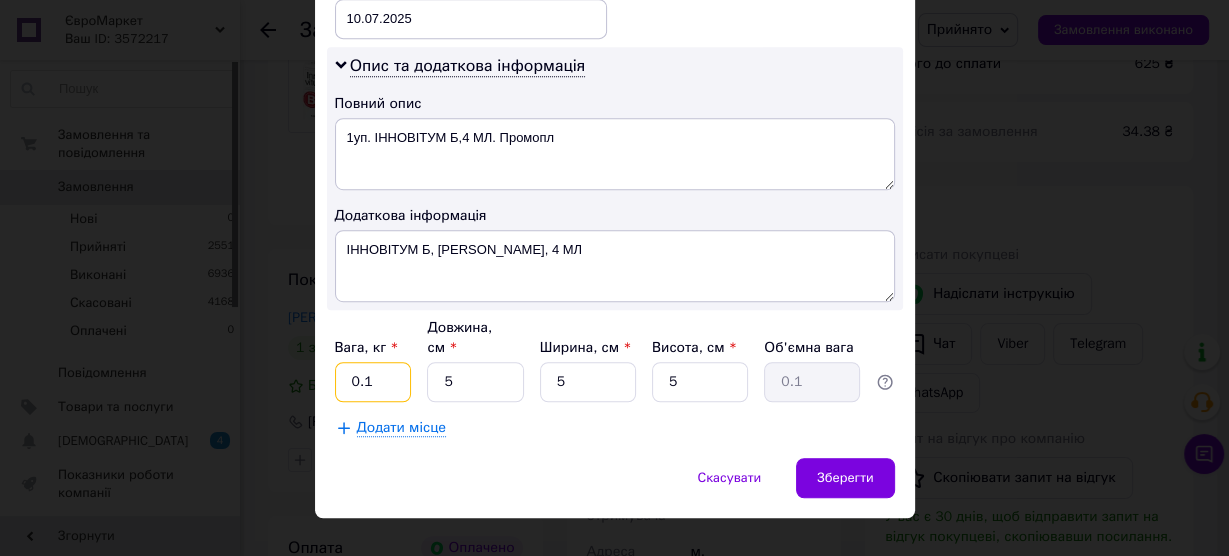 click on "0.1" at bounding box center [373, 382] 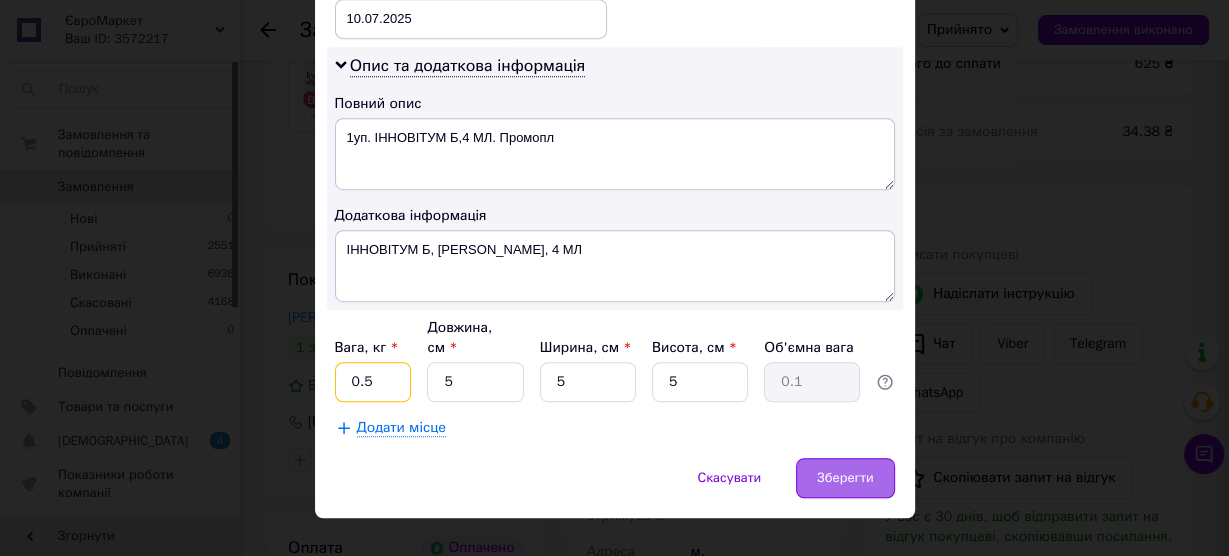 type on "0.5" 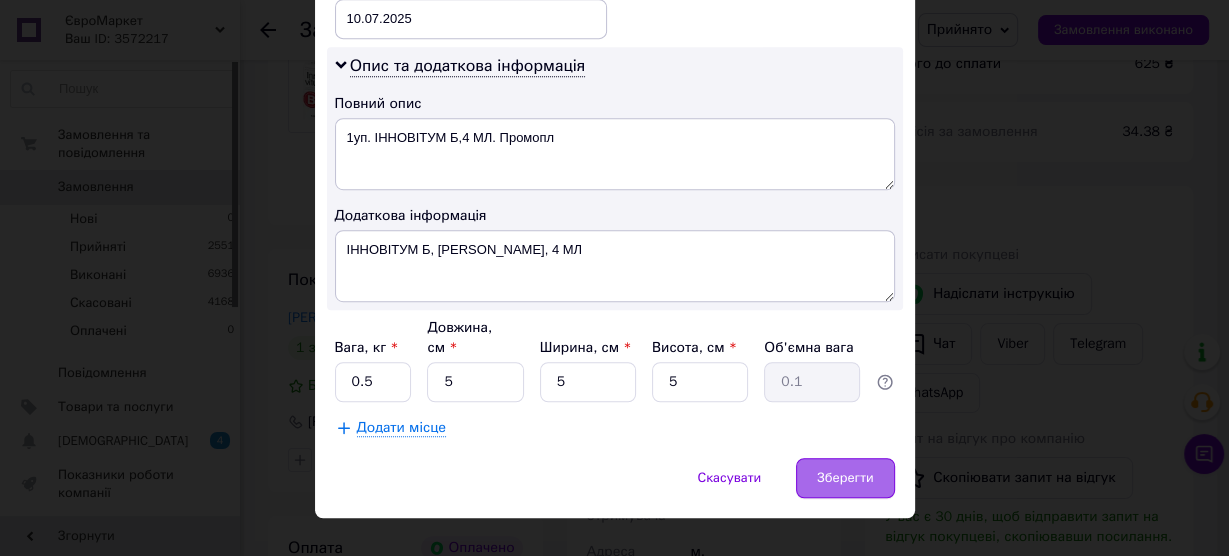 click on "Зберегти" at bounding box center (845, 478) 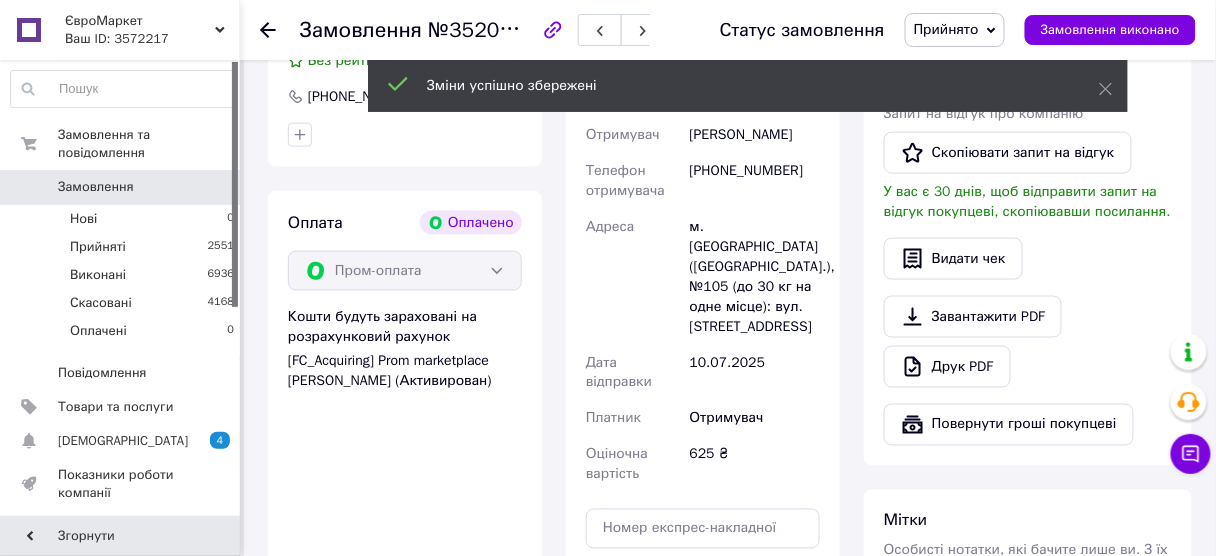 scroll, scrollTop: 800, scrollLeft: 0, axis: vertical 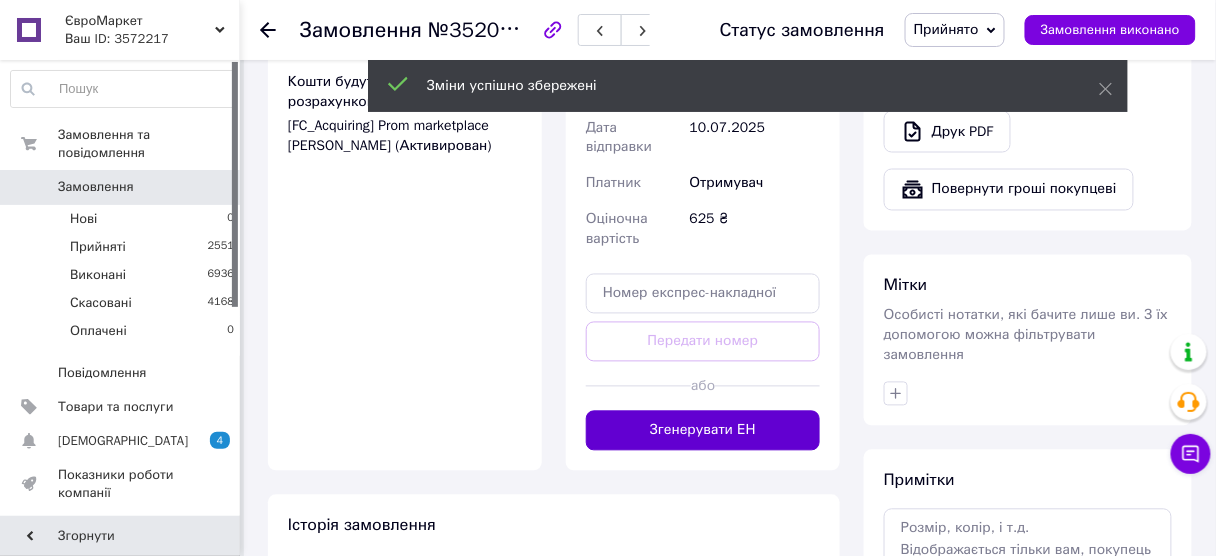 click on "Згенерувати ЕН" at bounding box center (703, 431) 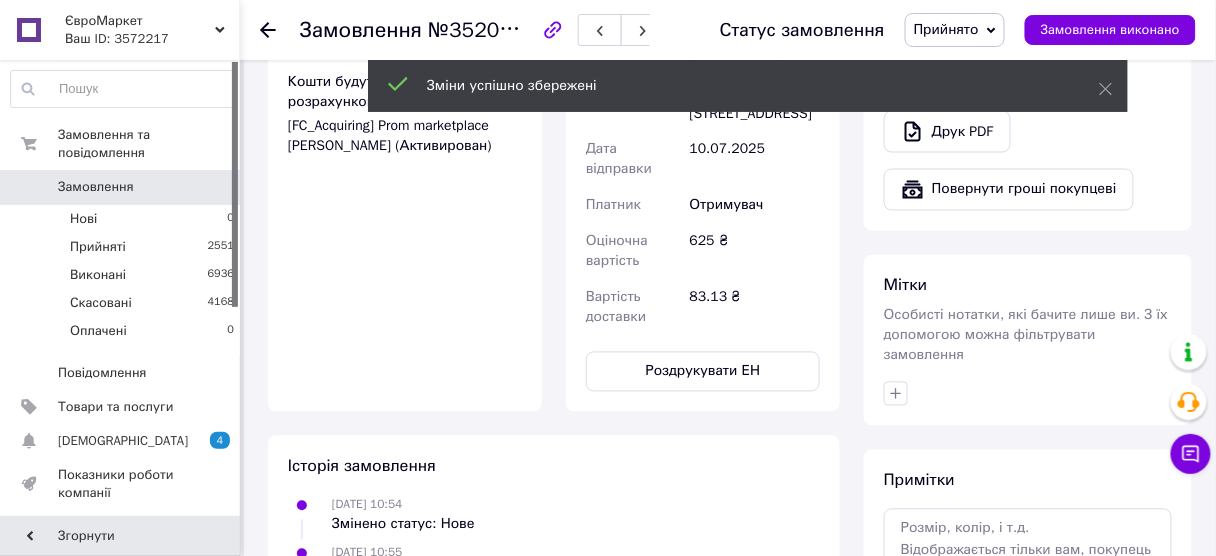 click 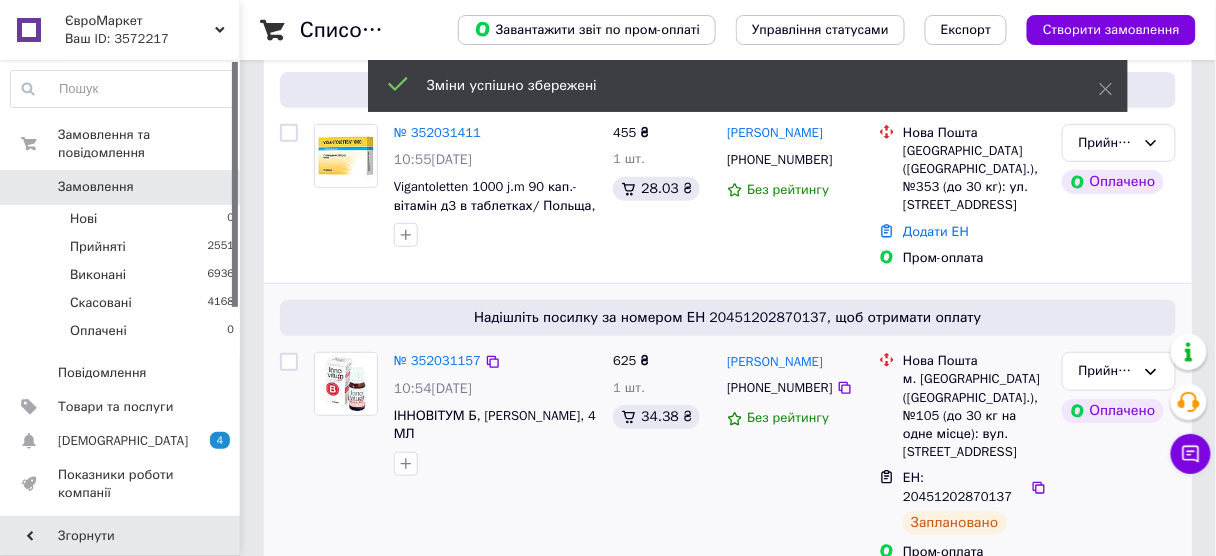 scroll, scrollTop: 80, scrollLeft: 0, axis: vertical 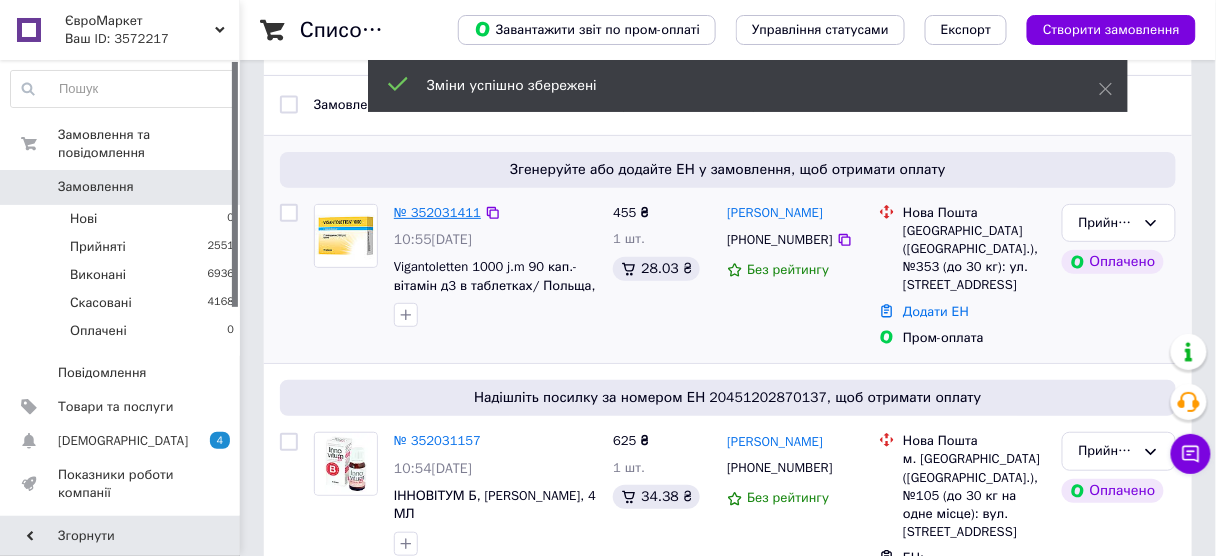 click on "№ 352031411" at bounding box center [437, 212] 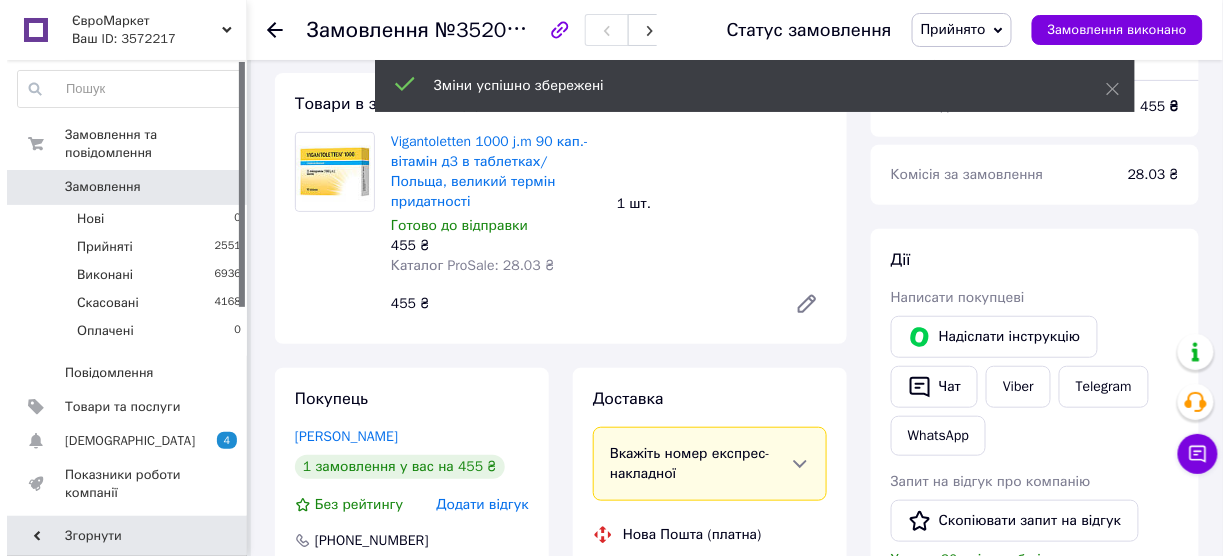 scroll, scrollTop: 240, scrollLeft: 0, axis: vertical 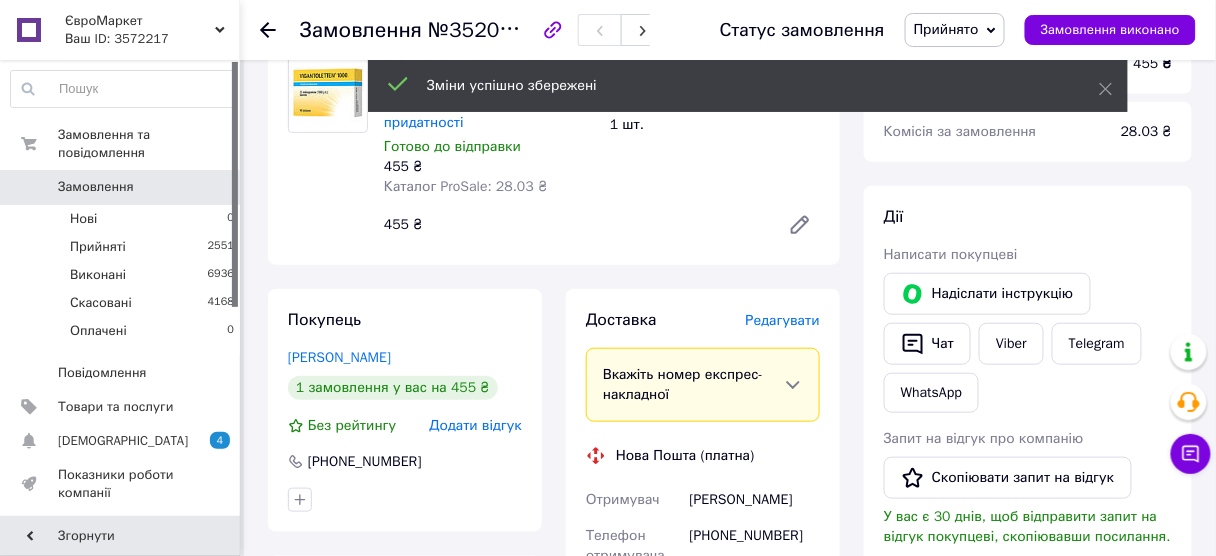 click on "Редагувати" at bounding box center [783, 320] 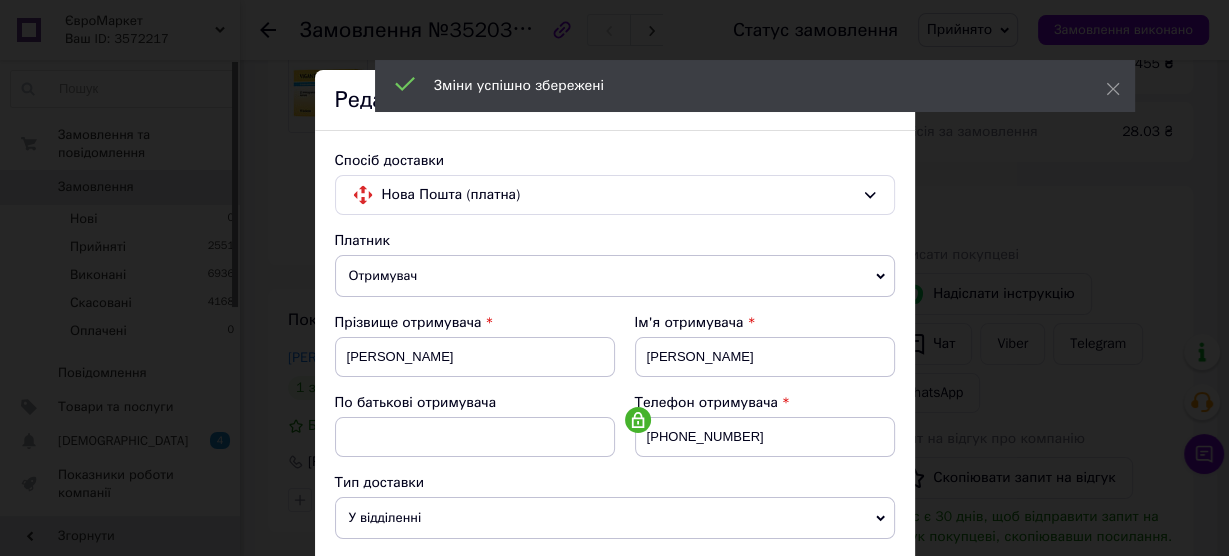 click on "Ім'я отримувача" at bounding box center [765, 323] 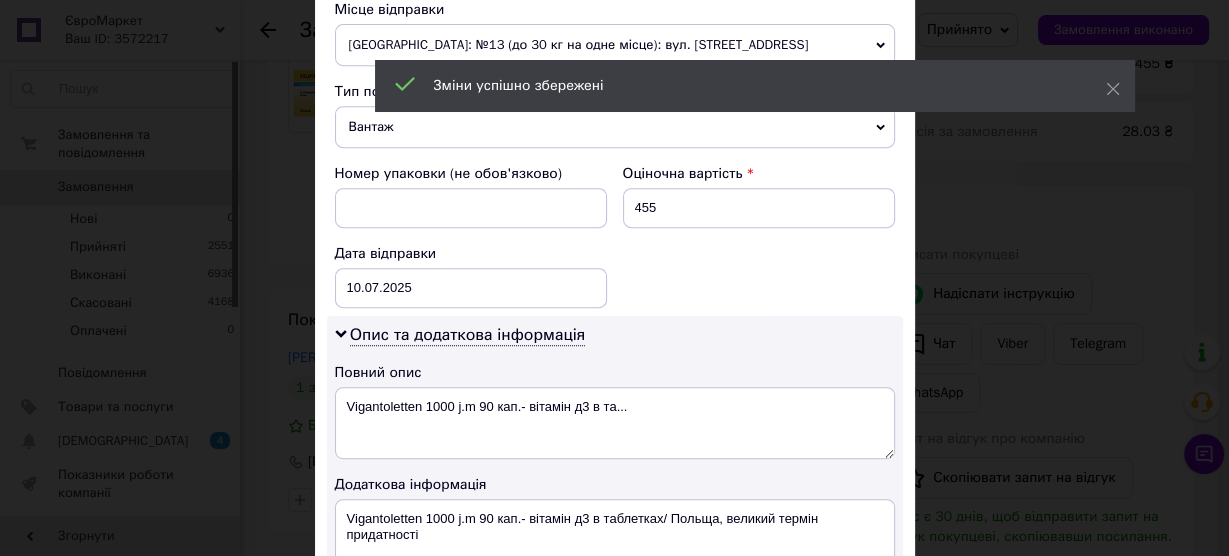 scroll, scrollTop: 880, scrollLeft: 0, axis: vertical 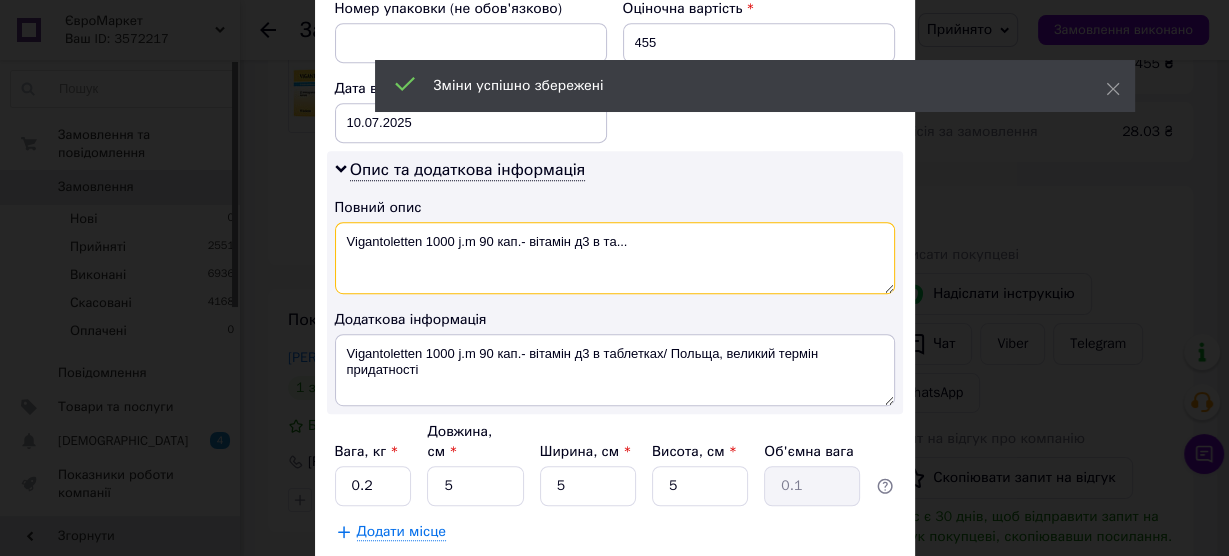 click on "Vigantoletten 1000 j.m 90 кап.- вітамін д3 в та..." at bounding box center (615, 258) 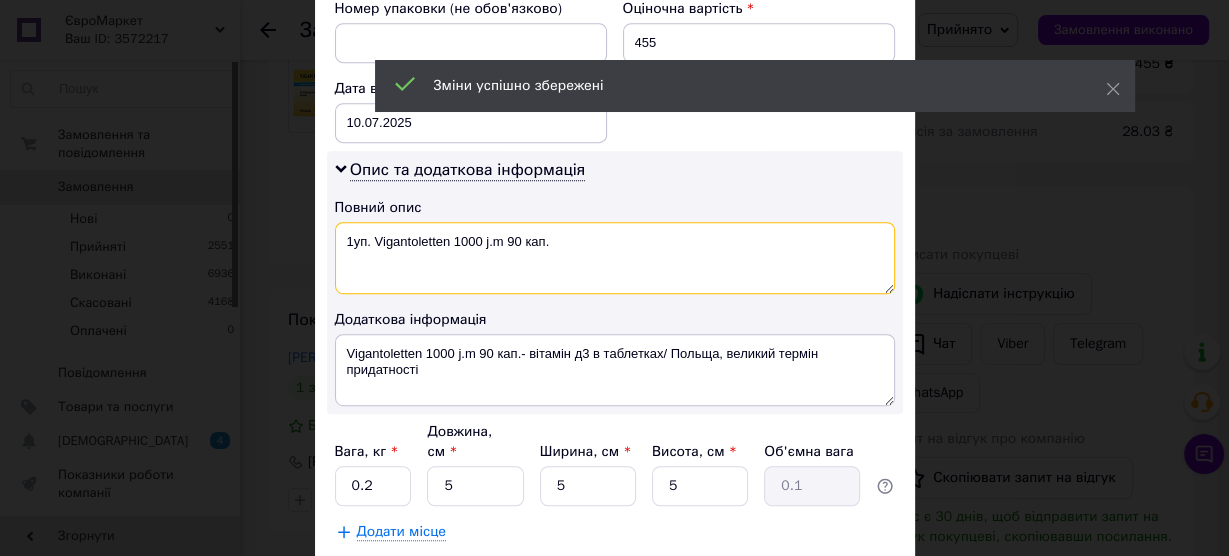 click on "1уп. Vigantoletten 1000 j.m 90 кап." at bounding box center (615, 258) 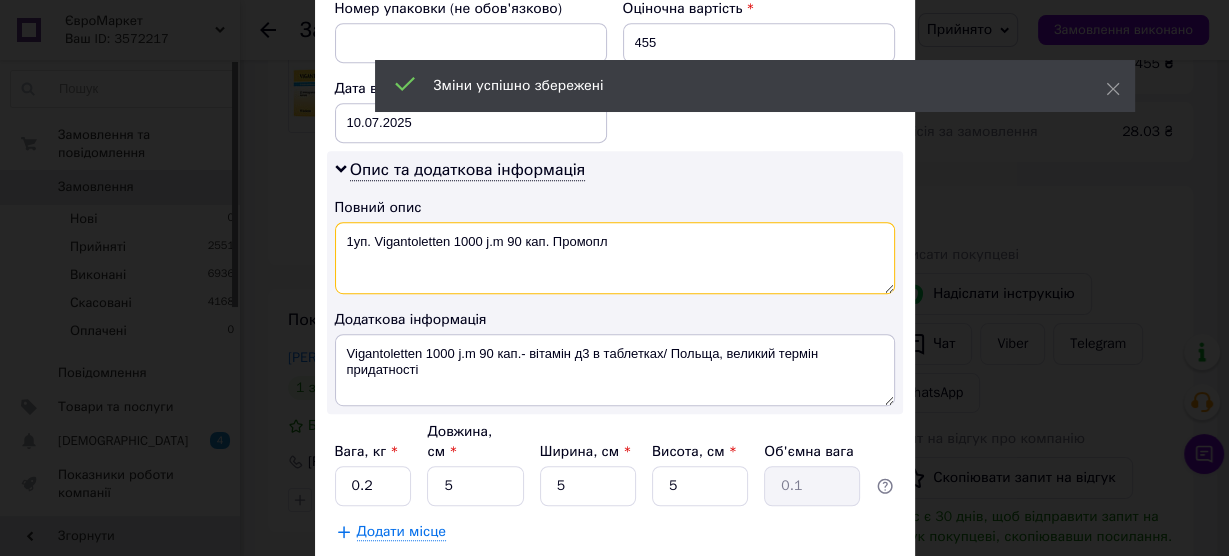 type on "1уп. Vigantoletten 1000 j.m 90 кап. Промопл" 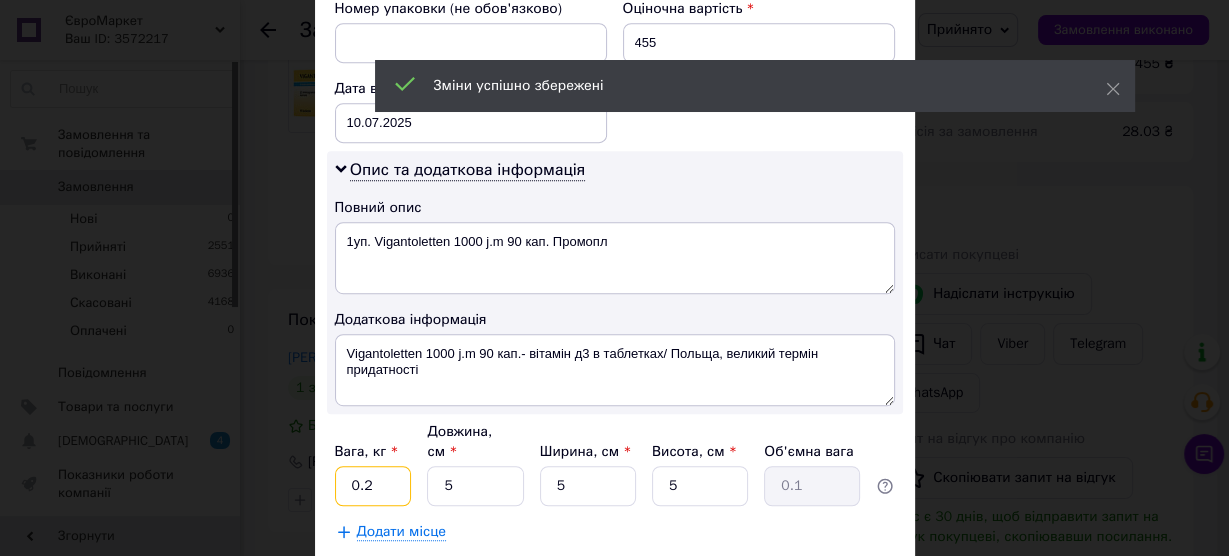 click on "0.2" at bounding box center [373, 486] 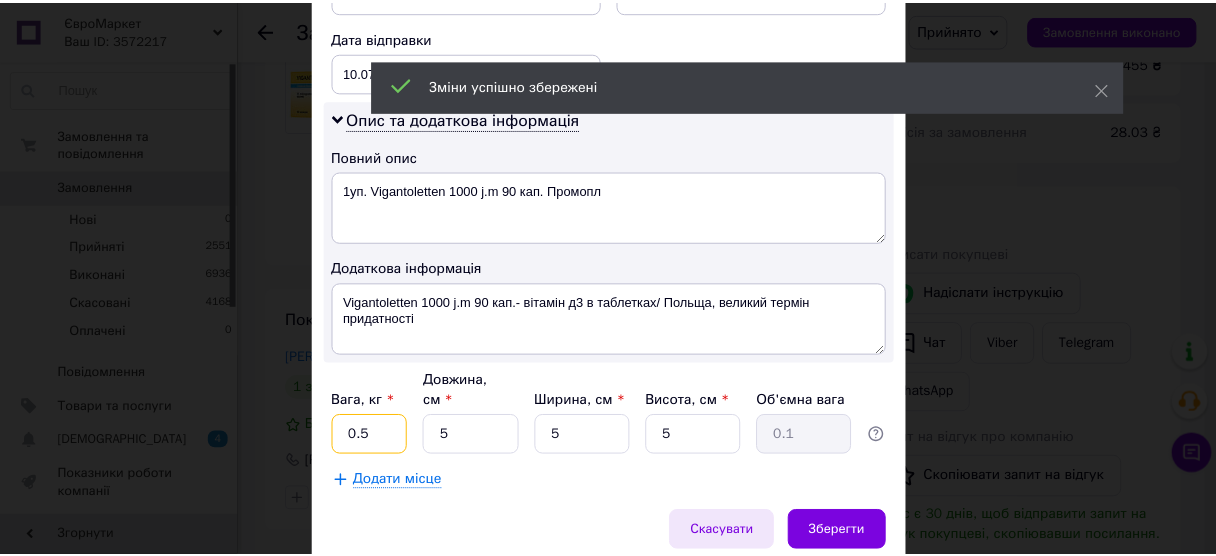scroll, scrollTop: 984, scrollLeft: 0, axis: vertical 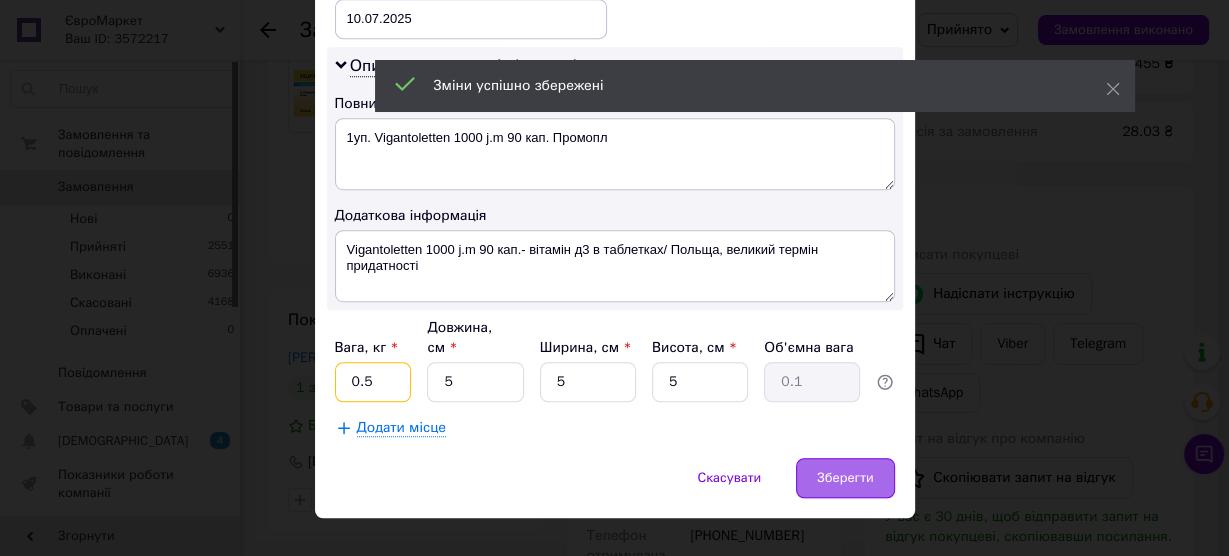 type on "0.5" 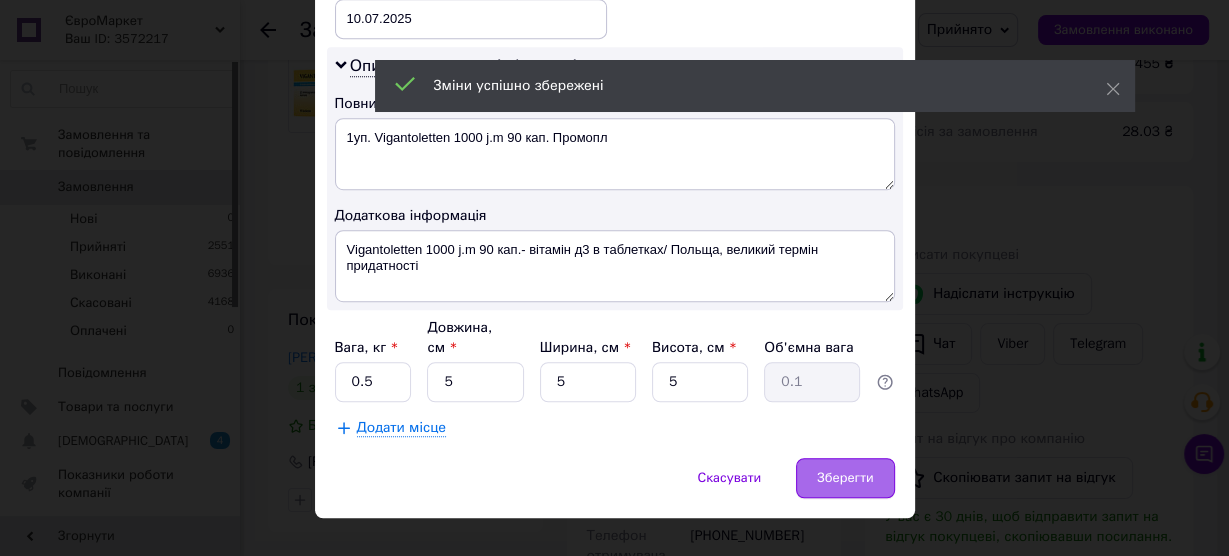 click on "Зберегти" at bounding box center [845, 478] 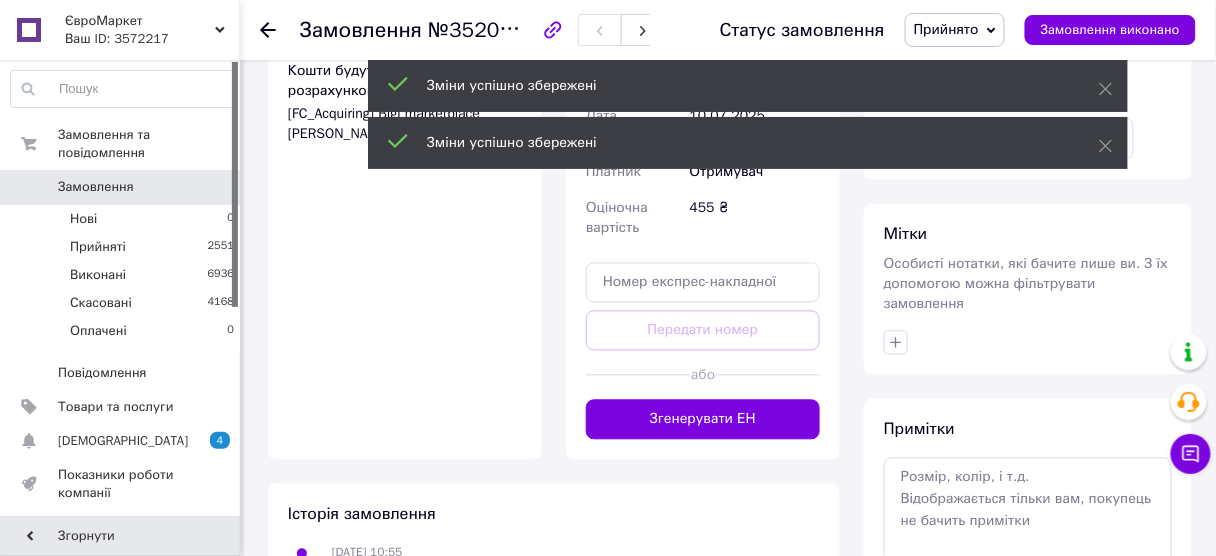 scroll, scrollTop: 880, scrollLeft: 0, axis: vertical 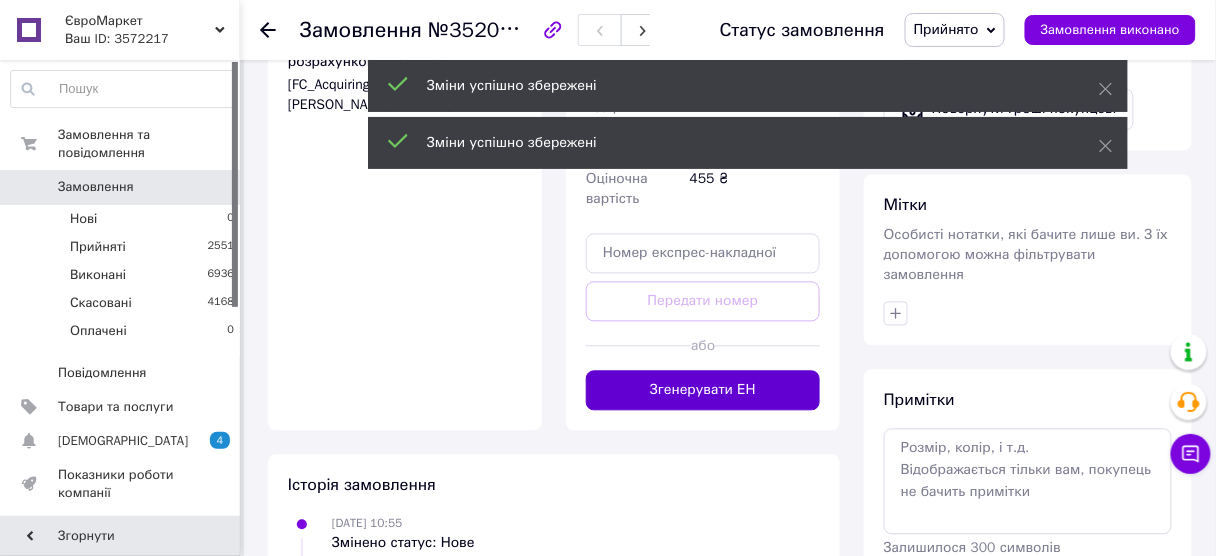 click on "Згенерувати ЕН" at bounding box center (703, 391) 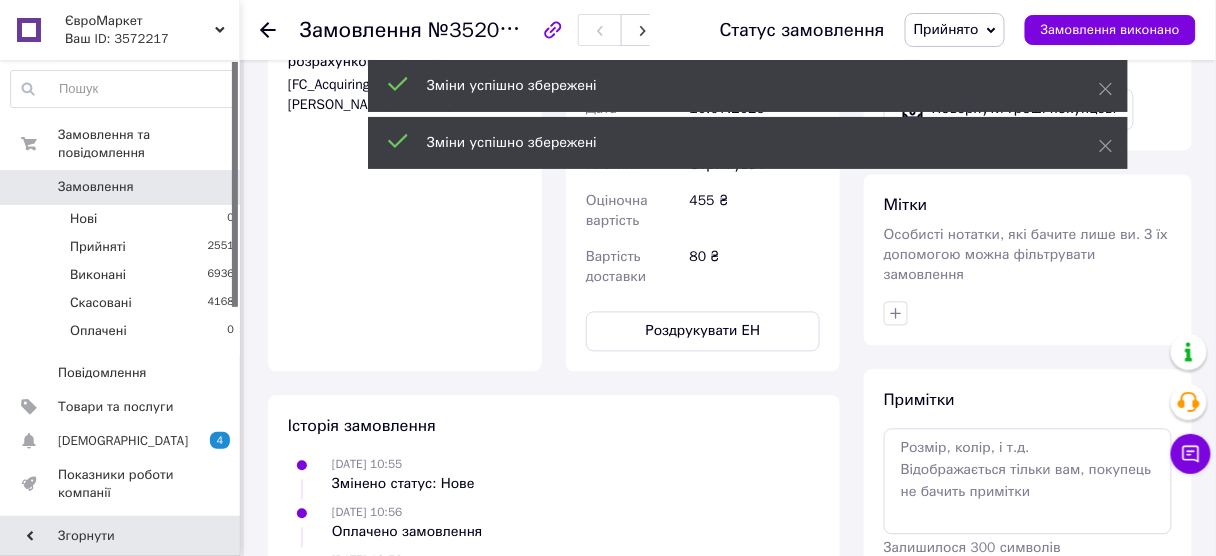 click 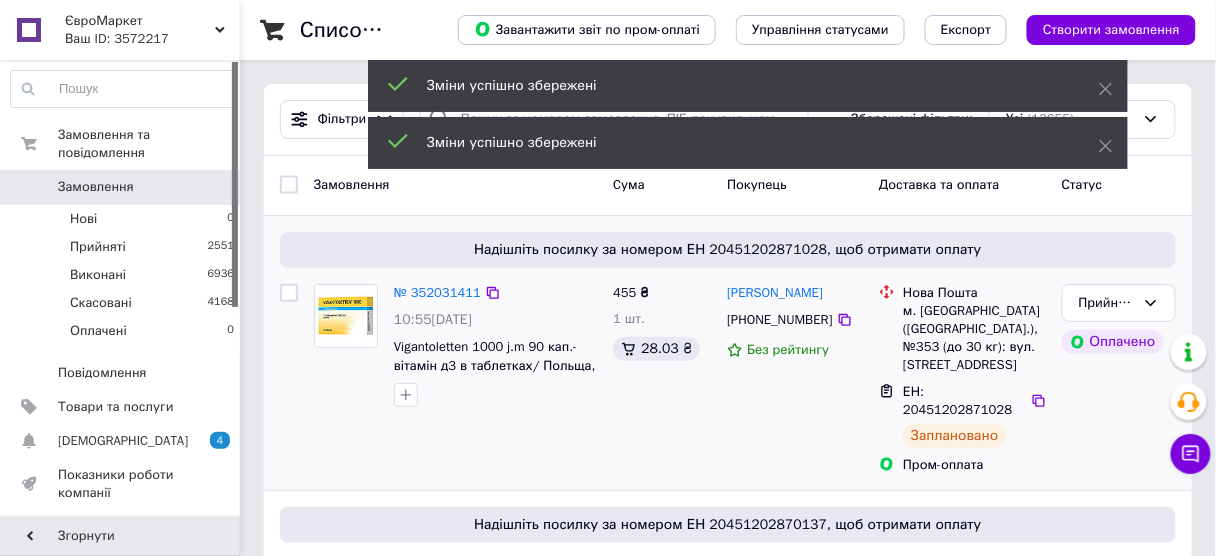 scroll, scrollTop: 80, scrollLeft: 0, axis: vertical 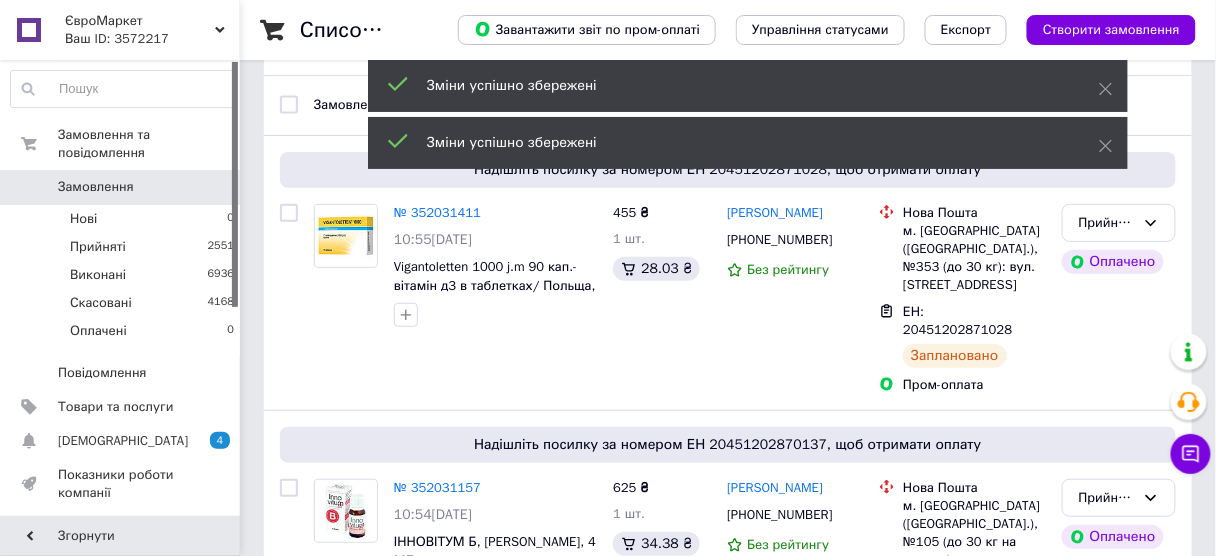 click on "ЄвроМаркет" at bounding box center [140, 21] 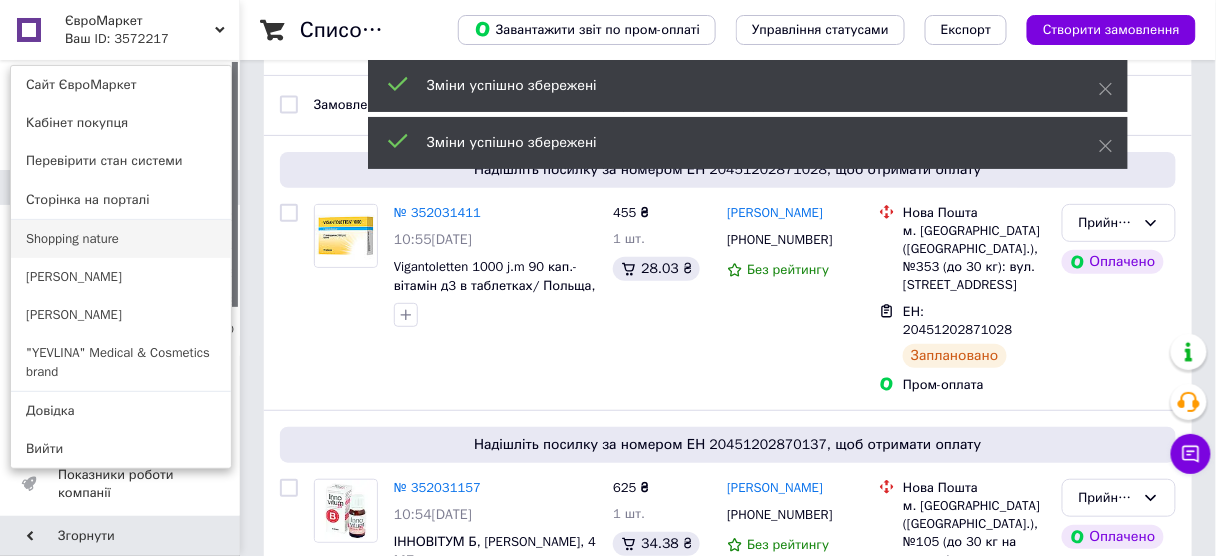 click on "Shopping nature" at bounding box center (121, 239) 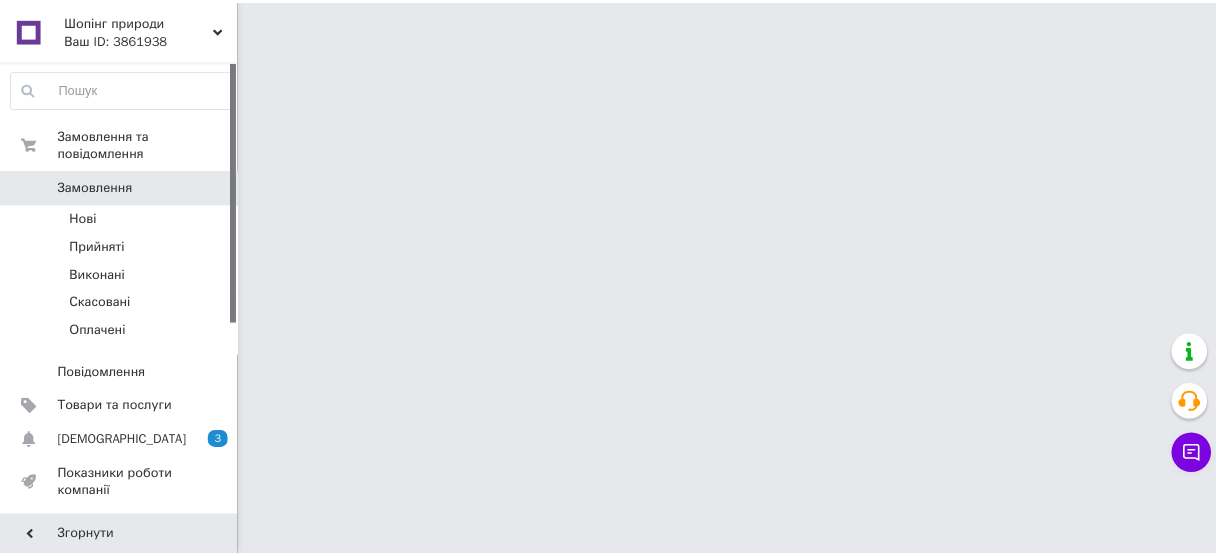 scroll, scrollTop: 0, scrollLeft: 0, axis: both 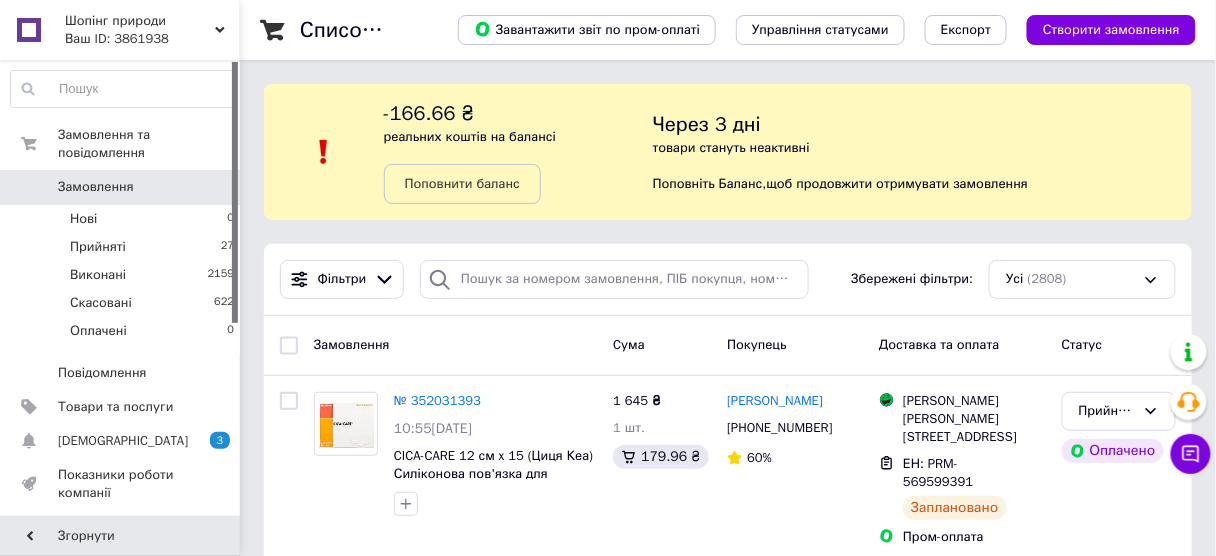 click on "Ваш ID: 3861938" at bounding box center [152, 39] 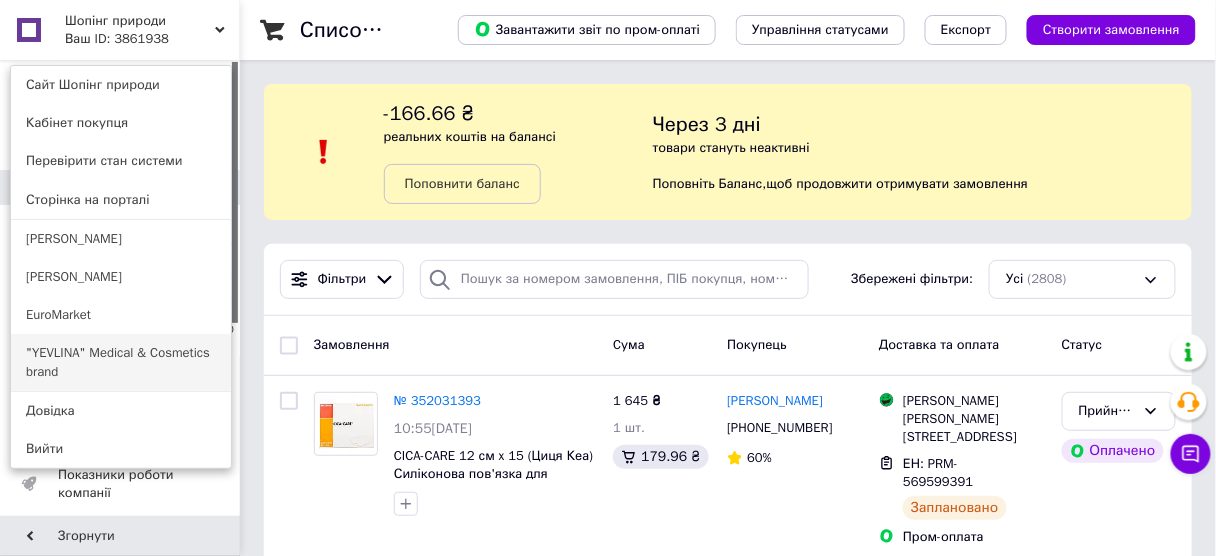 click on ""YEVLINA" Medical & Cosmetics brand" at bounding box center (121, 362) 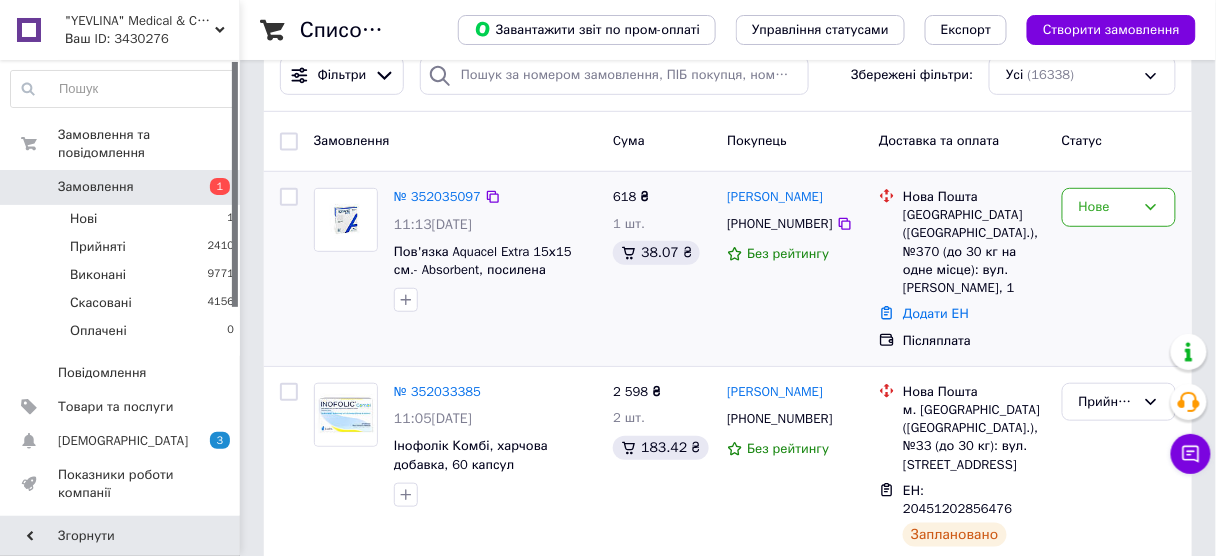 scroll, scrollTop: 240, scrollLeft: 0, axis: vertical 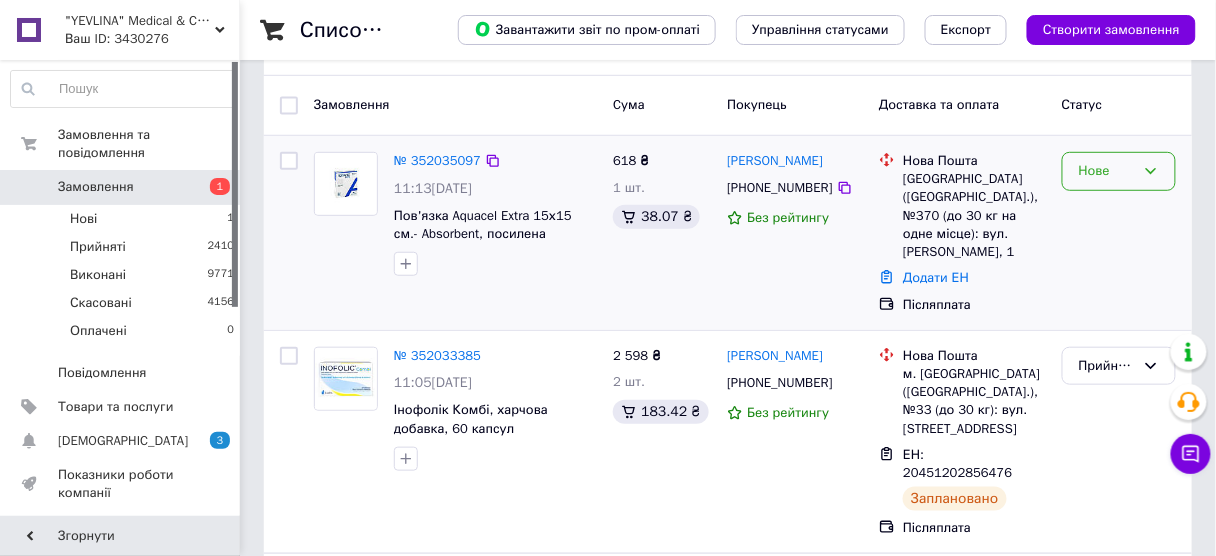 click on "Нове" at bounding box center [1107, 171] 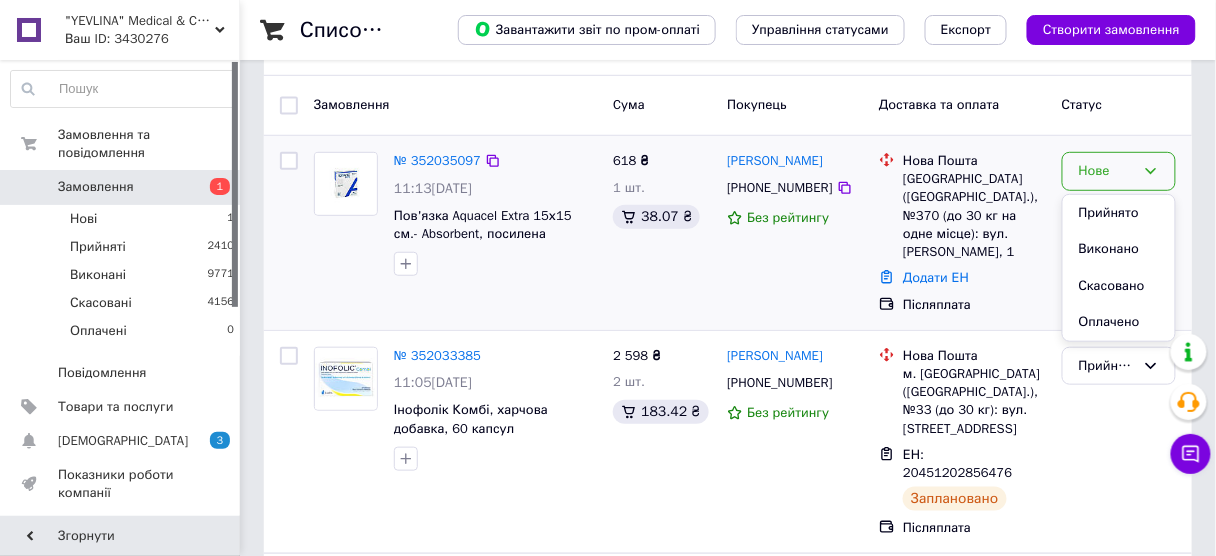click on "Нове" at bounding box center [1107, 171] 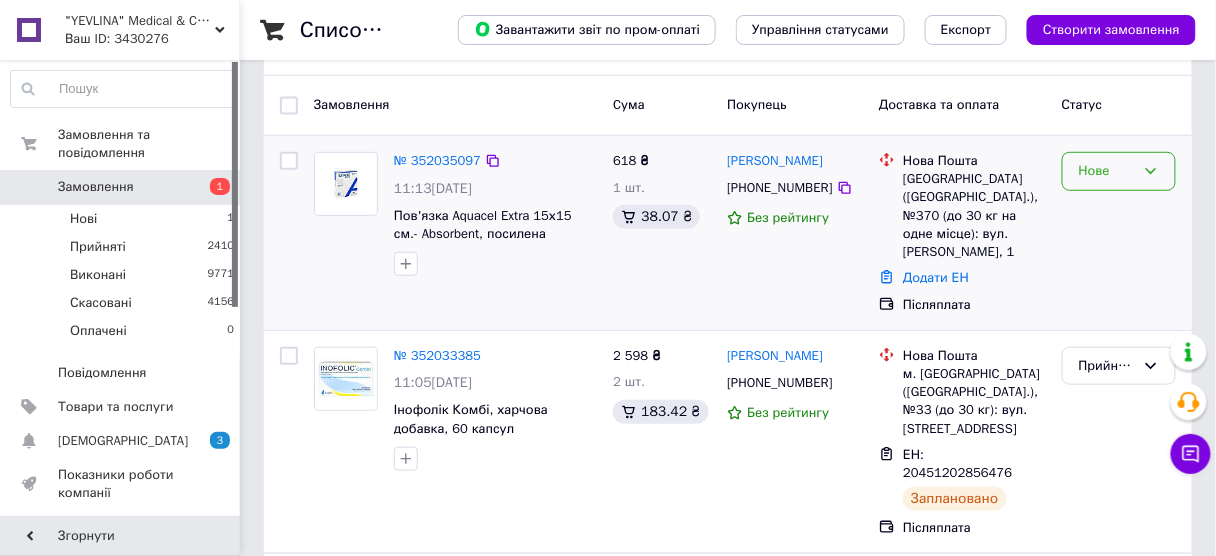 click on "Нове" at bounding box center (1119, 171) 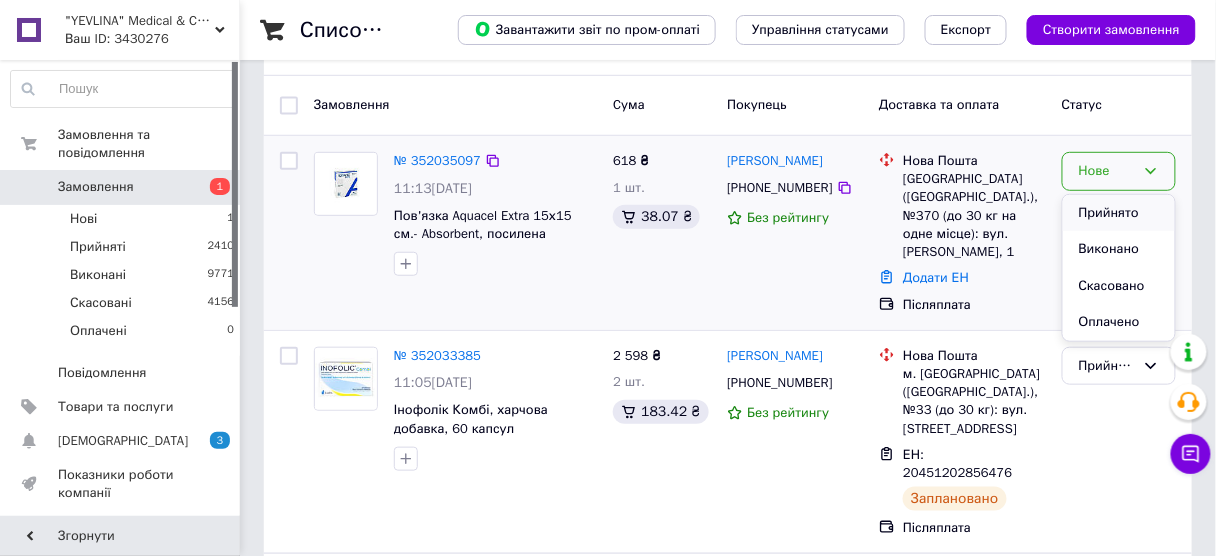 click on "Прийнято" at bounding box center (1119, 213) 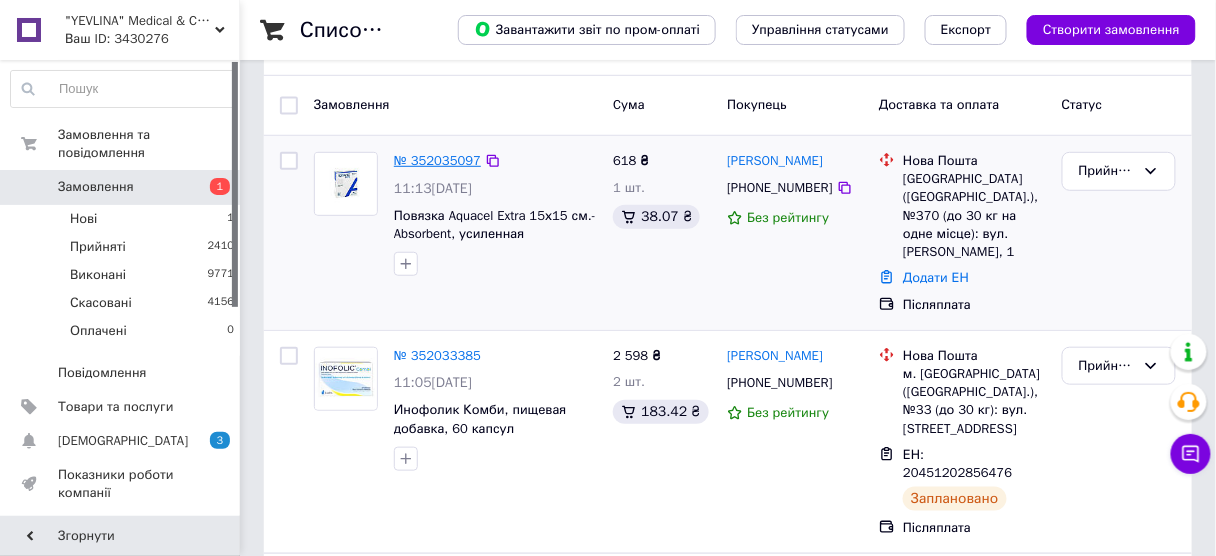 click on "№ 352035097" at bounding box center (437, 160) 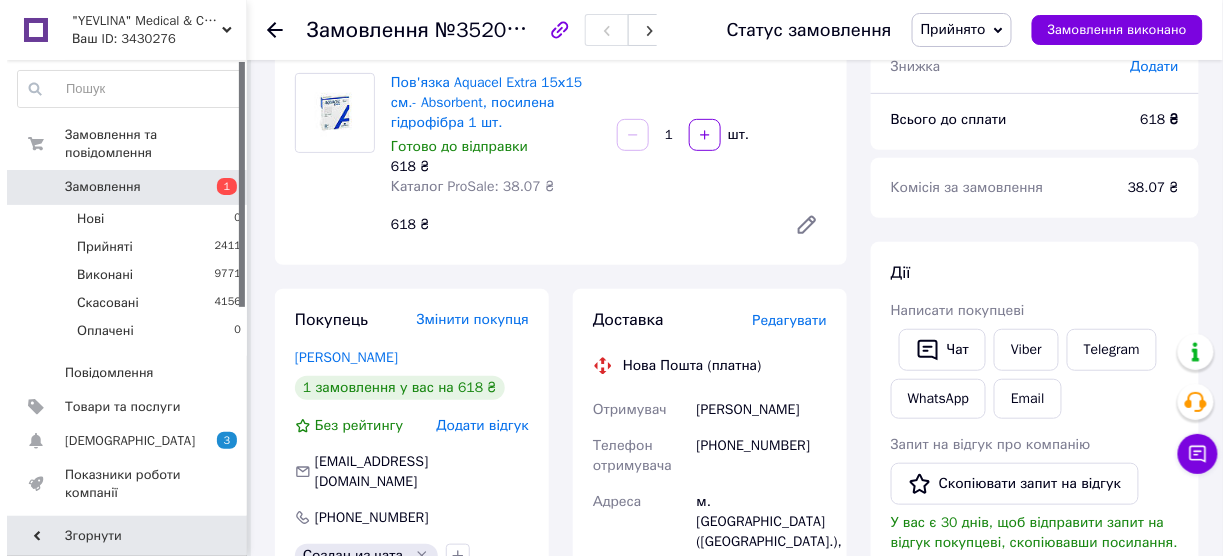 scroll, scrollTop: 160, scrollLeft: 0, axis: vertical 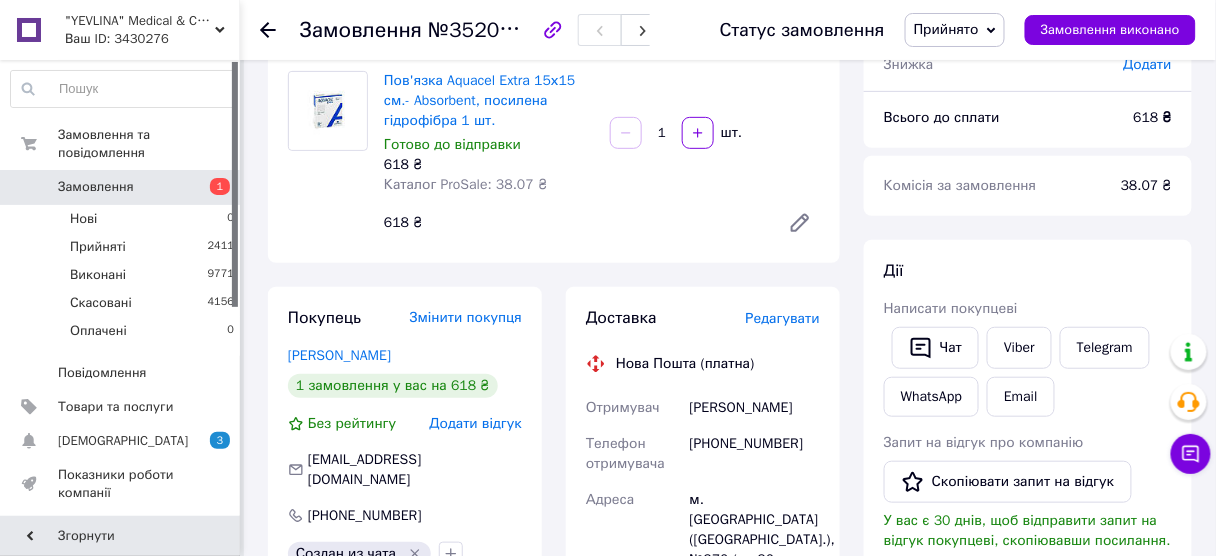 click on "Редагувати" at bounding box center (783, 318) 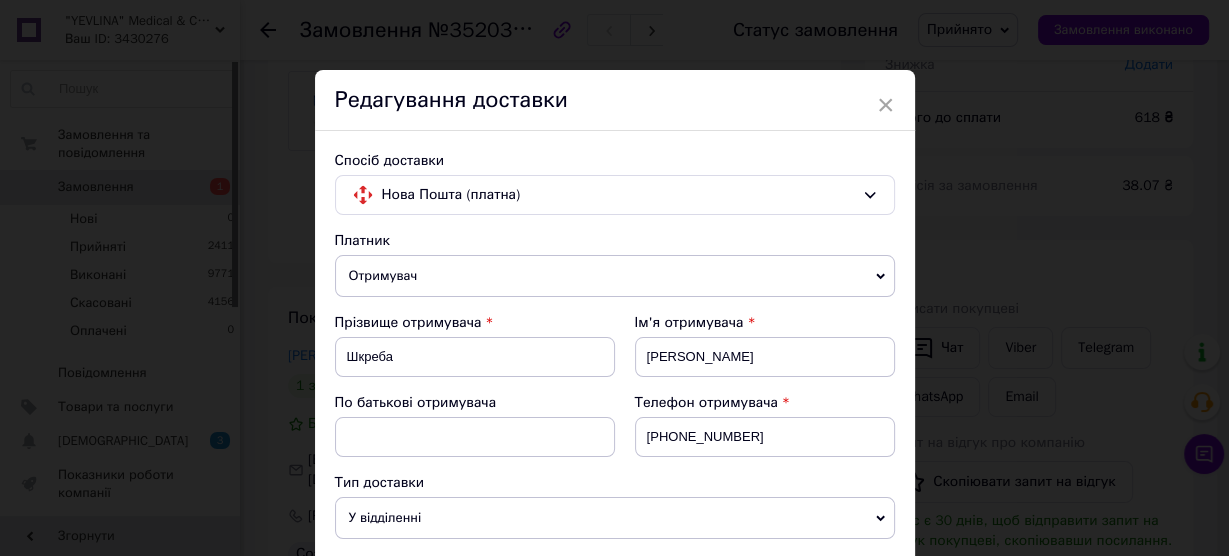 click on "Ім'я отримувача" at bounding box center [765, 323] 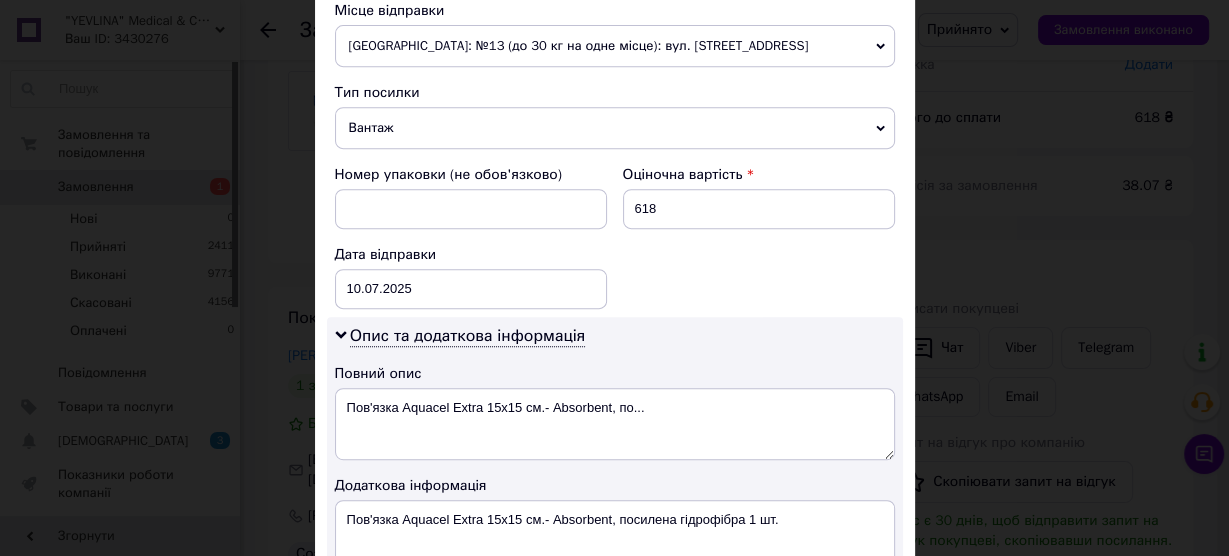 scroll, scrollTop: 800, scrollLeft: 0, axis: vertical 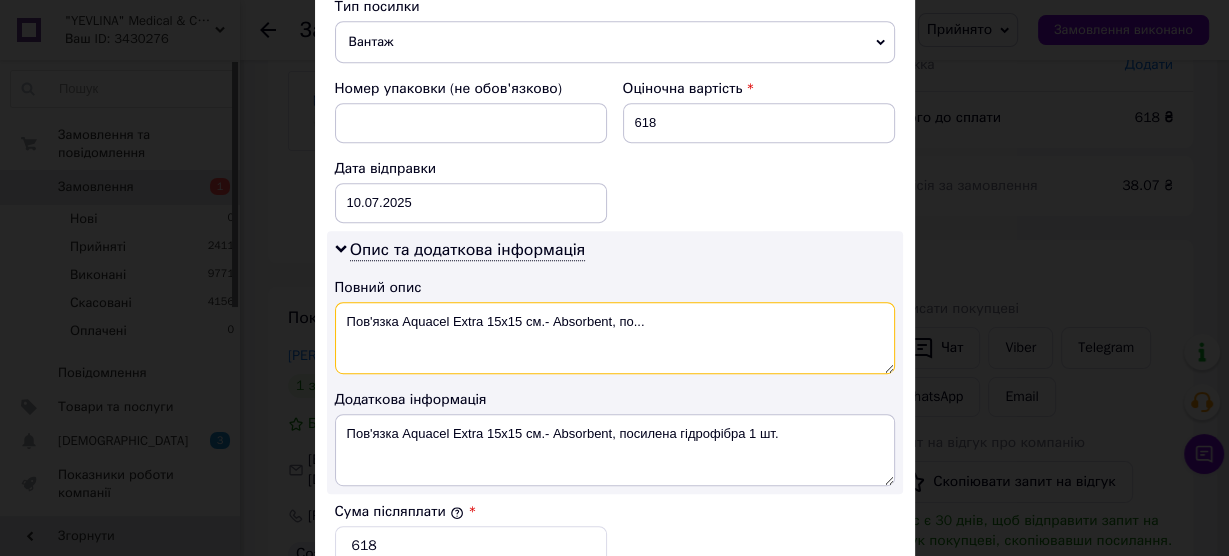 drag, startPoint x: 543, startPoint y: 312, endPoint x: 849, endPoint y: 323, distance: 306.19766 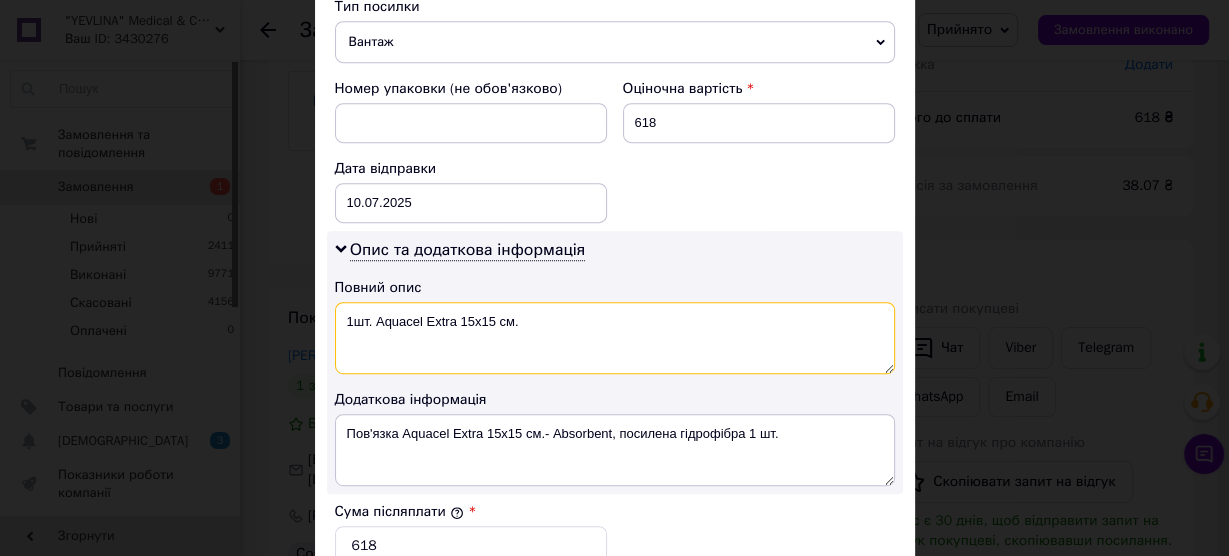 click on "1шт. Aquacel Extra 15х15 см." at bounding box center (615, 338) 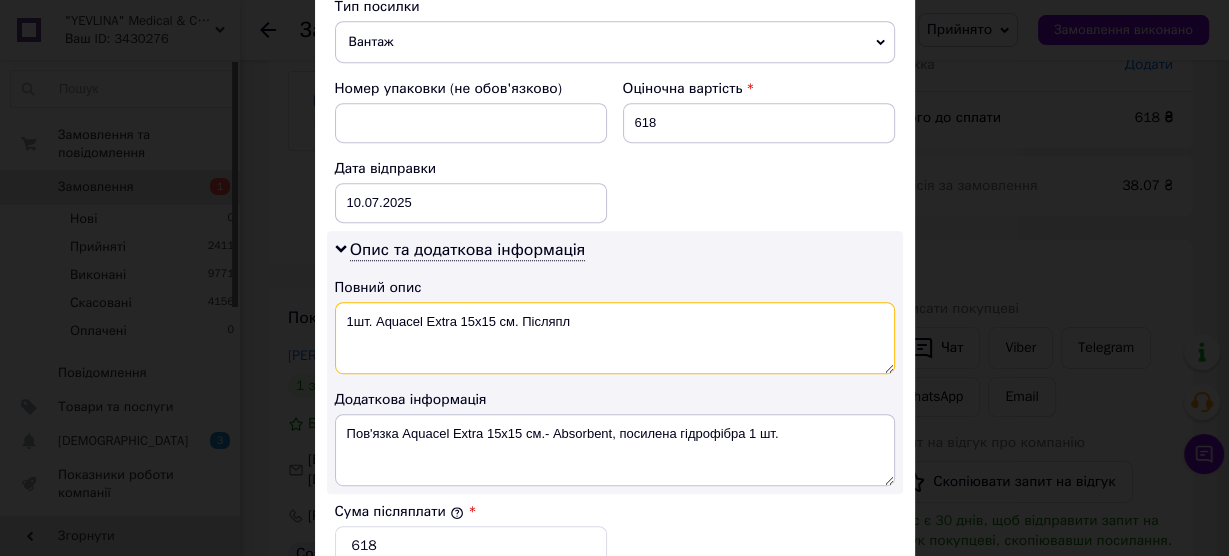 scroll, scrollTop: 1120, scrollLeft: 0, axis: vertical 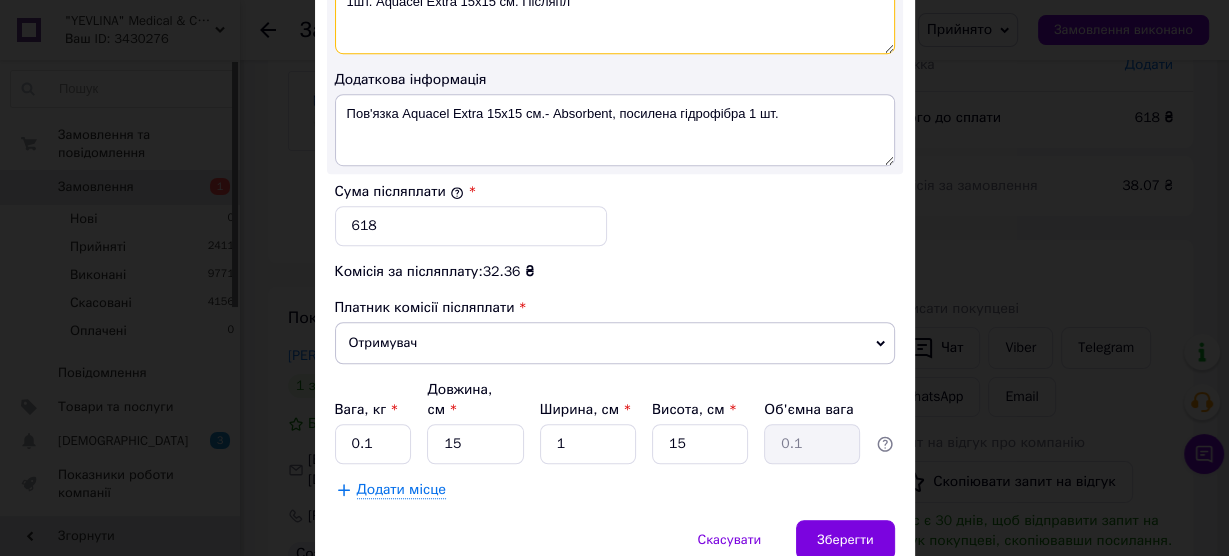 type on "1шт. Aquacel Extra 15х15 см. Післяпл" 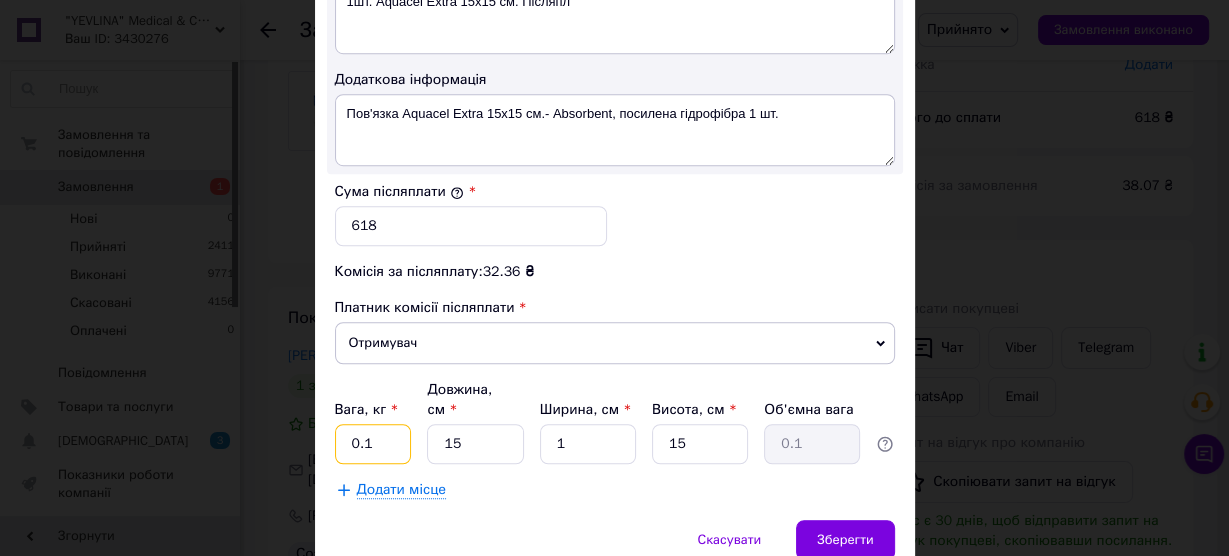 click on "0.1" at bounding box center (373, 444) 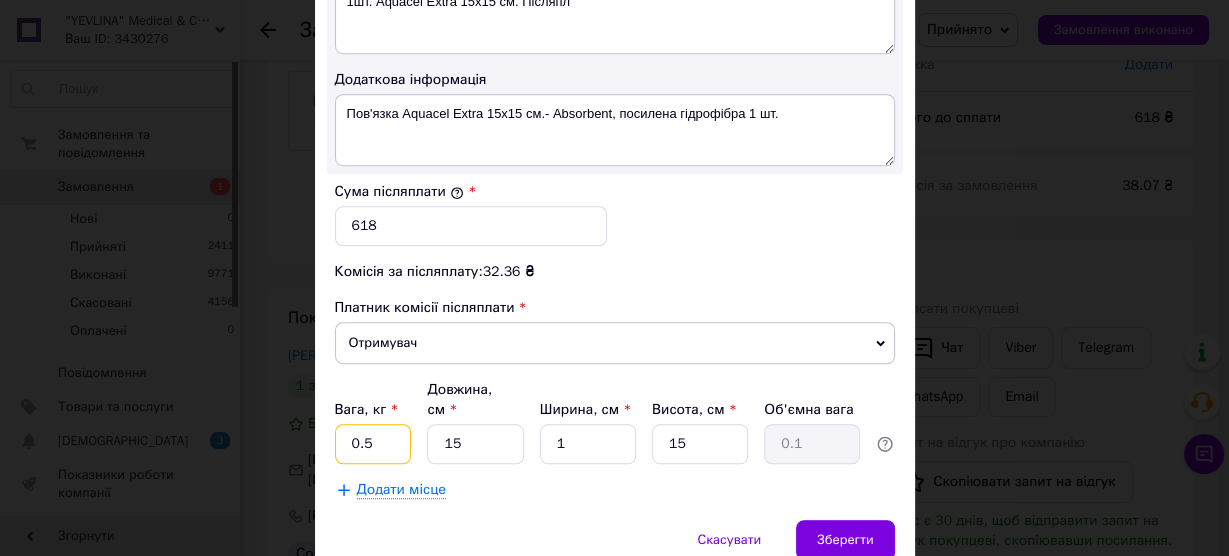 type on "0.5" 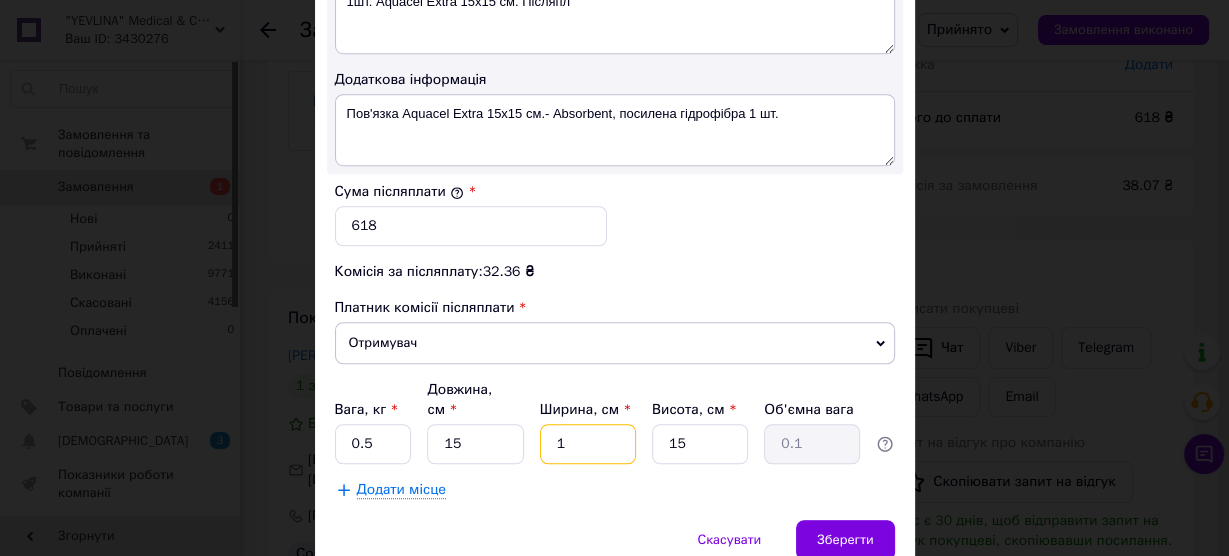 click on "1" at bounding box center (588, 444) 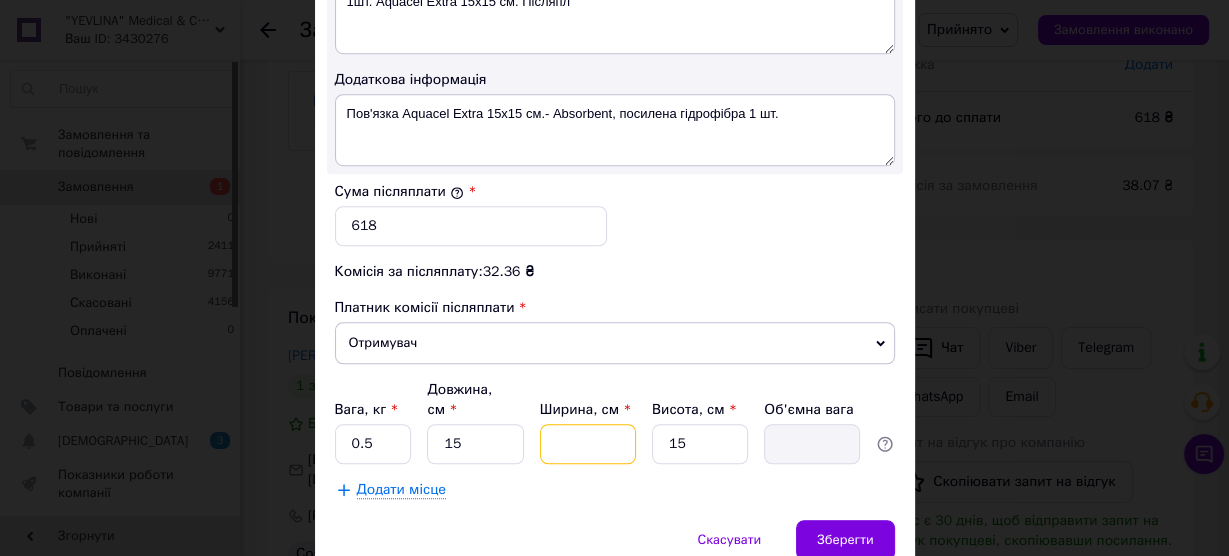 type on "5" 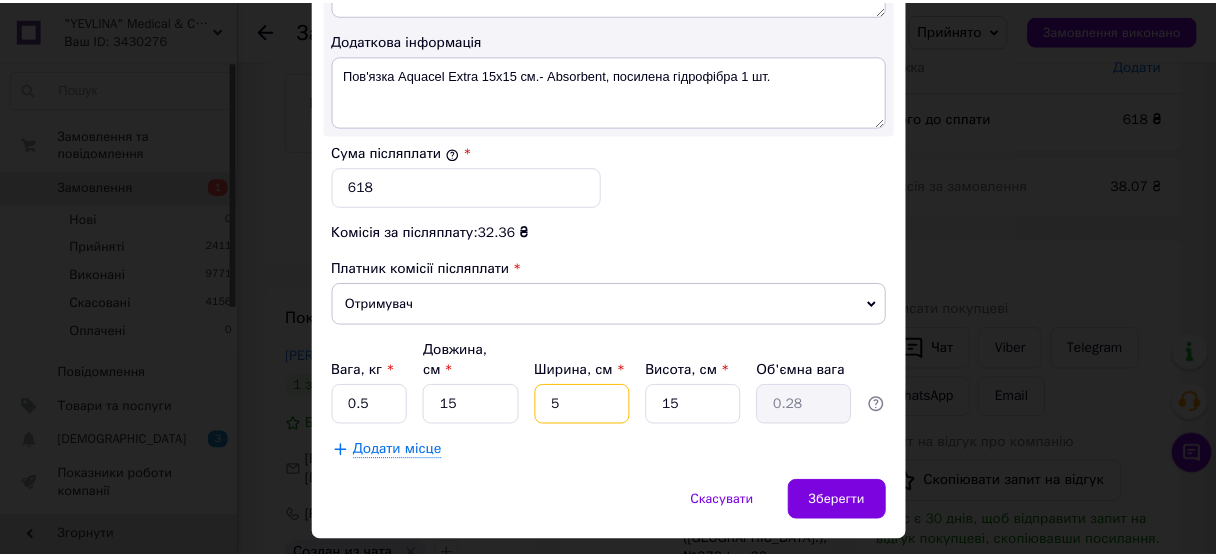 scroll, scrollTop: 1181, scrollLeft: 0, axis: vertical 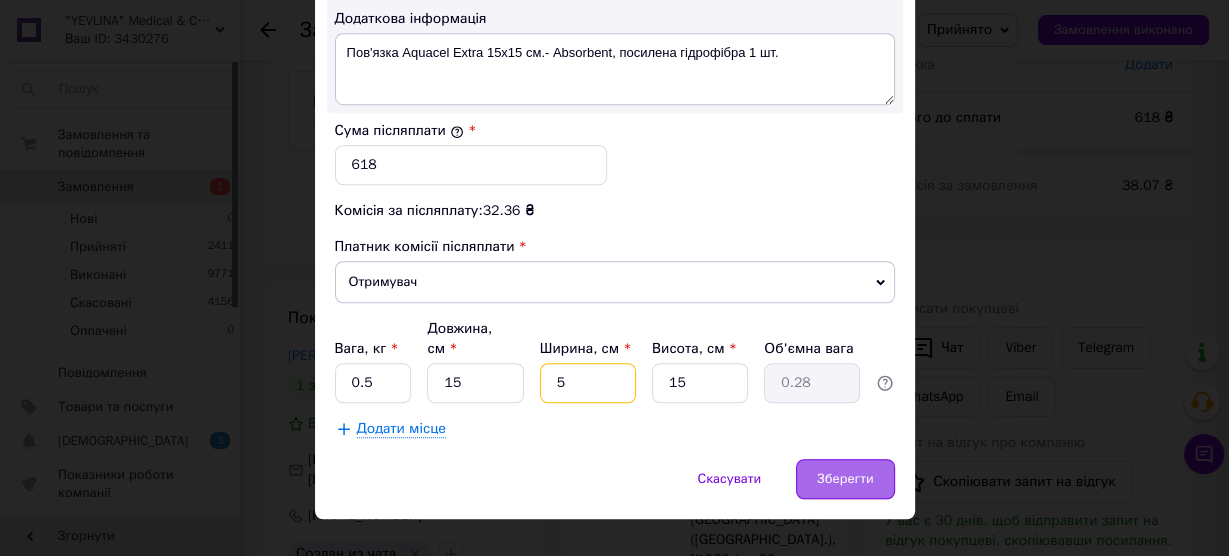 type on "5" 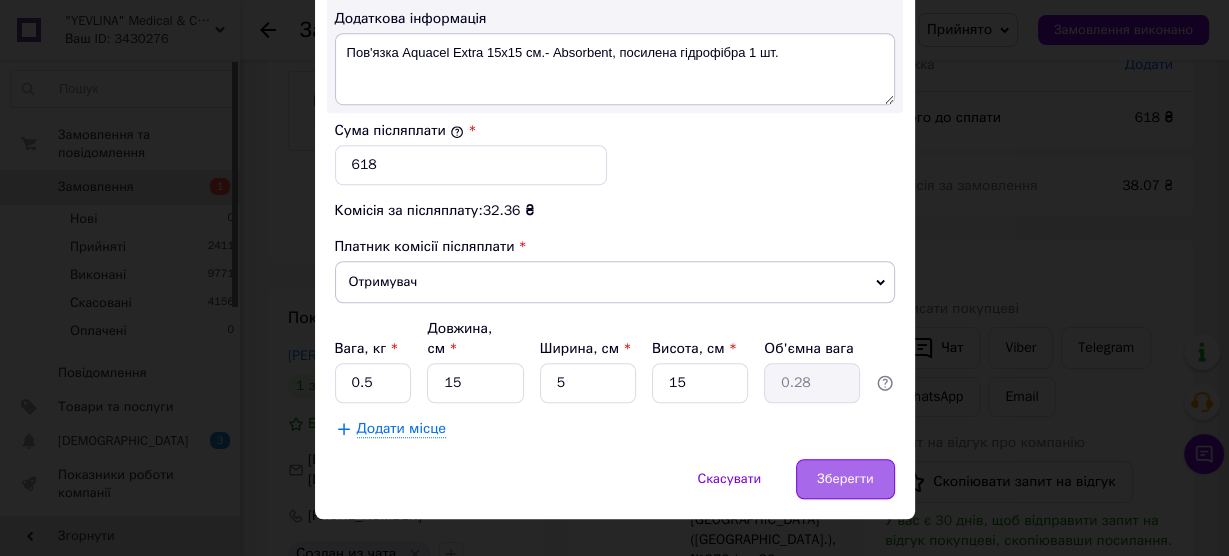 click on "Зберегти" at bounding box center (845, 479) 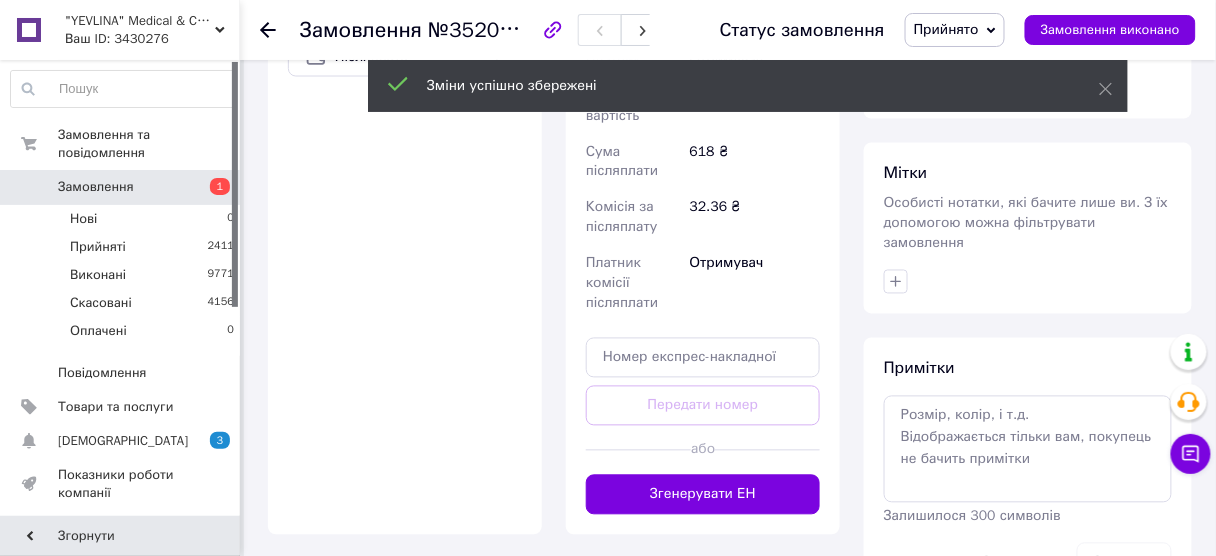 scroll, scrollTop: 800, scrollLeft: 0, axis: vertical 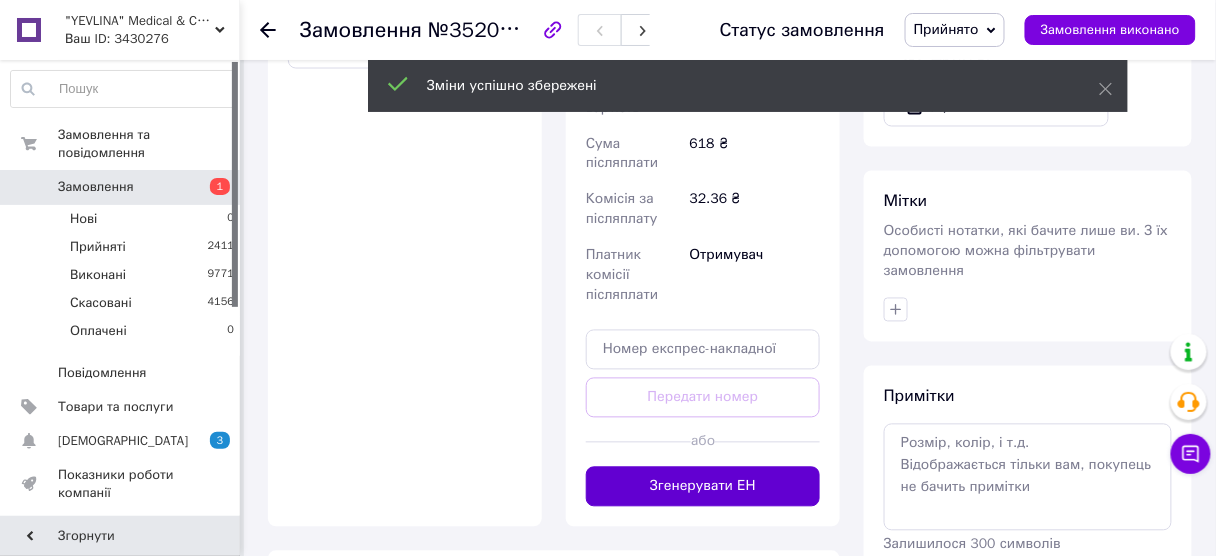 click on "Згенерувати ЕН" at bounding box center [703, 487] 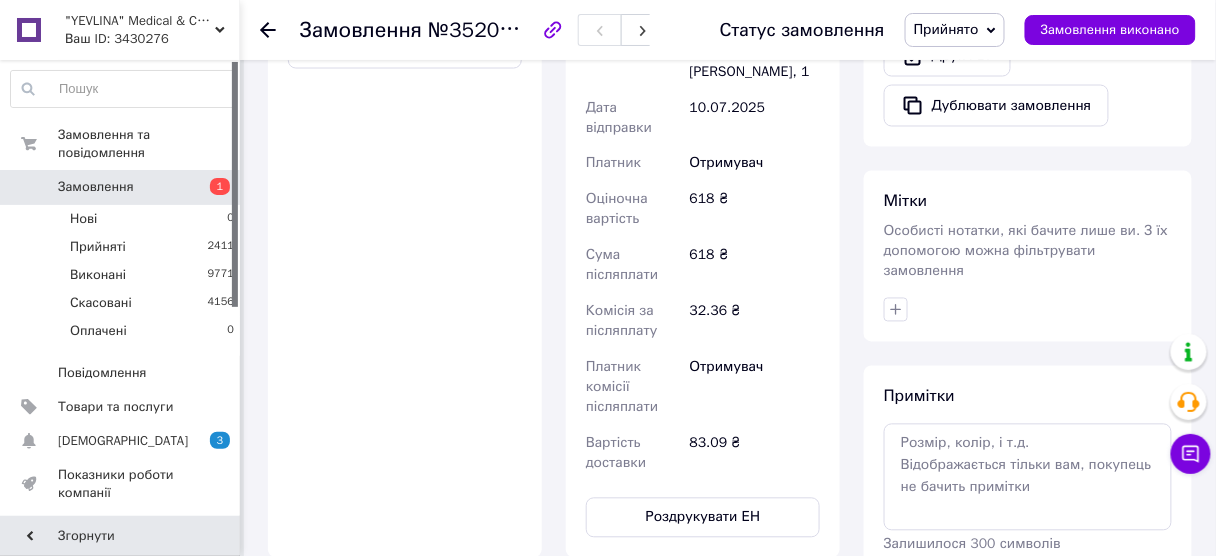 click 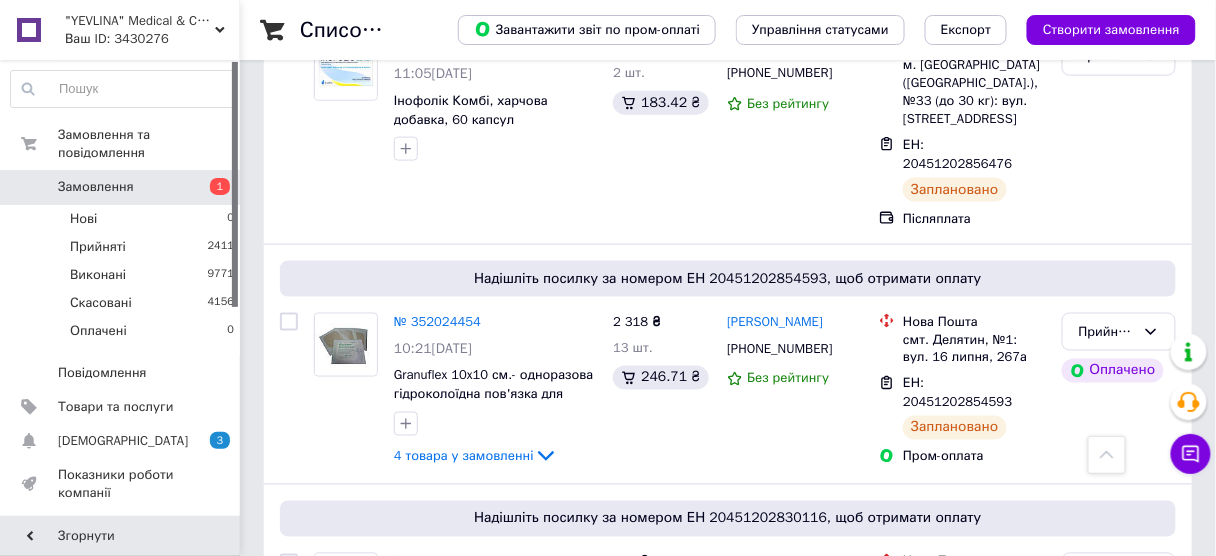 scroll, scrollTop: 560, scrollLeft: 0, axis: vertical 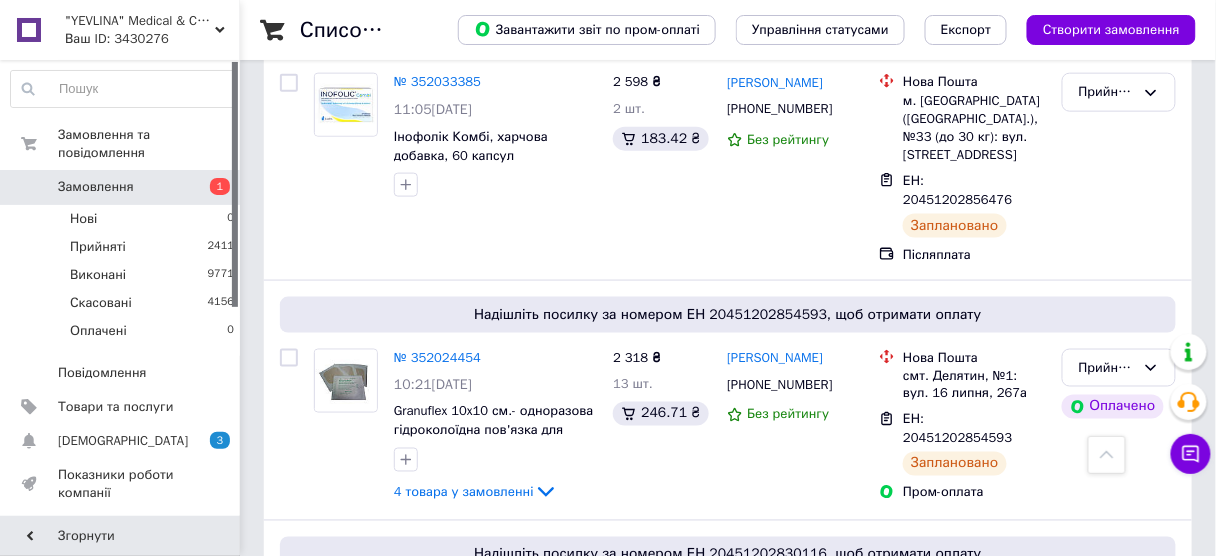 click on "Ваш ID: 3430276" at bounding box center (152, 39) 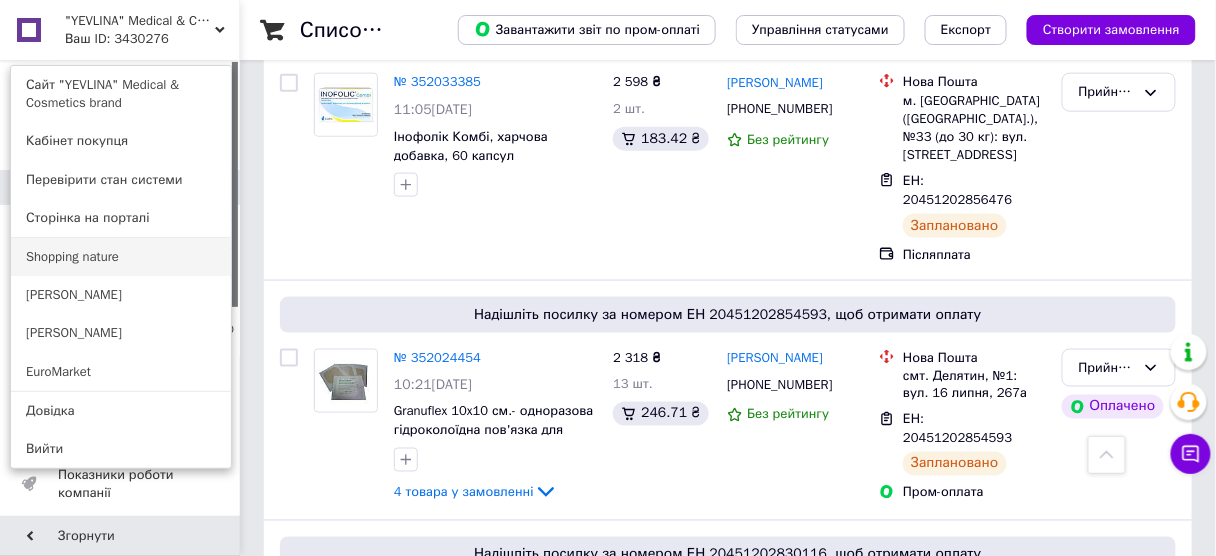 click on "Shopping nature" at bounding box center [121, 257] 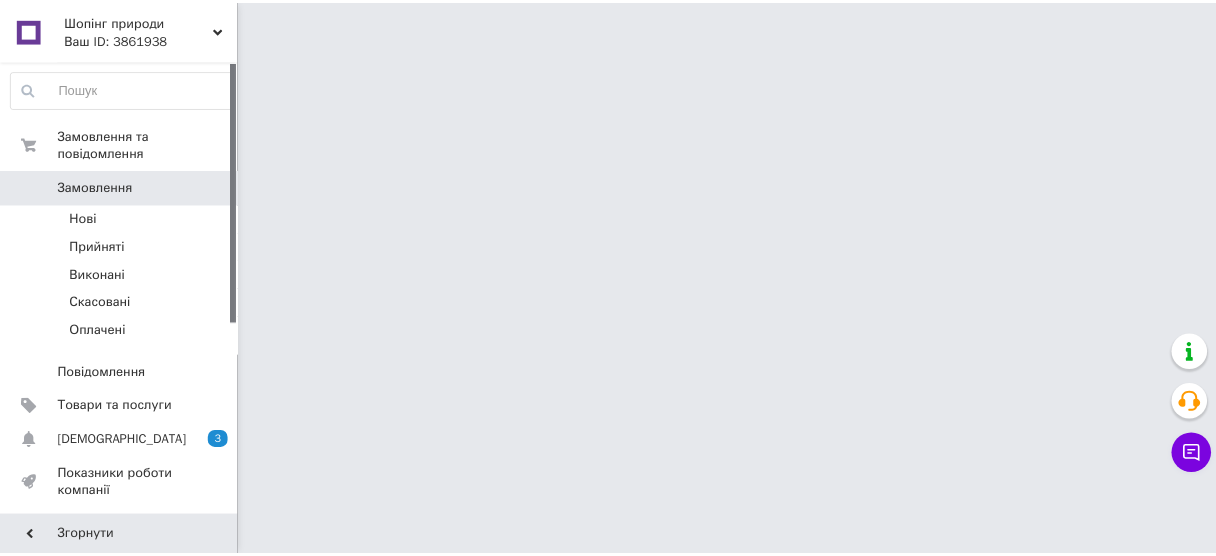 scroll, scrollTop: 0, scrollLeft: 0, axis: both 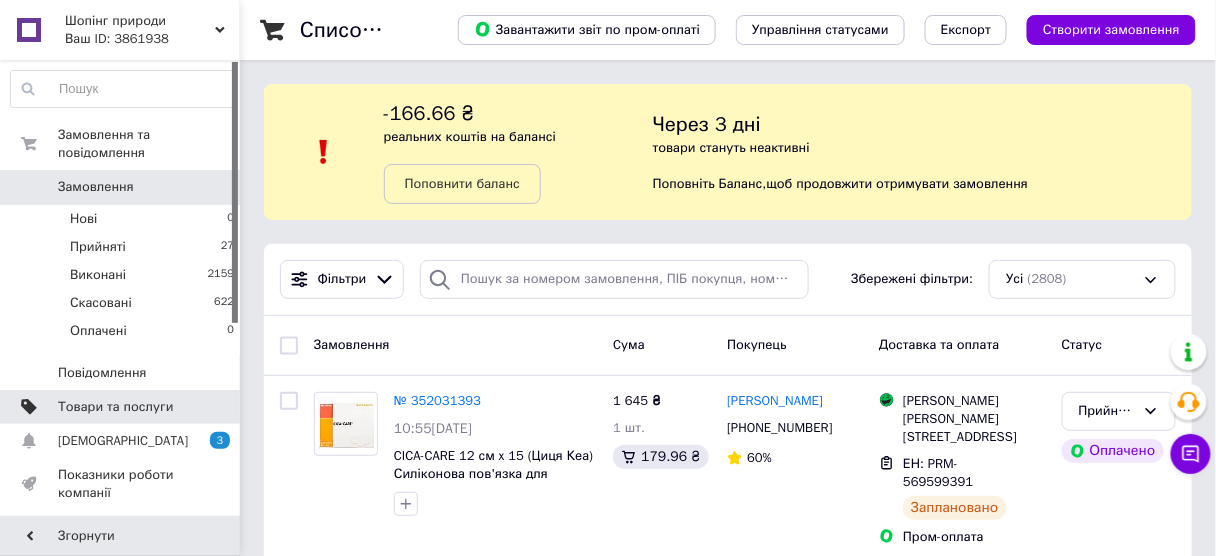 click on "Товари та послуги" at bounding box center [115, 407] 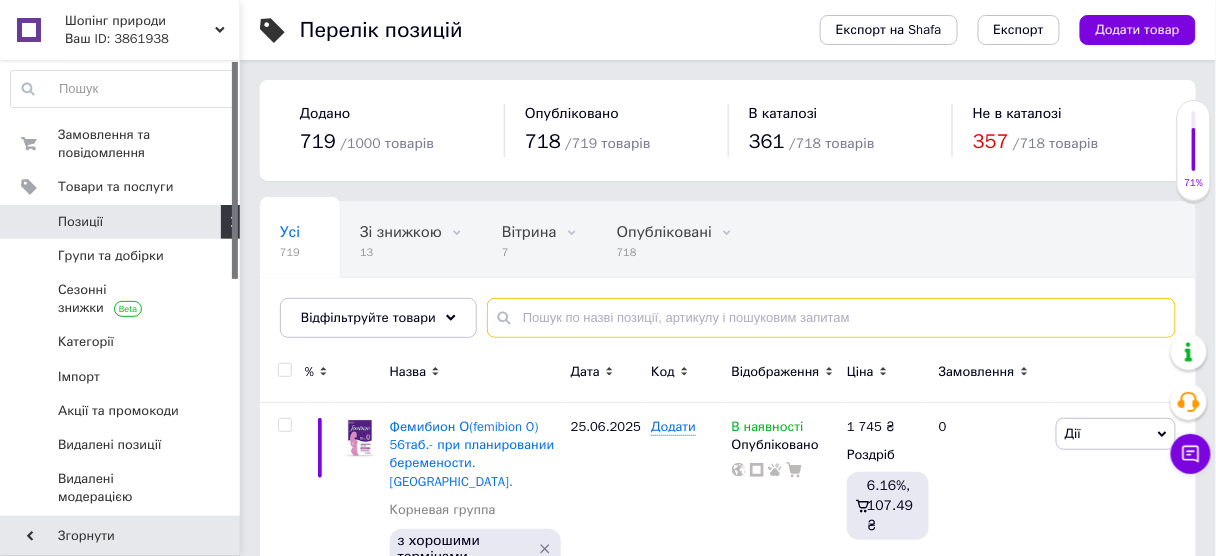 click at bounding box center [831, 318] 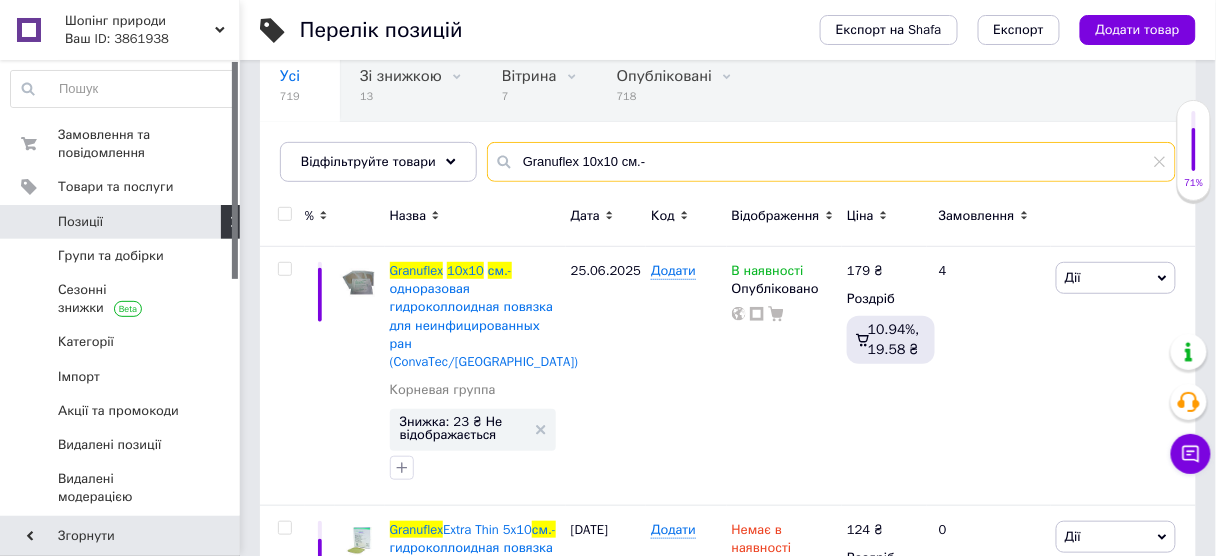 scroll, scrollTop: 160, scrollLeft: 0, axis: vertical 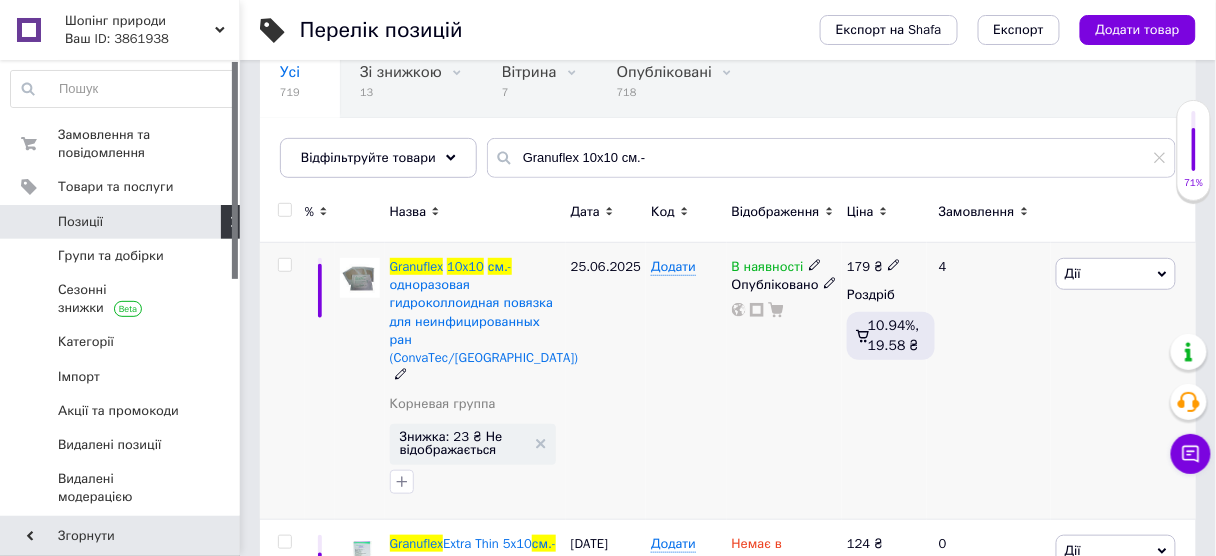 click on "В наявності" at bounding box center (768, 269) 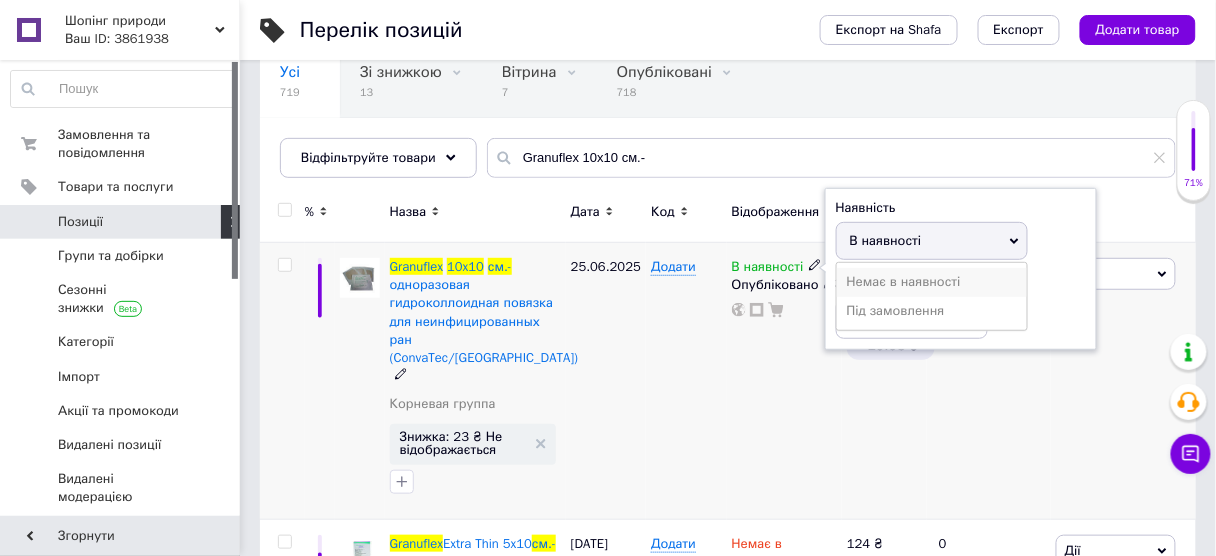 click on "Немає в наявності" at bounding box center [932, 282] 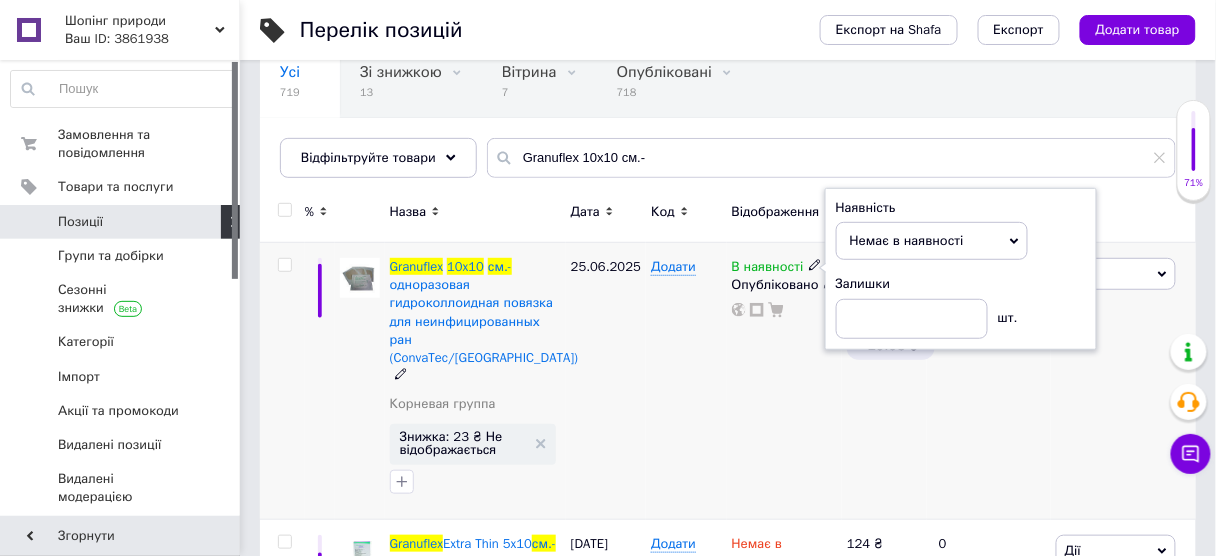 click on "Додати" at bounding box center [686, 381] 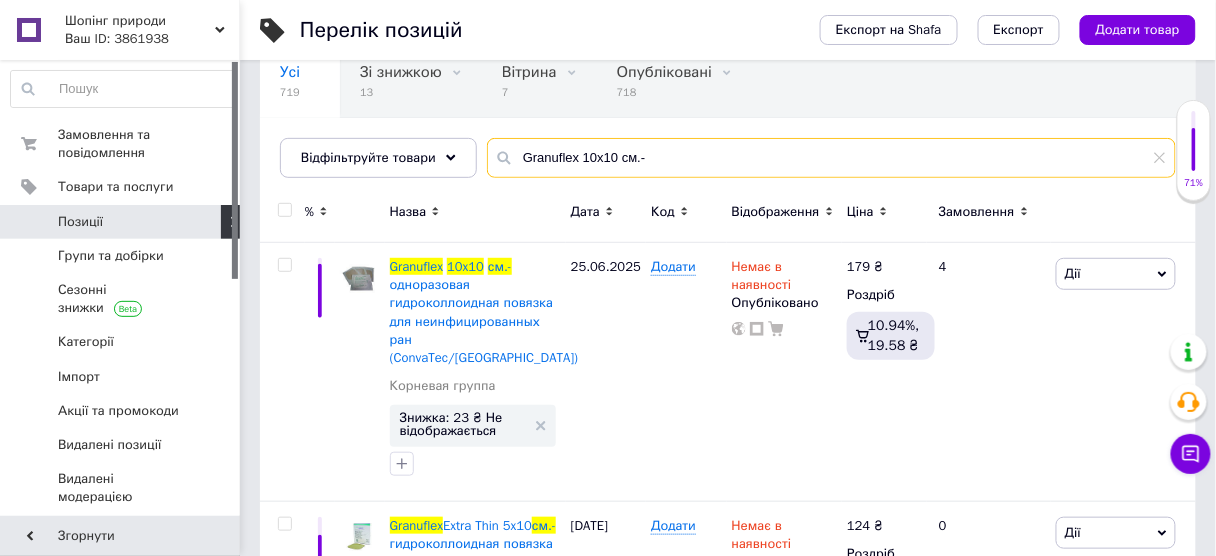 drag, startPoint x: 658, startPoint y: 154, endPoint x: 498, endPoint y: 182, distance: 162.43152 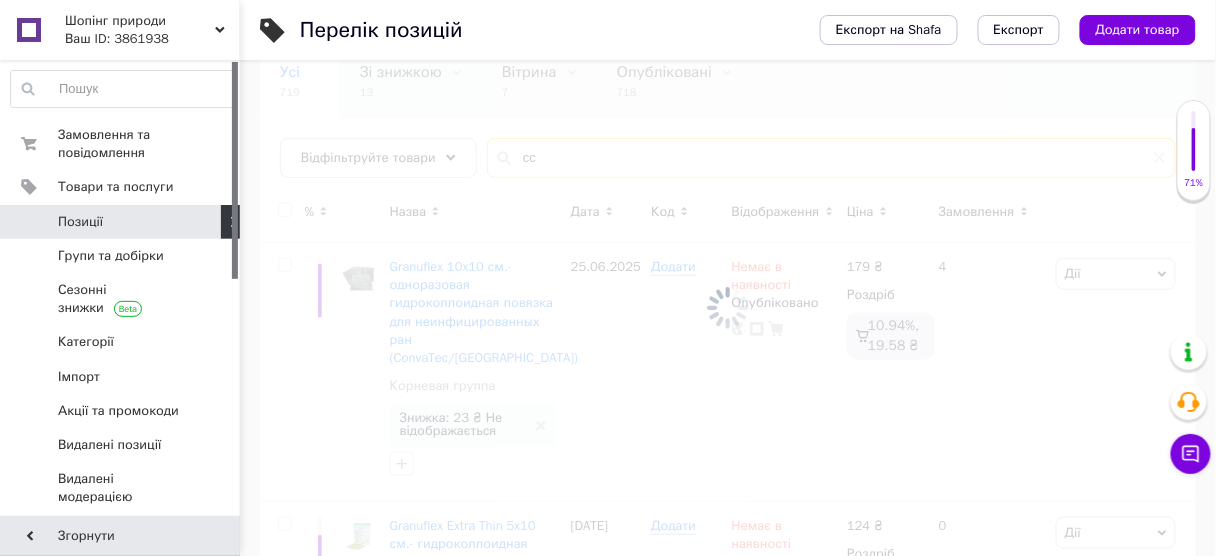 scroll, scrollTop: 120, scrollLeft: 0, axis: vertical 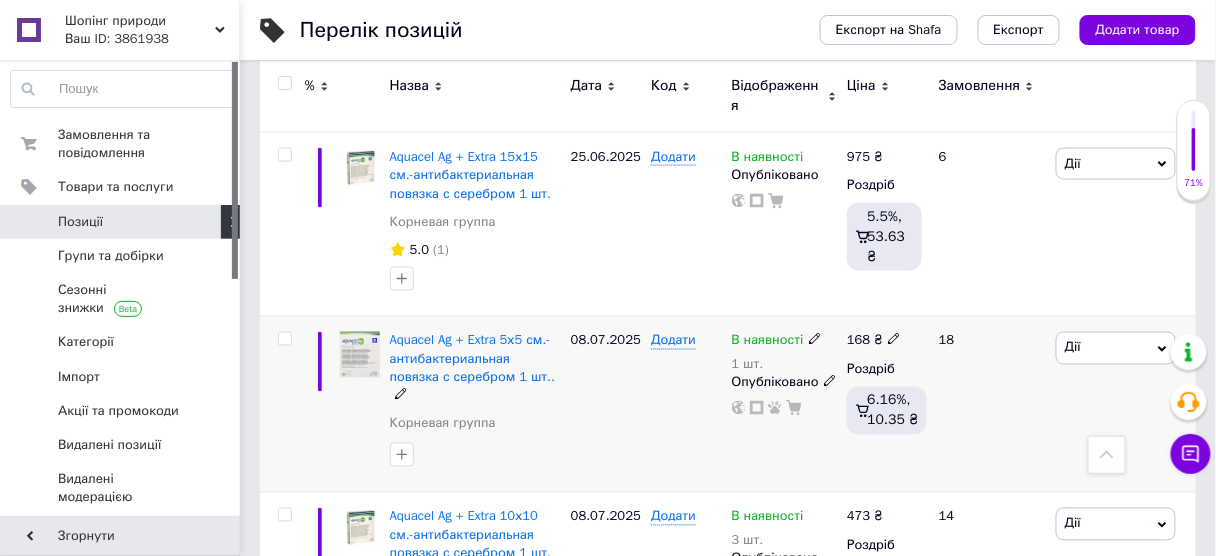type on "срібло" 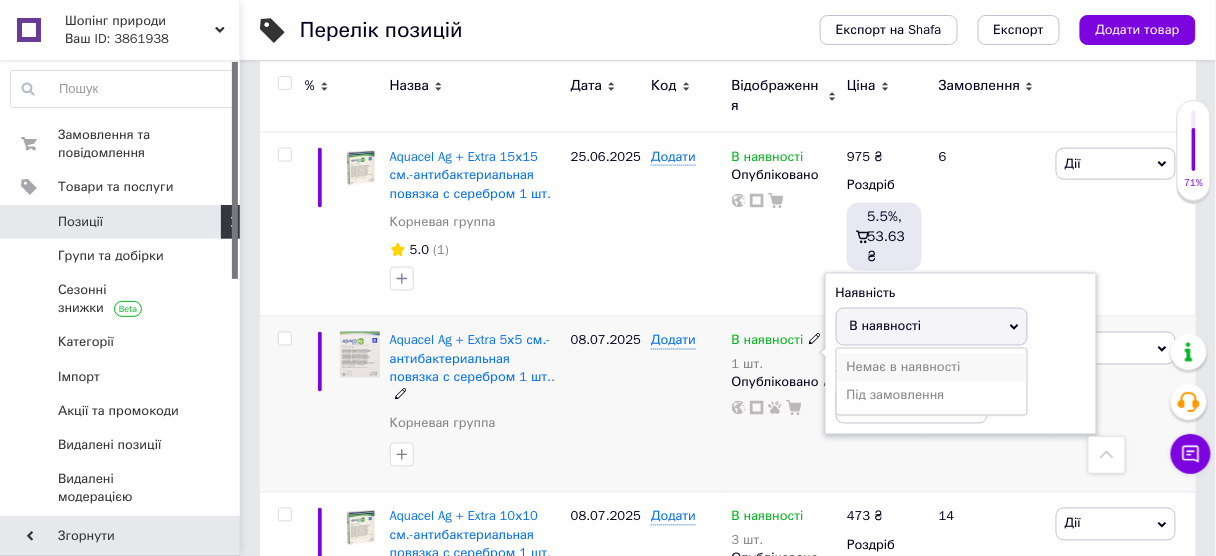 click on "Немає в наявності" at bounding box center [932, 368] 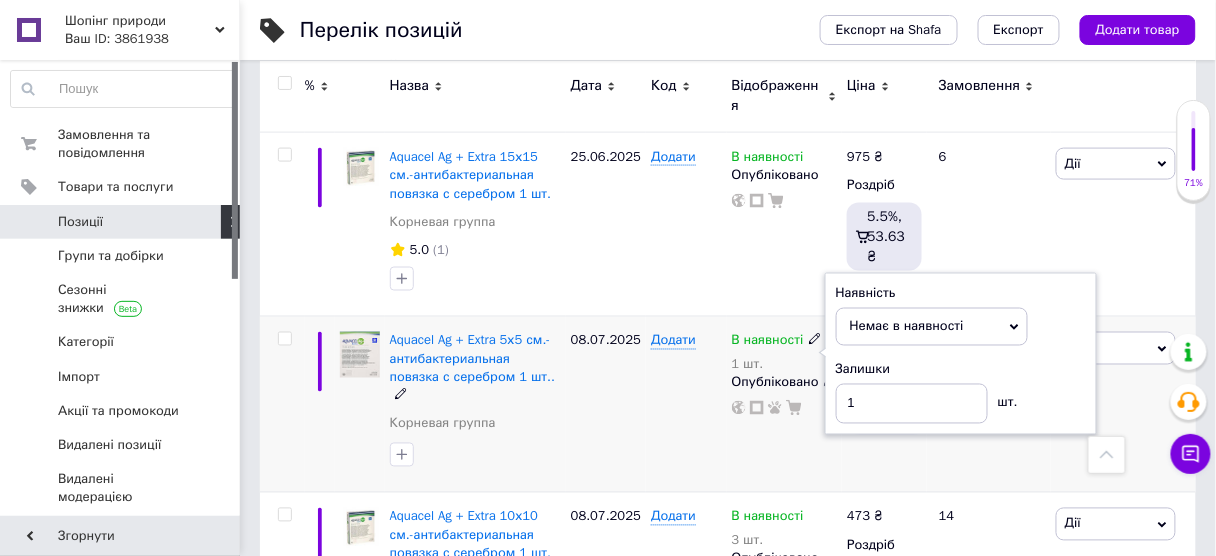 click on "Додати" at bounding box center [686, 405] 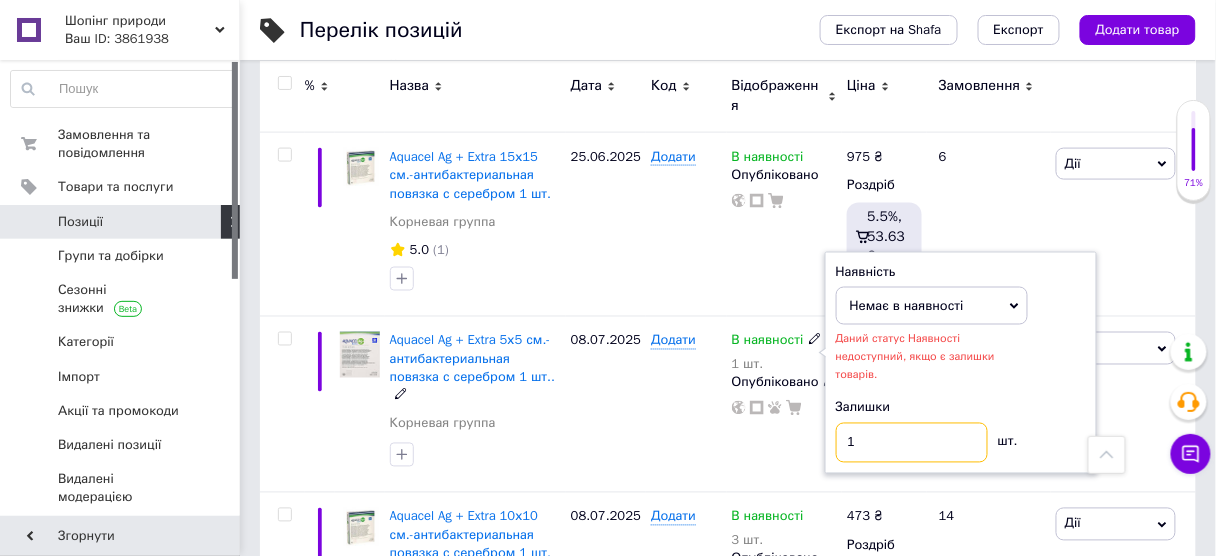 click on "1" at bounding box center [912, 443] 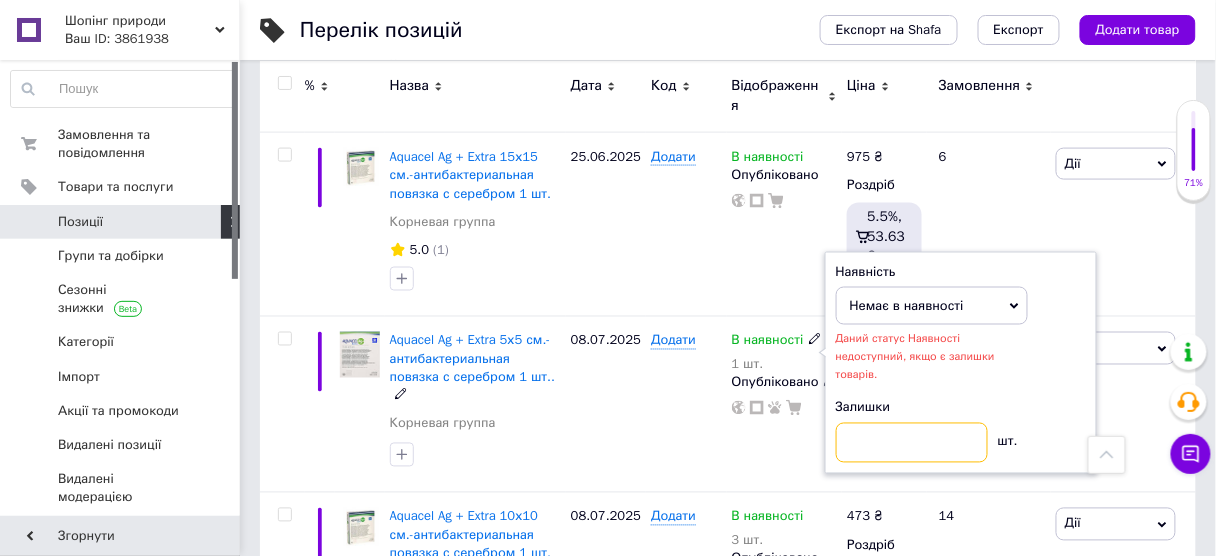 type 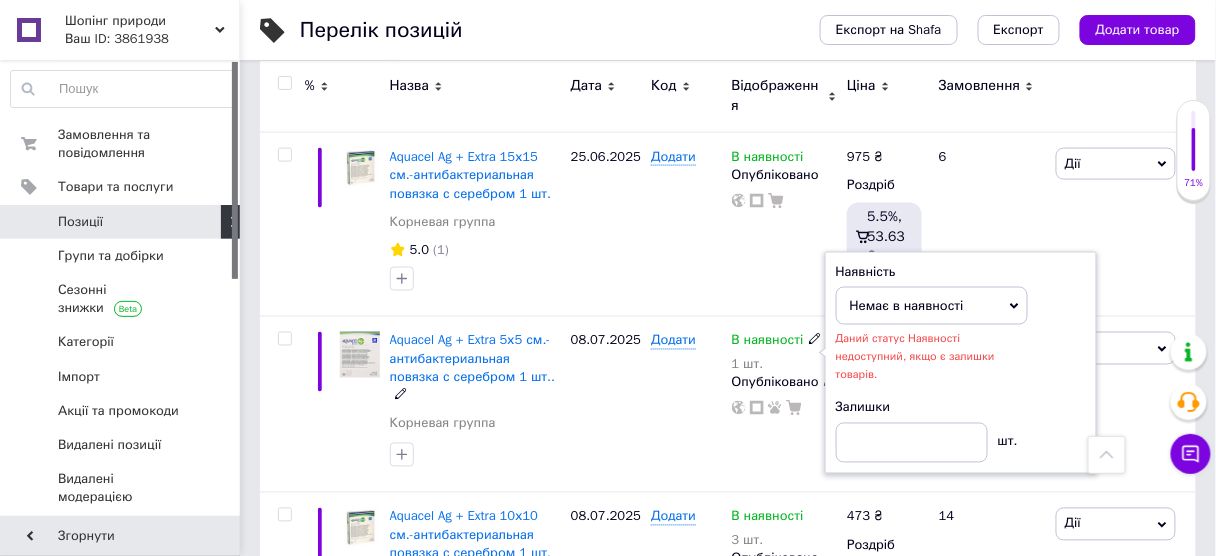 click on "Додати" at bounding box center [686, 405] 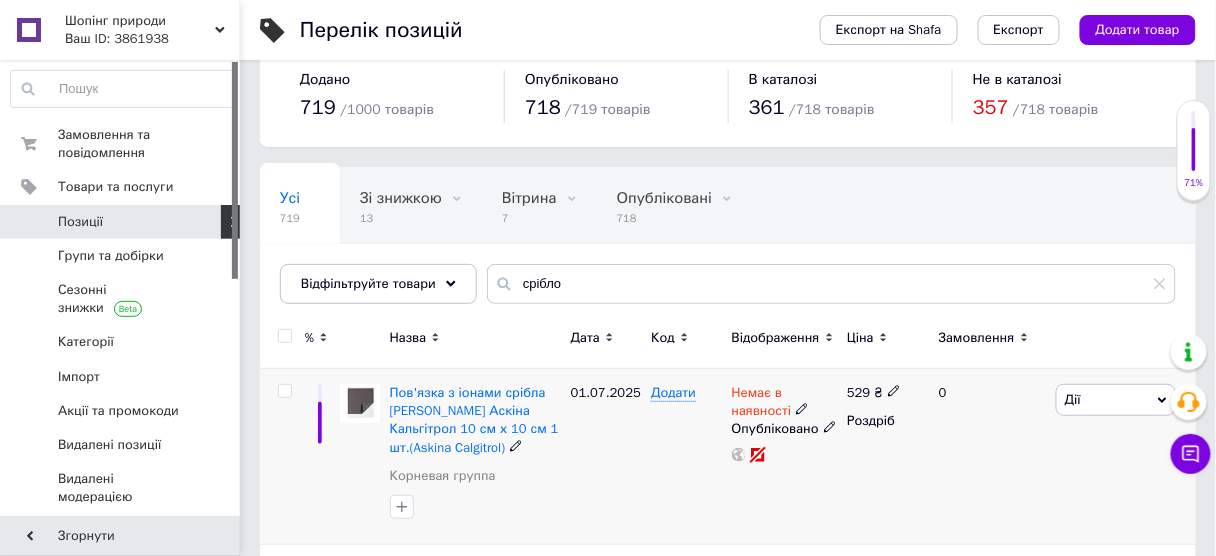 scroll, scrollTop: 0, scrollLeft: 0, axis: both 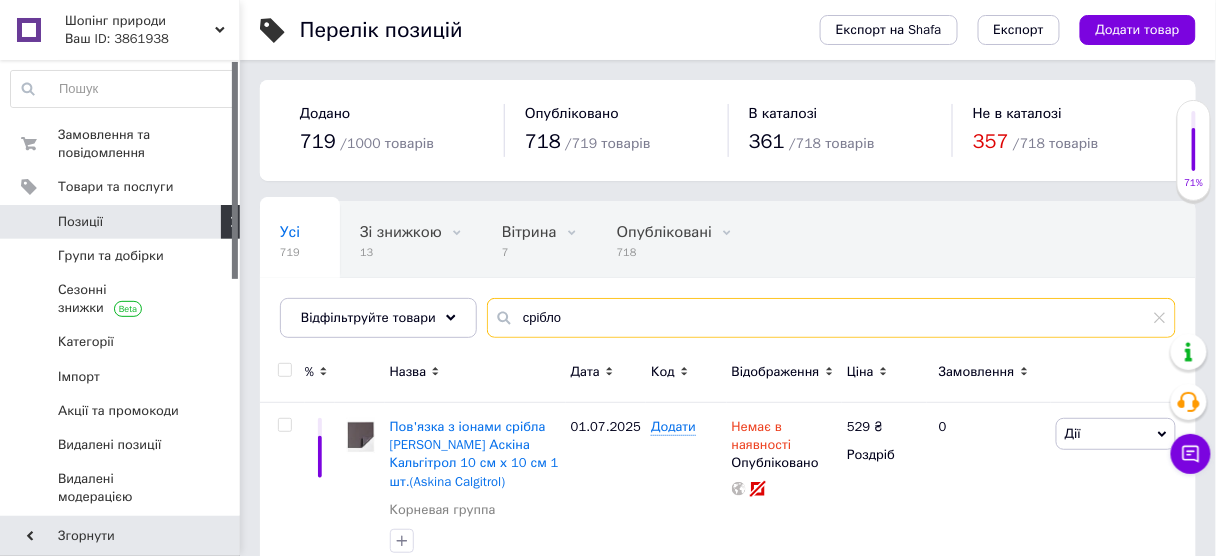 drag, startPoint x: 584, startPoint y: 312, endPoint x: 488, endPoint y: 325, distance: 96.87621 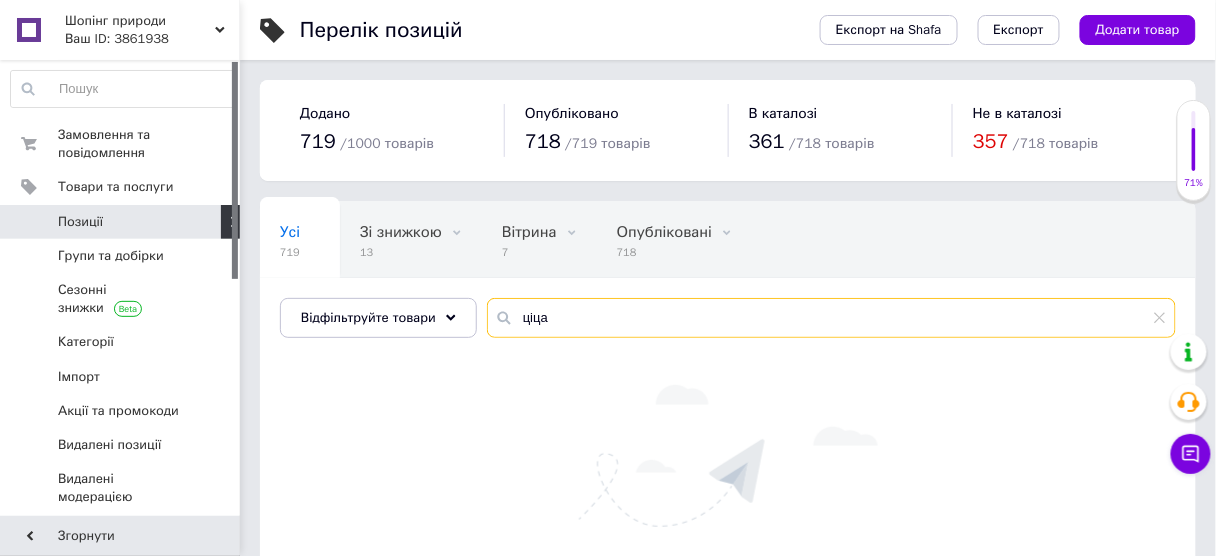 click on "ціца" at bounding box center (831, 318) 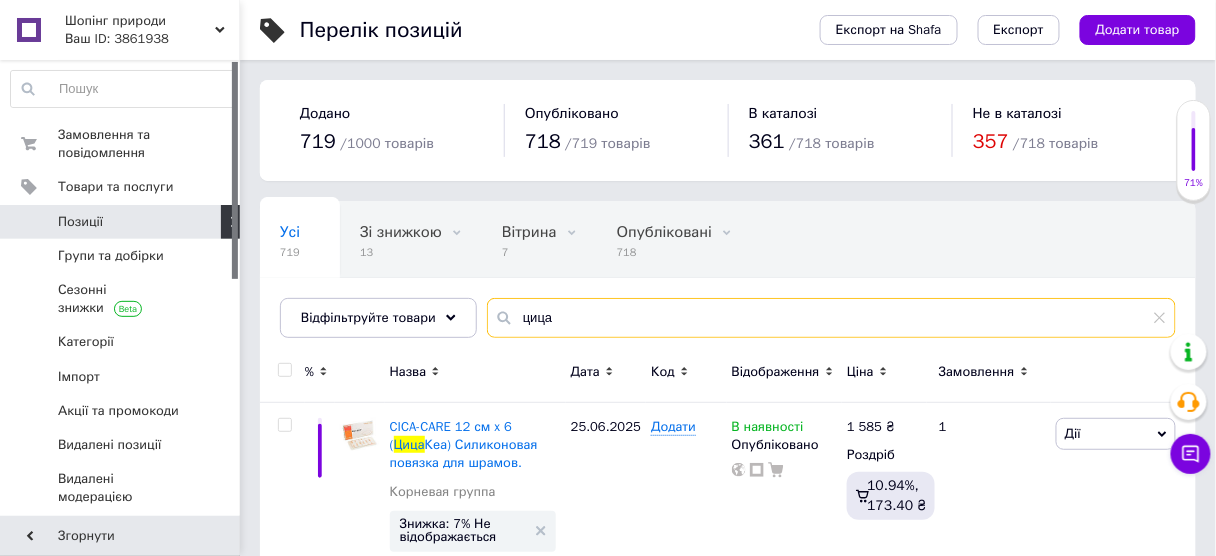 click on "цица" at bounding box center [831, 318] 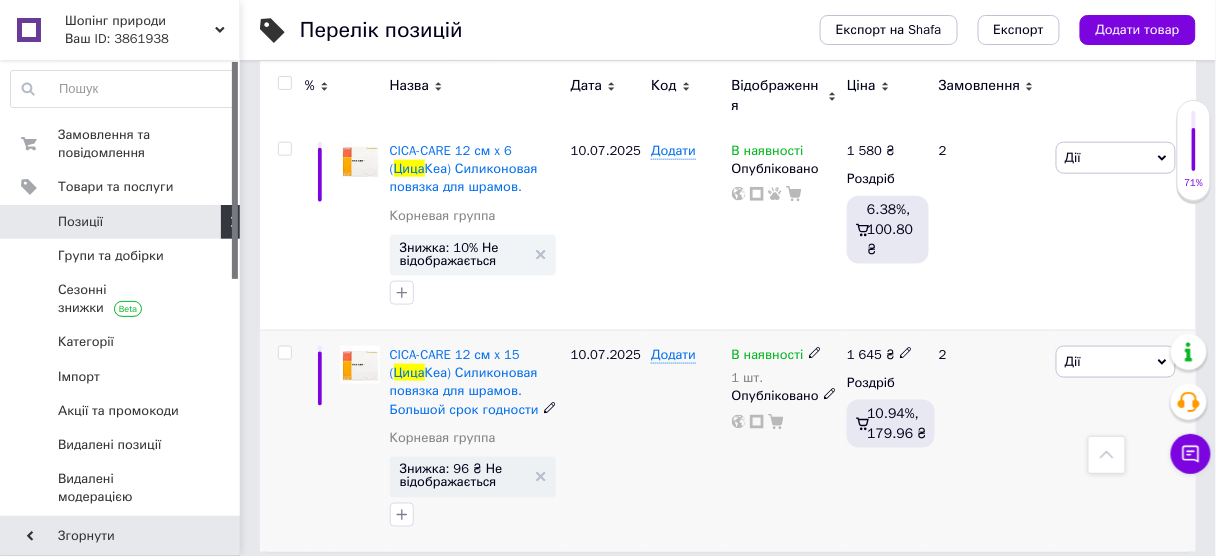 scroll, scrollTop: 503, scrollLeft: 0, axis: vertical 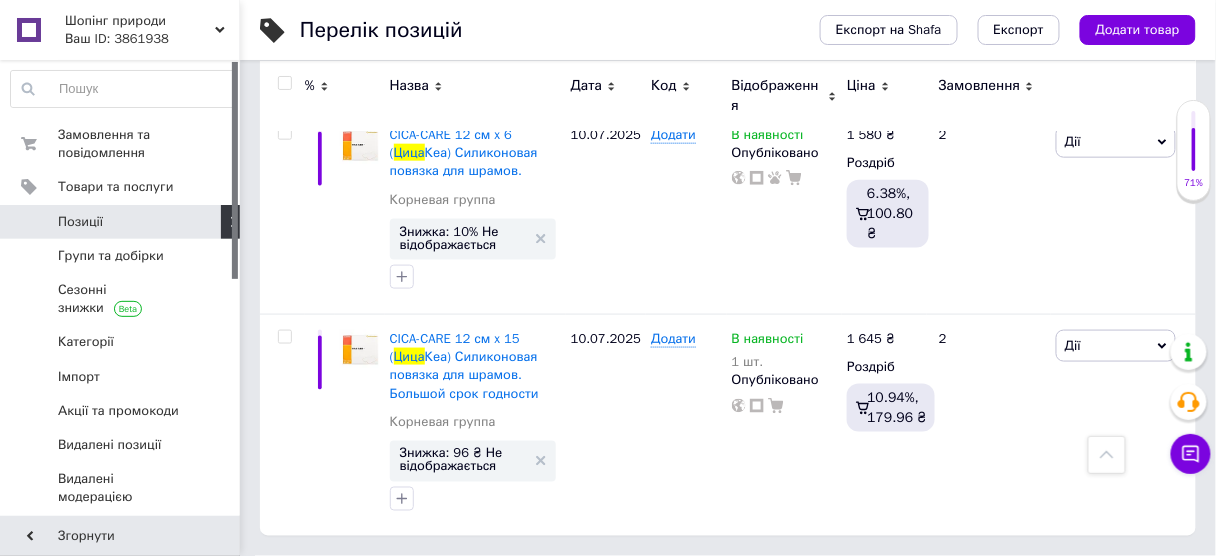 type on "цица" 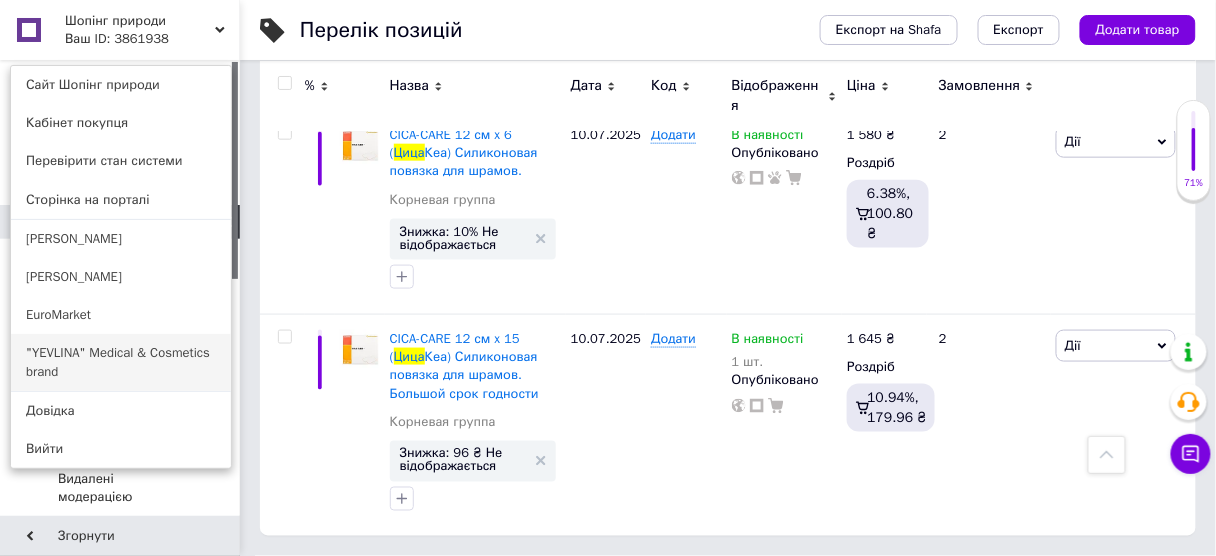 click on ""YEVLINA" Medical & Cosmetics brand" at bounding box center (121, 362) 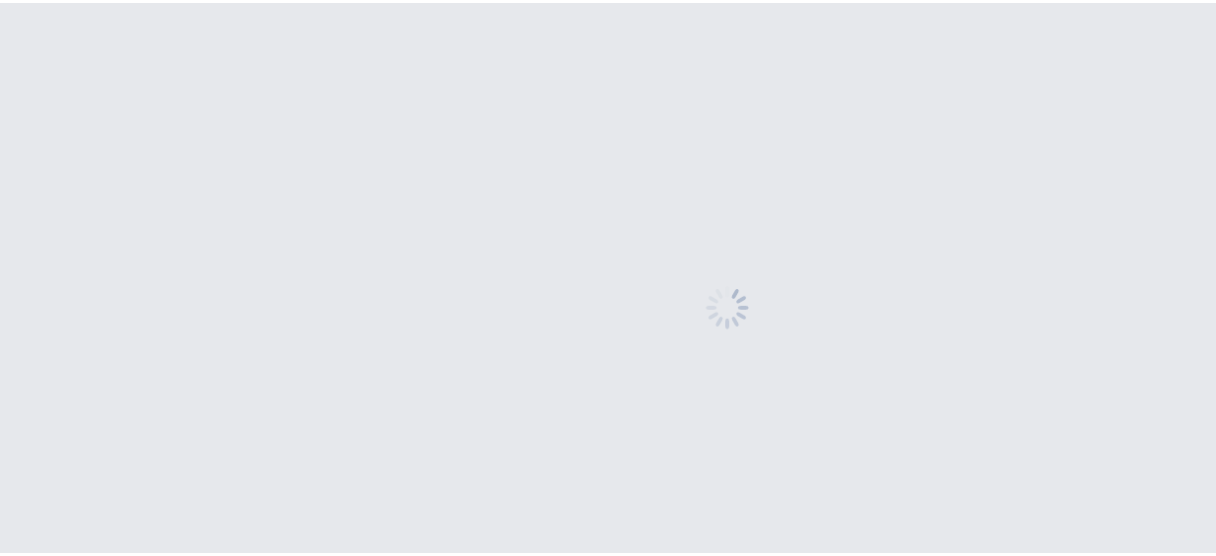 scroll, scrollTop: 0, scrollLeft: 0, axis: both 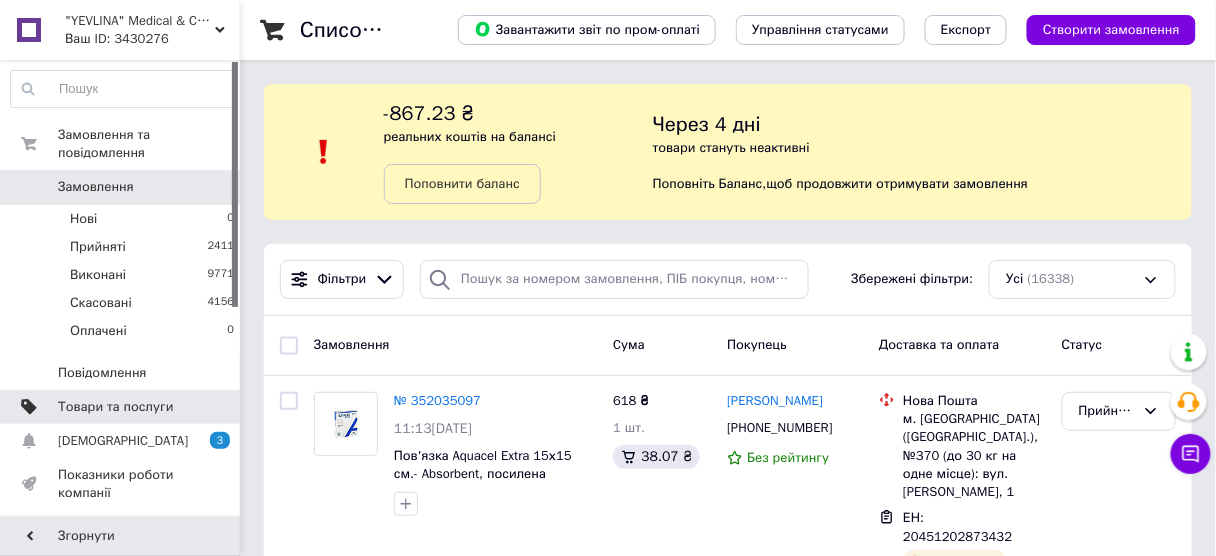 click at bounding box center (212, 407) 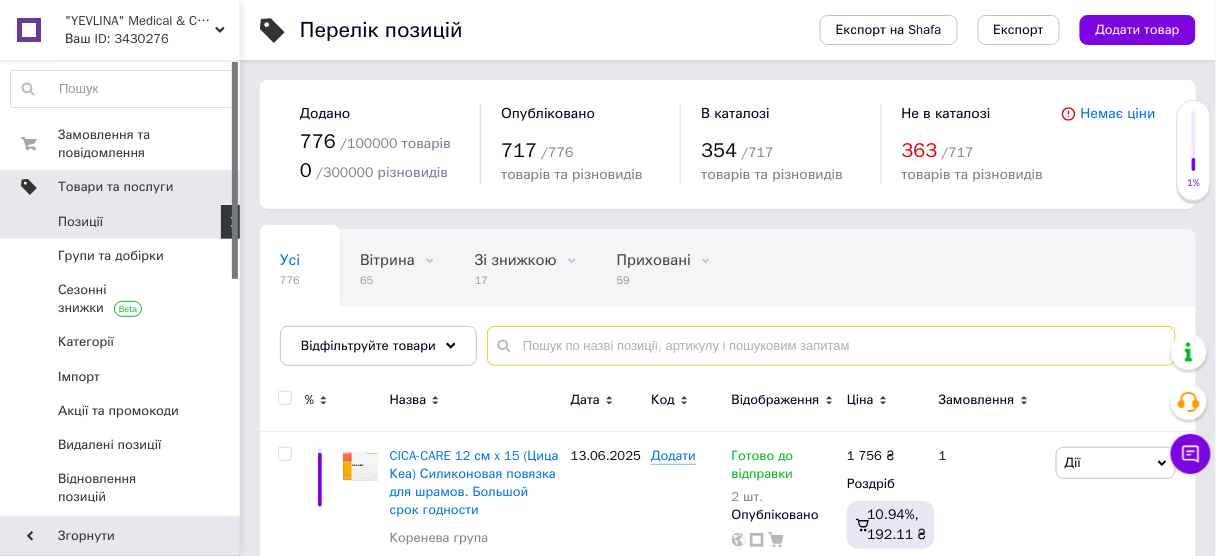 click at bounding box center [831, 346] 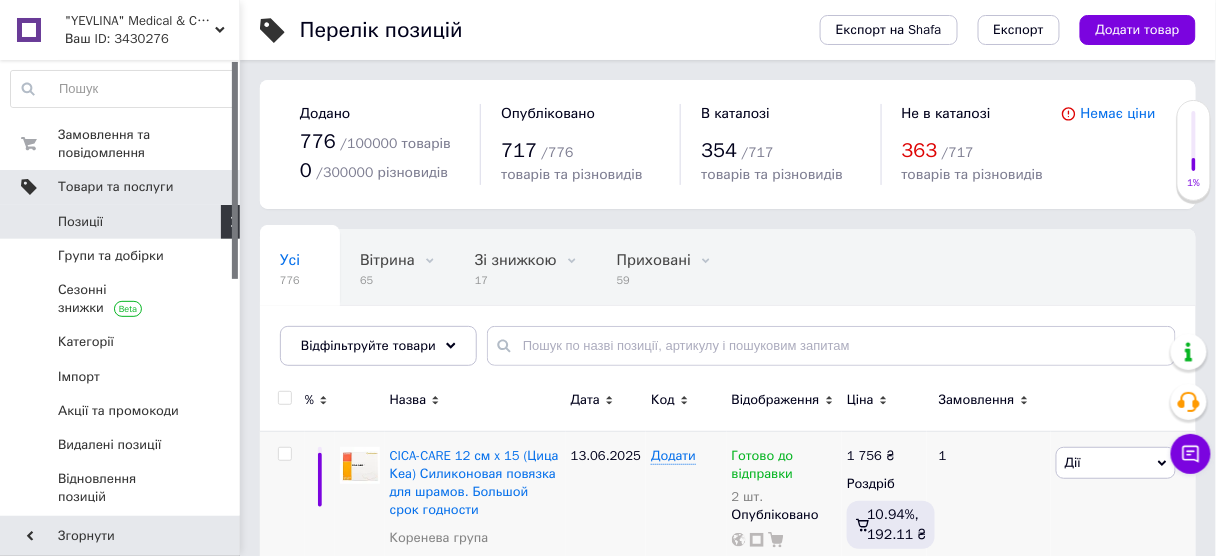 drag, startPoint x: 579, startPoint y: 348, endPoint x: 675, endPoint y: 507, distance: 185.73367 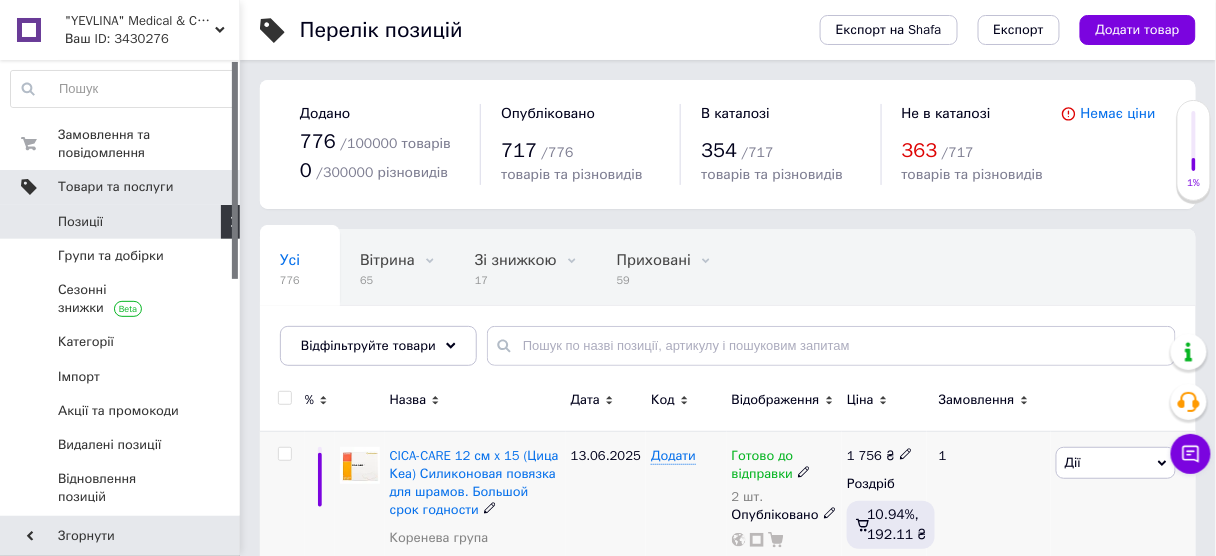 click on "Готово до відправки" at bounding box center (763, 467) 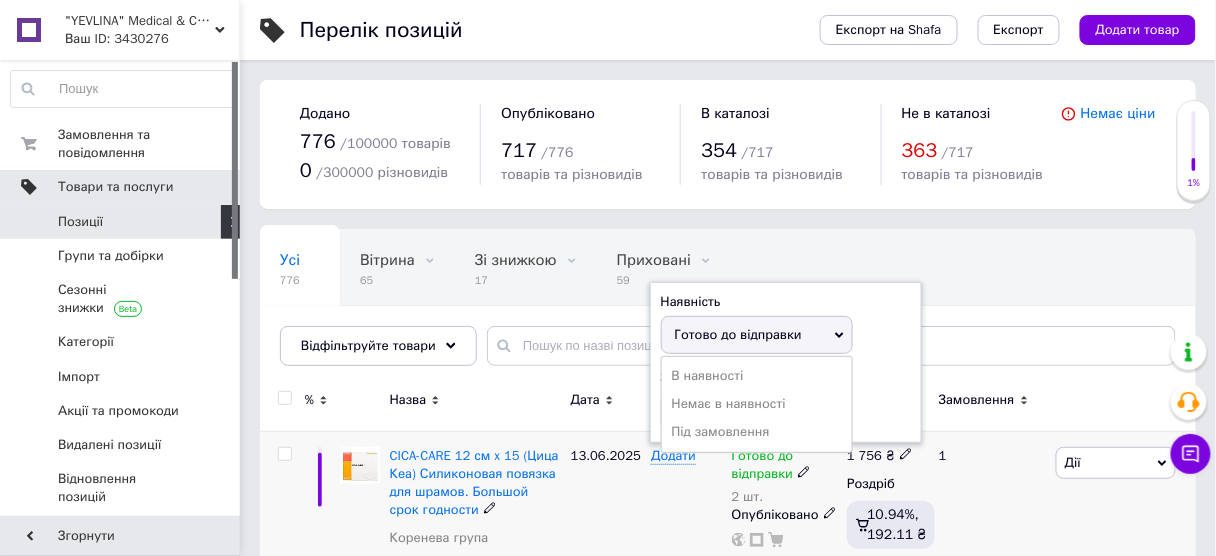 click on "Готово до відправки" at bounding box center (757, 335) 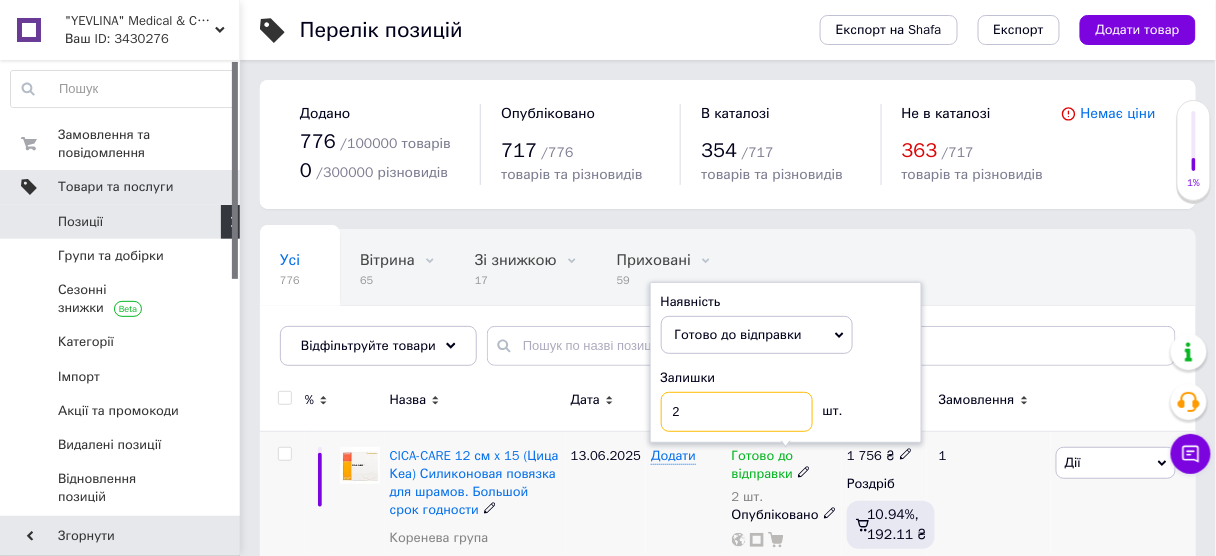 click on "2" at bounding box center (737, 412) 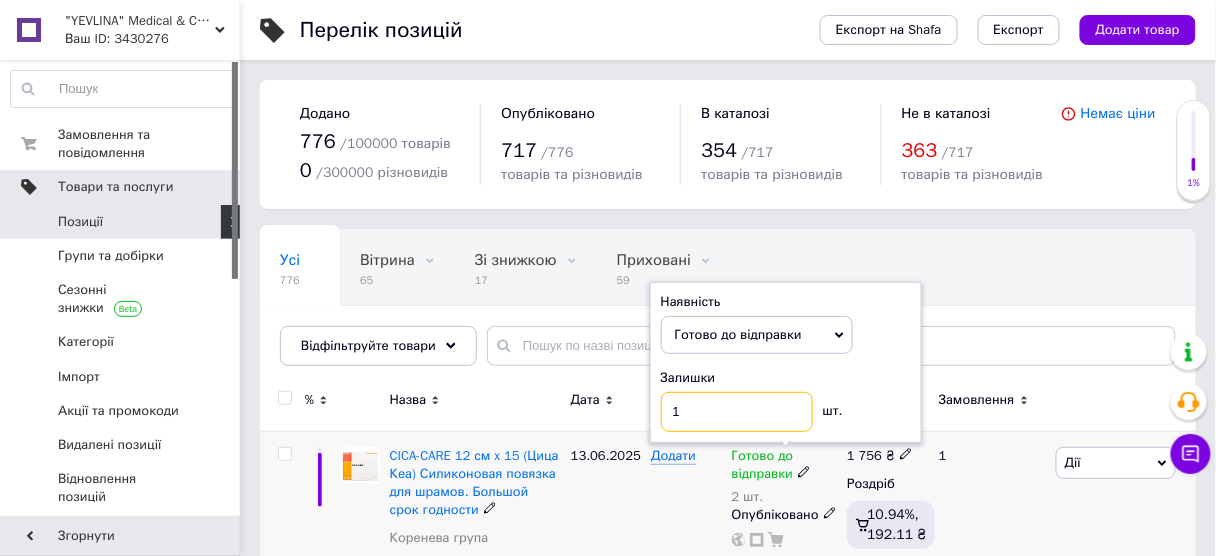 type on "1" 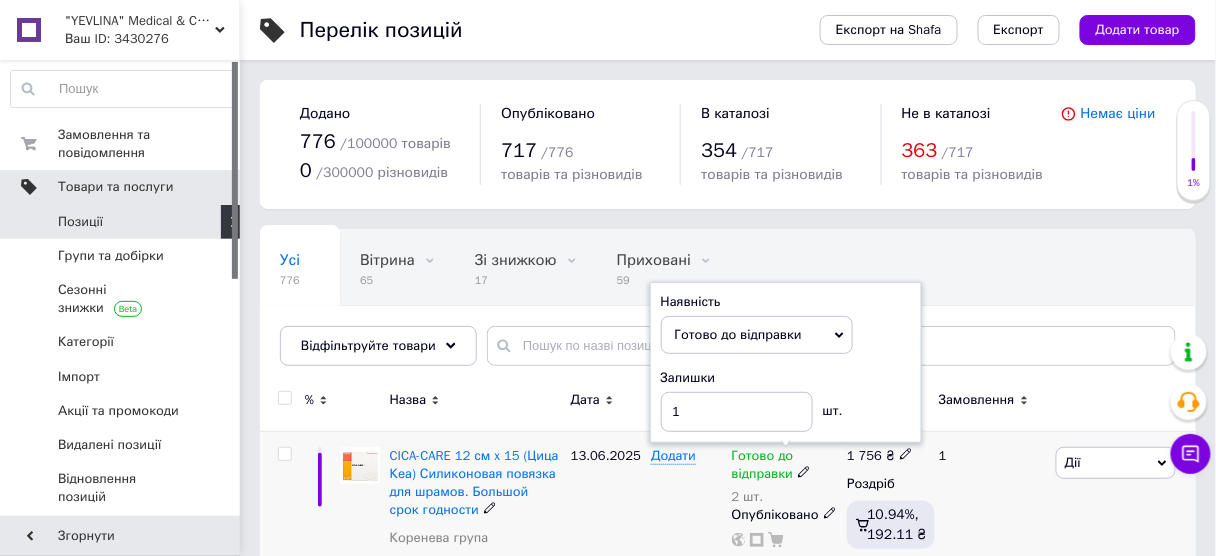 click on "Додати" at bounding box center [686, 542] 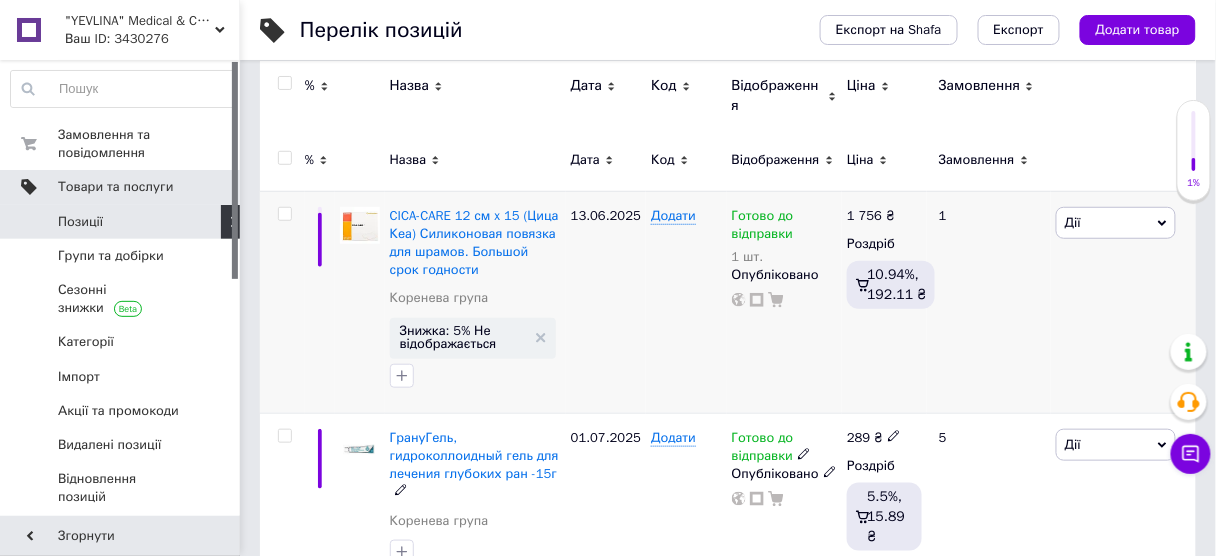 scroll, scrollTop: 0, scrollLeft: 0, axis: both 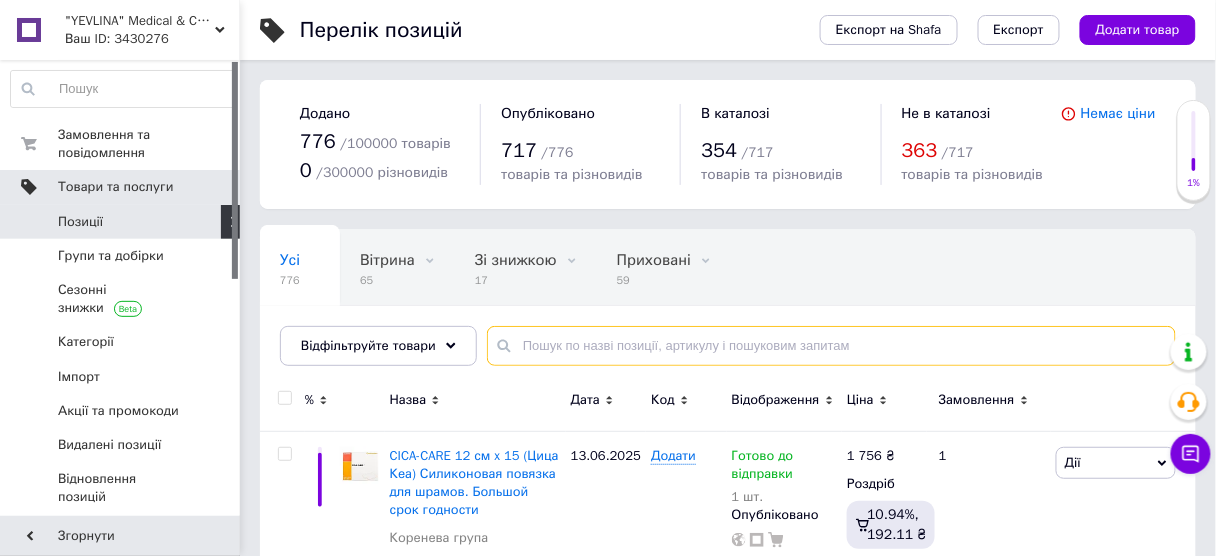 click at bounding box center [831, 346] 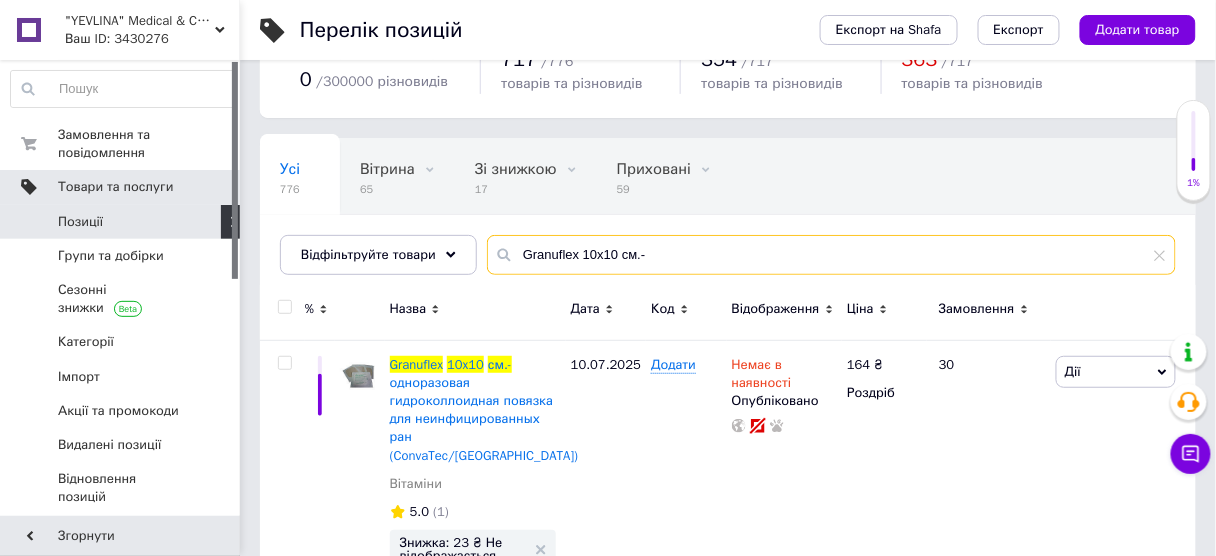 scroll, scrollTop: 160, scrollLeft: 0, axis: vertical 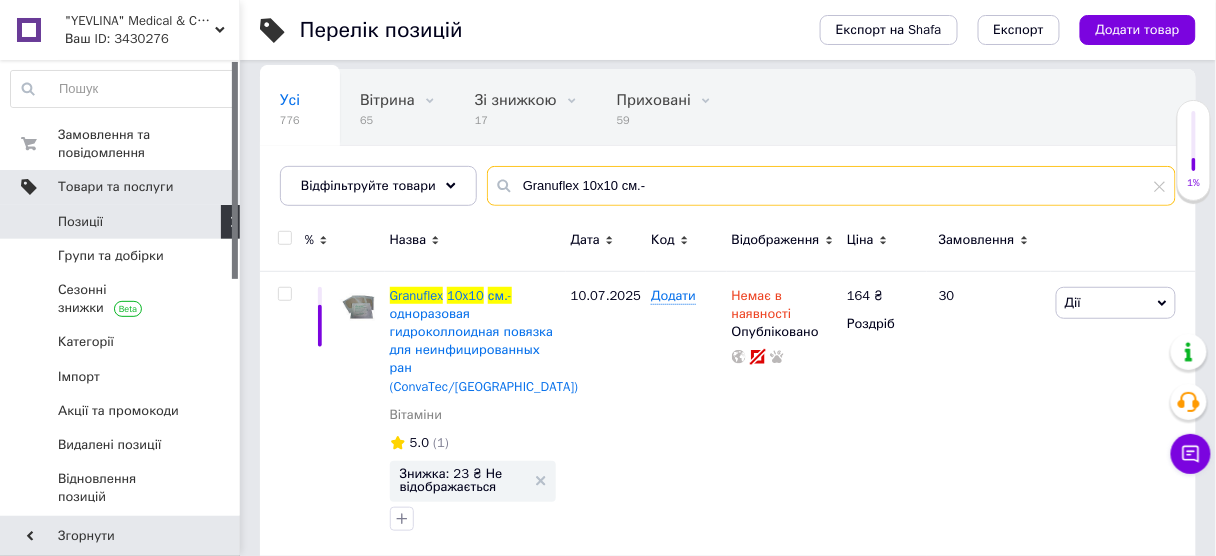 drag, startPoint x: 515, startPoint y: 178, endPoint x: 677, endPoint y: 179, distance: 162.00308 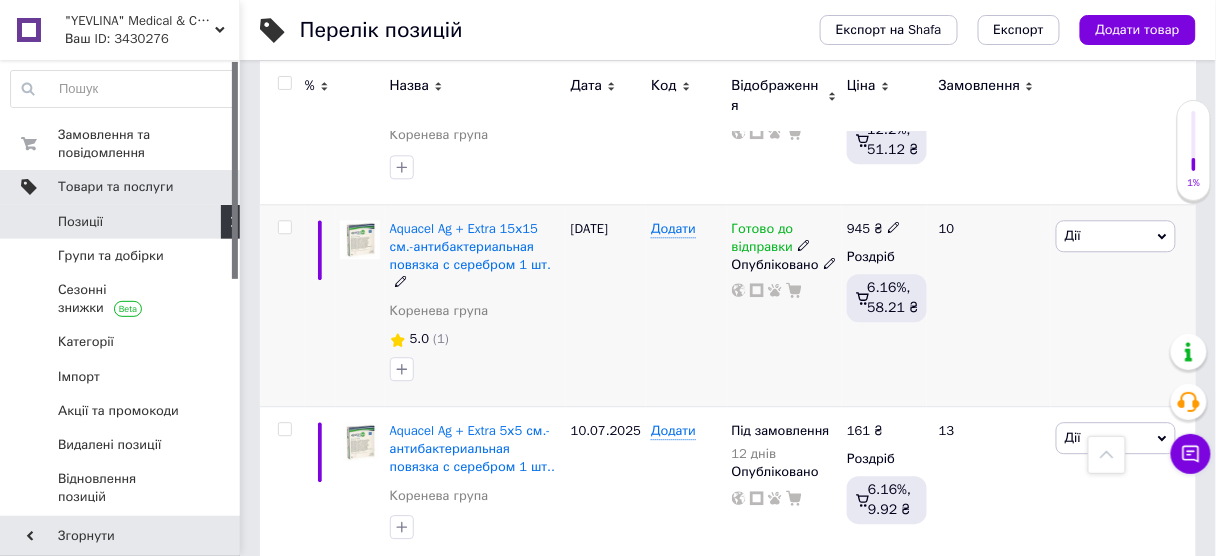 scroll, scrollTop: 1143, scrollLeft: 0, axis: vertical 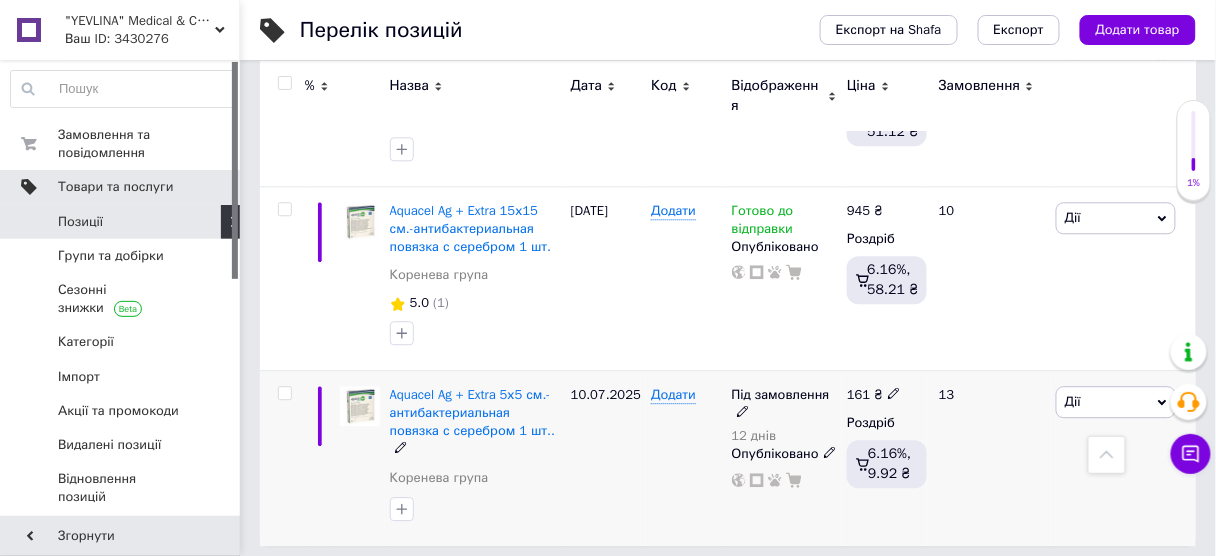 type on "срібло" 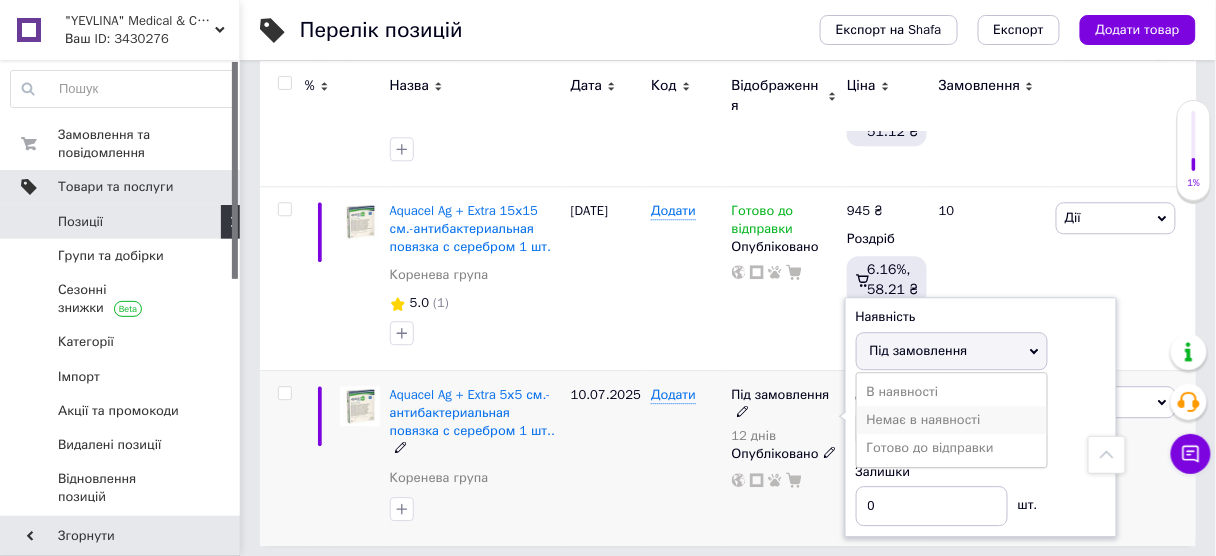 click on "Немає в наявності" at bounding box center [952, 420] 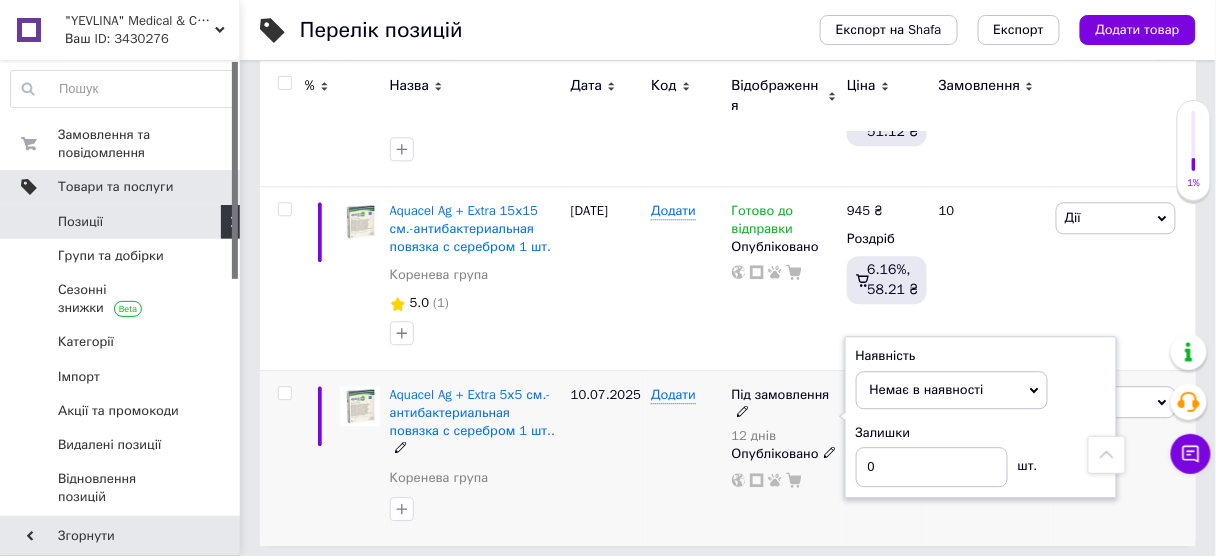click on "Додати" at bounding box center (686, 457) 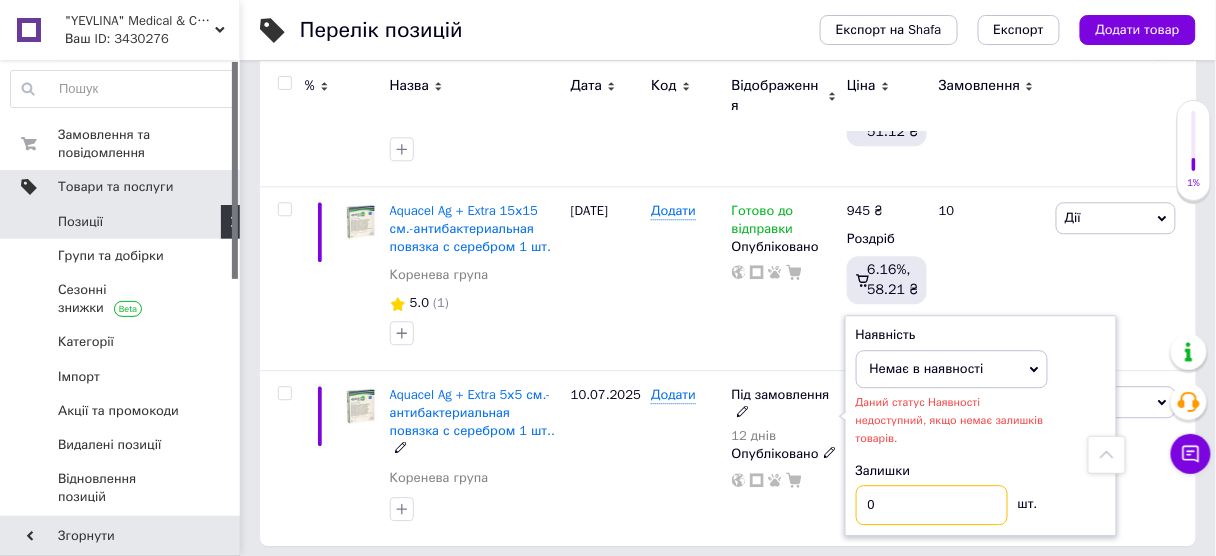 click on "0" at bounding box center (932, 505) 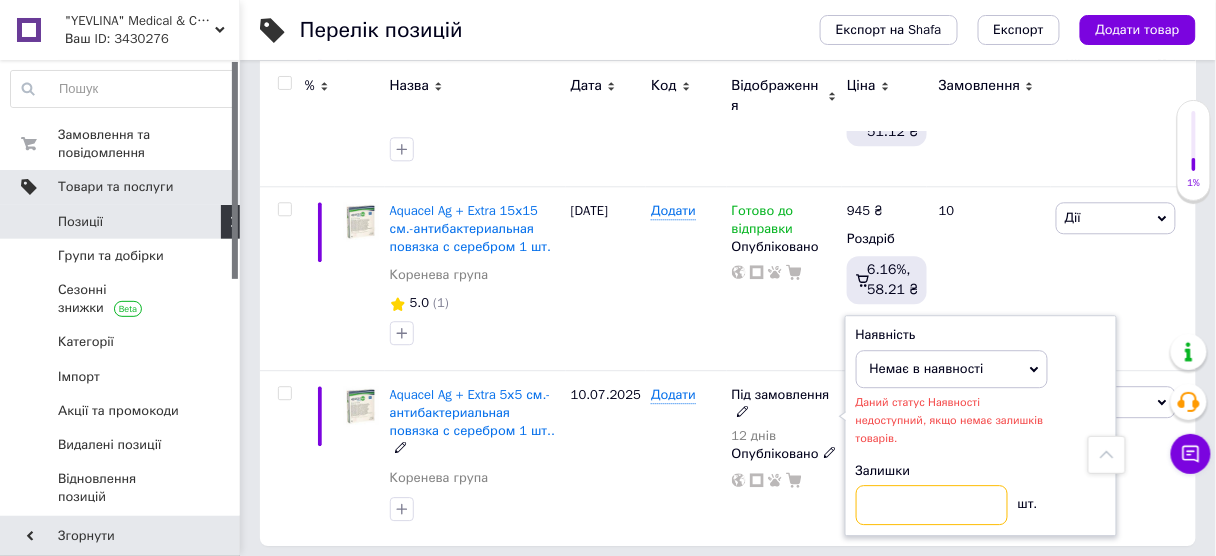 type 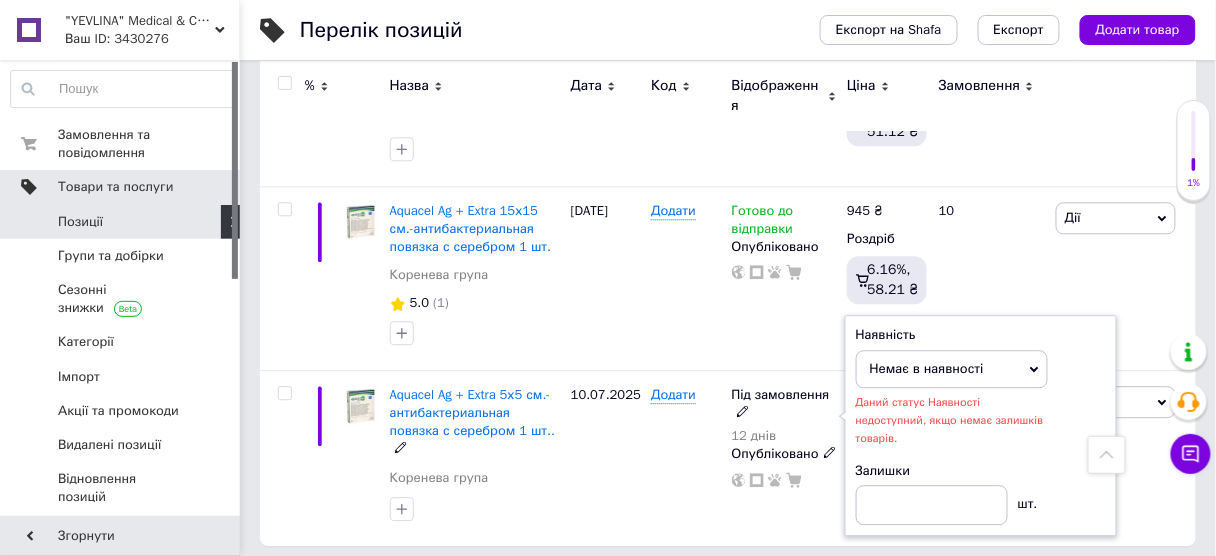 click on "Додати" at bounding box center (686, 457) 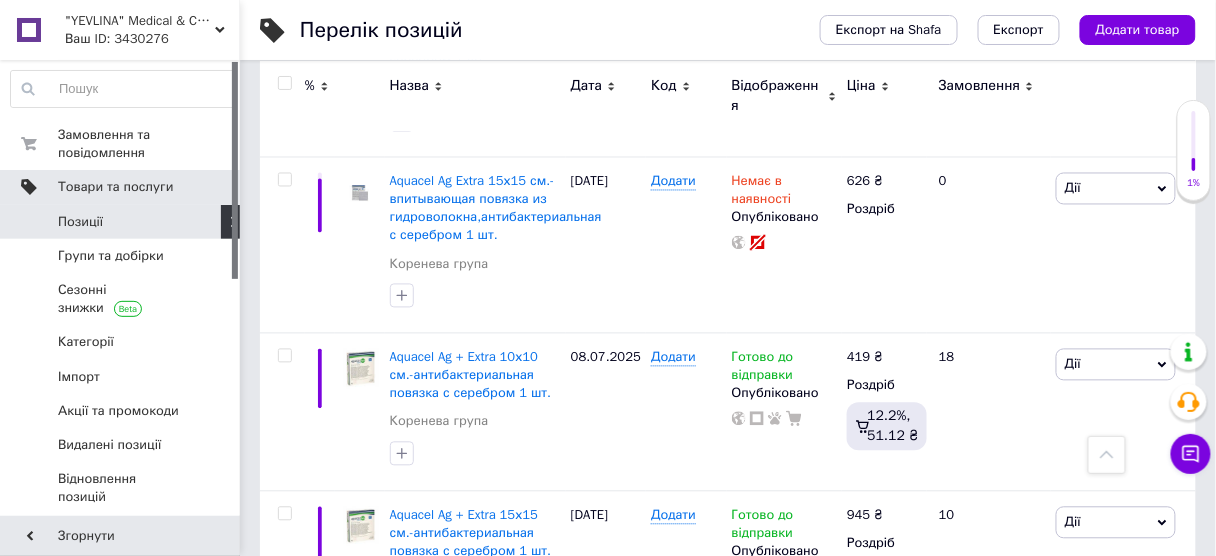 scroll, scrollTop: 823, scrollLeft: 0, axis: vertical 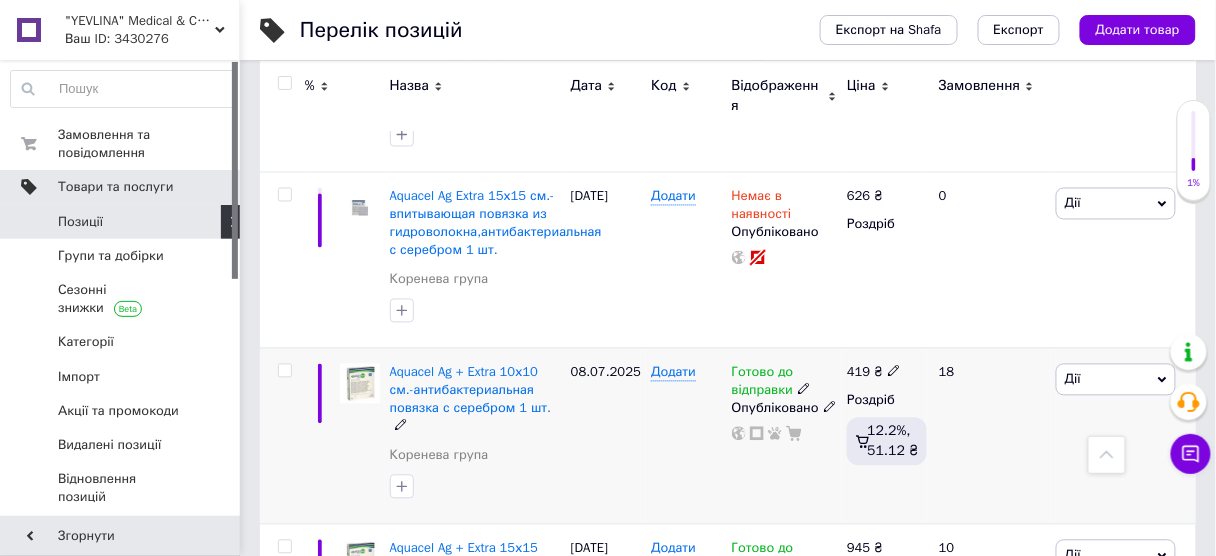 click on "Готово до відправки" at bounding box center (763, 384) 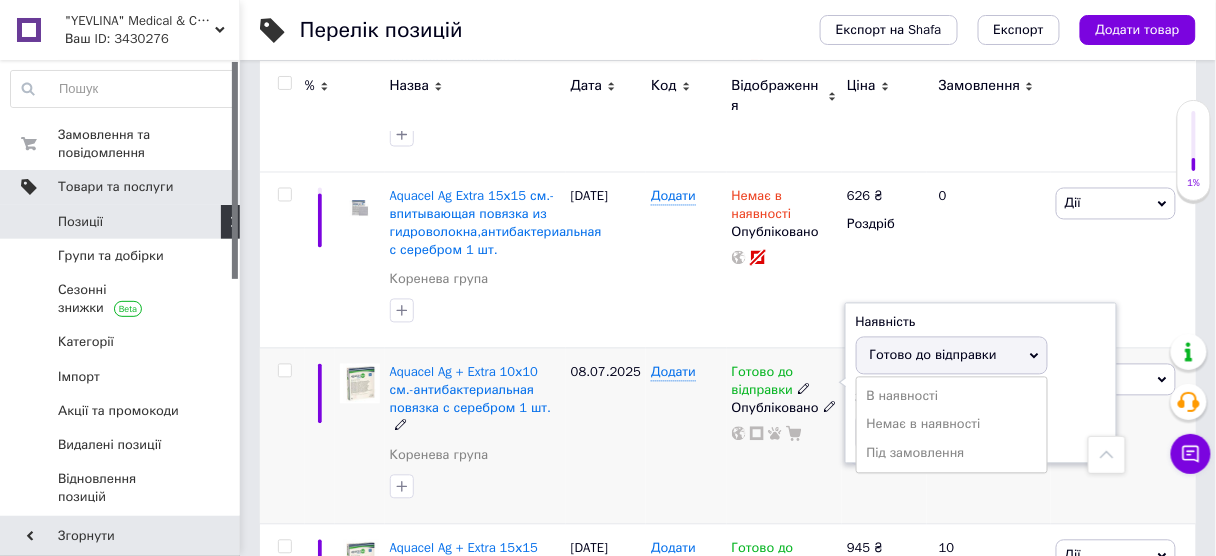 click on "Готово до відправки" at bounding box center (933, 355) 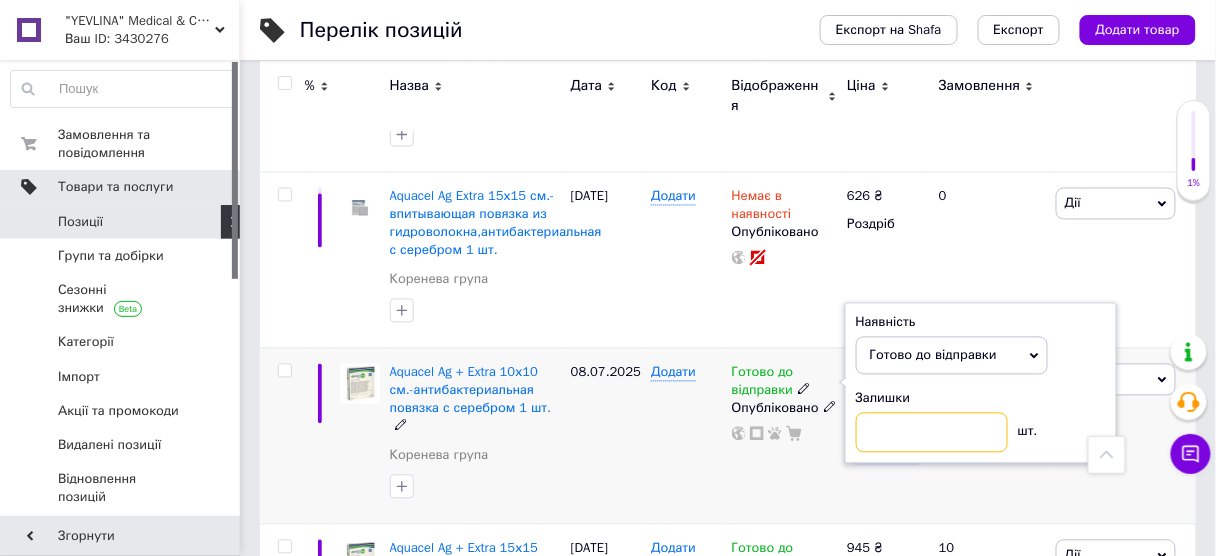 click at bounding box center (932, 433) 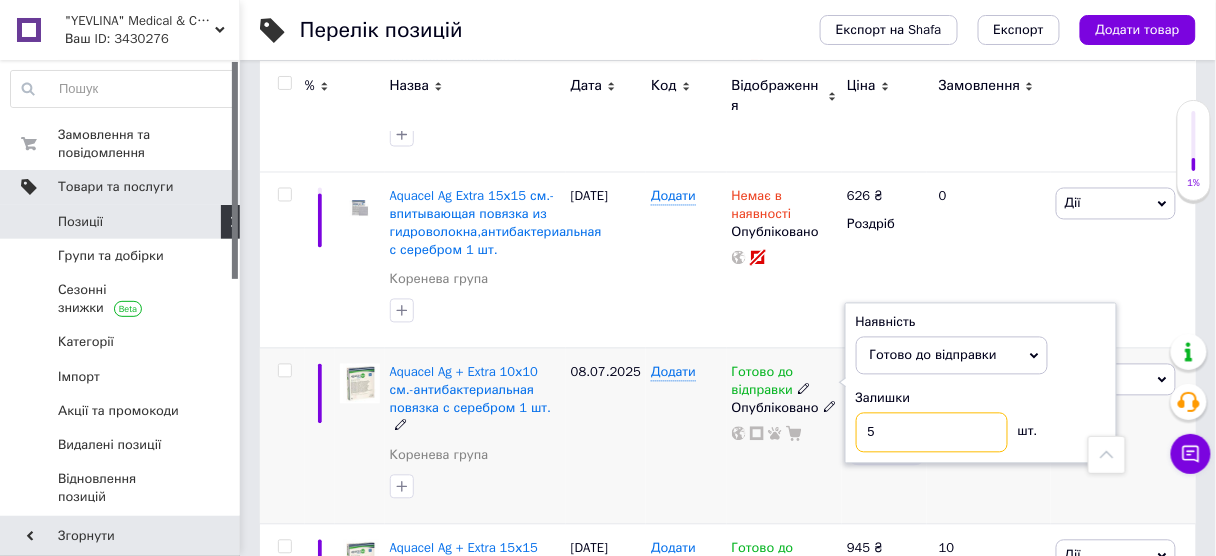 type 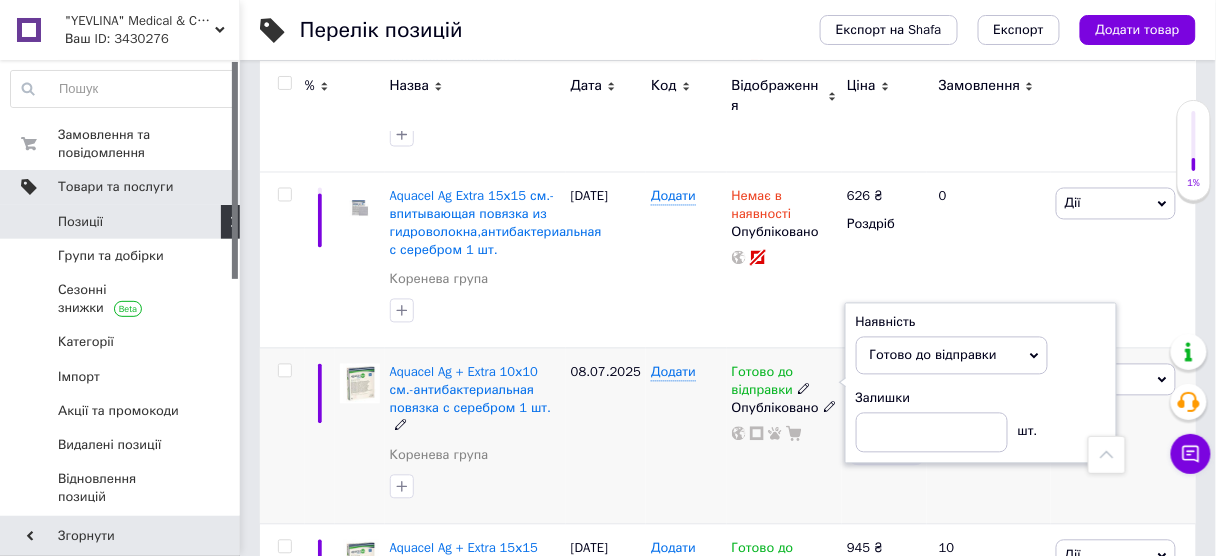 click on "Додати" at bounding box center [686, 436] 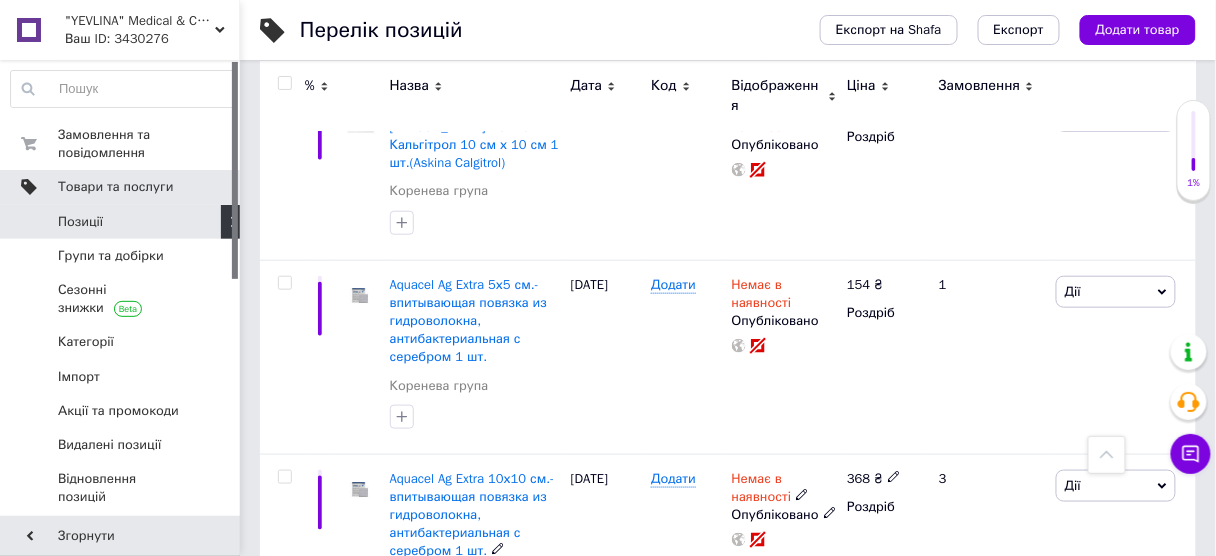 scroll, scrollTop: 343, scrollLeft: 0, axis: vertical 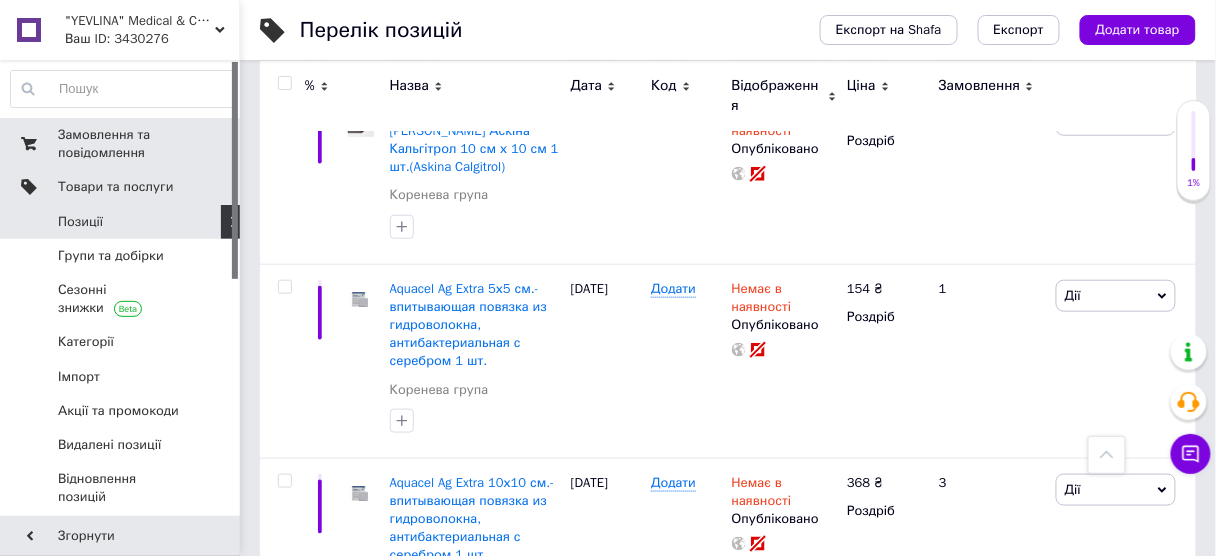 click on "Замовлення та повідомлення" at bounding box center (121, 144) 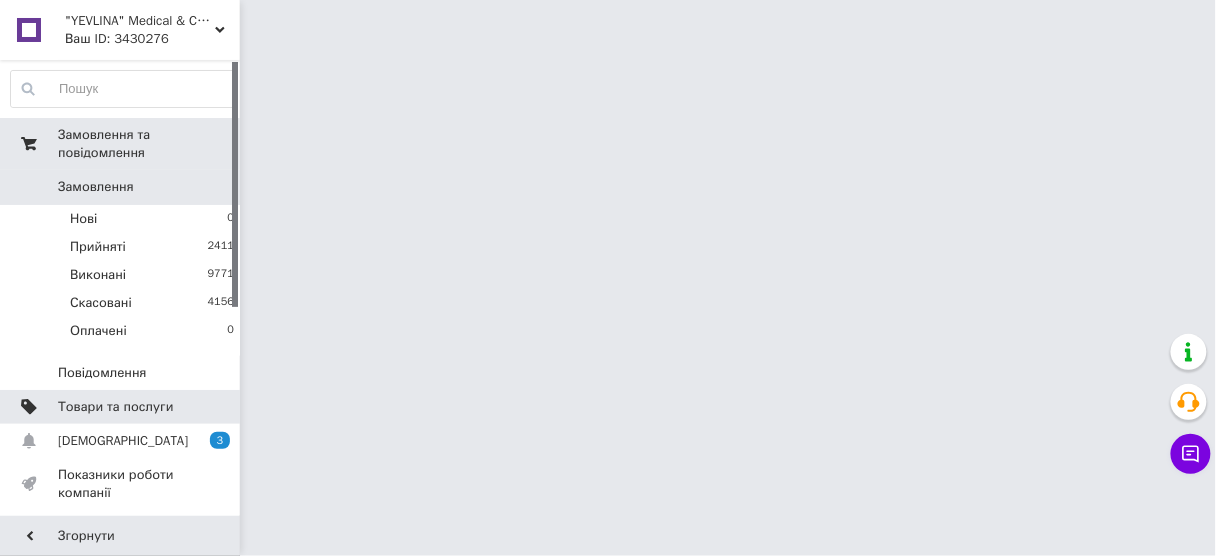 scroll, scrollTop: 0, scrollLeft: 0, axis: both 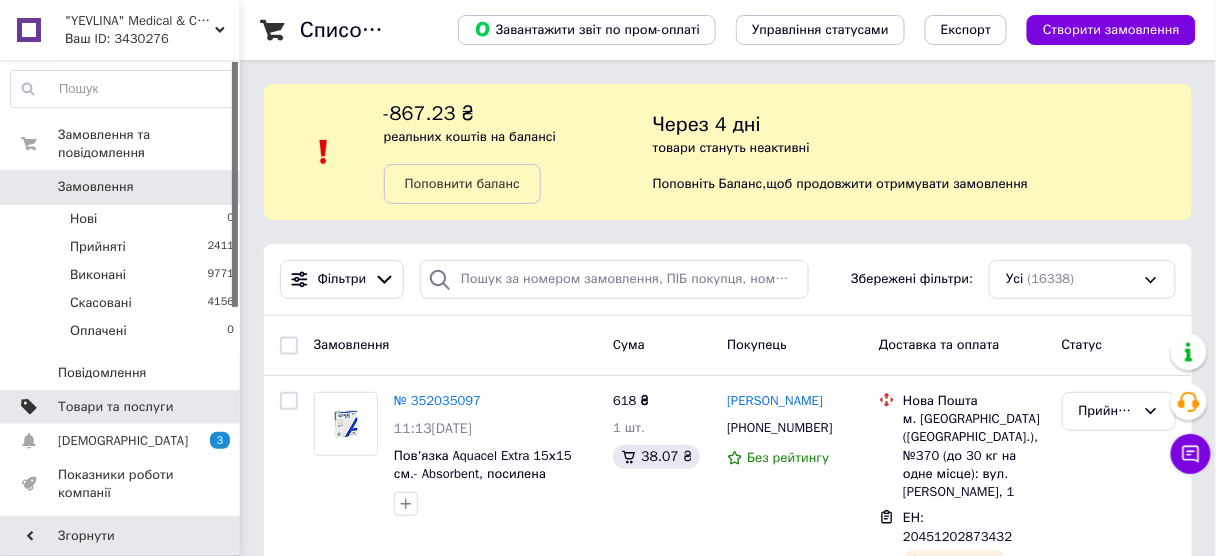 click on ""YEVLINA" Medical & Cosmetics brand" at bounding box center [140, 21] 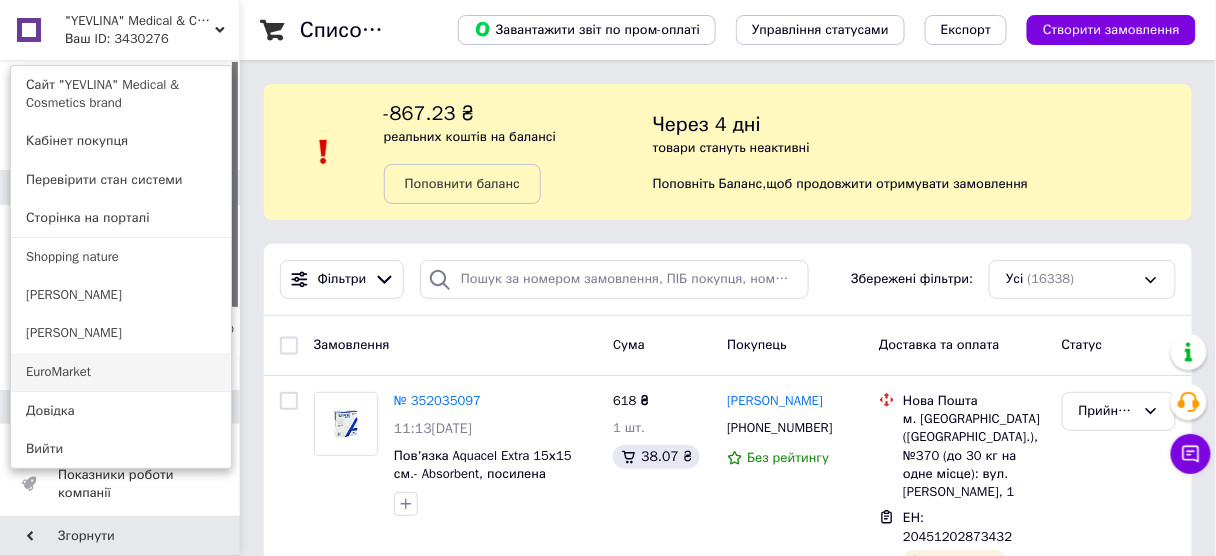 click on "EuroMarket" at bounding box center (121, 372) 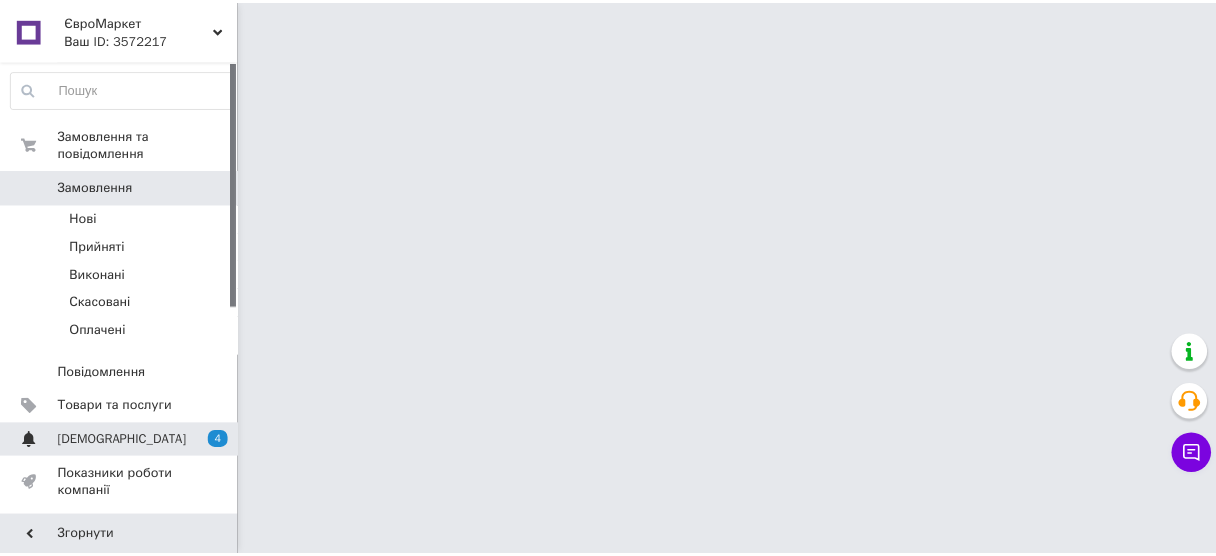scroll, scrollTop: 0, scrollLeft: 0, axis: both 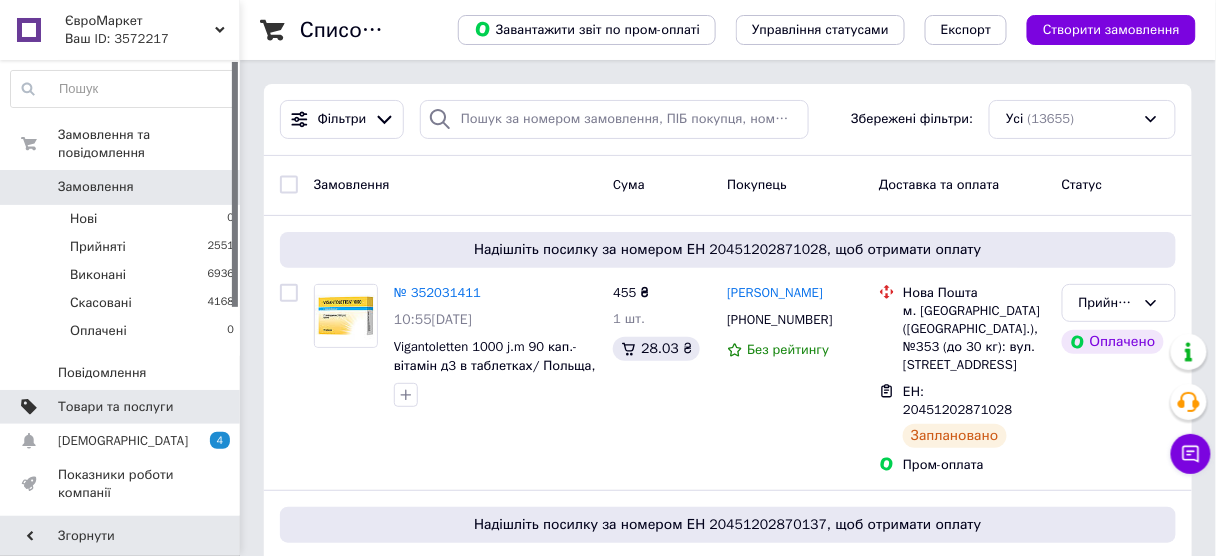 click at bounding box center [212, 407] 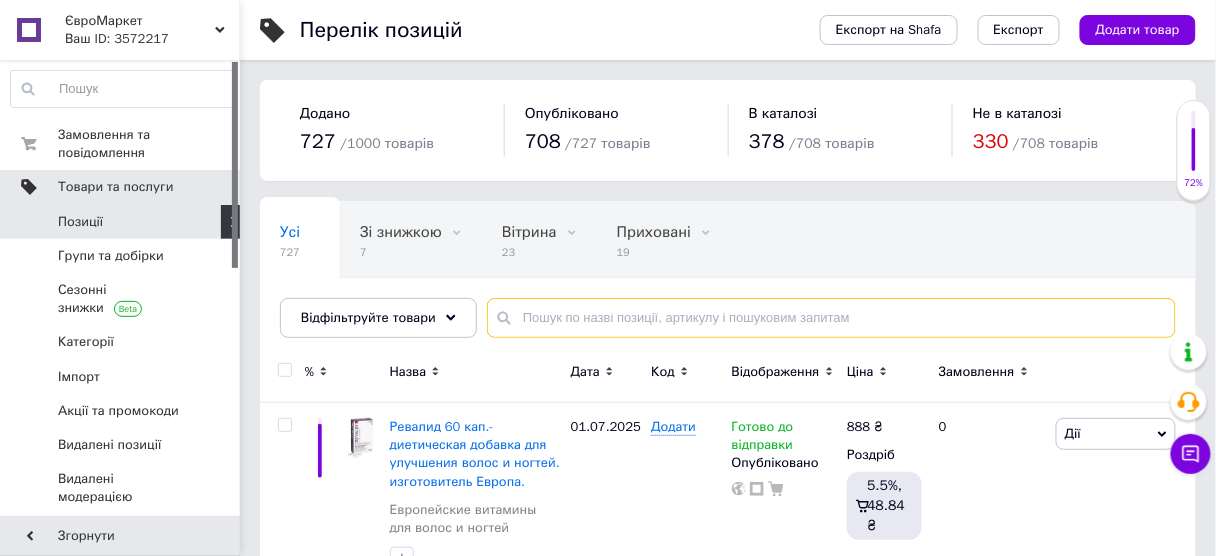 click at bounding box center (831, 318) 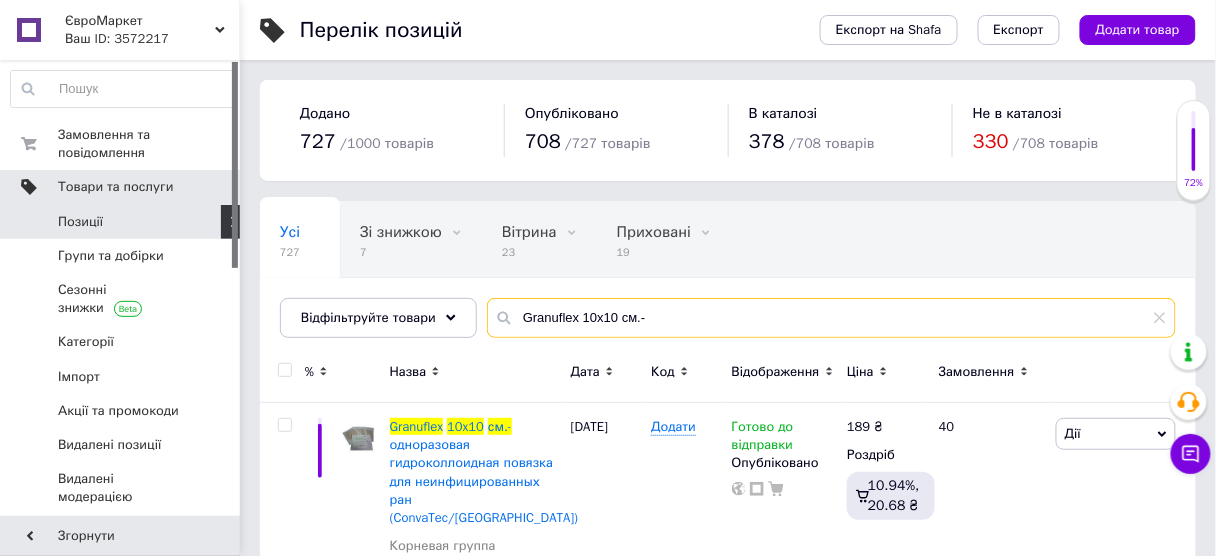 scroll, scrollTop: 160, scrollLeft: 0, axis: vertical 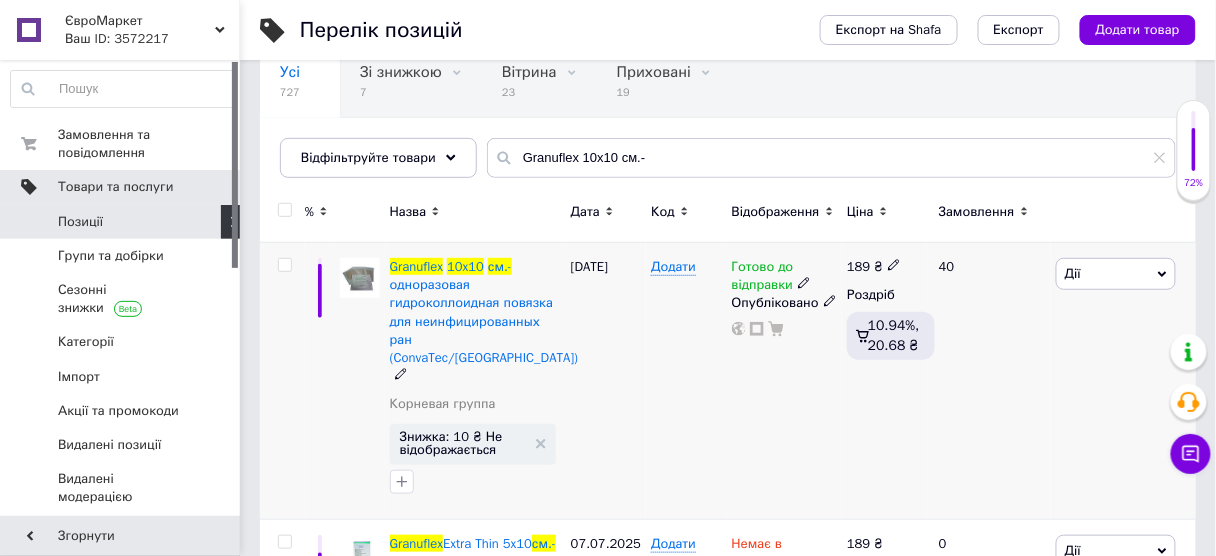 click on "Готово до відправки" at bounding box center [763, 278] 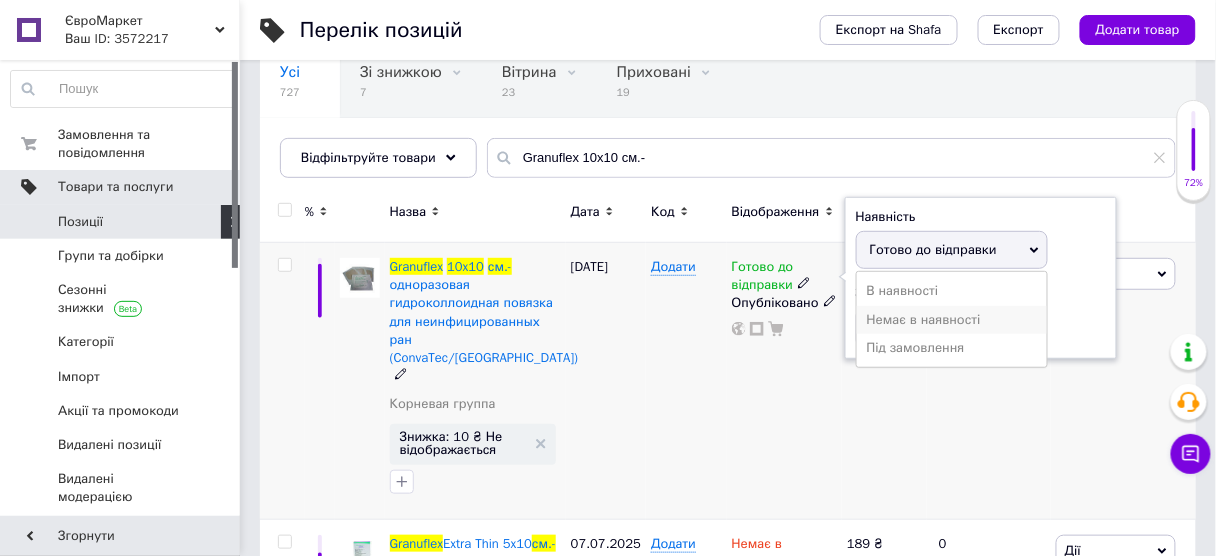 click on "Немає в наявності" at bounding box center (952, 320) 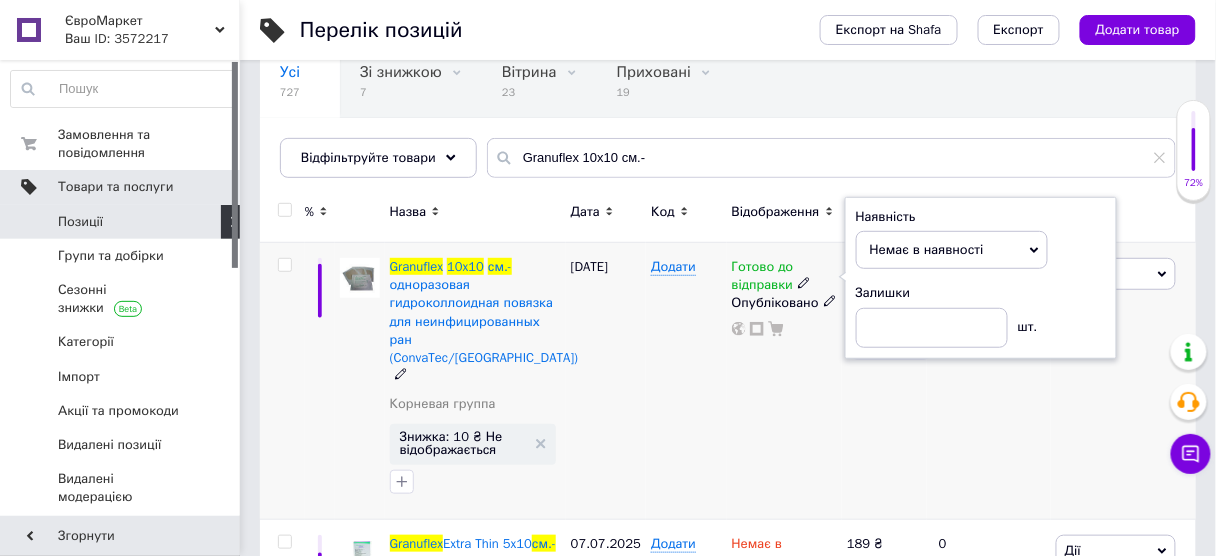 click on "Додати" at bounding box center [686, 381] 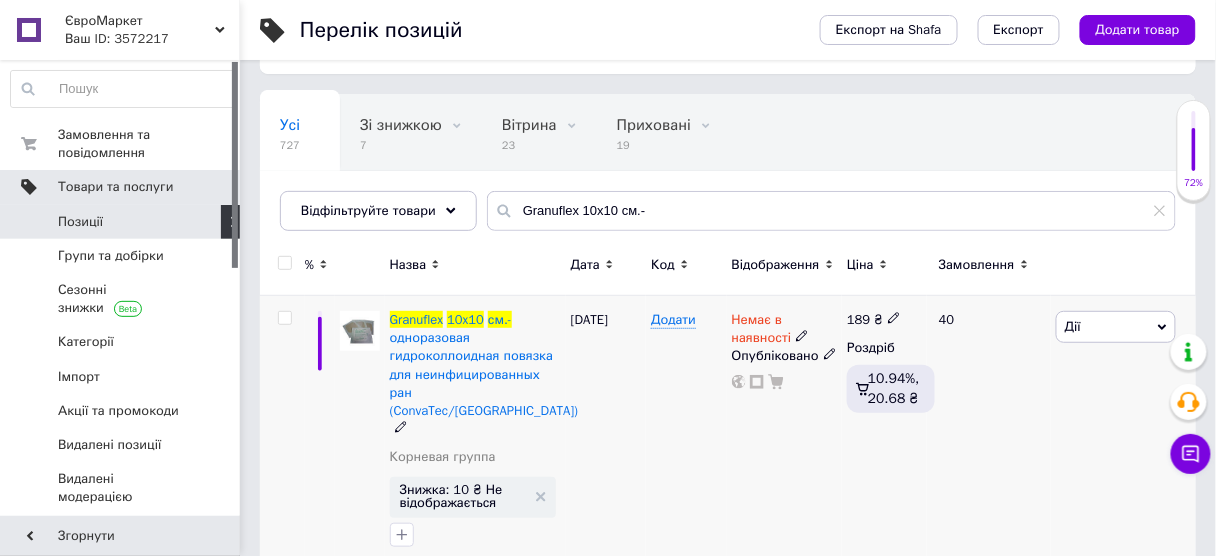 scroll, scrollTop: 80, scrollLeft: 0, axis: vertical 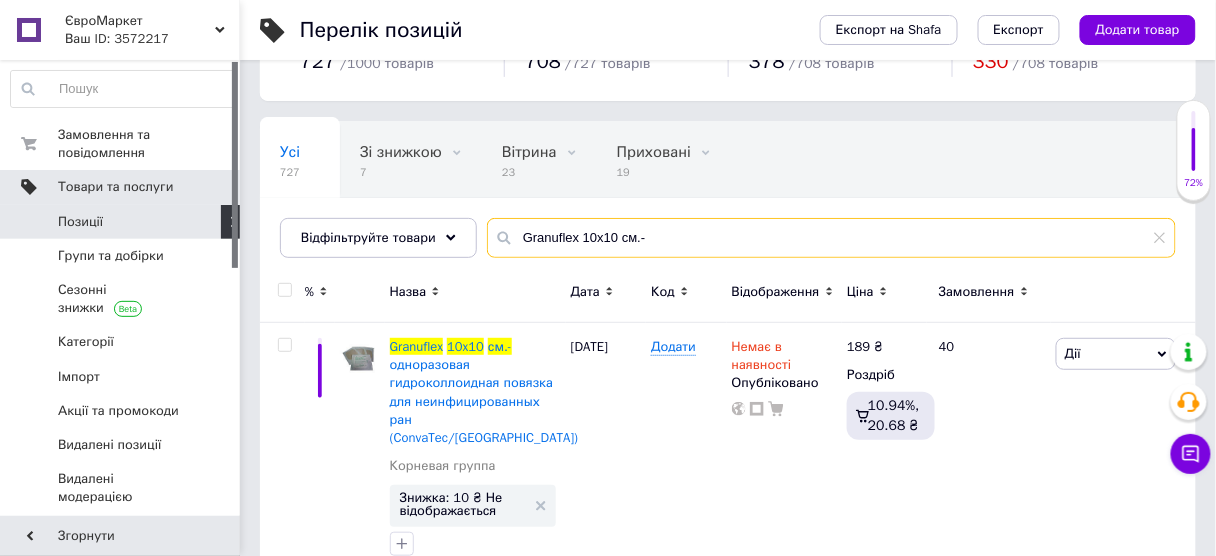 drag, startPoint x: 510, startPoint y: 233, endPoint x: 661, endPoint y: 230, distance: 151.0298 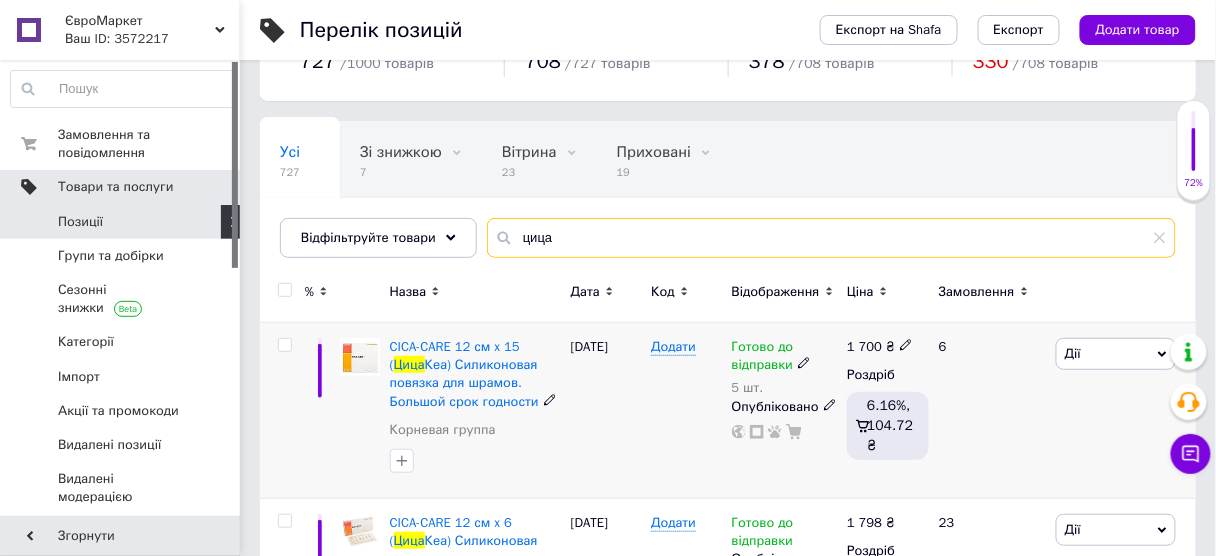 type on "цица" 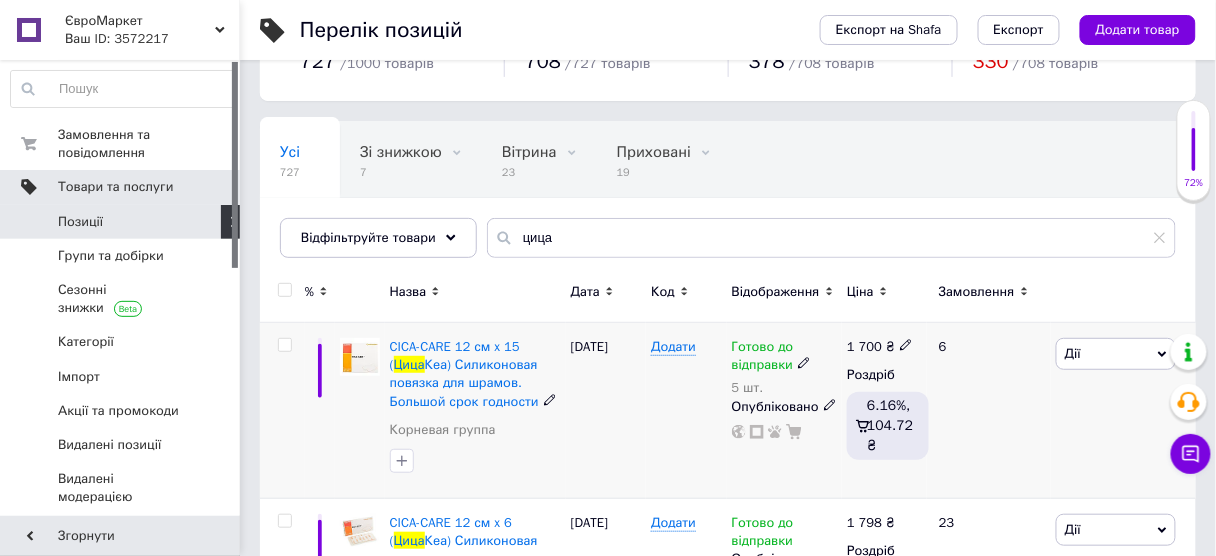 click on "Готово до відправки" at bounding box center (763, 358) 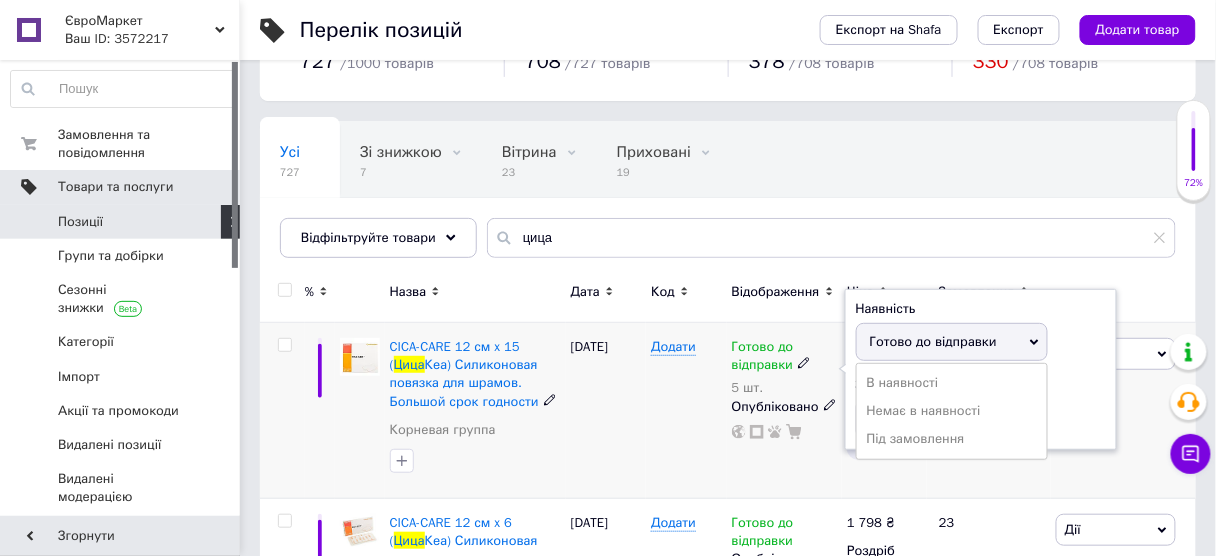 click on "Готово до відправки" at bounding box center [952, 342] 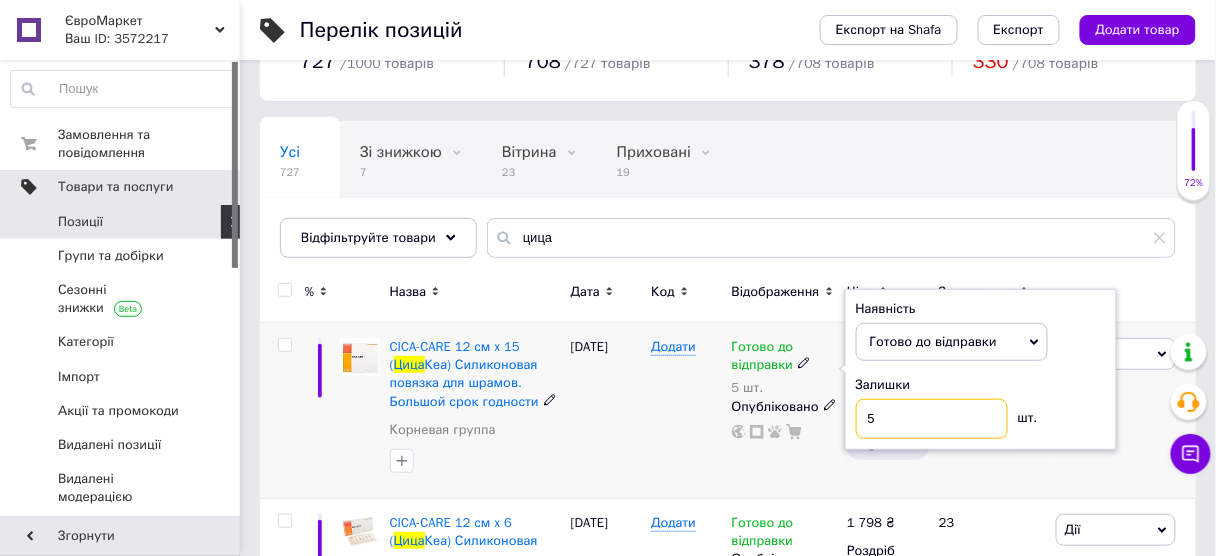 click on "5" at bounding box center (932, 419) 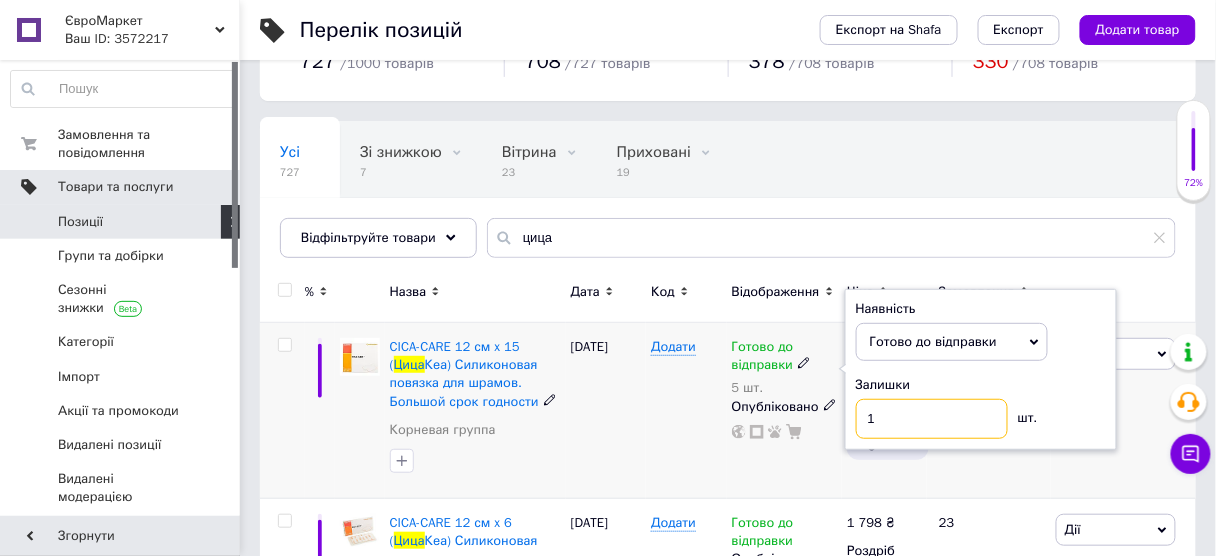 type on "1" 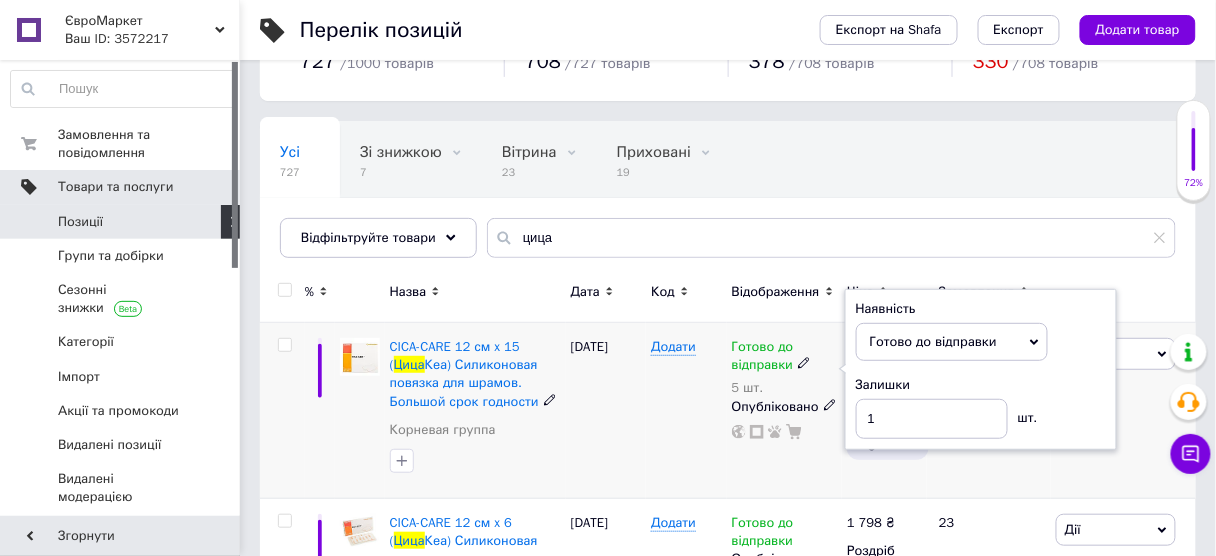 click on "Додати" at bounding box center [686, 411] 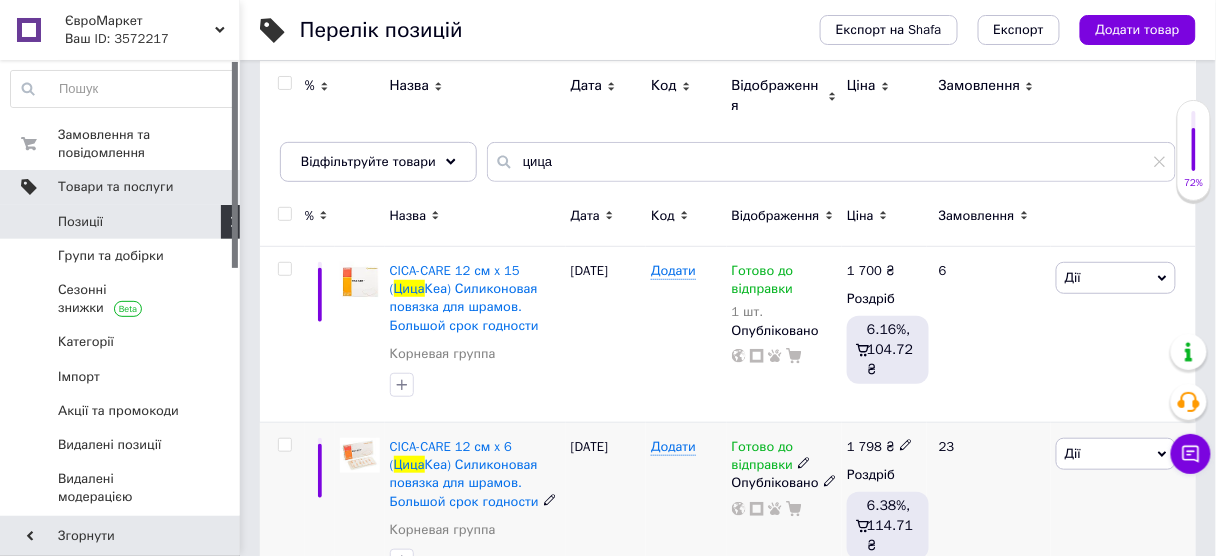 scroll, scrollTop: 67, scrollLeft: 0, axis: vertical 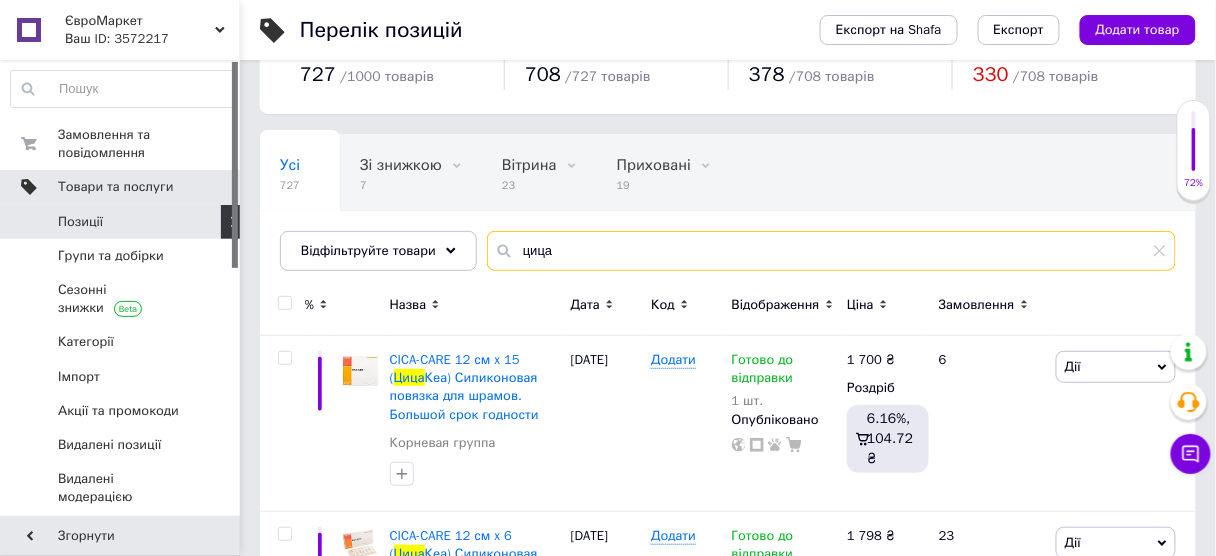 drag, startPoint x: 570, startPoint y: 250, endPoint x: 506, endPoint y: 253, distance: 64.070274 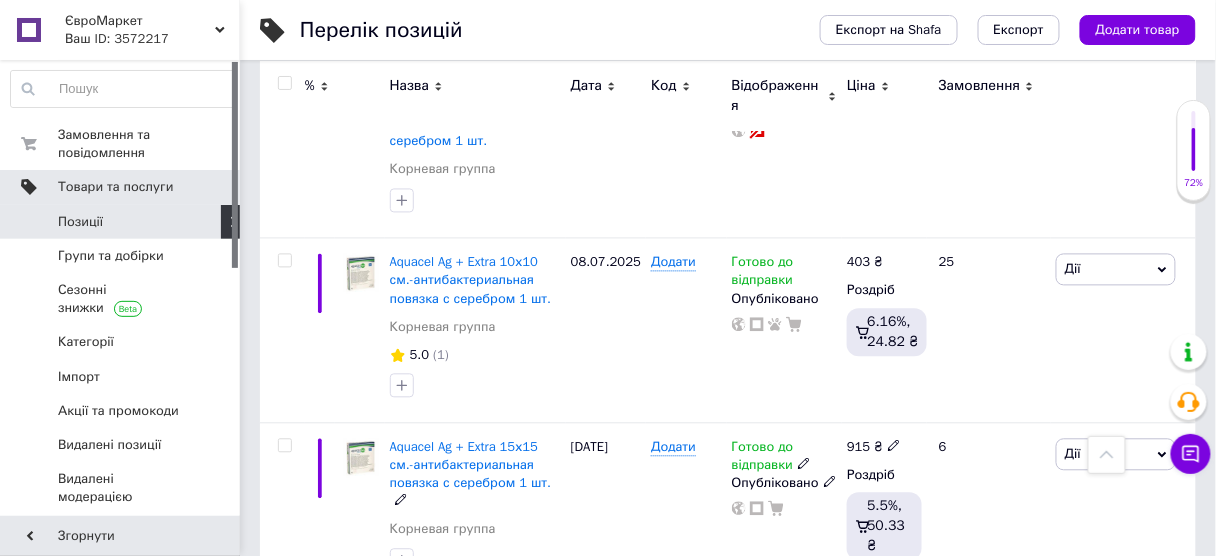 scroll, scrollTop: 877, scrollLeft: 0, axis: vertical 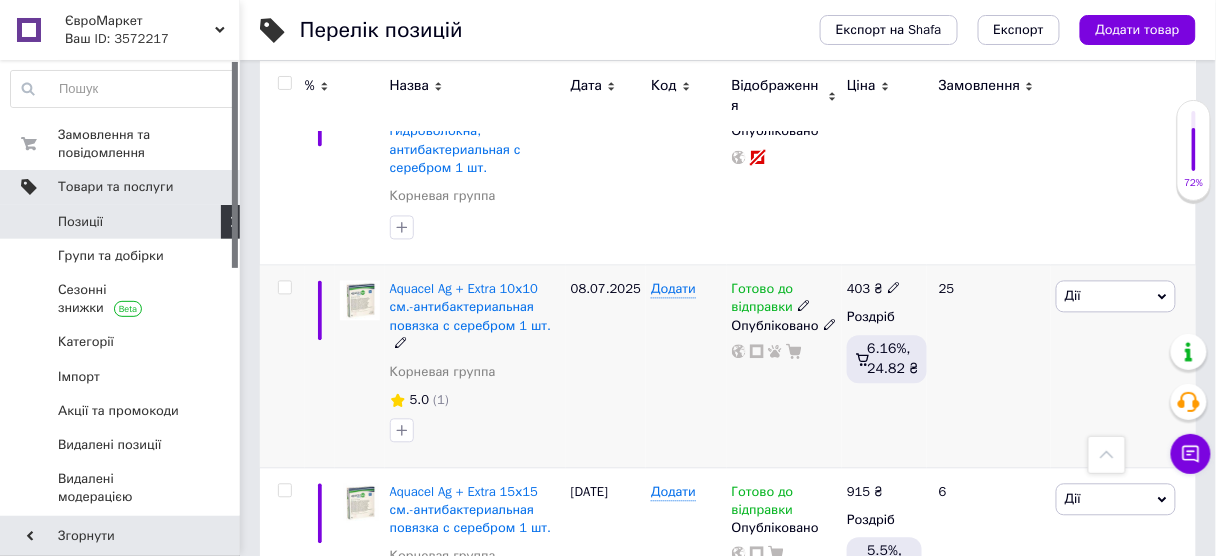 type on "срібло" 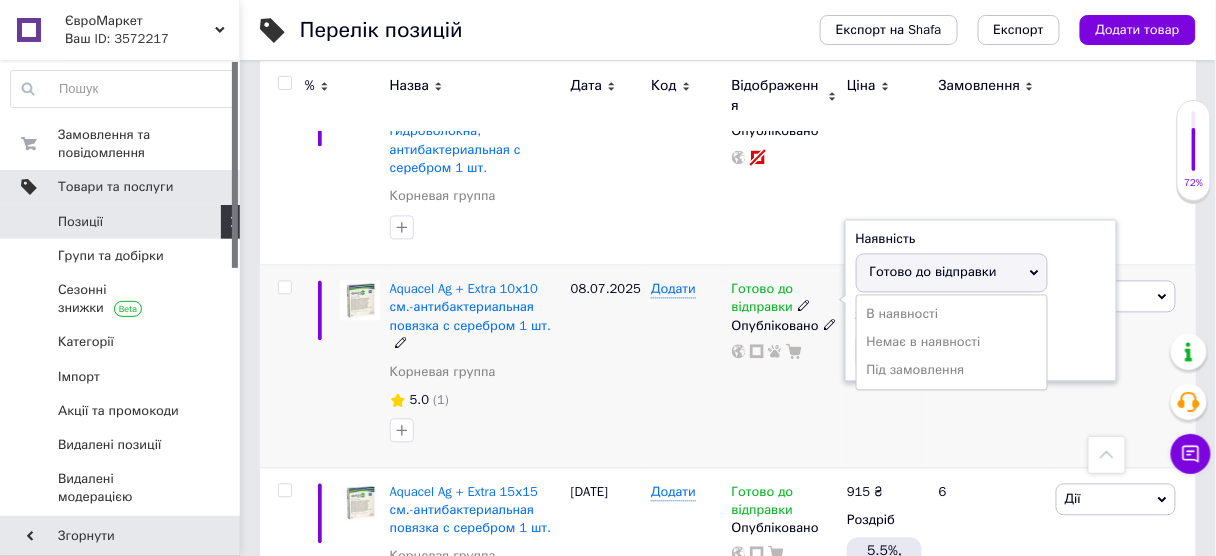 click on "Готово до відправки" at bounding box center (952, 273) 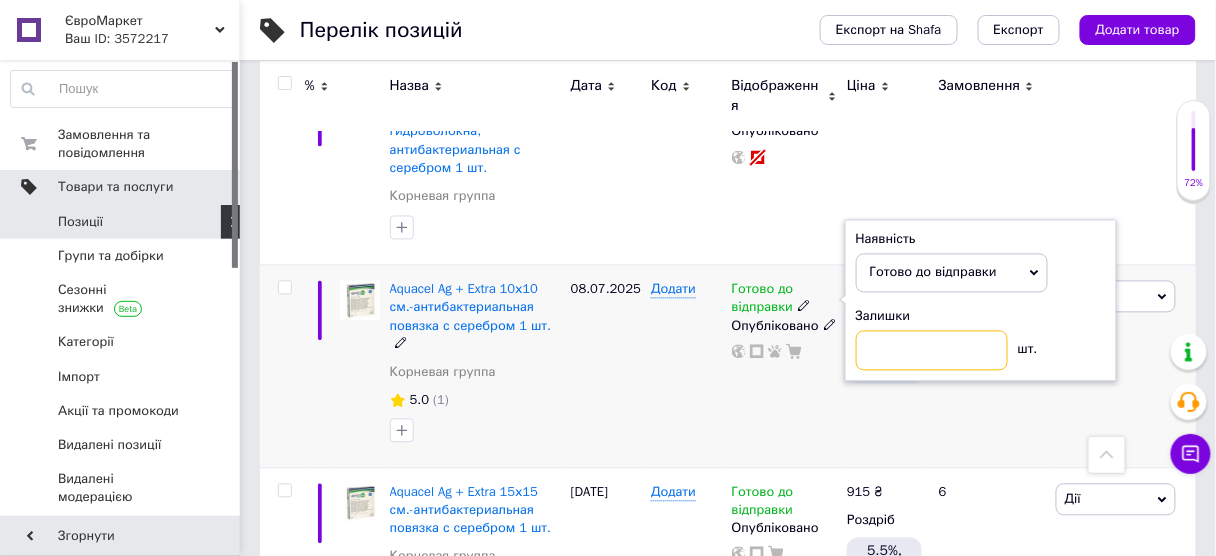 click at bounding box center [932, 351] 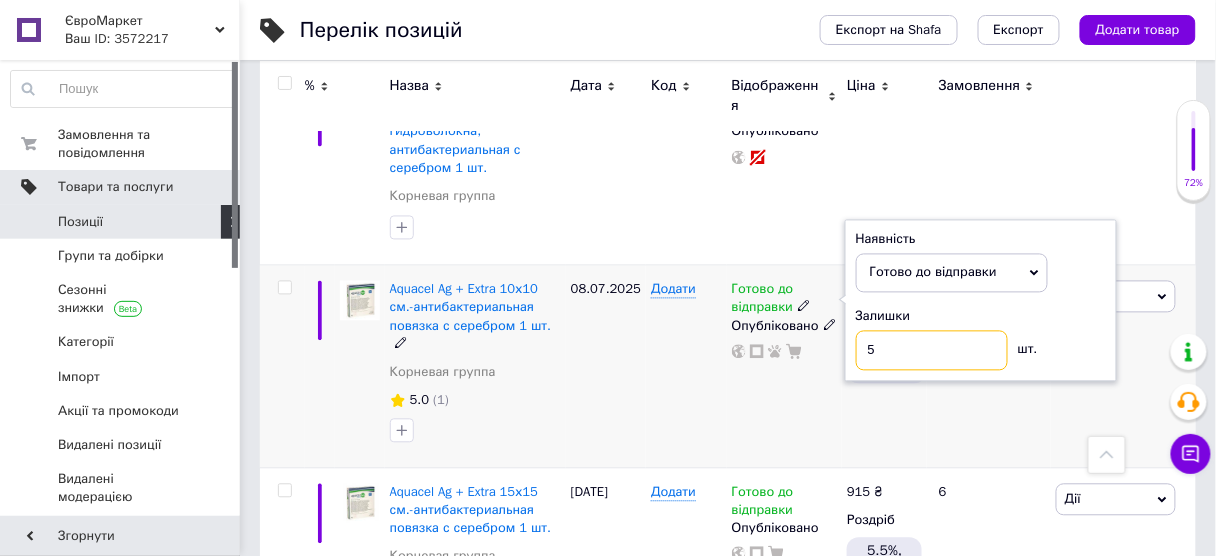 type on "5" 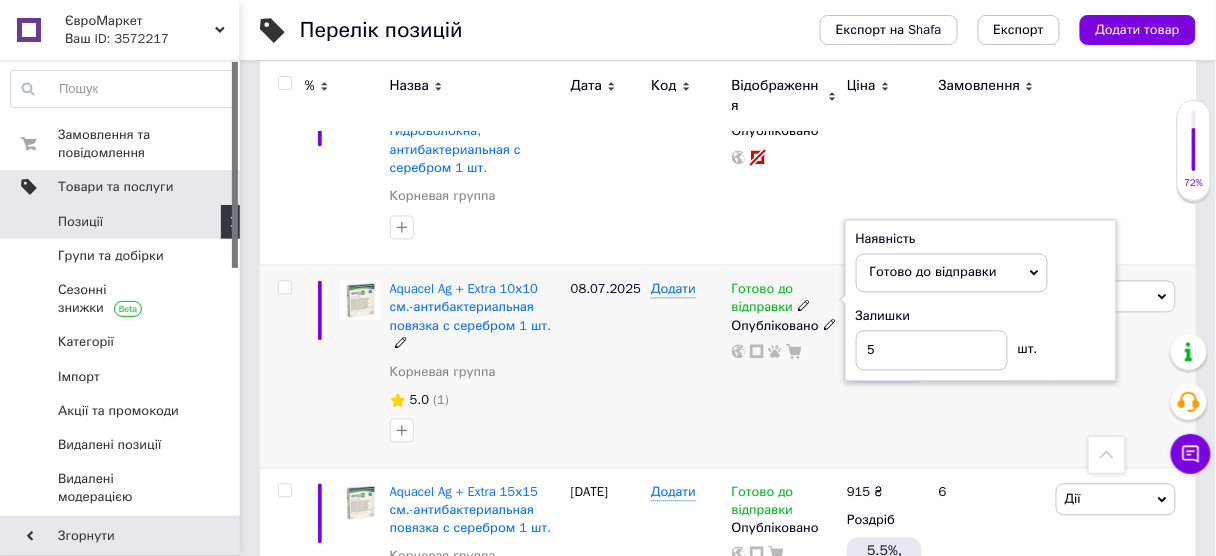click on "Додати" at bounding box center [686, 367] 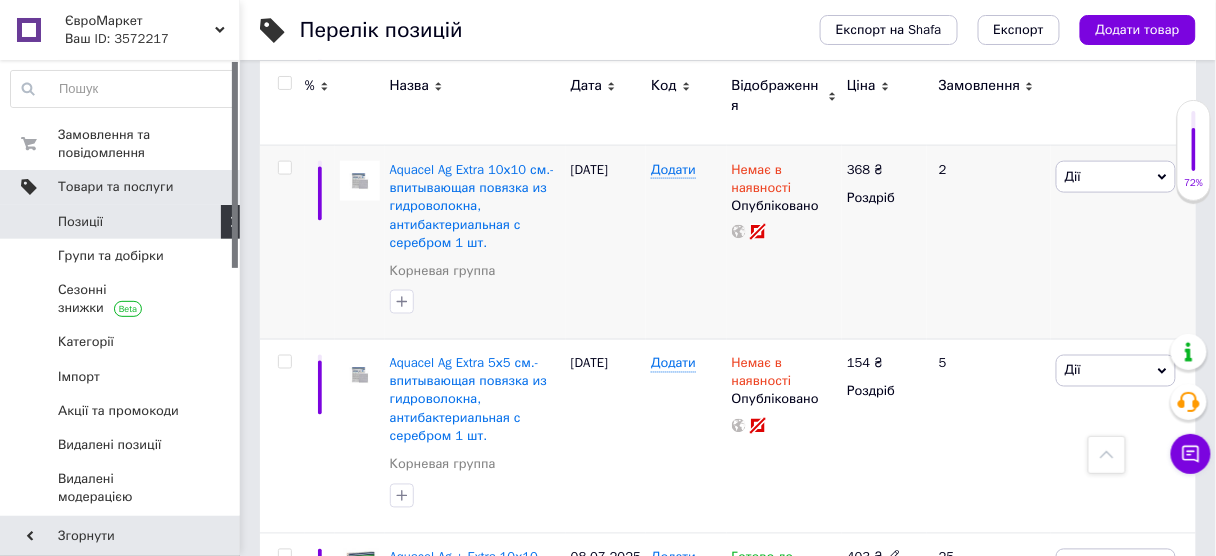 scroll, scrollTop: 557, scrollLeft: 0, axis: vertical 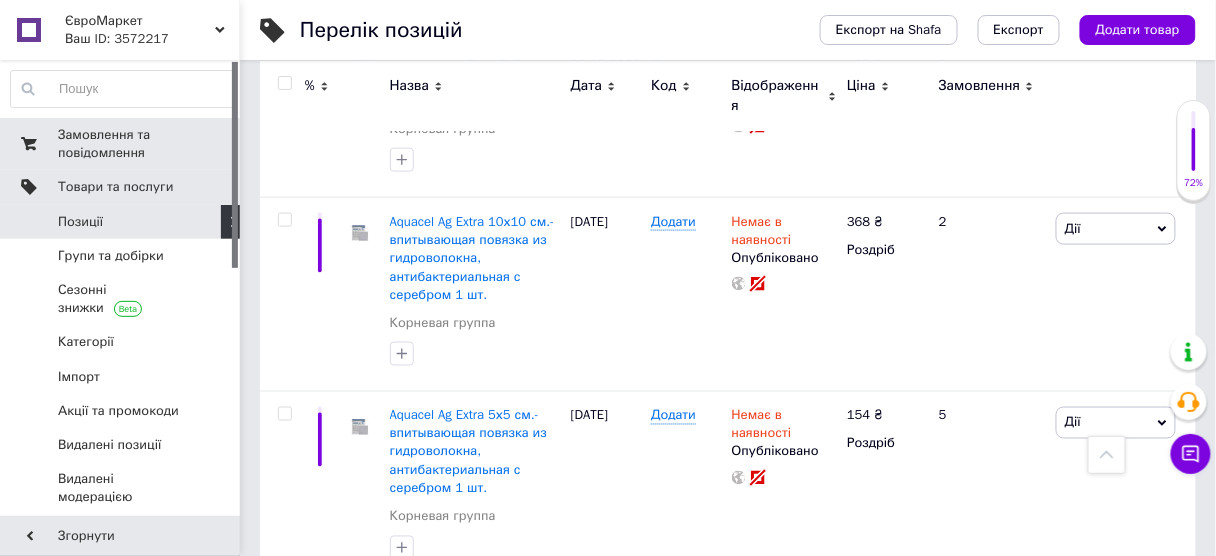 click on "Замовлення та повідомлення" at bounding box center (121, 144) 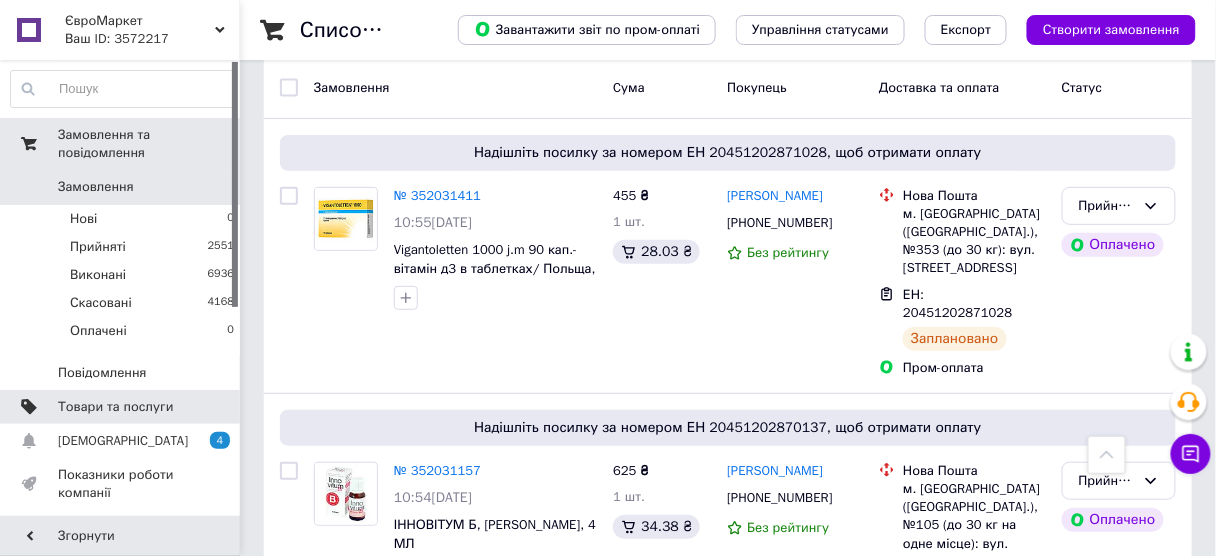 scroll, scrollTop: 0, scrollLeft: 0, axis: both 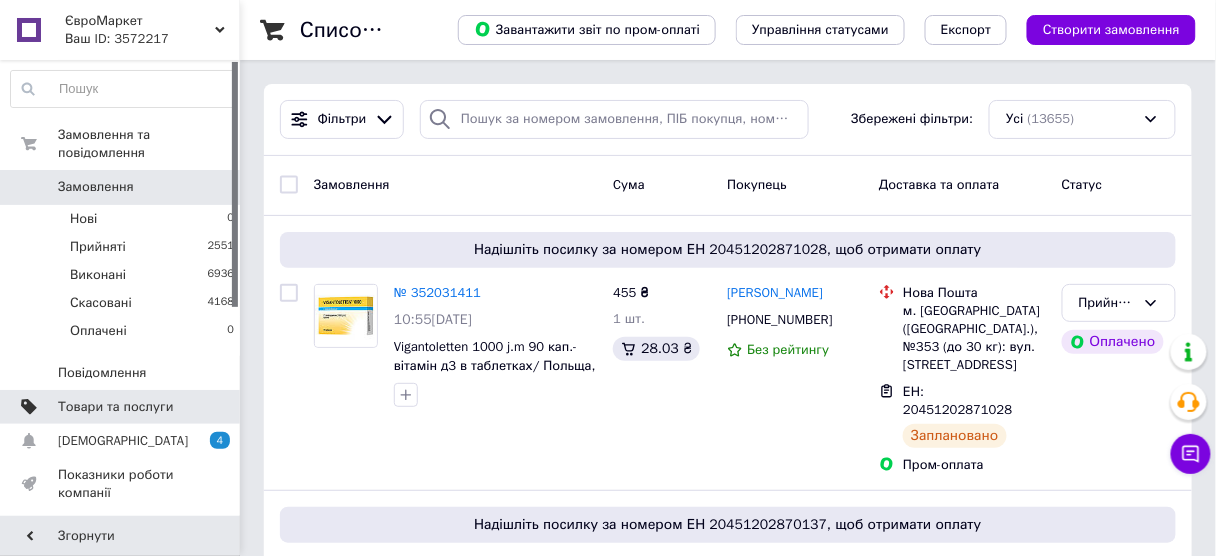 click on "Ваш ID: 3572217" at bounding box center (152, 39) 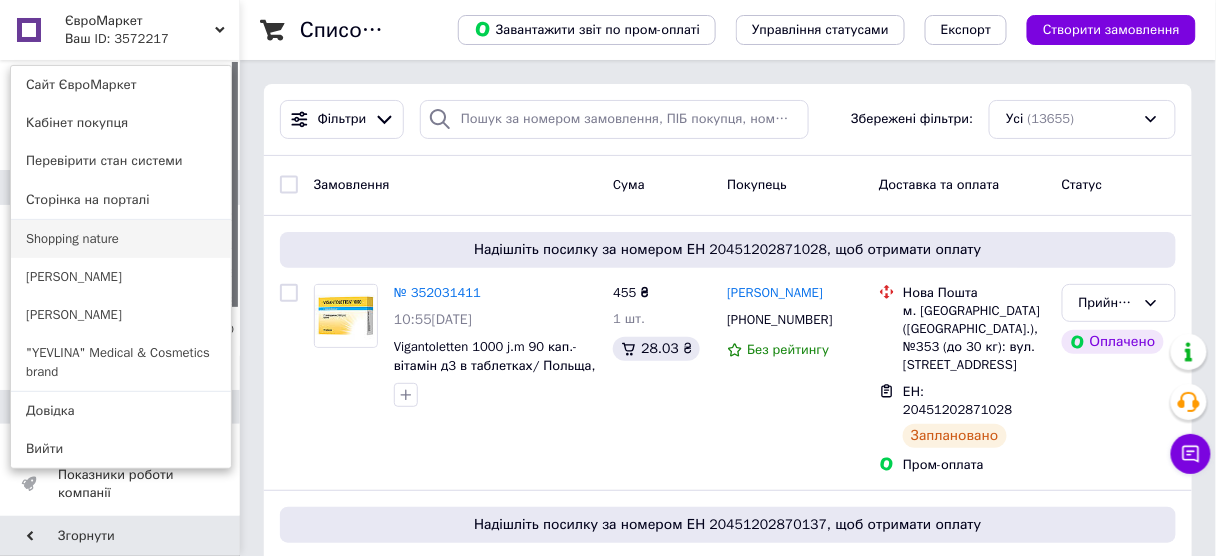 click on "Shopping nature" at bounding box center (121, 239) 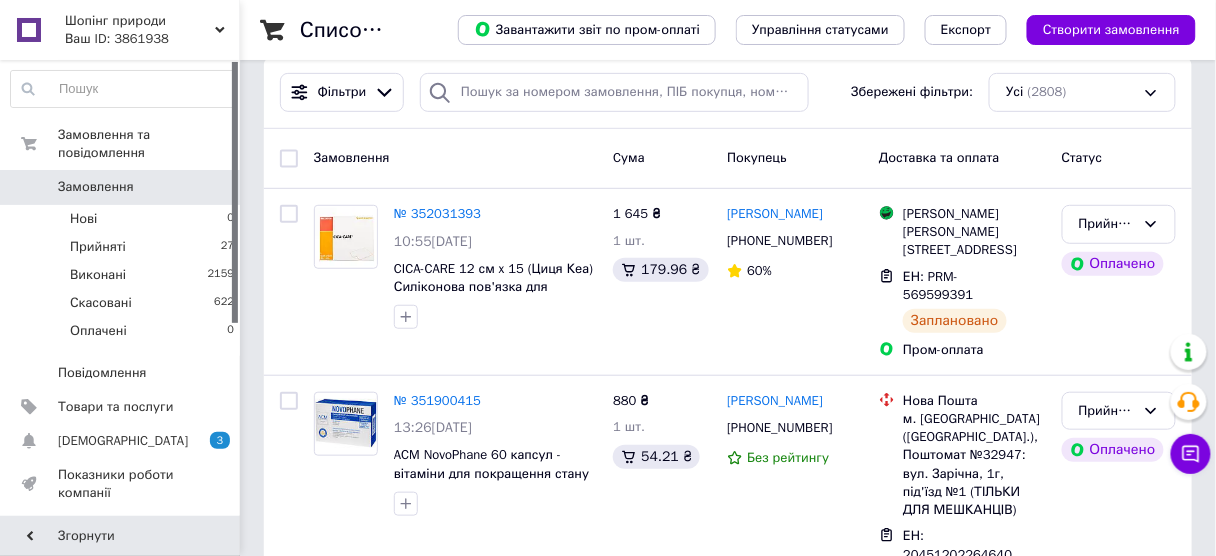 scroll, scrollTop: 80, scrollLeft: 0, axis: vertical 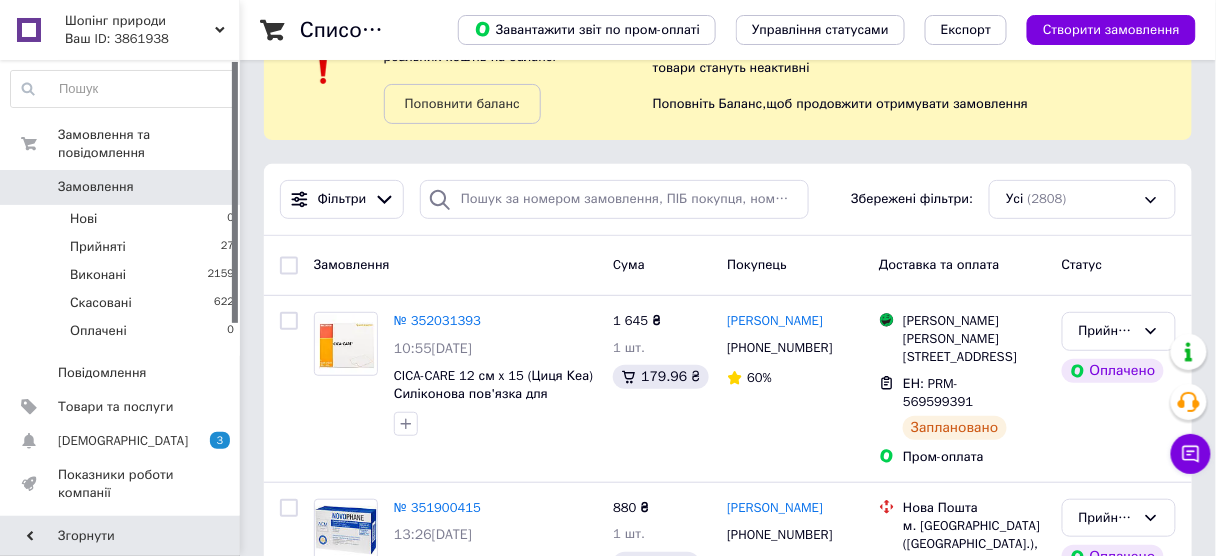 click on "Замовлення" at bounding box center [455, 265] 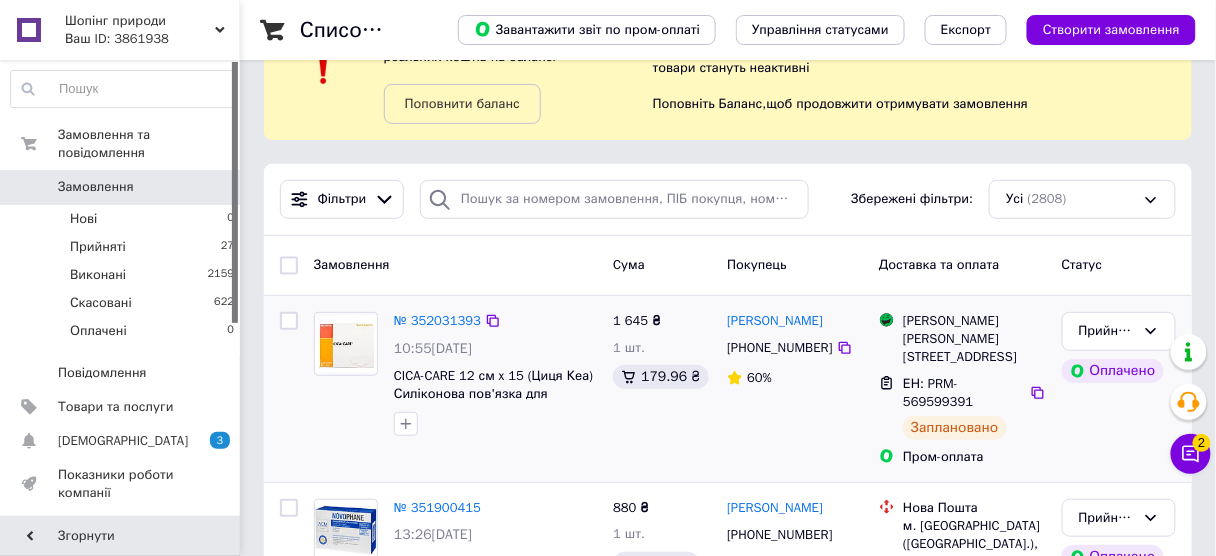 click on "№ 352031393" at bounding box center [495, 321] 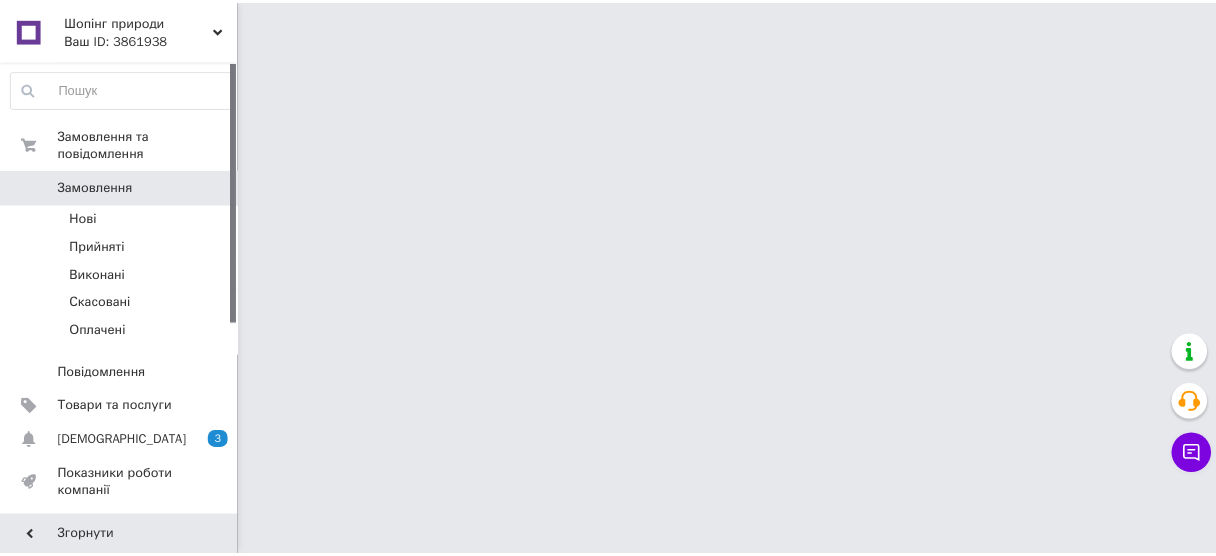 scroll, scrollTop: 0, scrollLeft: 0, axis: both 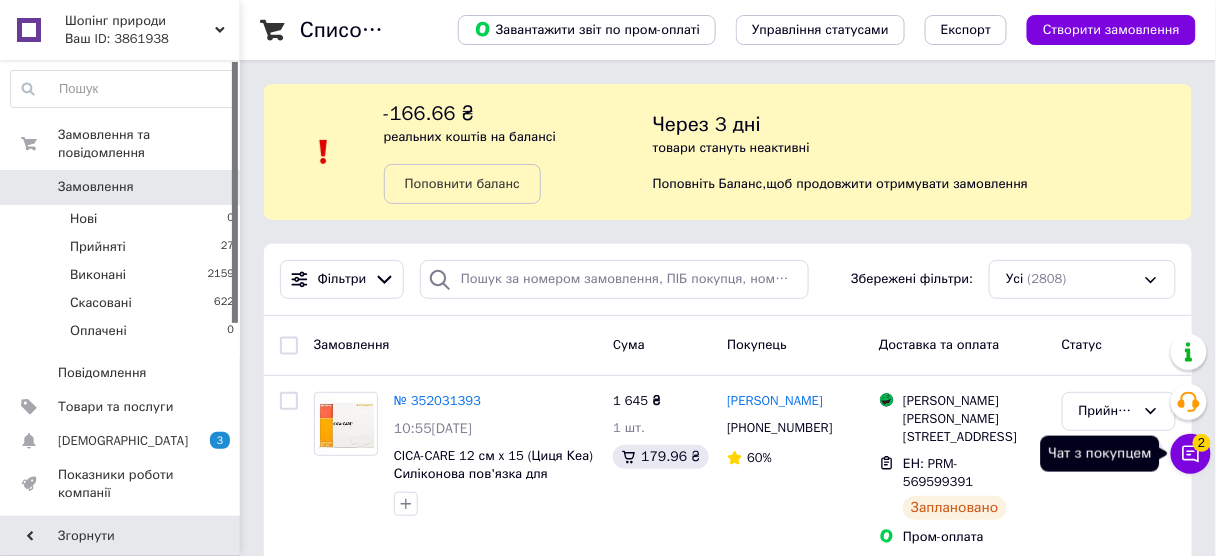 click 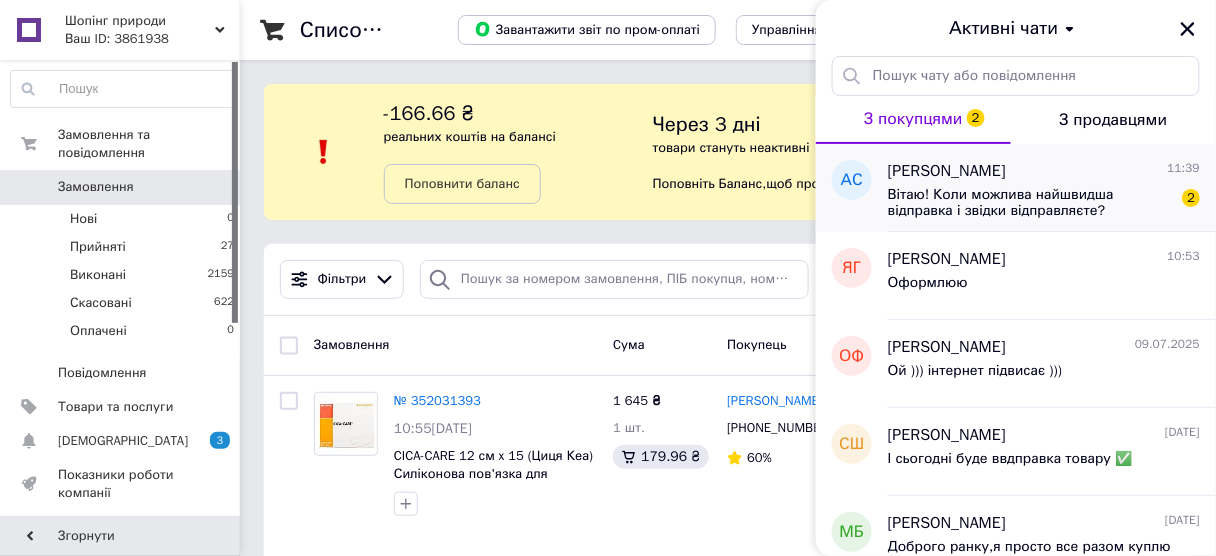 click on "Вітаю! Коли можлива найшвидша відправка і звідки відправляєте?" at bounding box center [1030, 203] 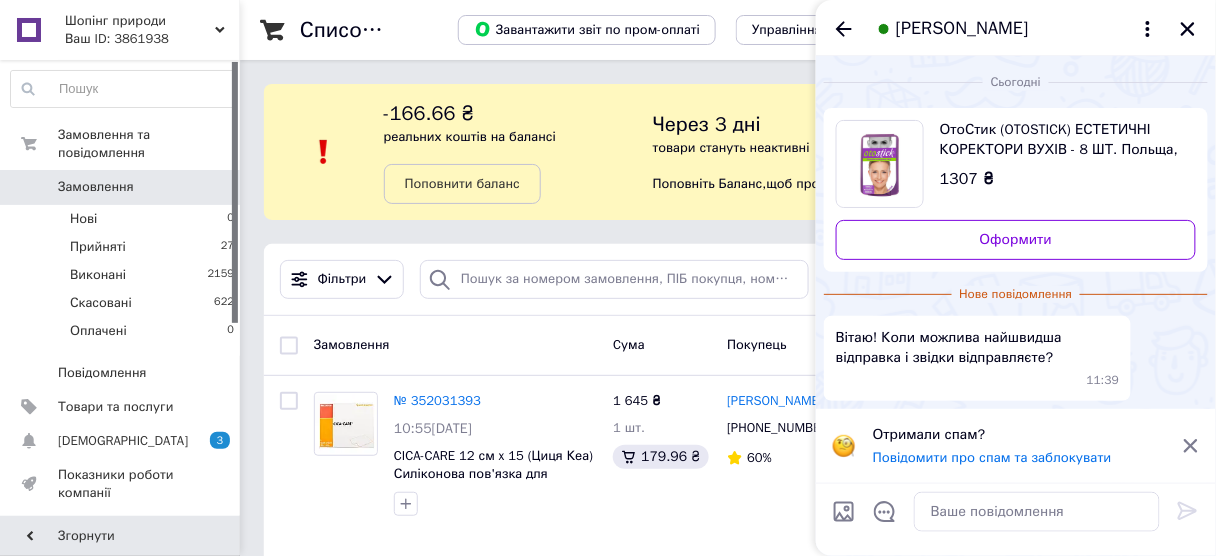 click 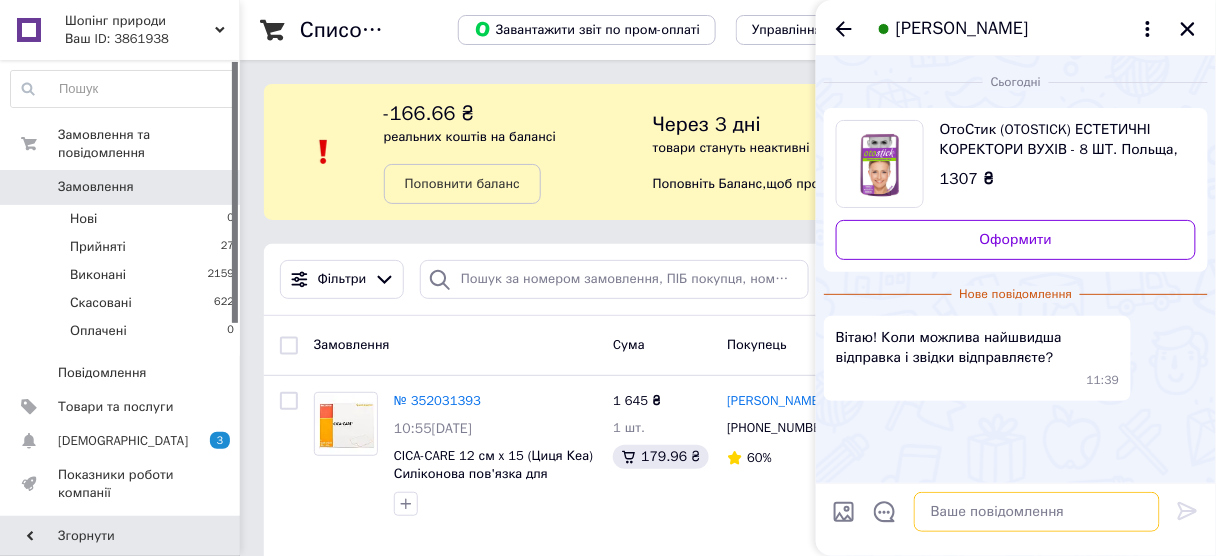 click at bounding box center (1037, 512) 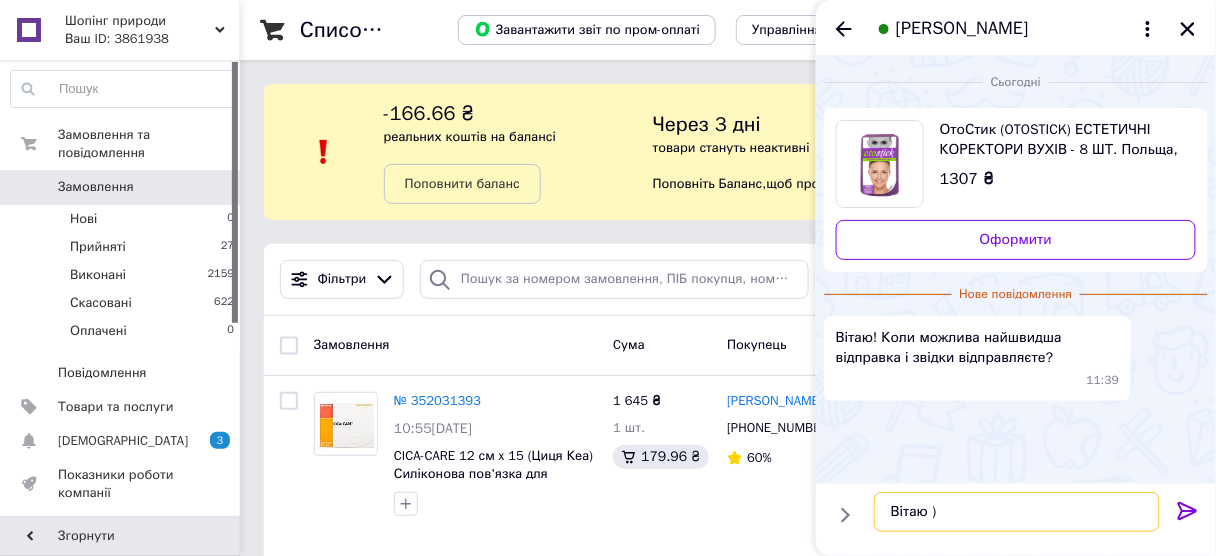 type on "Вітаю ))" 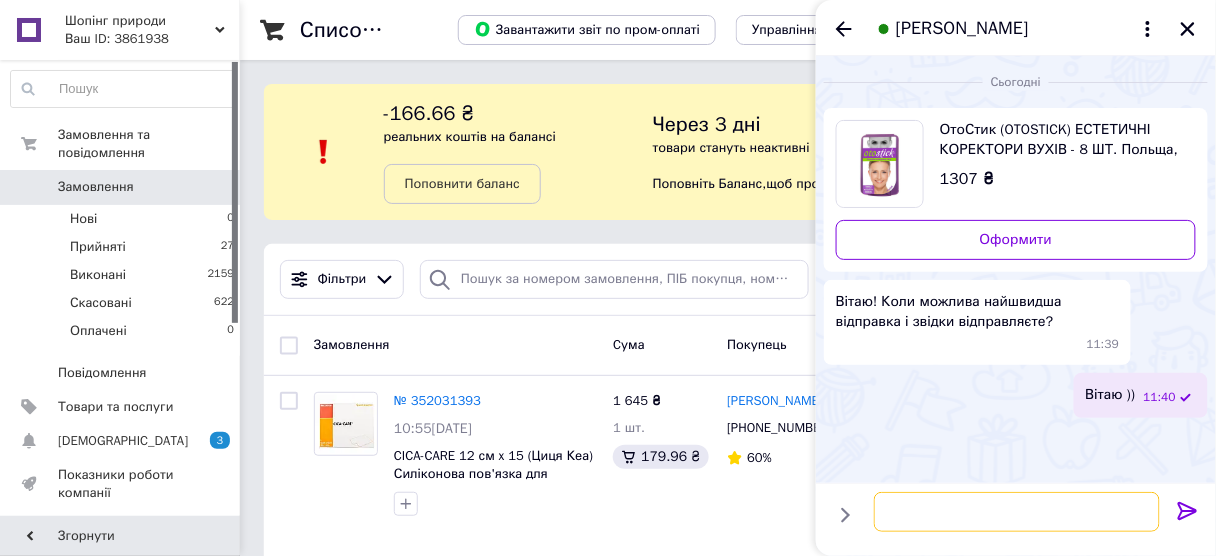 type on "С" 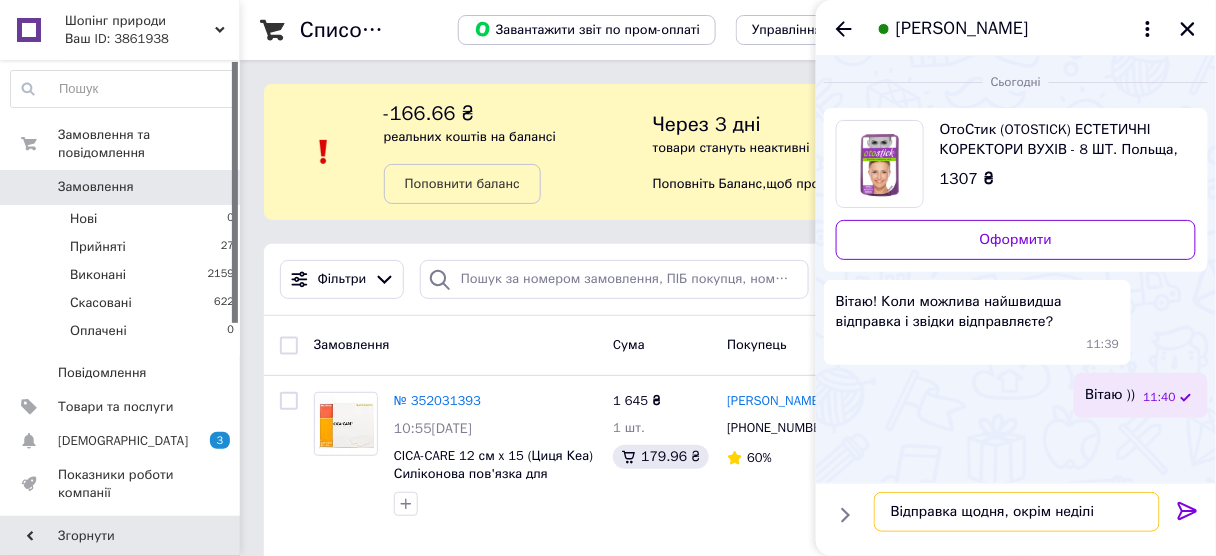 type on "Відправка щодня, окрім неділі" 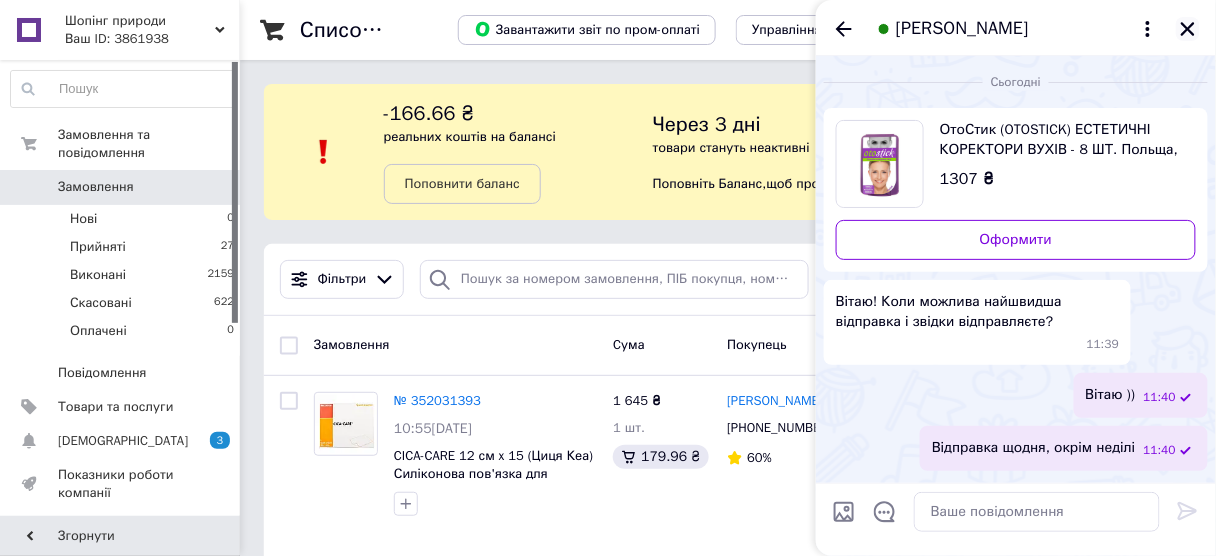 click 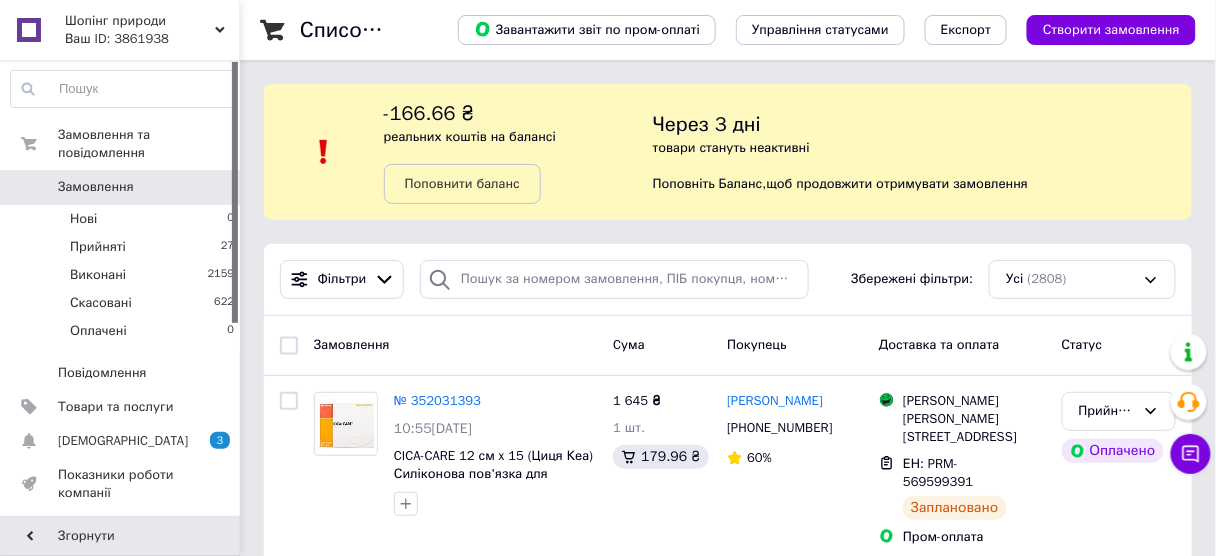 click on "Ваш ID: 3861938" at bounding box center [152, 39] 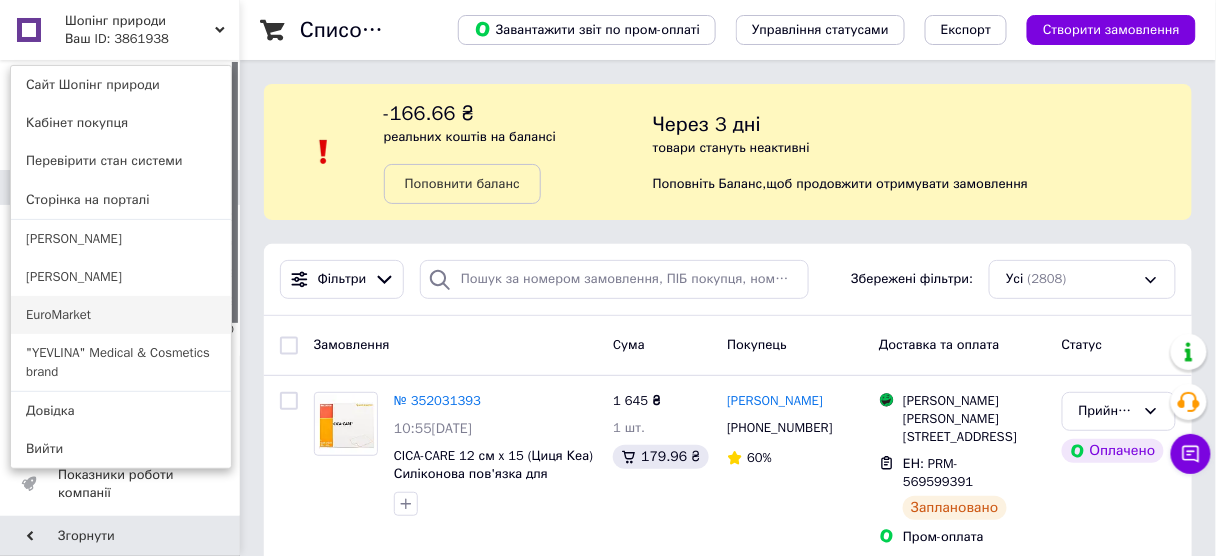 click on "EuroMarket" at bounding box center [121, 315] 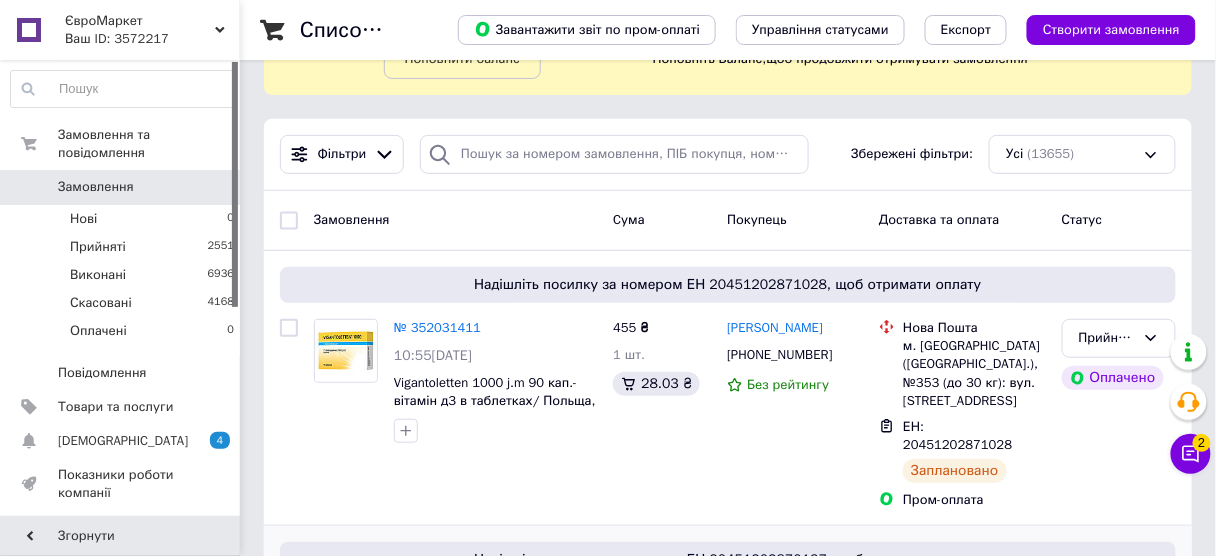 scroll, scrollTop: 160, scrollLeft: 0, axis: vertical 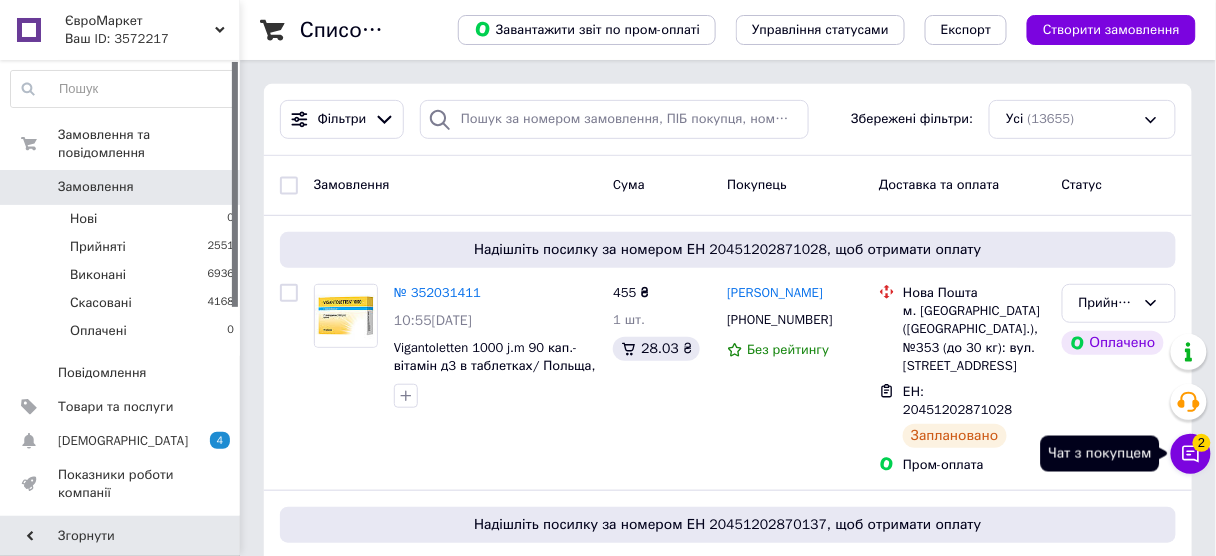 click 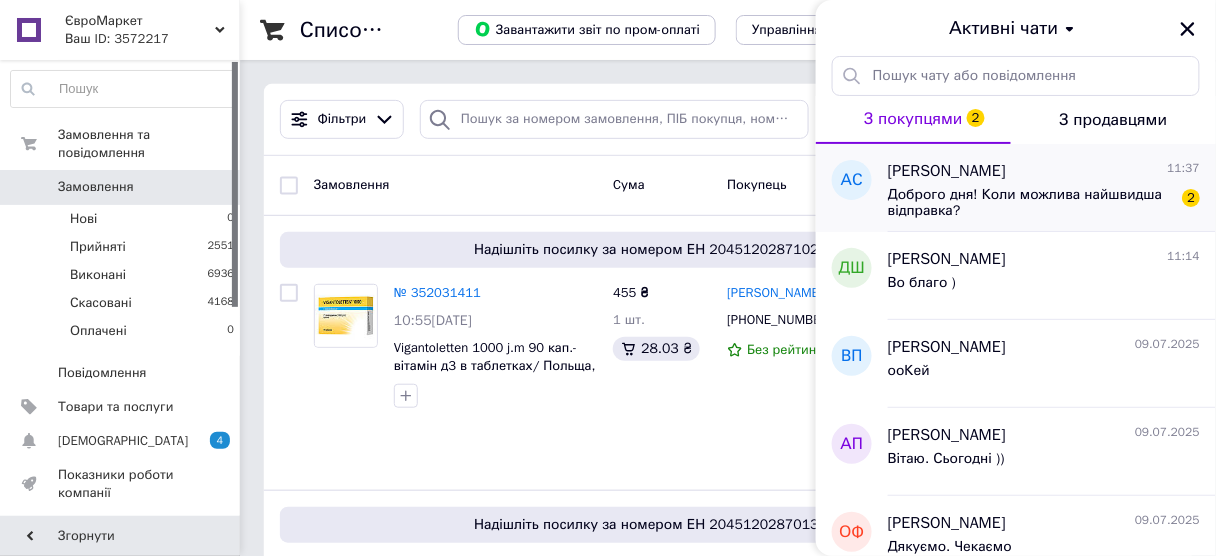 click on "Доброго дня! Коли можлива найшвидша відправка?" at bounding box center (1030, 203) 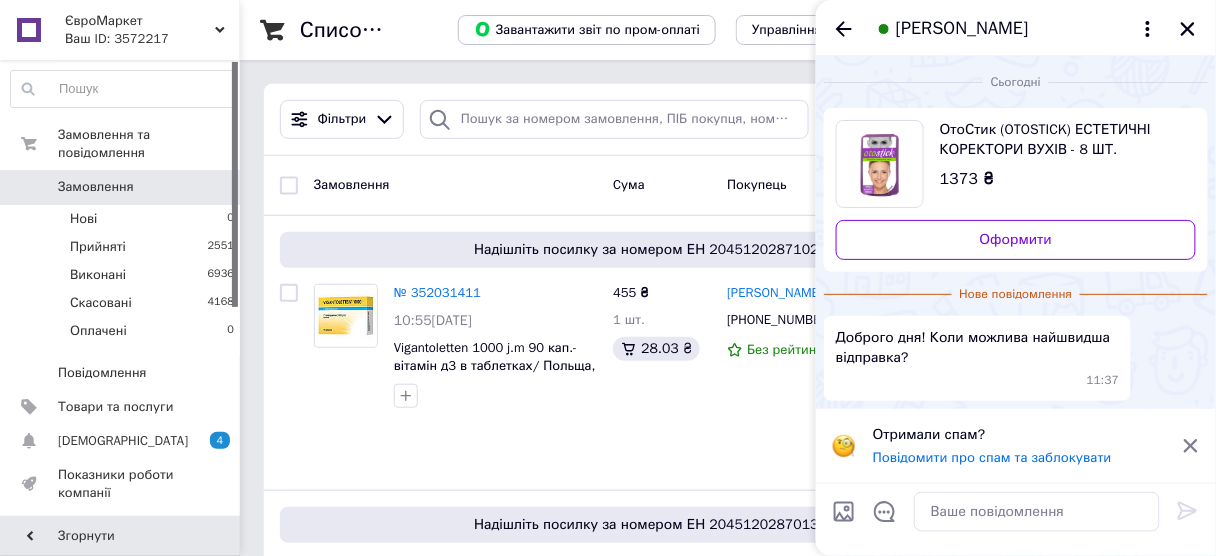 click 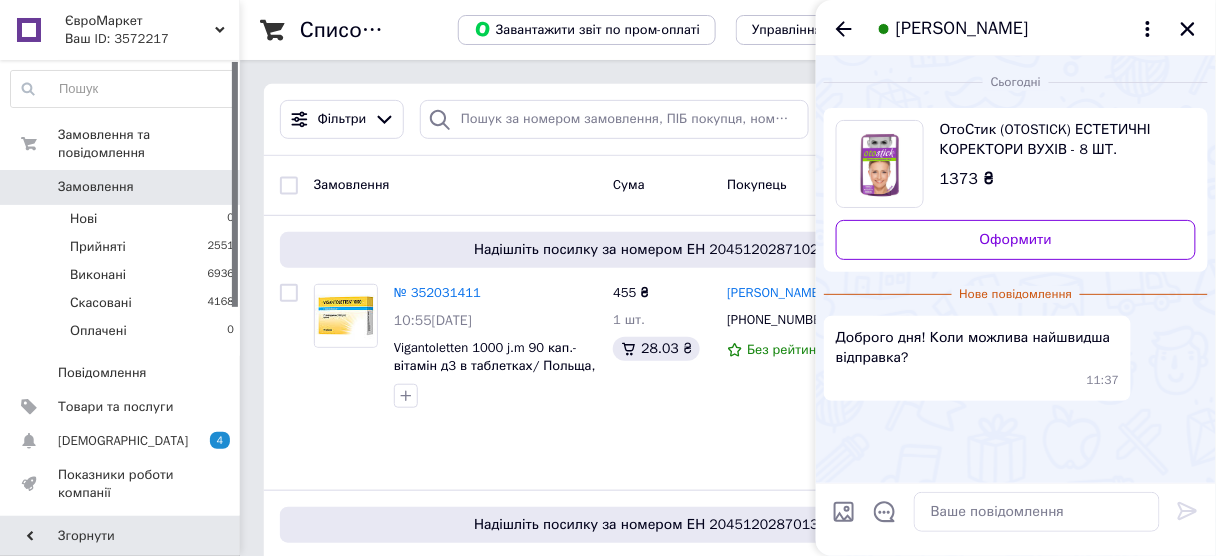 click on "Анна Сідельник" at bounding box center [1016, 28] 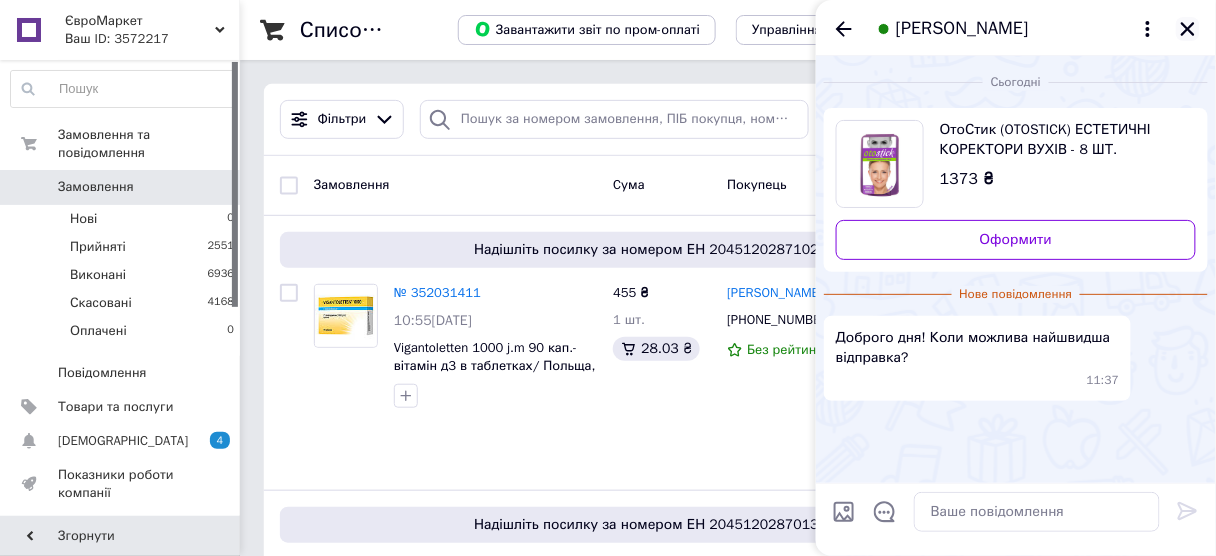click 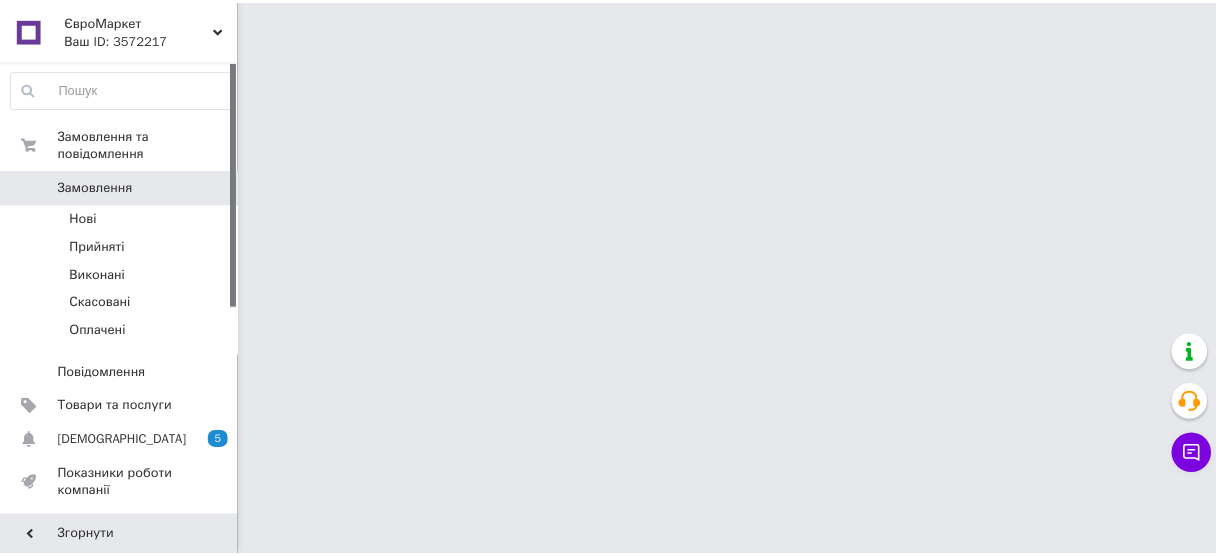 scroll, scrollTop: 0, scrollLeft: 0, axis: both 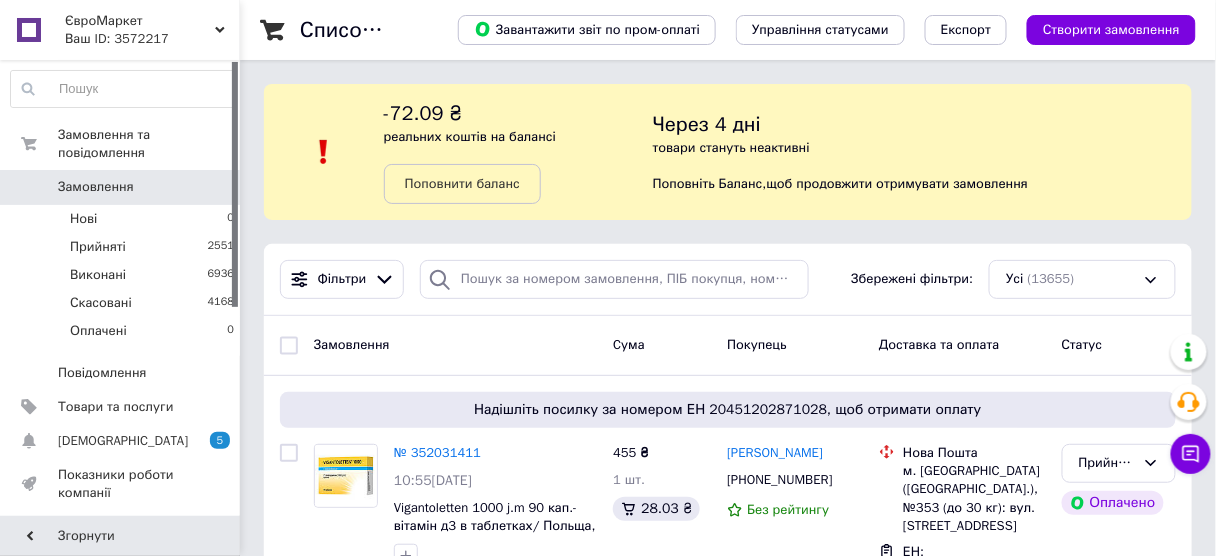 click on "Ваш ID: 3572217" at bounding box center [152, 39] 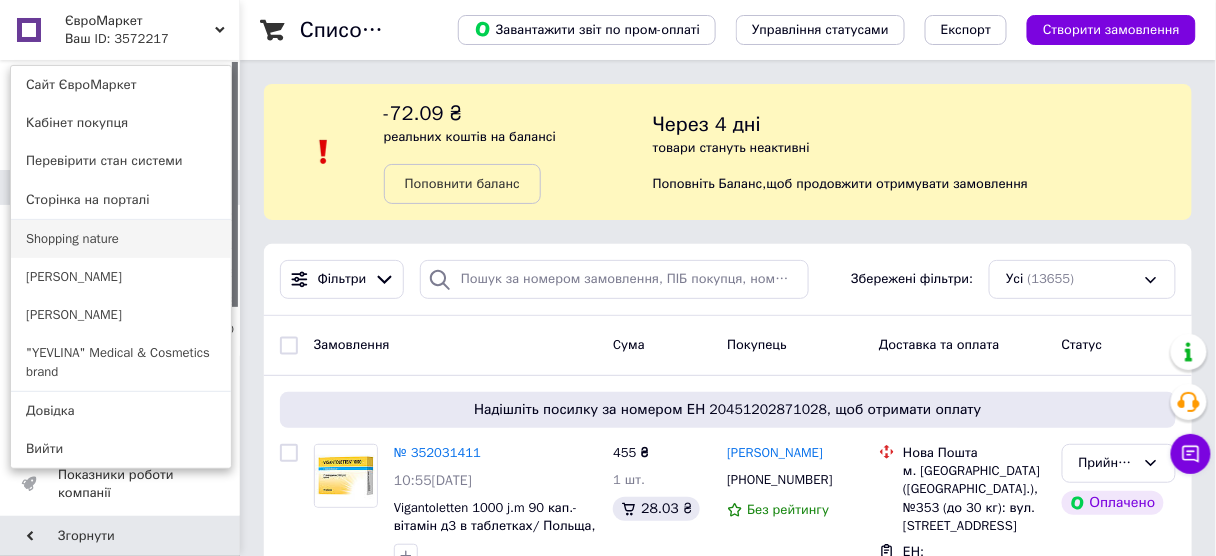 click on "Shopping nature" at bounding box center (121, 239) 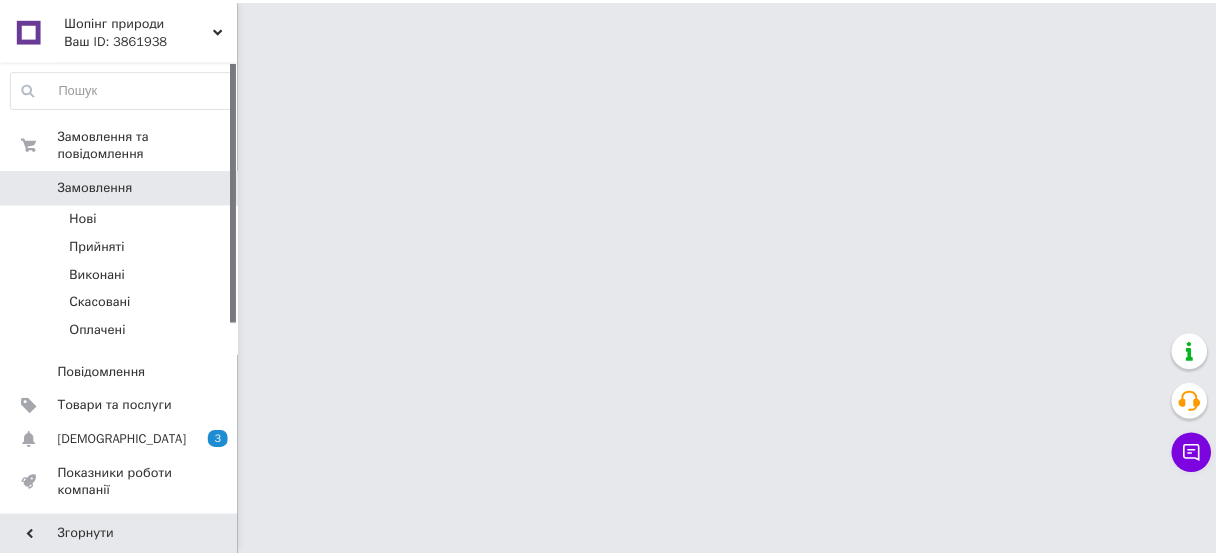 scroll, scrollTop: 0, scrollLeft: 0, axis: both 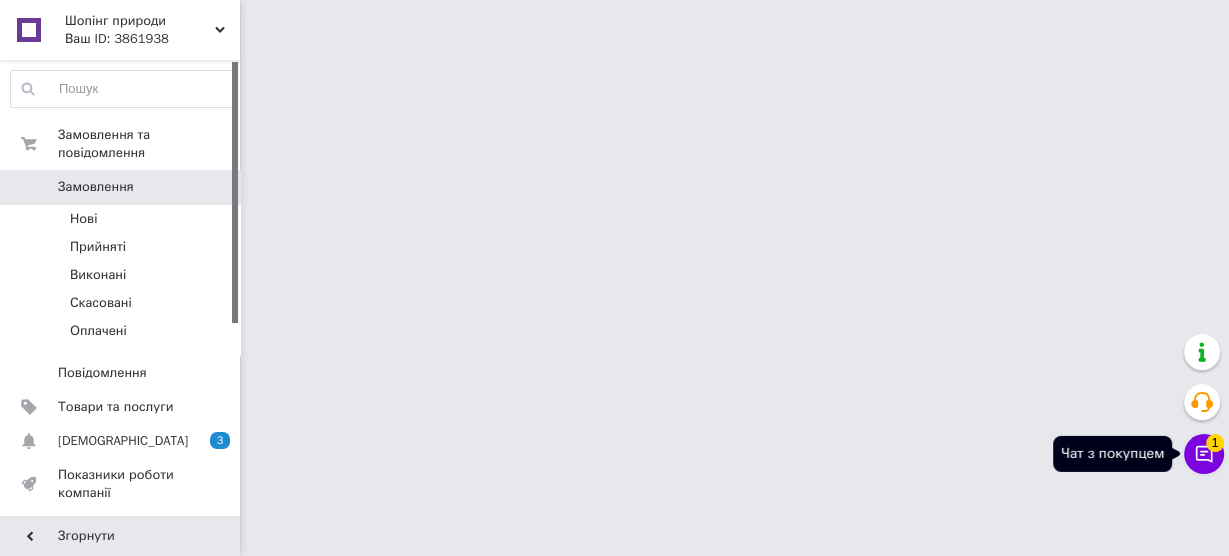 click 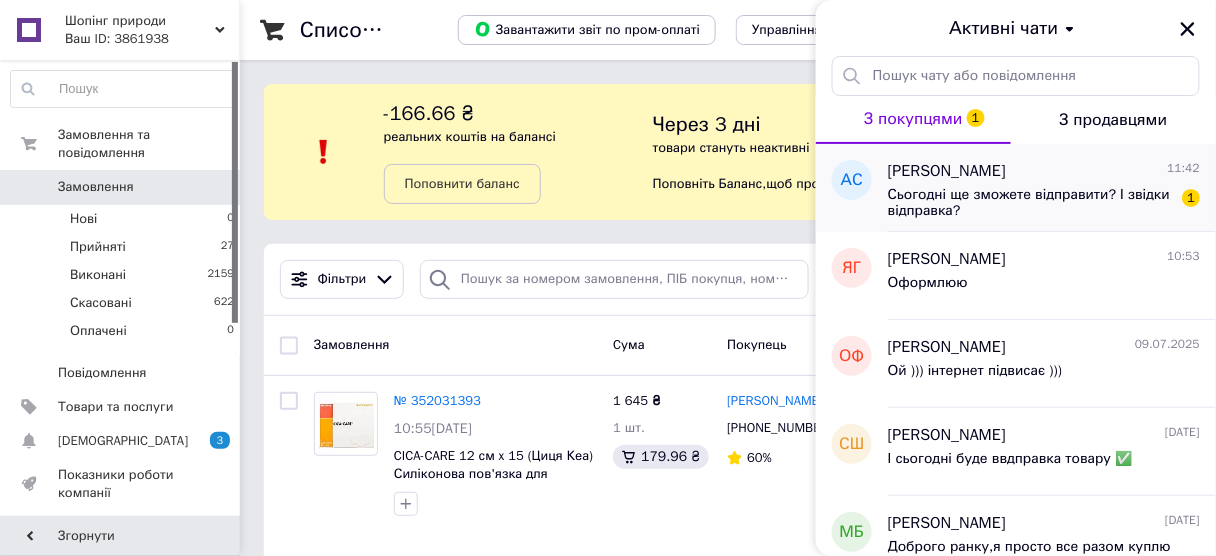 click on "Сьогодні ще зможете відправити? І звідки відправка?" at bounding box center (1030, 203) 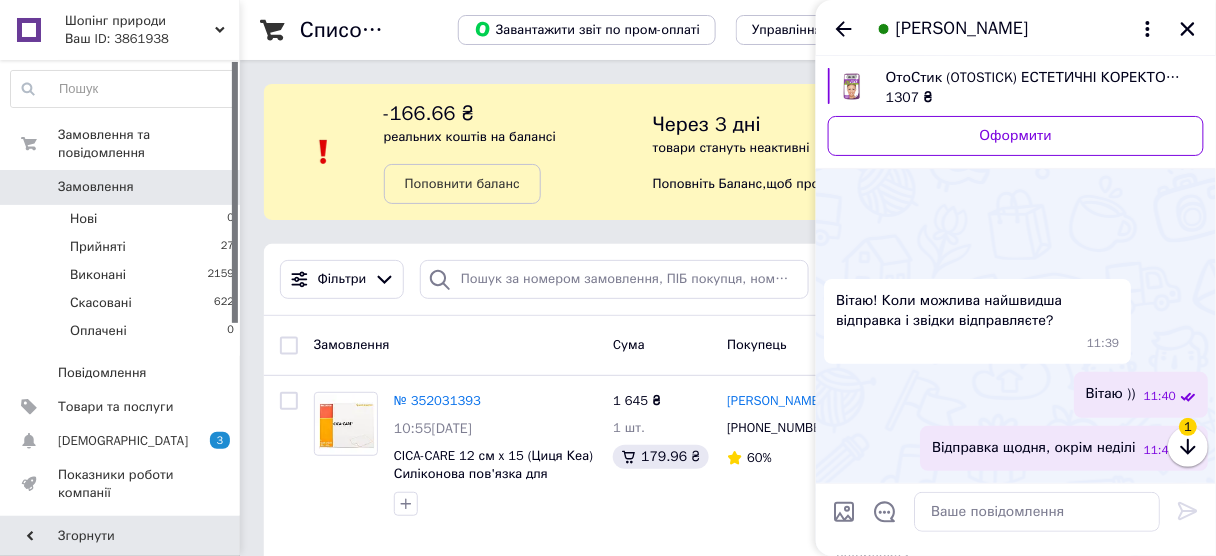 scroll, scrollTop: 124, scrollLeft: 0, axis: vertical 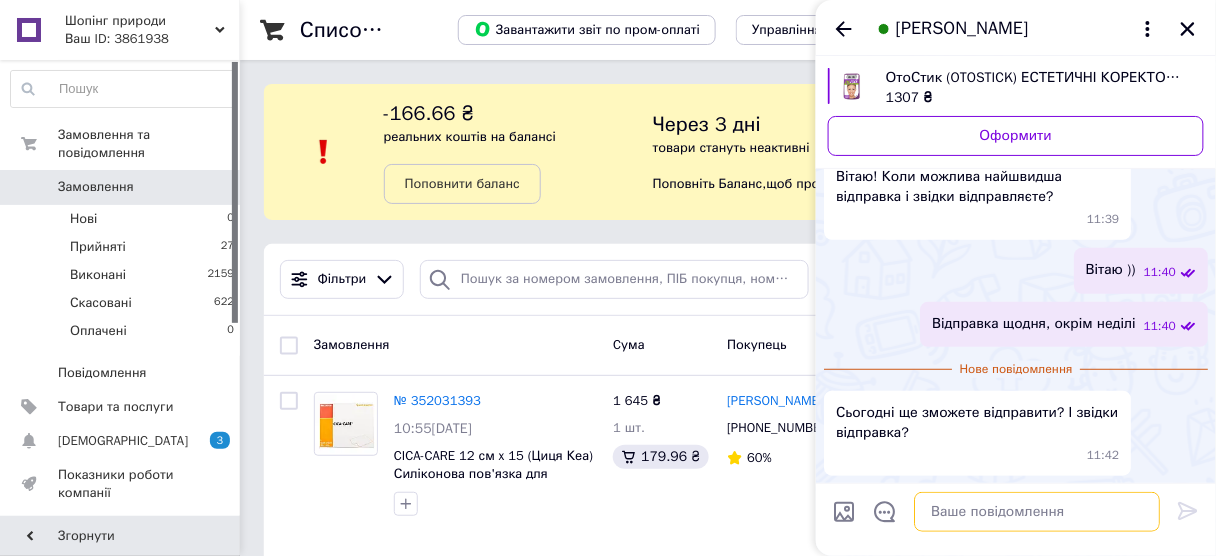 click at bounding box center (1037, 512) 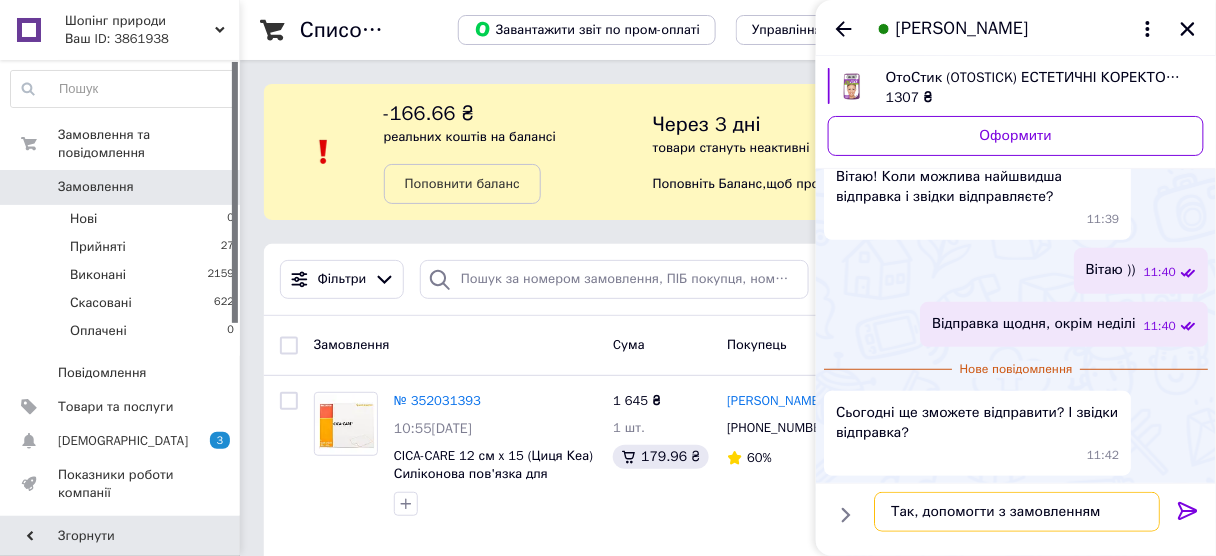 type on "Так, допомогти з замовленням ?" 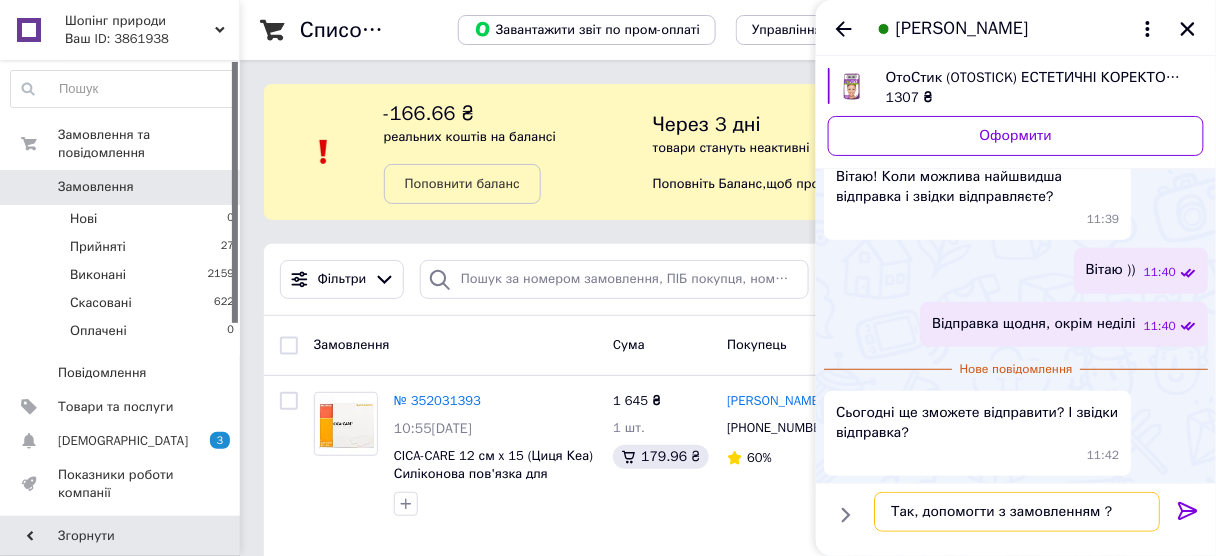 type 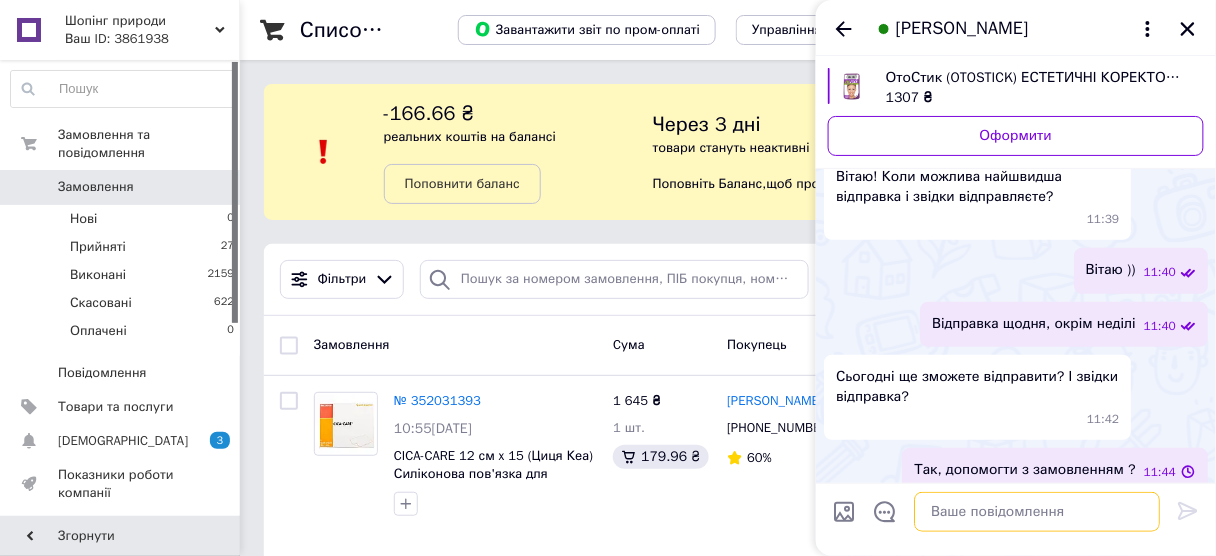 scroll, scrollTop: 90, scrollLeft: 0, axis: vertical 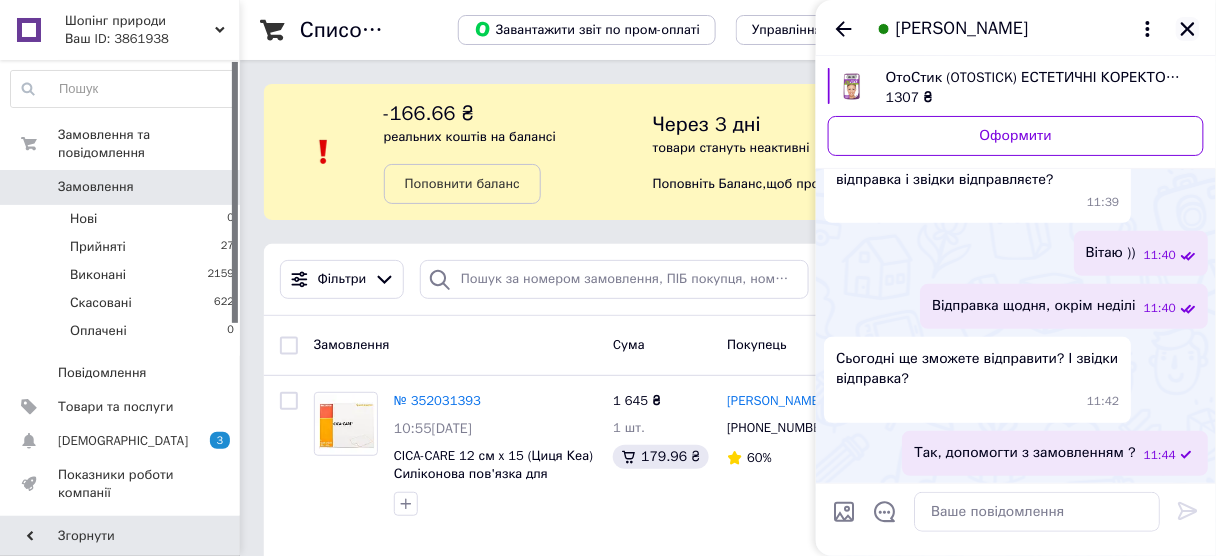 click 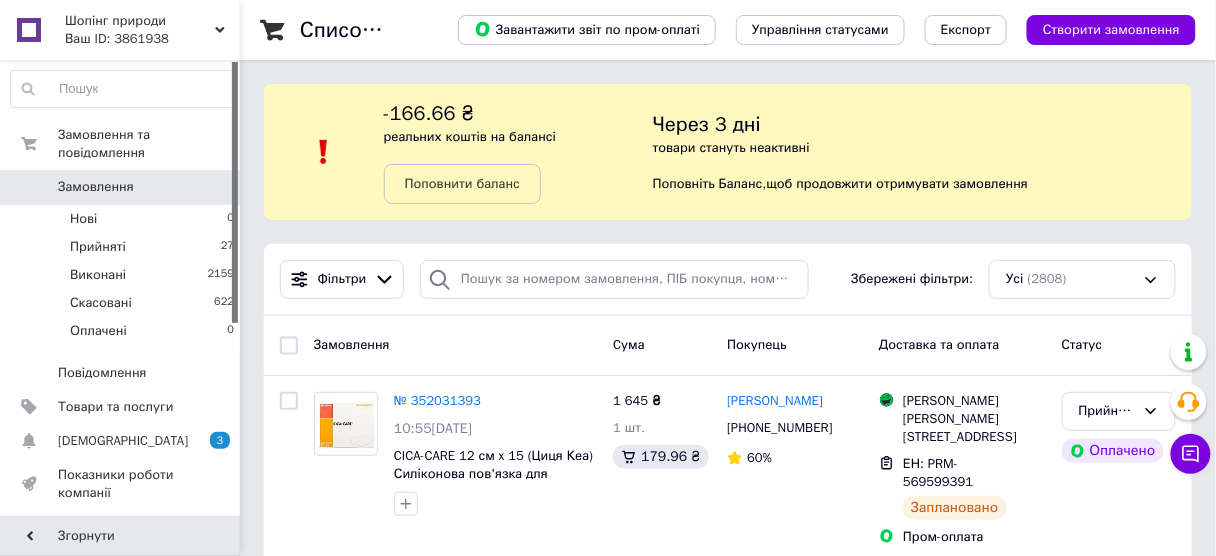 click on "Шопінг природи" at bounding box center [140, 21] 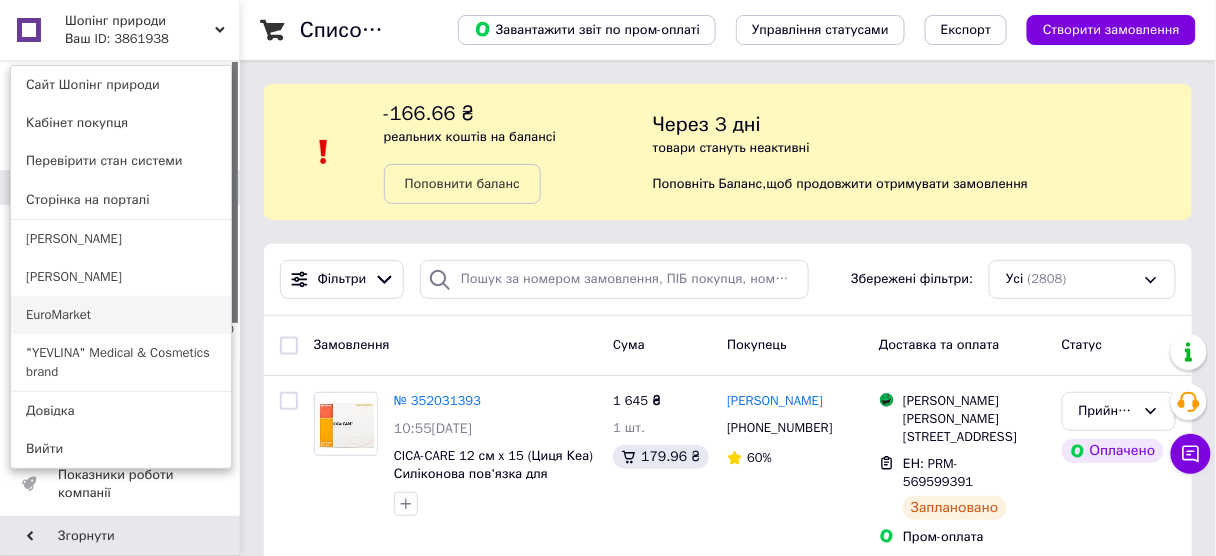 click on "EuroMarket" at bounding box center [121, 315] 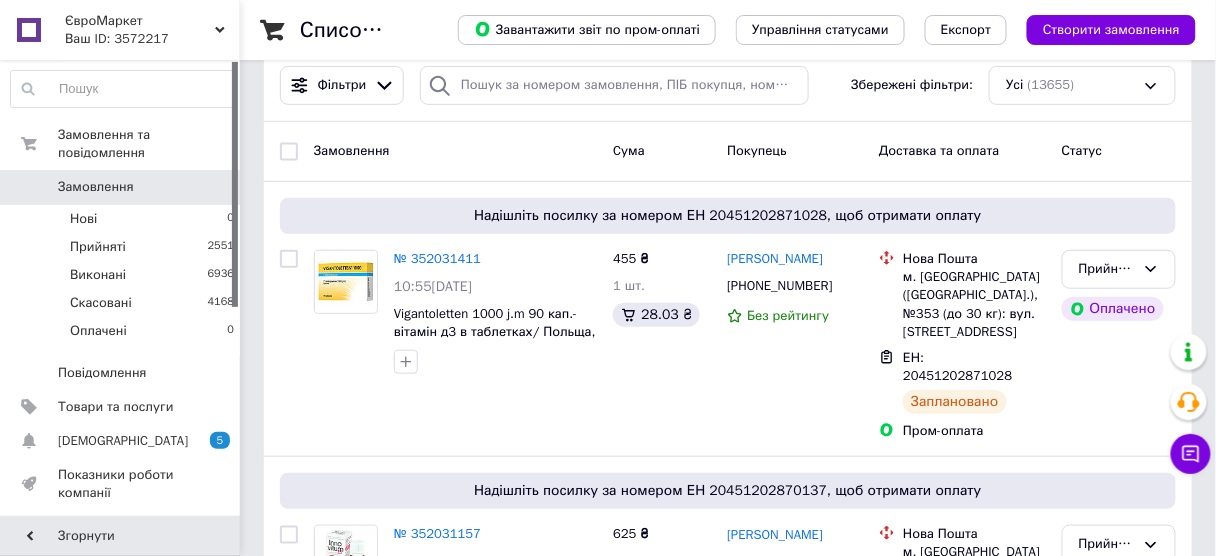 scroll, scrollTop: 240, scrollLeft: 0, axis: vertical 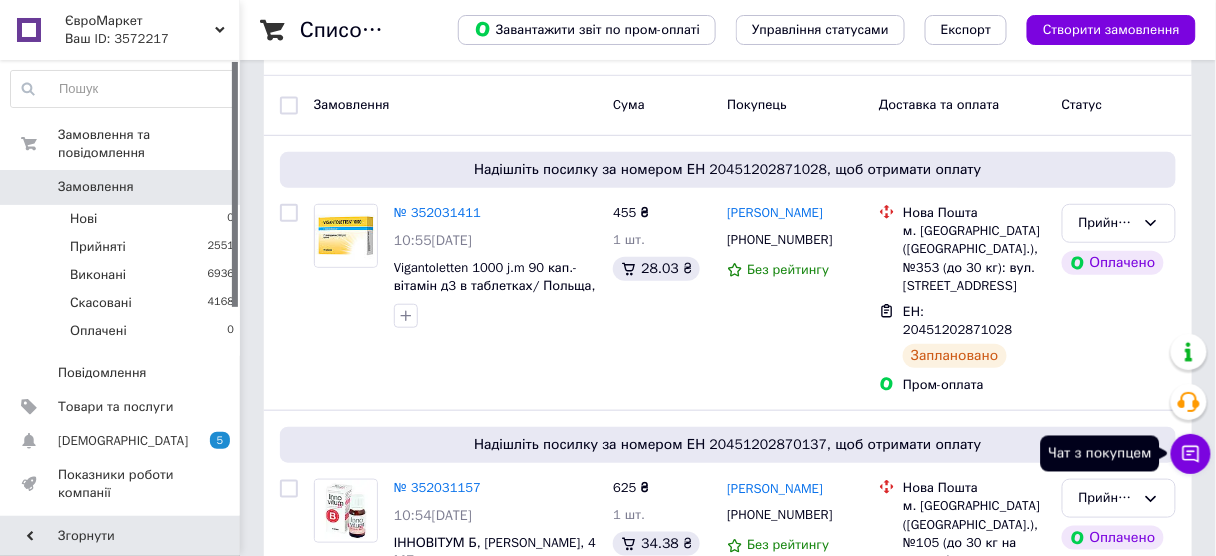 click 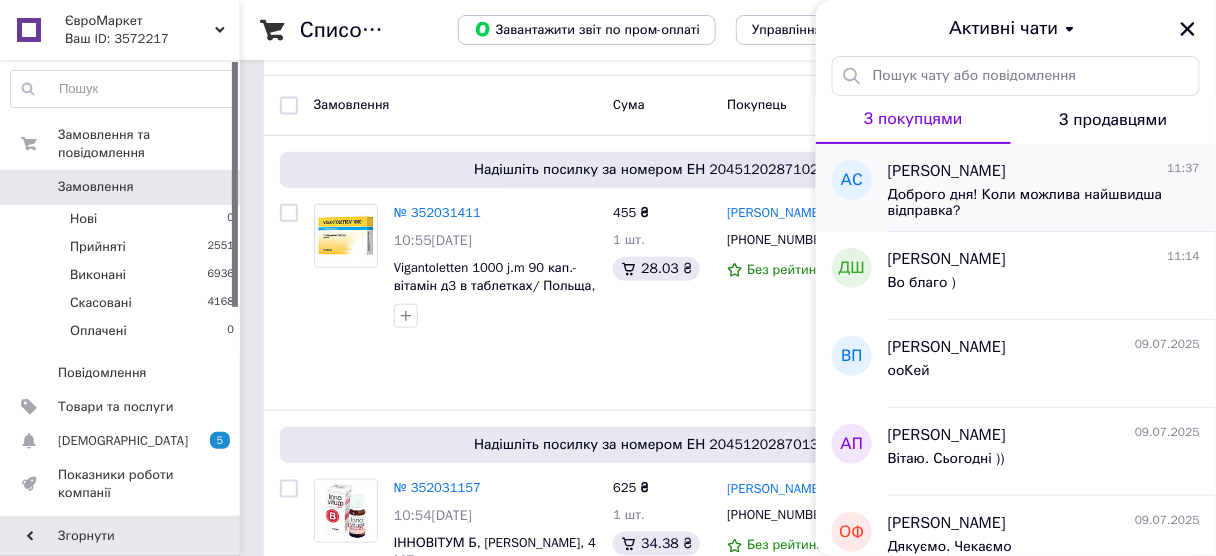 click on "Доброго дня! Коли можлива найшвидша відправка?" at bounding box center [1030, 203] 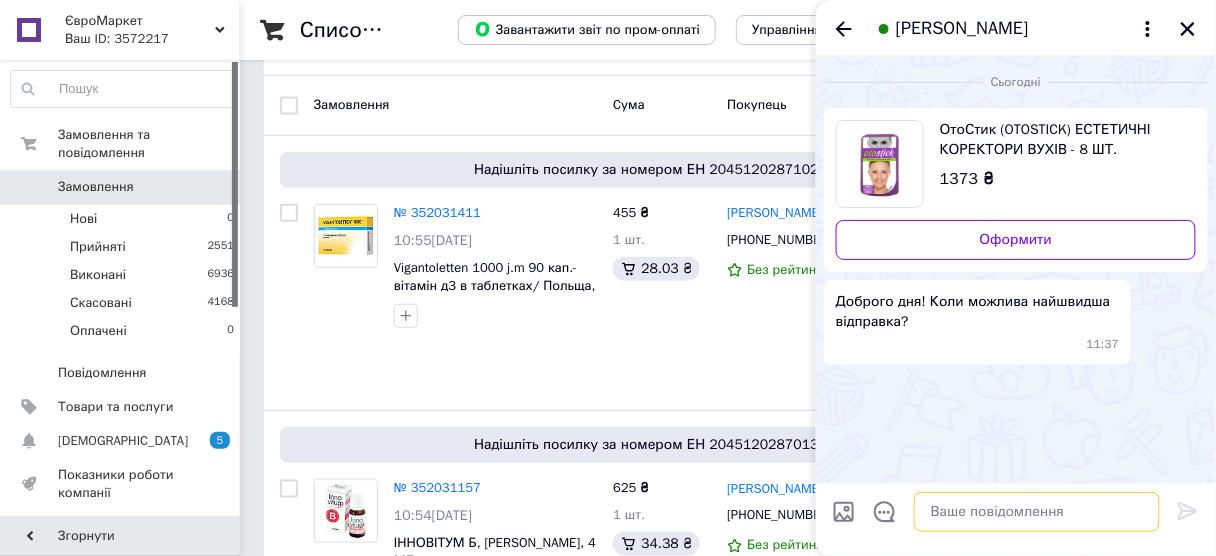 click at bounding box center [1037, 512] 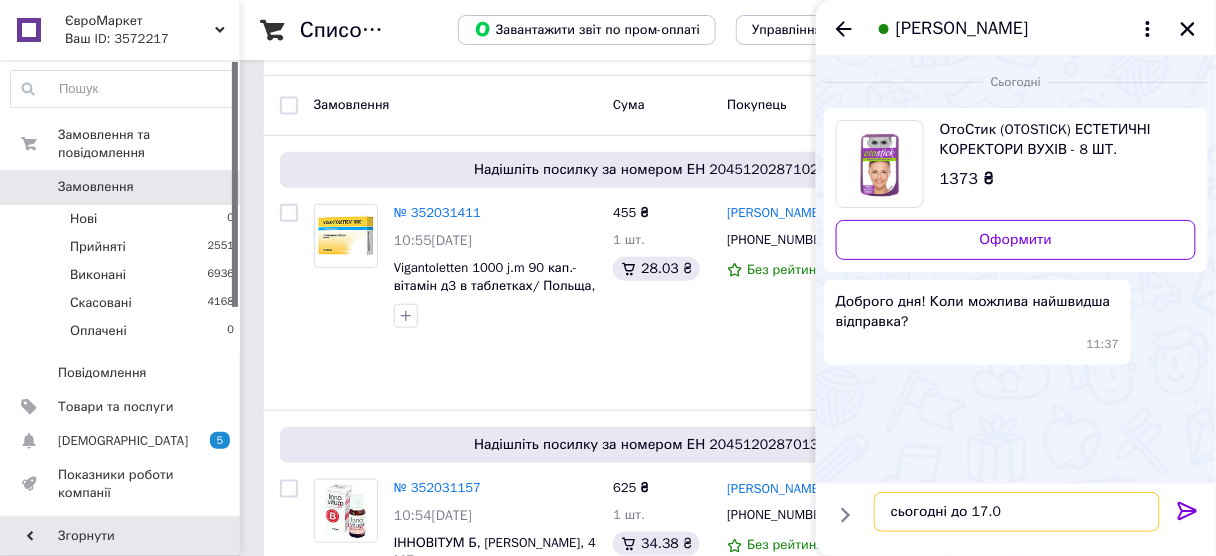 type on "сьогодні до 17.00" 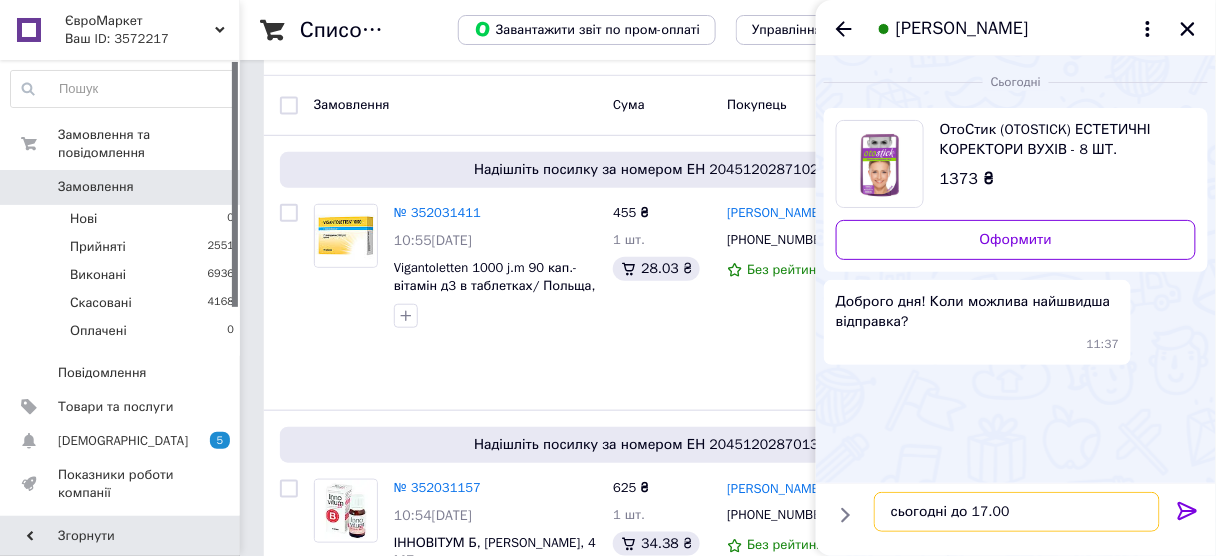 type 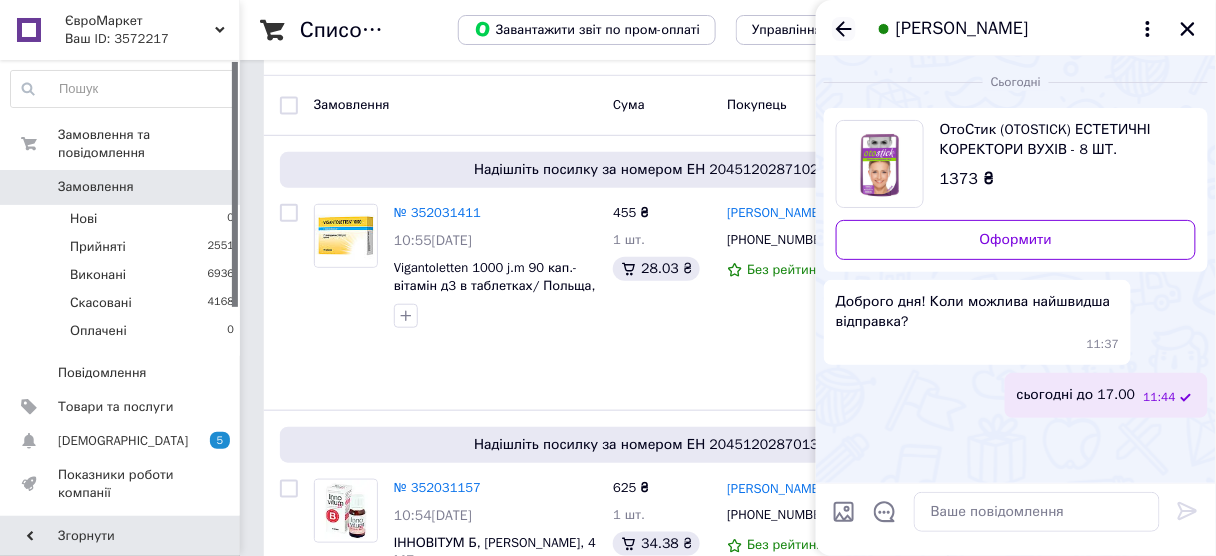 click 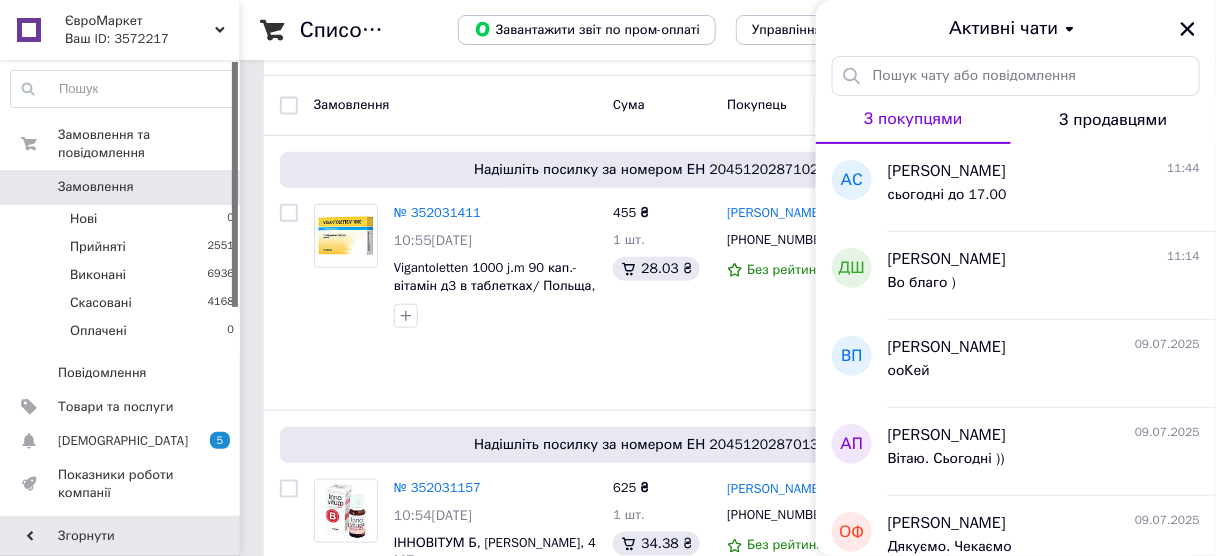 click on "ЄвроМаркет" at bounding box center [140, 21] 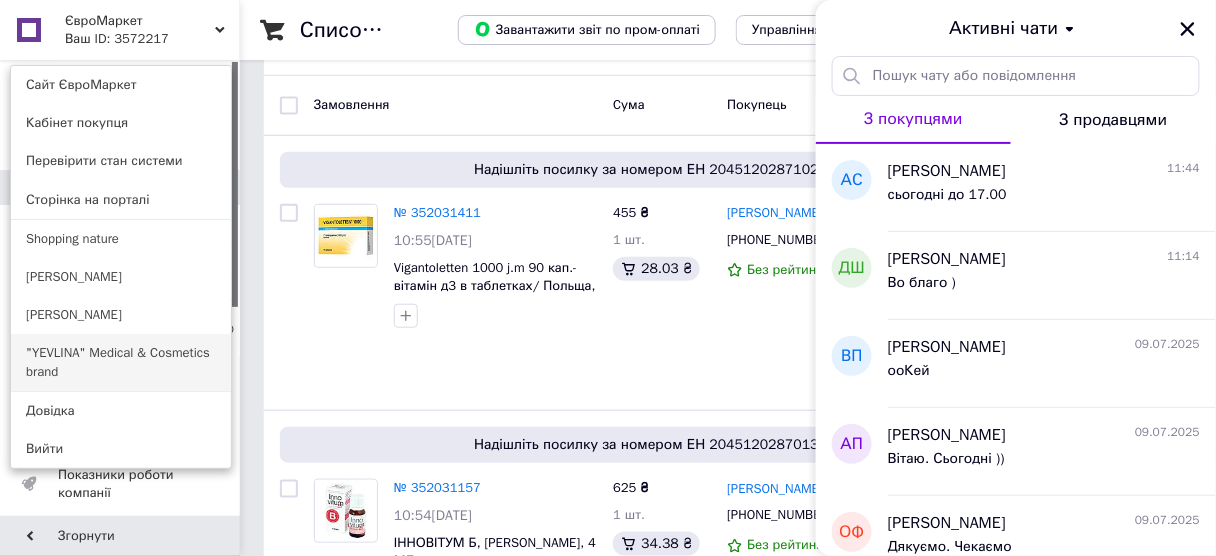 click on ""YEVLINA" Medical & Cosmetics brand" at bounding box center (121, 362) 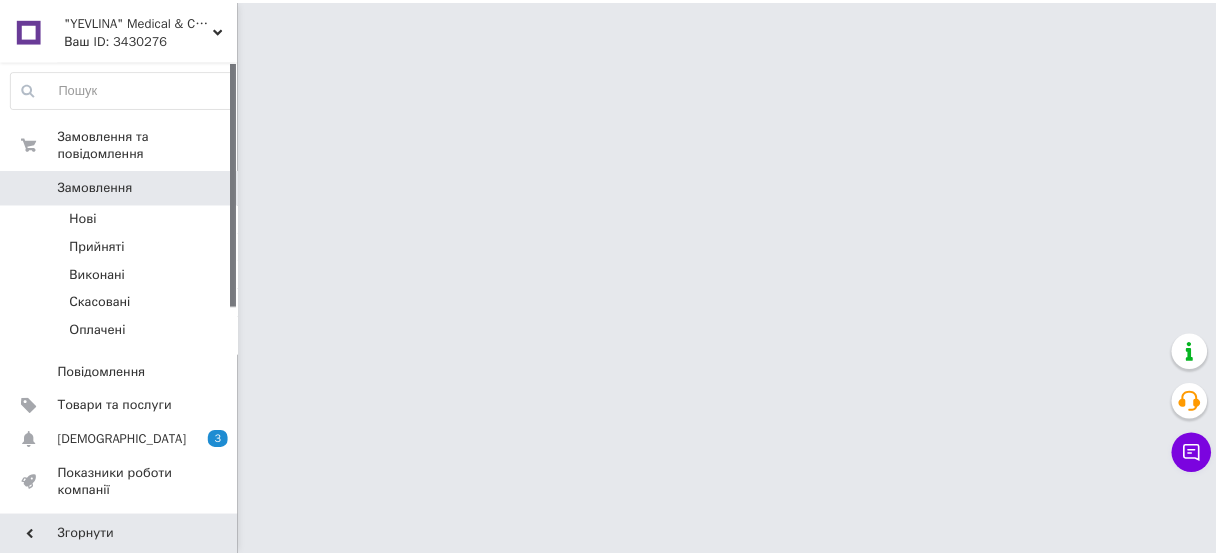 scroll, scrollTop: 0, scrollLeft: 0, axis: both 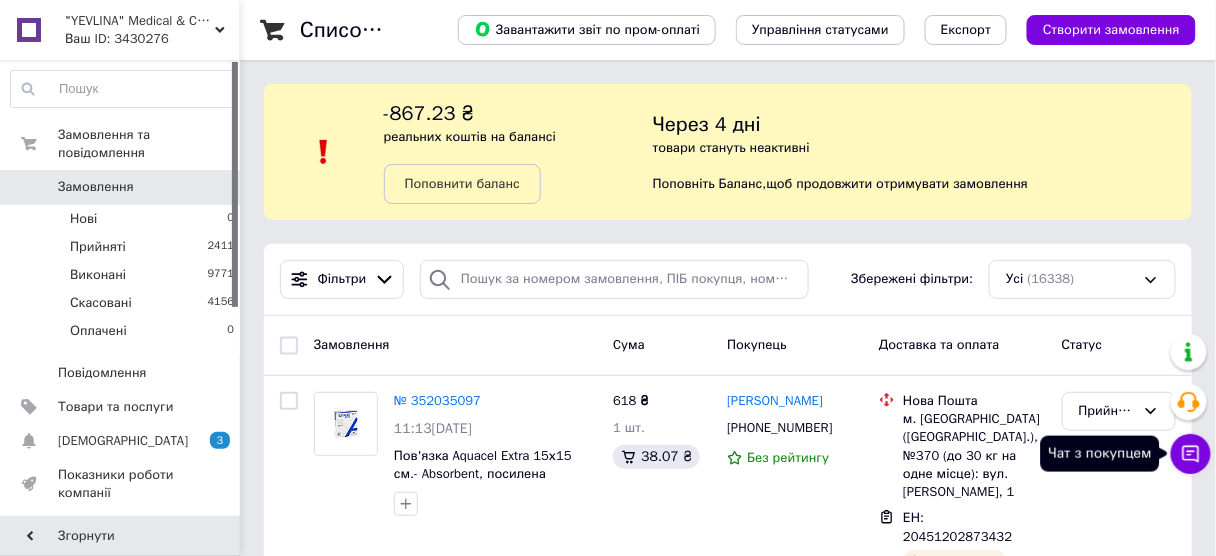 click 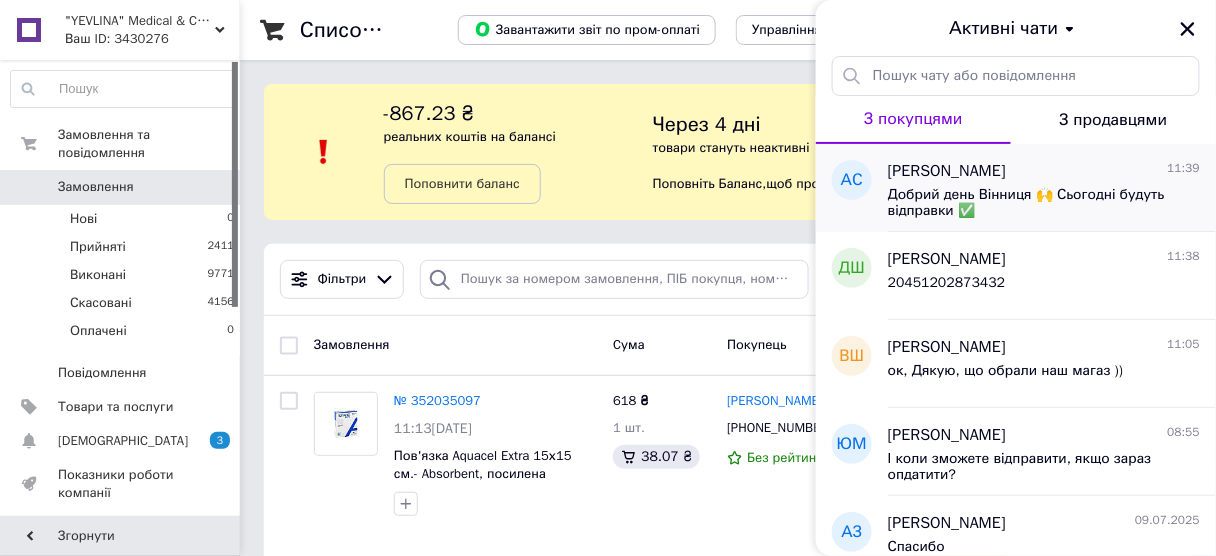 click on "Добрий день
Вінниця 🙌
Сьогодні будуть відправки ✅" at bounding box center [1030, 203] 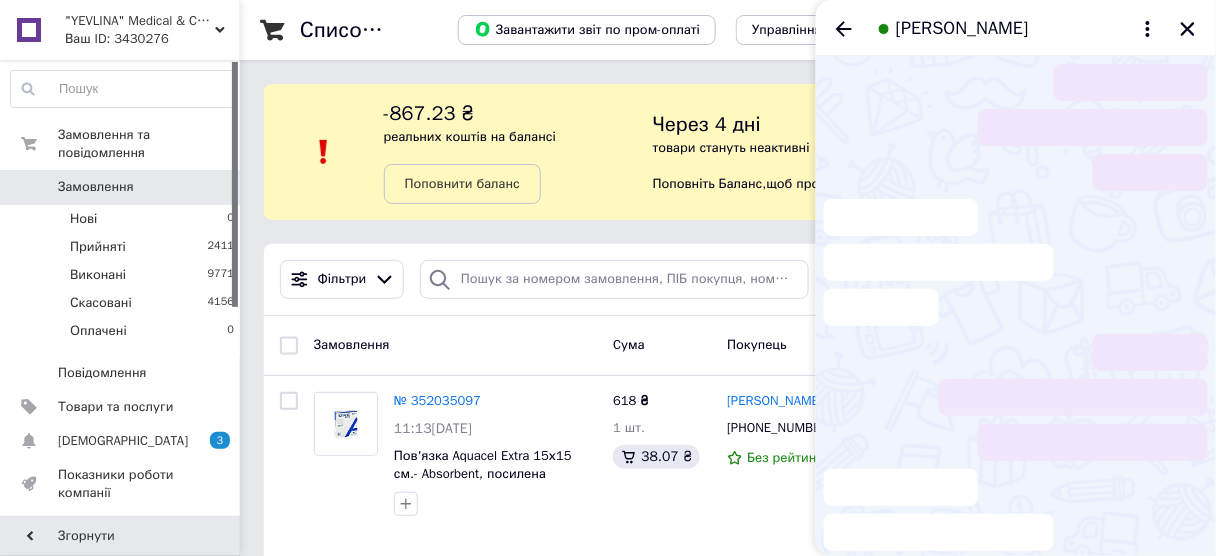 scroll, scrollTop: 1, scrollLeft: 0, axis: vertical 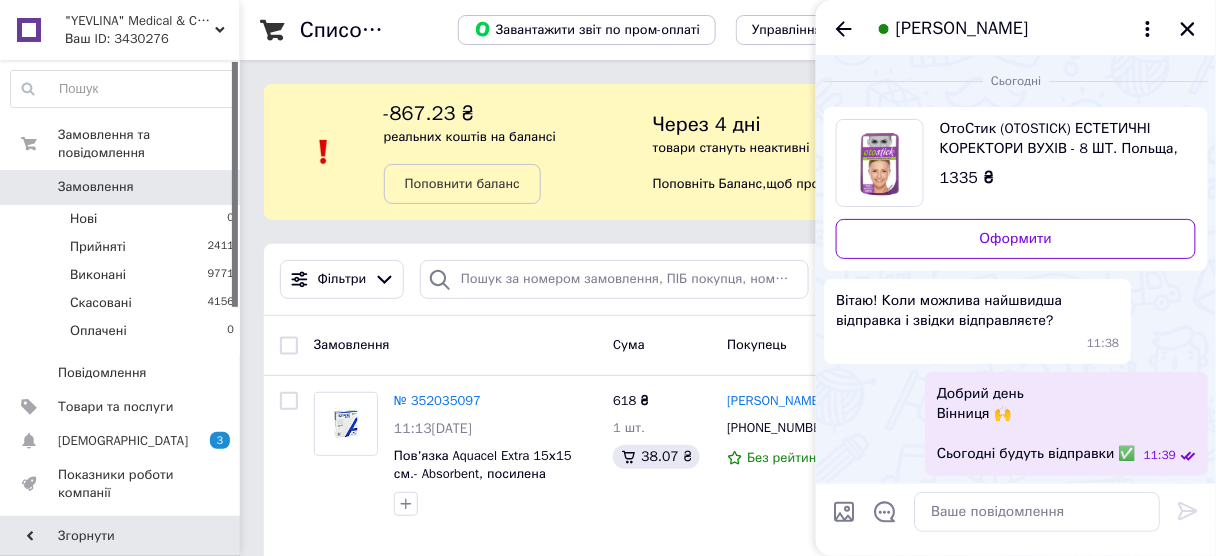 click on ""YEVLINA" Medical & Cosmetics brand" at bounding box center [140, 21] 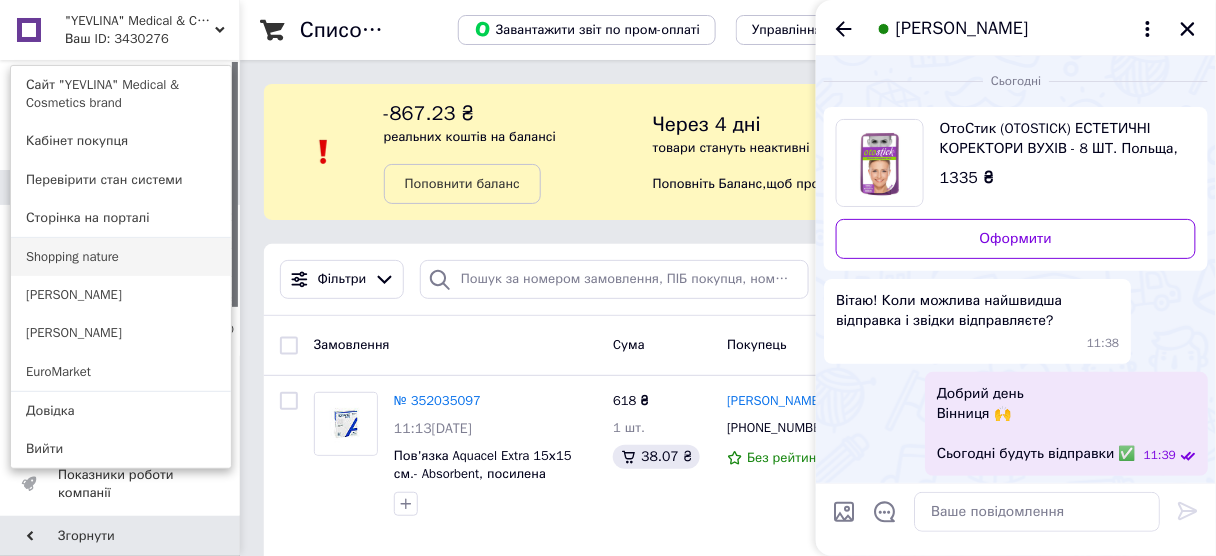 click on "Shopping nature" at bounding box center [121, 257] 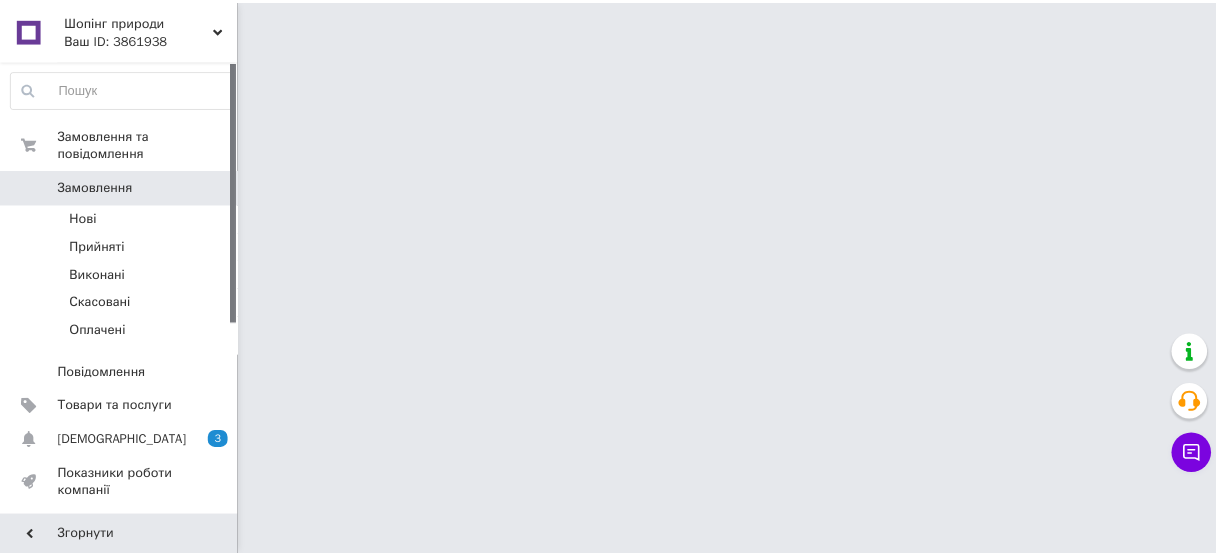 scroll, scrollTop: 0, scrollLeft: 0, axis: both 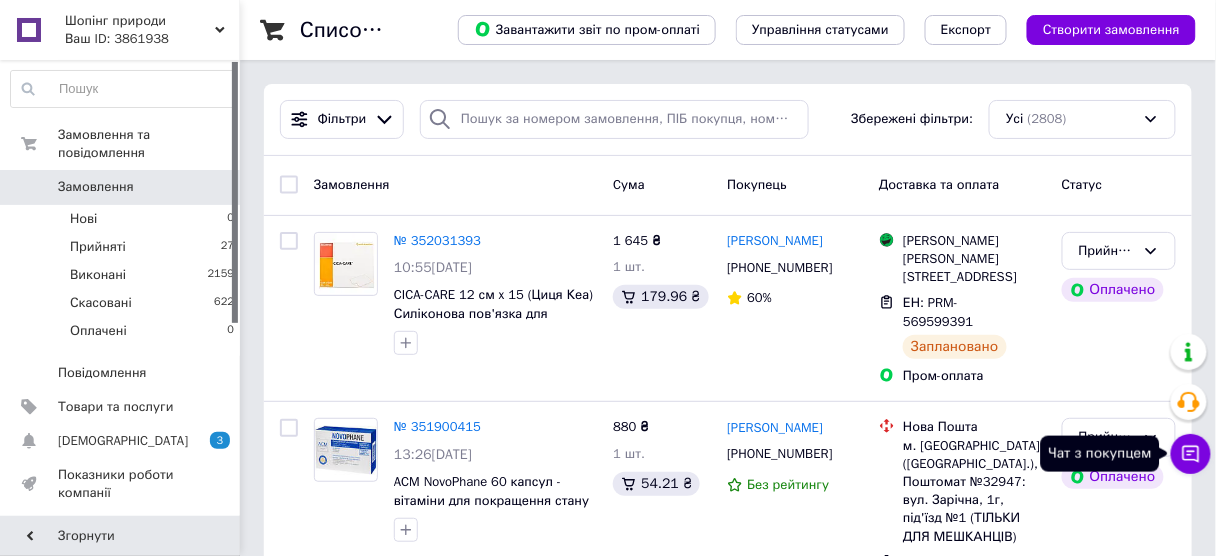 click 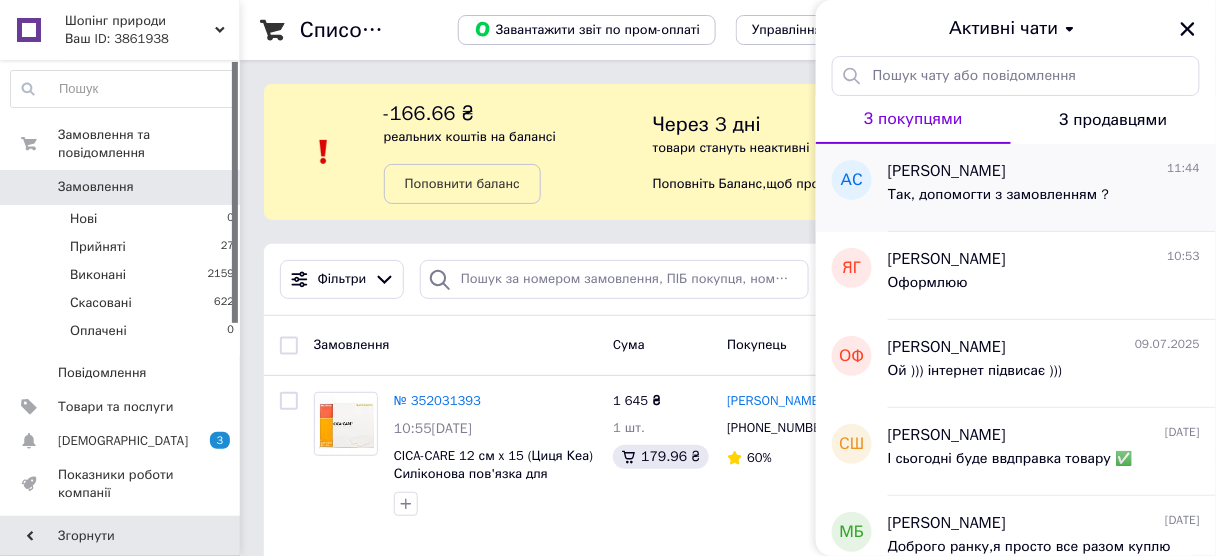 click on "Так, допомогти з замовленням ?" at bounding box center [998, 195] 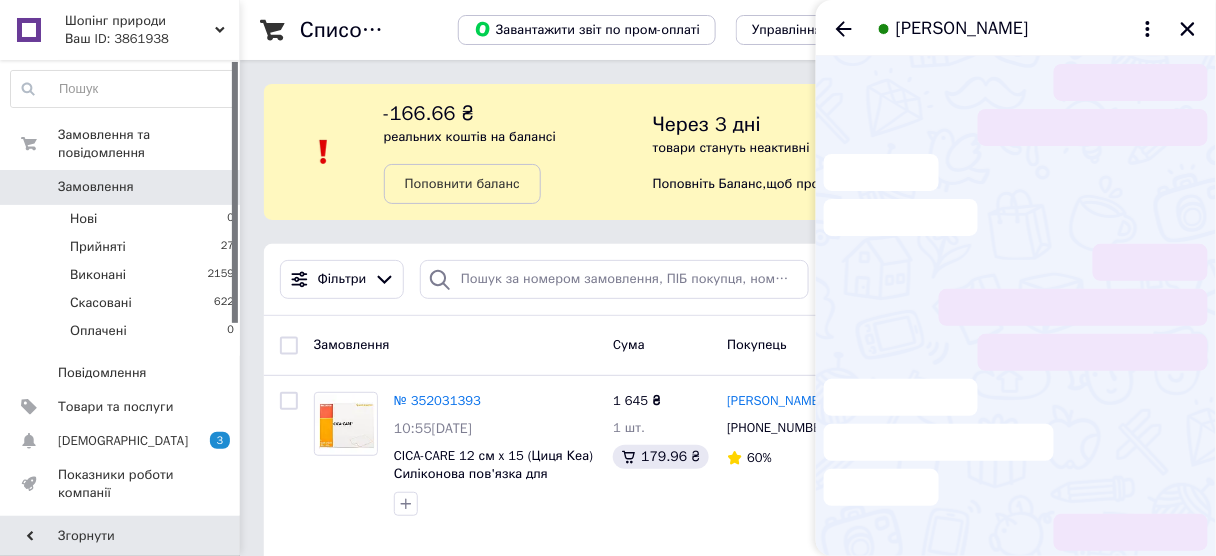 scroll, scrollTop: 141, scrollLeft: 0, axis: vertical 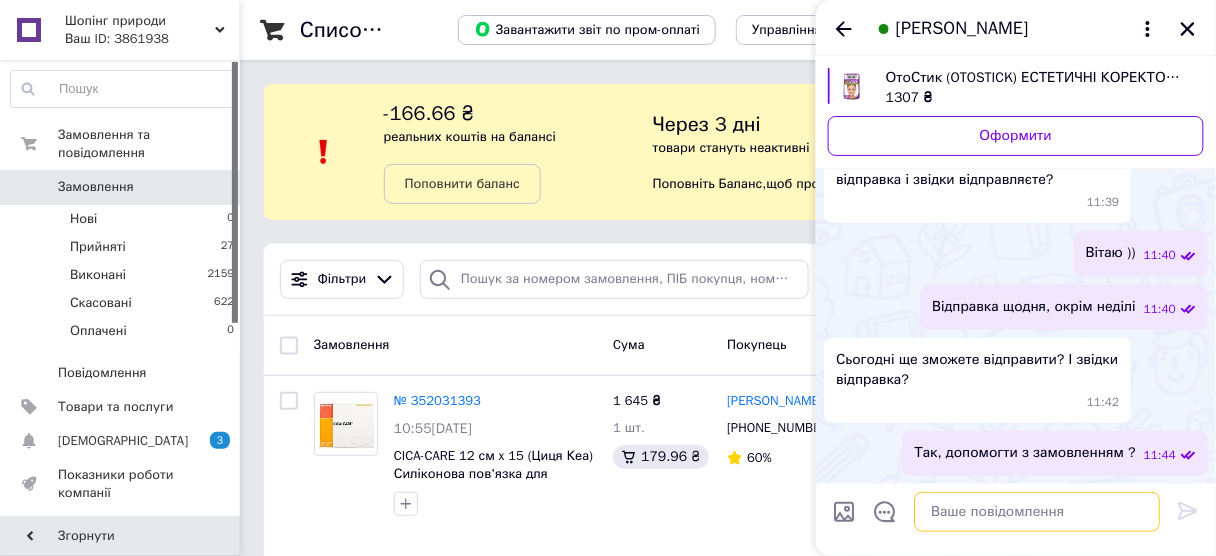 click at bounding box center [1037, 512] 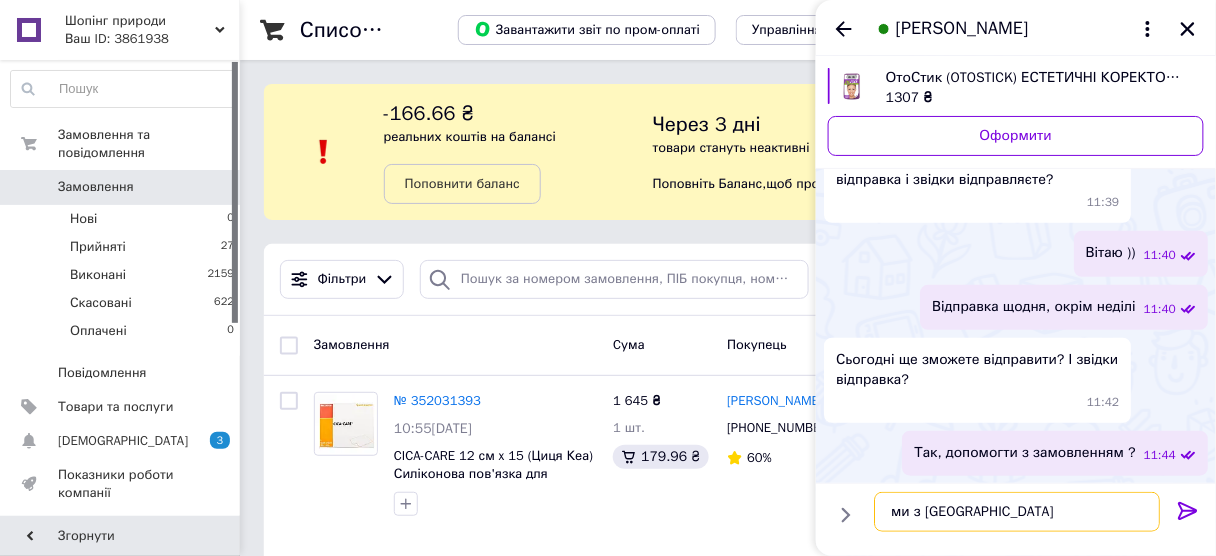type on "ми з Вінниці" 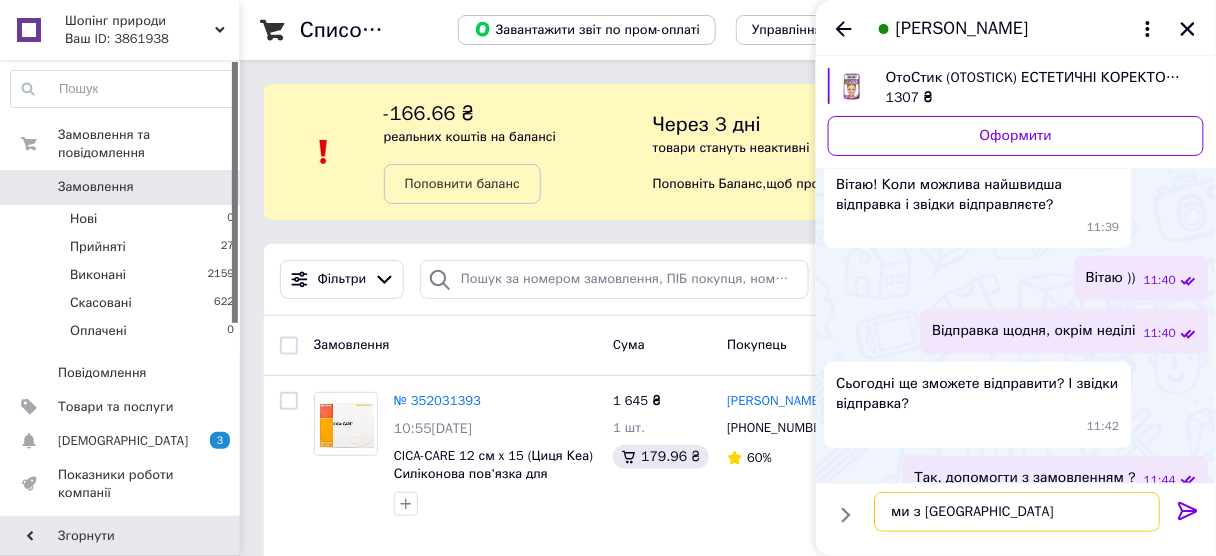 scroll, scrollTop: 90, scrollLeft: 0, axis: vertical 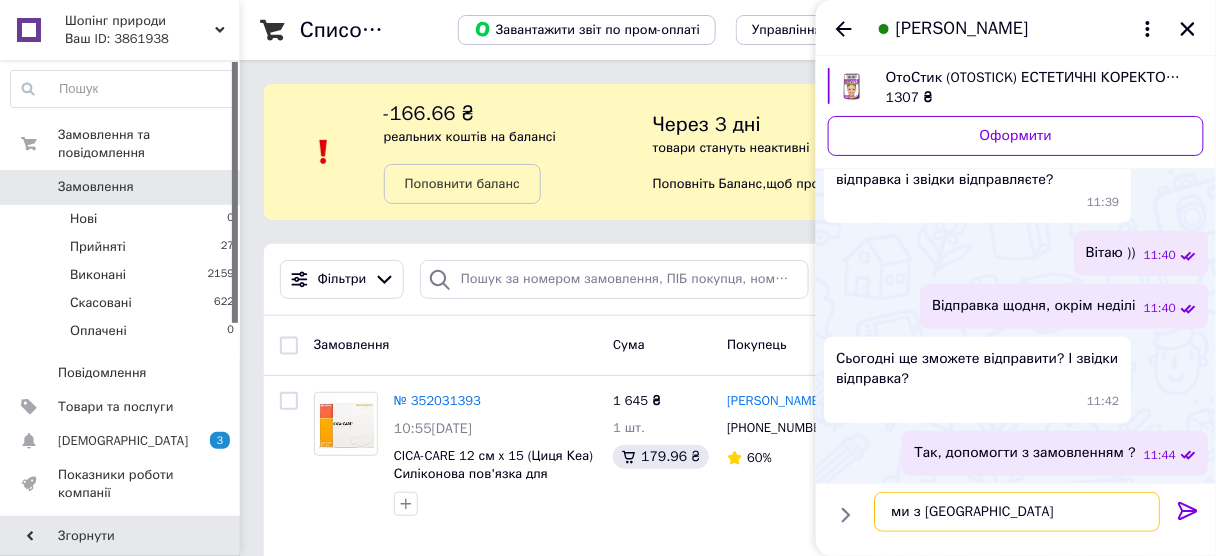 type 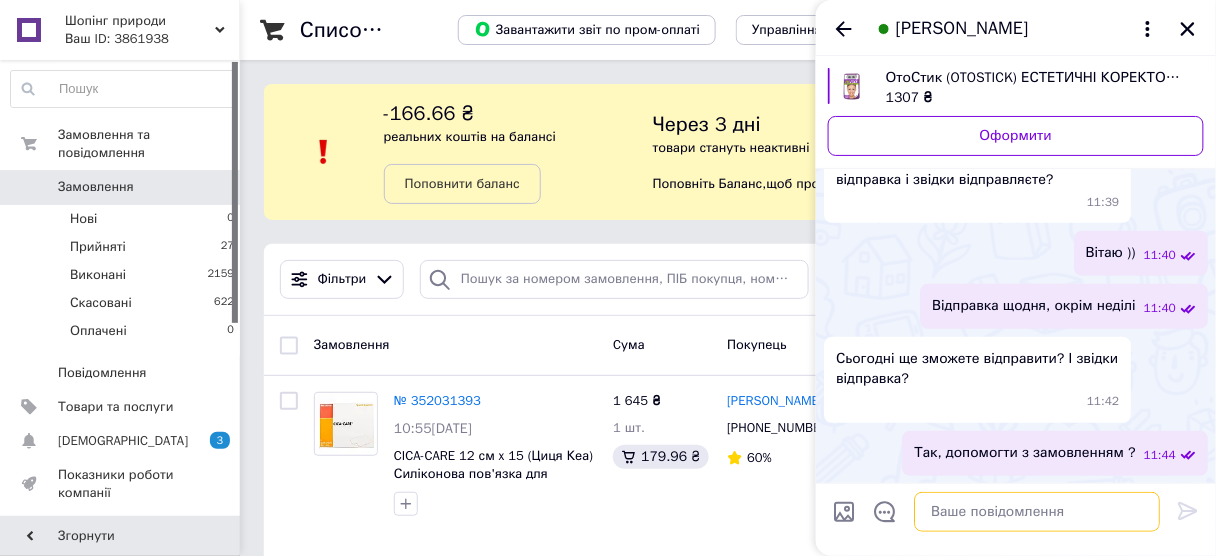scroll, scrollTop: 143, scrollLeft: 0, axis: vertical 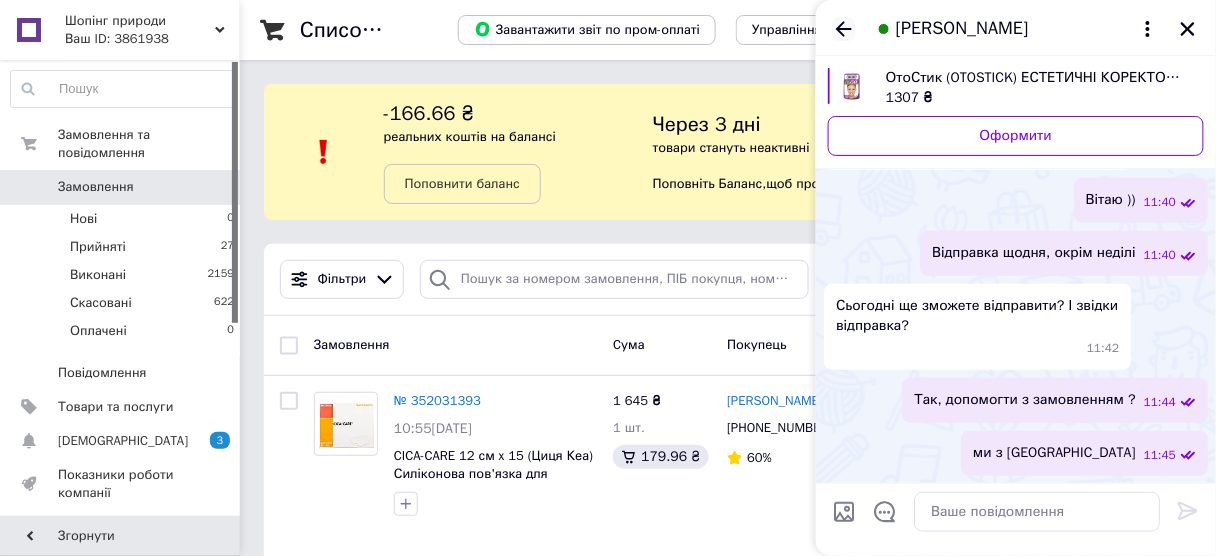click 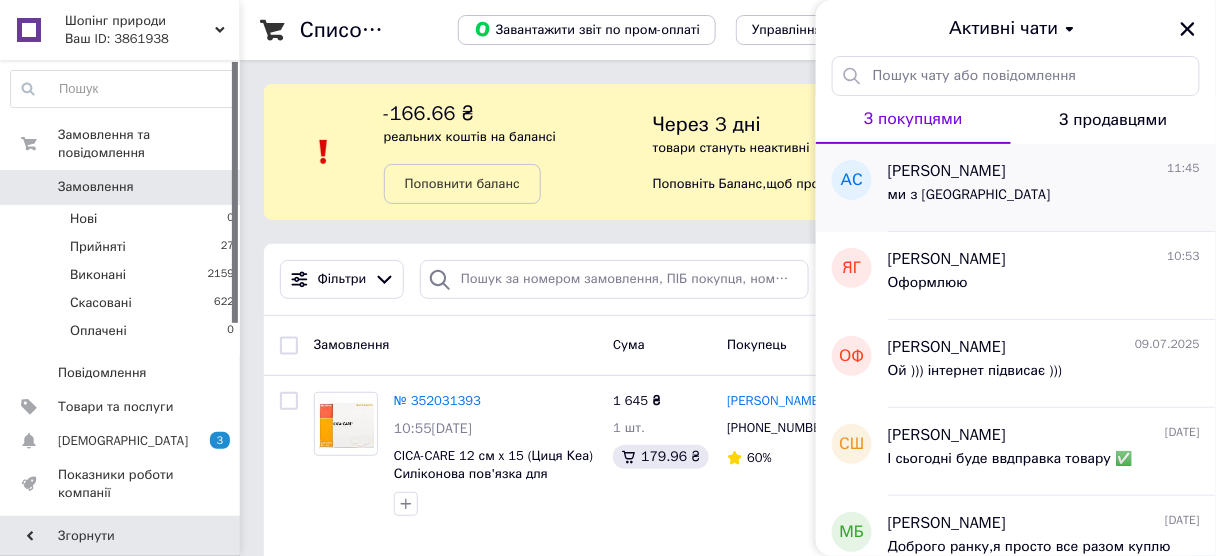 click on "Анна Сідельник 11:45" at bounding box center [1044, 171] 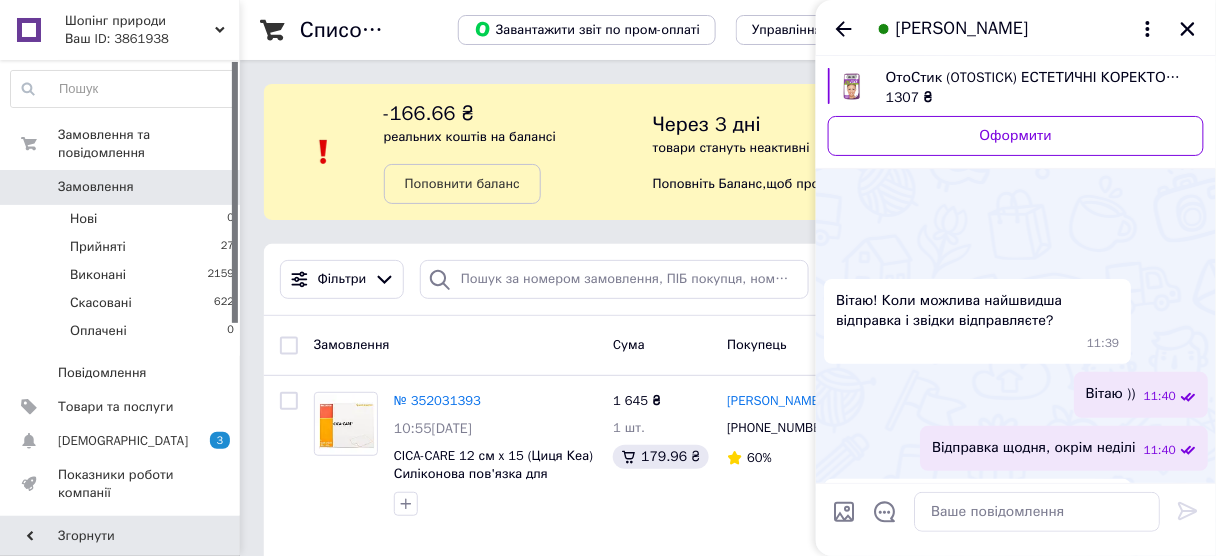 scroll, scrollTop: 254, scrollLeft: 0, axis: vertical 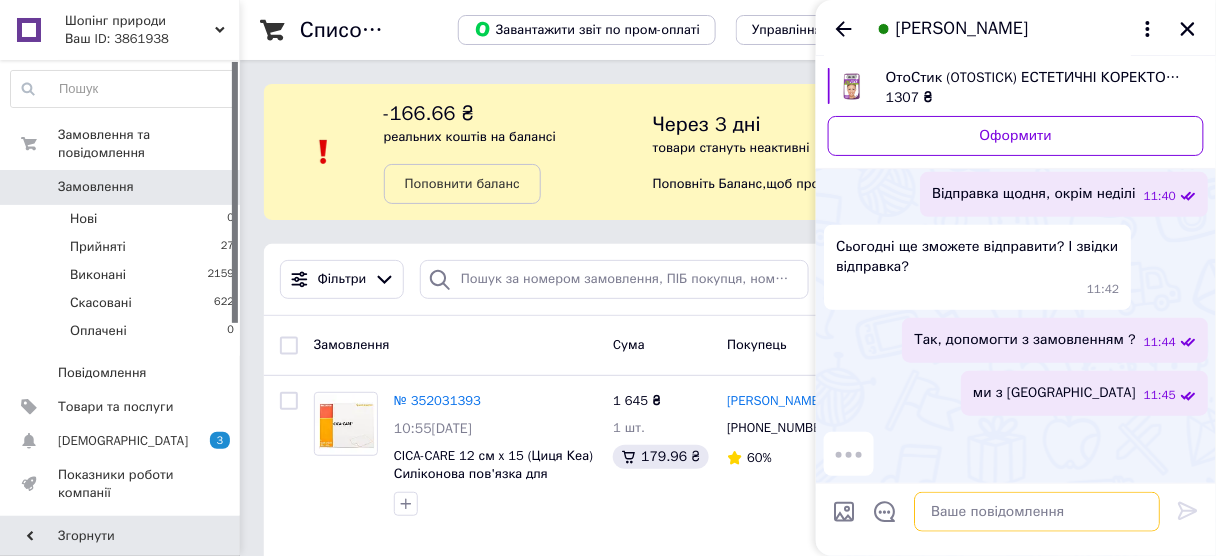 click at bounding box center (1037, 512) 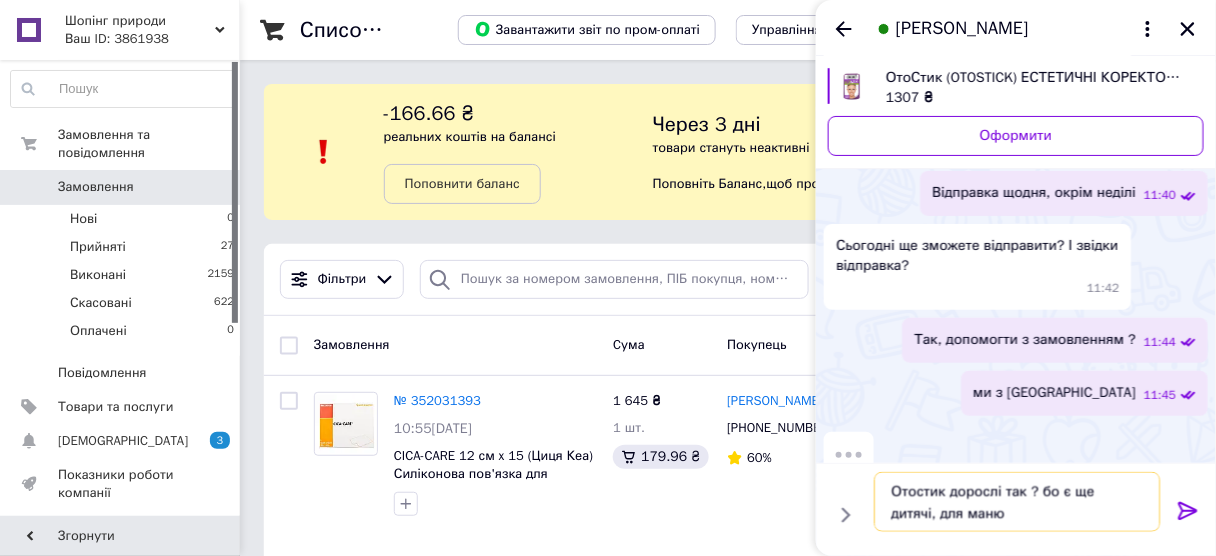 scroll, scrollTop: 163, scrollLeft: 0, axis: vertical 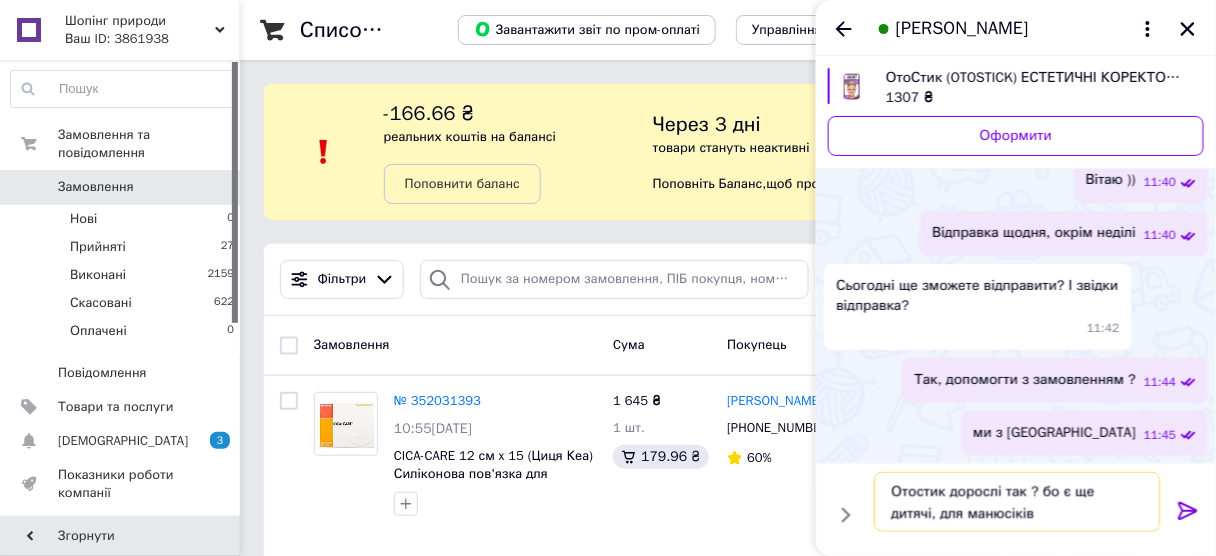 type on "Отостик дорослі так ? бо є ще дитячі, для манюсіків" 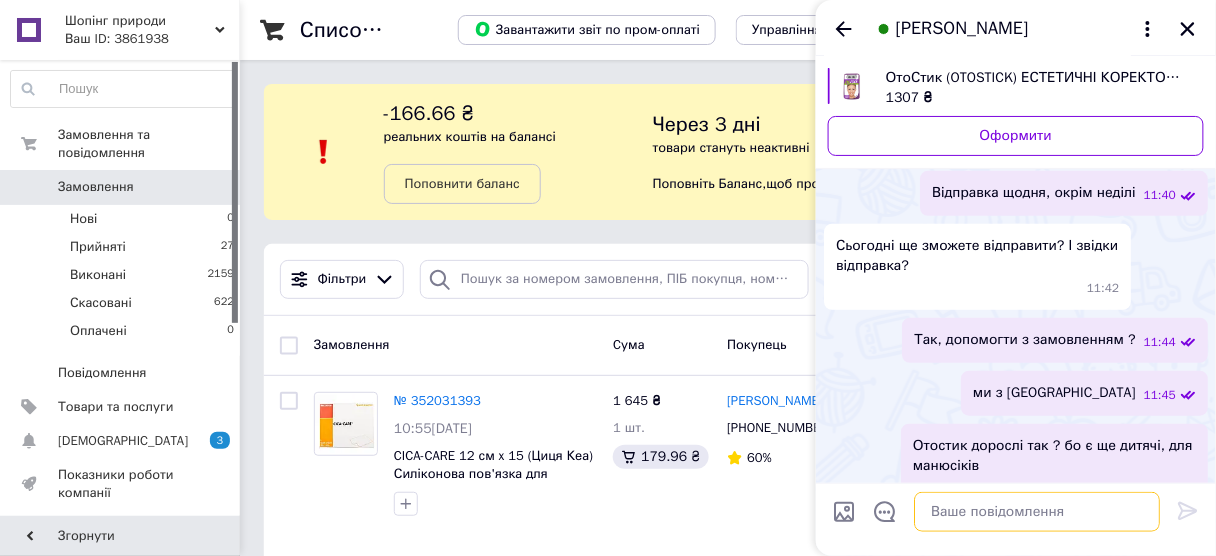scroll, scrollTop: 236, scrollLeft: 0, axis: vertical 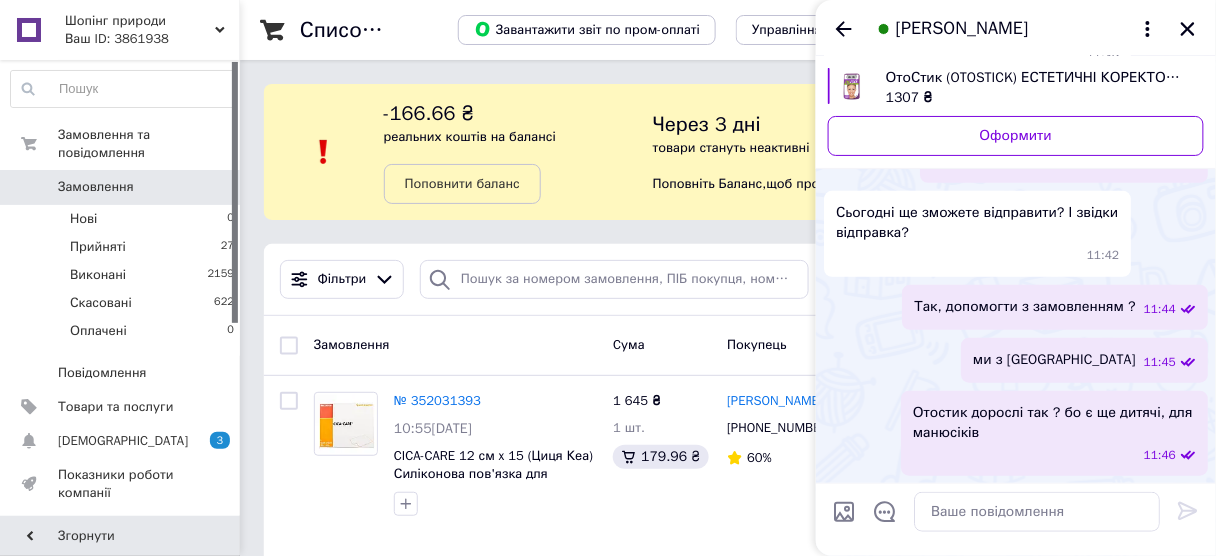 click on "Ваш ID: 3861938" at bounding box center [152, 39] 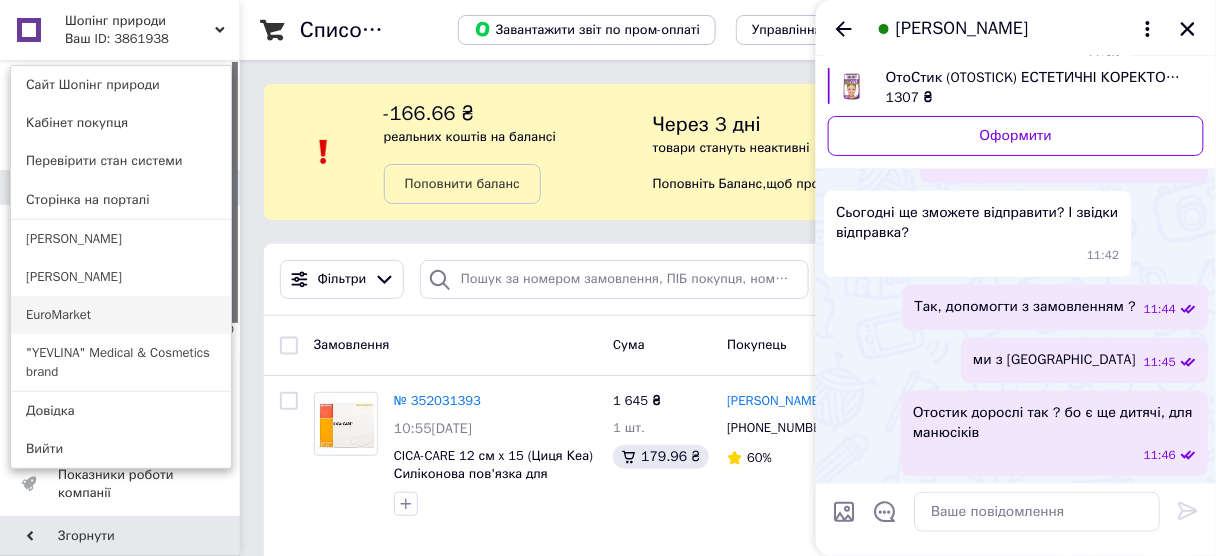 click on "EuroMarket" at bounding box center (121, 315) 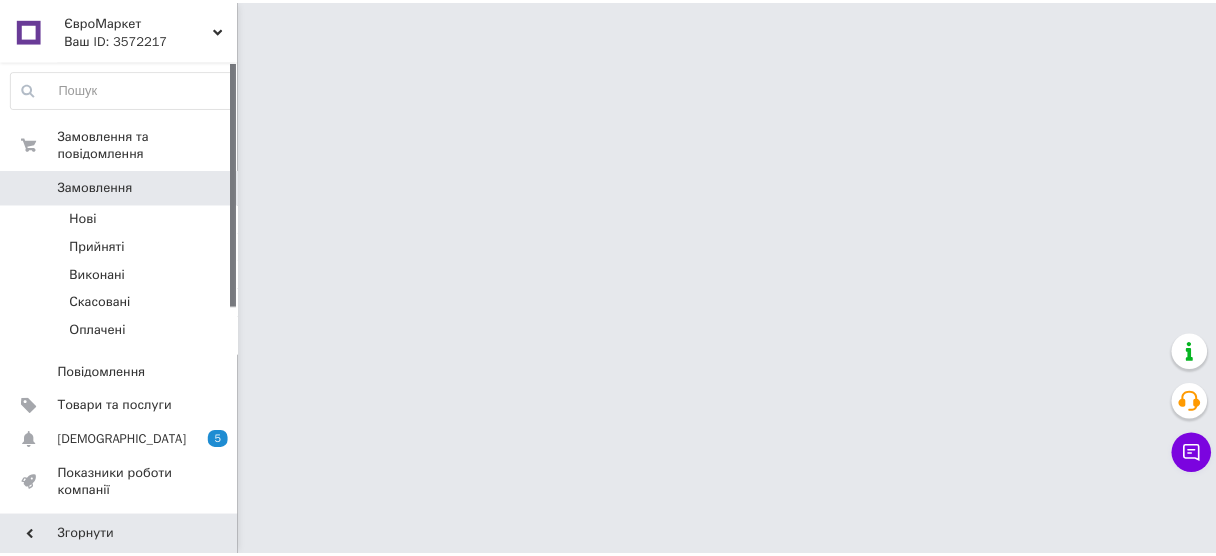 scroll, scrollTop: 0, scrollLeft: 0, axis: both 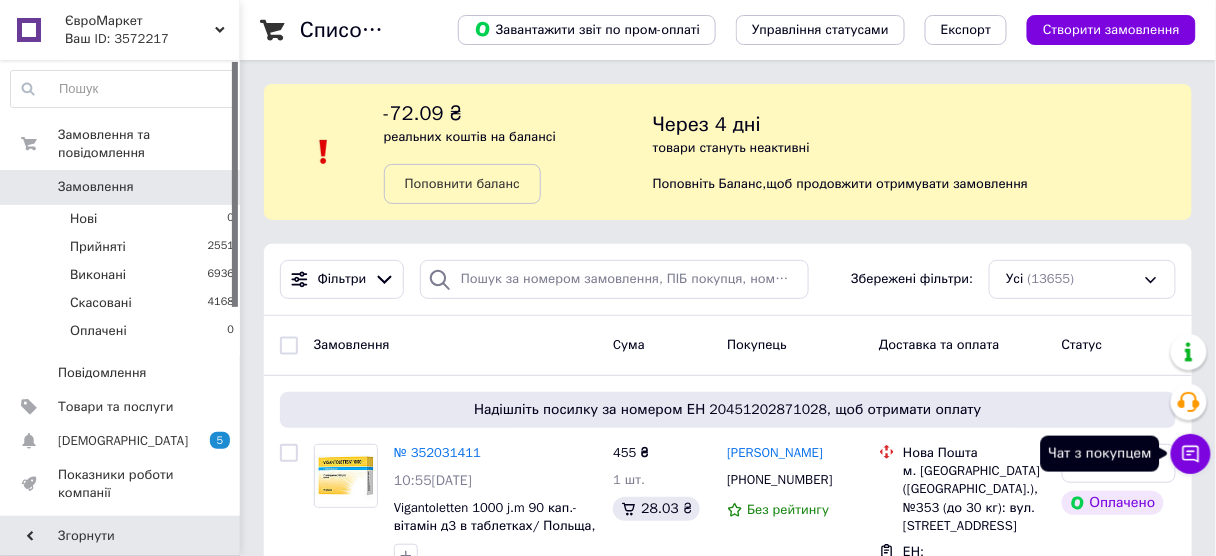 click 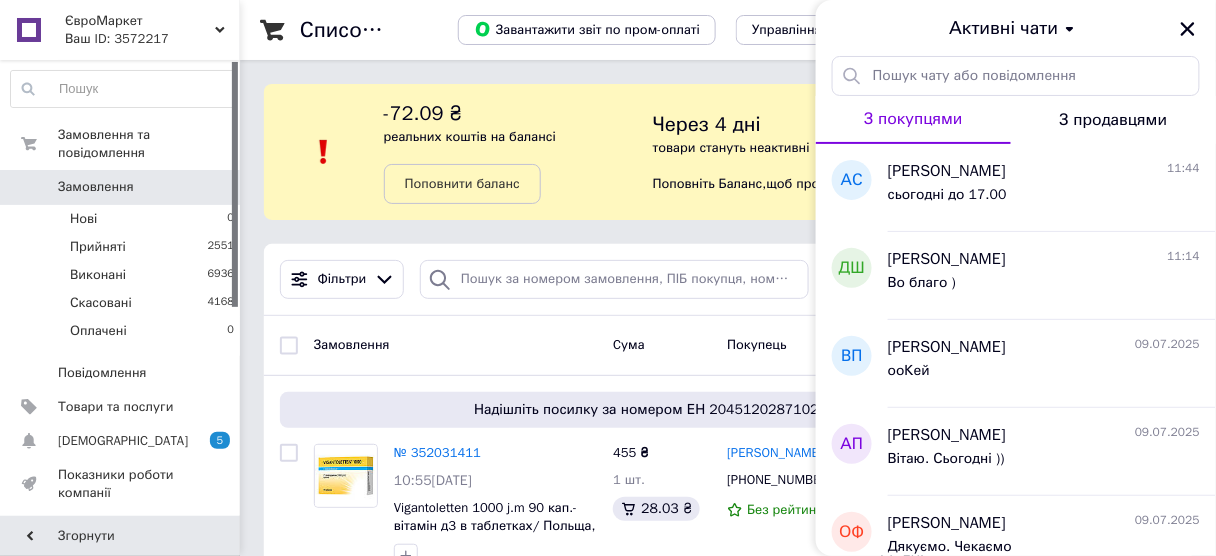 click on "ЄвроМаркет" at bounding box center [140, 21] 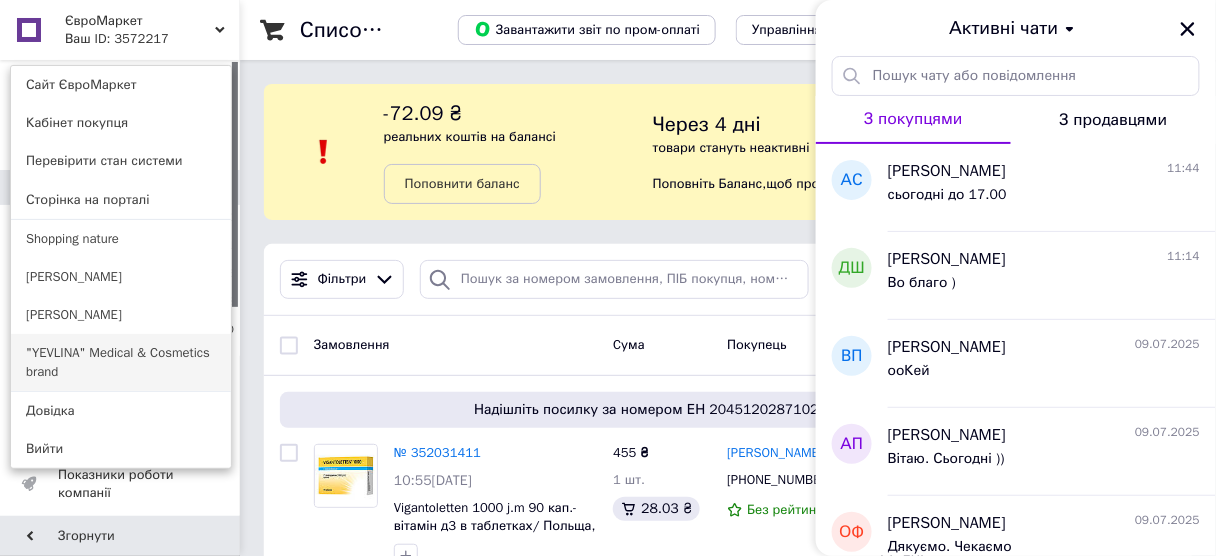 click on ""YEVLINA" Medical & Cosmetics brand" at bounding box center [121, 362] 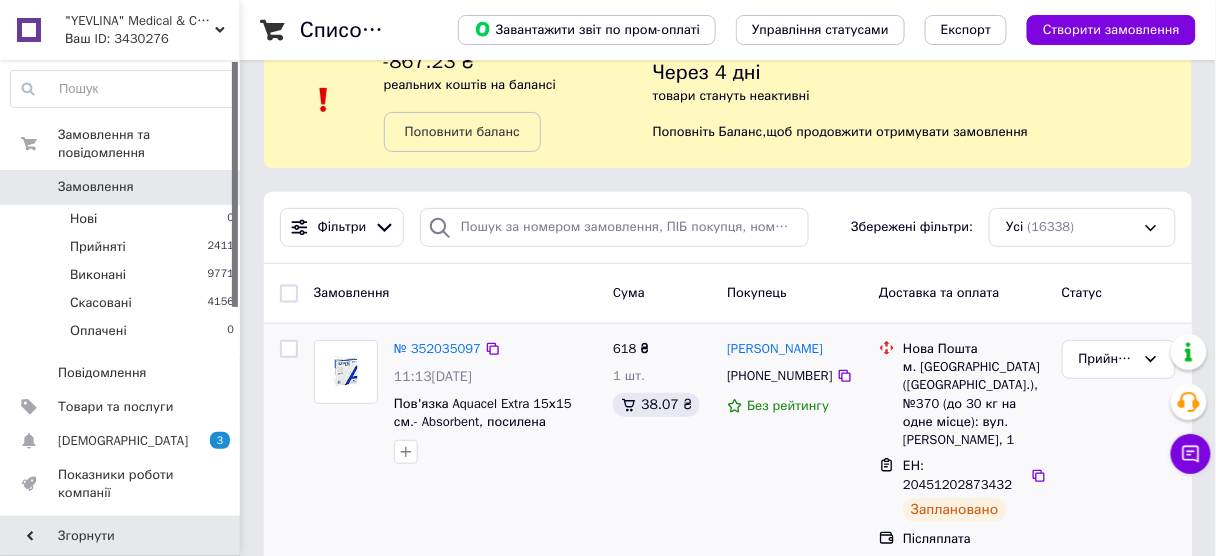 scroll, scrollTop: 80, scrollLeft: 0, axis: vertical 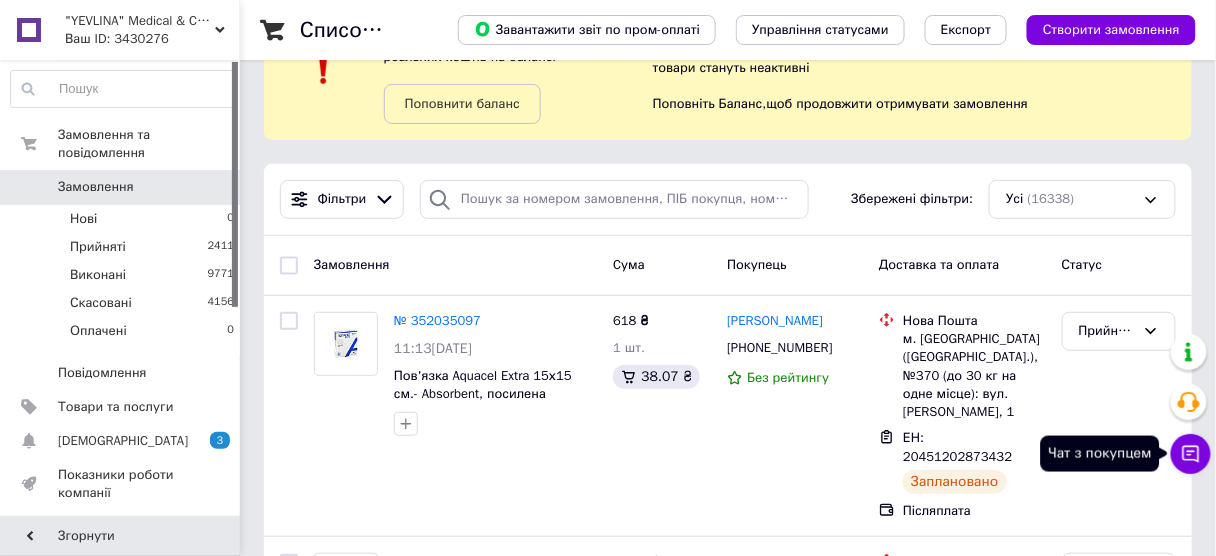 click 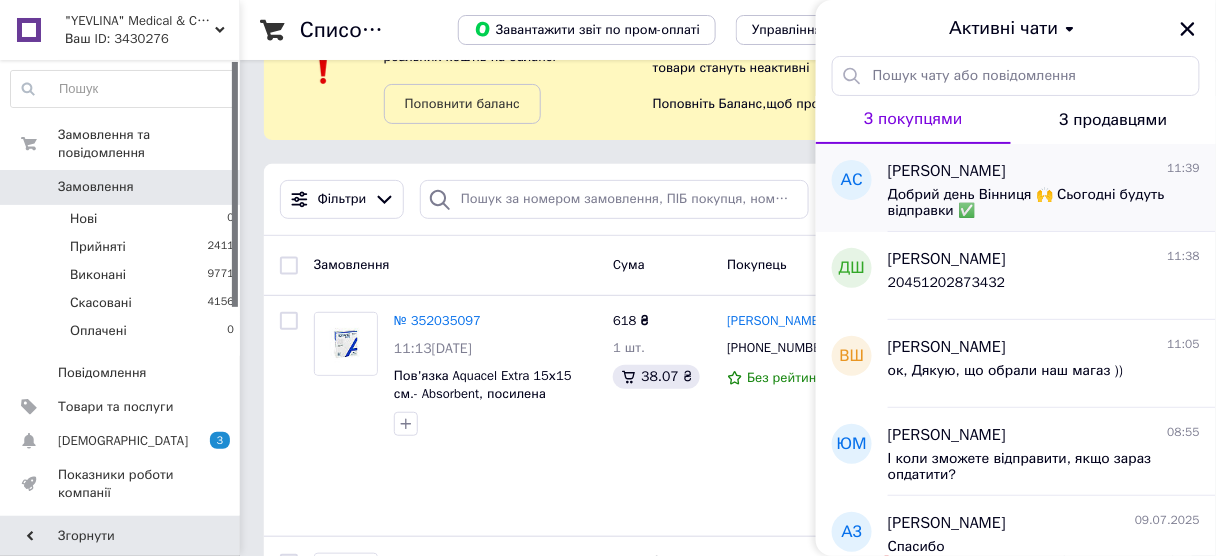 click on "Добрий день
Вінниця 🙌
Сьогодні будуть відправки ✅" at bounding box center [1030, 203] 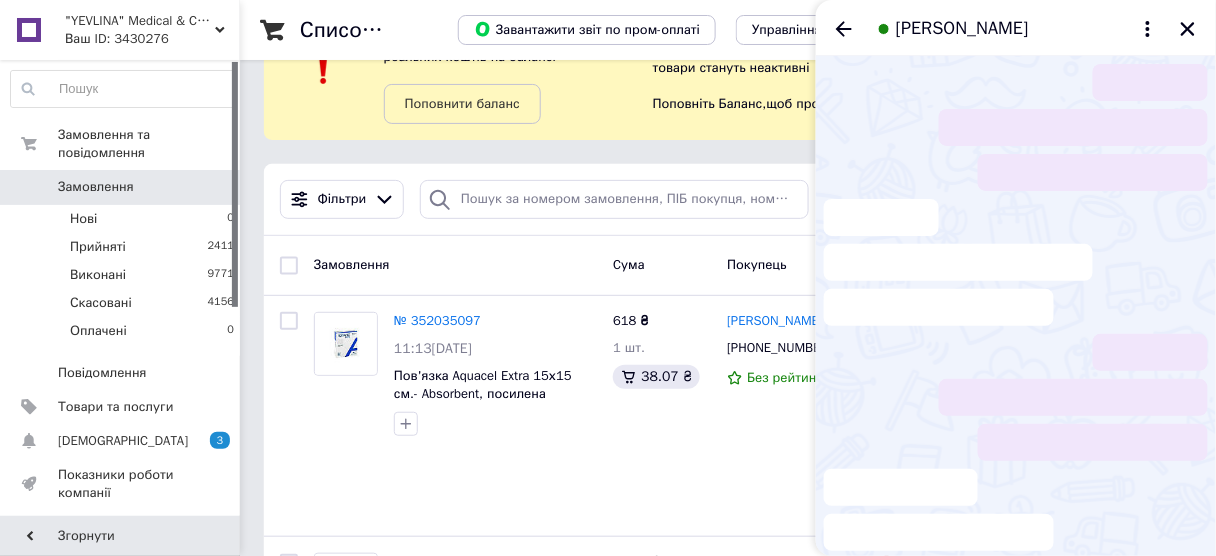 scroll, scrollTop: 1, scrollLeft: 0, axis: vertical 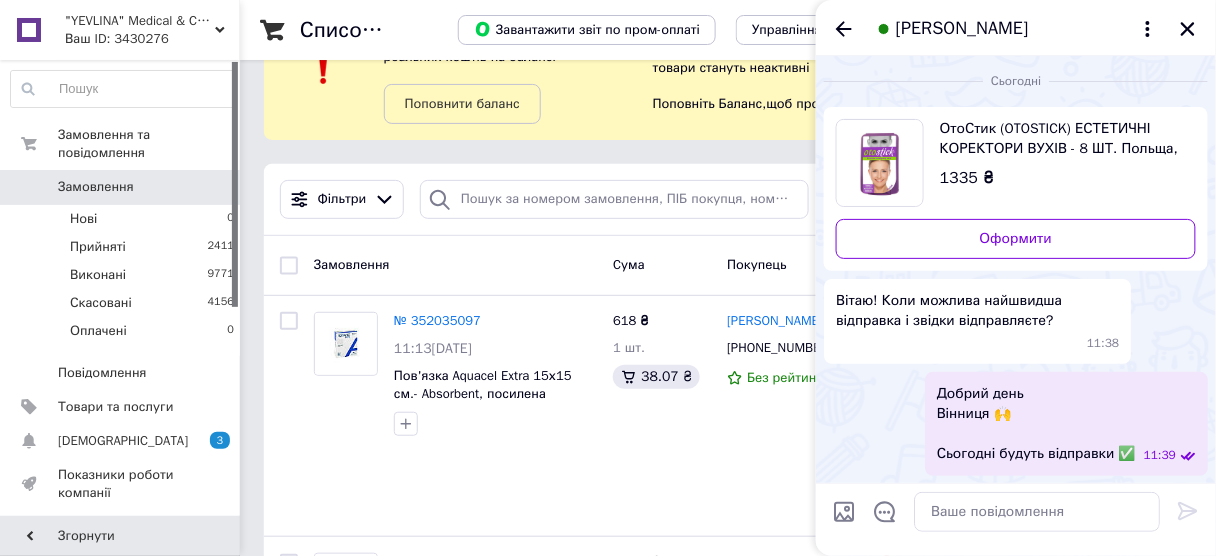 click on "Ваш ID: 3430276" at bounding box center [152, 39] 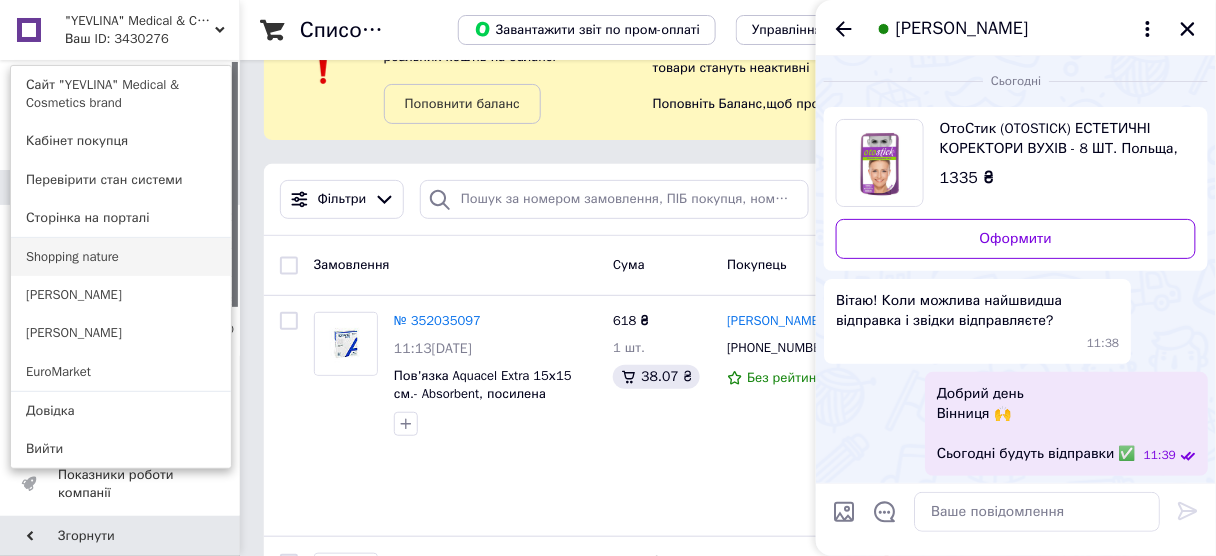 click on "Shopping nature" at bounding box center [121, 257] 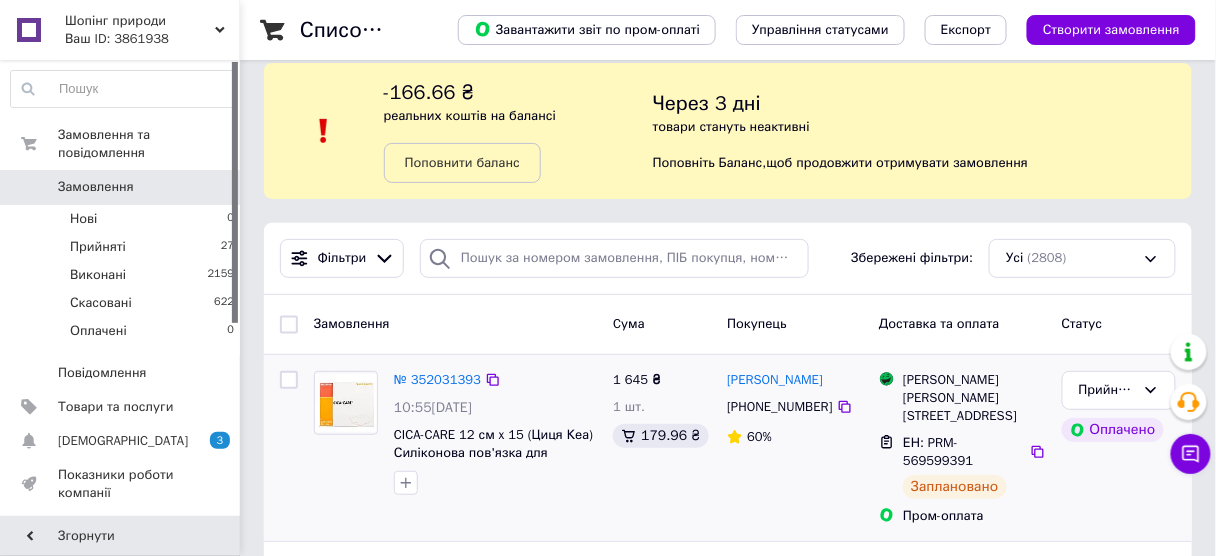 scroll, scrollTop: 80, scrollLeft: 0, axis: vertical 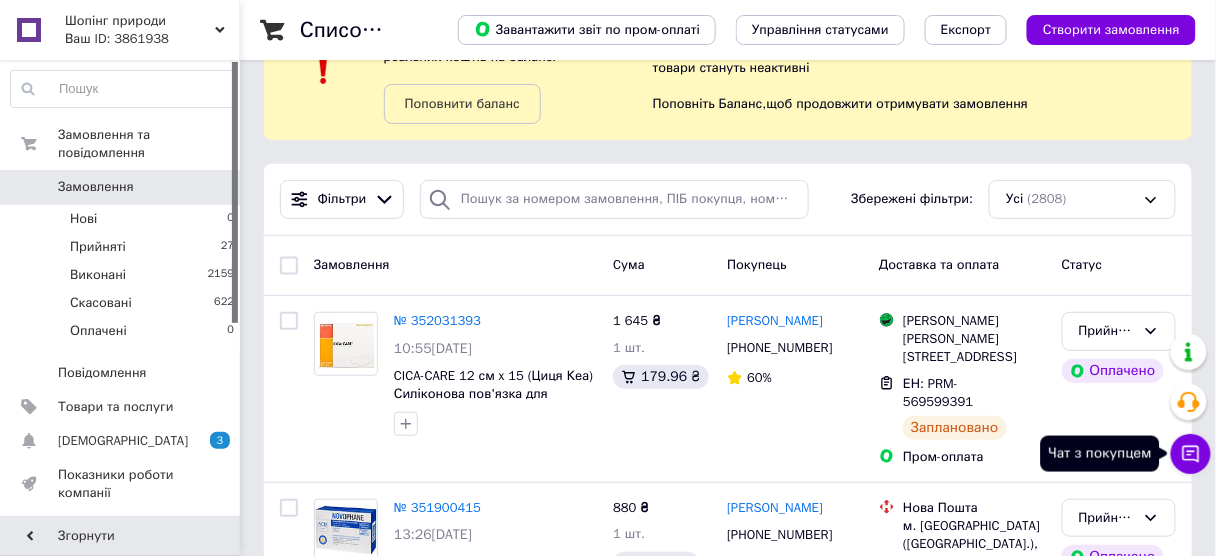 click 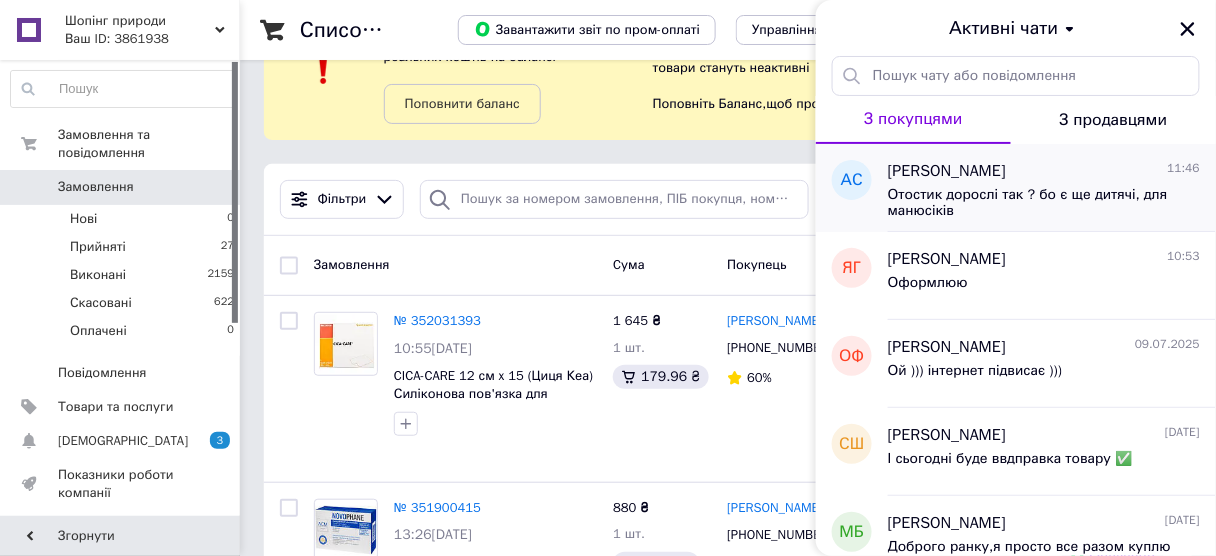 click on "Отостик дорослі так ? бо є ще дитячі, для манюсіків" at bounding box center (1030, 203) 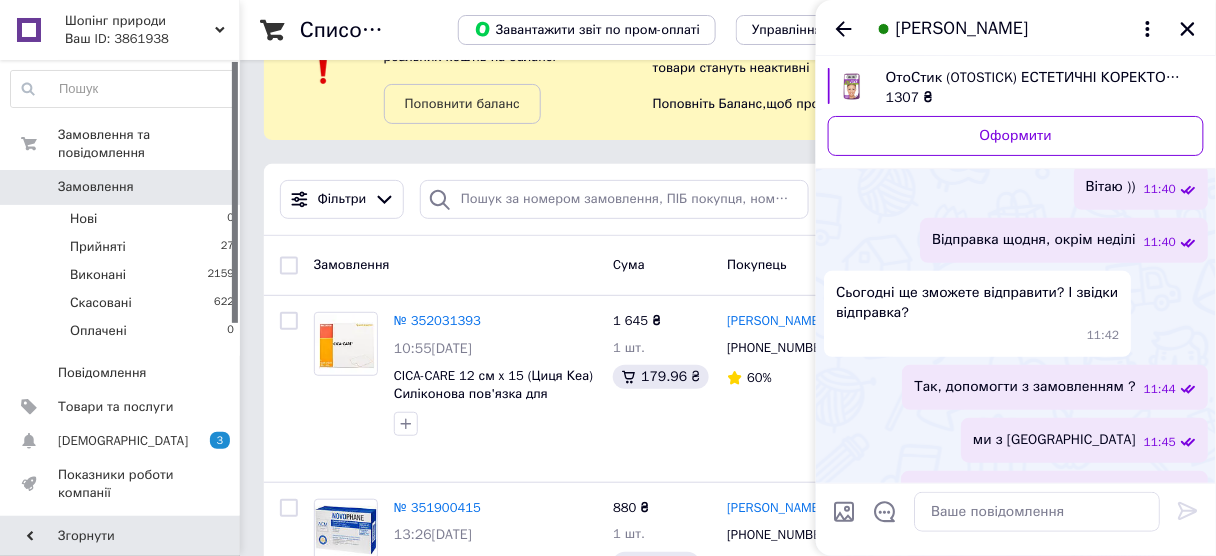 scroll, scrollTop: 236, scrollLeft: 0, axis: vertical 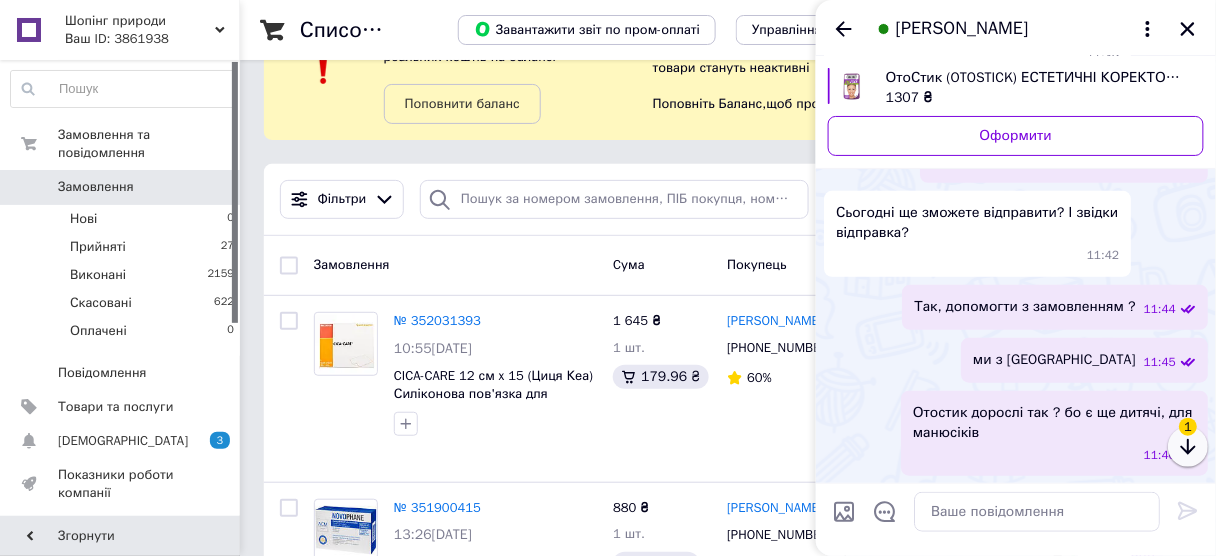 click 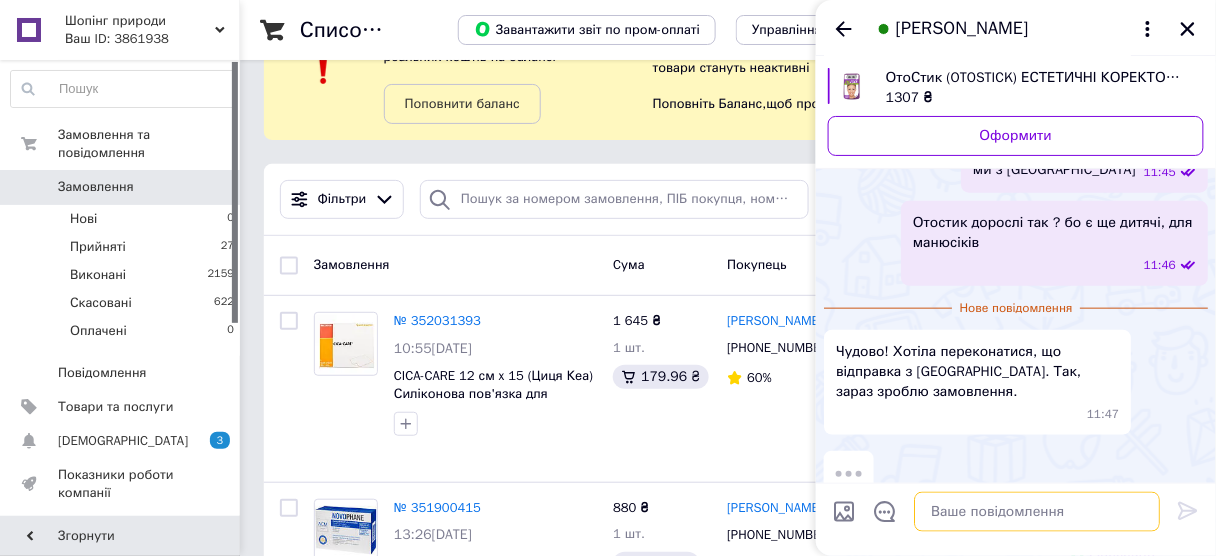 click at bounding box center [1037, 512] 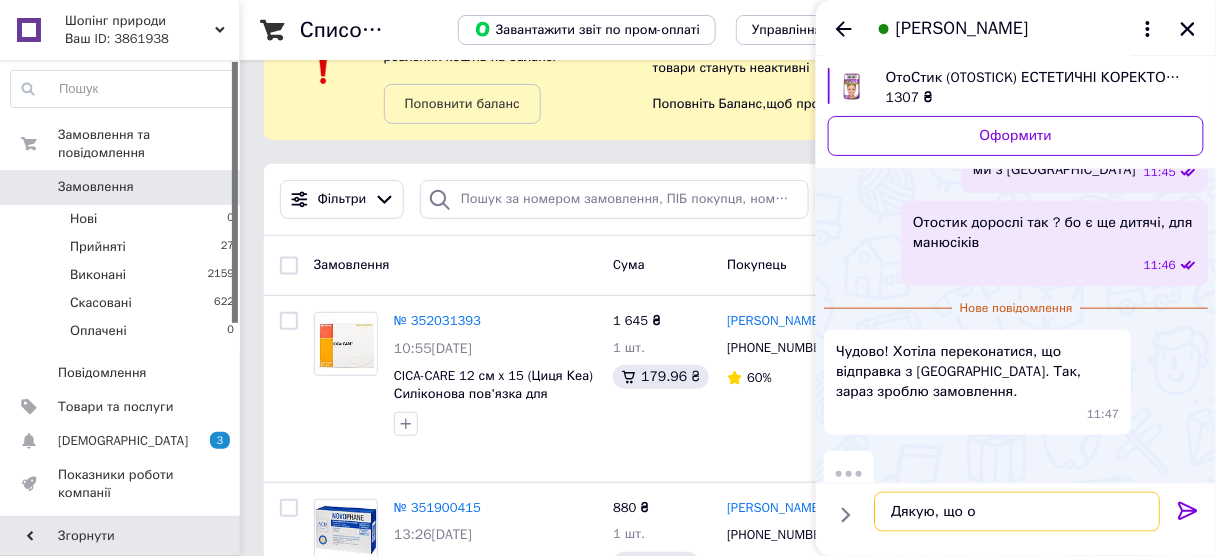 scroll, scrollTop: 419, scrollLeft: 0, axis: vertical 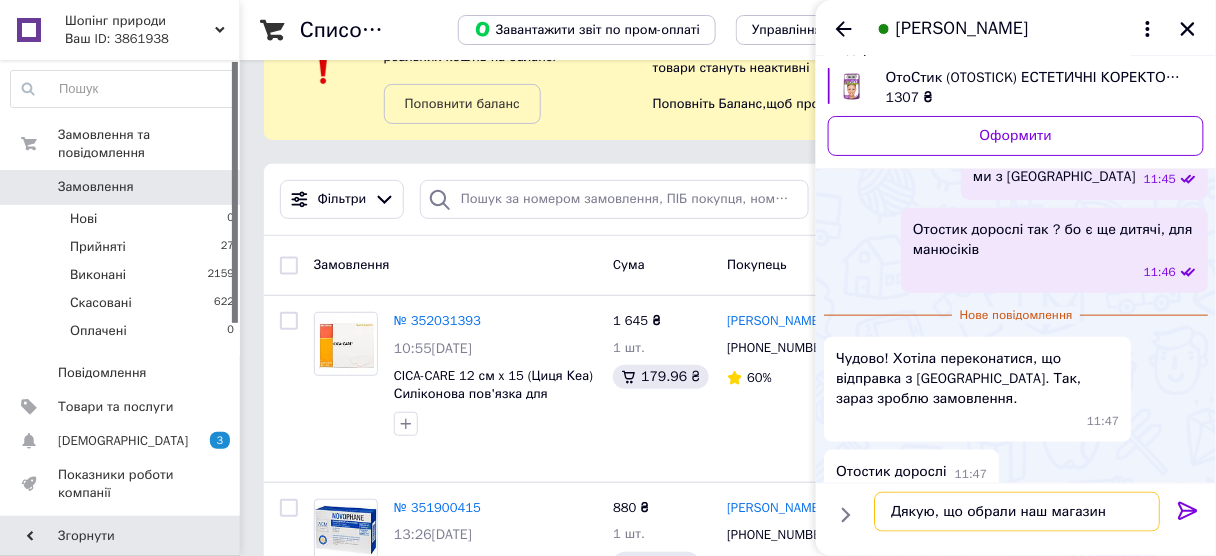 type on "Дякую, що обрали наш магазин" 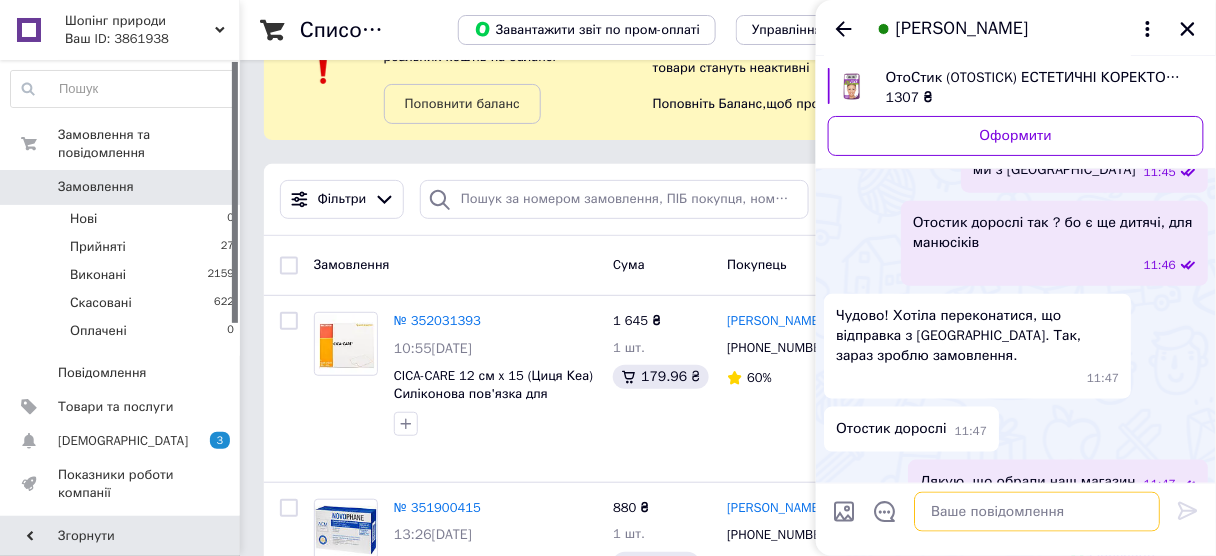 scroll, scrollTop: 435, scrollLeft: 0, axis: vertical 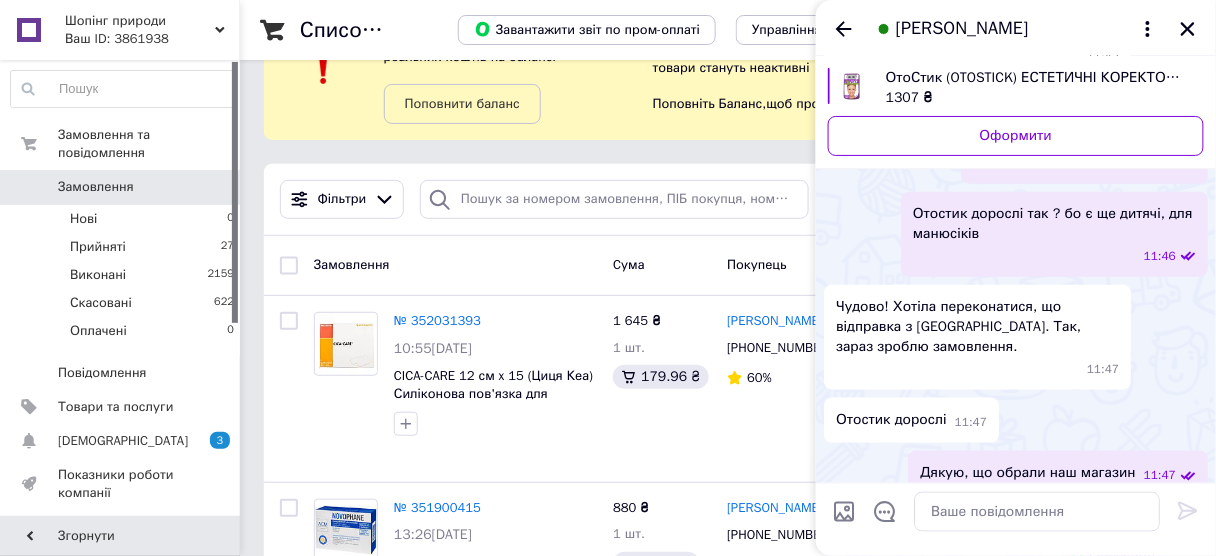 click on "Отостик дорослі 11:47" at bounding box center [911, 420] 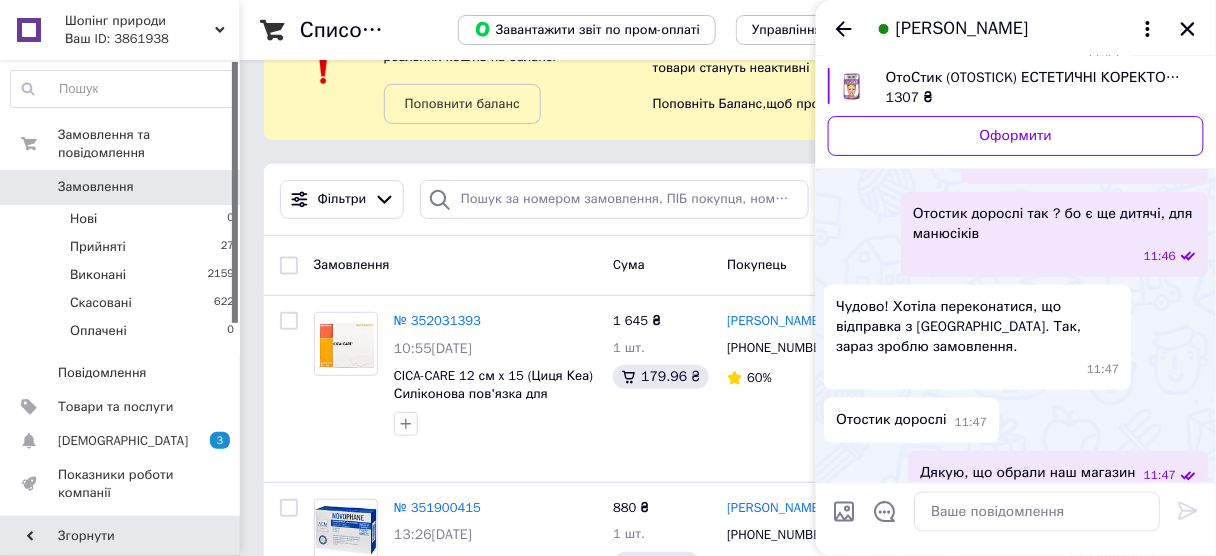 drag, startPoint x: 942, startPoint y: 404, endPoint x: 977, endPoint y: 278, distance: 130.7708 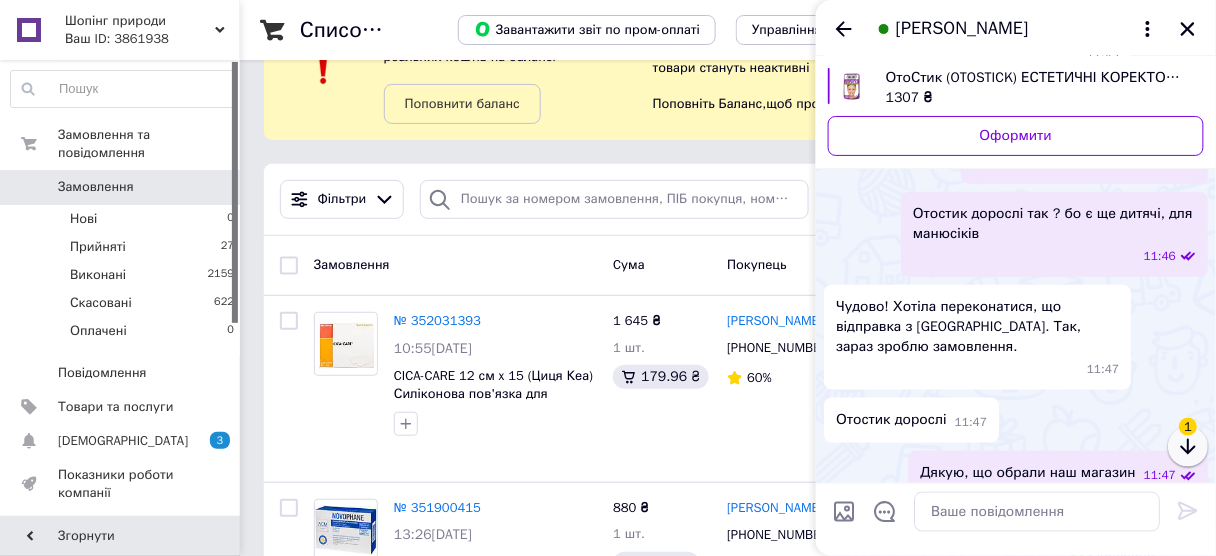 click 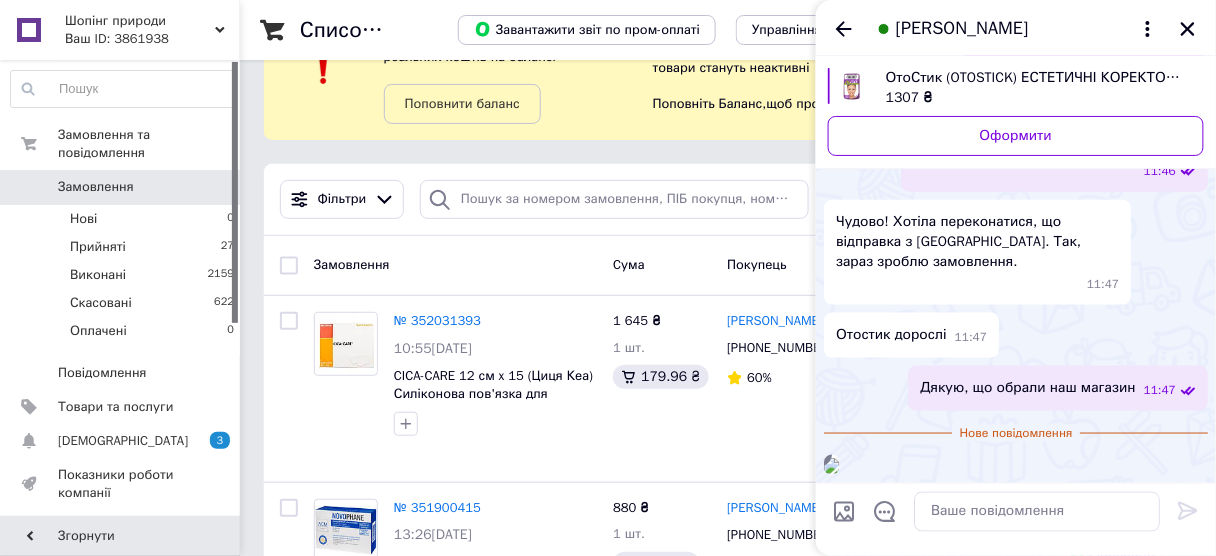 scroll, scrollTop: 780, scrollLeft: 0, axis: vertical 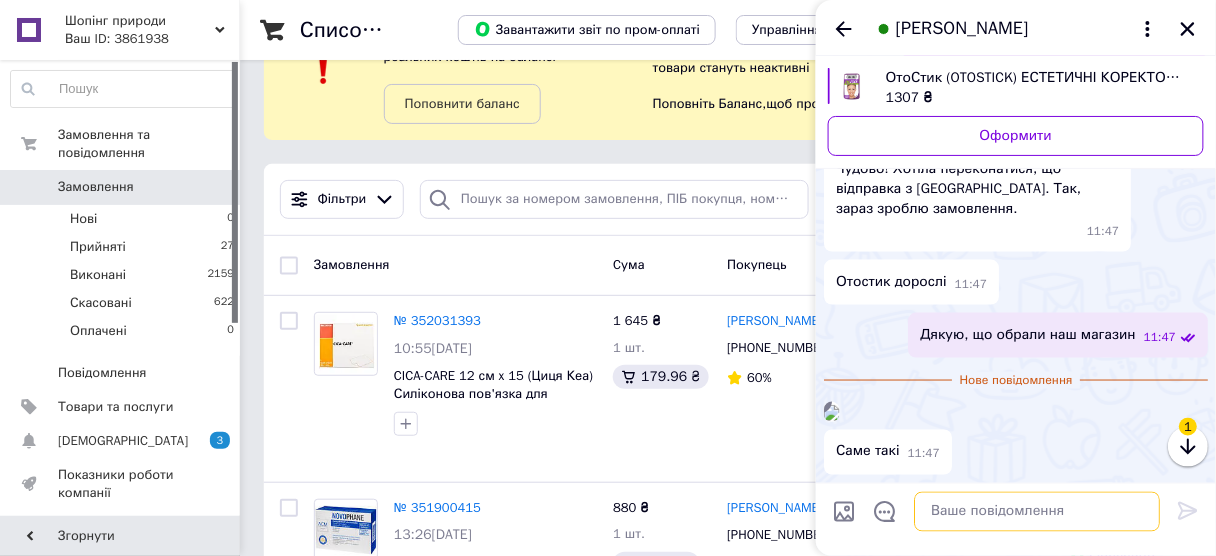 click at bounding box center (1037, 512) 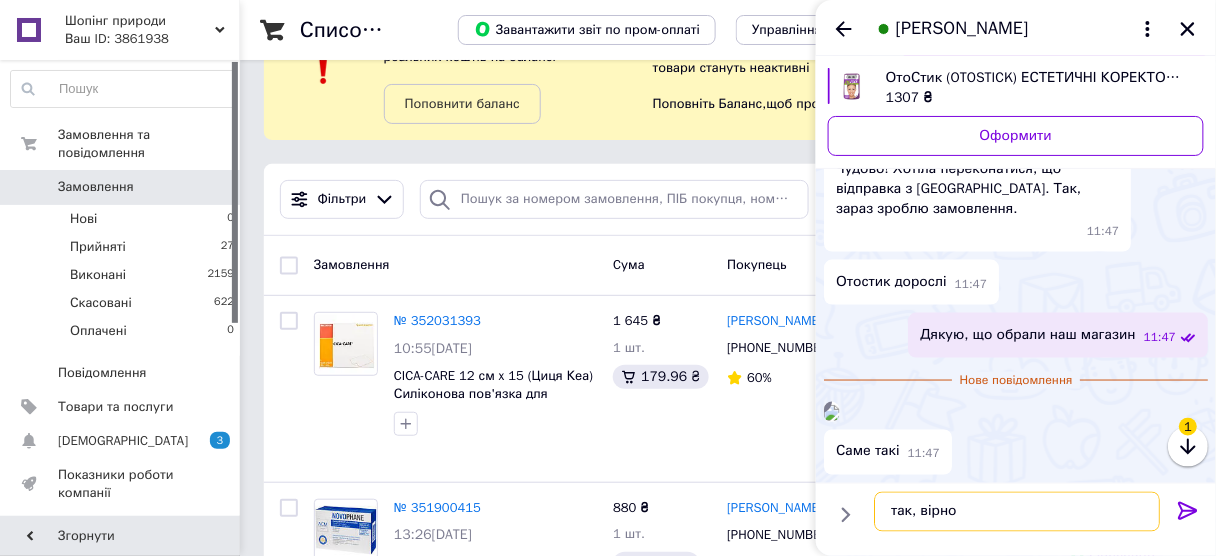 type on "так, вірно" 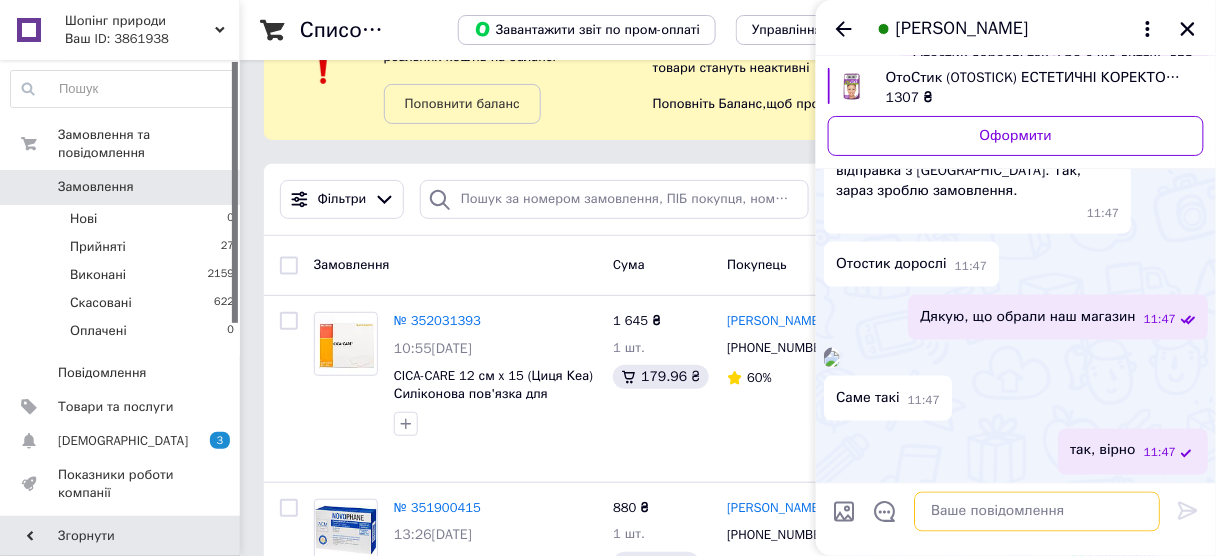 scroll, scrollTop: 850, scrollLeft: 0, axis: vertical 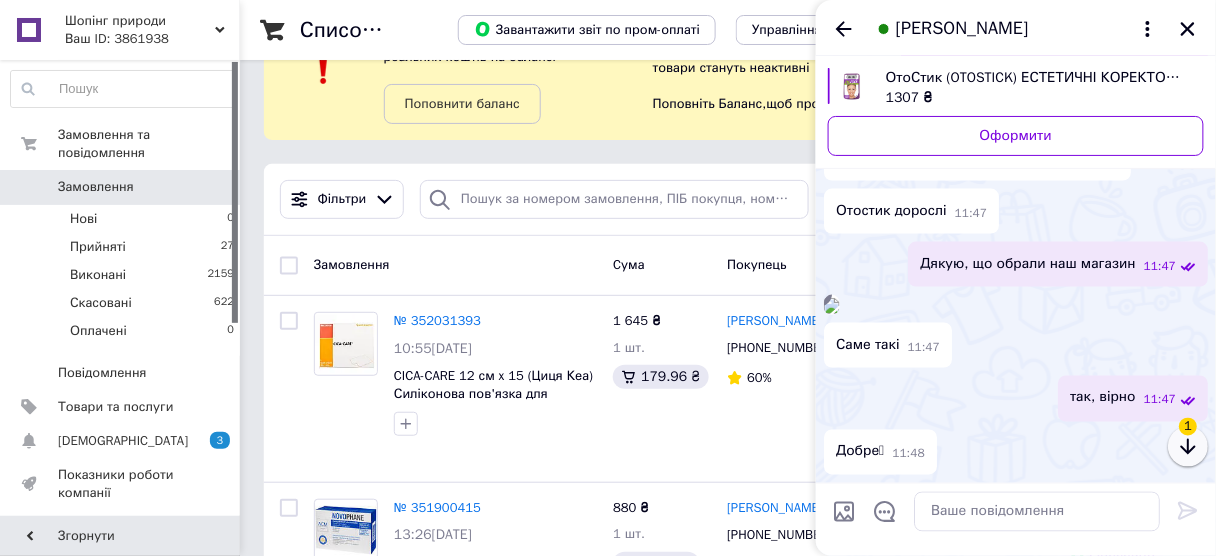 click 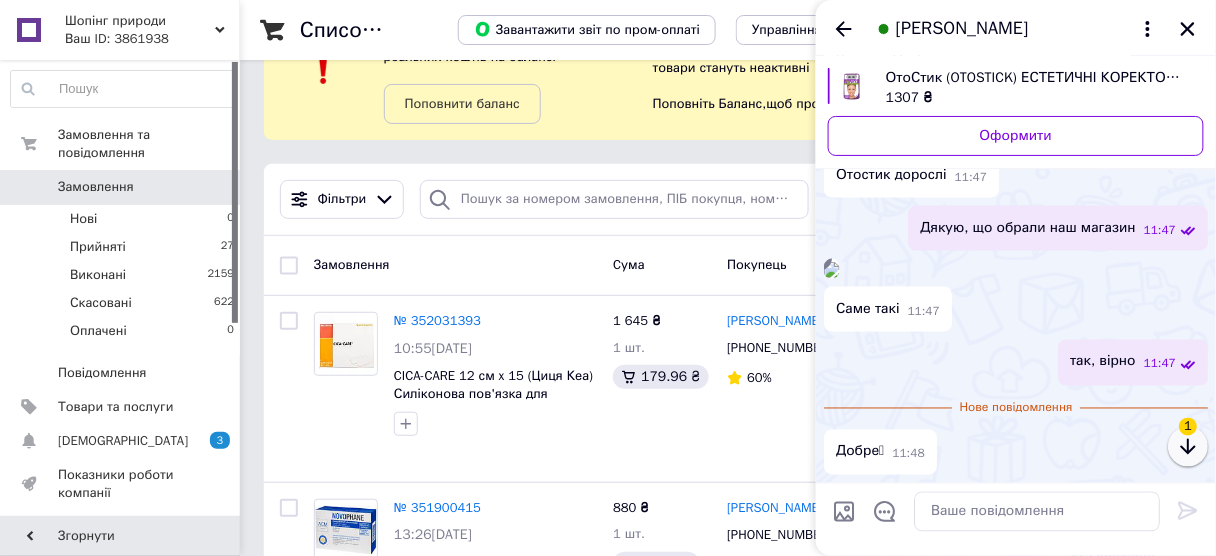 scroll, scrollTop: 940, scrollLeft: 0, axis: vertical 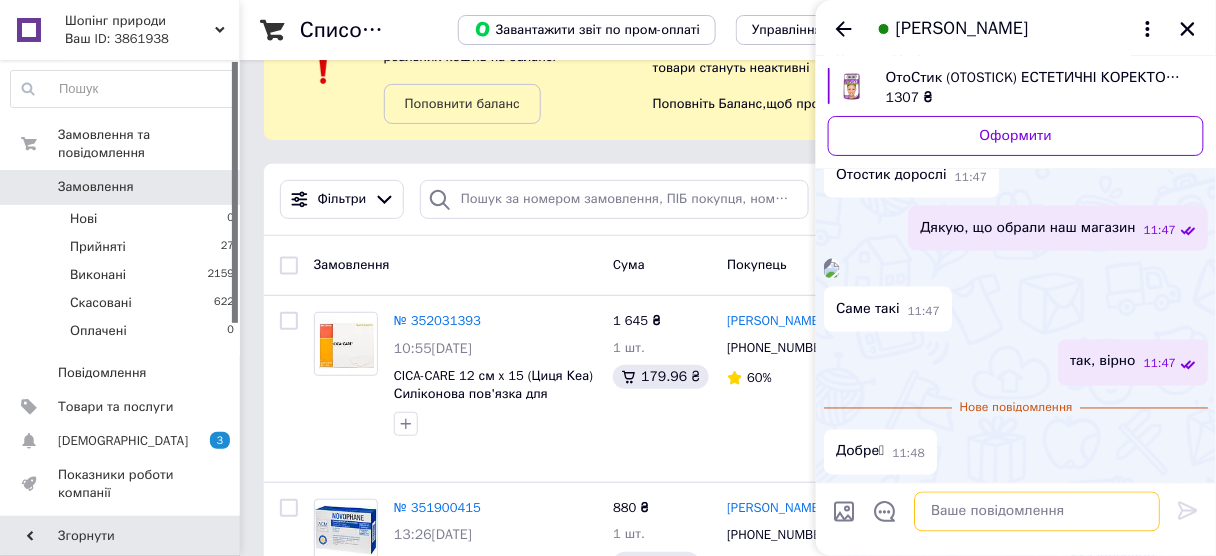 click at bounding box center [1037, 512] 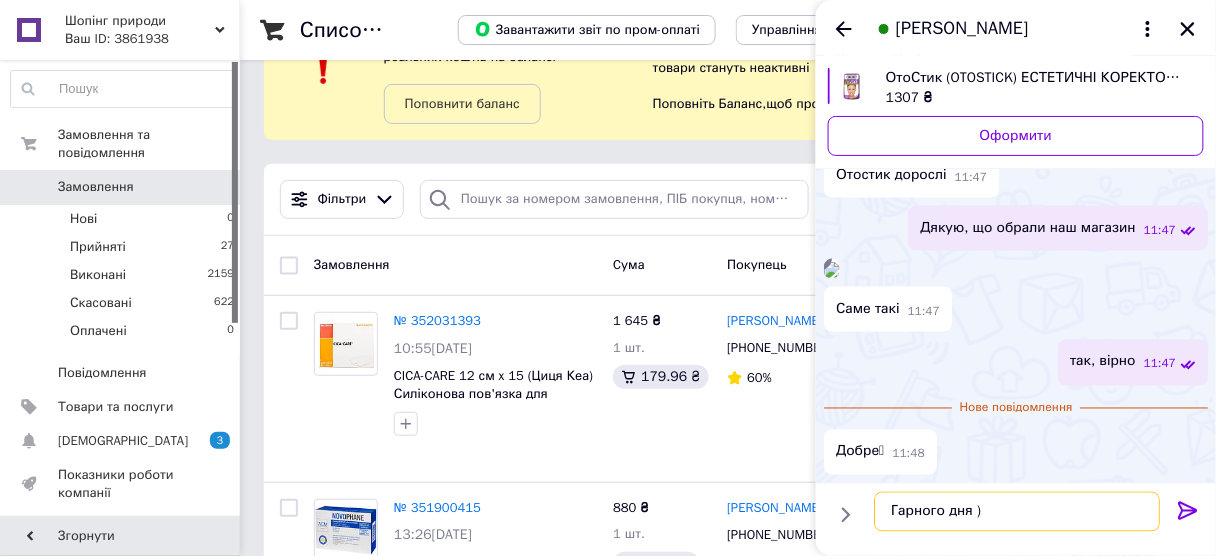 type on "Гарного дня ))" 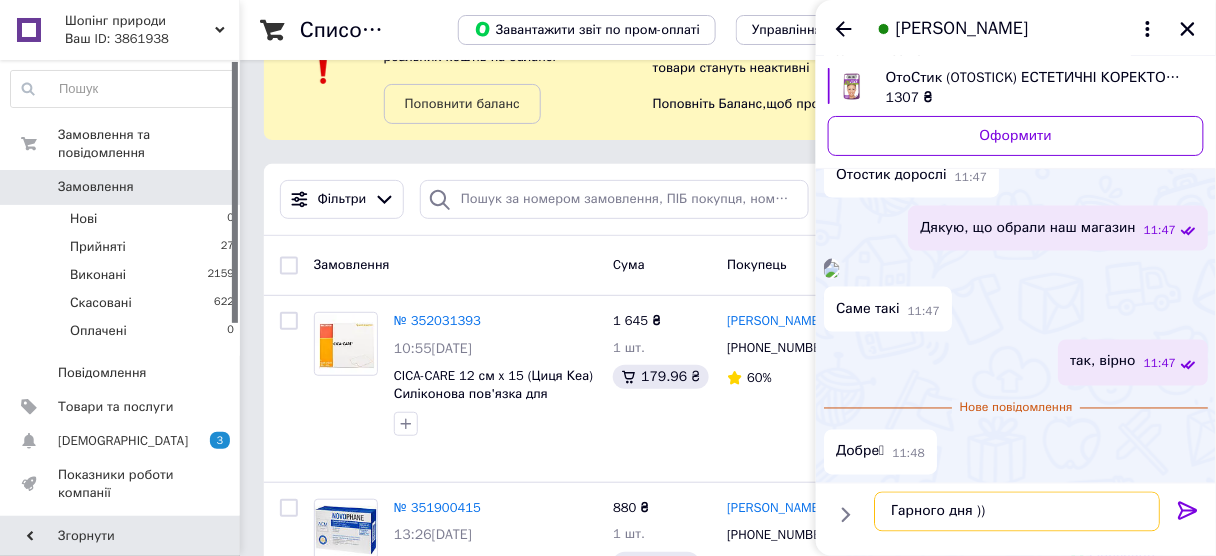 type 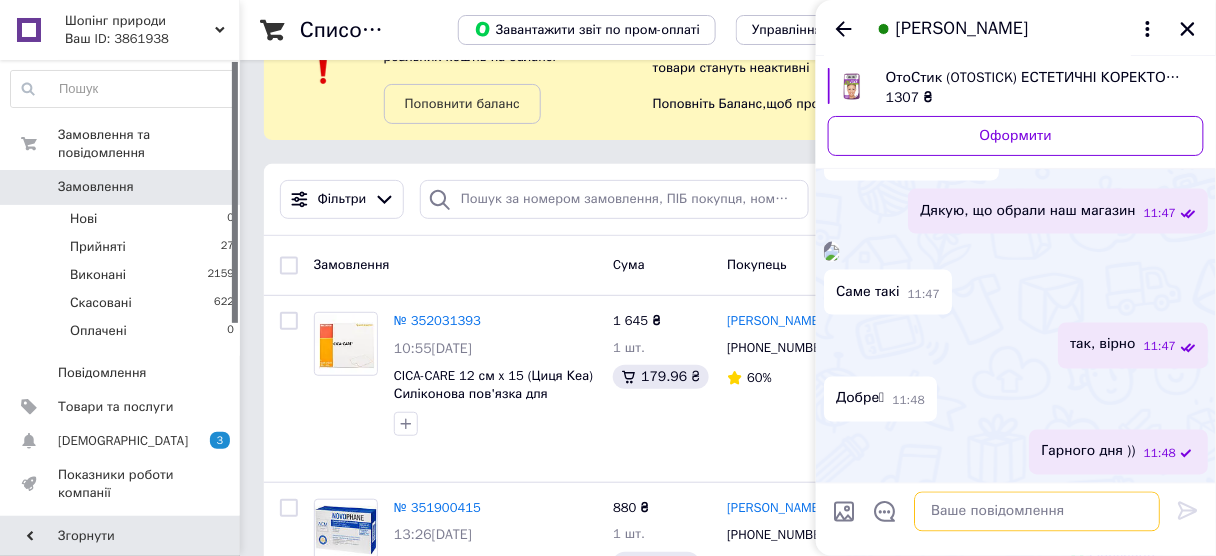 scroll, scrollTop: 956, scrollLeft: 0, axis: vertical 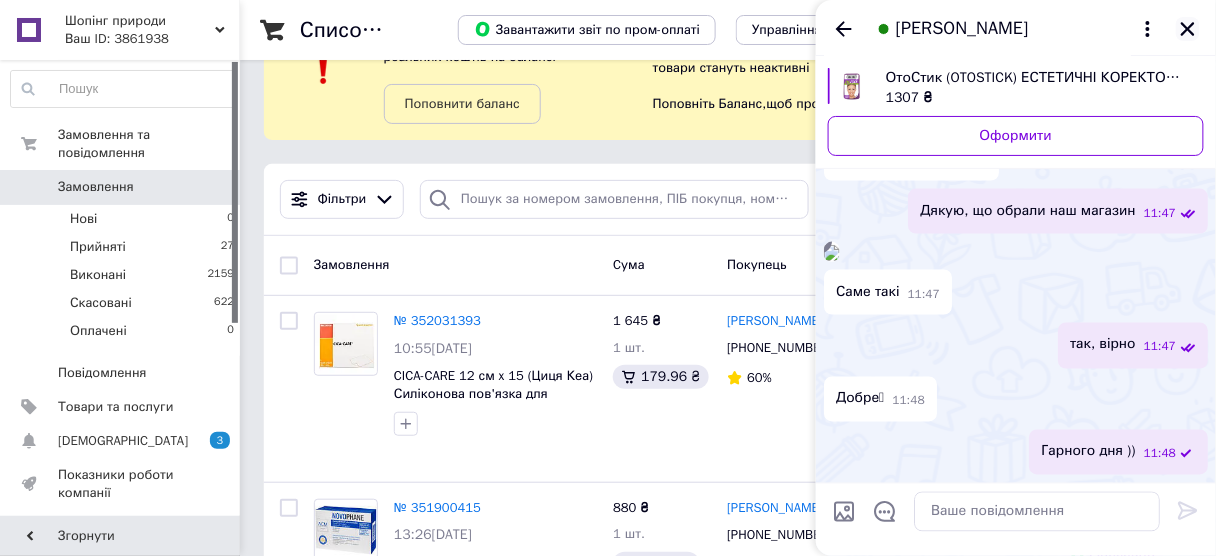 click 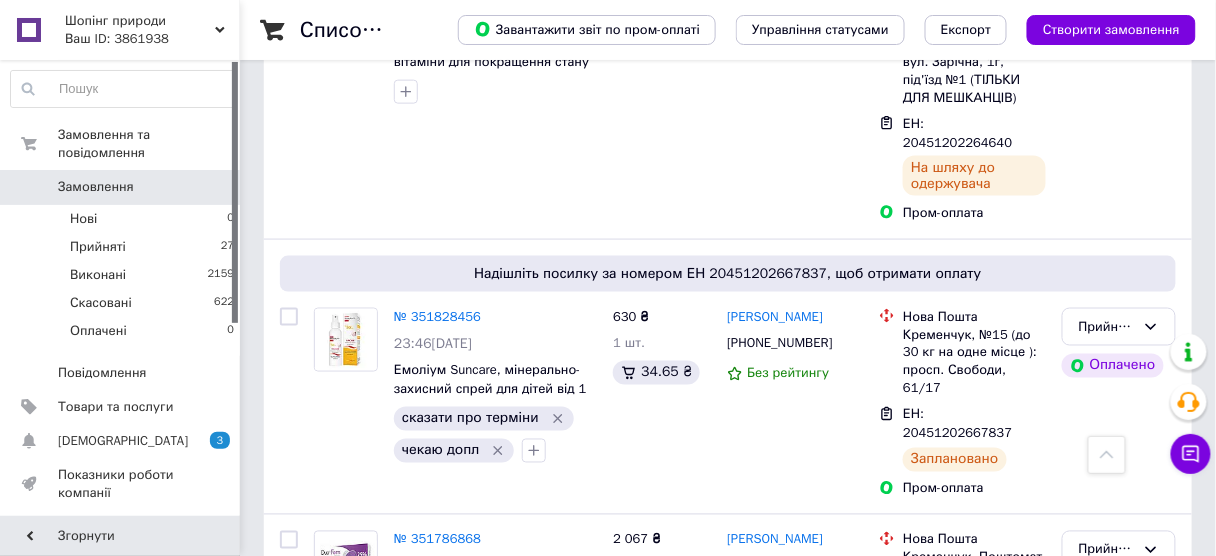 scroll, scrollTop: 480, scrollLeft: 0, axis: vertical 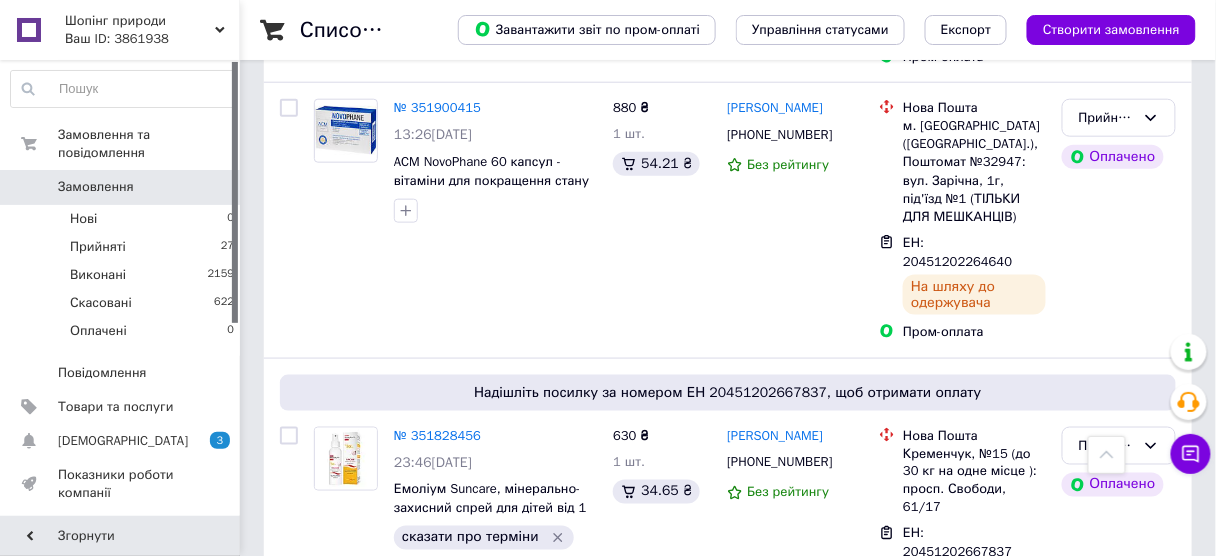 click on "Ваш ID: 3861938" at bounding box center (152, 39) 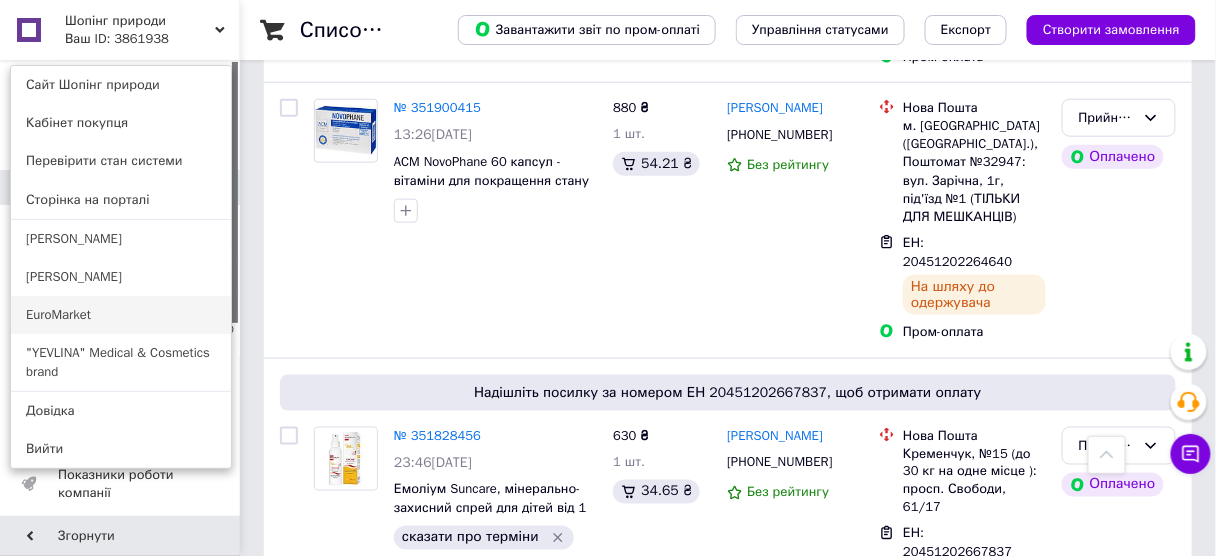 click on "EuroMarket" at bounding box center (121, 315) 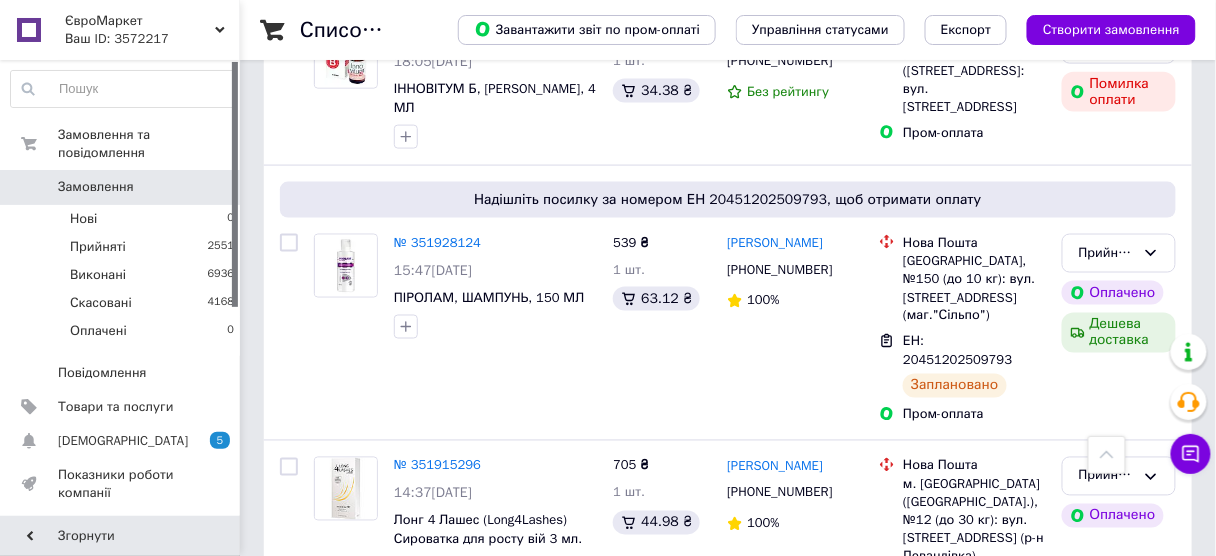 scroll, scrollTop: 2560, scrollLeft: 0, axis: vertical 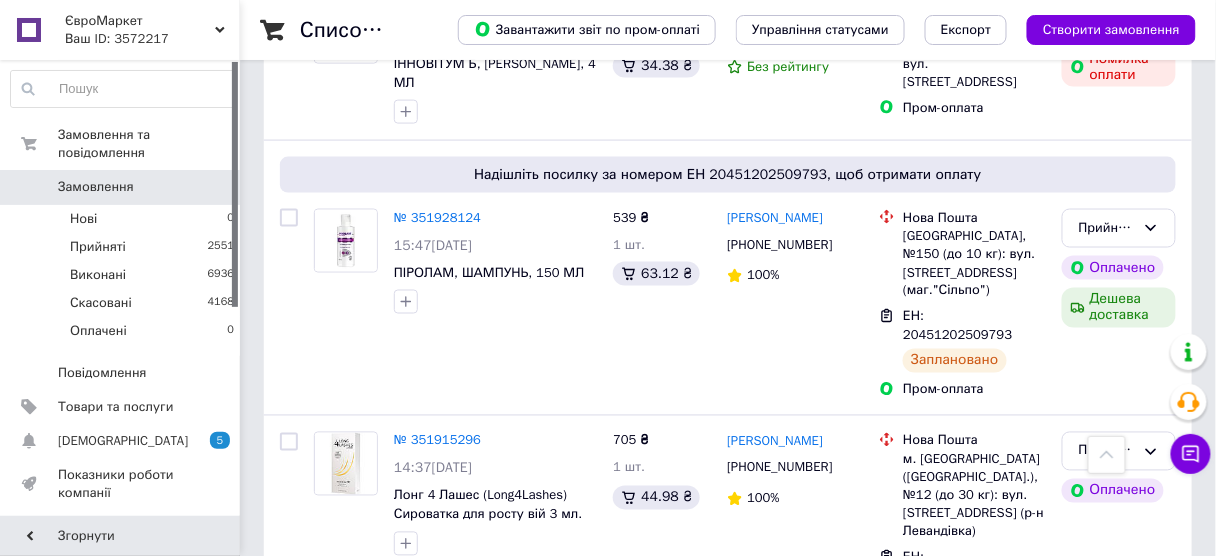 click on "Ваш ID: 3572217" at bounding box center [152, 39] 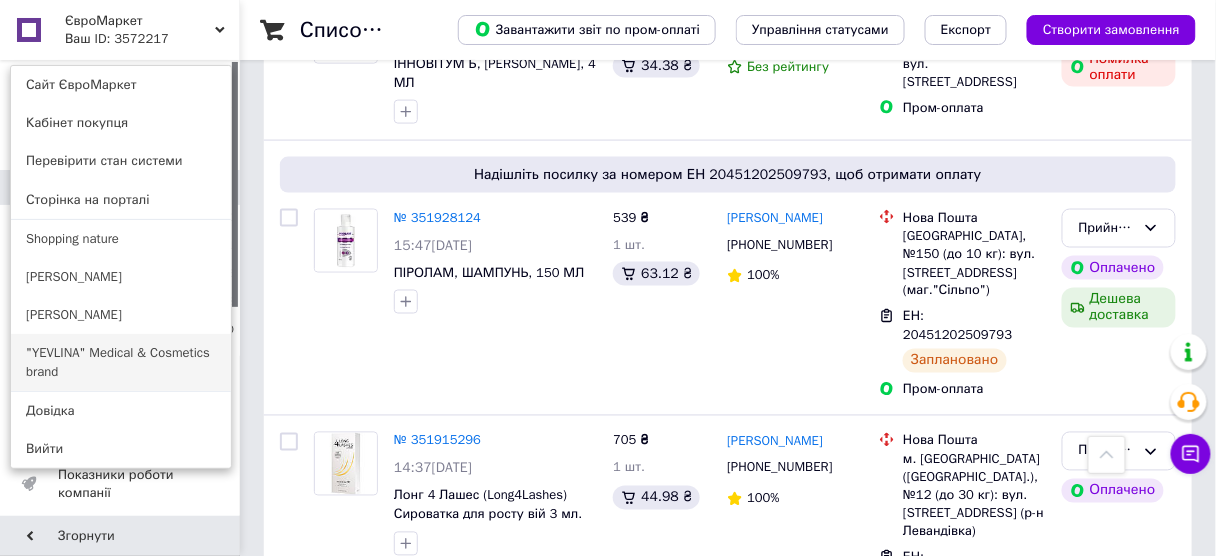 click on ""YEVLINA" Medical & Cosmetics brand" at bounding box center [121, 362] 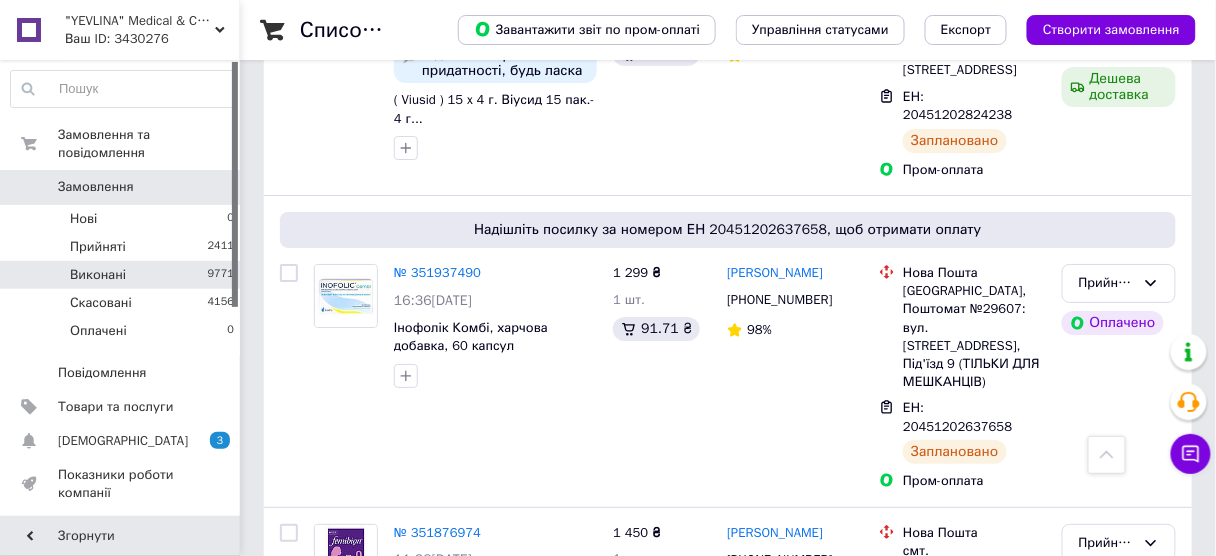 scroll, scrollTop: 1600, scrollLeft: 0, axis: vertical 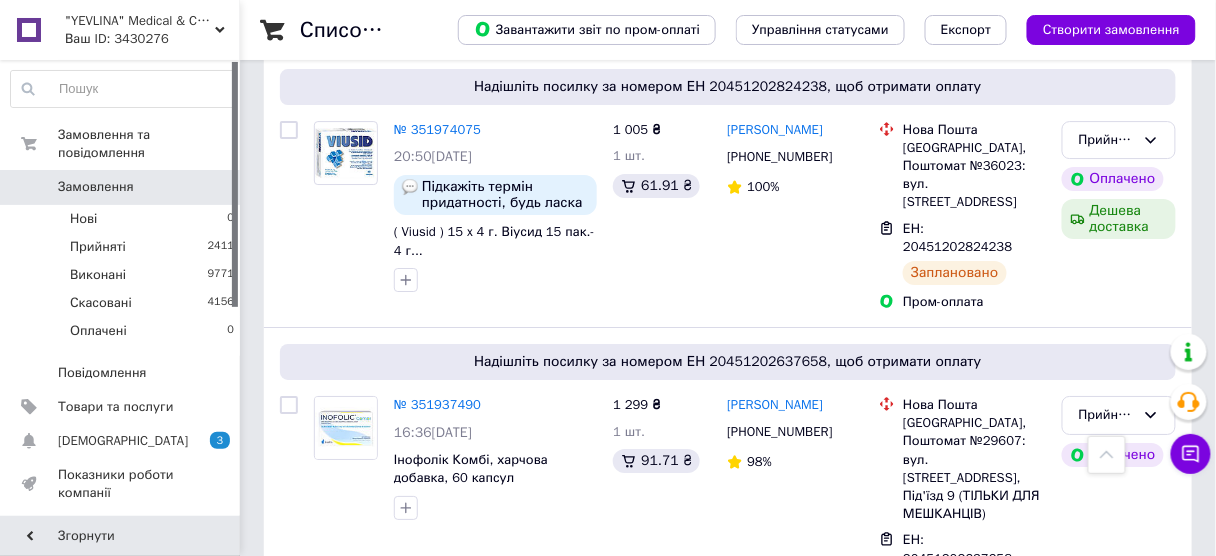 click on ""YEVLINA" Medical & Cosmetics brand" at bounding box center (140, 21) 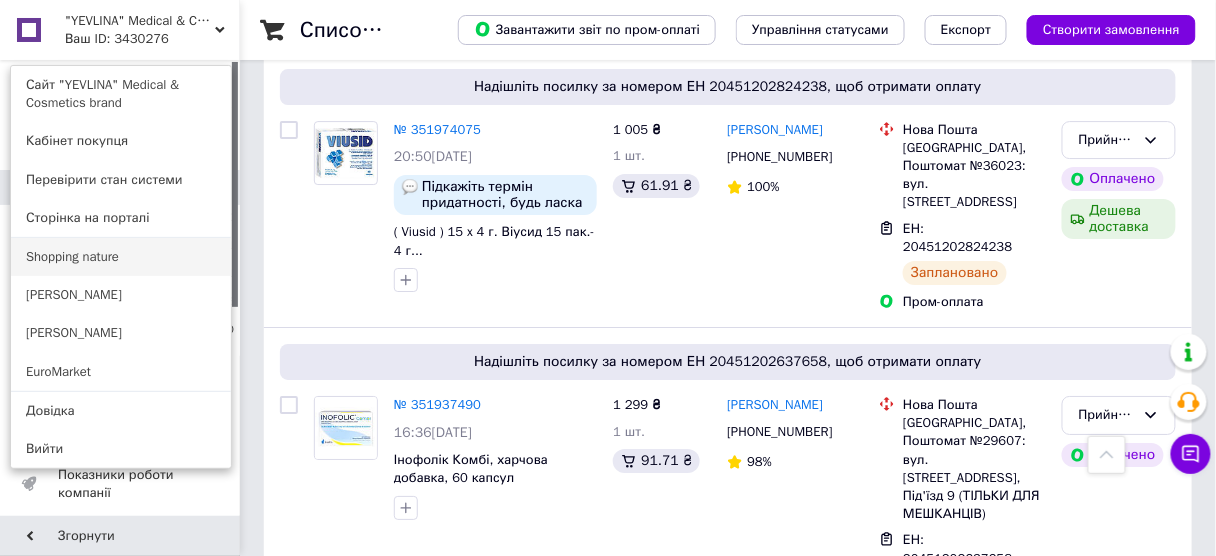 click on "Shopping nature" at bounding box center [121, 257] 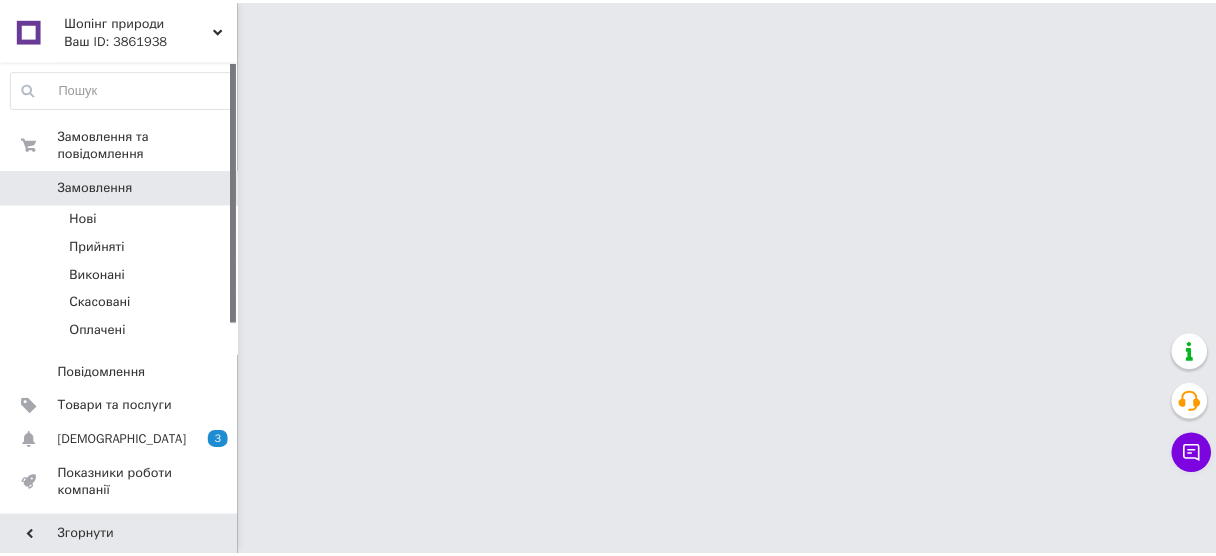scroll, scrollTop: 0, scrollLeft: 0, axis: both 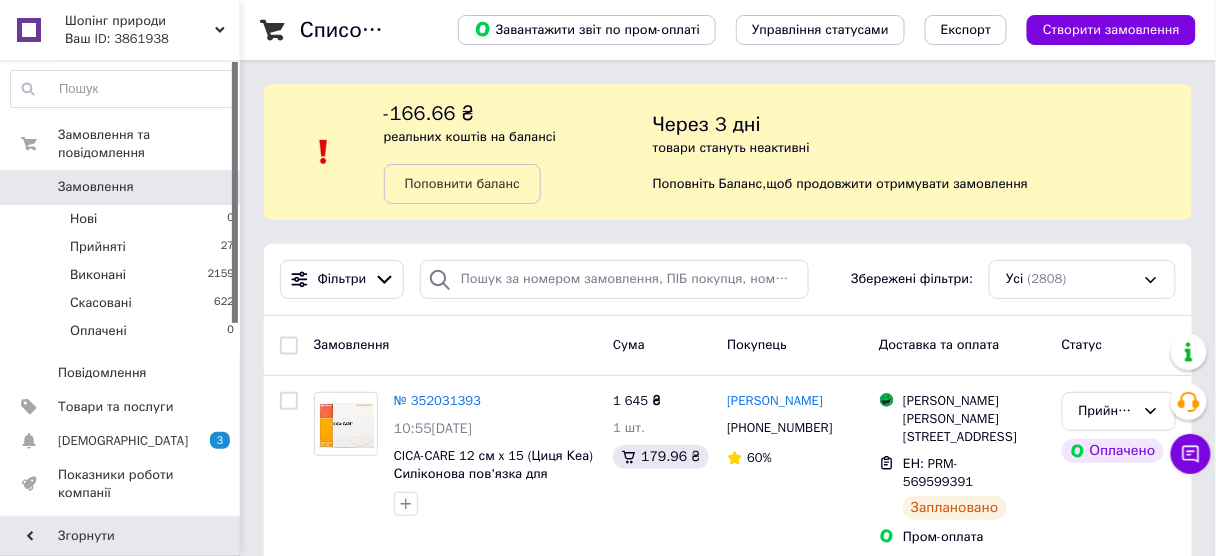 click on "Ваш ID: 3861938" at bounding box center (152, 39) 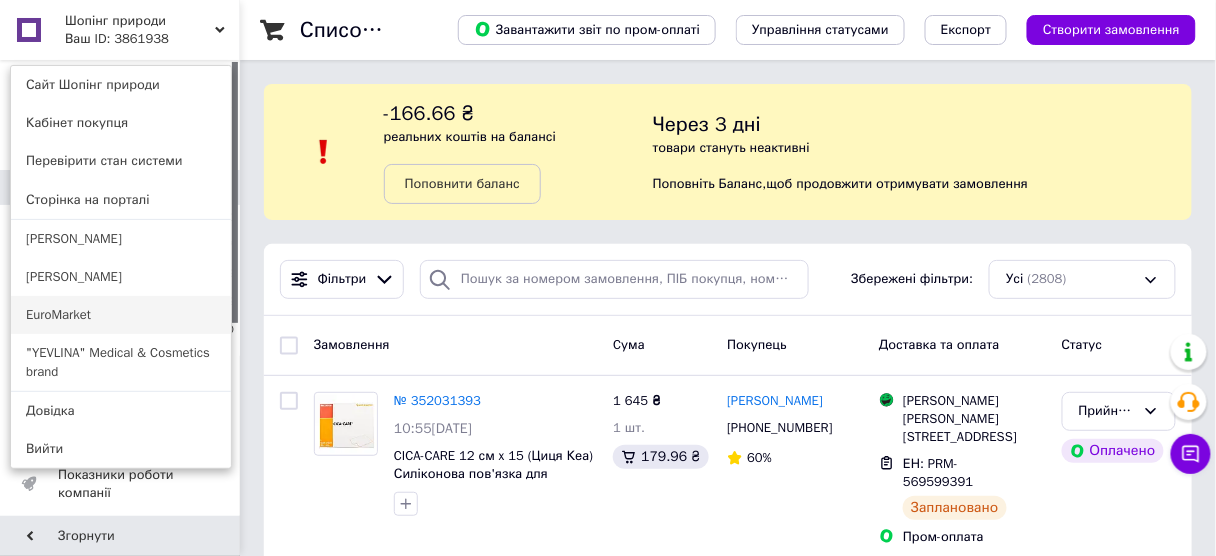 click on "EuroMarket" at bounding box center [121, 315] 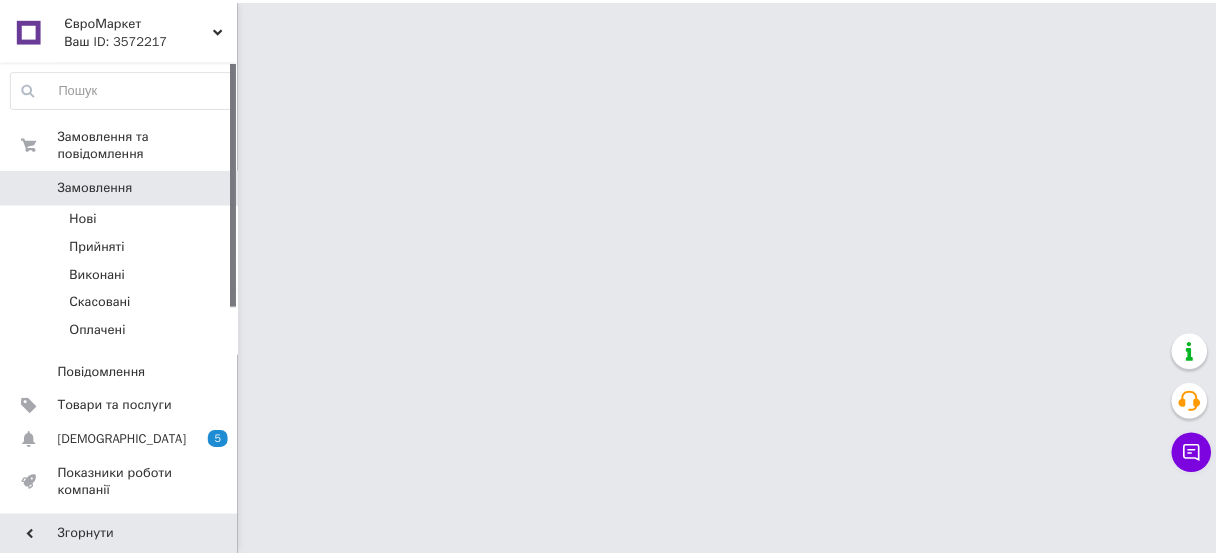 scroll, scrollTop: 0, scrollLeft: 0, axis: both 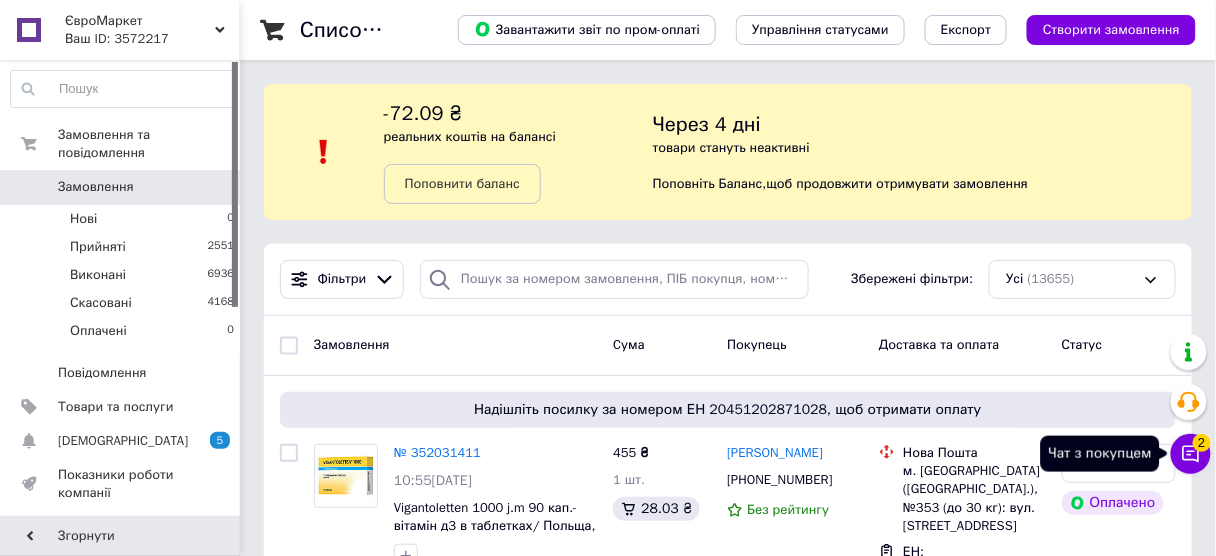 click 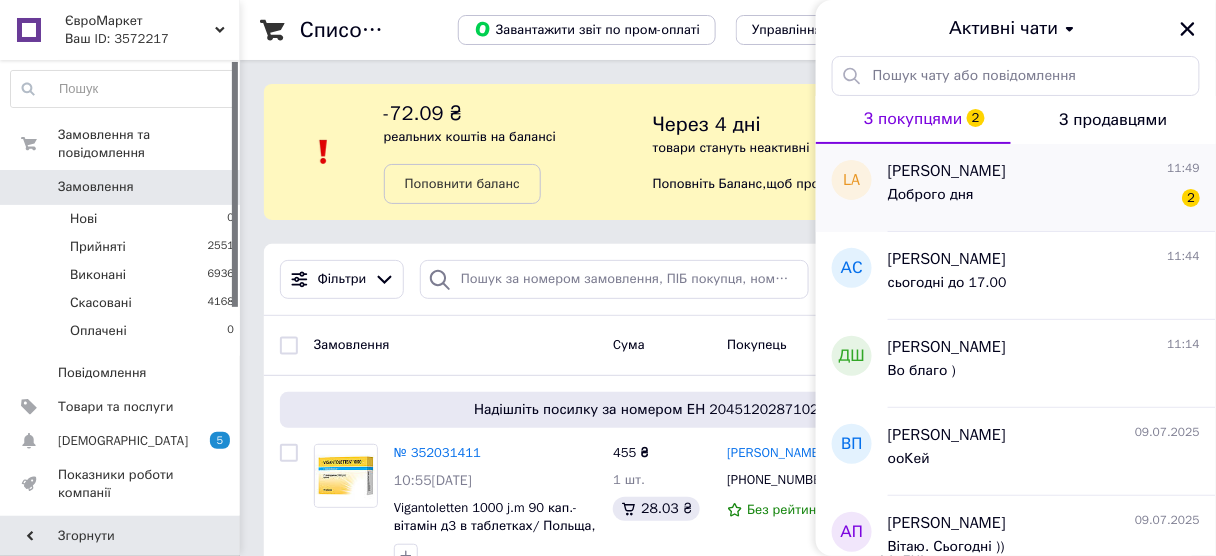 click on "Доброго дня 2" at bounding box center [1044, 199] 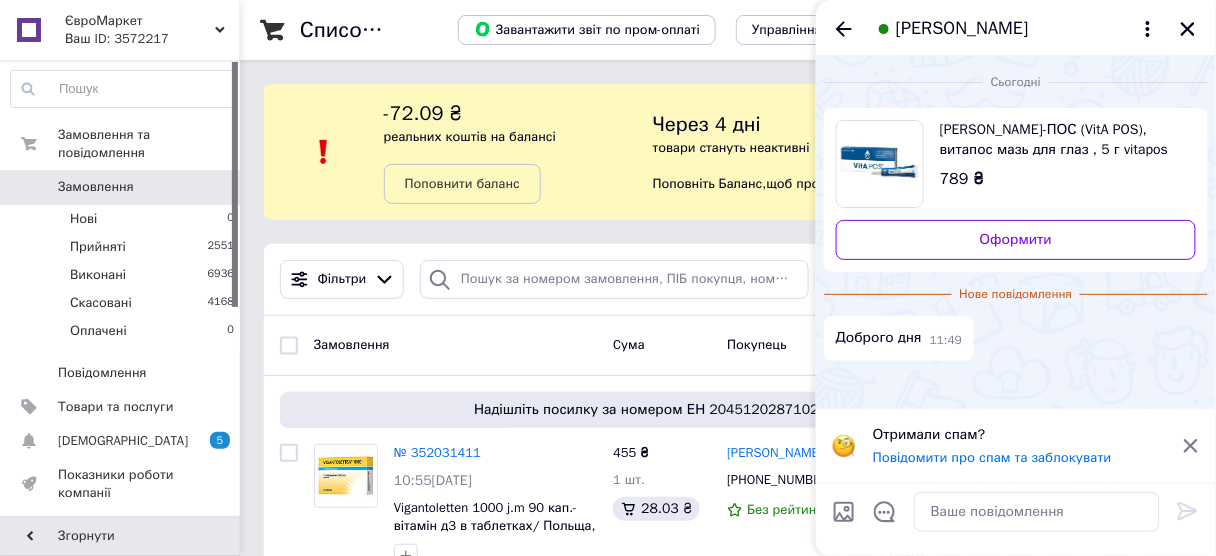click 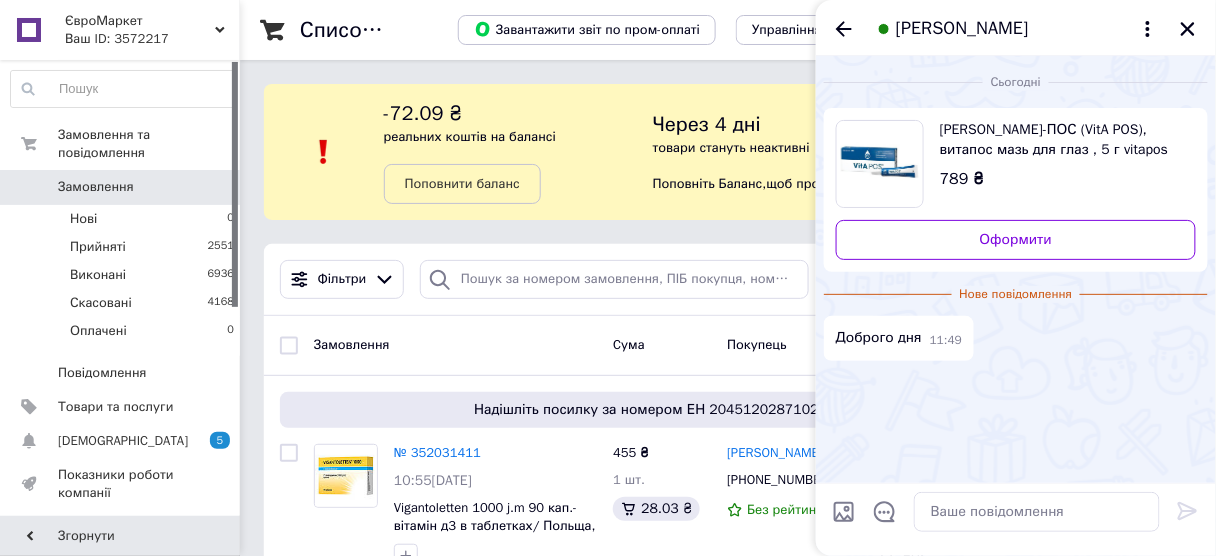 click on "Замовлення" at bounding box center [455, 345] 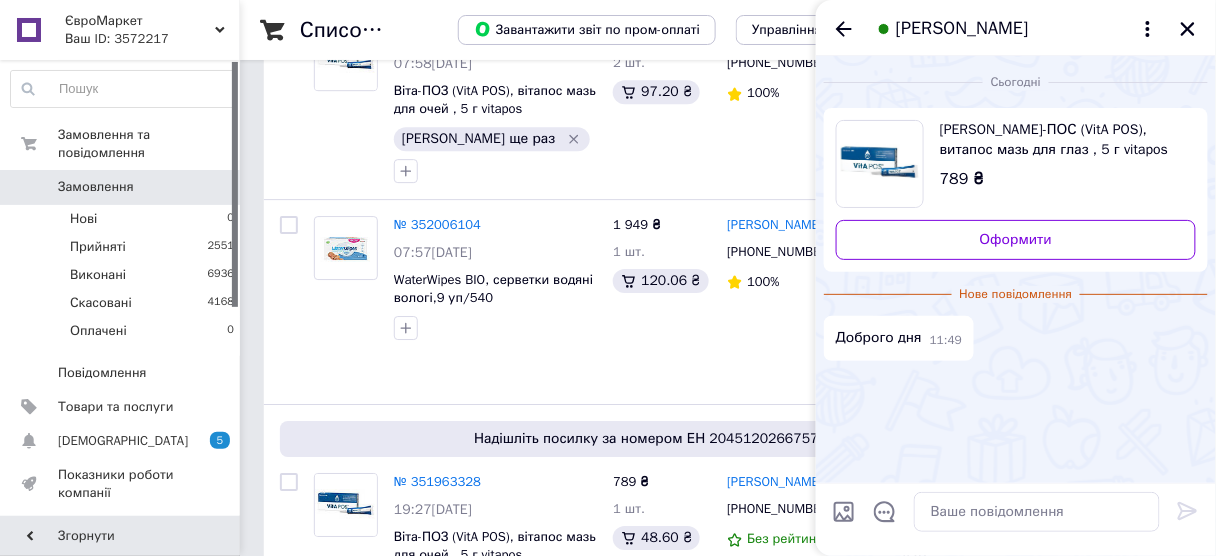 scroll, scrollTop: 1520, scrollLeft: 0, axis: vertical 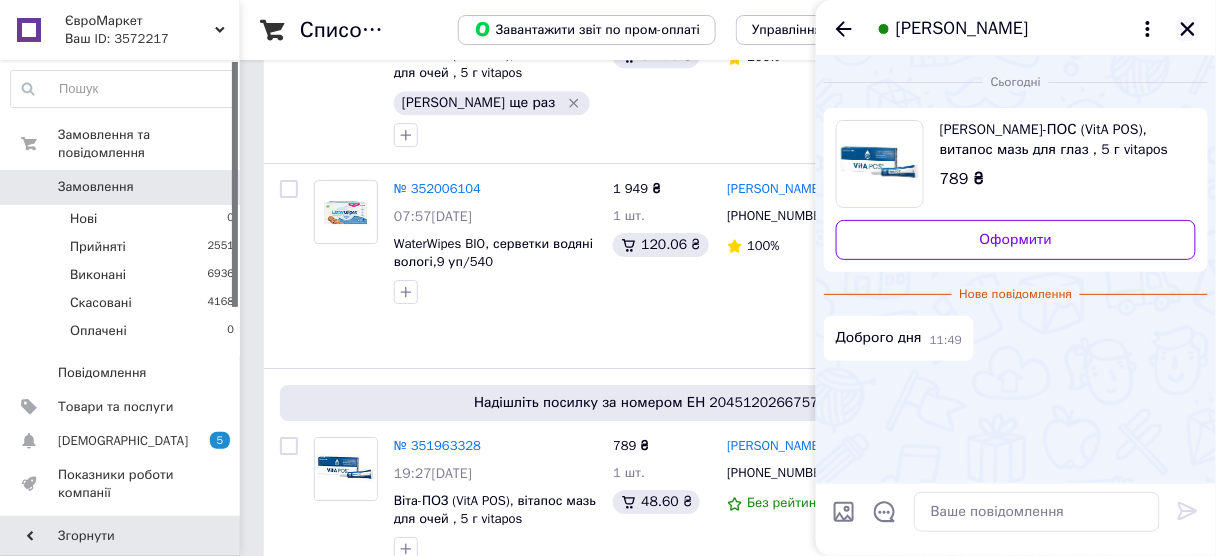 click 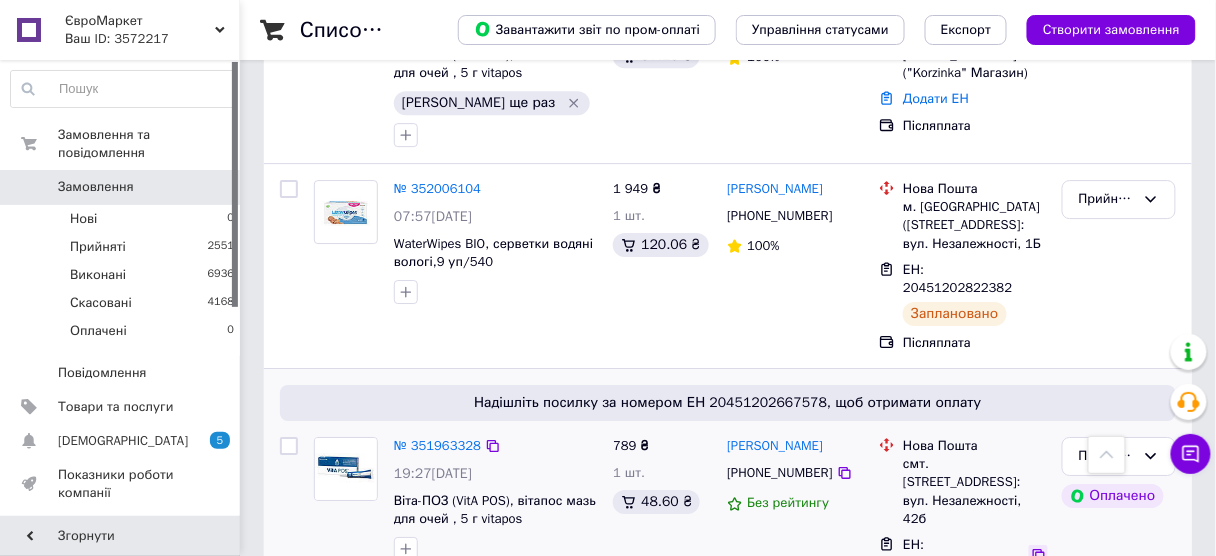 click 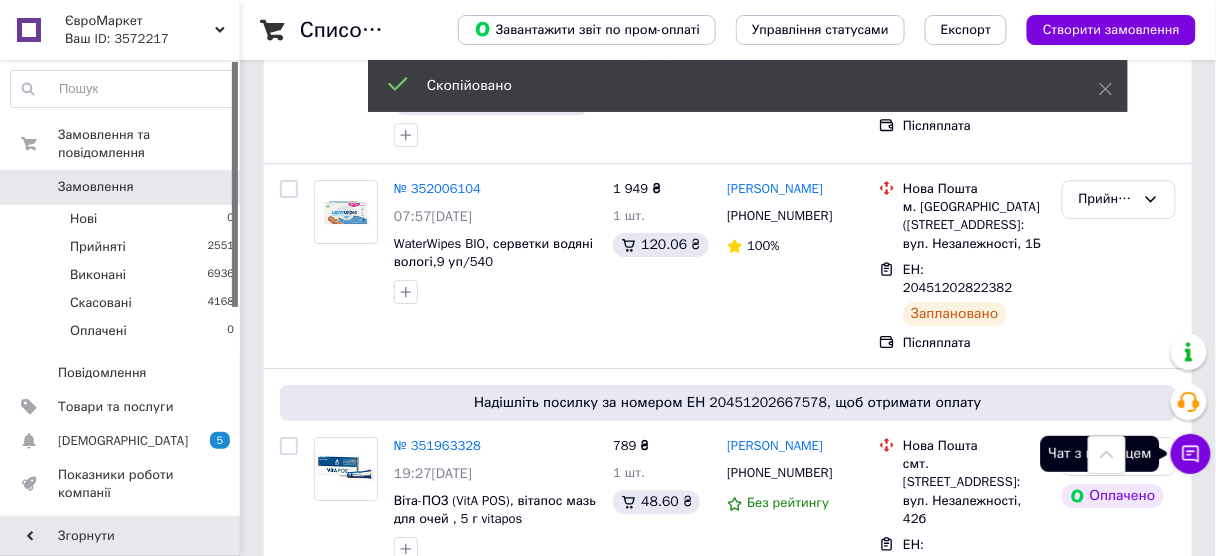 click 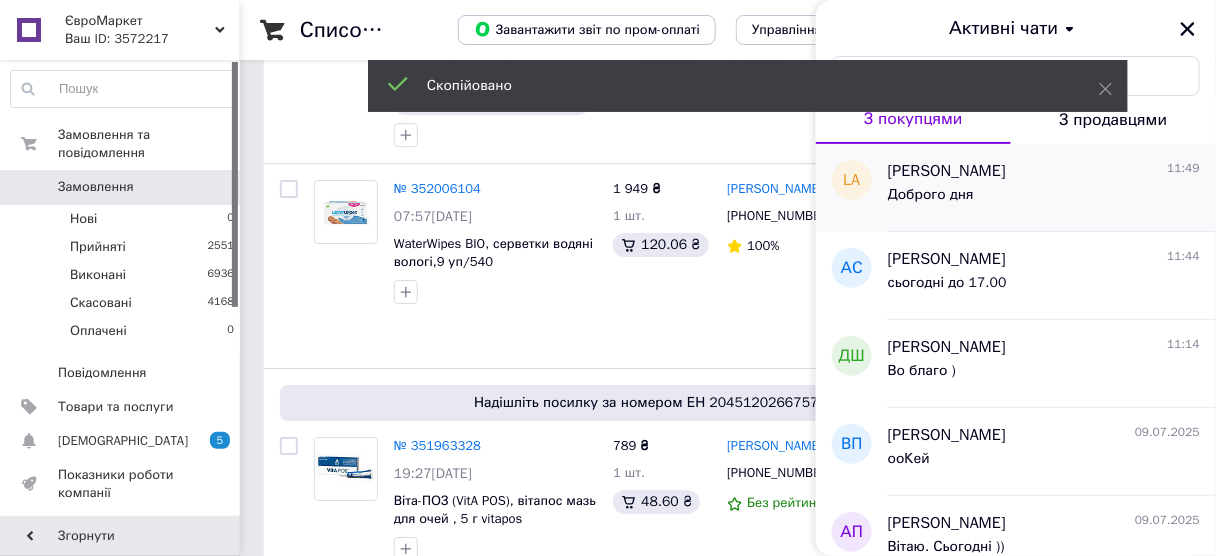 click on "Доброго дня" at bounding box center [1044, 199] 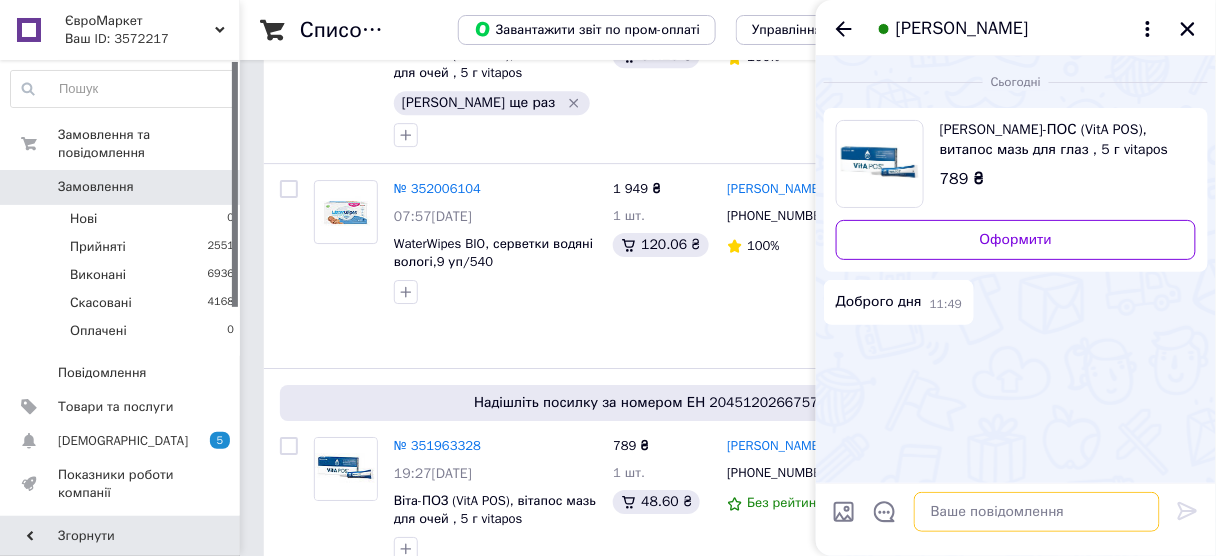 click at bounding box center [1037, 512] 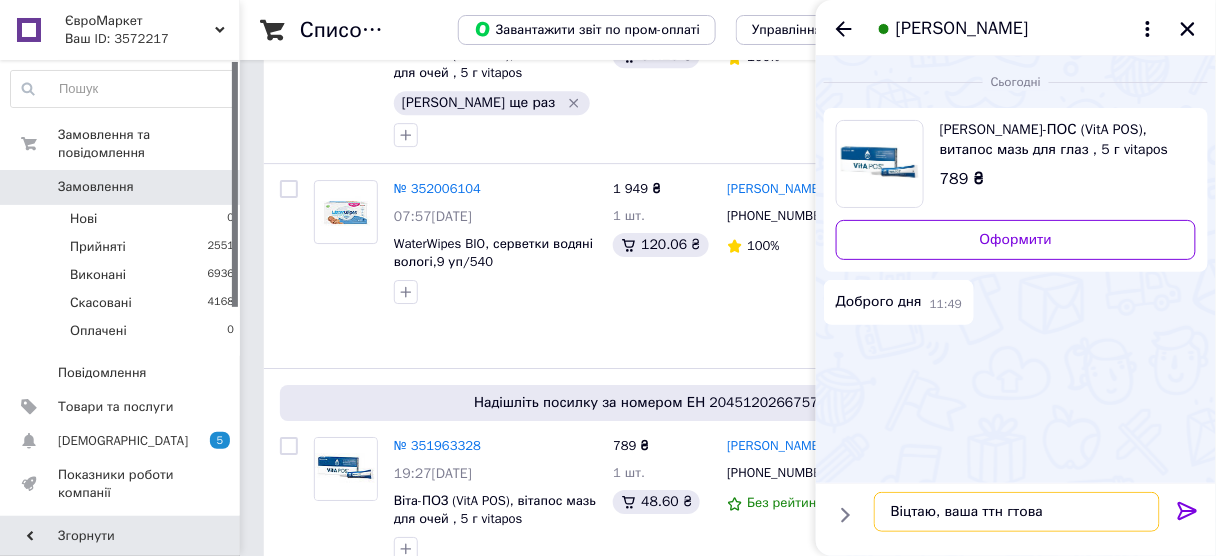 type on "Віцтаю, ваша ттн гтова" 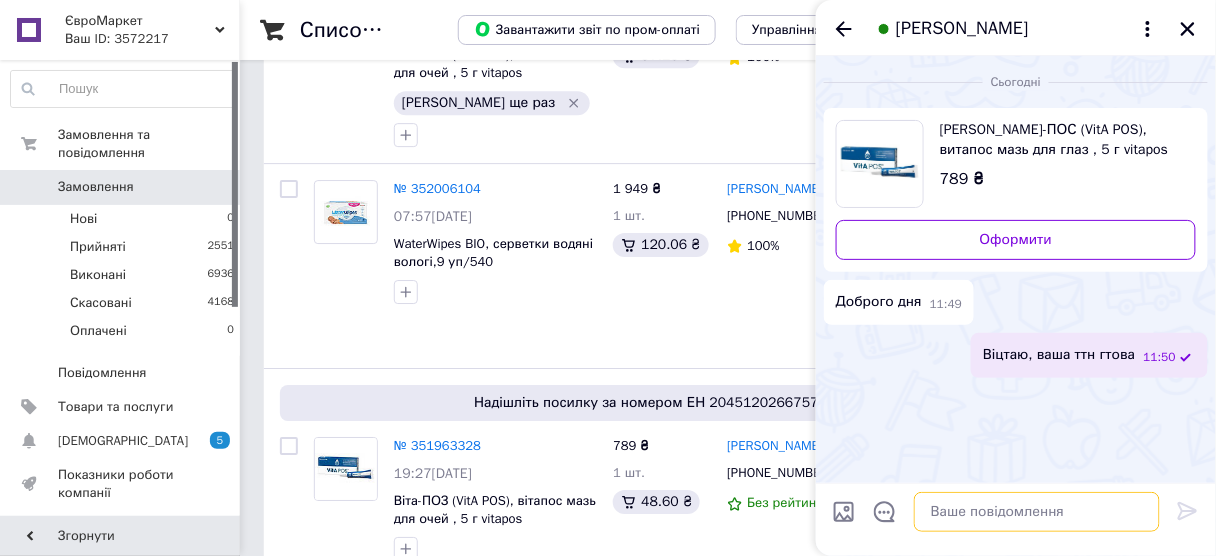 click at bounding box center (1037, 512) 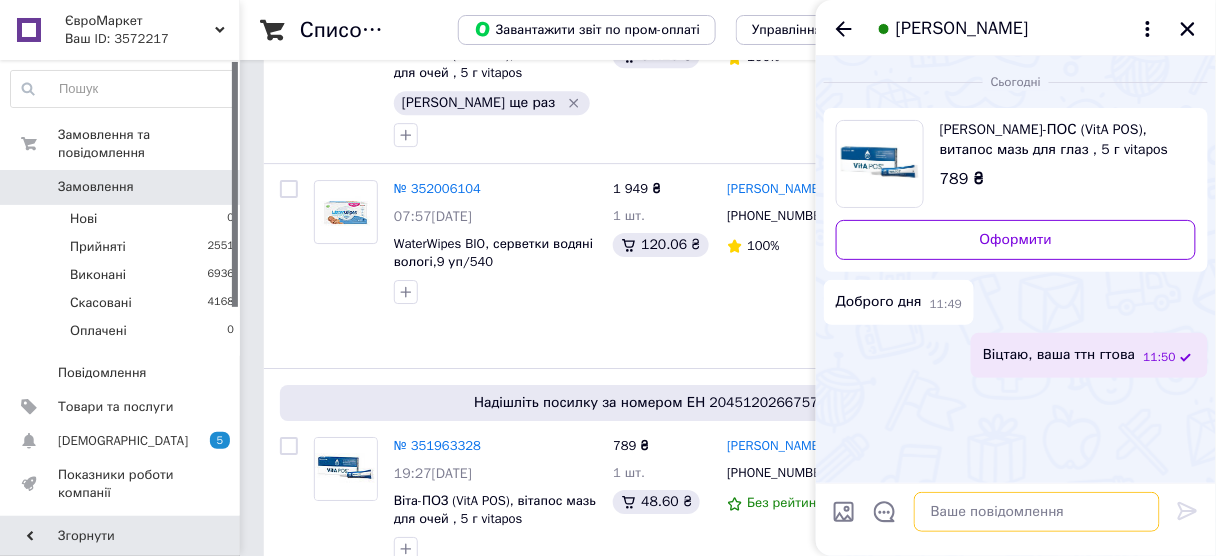 paste on "20451202667578" 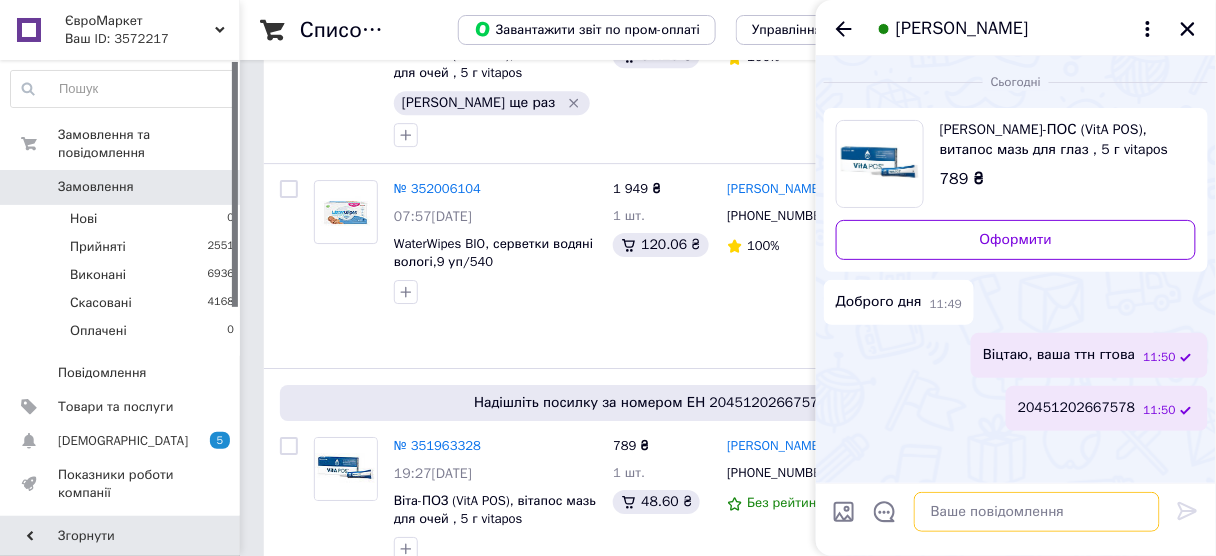 click at bounding box center (1037, 512) 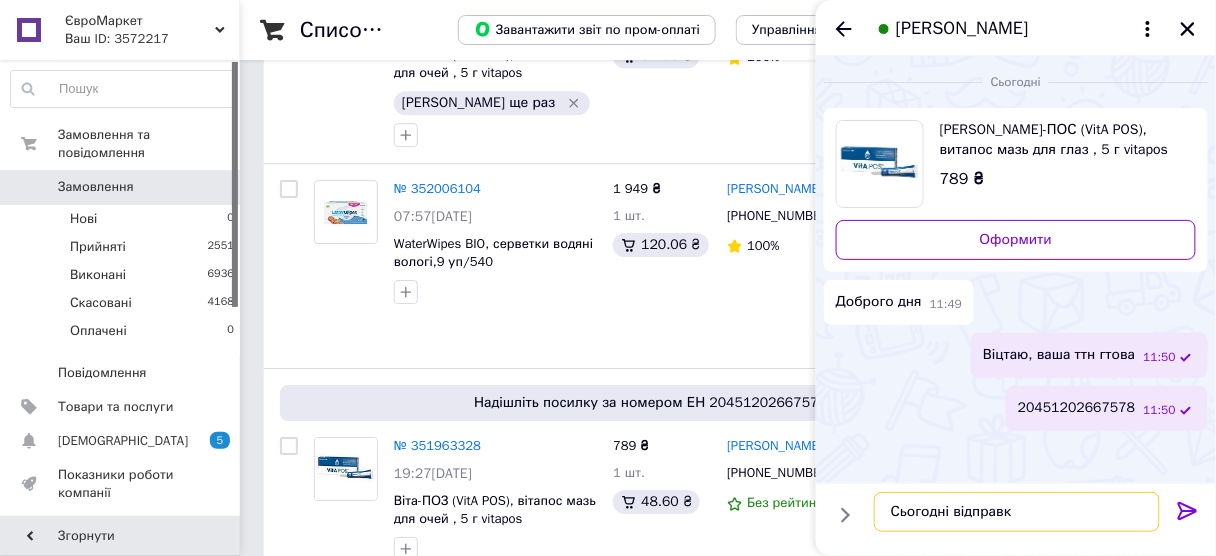 type on "Сьогодні відправка" 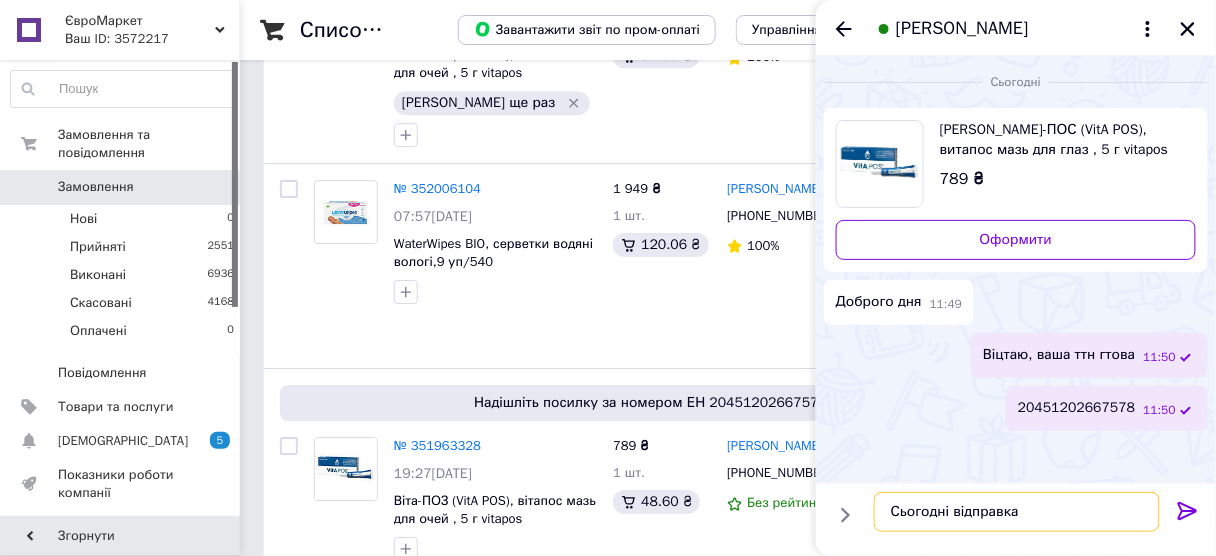 type 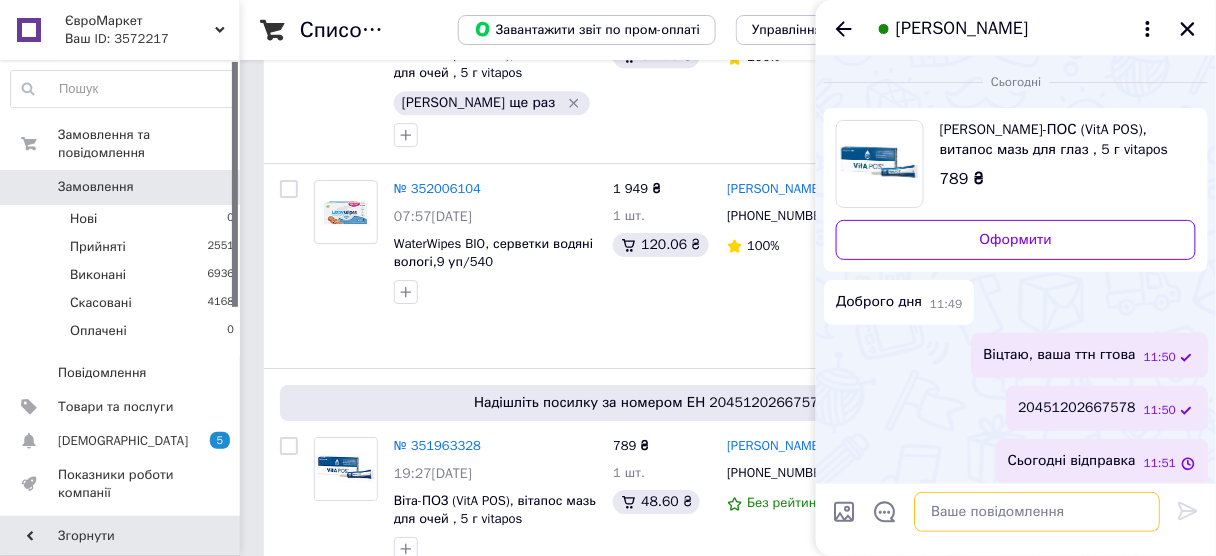 scroll, scrollTop: 8, scrollLeft: 0, axis: vertical 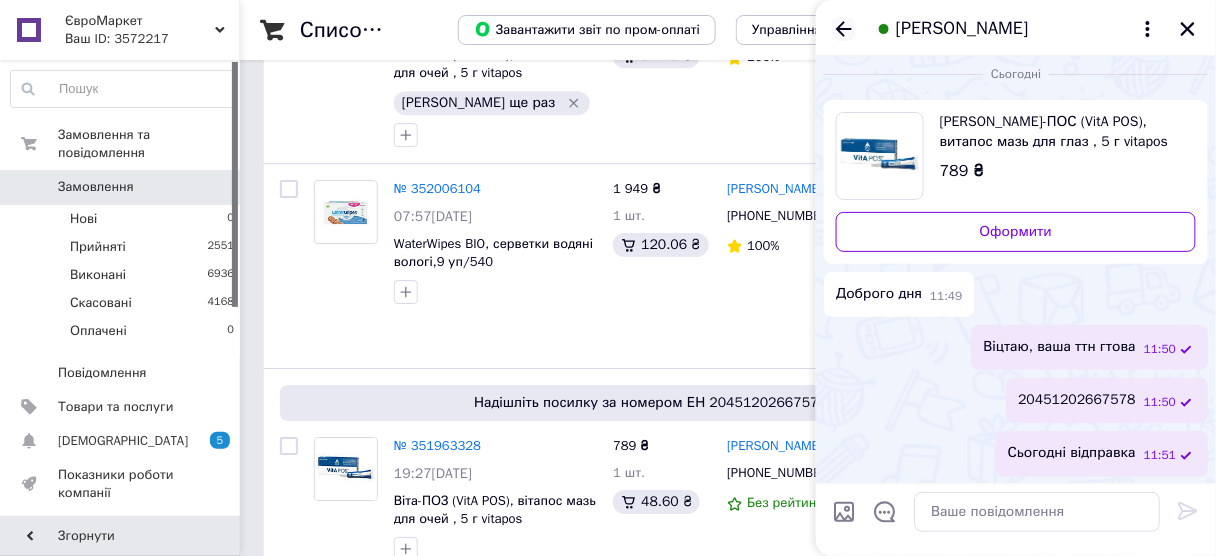 click 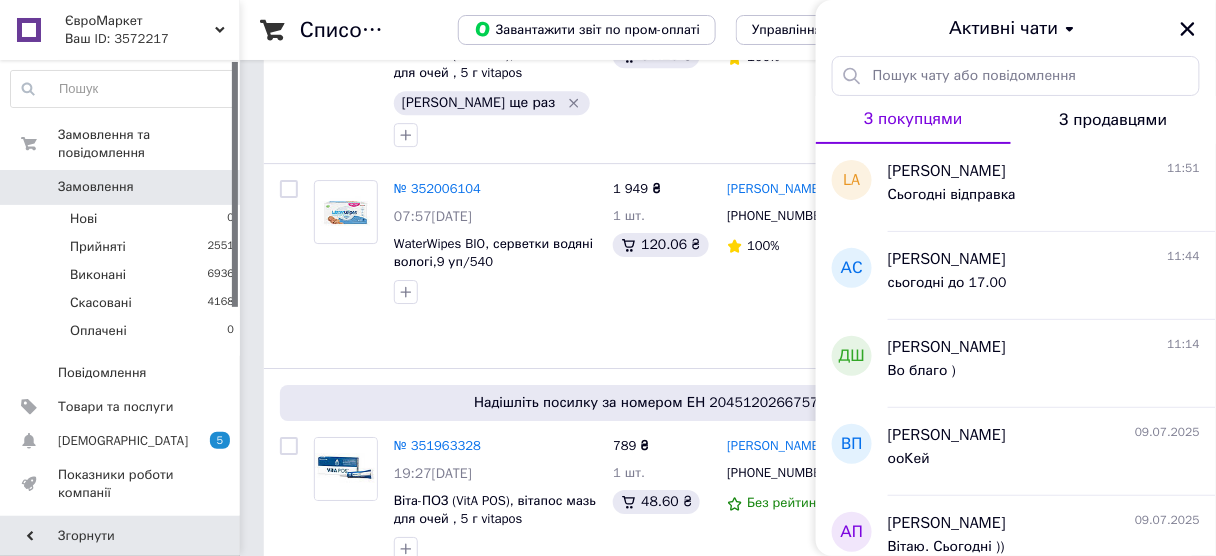 click on "Ваш ID: 3572217" at bounding box center (152, 39) 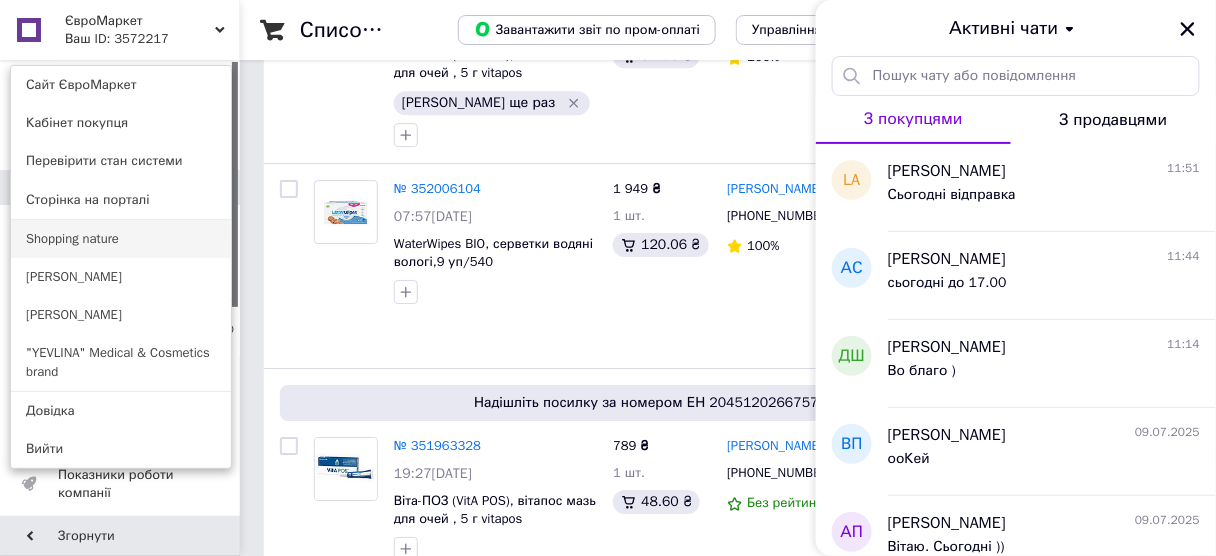 click on "Shopping nature" at bounding box center (121, 239) 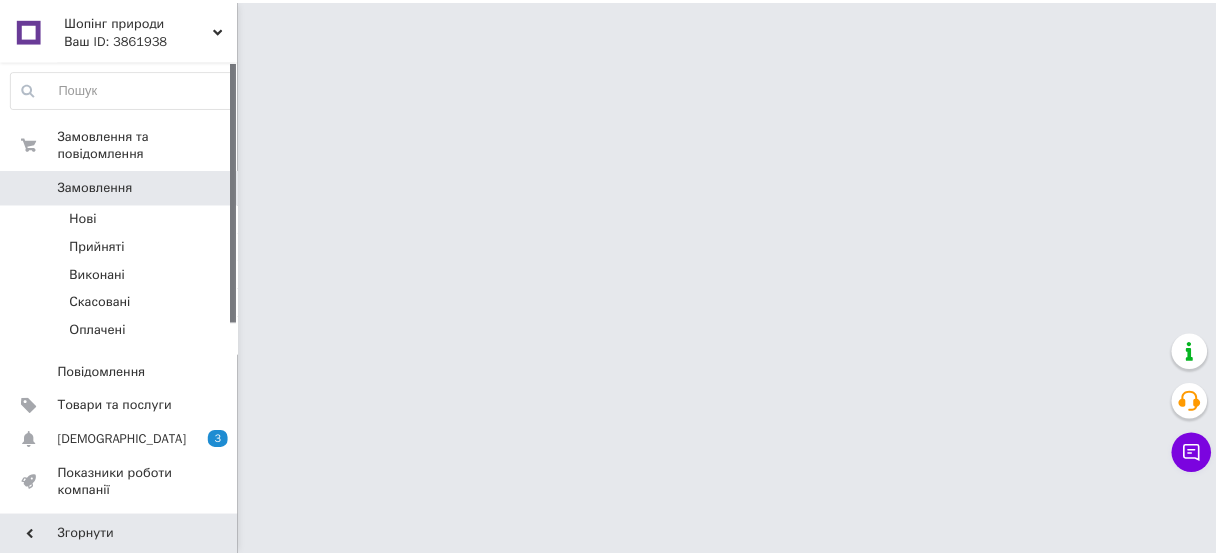 scroll, scrollTop: 0, scrollLeft: 0, axis: both 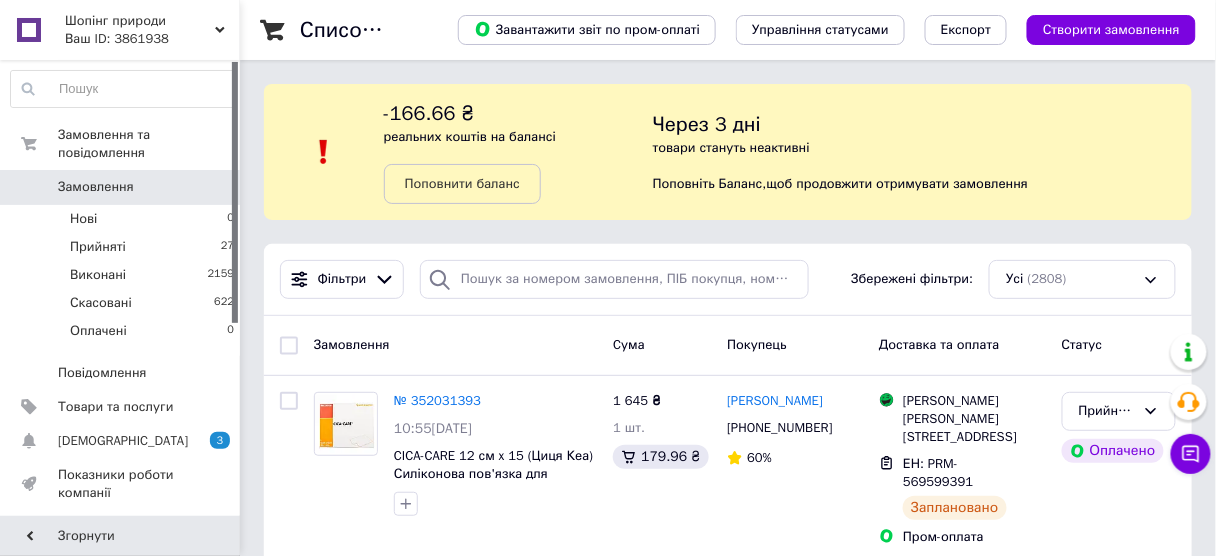 click on "Ваш ID: 3861938" at bounding box center [152, 39] 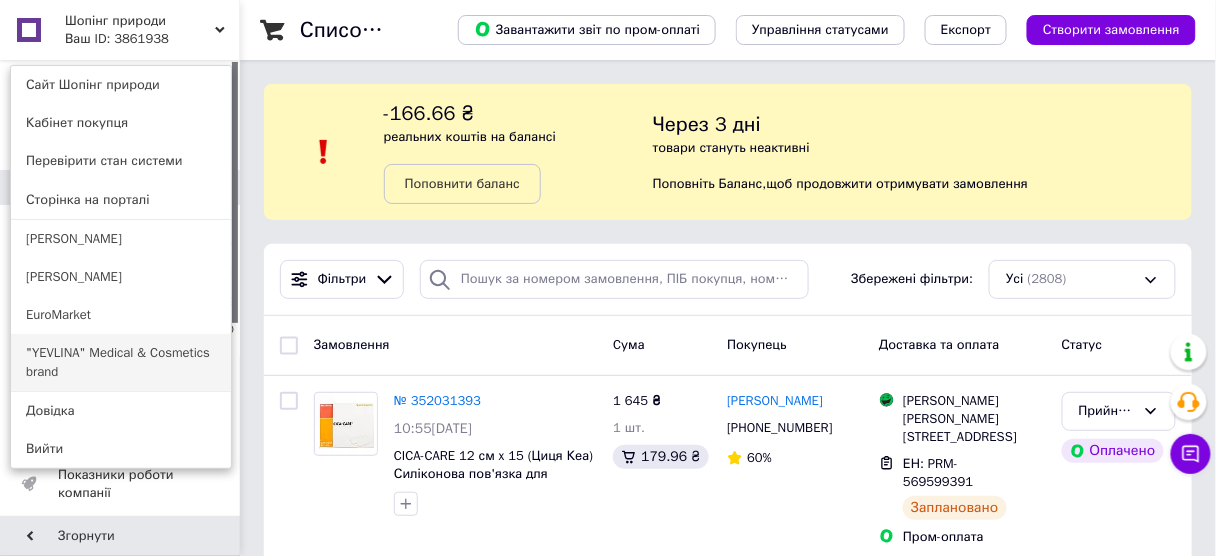 click on ""YEVLINA" Medical & Cosmetics brand" at bounding box center [121, 362] 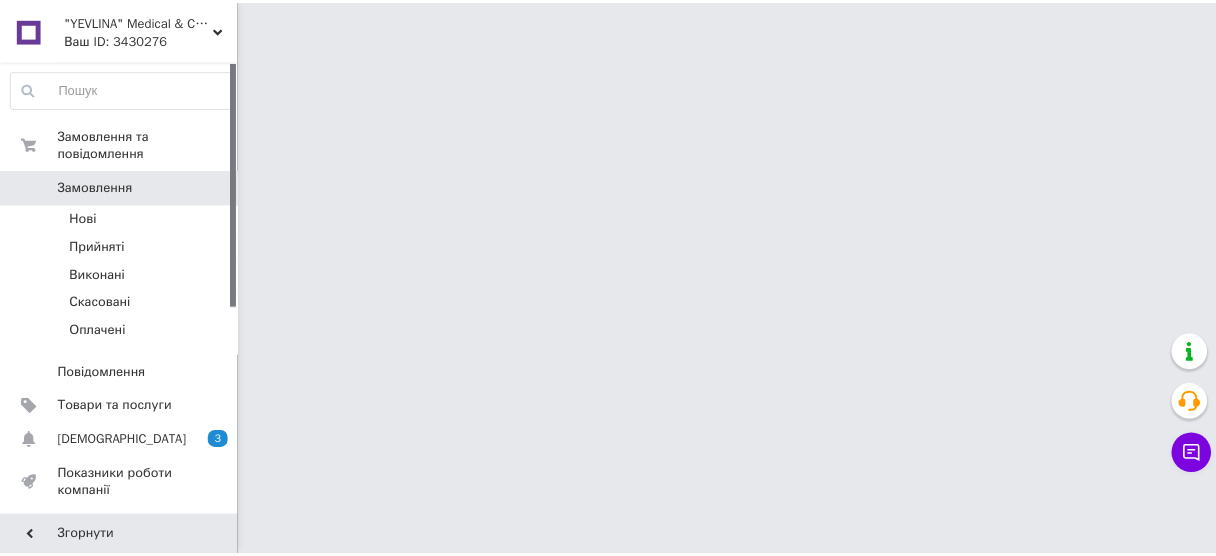 scroll, scrollTop: 0, scrollLeft: 0, axis: both 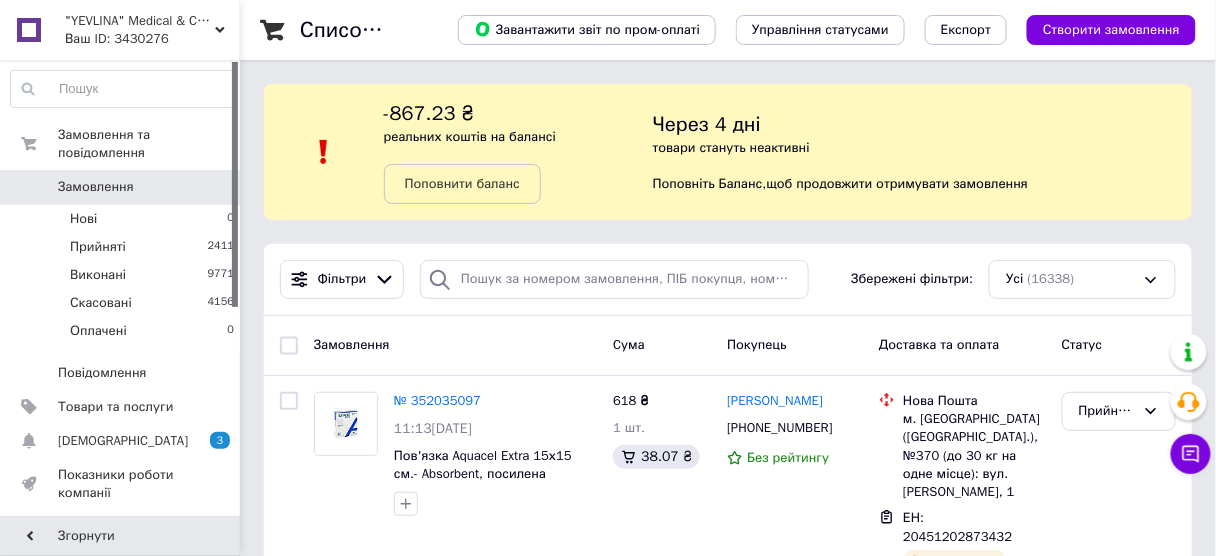 click on ""YEVLINA" Medical & Cosmetics brand" at bounding box center [140, 21] 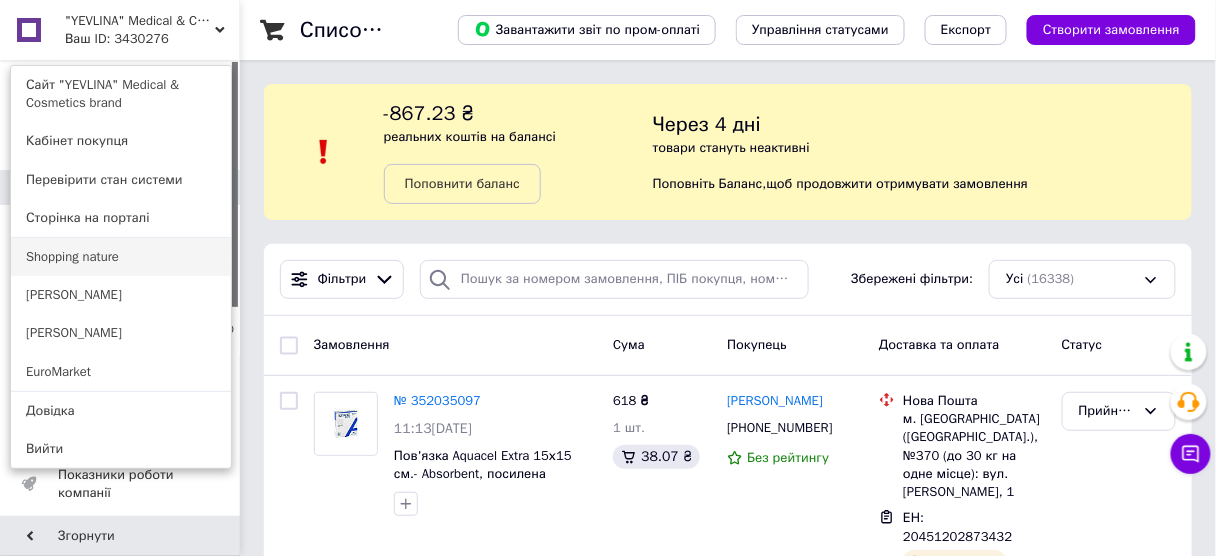 click on "Shopping nature" at bounding box center (121, 257) 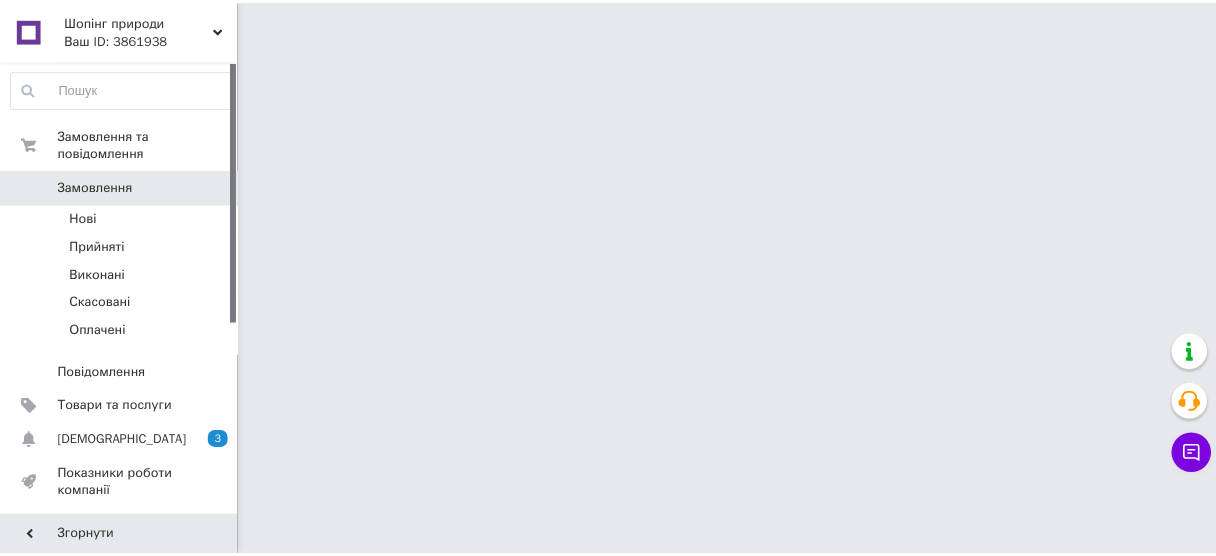 scroll, scrollTop: 0, scrollLeft: 0, axis: both 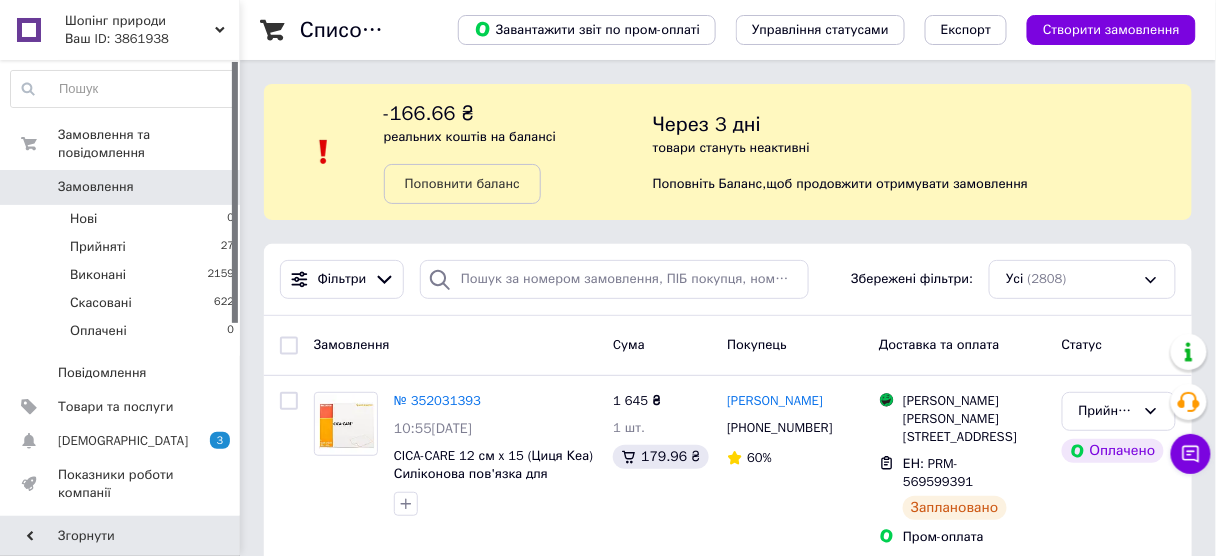click on "Ваш ID: 3861938" at bounding box center (152, 39) 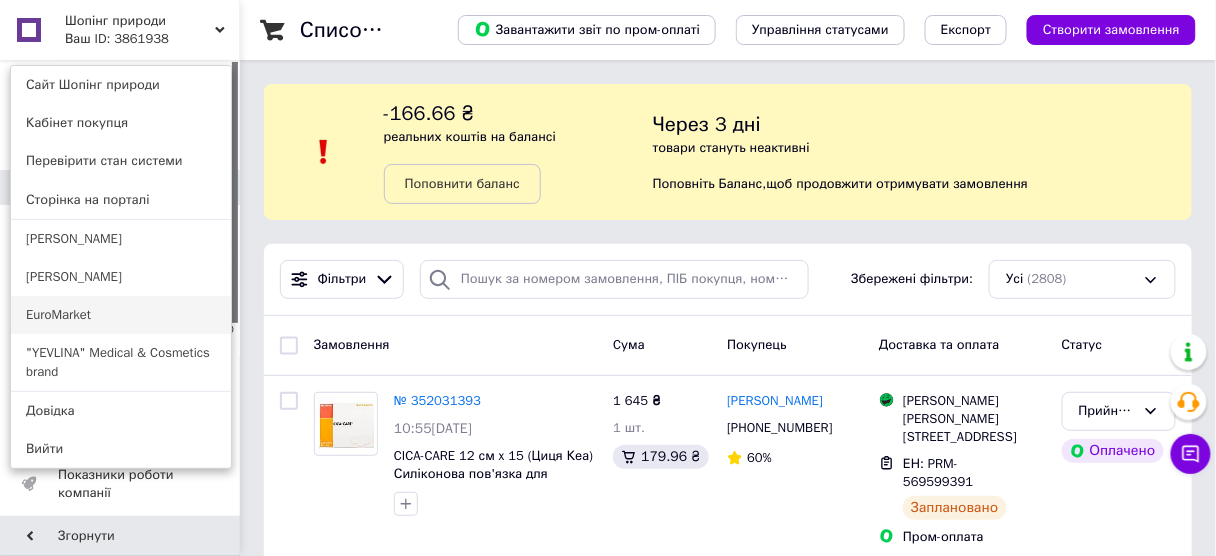 click on "EuroMarket" at bounding box center (121, 315) 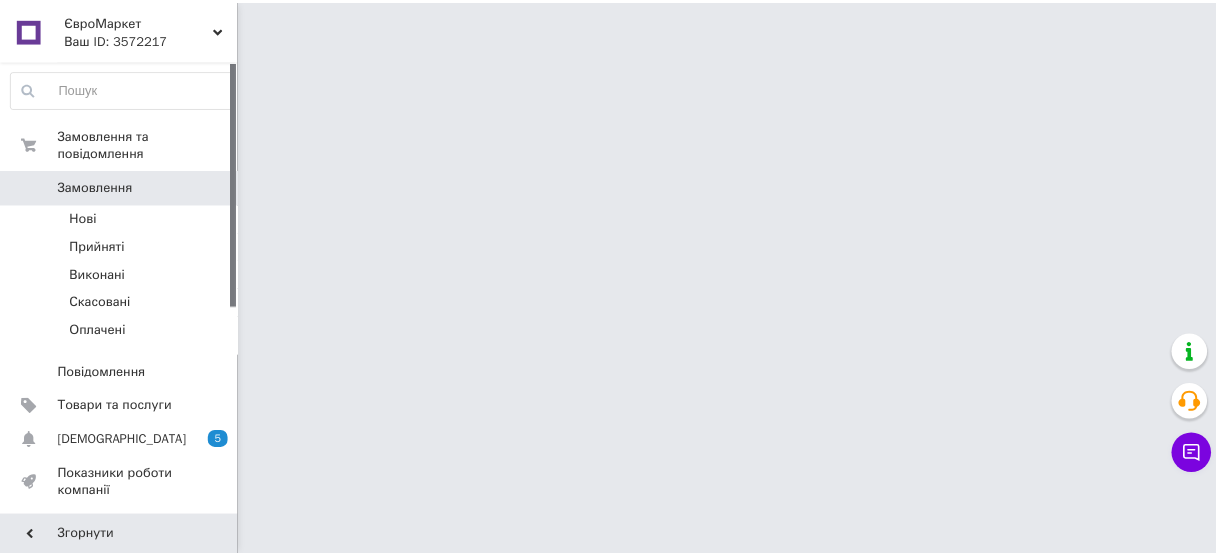 scroll, scrollTop: 0, scrollLeft: 0, axis: both 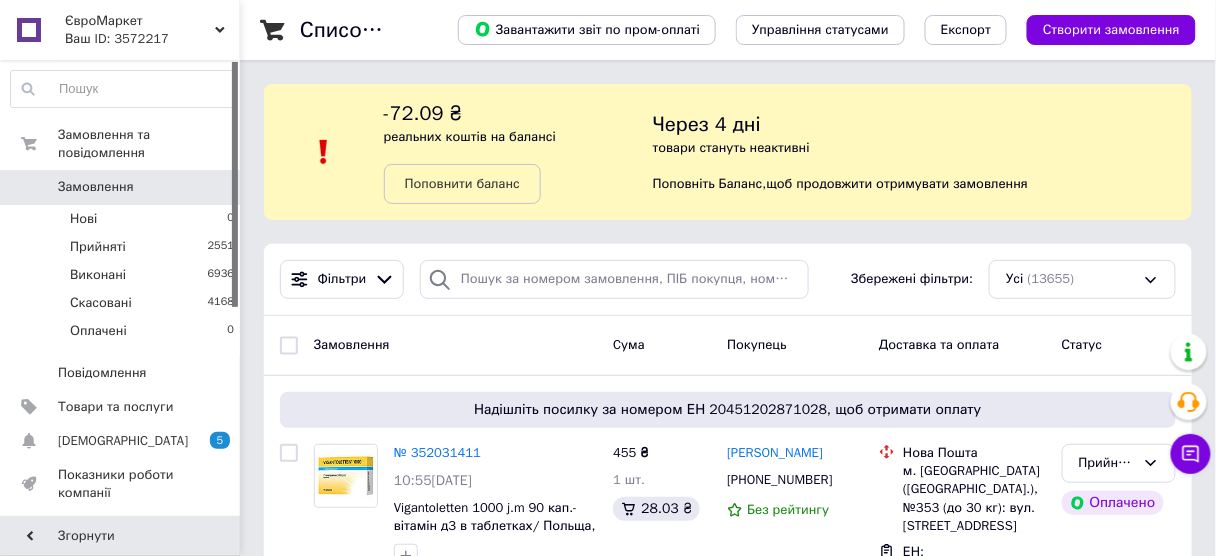 click on "Ваш ID: 3572217" at bounding box center [152, 39] 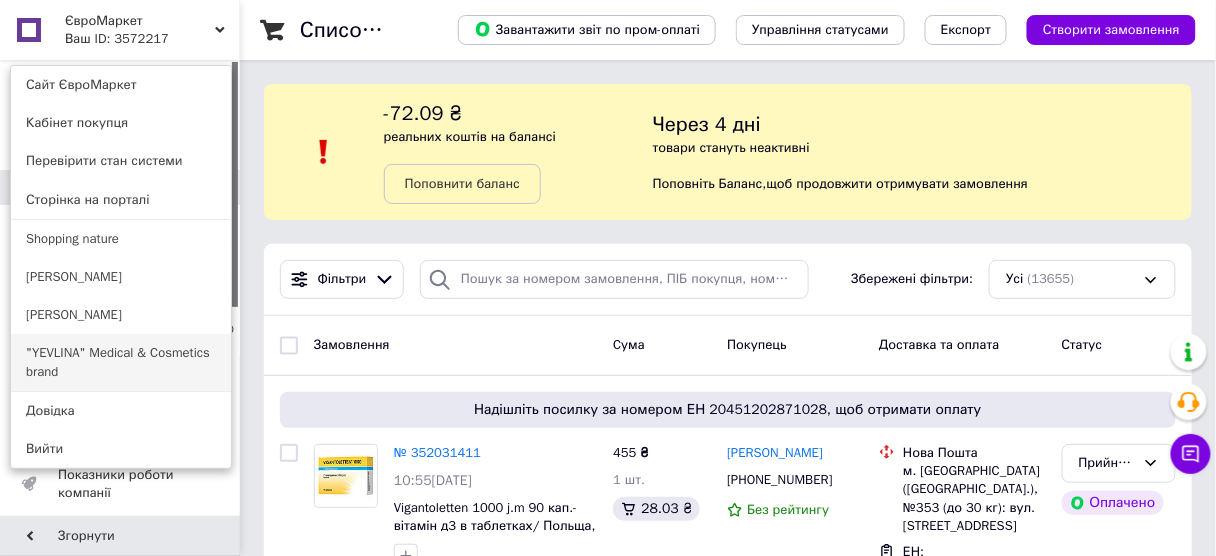 click on ""YEVLINA" Medical & Cosmetics brand" at bounding box center [121, 362] 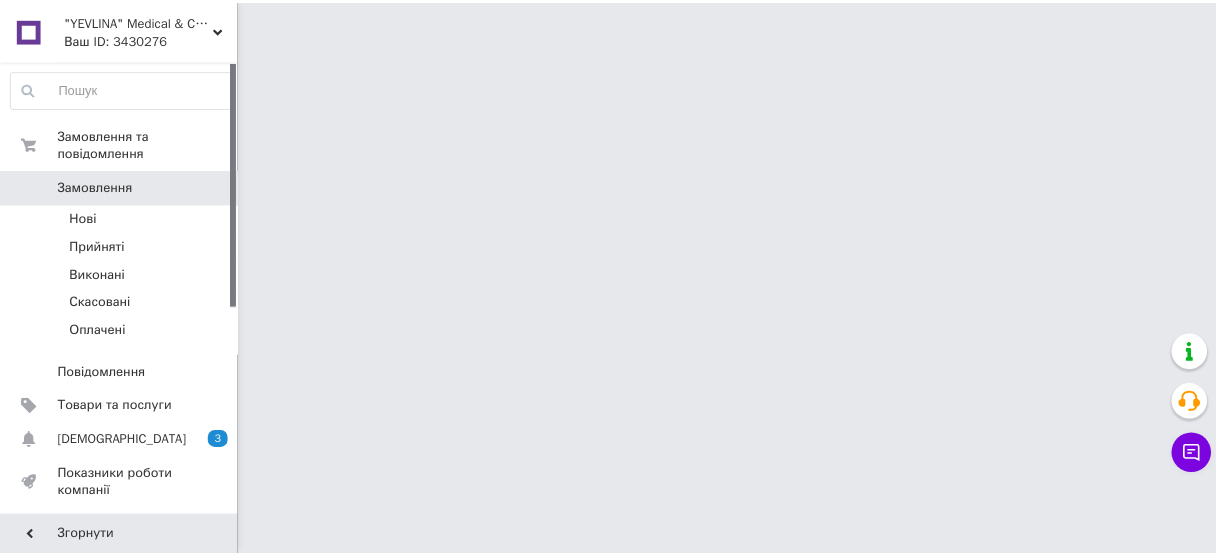 scroll, scrollTop: 0, scrollLeft: 0, axis: both 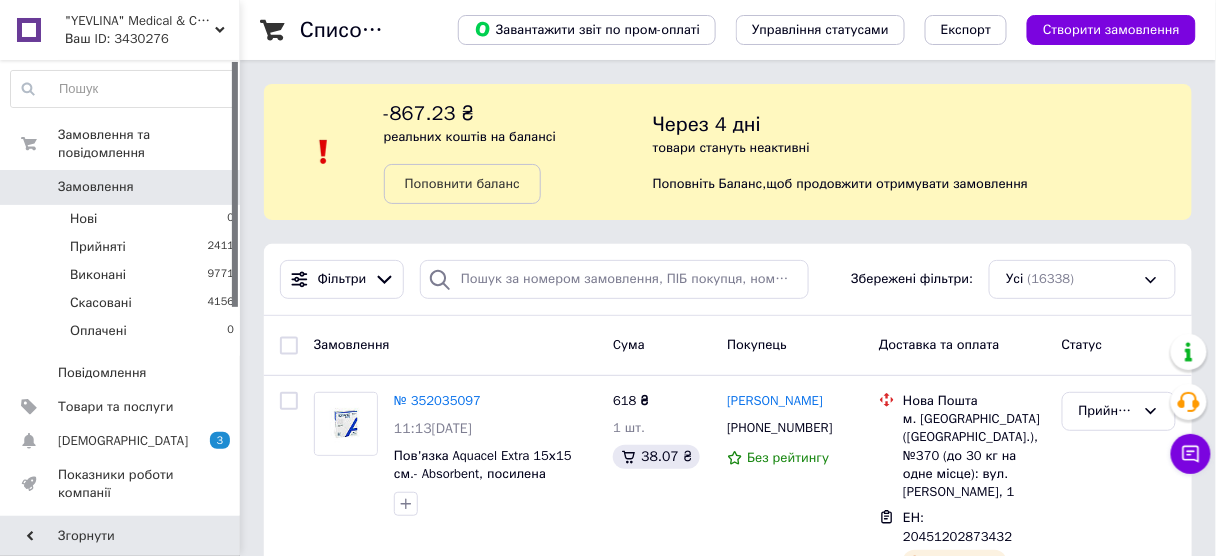 click on "Ваш ID: 3430276" at bounding box center [152, 39] 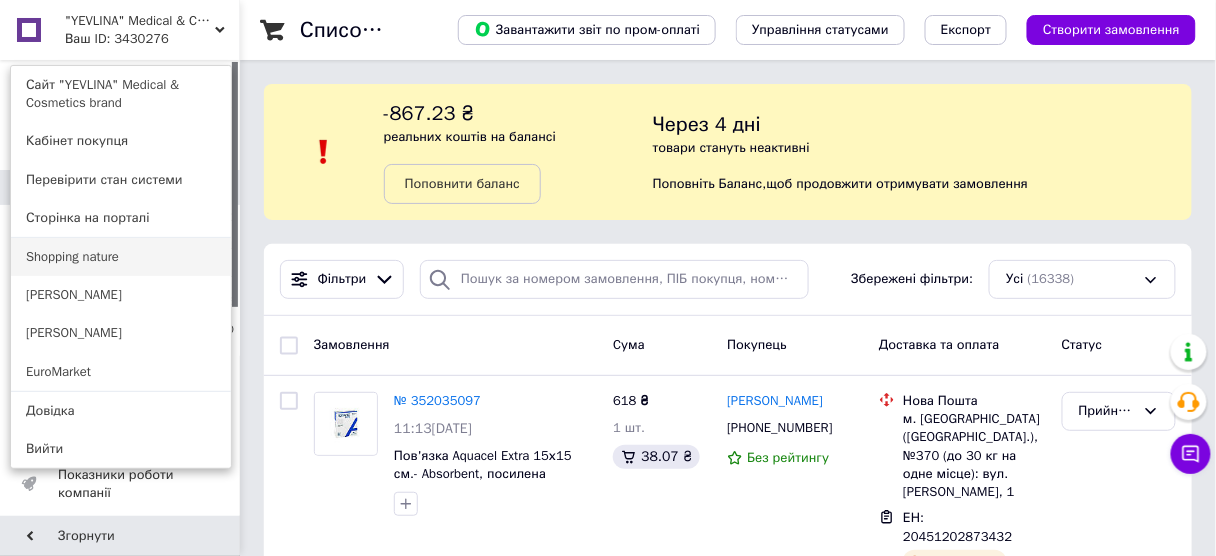 click on "Shopping nature" at bounding box center [121, 257] 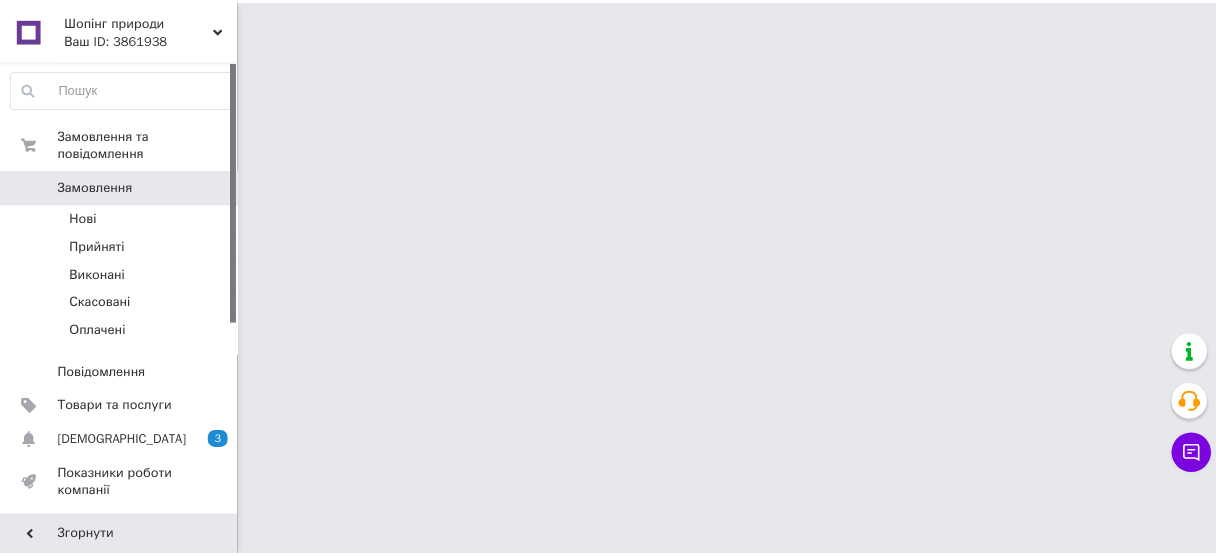 scroll, scrollTop: 0, scrollLeft: 0, axis: both 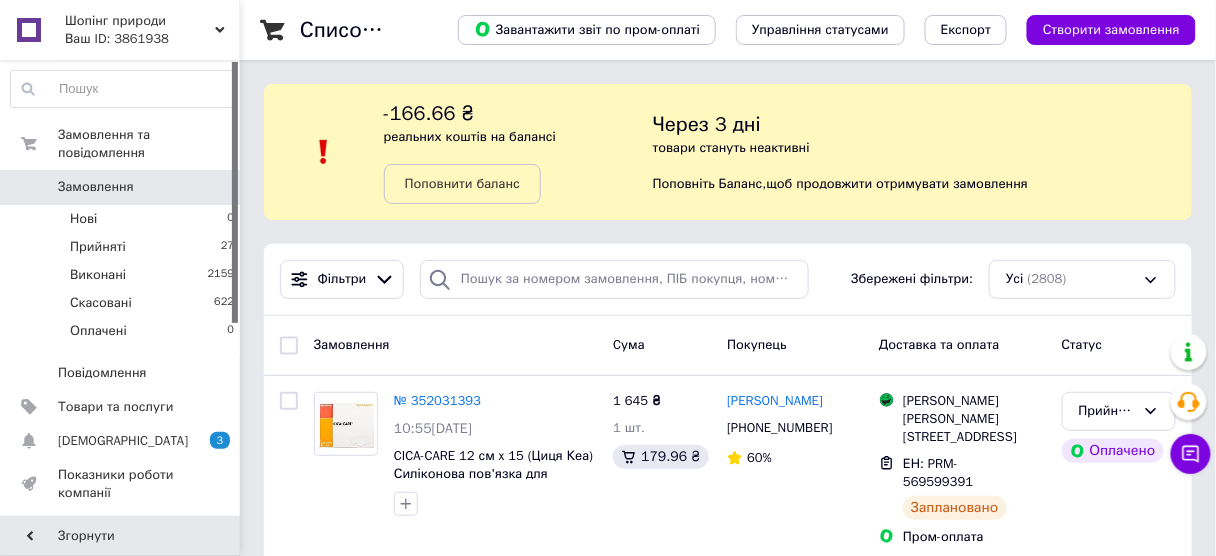 click on "Замовлення" at bounding box center [455, 345] 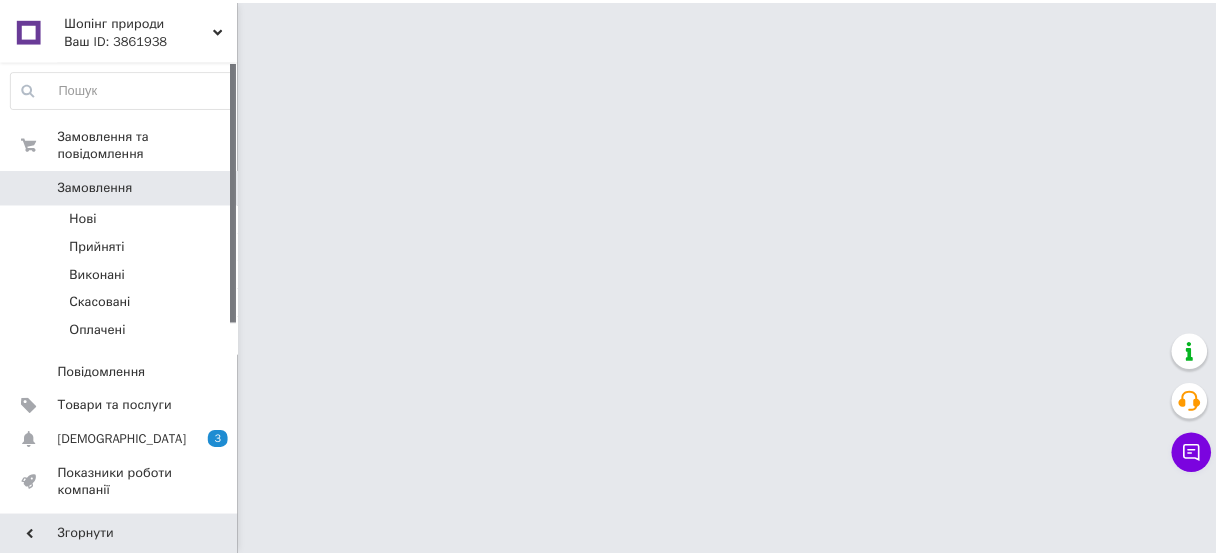 scroll, scrollTop: 0, scrollLeft: 0, axis: both 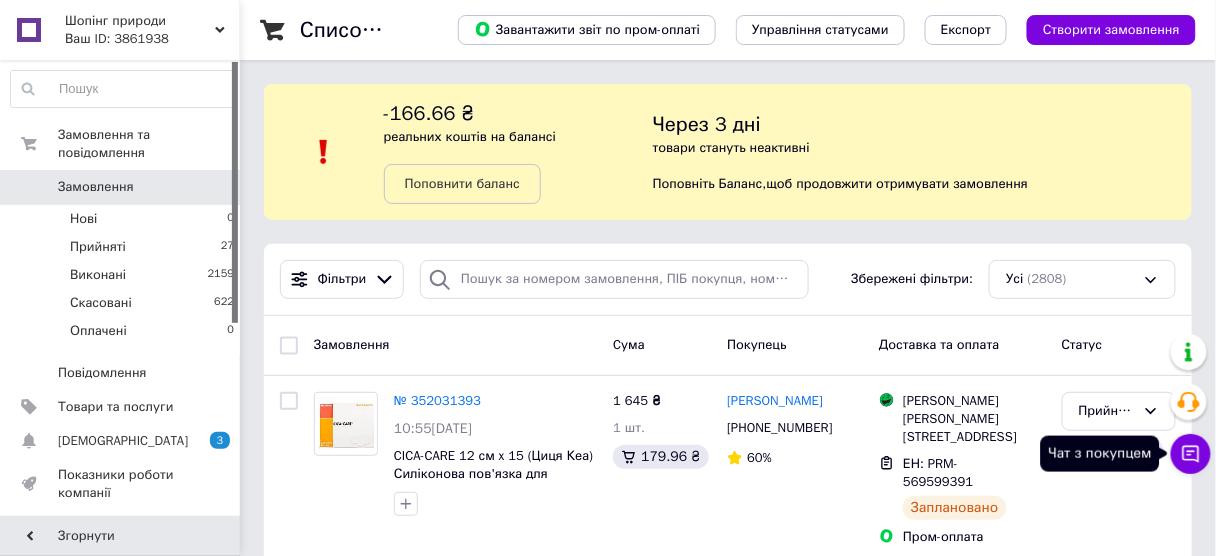 click 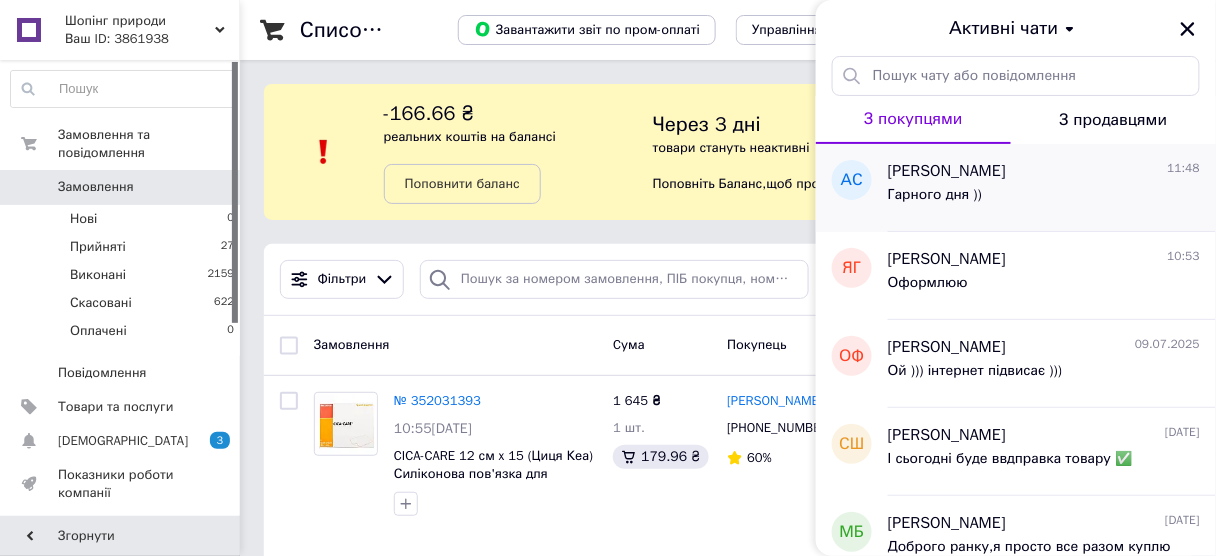 click on "Гарного дня ))" at bounding box center [1044, 199] 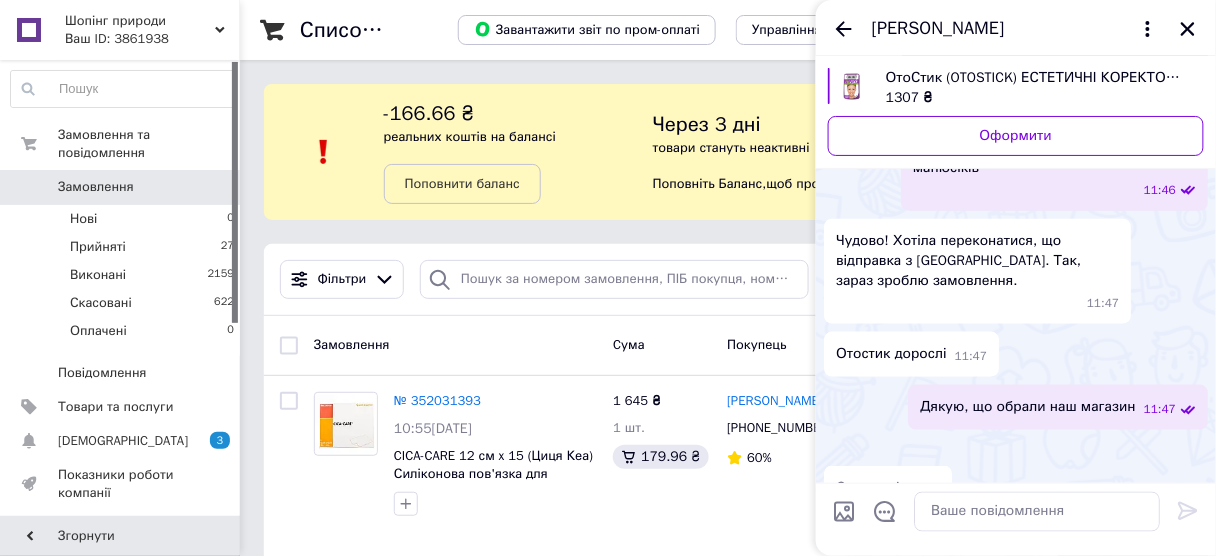 scroll, scrollTop: 476, scrollLeft: 0, axis: vertical 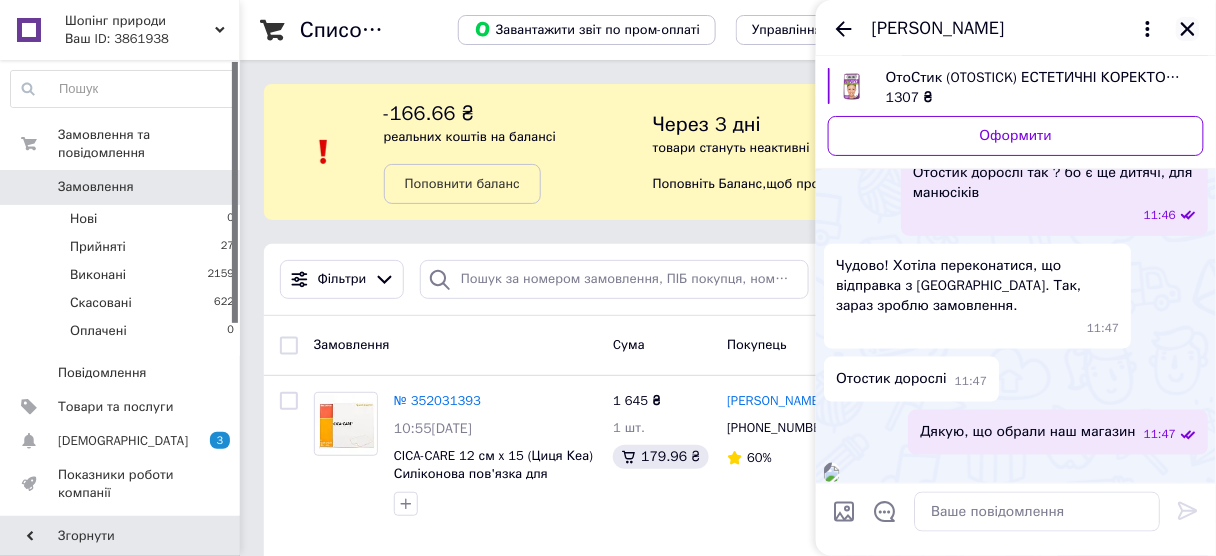 click 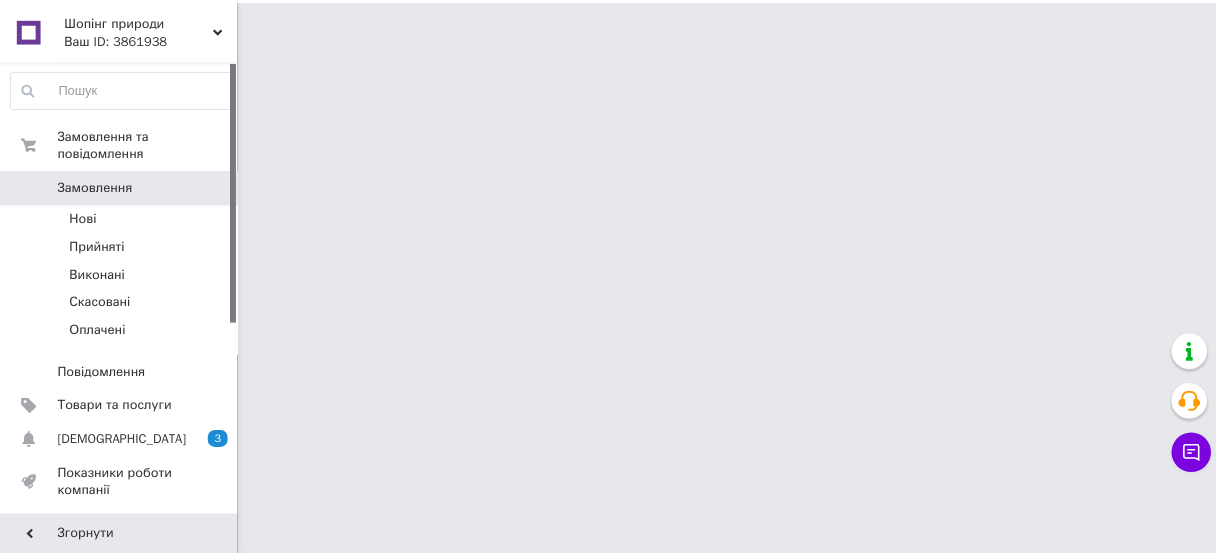 scroll, scrollTop: 0, scrollLeft: 0, axis: both 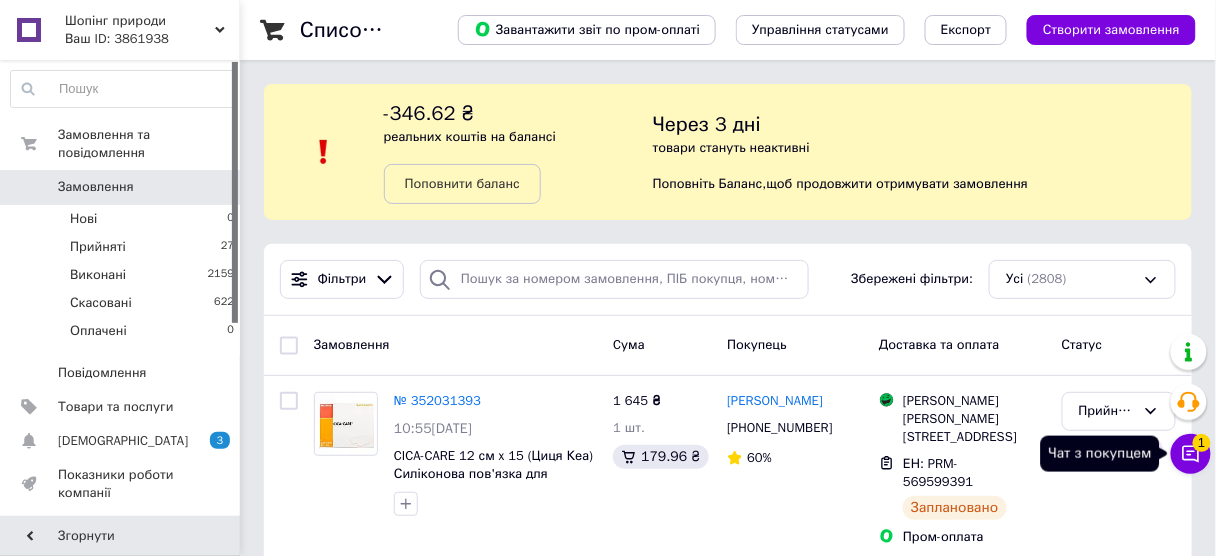 click 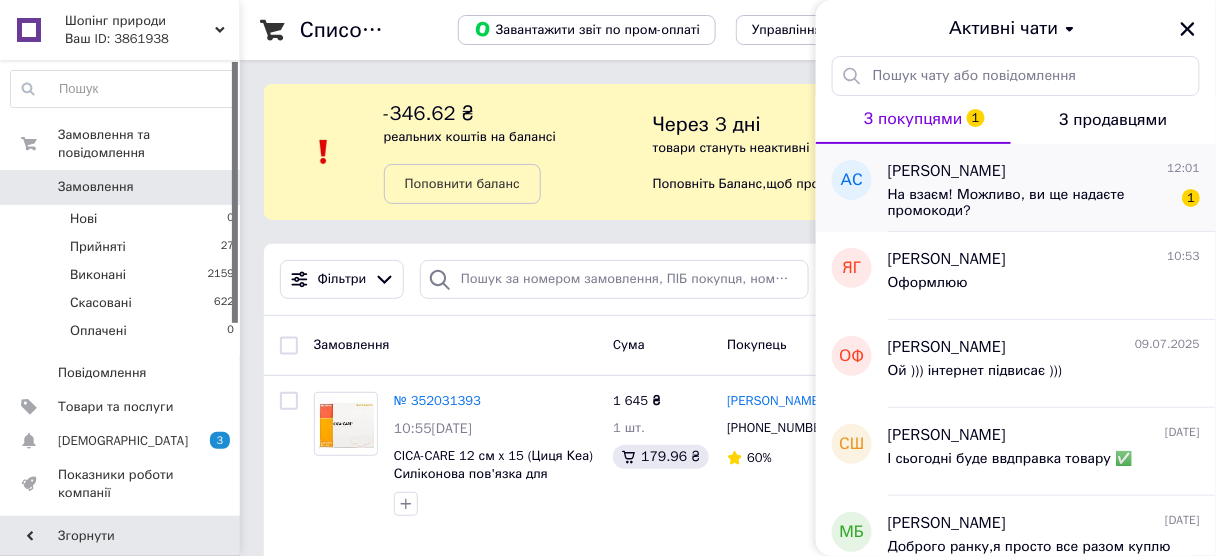 click on "На взаєм! Можливо, ви ще надаєте промокоди?" at bounding box center [1030, 203] 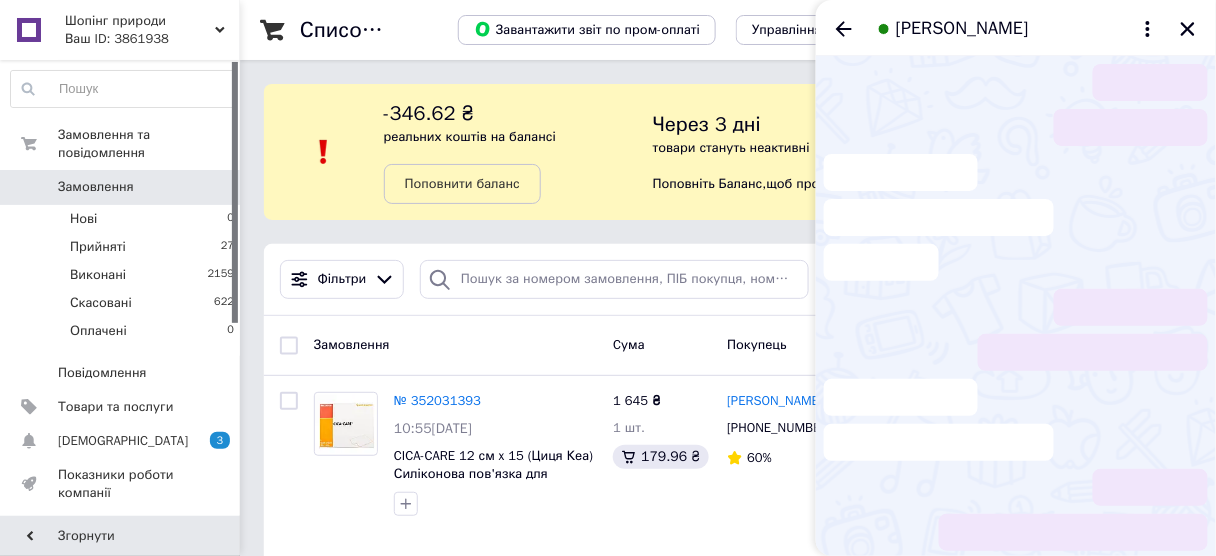 scroll, scrollTop: 1137, scrollLeft: 0, axis: vertical 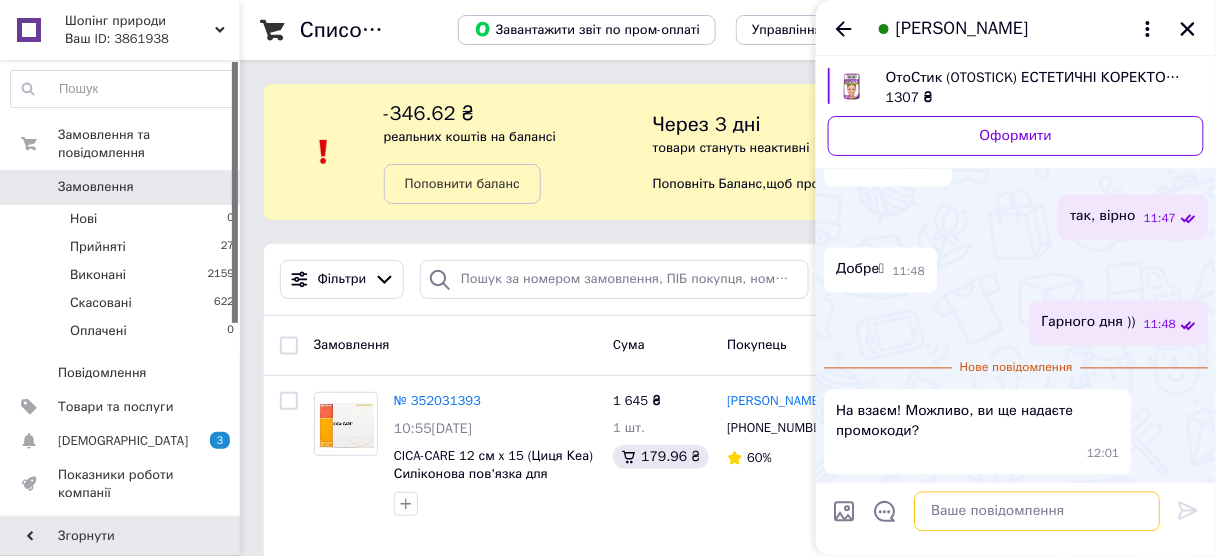 click at bounding box center (1037, 512) 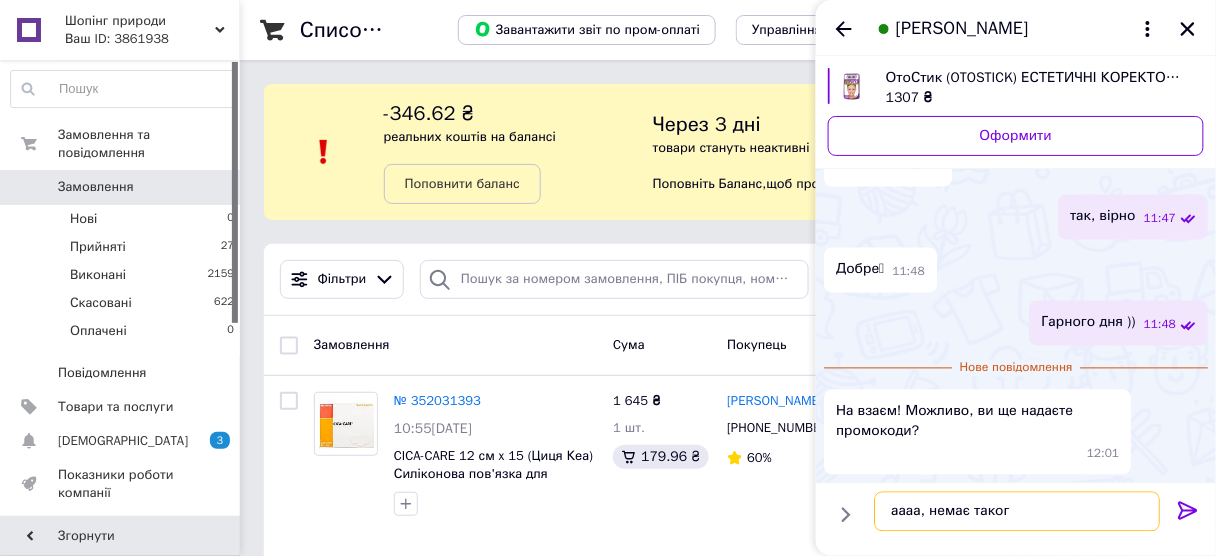 type on "аааа, немає такого" 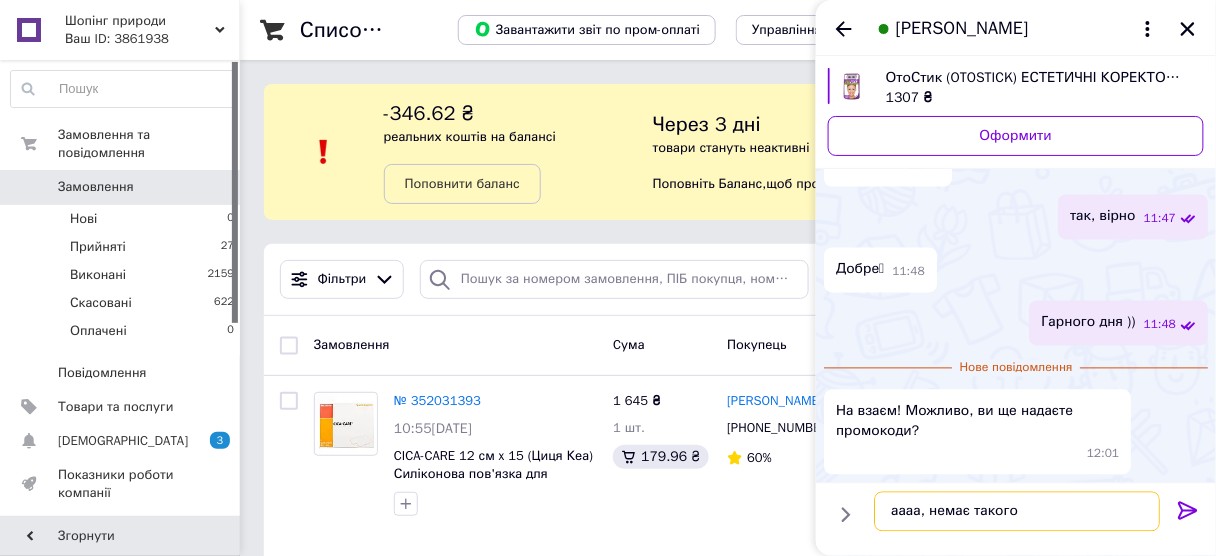 type 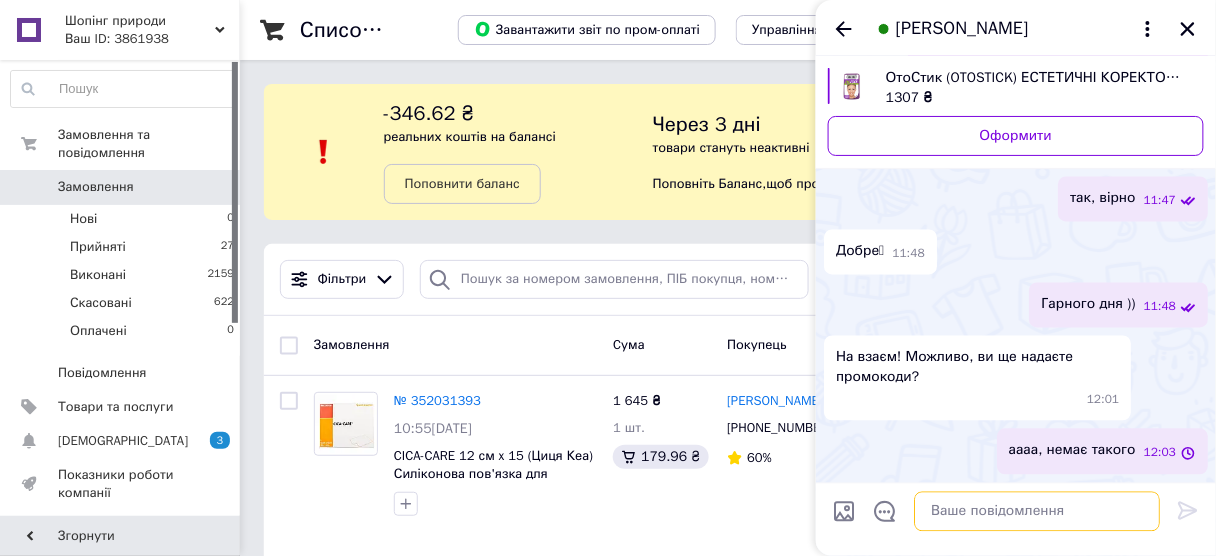 scroll, scrollTop: 1102, scrollLeft: 0, axis: vertical 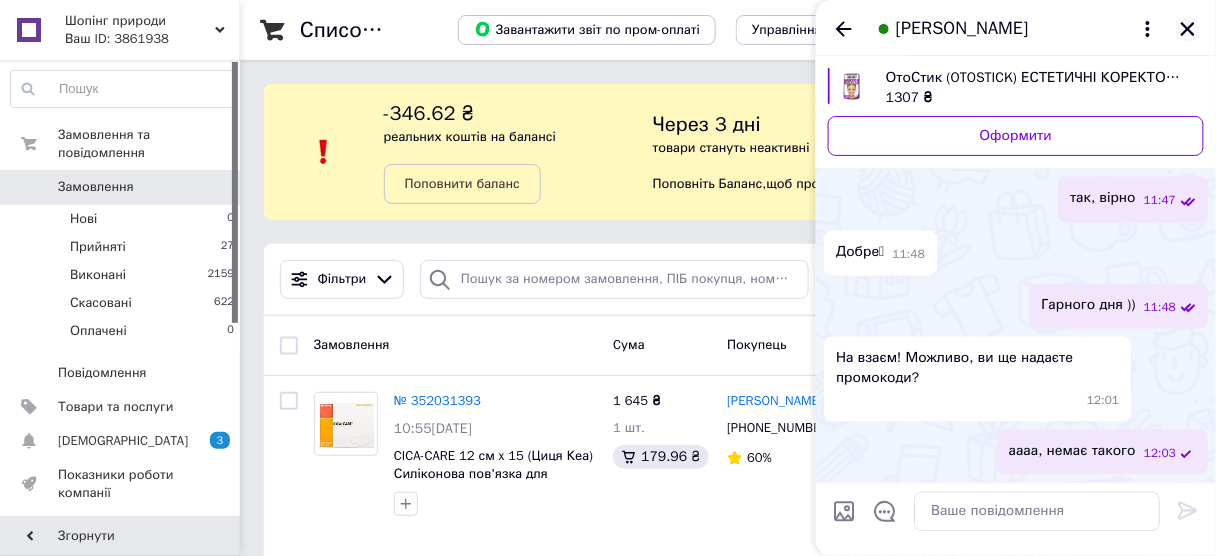 click 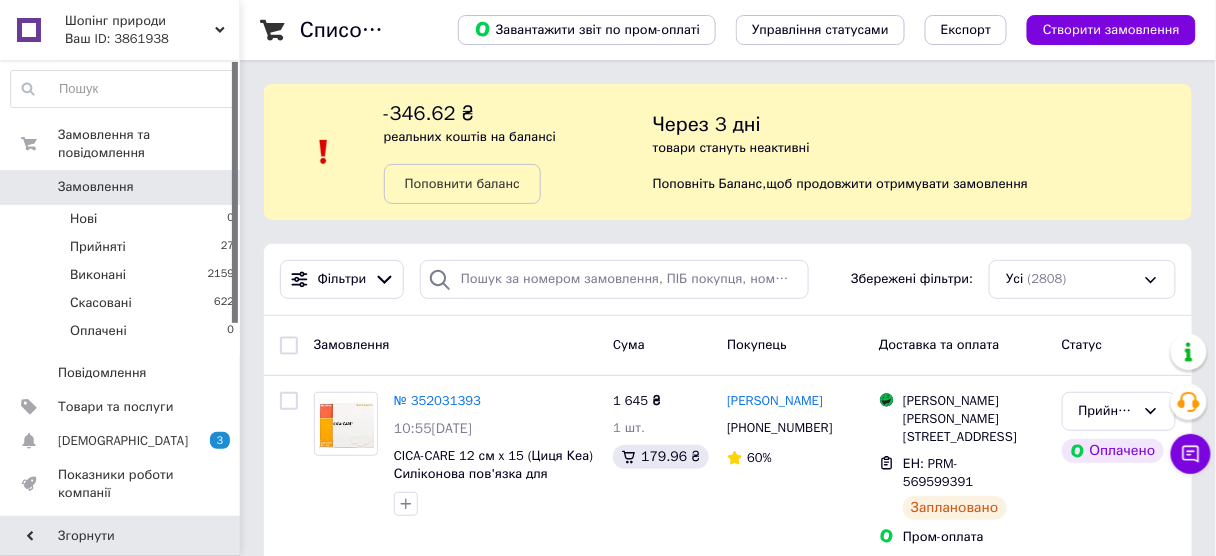 click on "Ваш ID: 3861938" at bounding box center (152, 39) 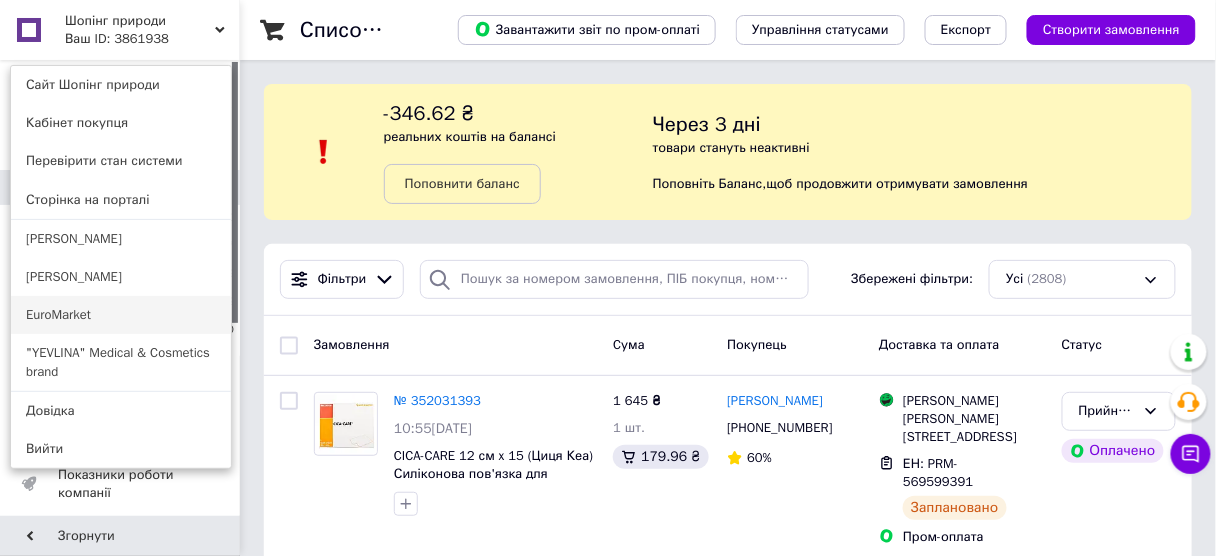 click on "EuroMarket" at bounding box center [121, 315] 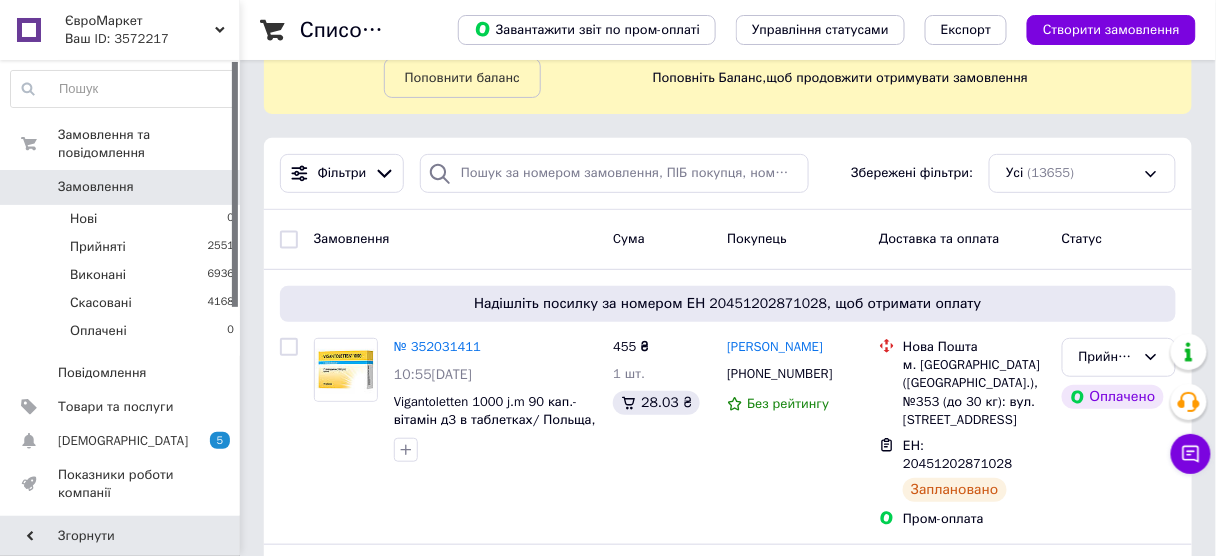 scroll, scrollTop: 0, scrollLeft: 0, axis: both 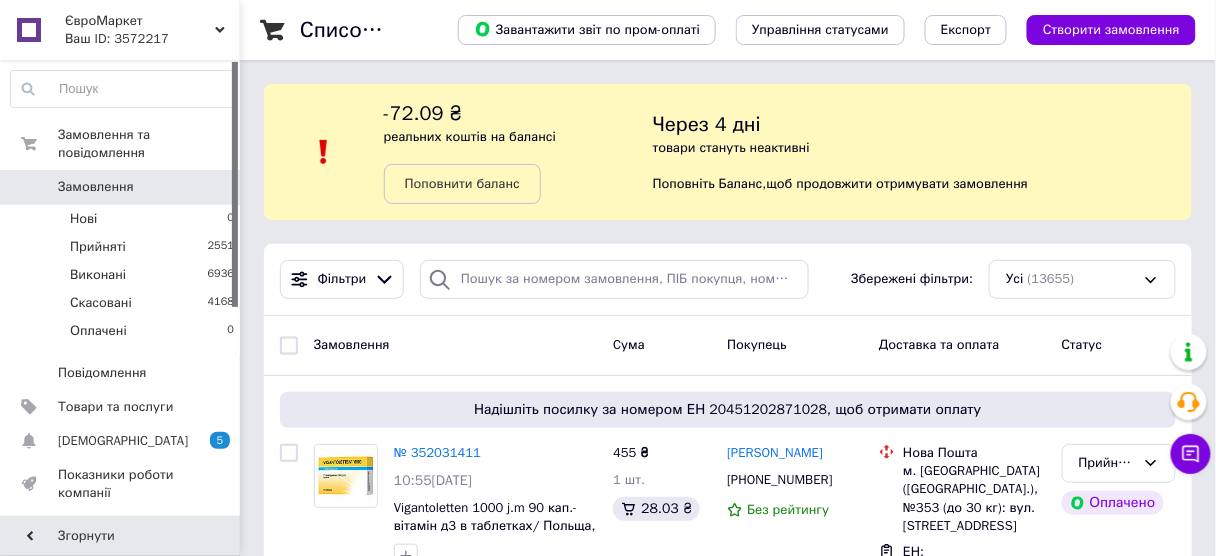 click on "Ваш ID: 3572217" at bounding box center (152, 39) 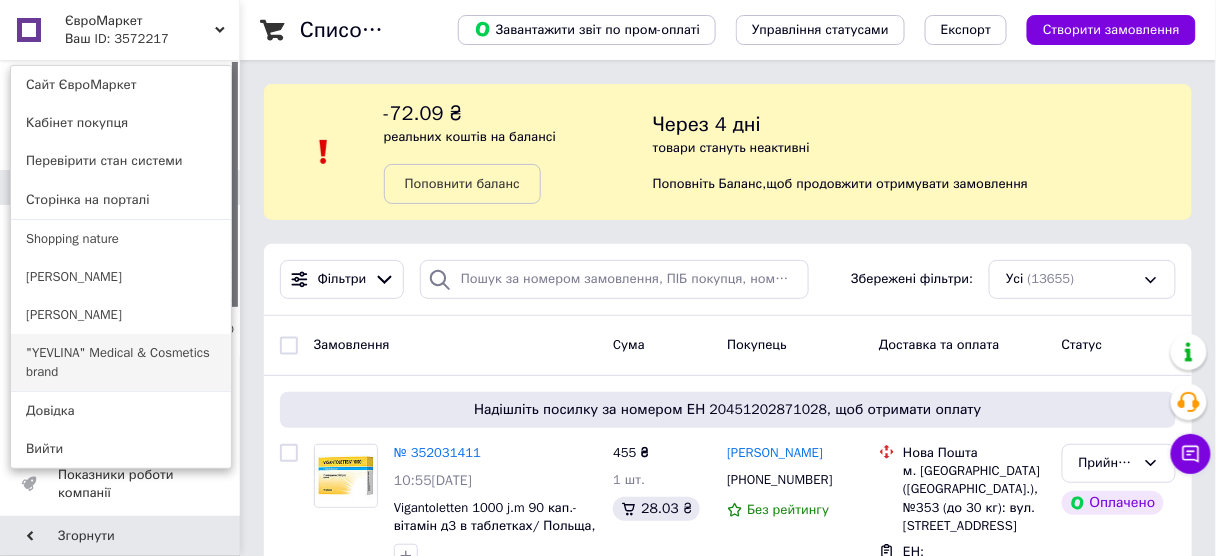 click on ""YEVLINA" Medical & Cosmetics brand" at bounding box center [121, 362] 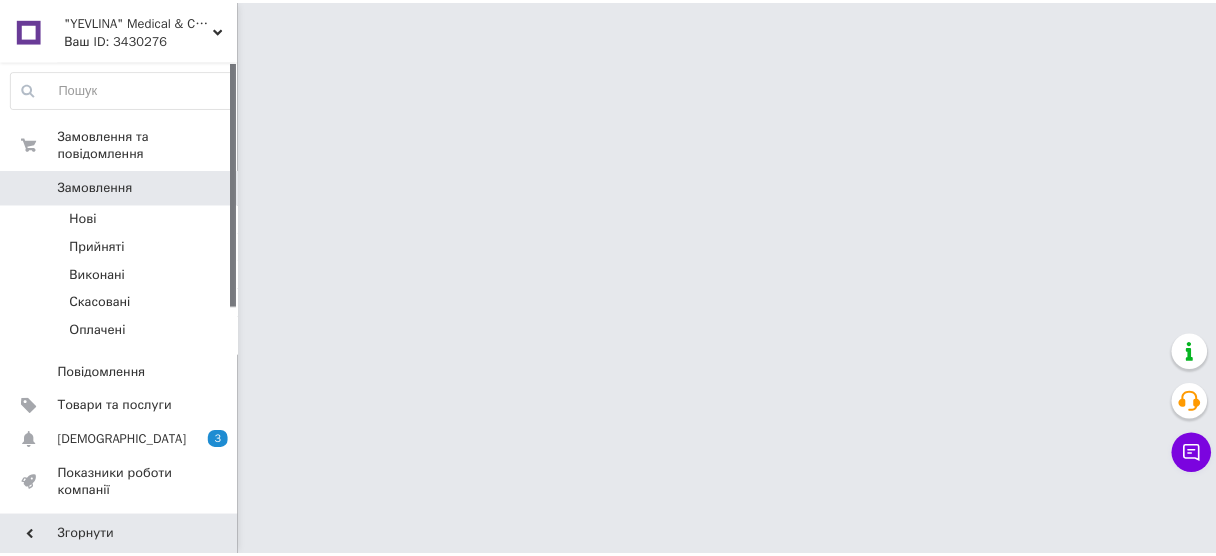 scroll, scrollTop: 0, scrollLeft: 0, axis: both 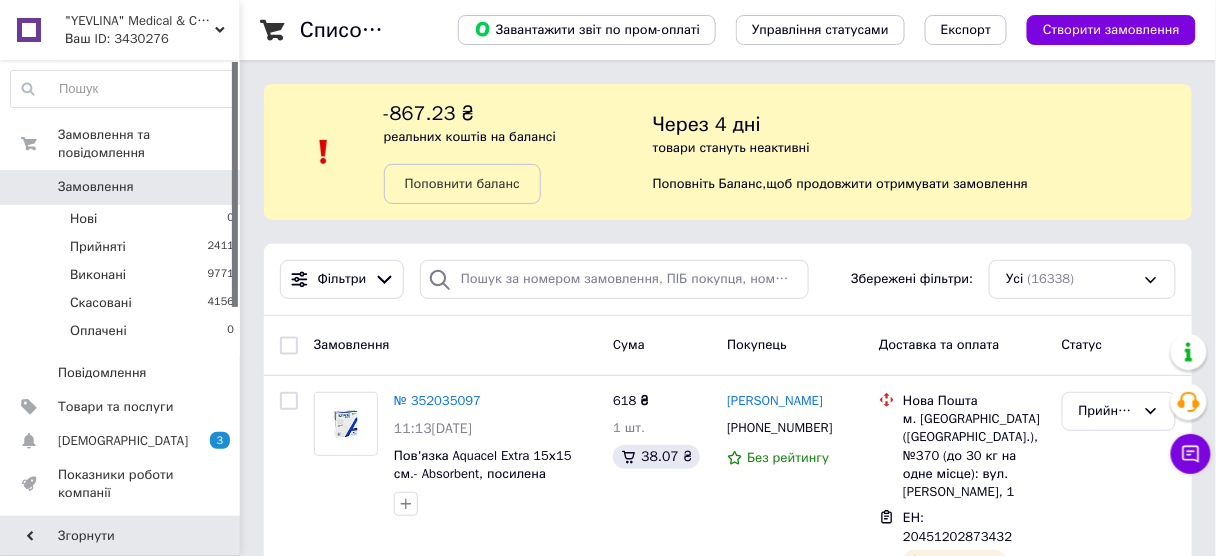 click on ""YEVLINA" Medical & Cosmetics brand" at bounding box center [140, 21] 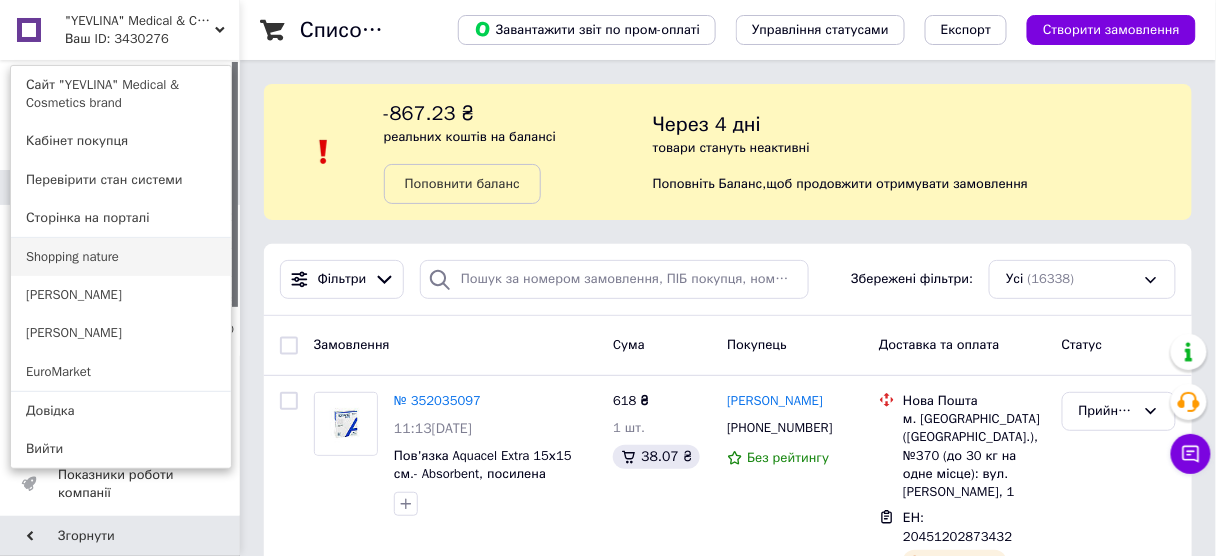 click on "Shopping nature" at bounding box center (121, 257) 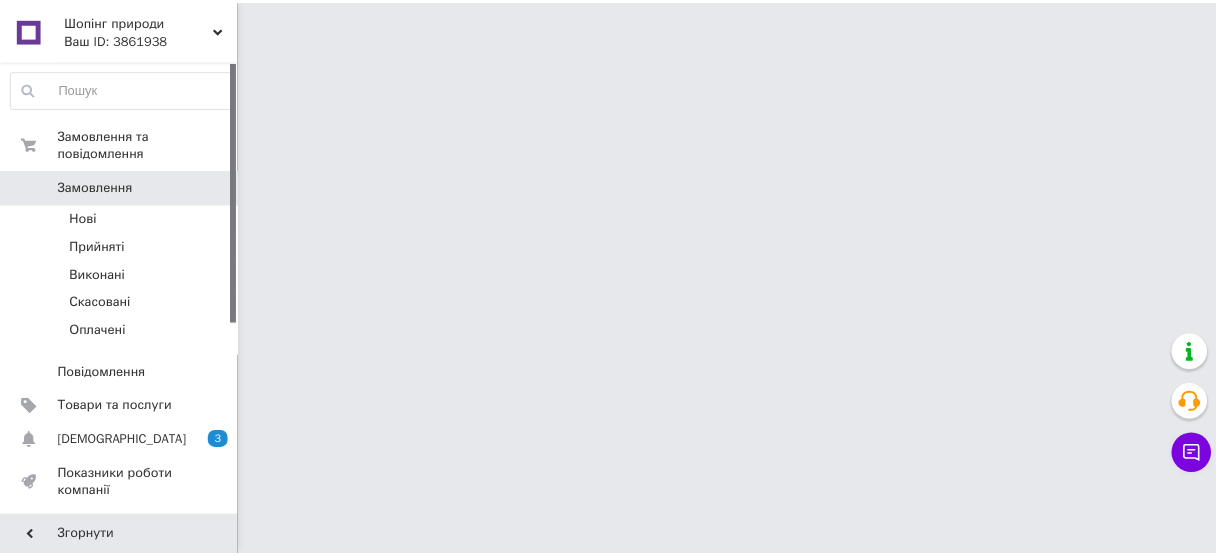 scroll, scrollTop: 0, scrollLeft: 0, axis: both 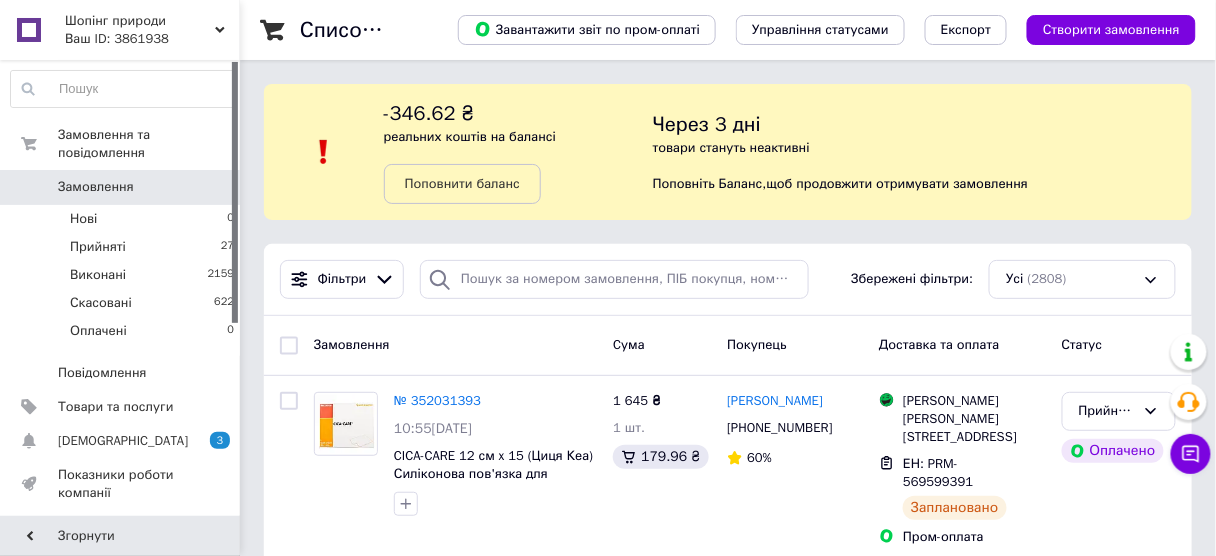 click on "Шопінг природи" at bounding box center (140, 21) 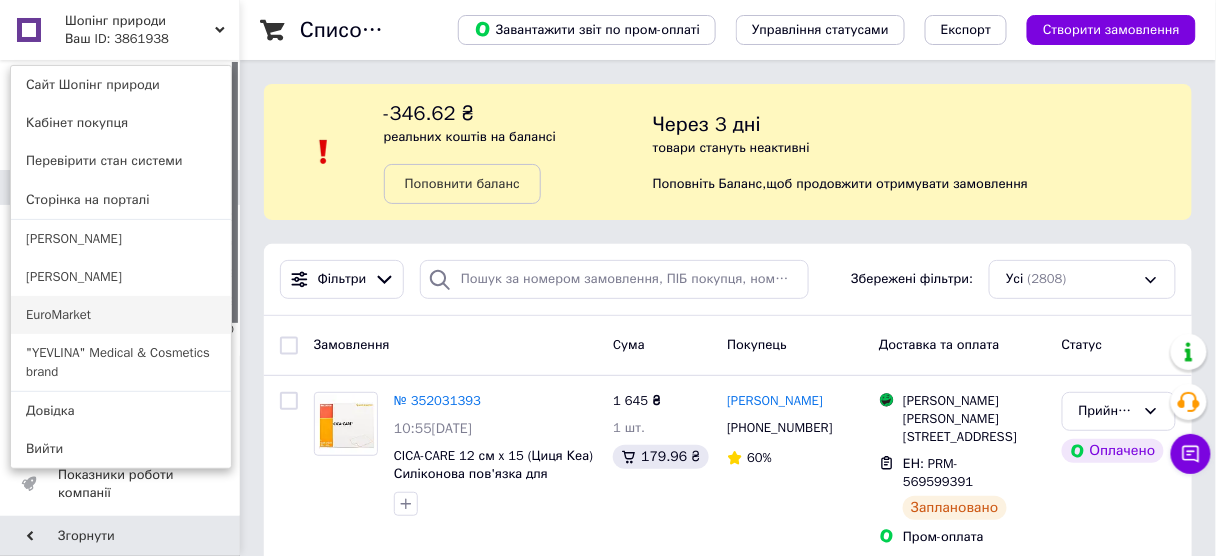 click on "EuroMarket" at bounding box center [121, 315] 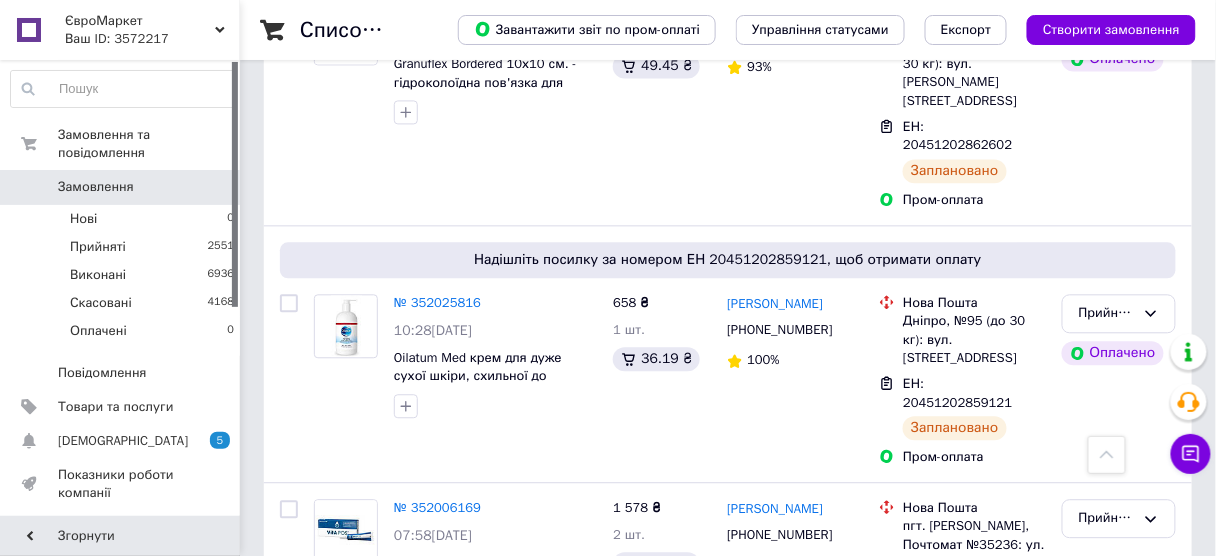 scroll, scrollTop: 1040, scrollLeft: 0, axis: vertical 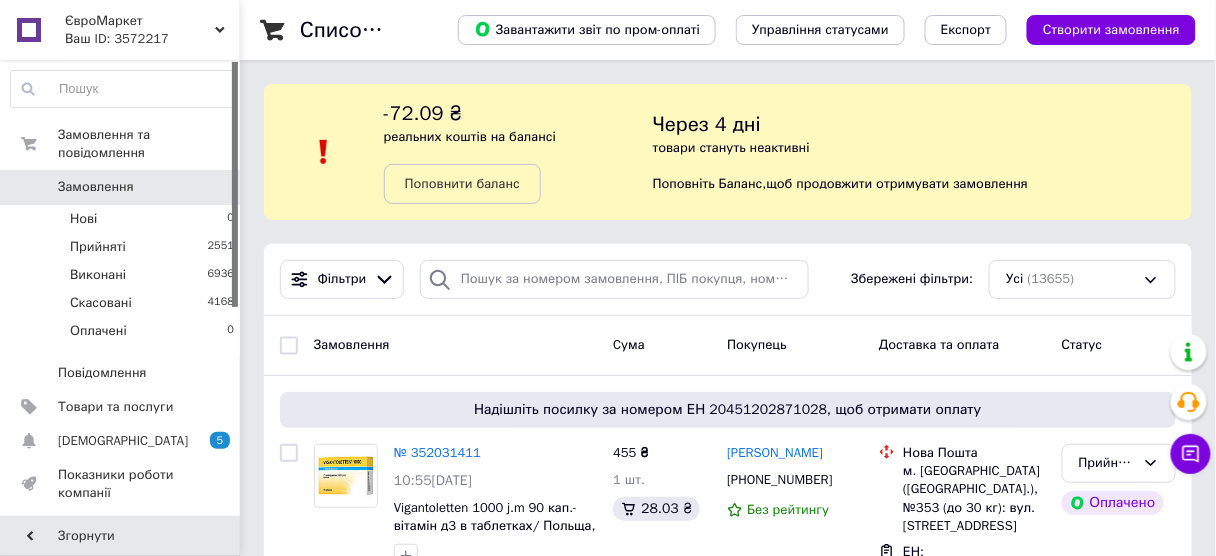 click on "Ваш ID: 3572217" at bounding box center (152, 39) 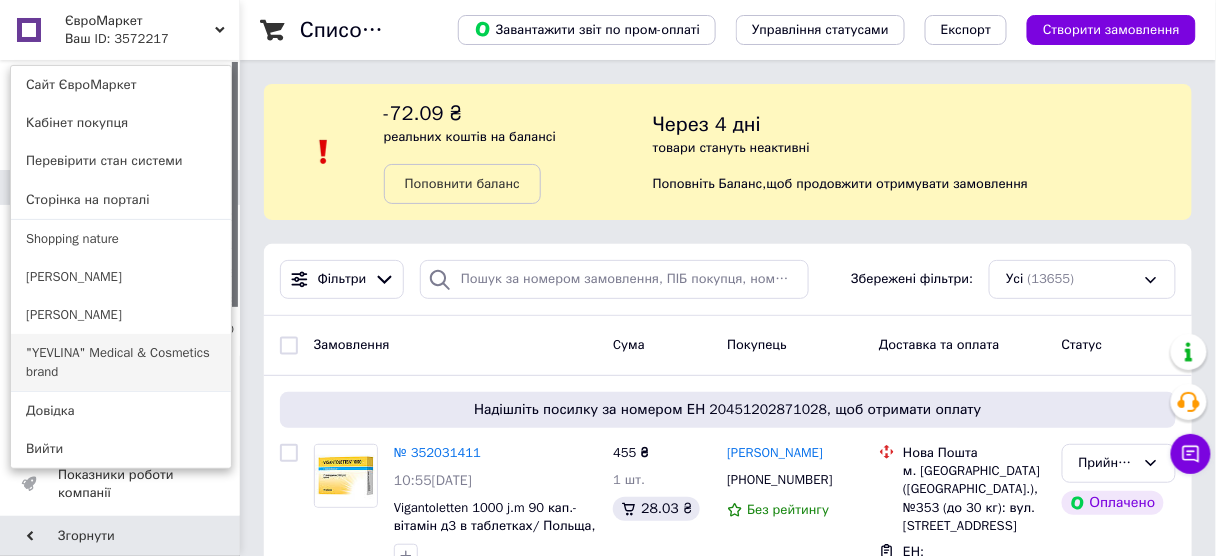 click on ""YEVLINA" Medical & Cosmetics brand" at bounding box center [121, 362] 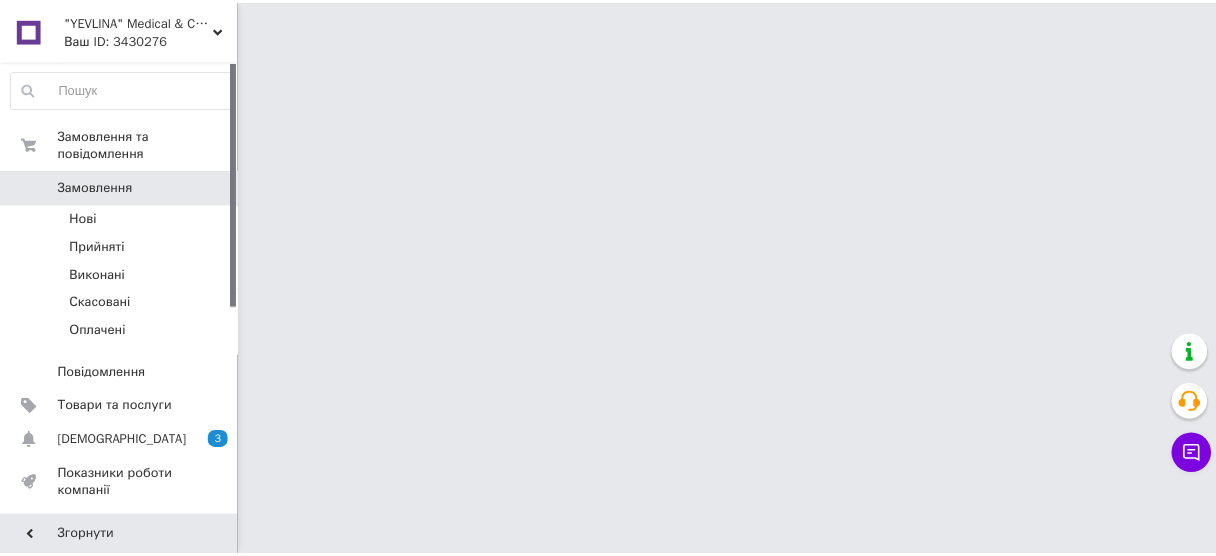 scroll, scrollTop: 0, scrollLeft: 0, axis: both 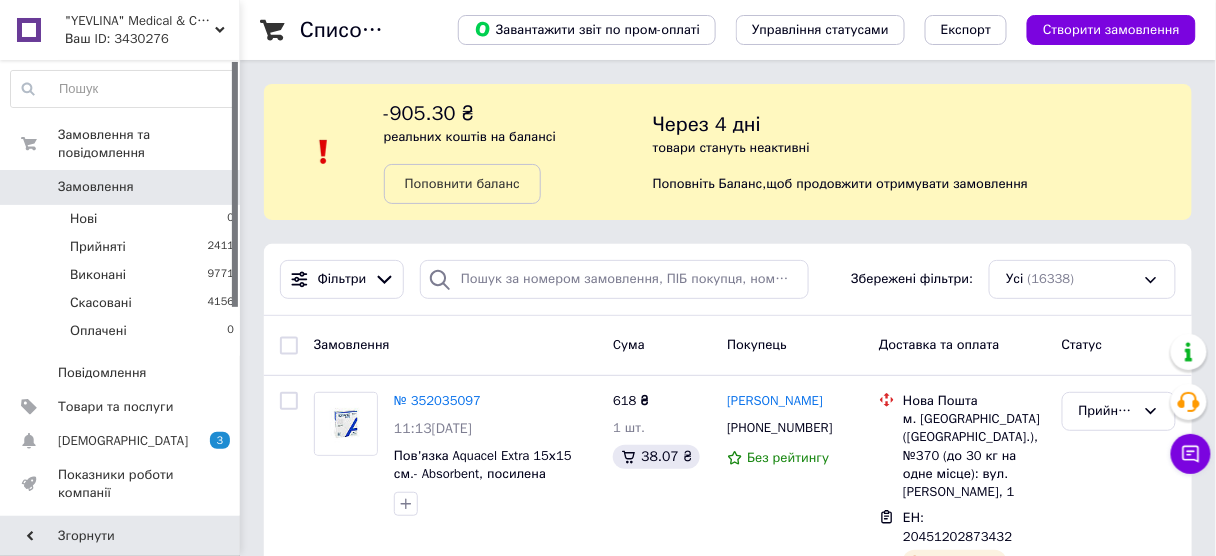 click on "Ваш ID: 3430276" at bounding box center [152, 39] 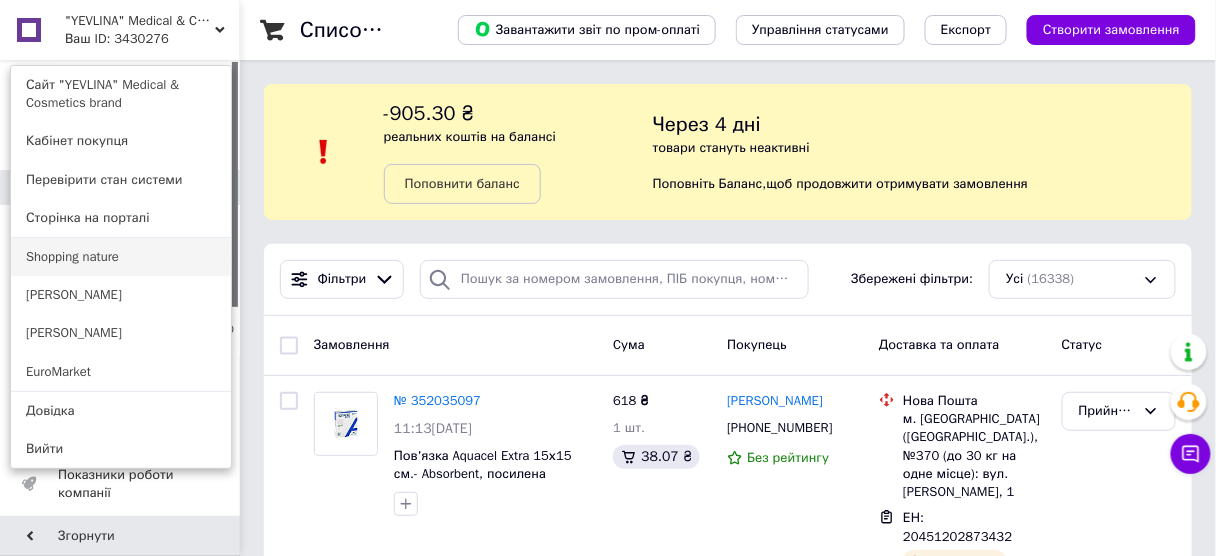 click on "Shopping nature" at bounding box center [121, 257] 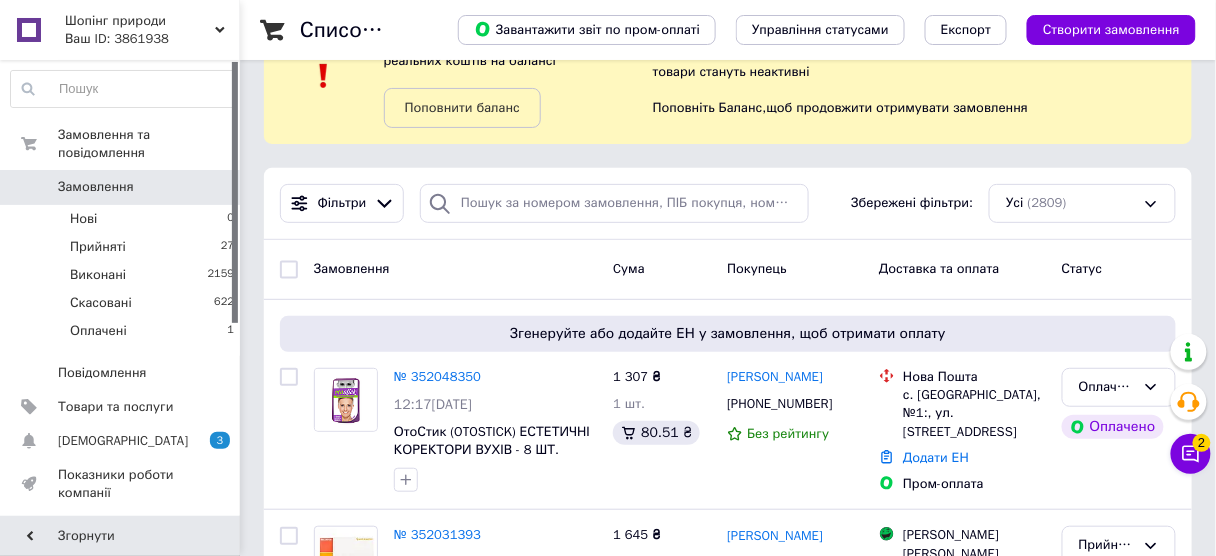scroll, scrollTop: 160, scrollLeft: 0, axis: vertical 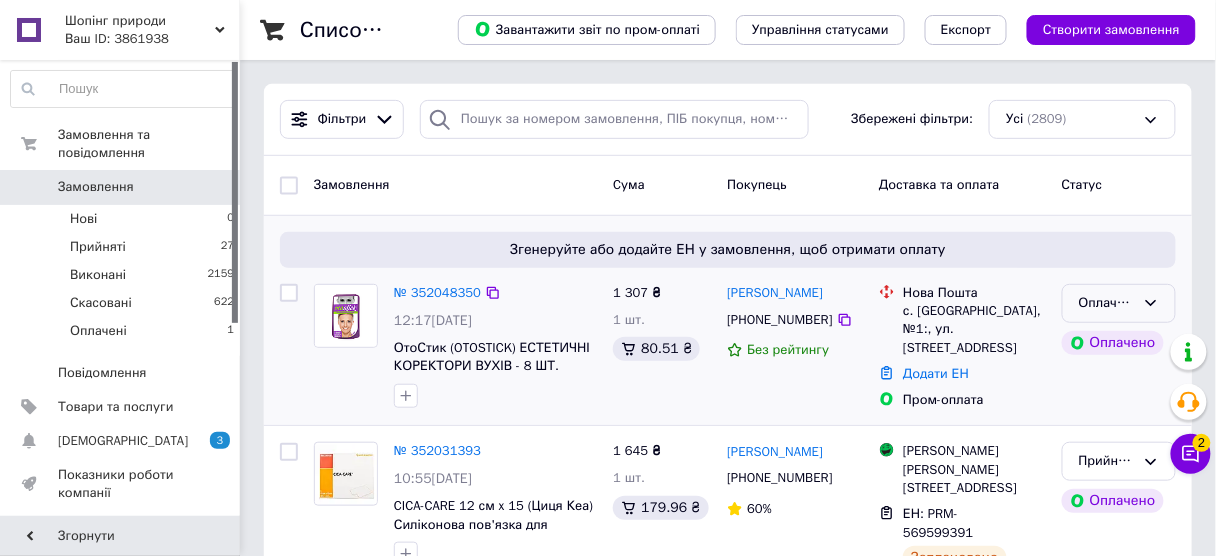 click on "Оплачено" at bounding box center (1107, 303) 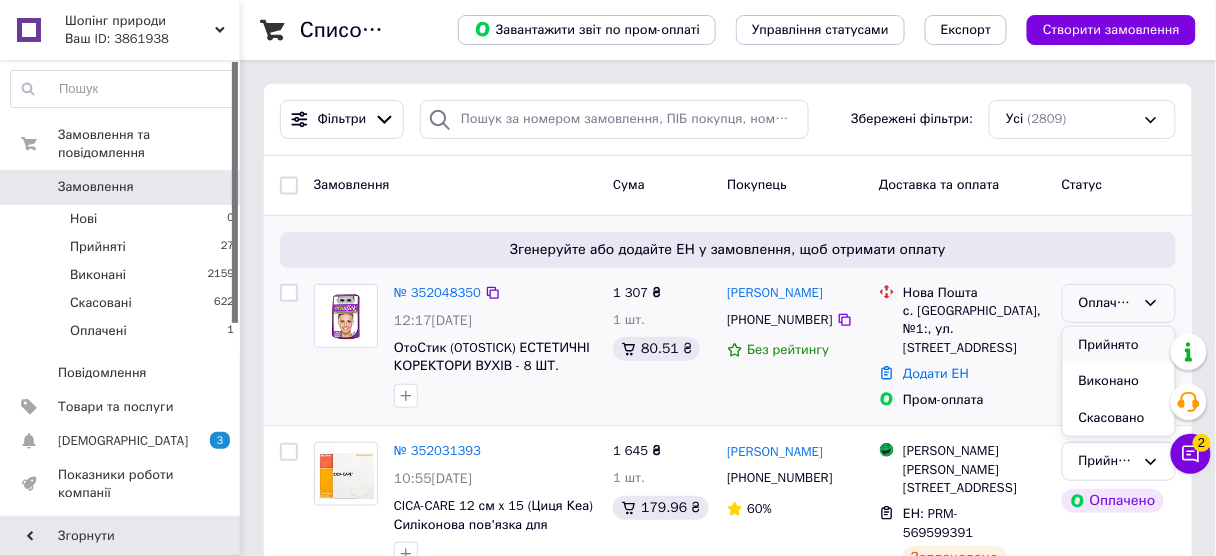 click on "Прийнято" at bounding box center (1119, 345) 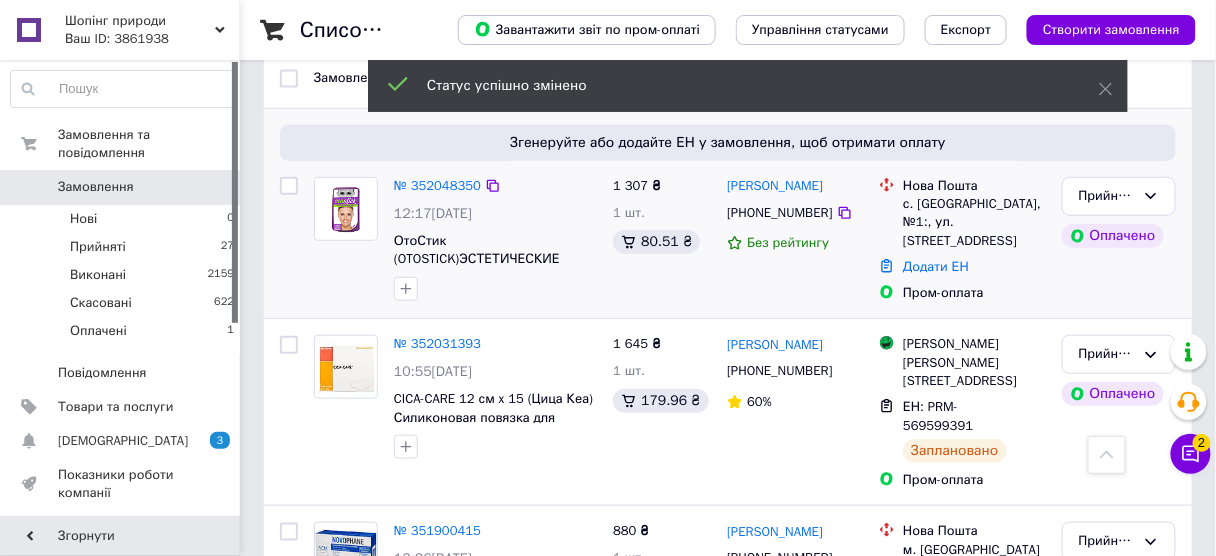 scroll, scrollTop: 240, scrollLeft: 0, axis: vertical 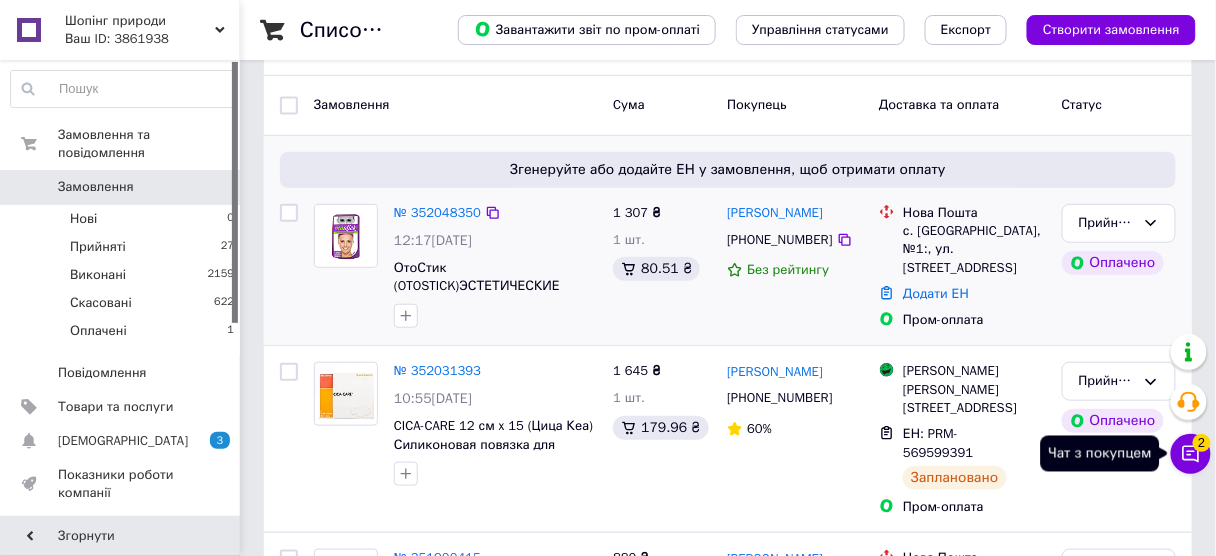 click 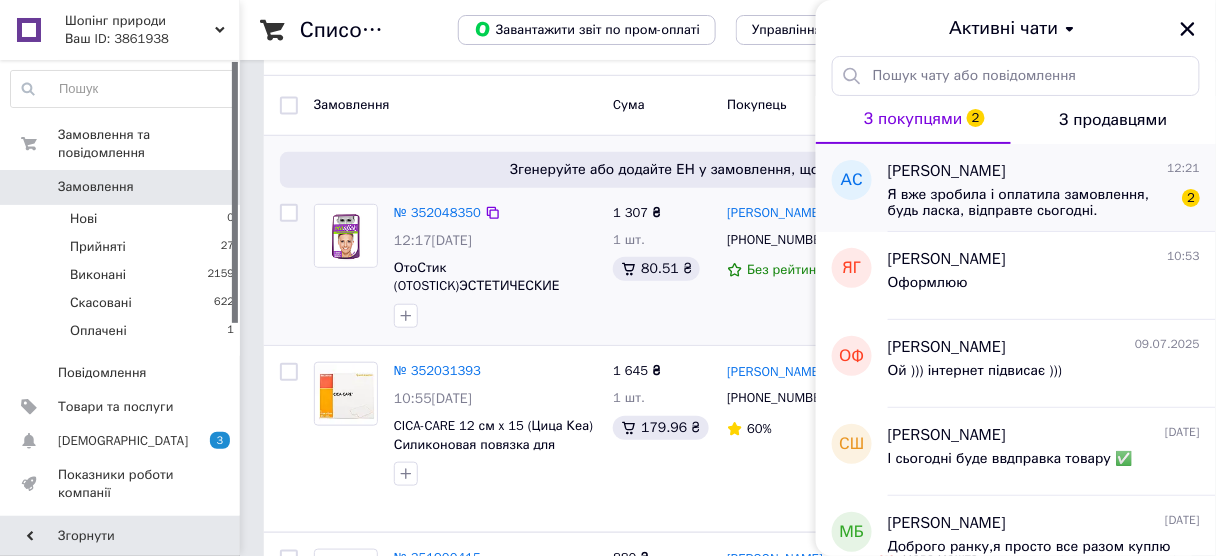click on "Я вже зробила і оплатила замовлення, будь ласка, відправте сьогодні." at bounding box center [1030, 203] 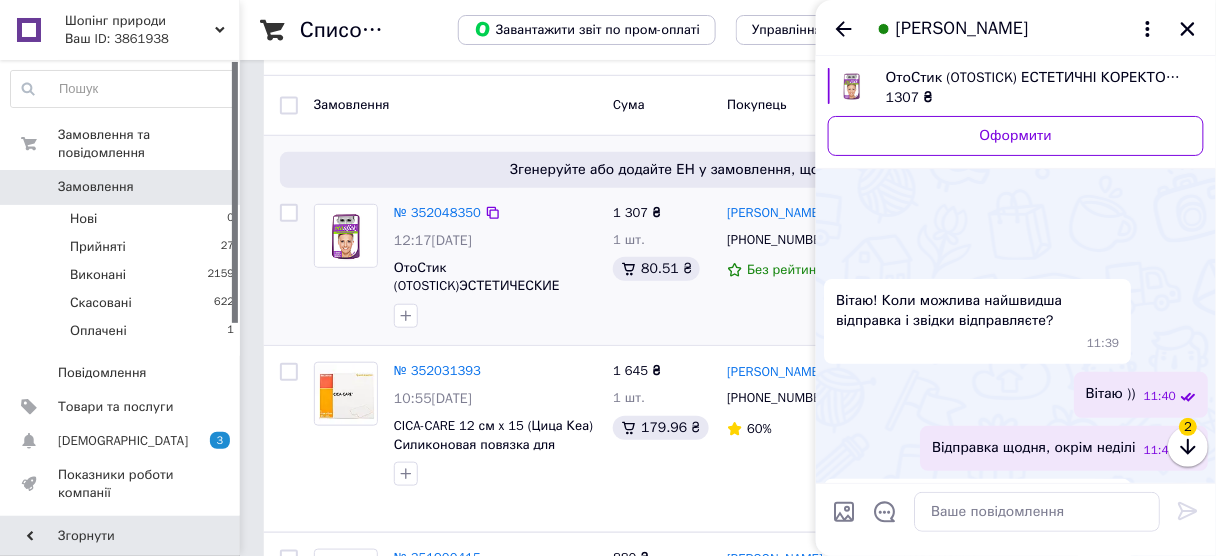 scroll, scrollTop: 1336, scrollLeft: 0, axis: vertical 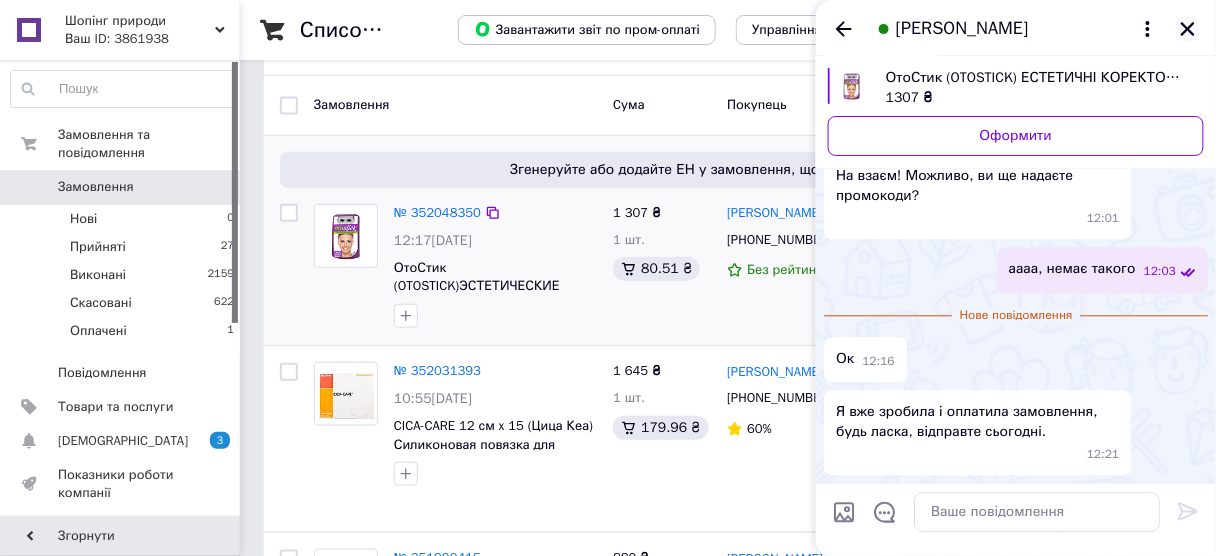 click 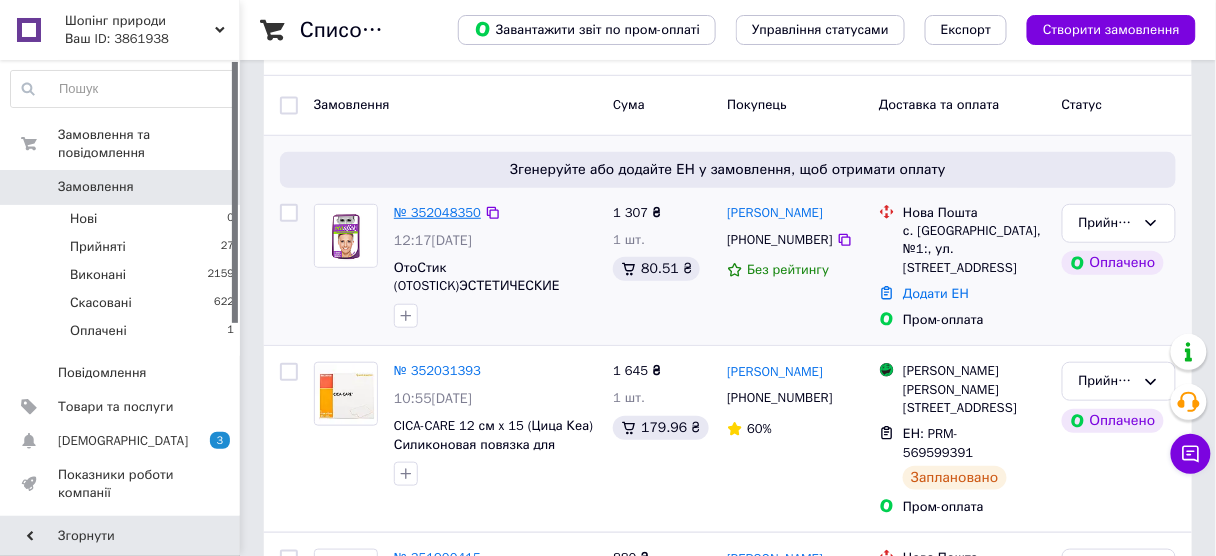 click on "№ 352048350" at bounding box center (437, 212) 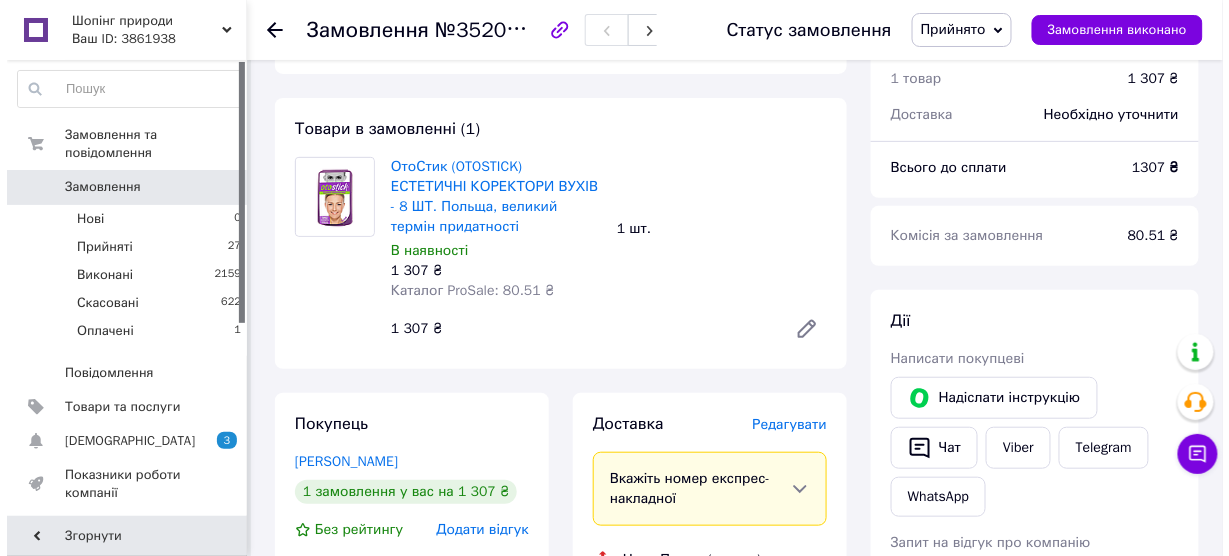 scroll, scrollTop: 240, scrollLeft: 0, axis: vertical 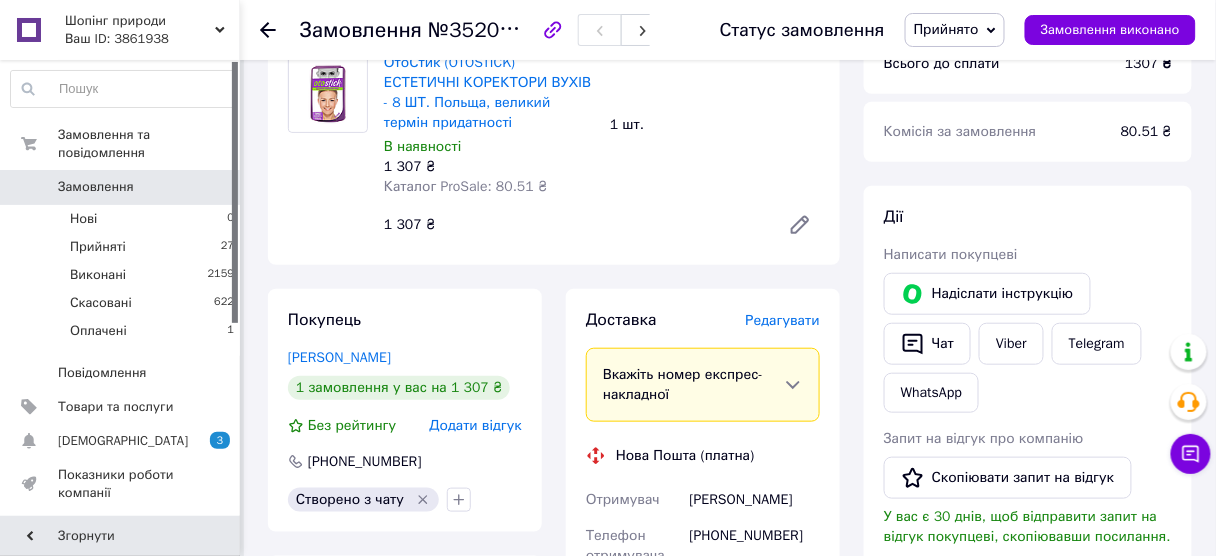 click on "Редагувати" at bounding box center (783, 320) 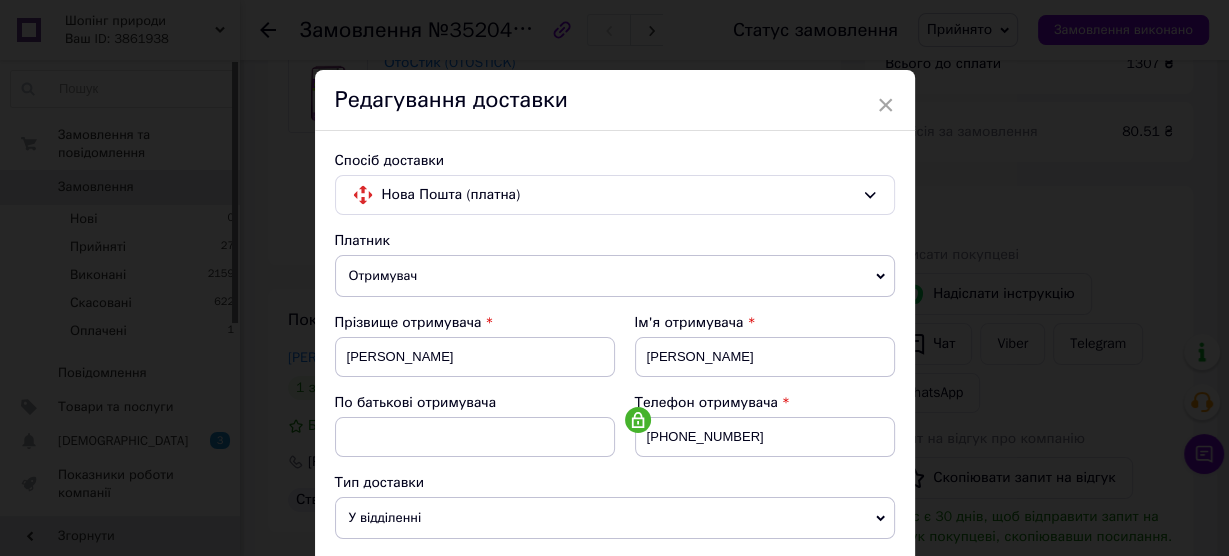 click on "Ім'я отримувача" at bounding box center (765, 323) 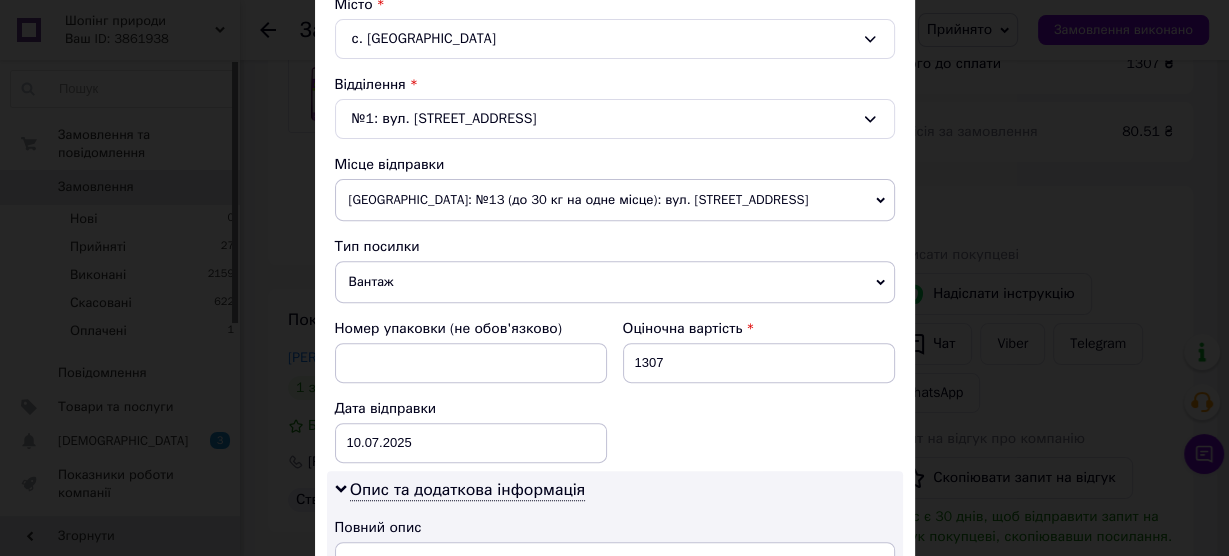 scroll, scrollTop: 800, scrollLeft: 0, axis: vertical 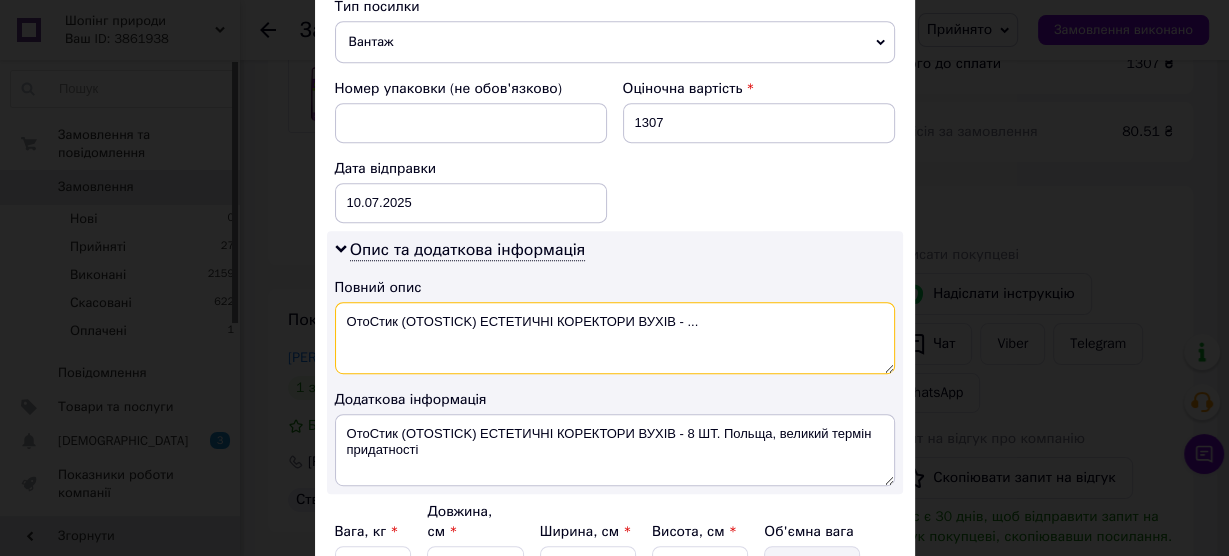 drag, startPoint x: 397, startPoint y: 310, endPoint x: 789, endPoint y: 307, distance: 392.01147 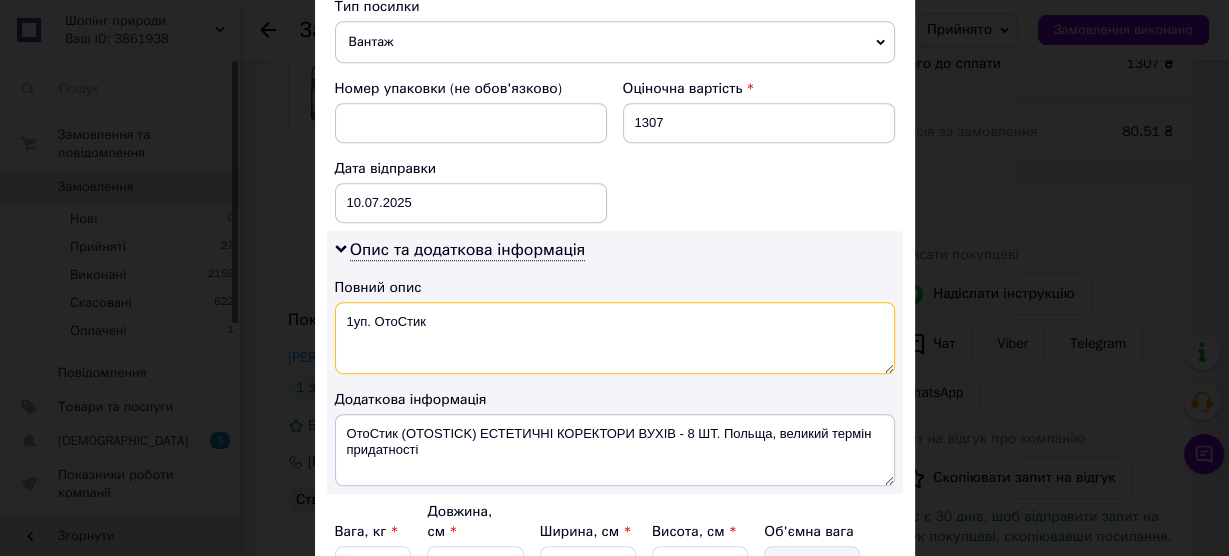 click on "1уп. ОтоСтик" at bounding box center (615, 338) 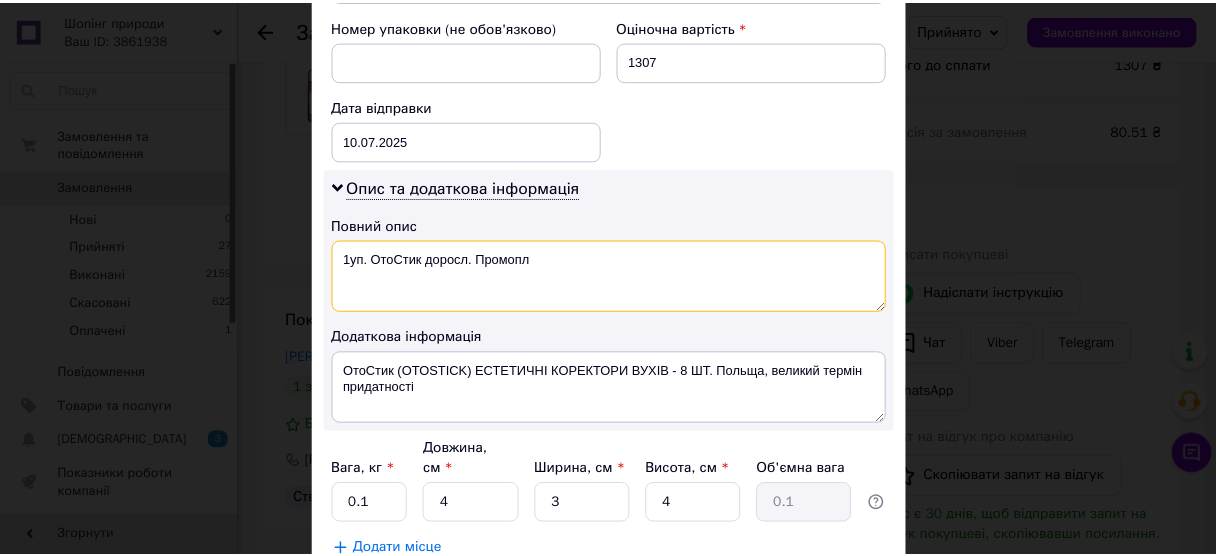 scroll, scrollTop: 960, scrollLeft: 0, axis: vertical 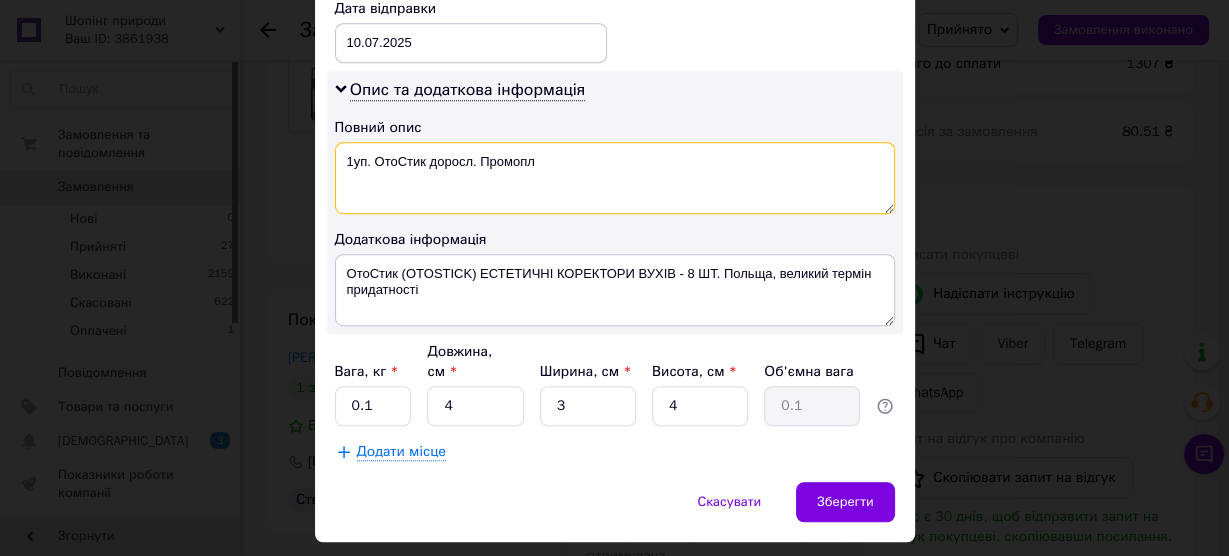 type on "1уп. ОтоСтик доросл. Промопл" 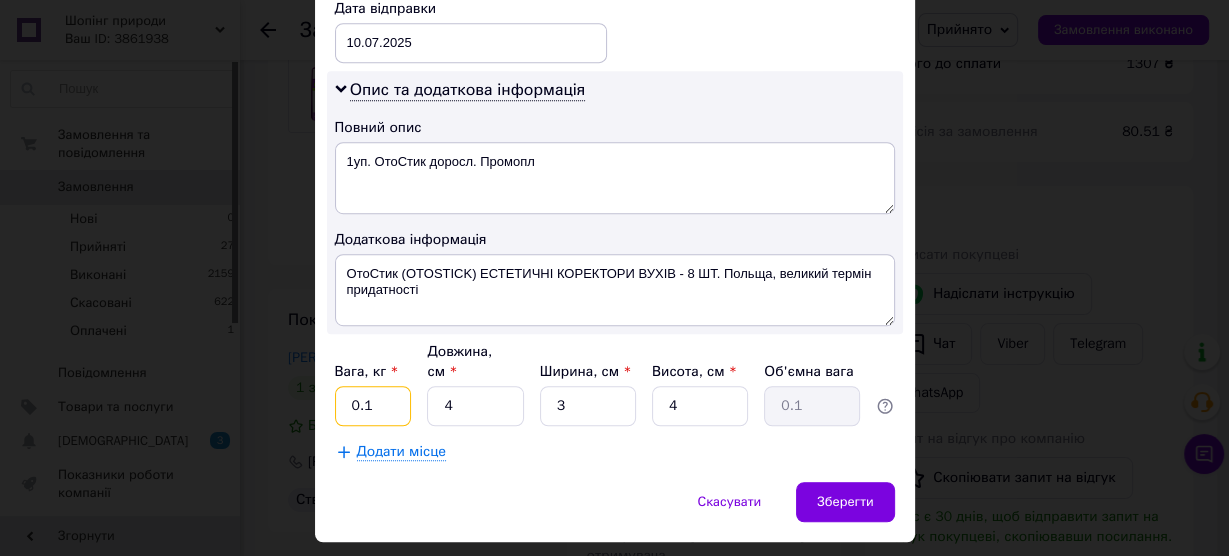 click on "0.1" at bounding box center (373, 406) 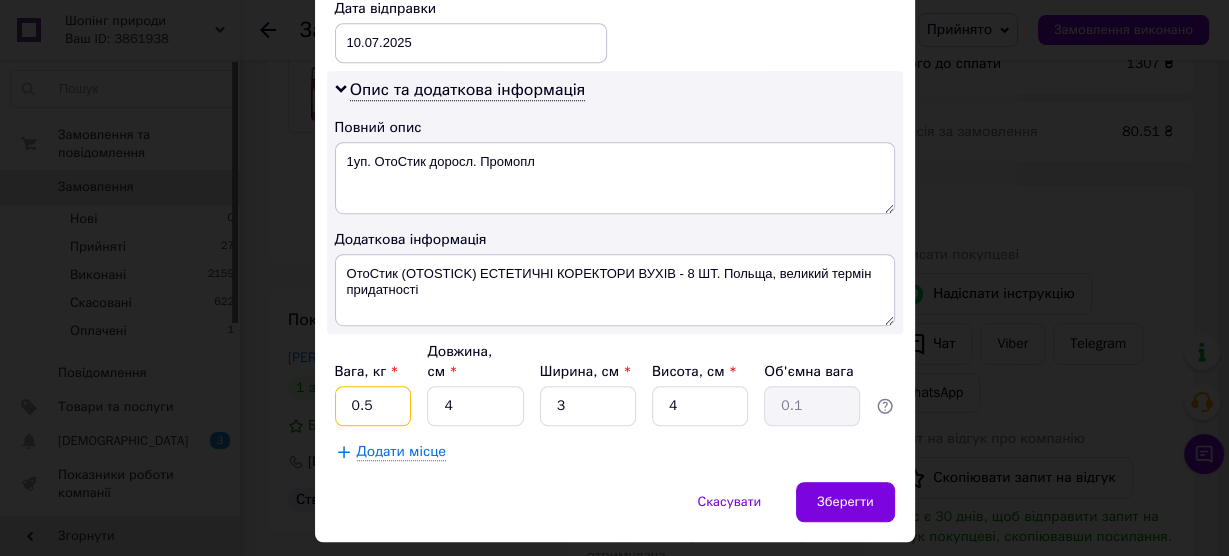 type on "0.5" 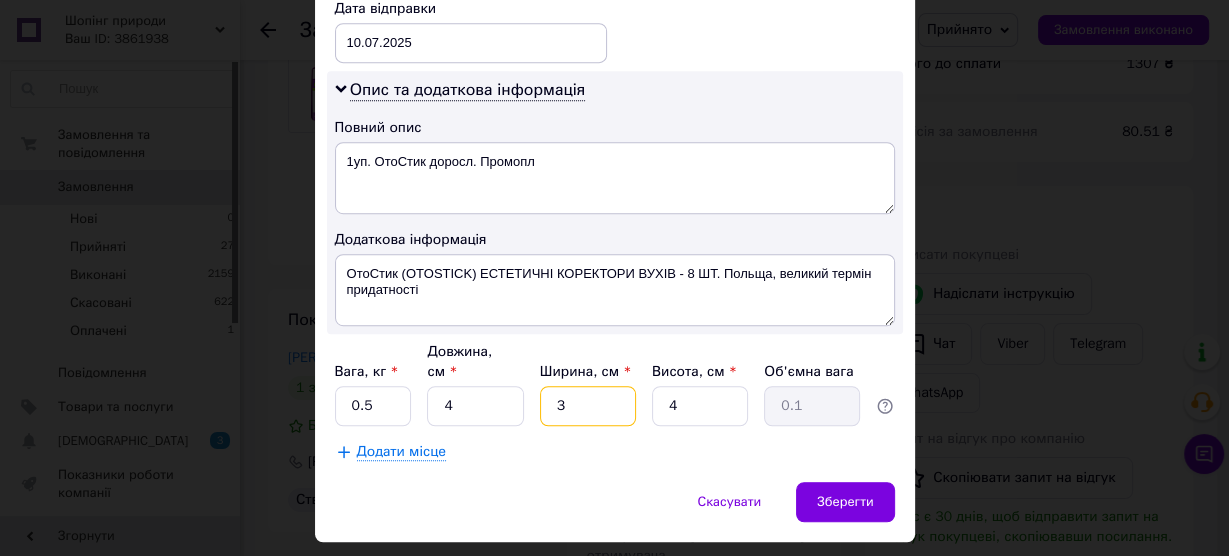 click on "3" at bounding box center (588, 406) 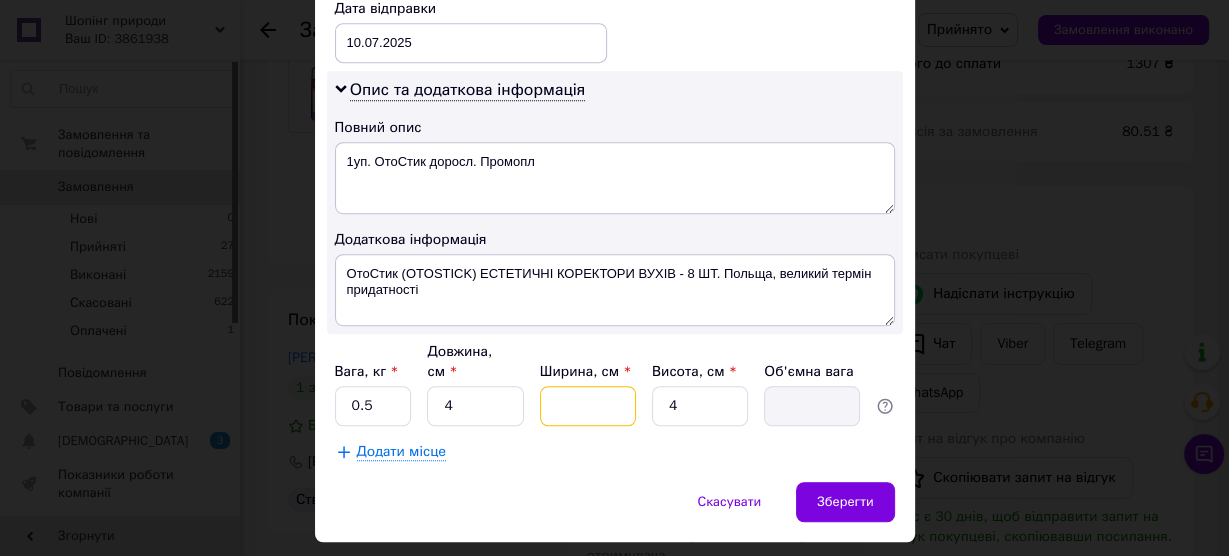 type on "1" 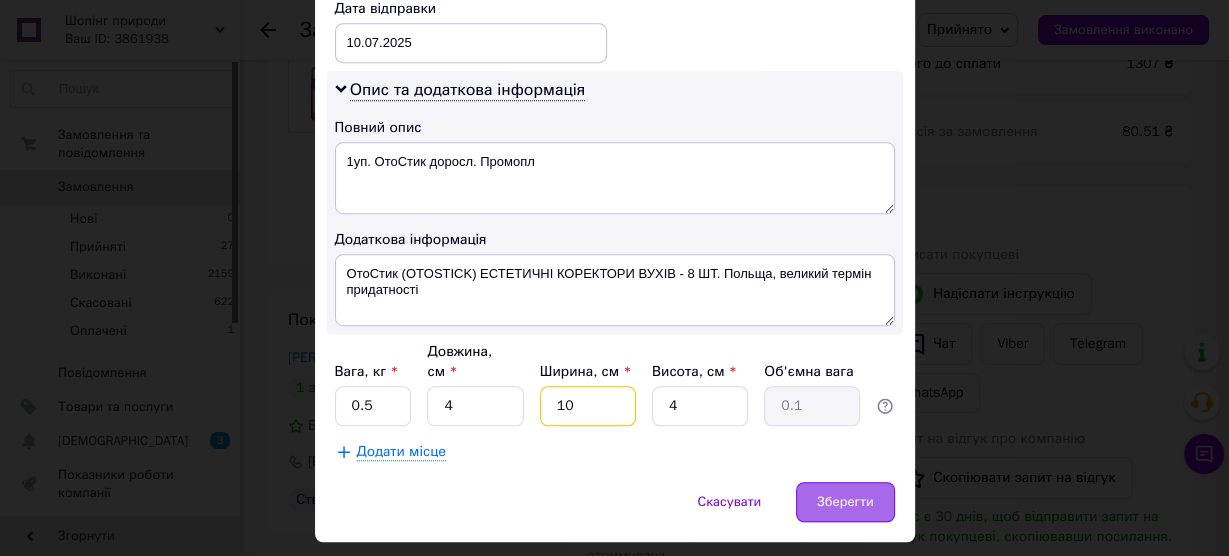 type on "10" 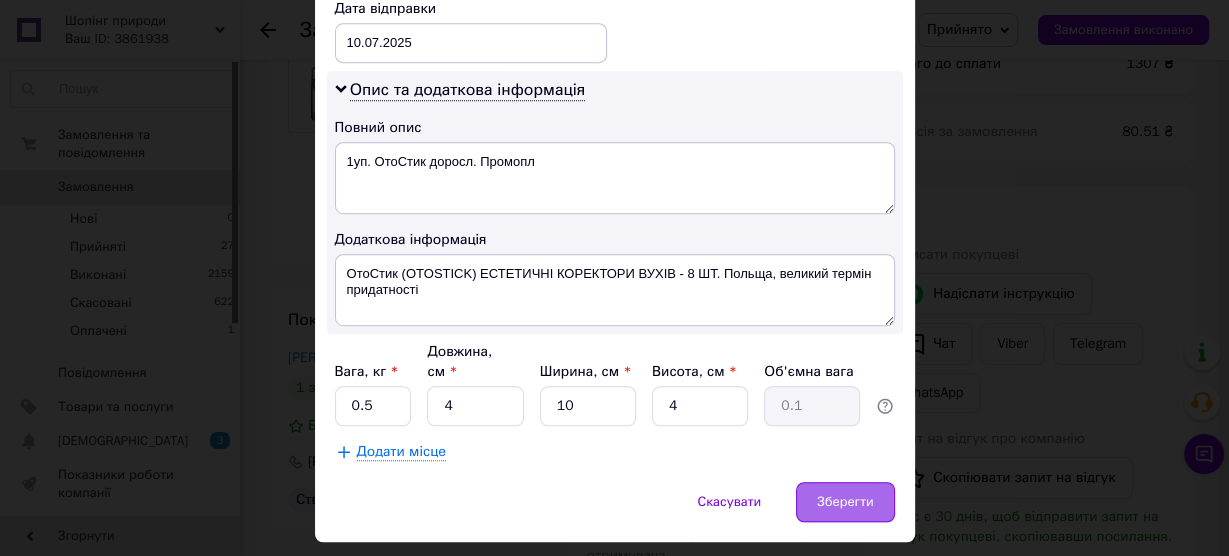 click on "Зберегти" at bounding box center [845, 502] 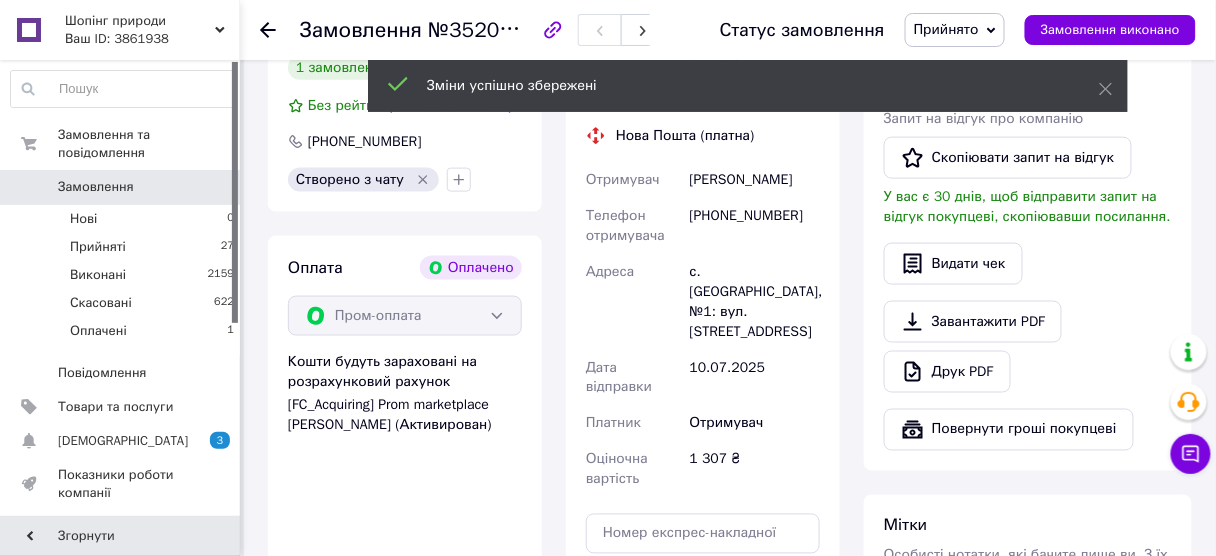scroll, scrollTop: 880, scrollLeft: 0, axis: vertical 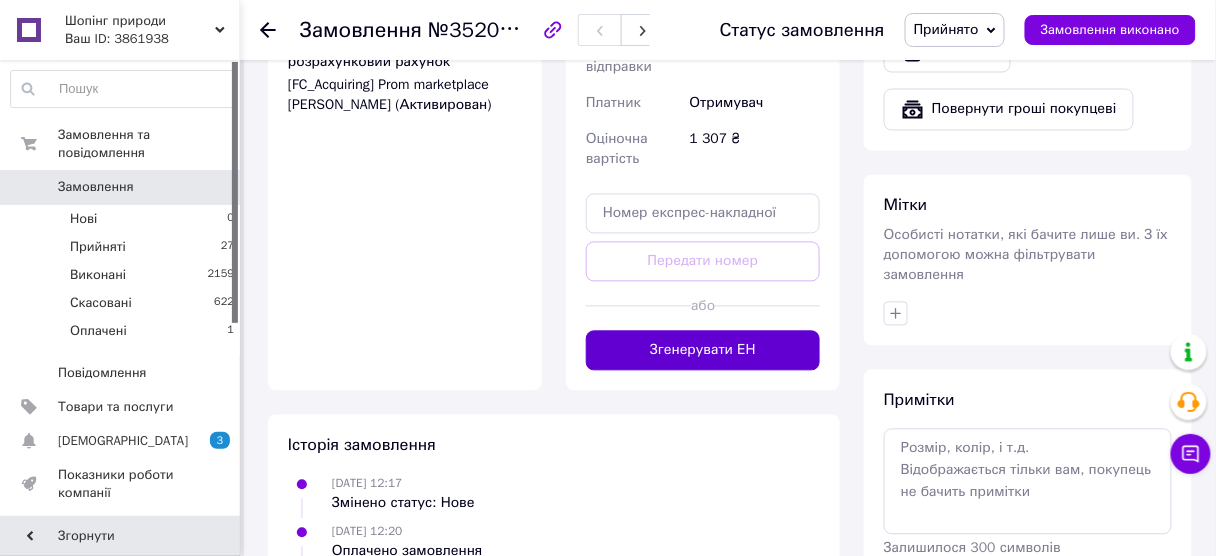 click on "Згенерувати ЕН" at bounding box center (703, 351) 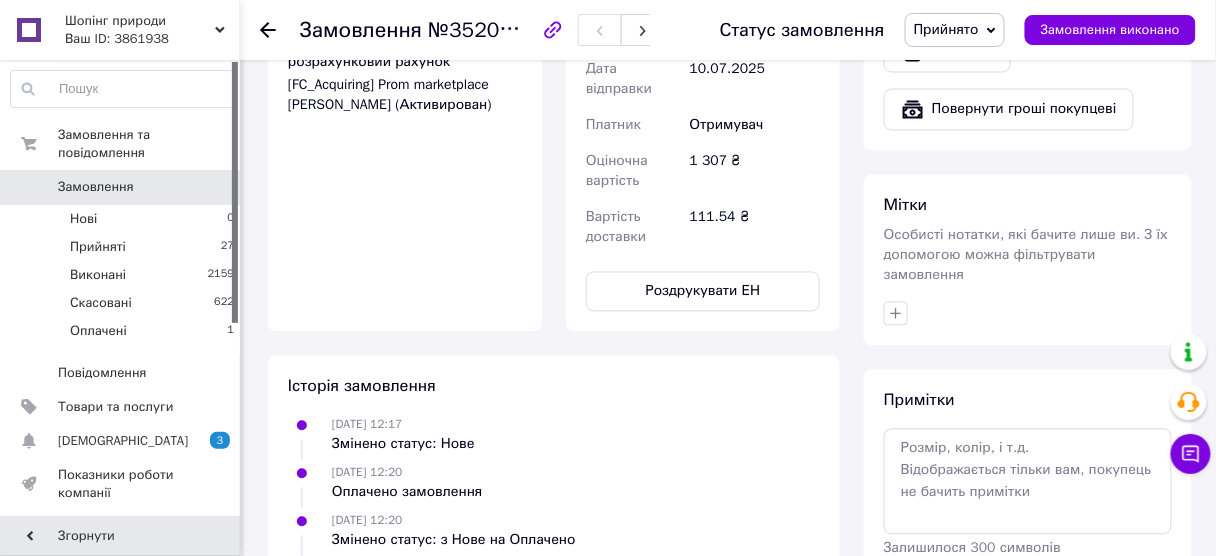 click 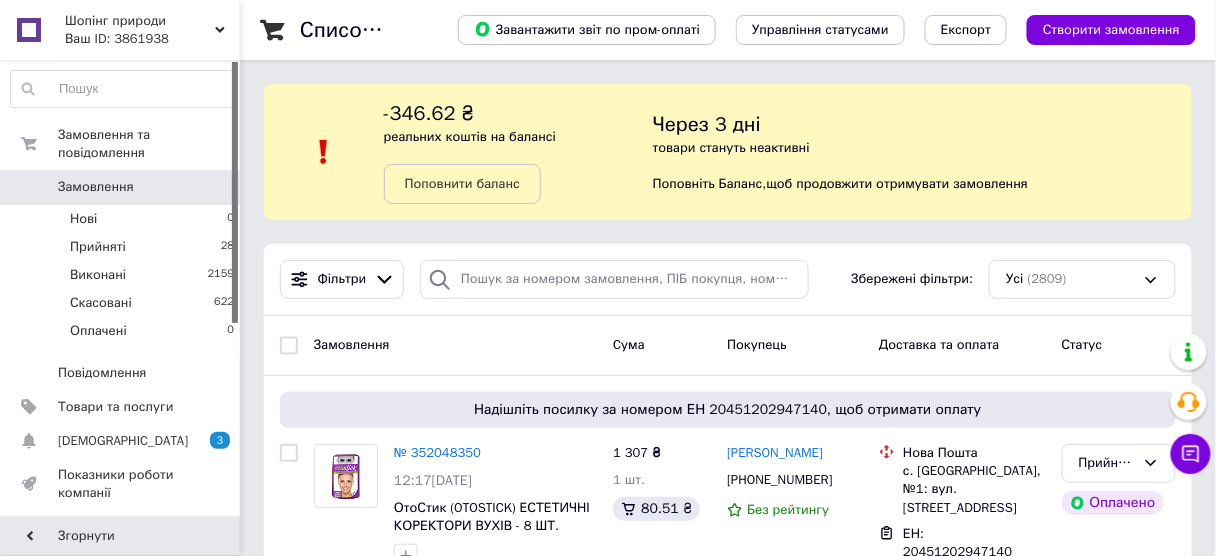 scroll, scrollTop: 240, scrollLeft: 0, axis: vertical 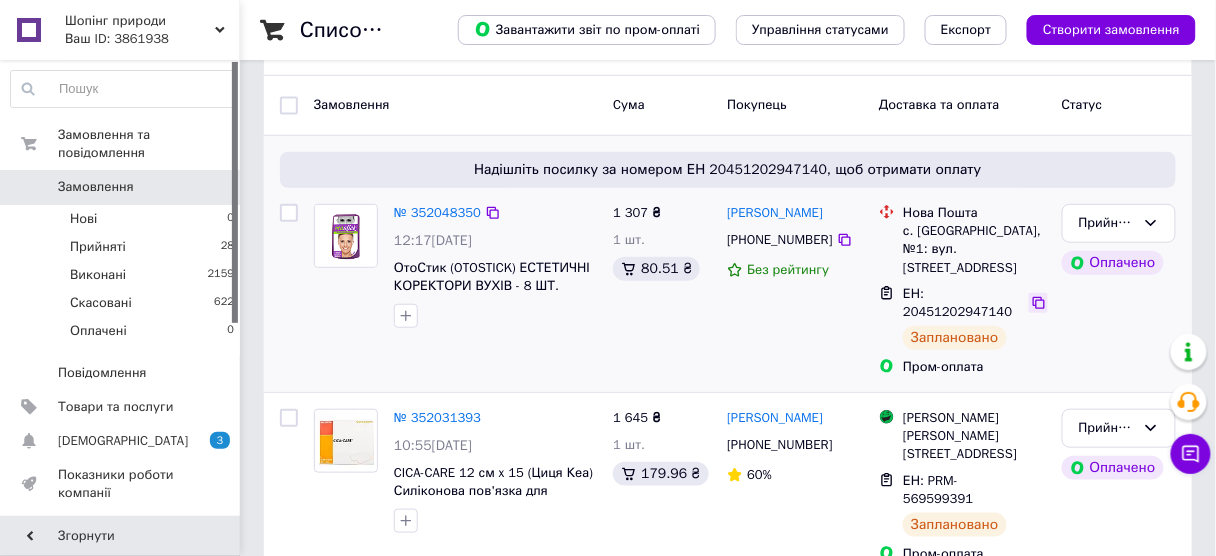click 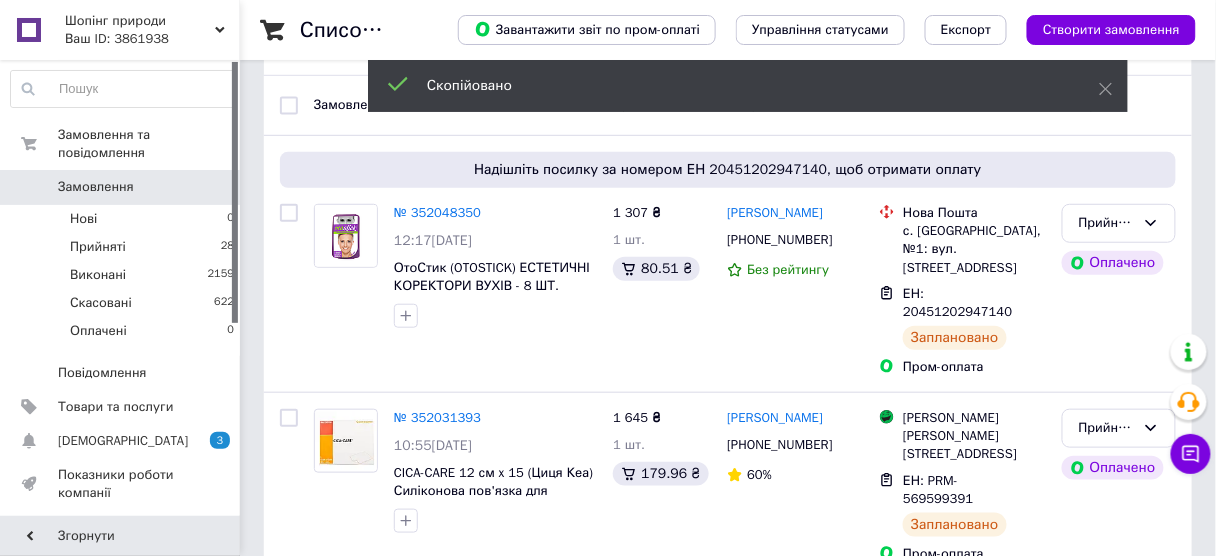 click on "Список замовлень   Завантажити звіт по пром-оплаті Управління статусами Експорт Створити замовлення -346.62 ₴ реальних коштів на балансі Поповнити баланс Через 3 дні товари стануть неактивні Поповніть Баланс ,  щоб продовжити отримувати замовлення Фільтри Збережені фільтри: Усі (2809) Замовлення Cума Покупець Доставка та оплата Статус Надішліть посилку за номером ЕН 20451202947140, щоб отримати оплату № 352048350 12:17, 10.07.2025 ОтоСтик (OTOSTICK) ЕСТЕТИЧНІ КОРЕКТОРИ ВУХІВ - 8 ШТ. Польща, великий термін придатності 1 307 ₴ 1 шт. 80.51 ₴ Анна Сідельник +380937110204 Без рейтингу Нова Пошта 1" at bounding box center [728, 2345] 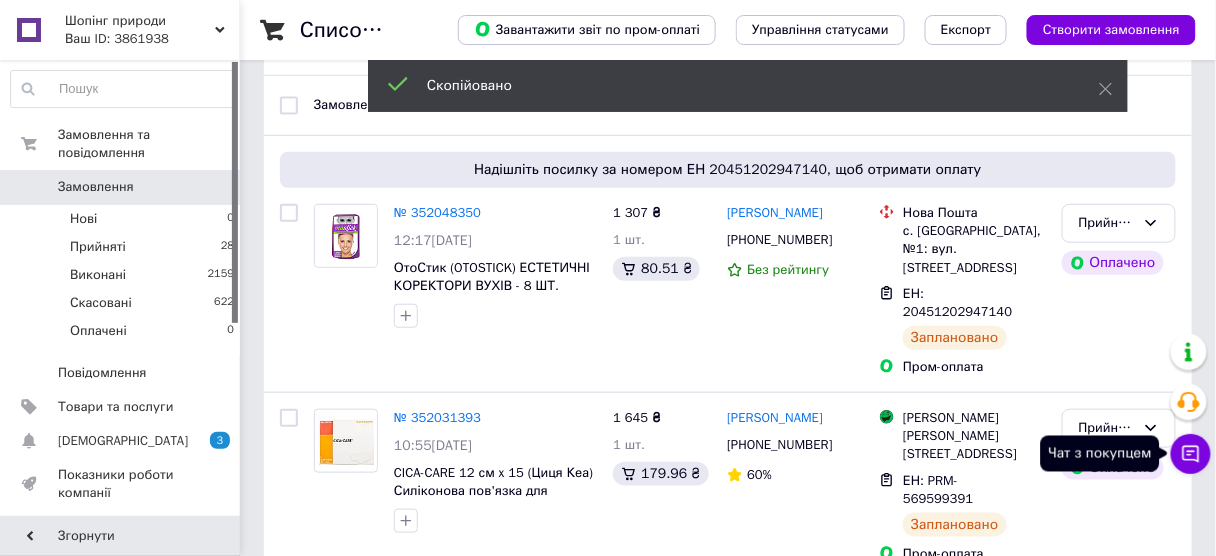 click 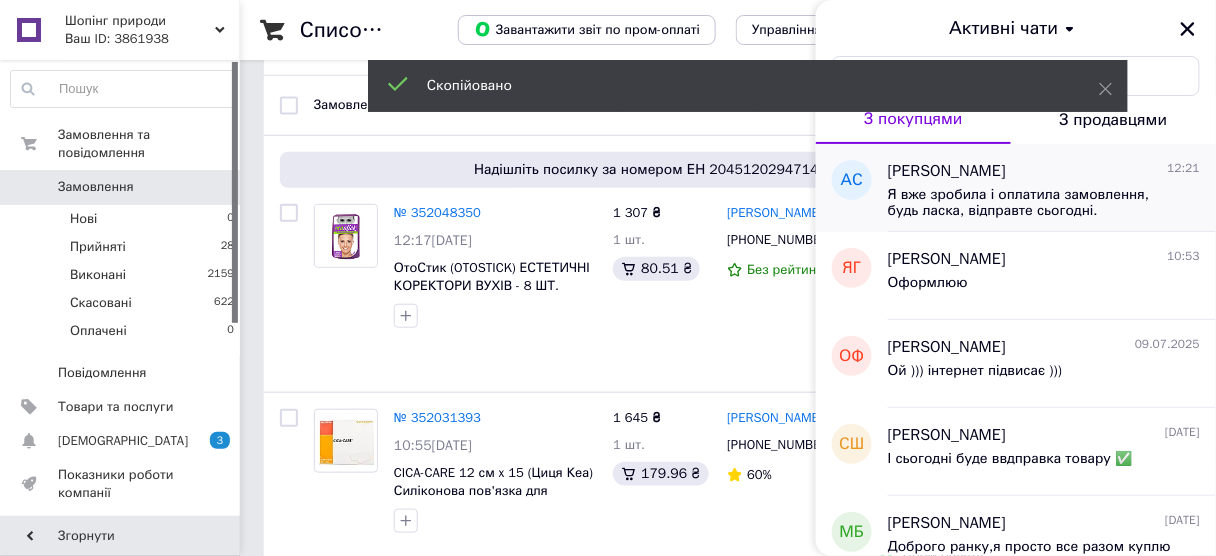 click on "Я вже зробила і оплатила замовлення, будь ласка, відправте сьогодні." at bounding box center (1030, 203) 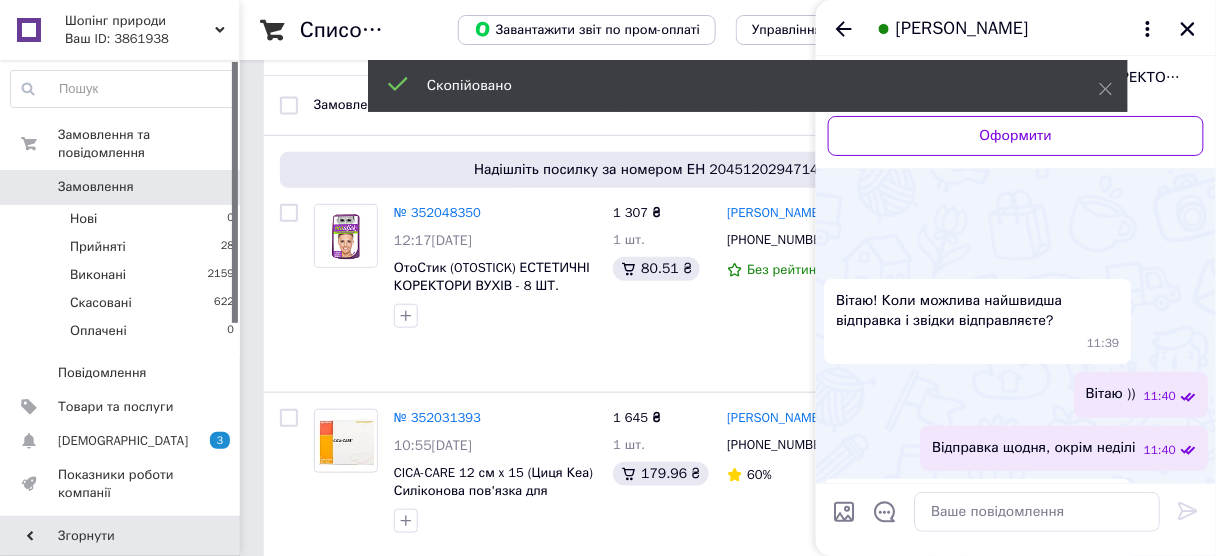 scroll, scrollTop: 1300, scrollLeft: 0, axis: vertical 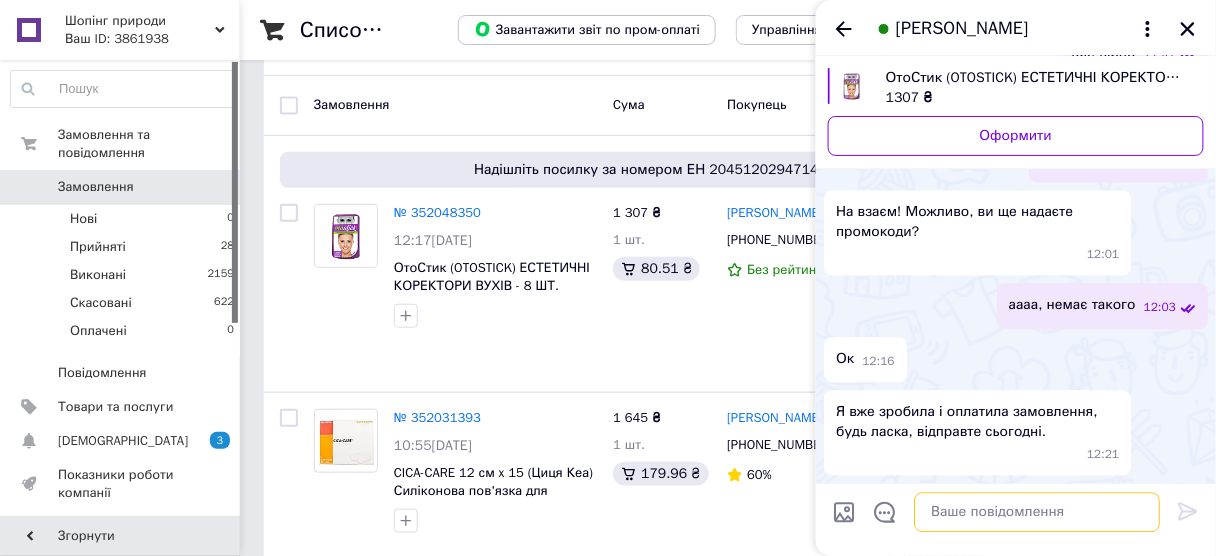 click at bounding box center (1037, 512) 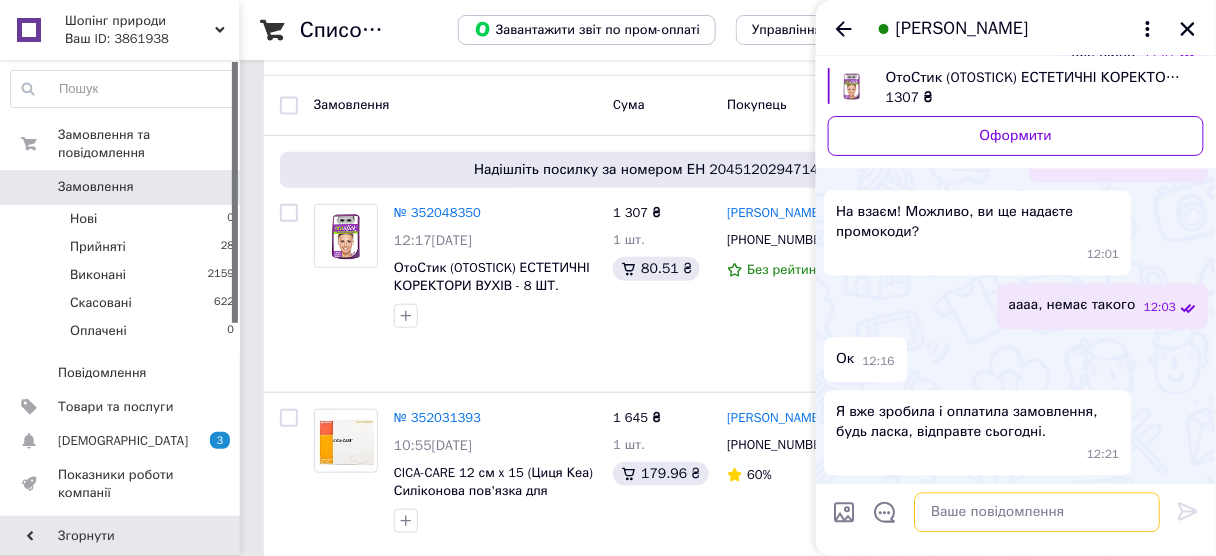 paste on "20451202947140" 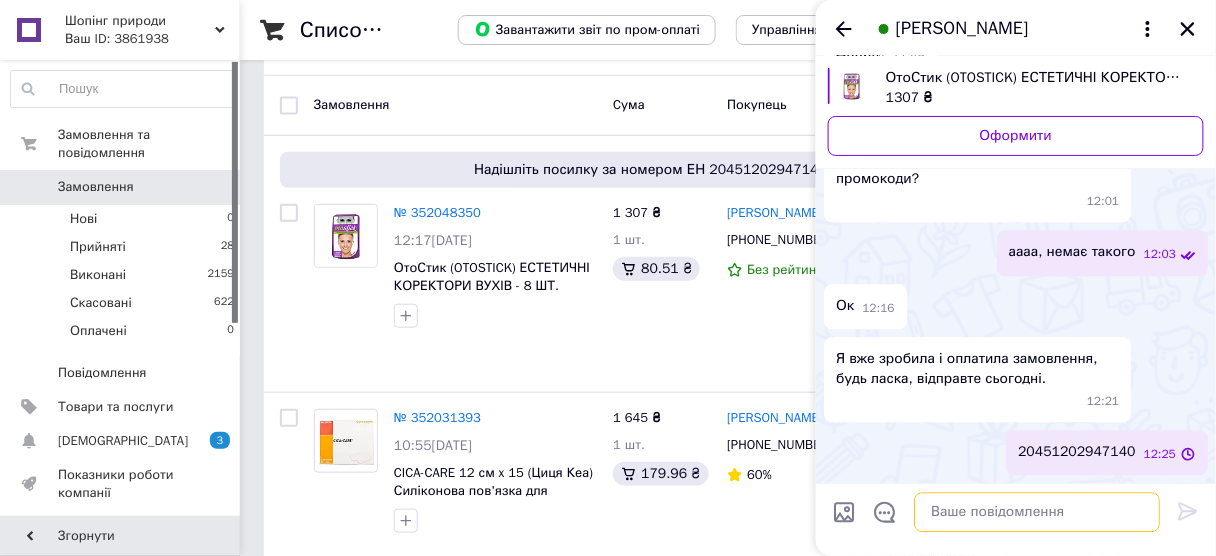 scroll, scrollTop: 1302, scrollLeft: 0, axis: vertical 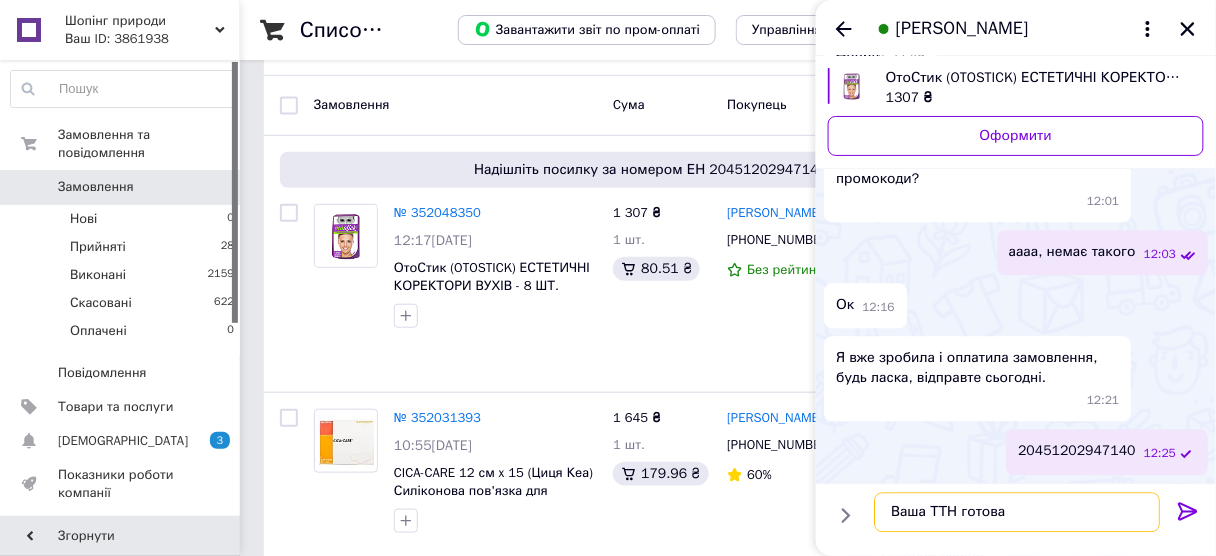 type on "Ваша ТТН готова" 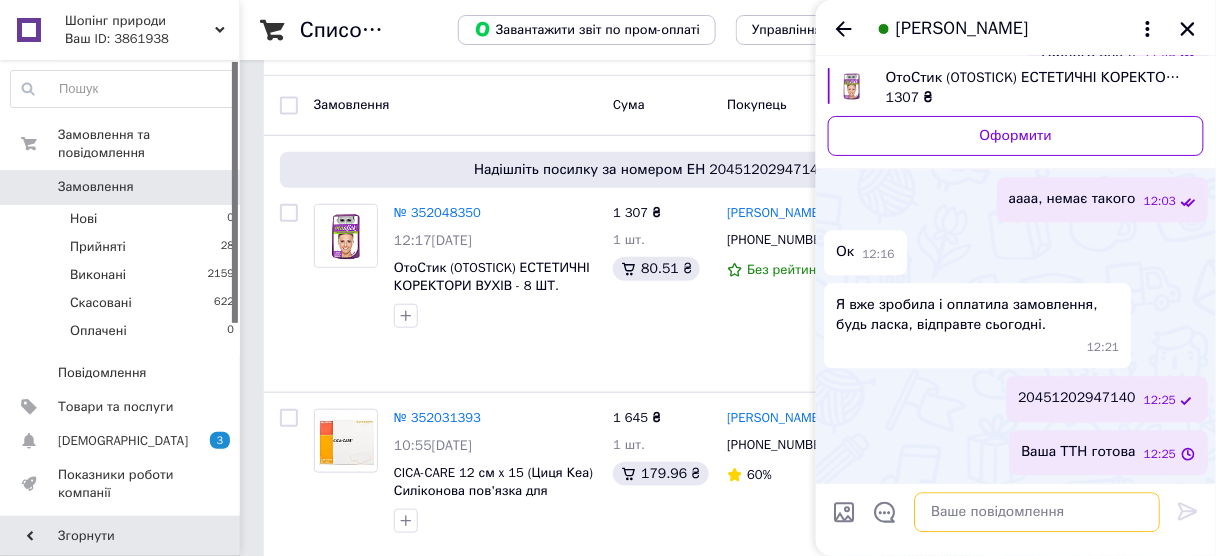 scroll, scrollTop: 1355, scrollLeft: 0, axis: vertical 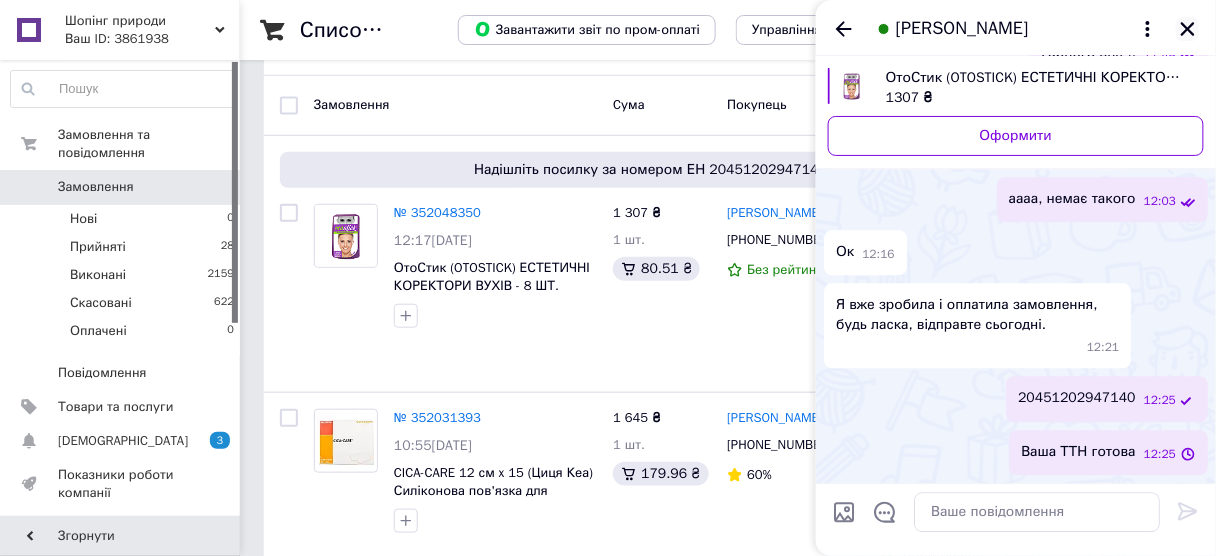 click 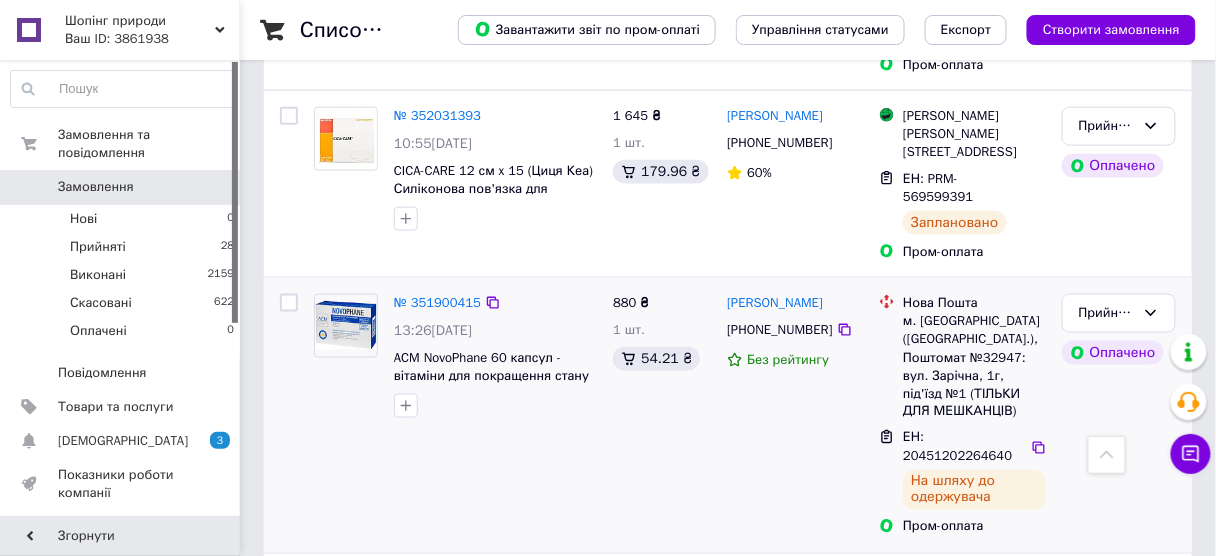 scroll, scrollTop: 640, scrollLeft: 0, axis: vertical 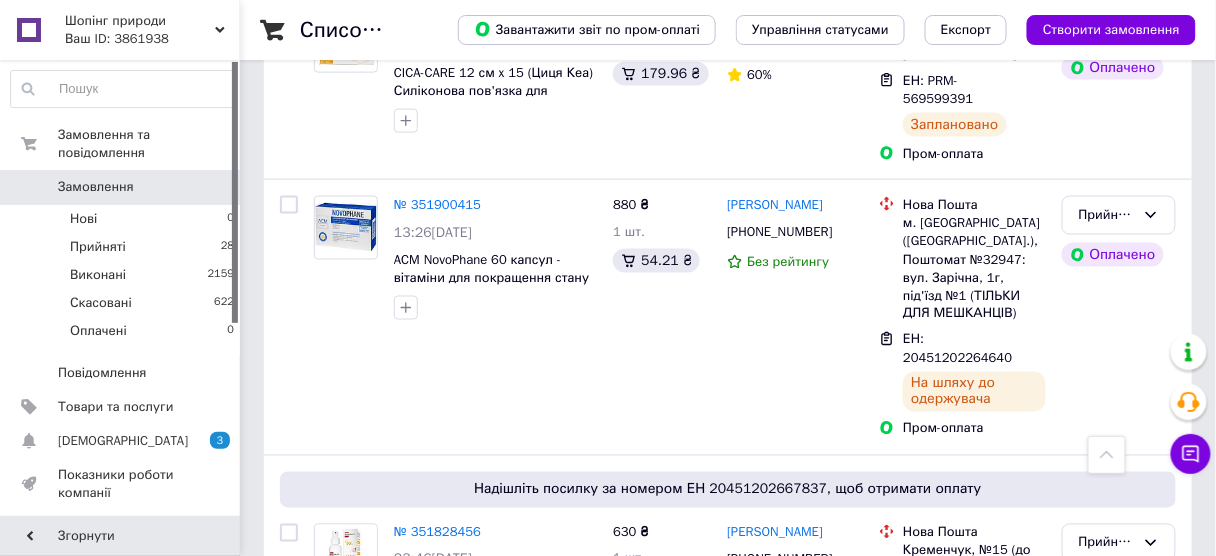 click on "Ваш ID: 3861938" at bounding box center [152, 39] 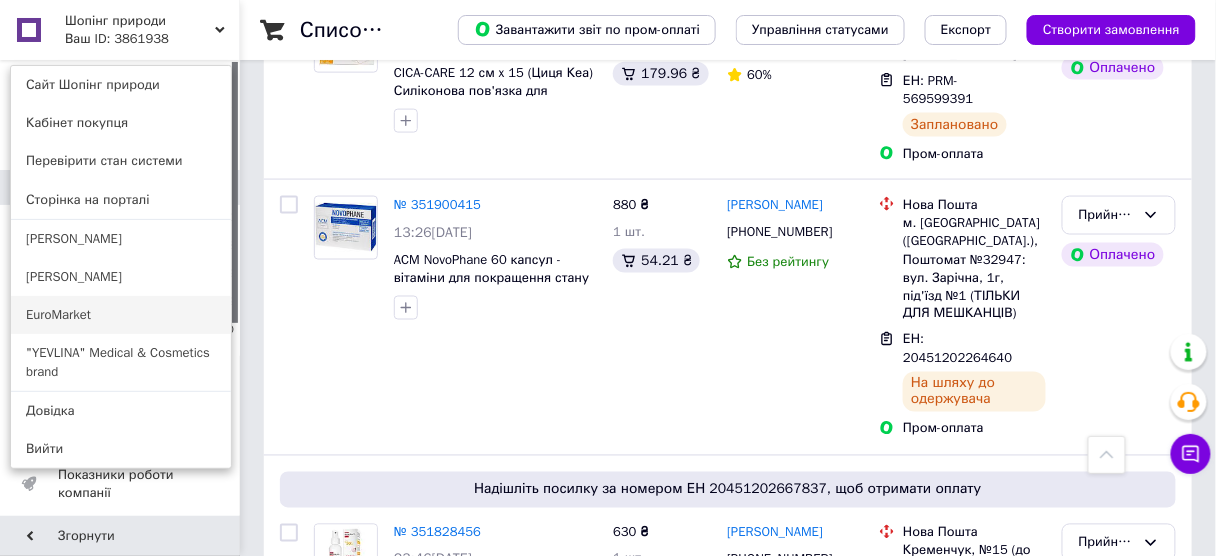 click on "EuroMarket" at bounding box center (121, 315) 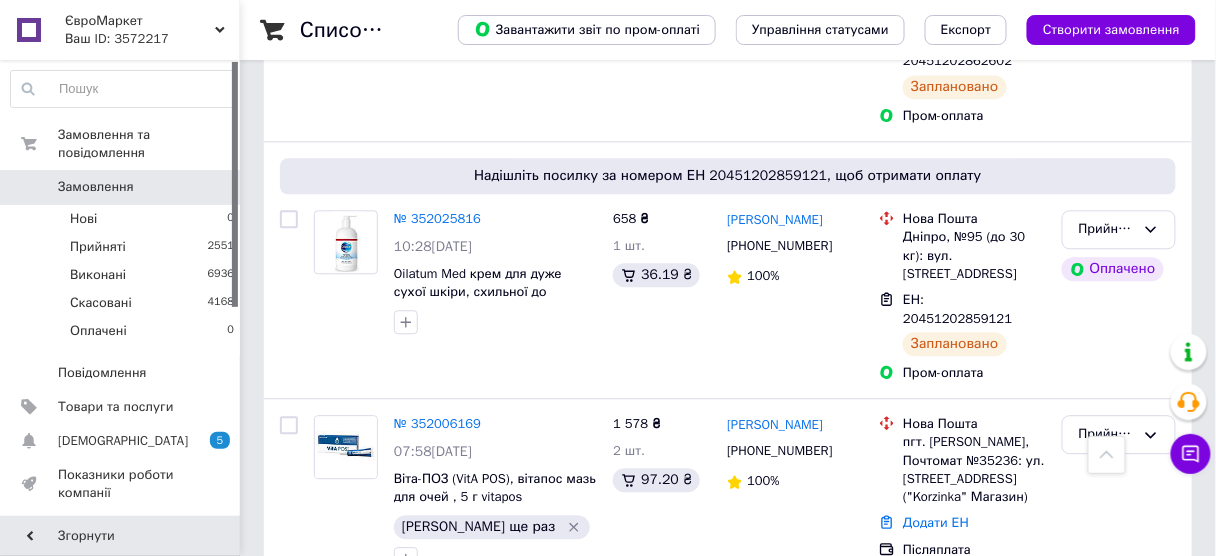 scroll, scrollTop: 1120, scrollLeft: 0, axis: vertical 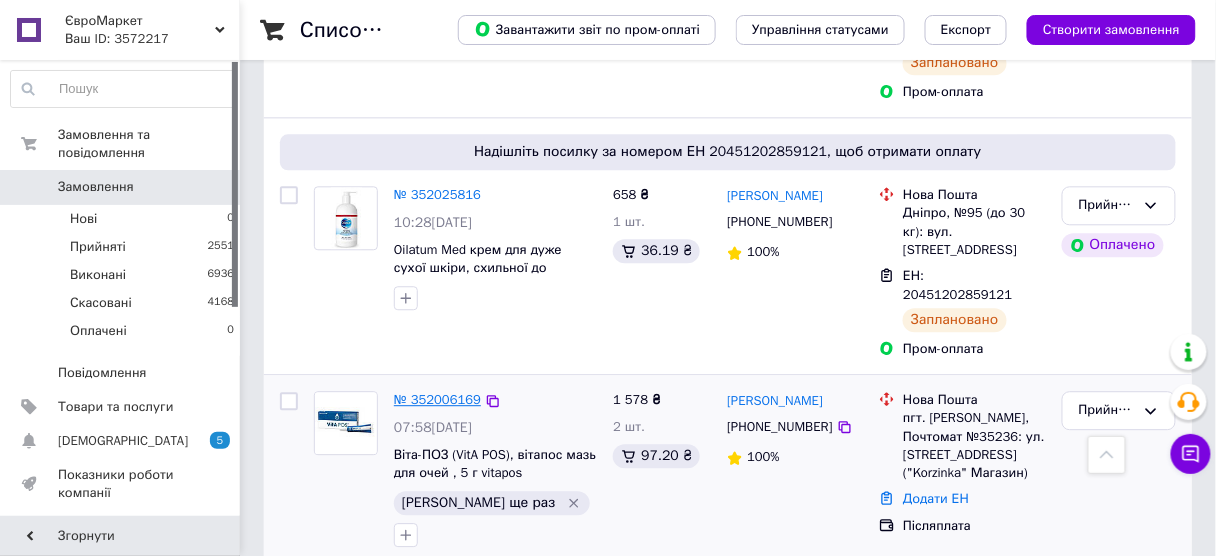 click on "№ 352006169" at bounding box center [437, 399] 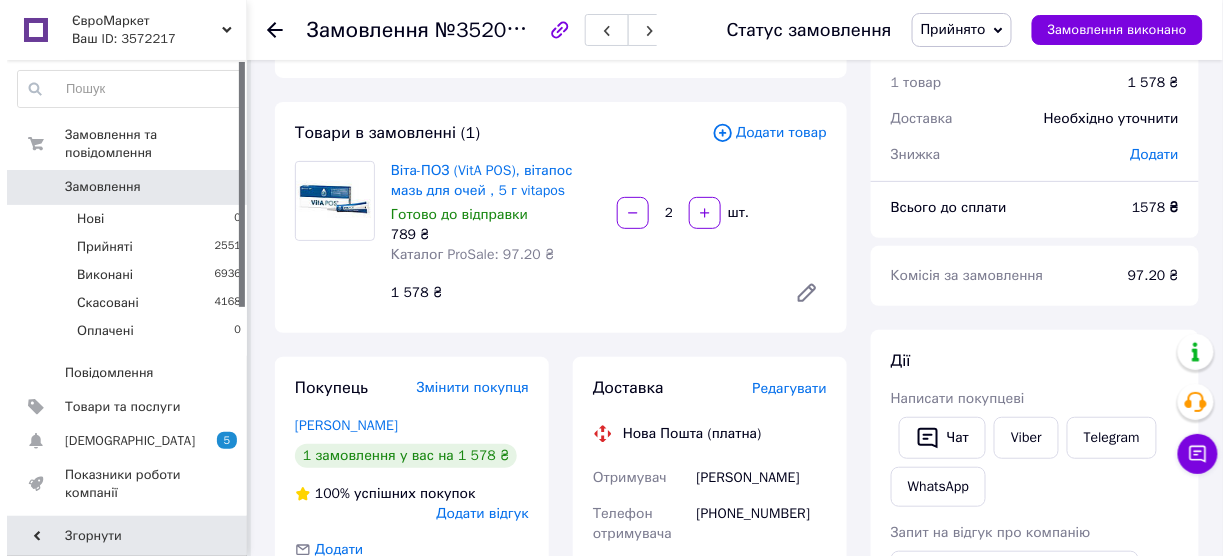 scroll, scrollTop: 160, scrollLeft: 0, axis: vertical 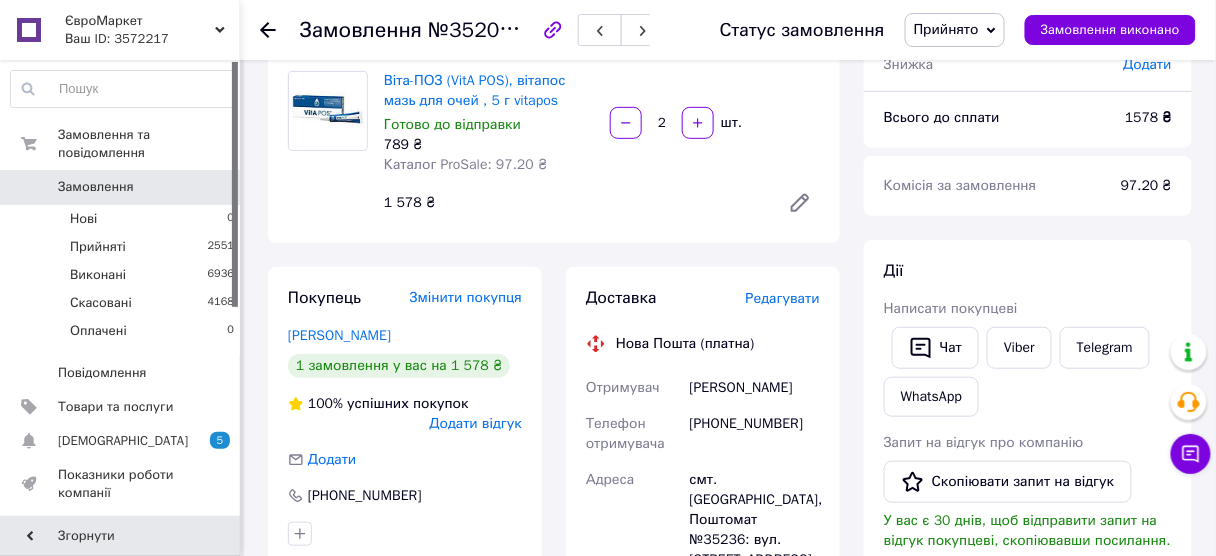 click on "Редагувати" at bounding box center (783, 298) 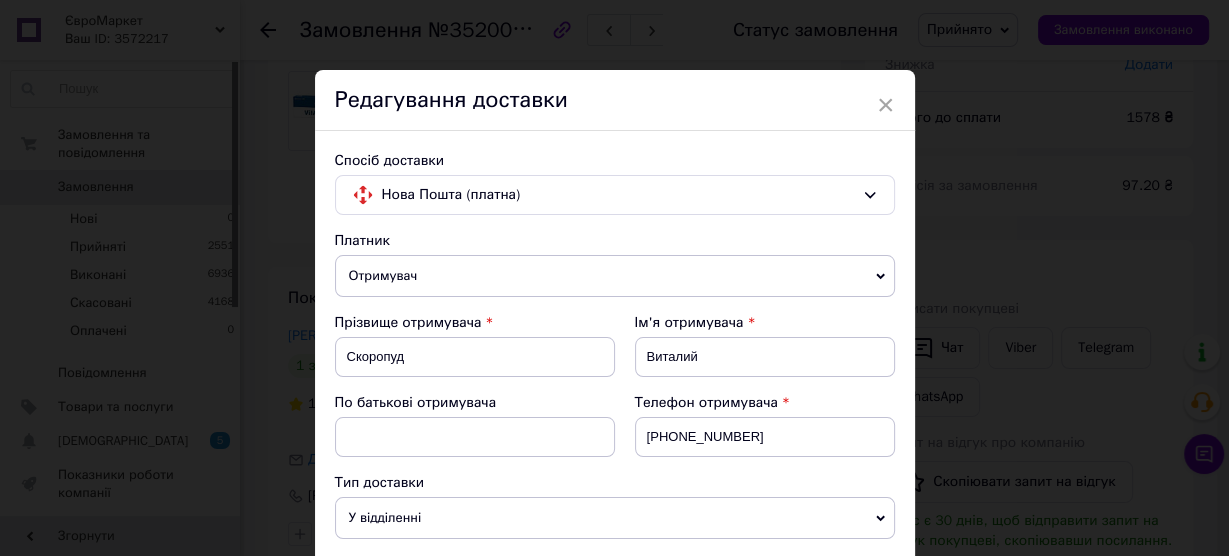 click on "Ім'я отримувача" at bounding box center [765, 323] 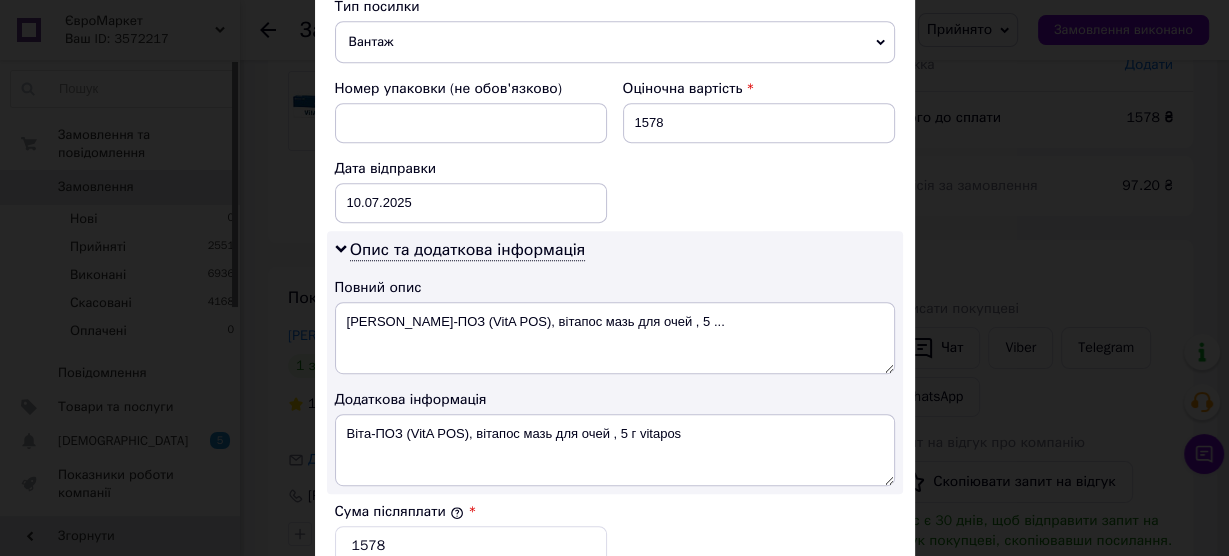 scroll, scrollTop: 960, scrollLeft: 0, axis: vertical 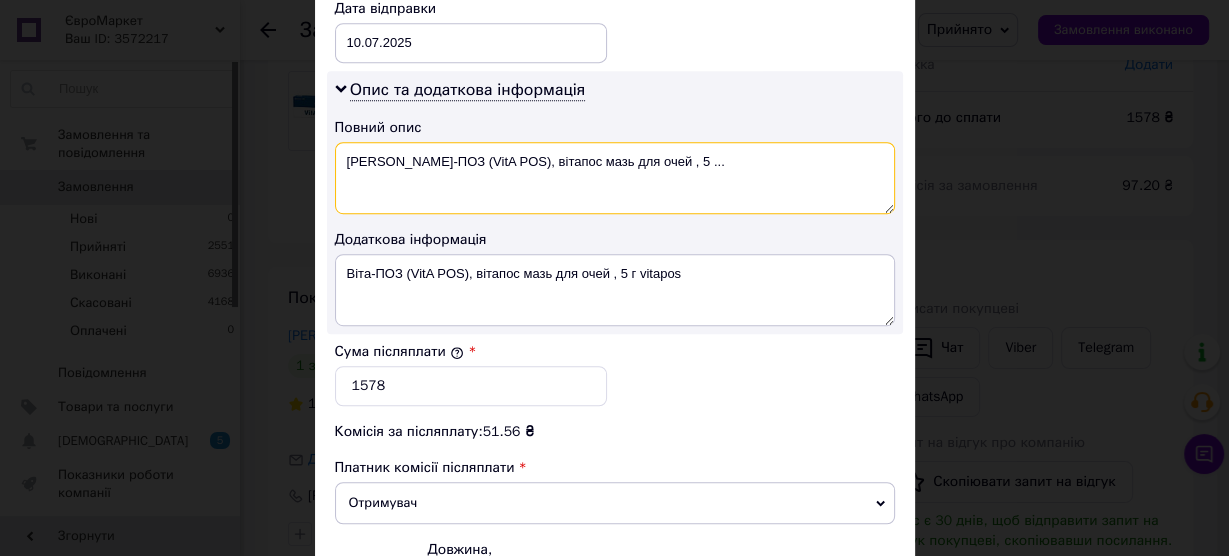 drag, startPoint x: 400, startPoint y: 150, endPoint x: 650, endPoint y: 155, distance: 250.04999 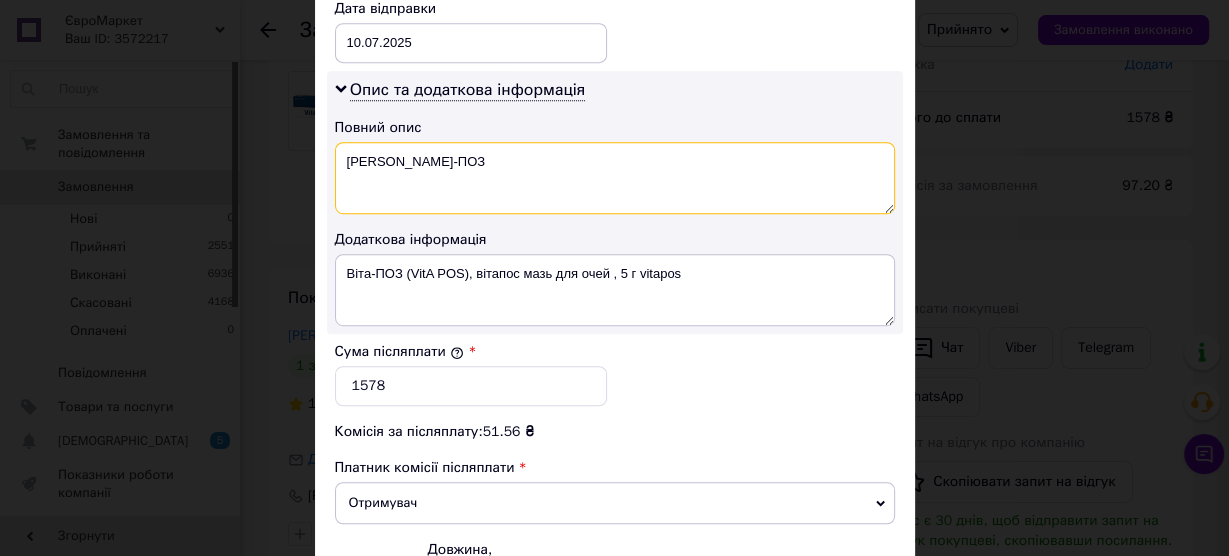 click on "Віта-ПОЗ" at bounding box center [615, 178] 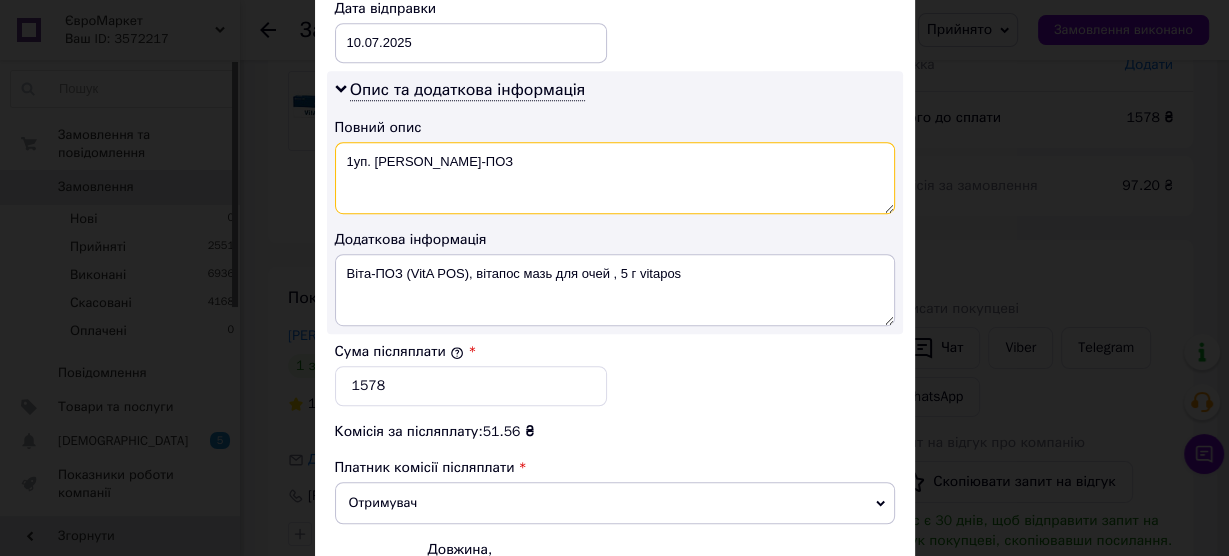 click on "1уп. Віта-ПОЗ" at bounding box center [615, 178] 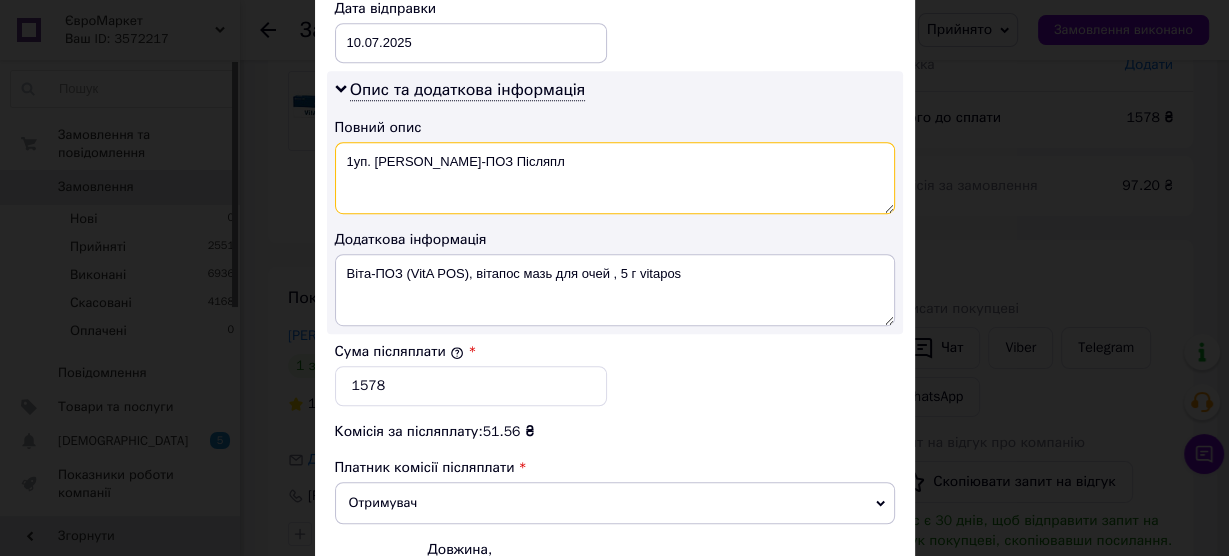 click on "1уп. Віта-ПОЗ Післяпл" at bounding box center (615, 178) 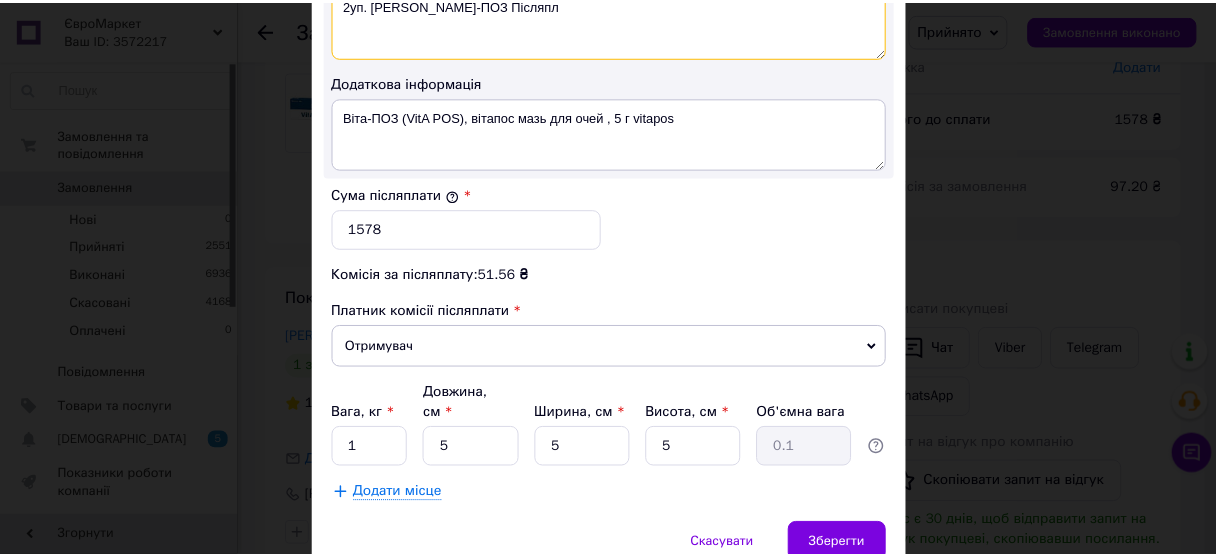 scroll, scrollTop: 1120, scrollLeft: 0, axis: vertical 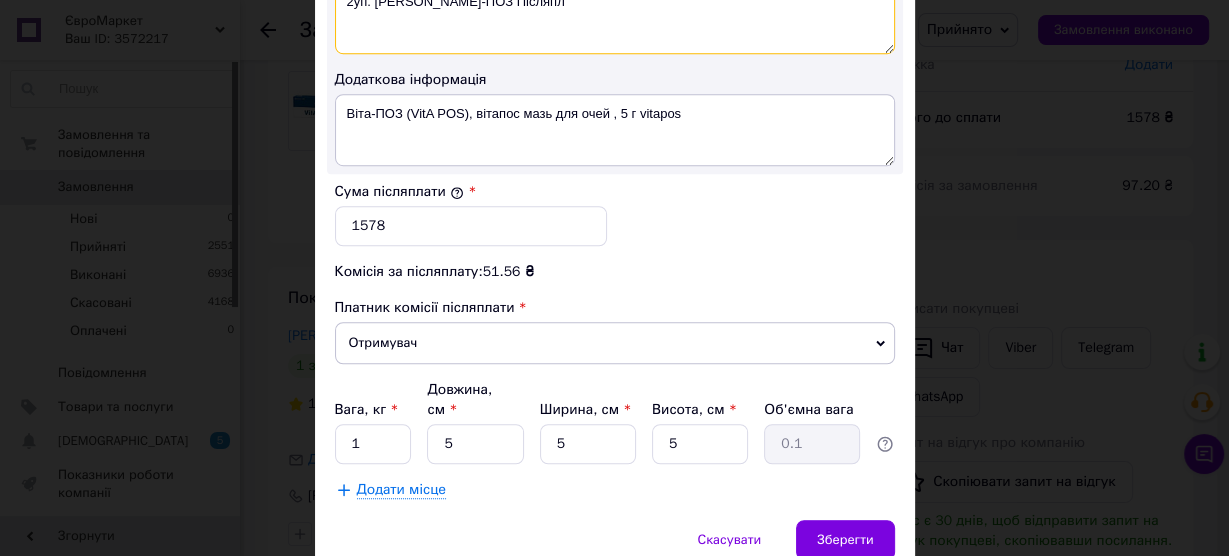 type on "2уп. Віта-ПОЗ Післяпл" 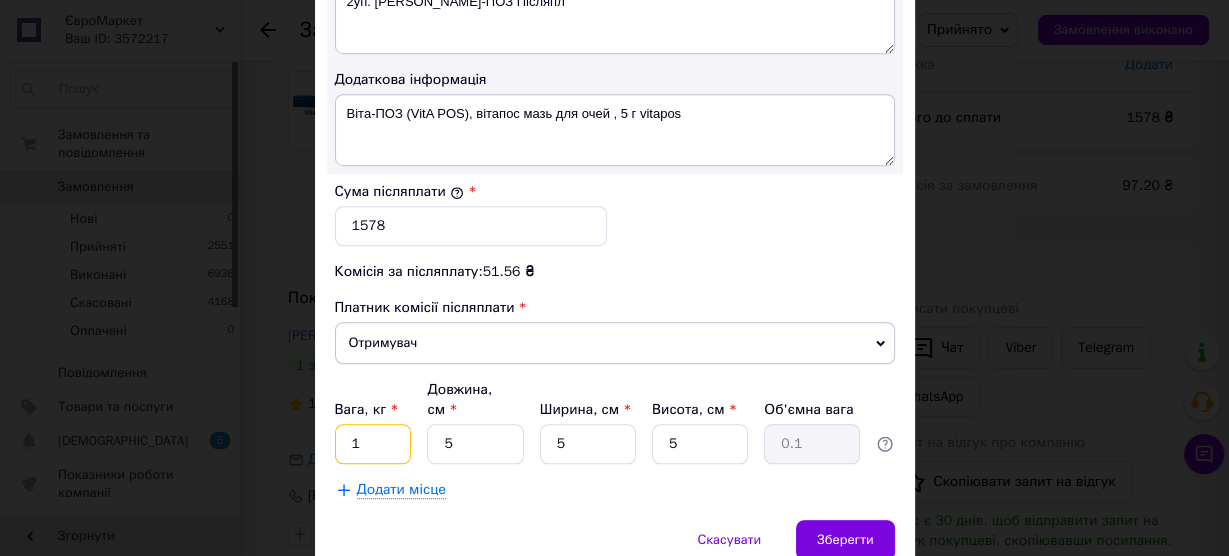 click on "1" at bounding box center [373, 444] 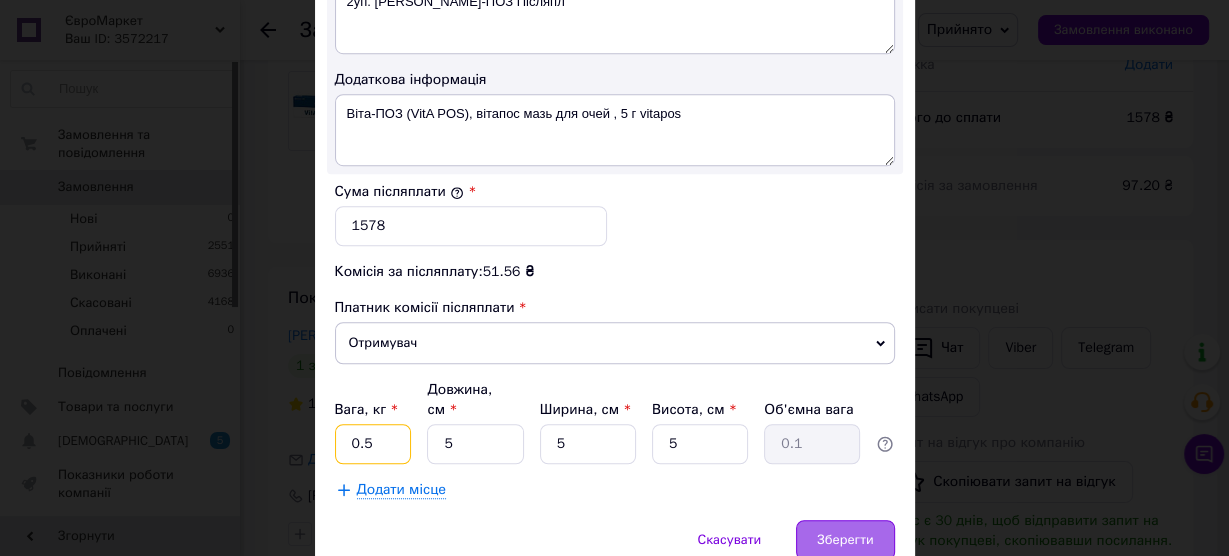 type on "0.5" 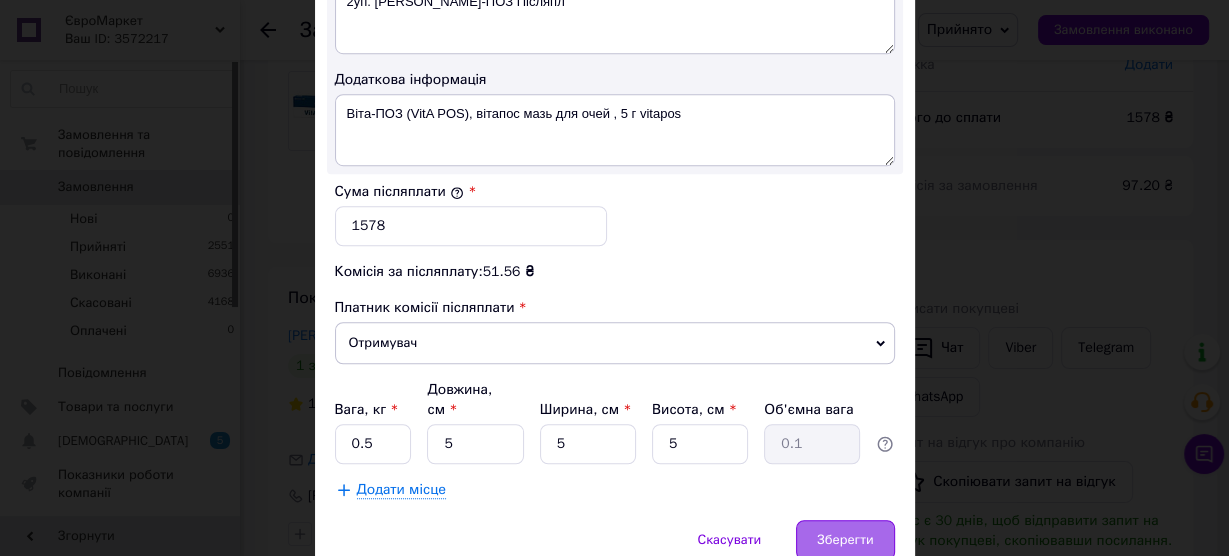 click on "Зберегти" at bounding box center [845, 540] 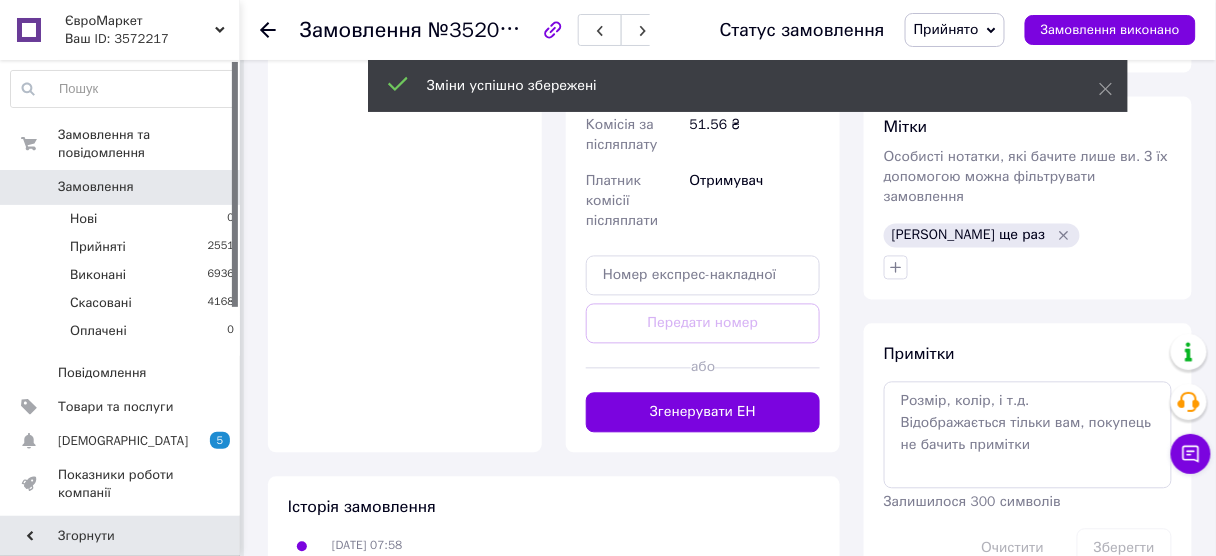 scroll, scrollTop: 880, scrollLeft: 0, axis: vertical 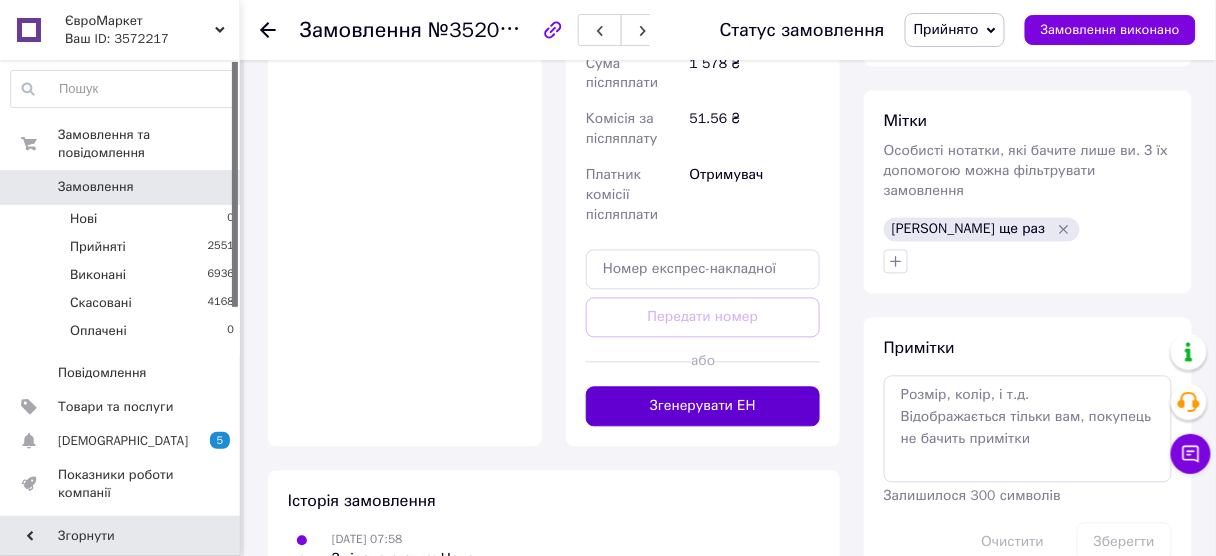 click on "Згенерувати ЕН" at bounding box center (703, 407) 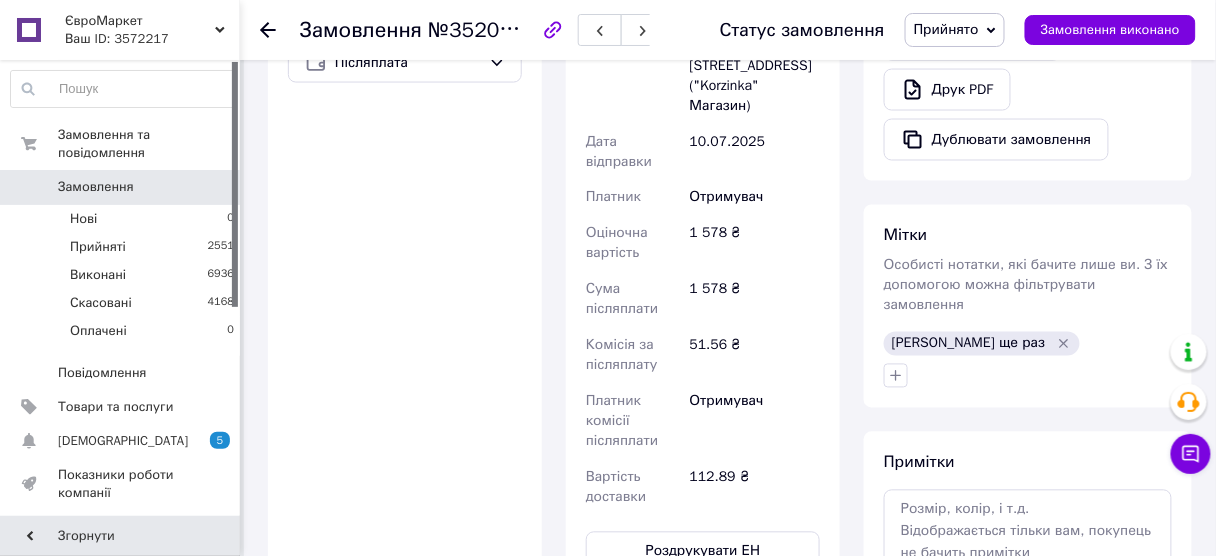 scroll, scrollTop: 640, scrollLeft: 0, axis: vertical 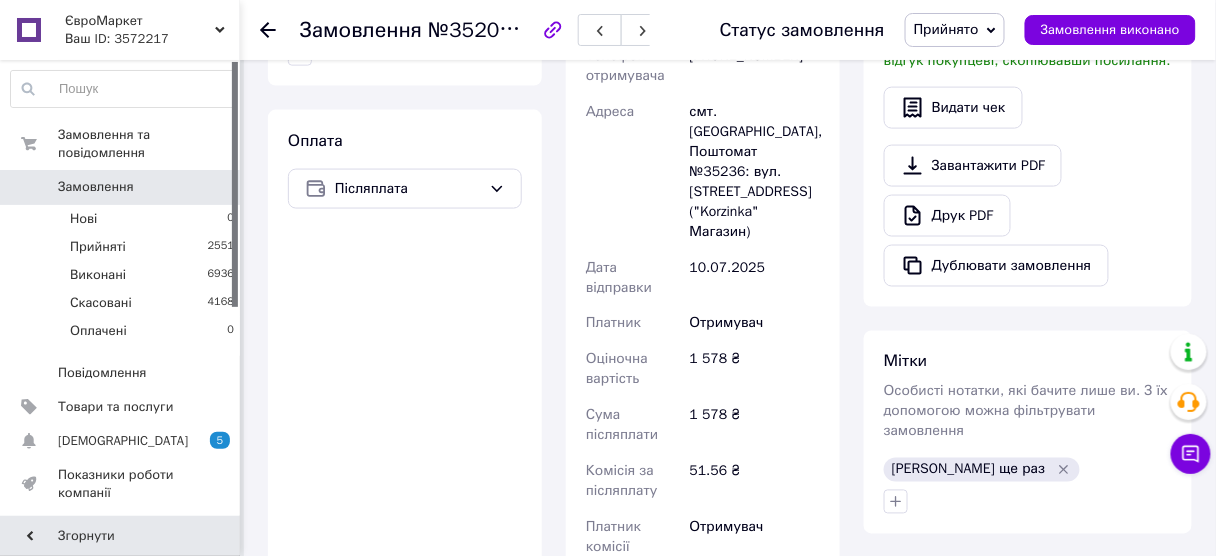 click 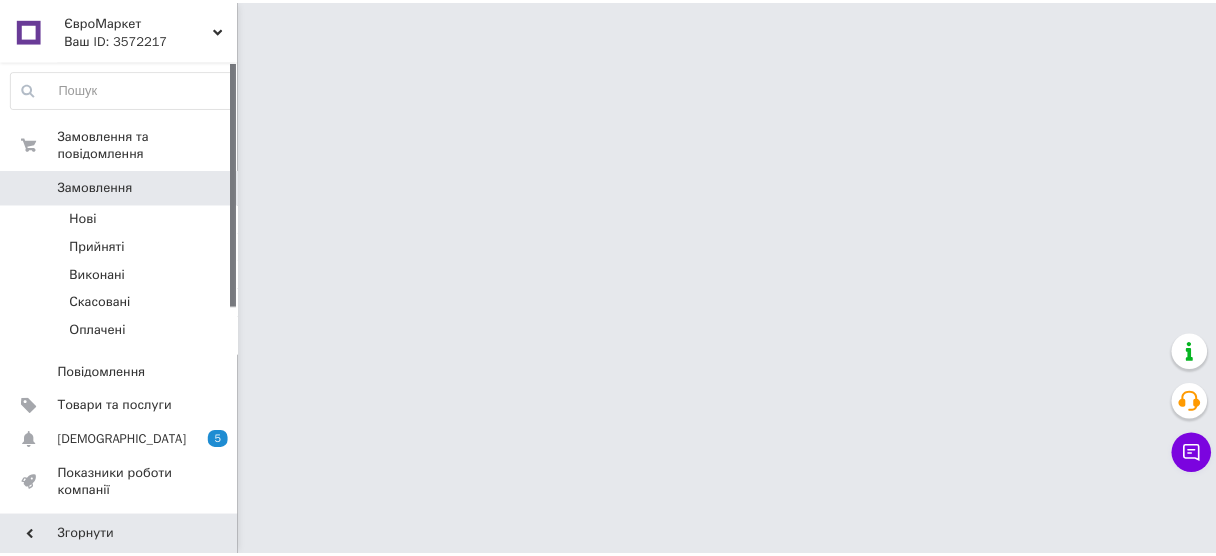 scroll, scrollTop: 0, scrollLeft: 0, axis: both 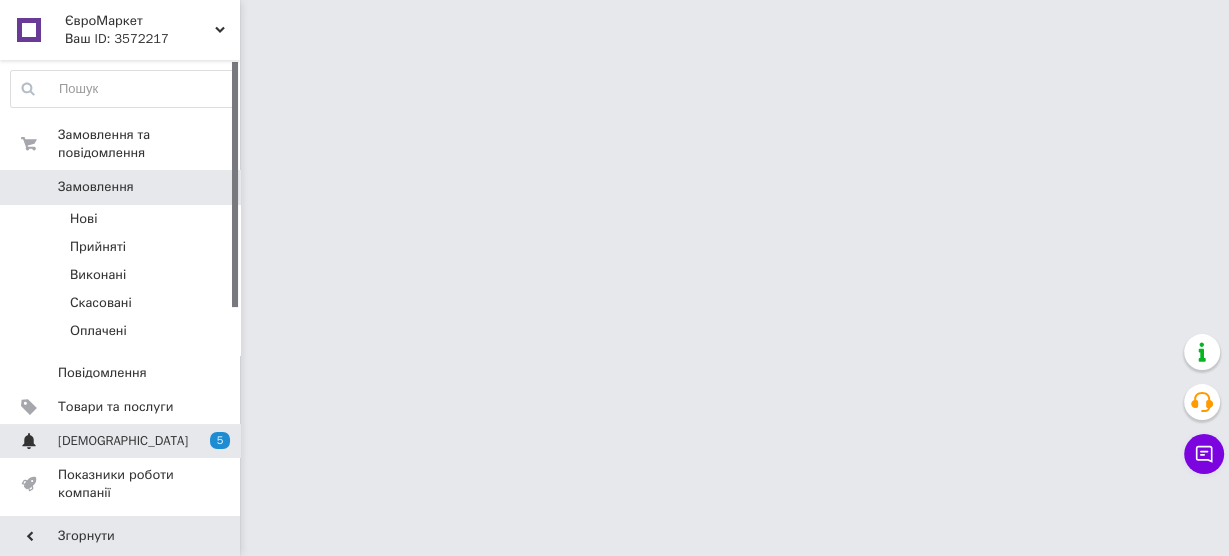 click on "[DEMOGRAPHIC_DATA]" at bounding box center [121, 441] 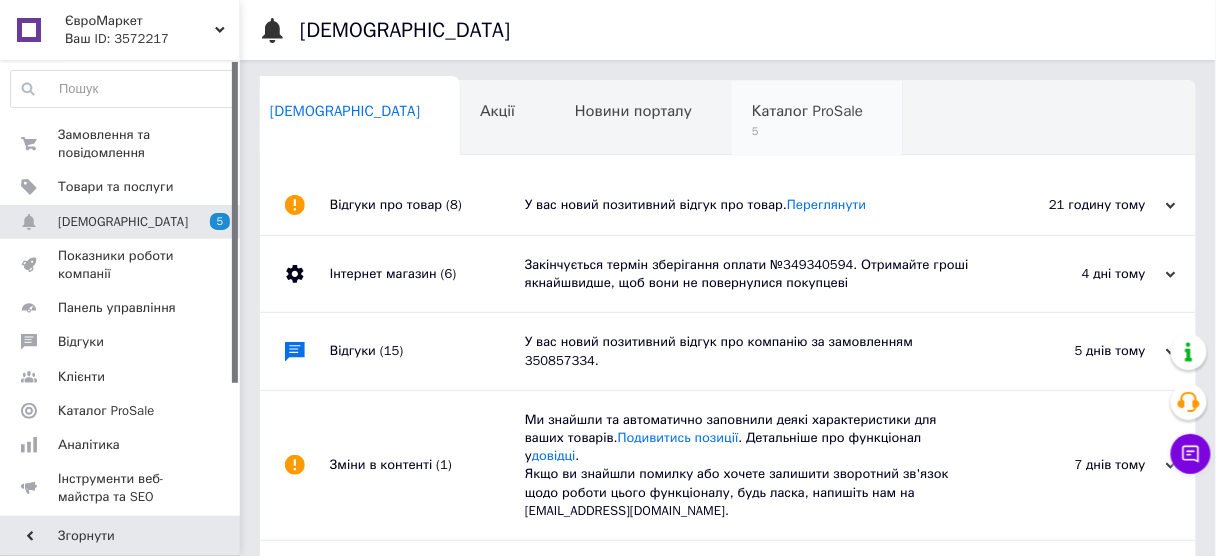 click on "5" at bounding box center (807, 131) 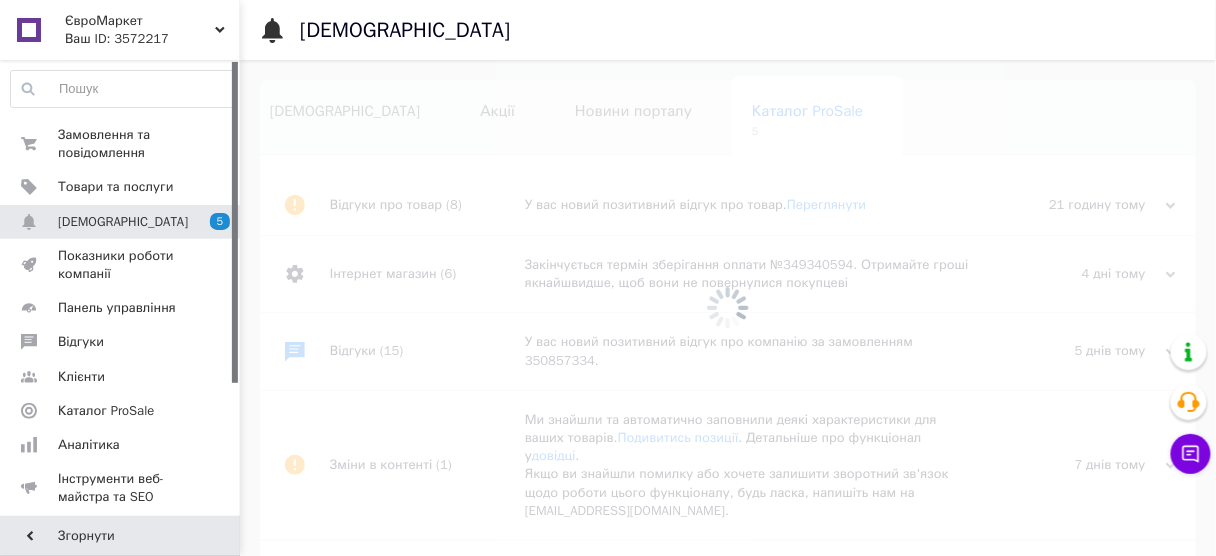 scroll, scrollTop: 0, scrollLeft: 13, axis: horizontal 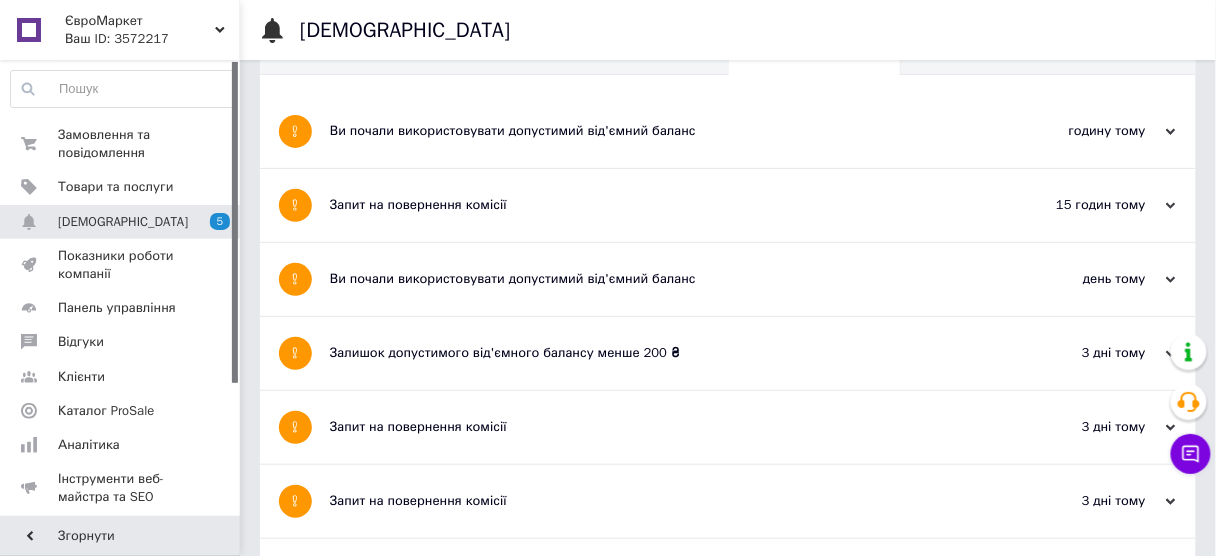 click on "Ваш ID: 3572217" at bounding box center [152, 39] 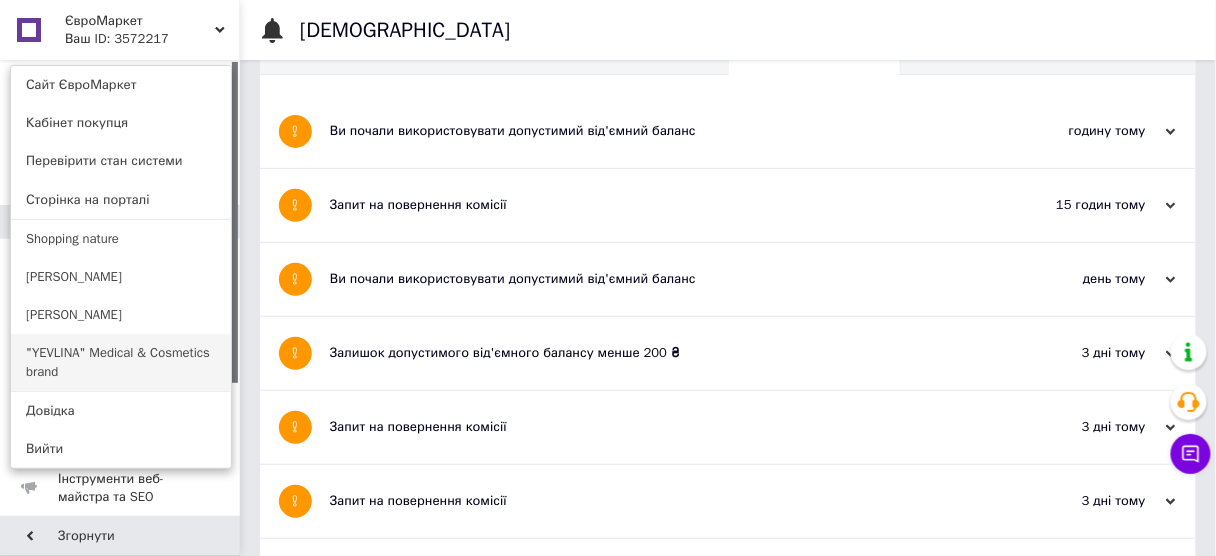 click on ""YEVLINA" Medical & Cosmetics brand" at bounding box center [121, 362] 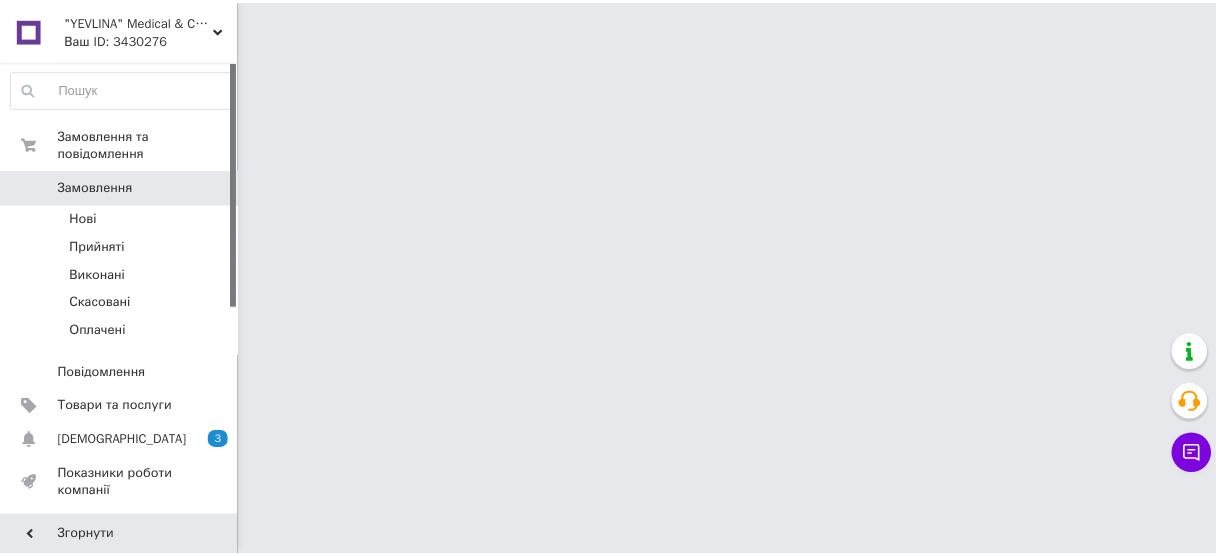 scroll, scrollTop: 0, scrollLeft: 0, axis: both 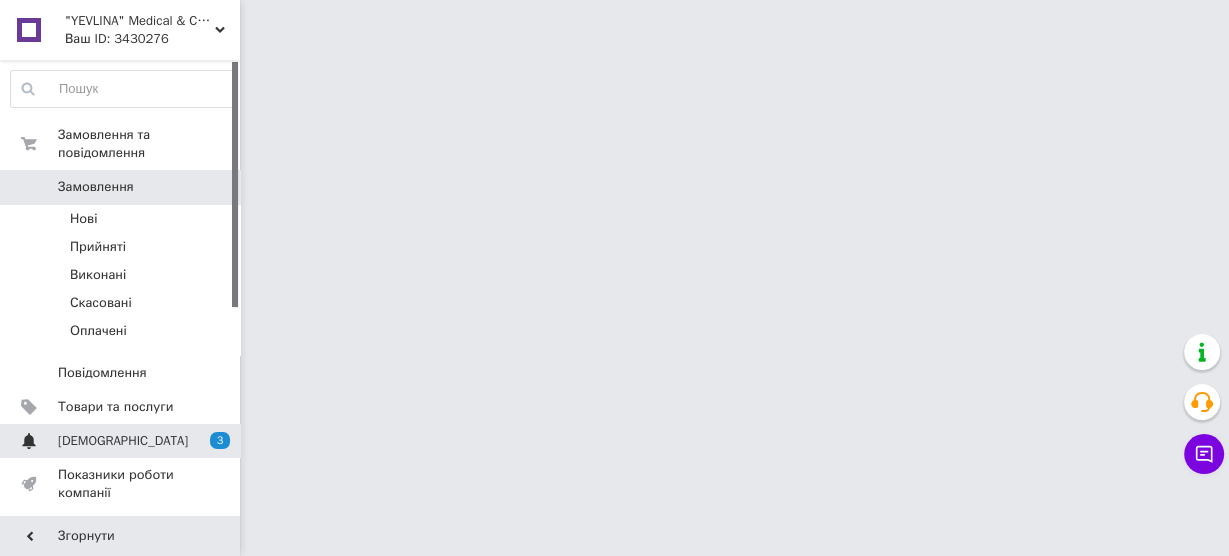 click on "[DEMOGRAPHIC_DATA] 3 0" at bounding box center [123, 441] 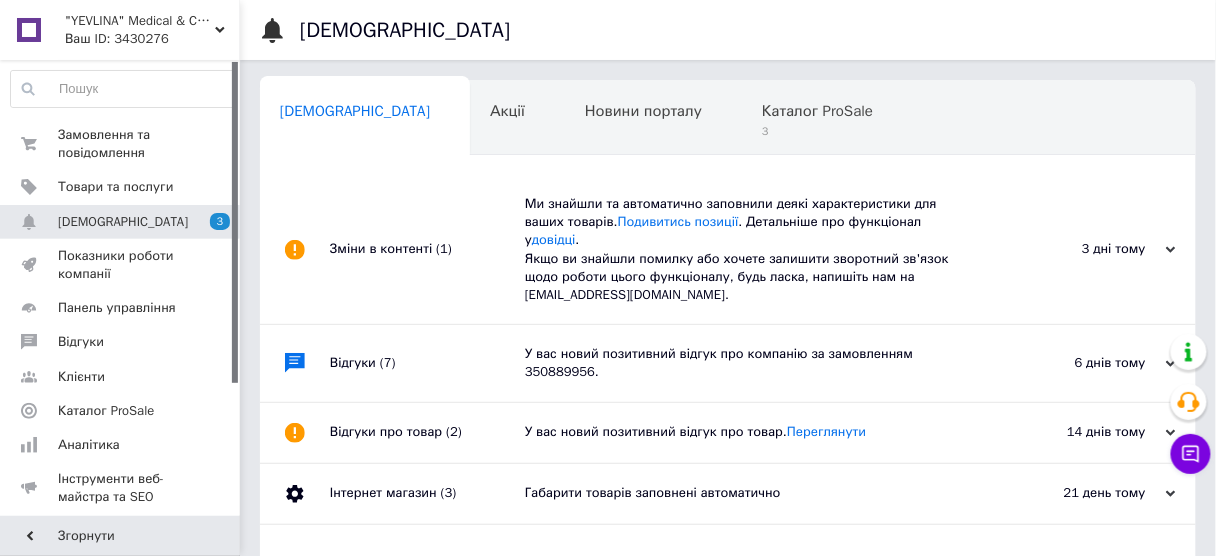 scroll, scrollTop: 0, scrollLeft: 10, axis: horizontal 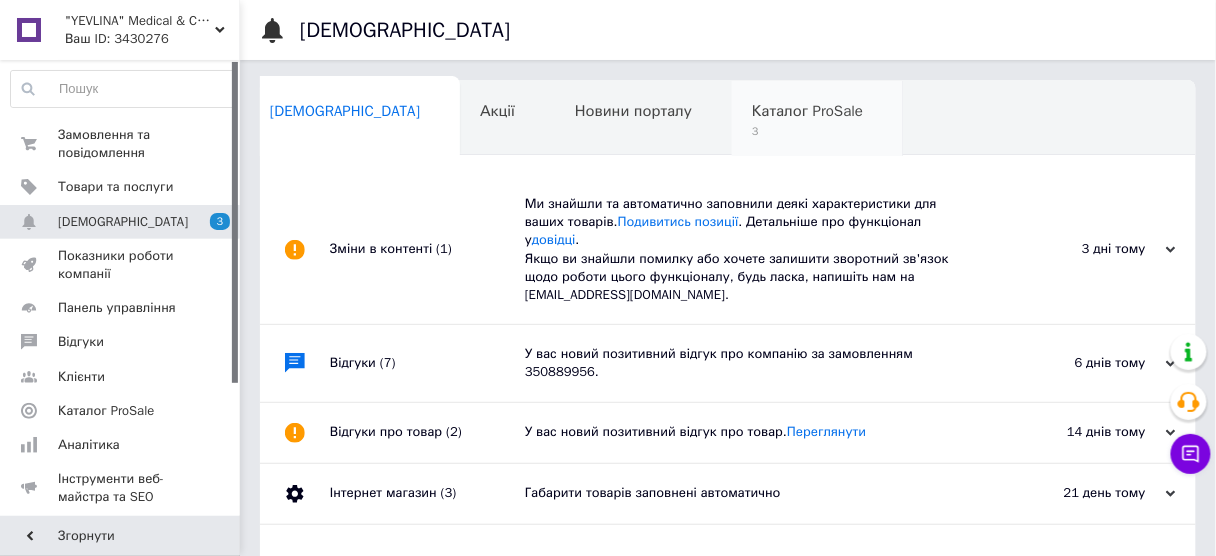 click on "Каталог ProSale 3" at bounding box center [817, 119] 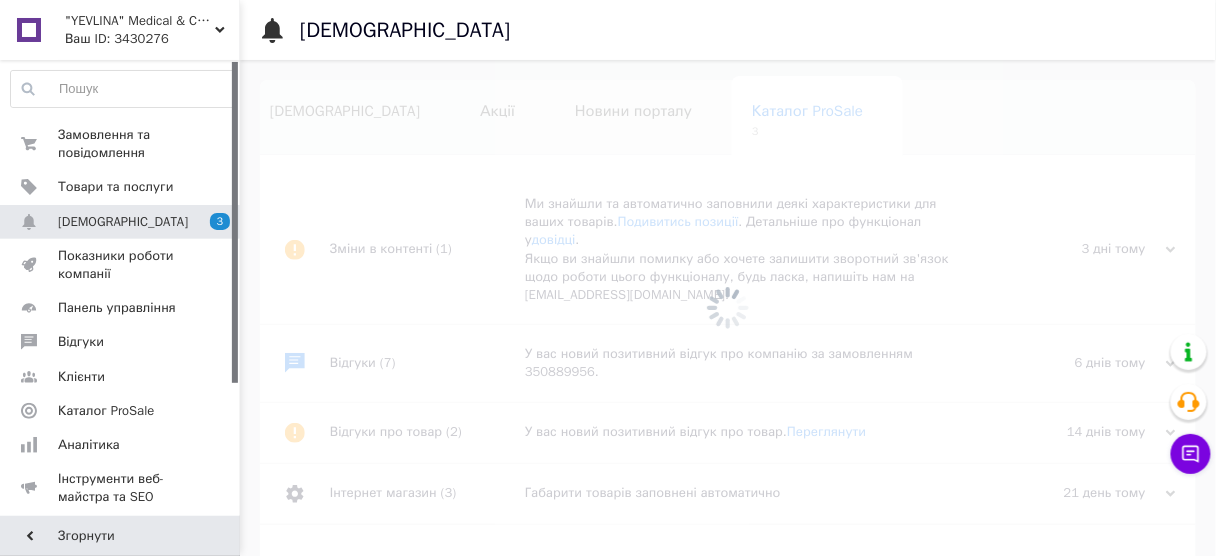 scroll, scrollTop: 0, scrollLeft: 13, axis: horizontal 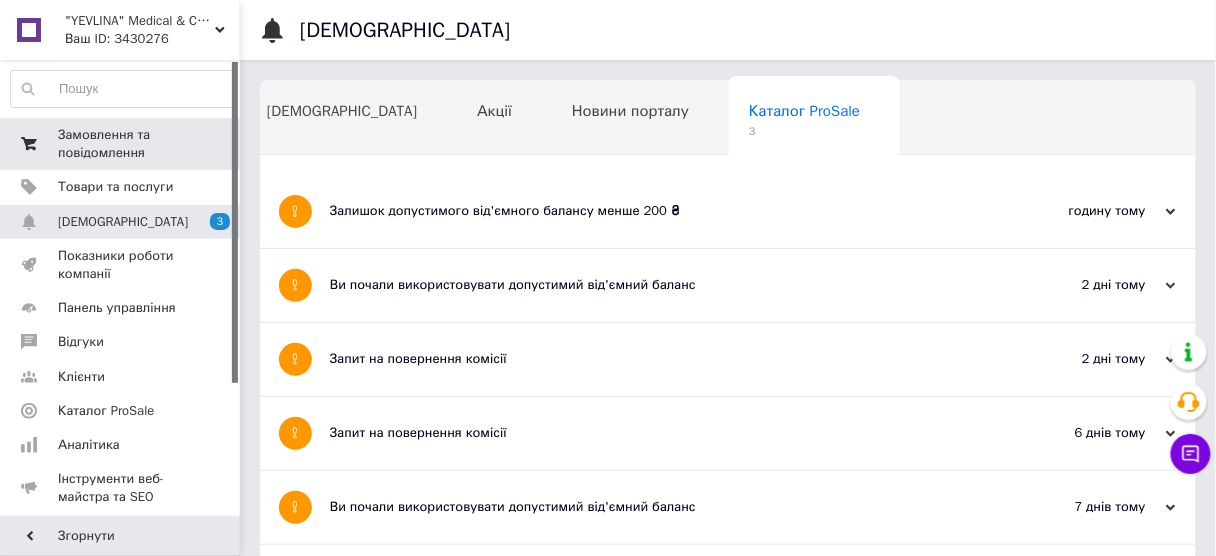 click on "Замовлення та повідомлення" at bounding box center [121, 144] 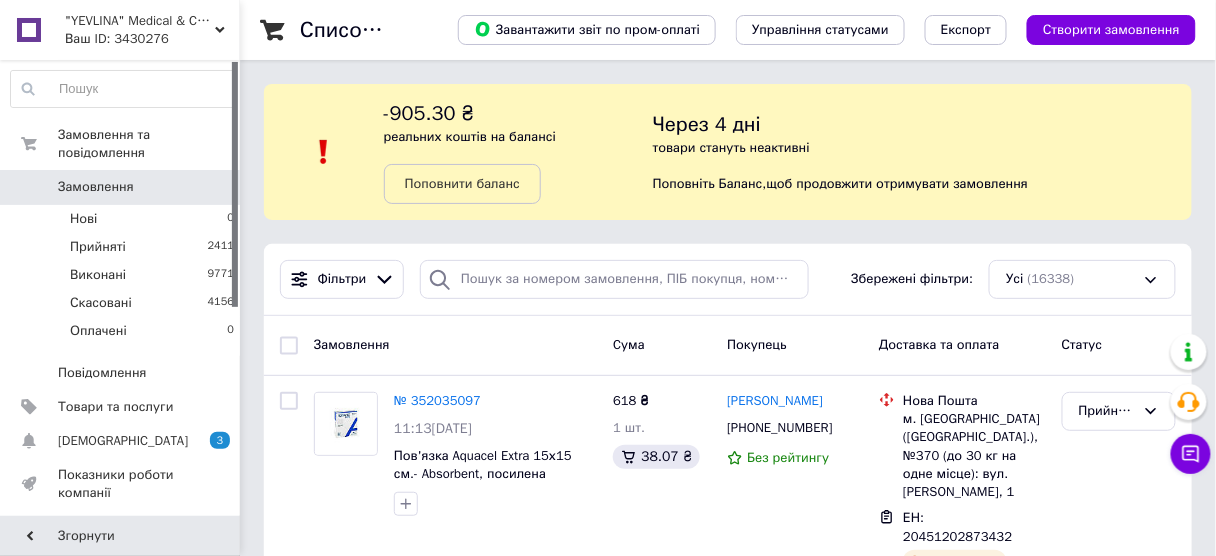 click on ""YEVLINA" Medical & Cosmetics brand" at bounding box center [140, 21] 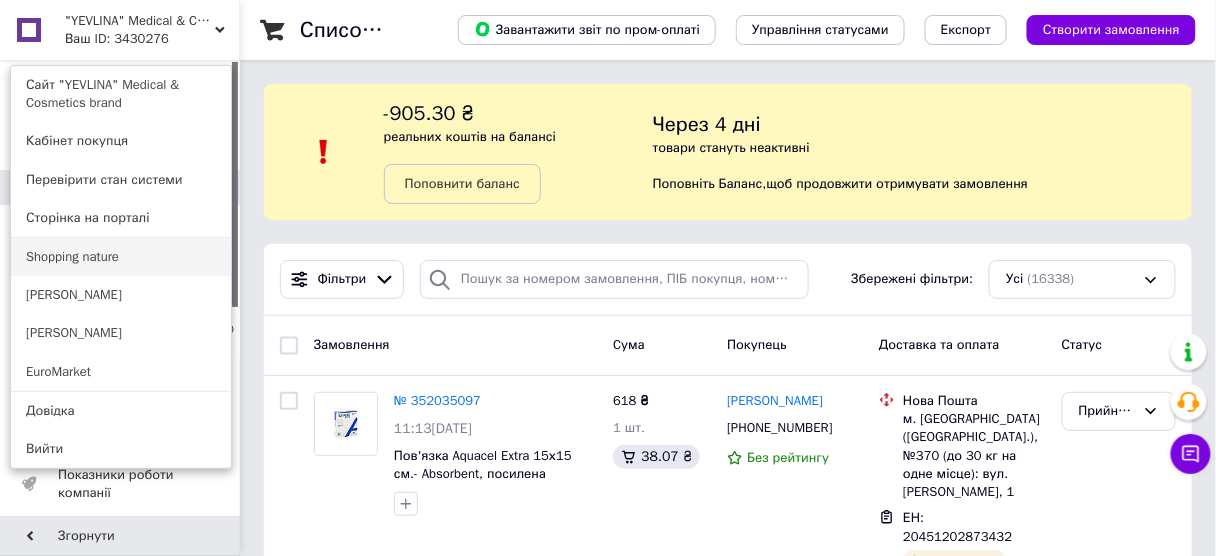 click on "Shopping nature" at bounding box center (121, 257) 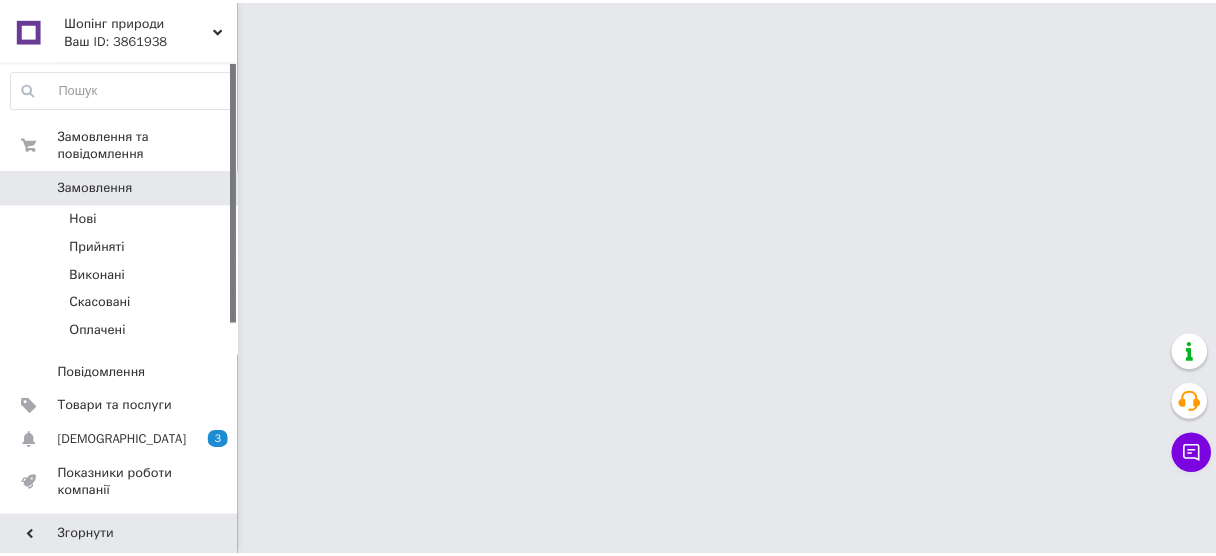 scroll, scrollTop: 0, scrollLeft: 0, axis: both 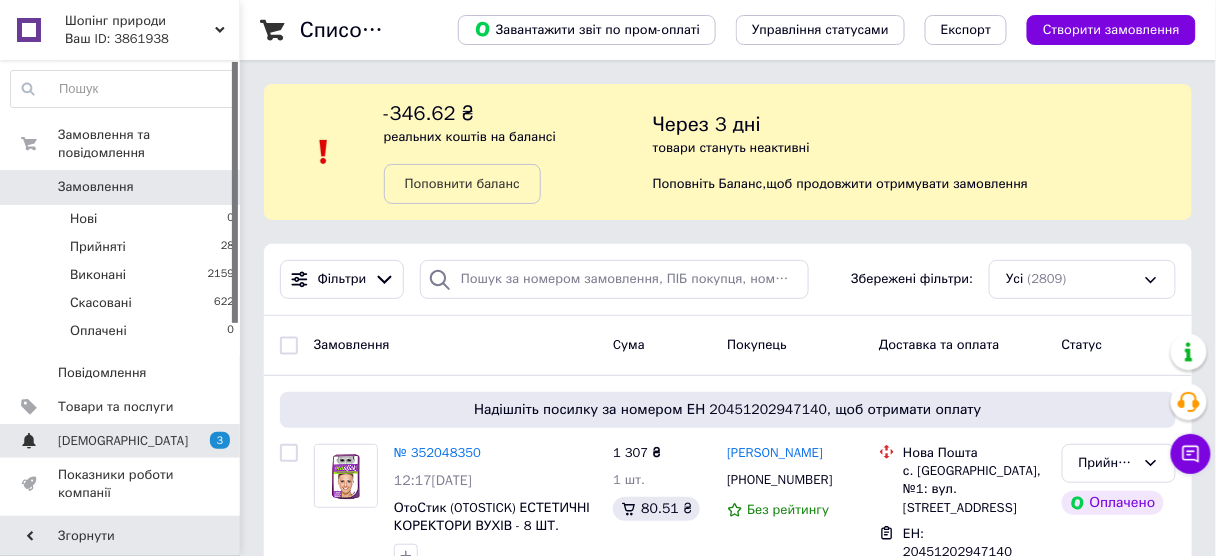 click on "[DEMOGRAPHIC_DATA]" at bounding box center (121, 441) 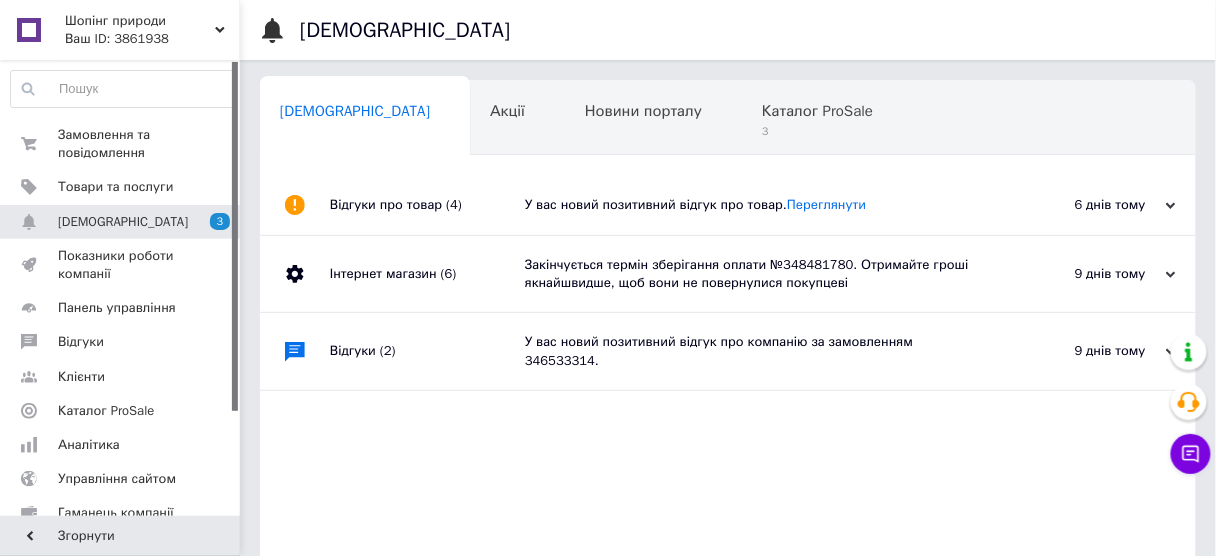 scroll, scrollTop: 0, scrollLeft: 10, axis: horizontal 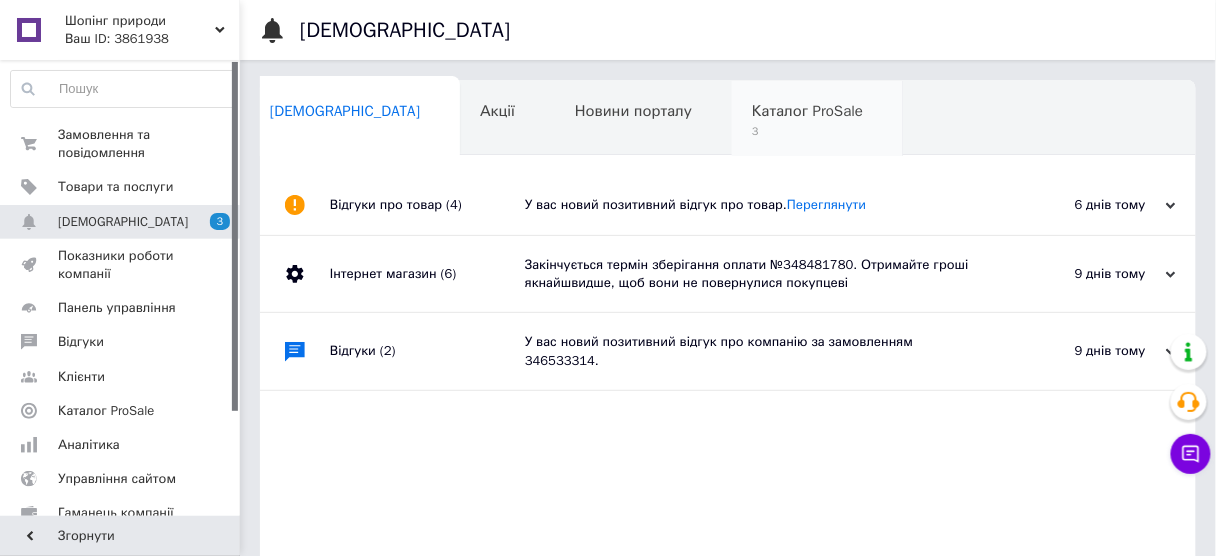click on "3" at bounding box center [807, 131] 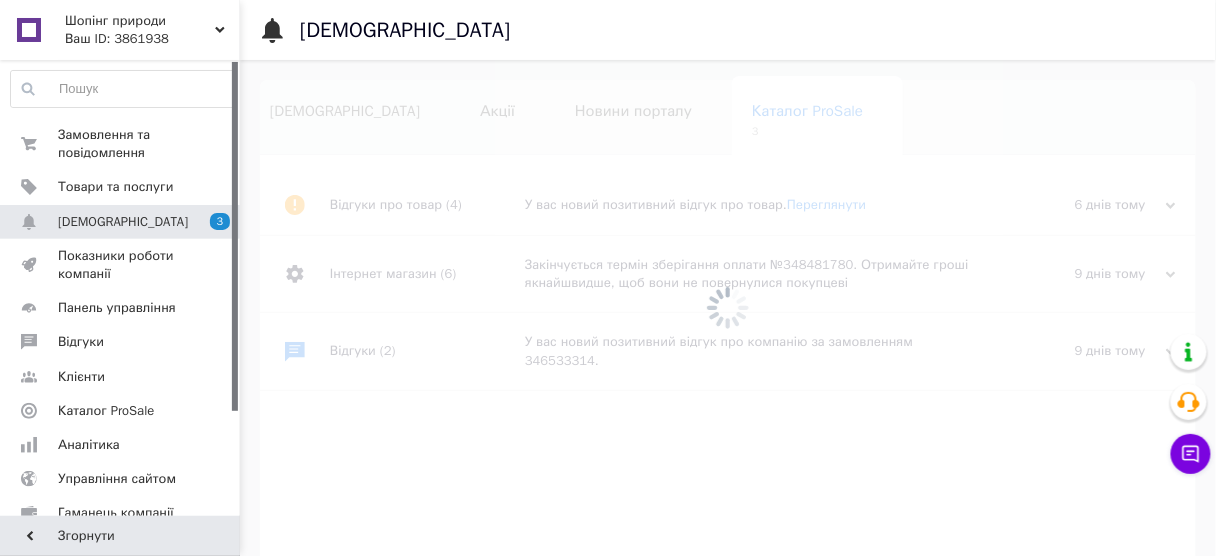 scroll, scrollTop: 0, scrollLeft: 13, axis: horizontal 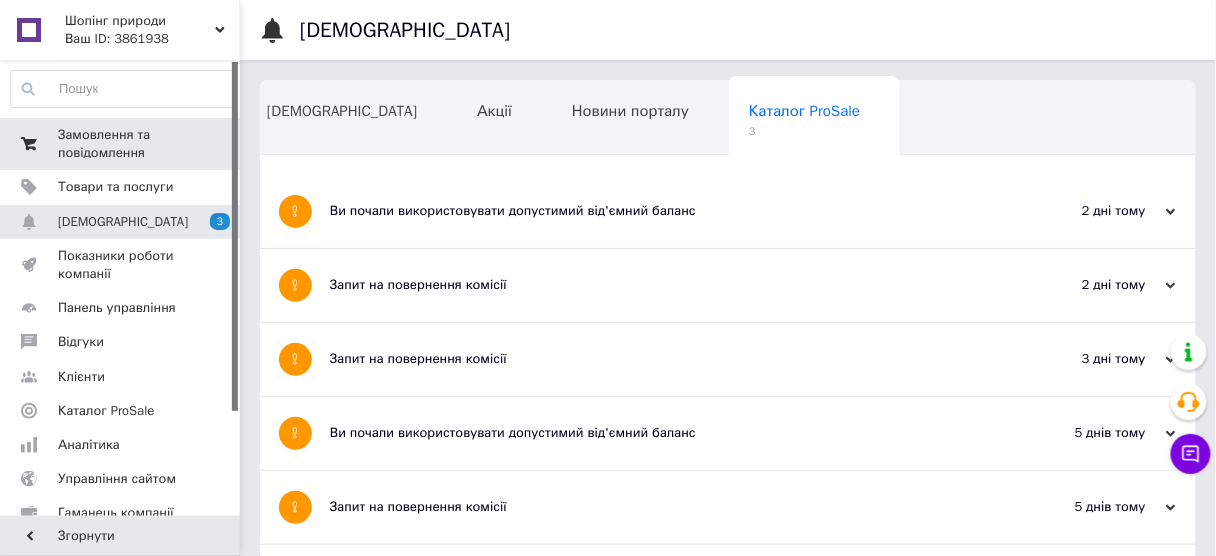 click on "Замовлення та повідомлення" at bounding box center (121, 144) 